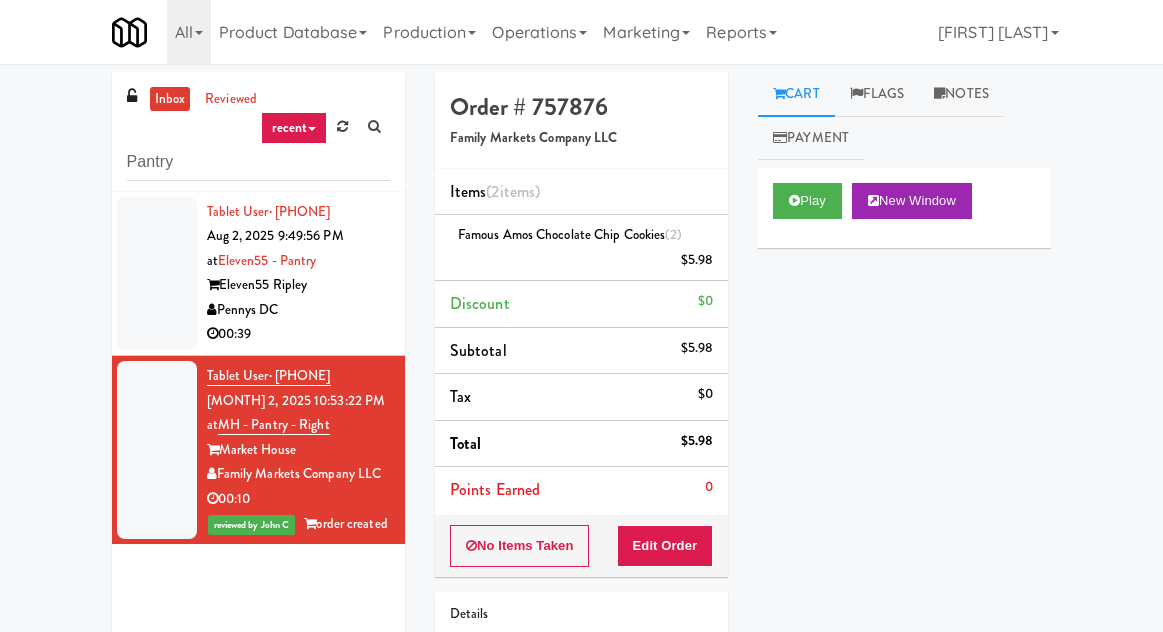 scroll, scrollTop: 0, scrollLeft: 0, axis: both 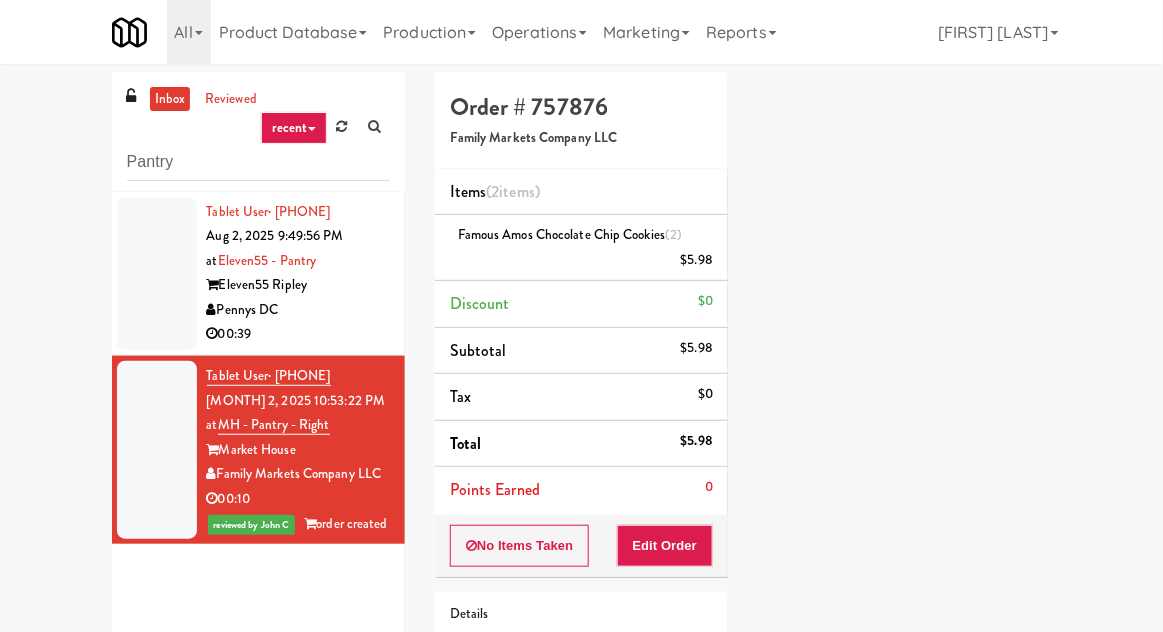 click on "inbox" at bounding box center [170, 99] 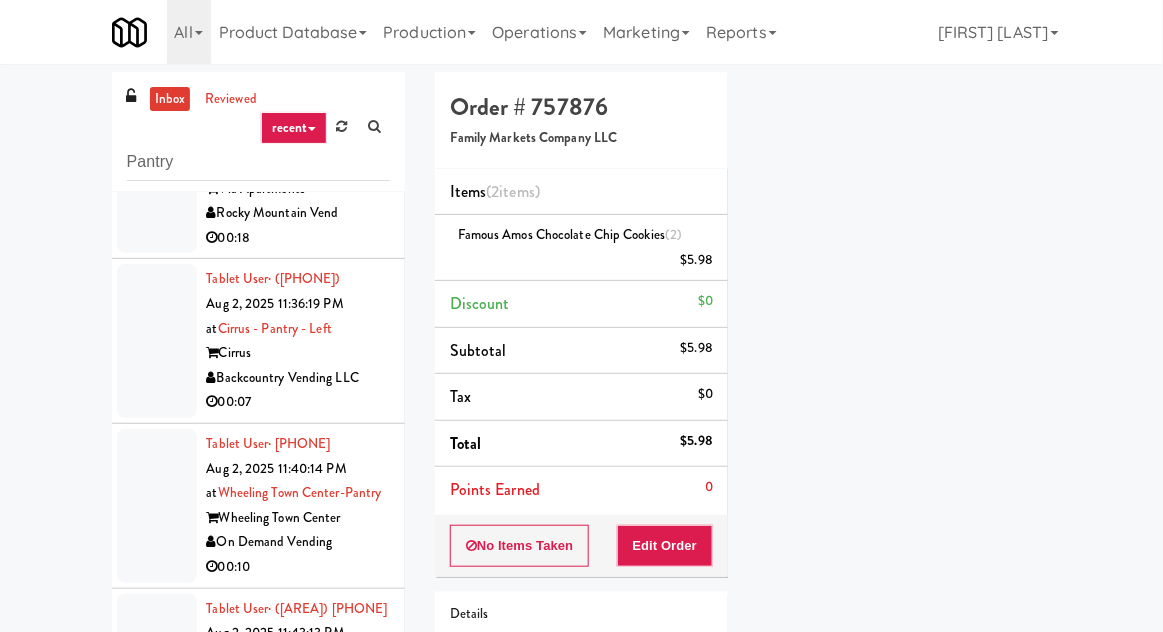 scroll, scrollTop: 1207, scrollLeft: 0, axis: vertical 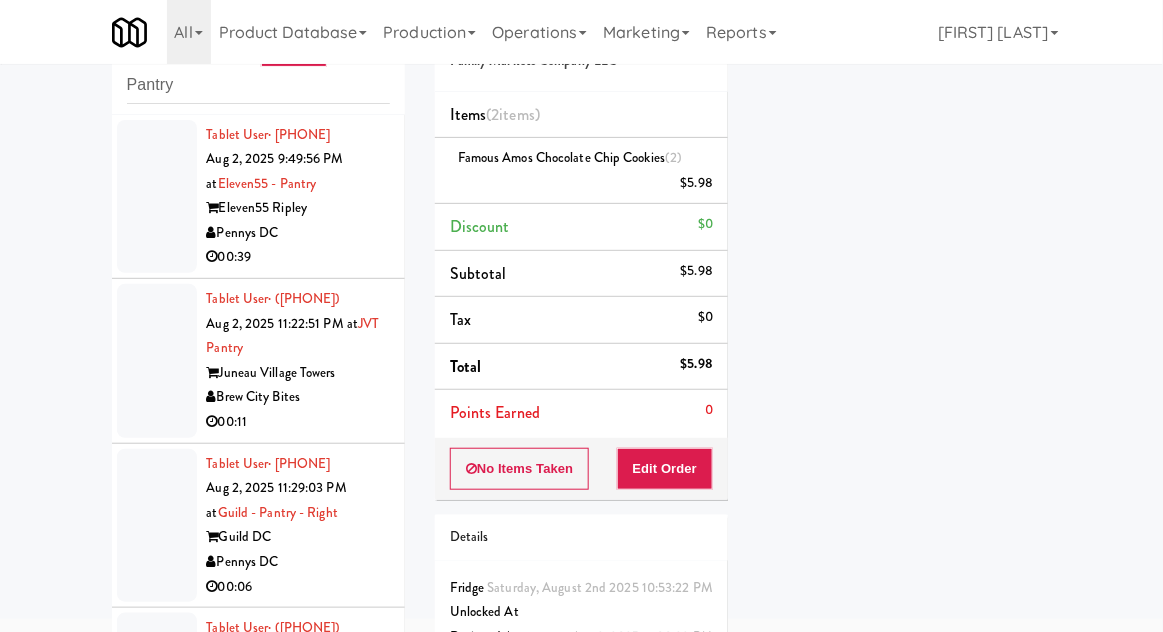 click at bounding box center (157, 197) 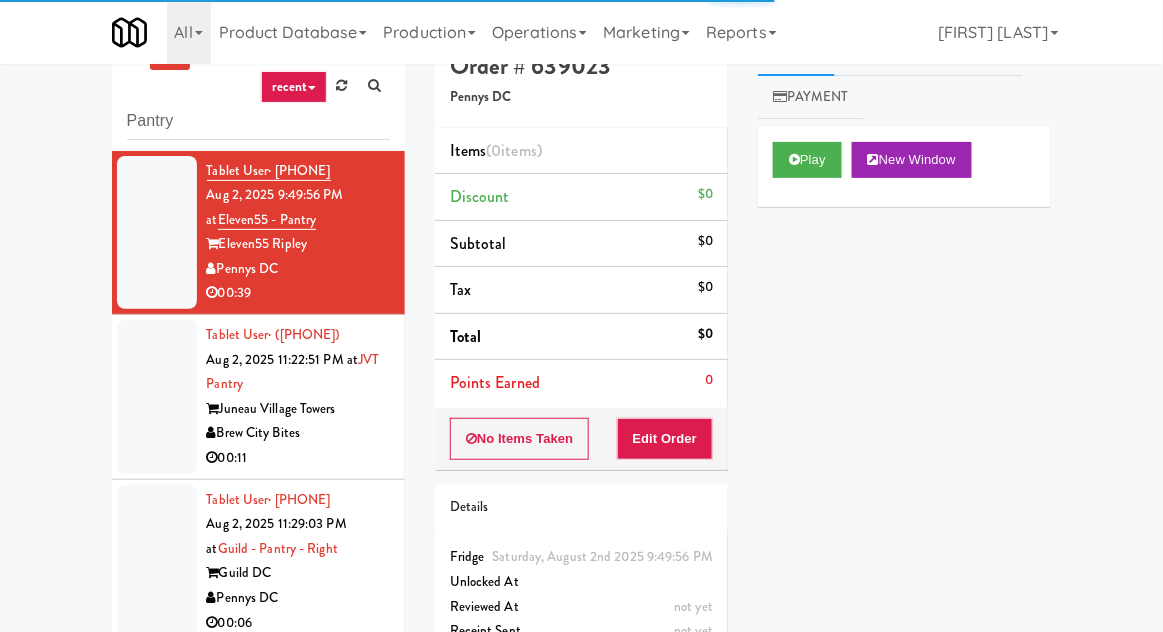 scroll, scrollTop: 0, scrollLeft: 0, axis: both 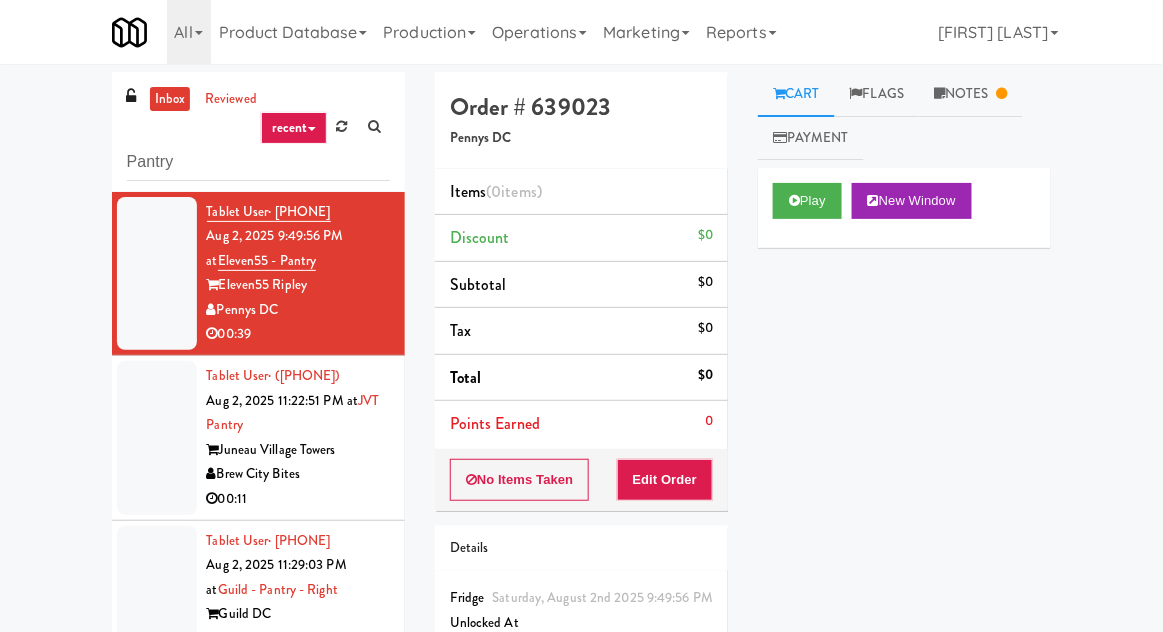 click on "Notes" at bounding box center [971, 94] 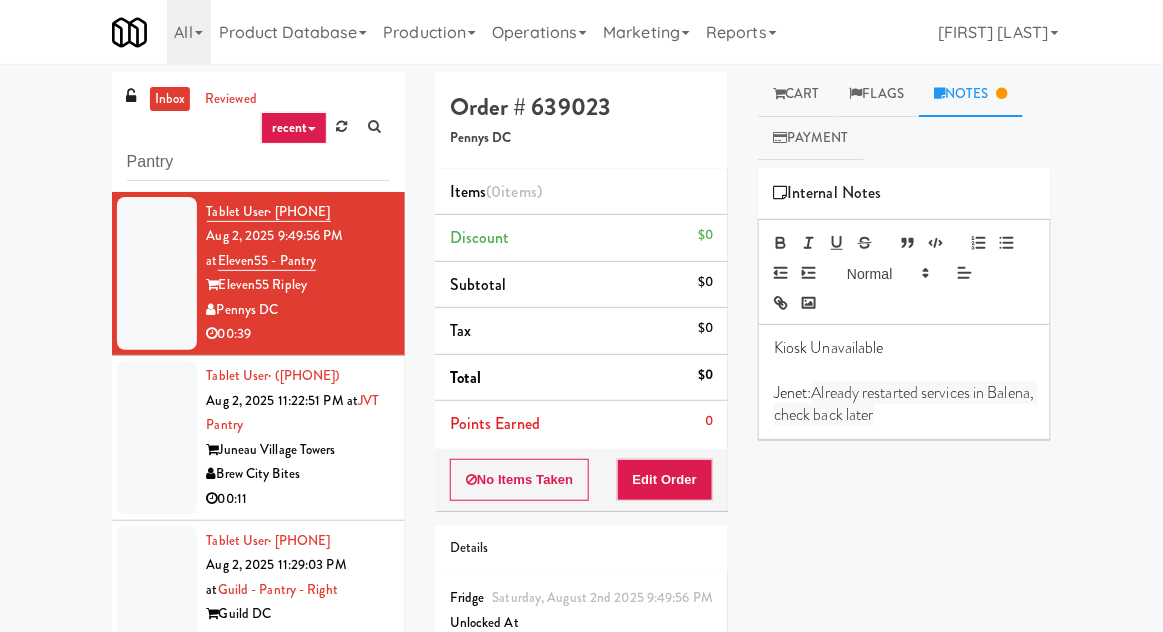 click on "Cart" at bounding box center [796, 94] 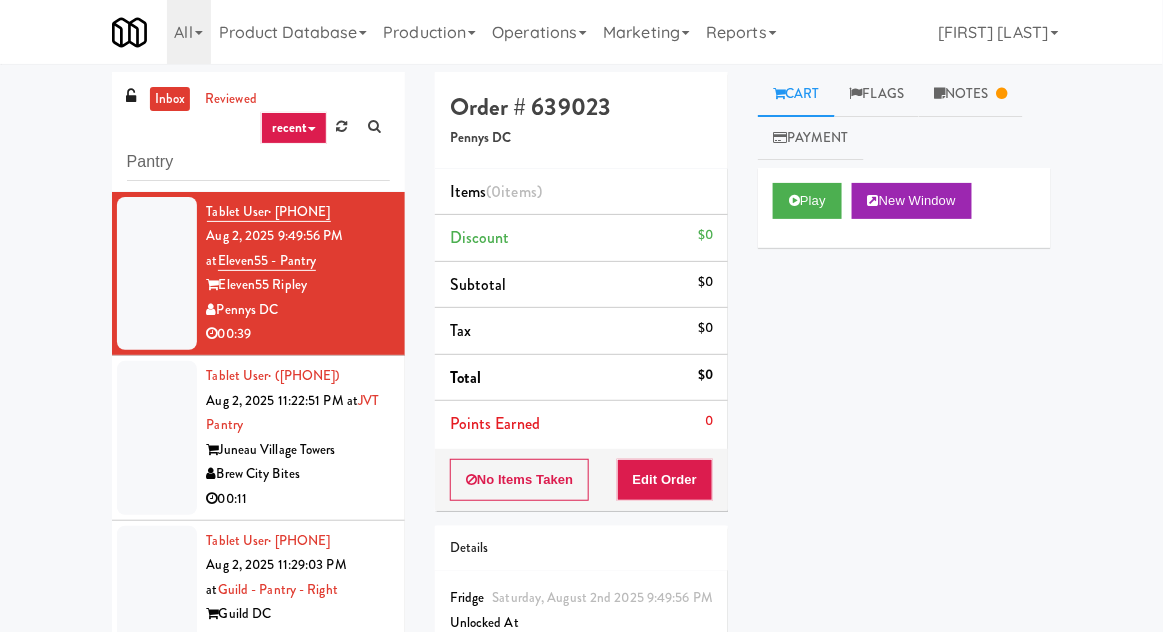 click at bounding box center [157, 438] 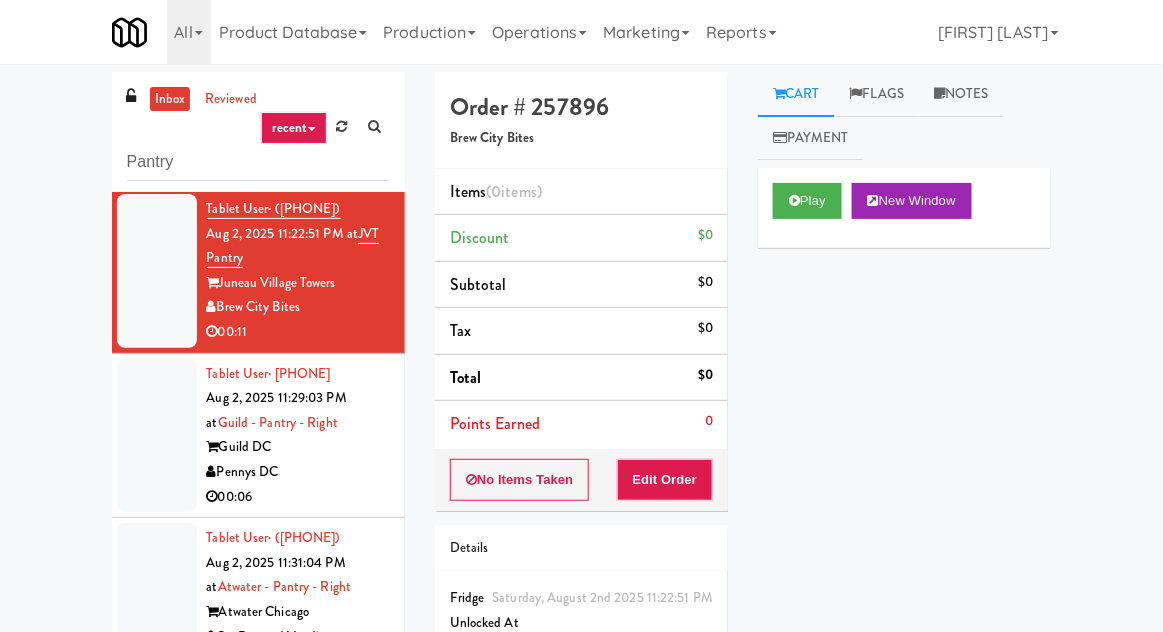 scroll, scrollTop: 166, scrollLeft: 0, axis: vertical 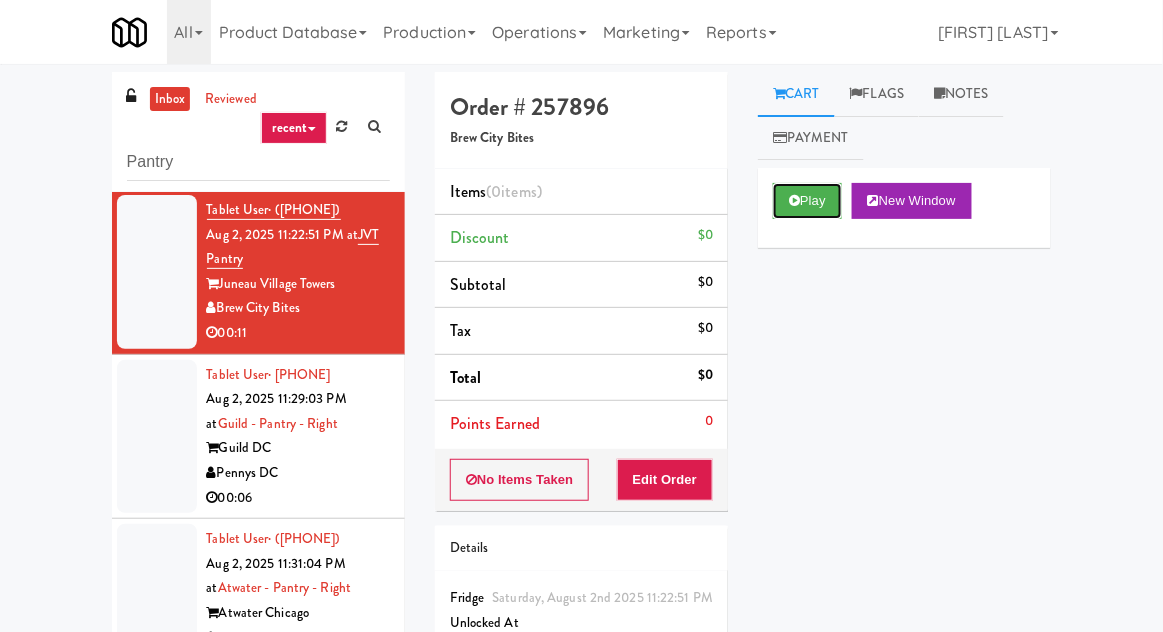 click on "Play" at bounding box center [807, 201] 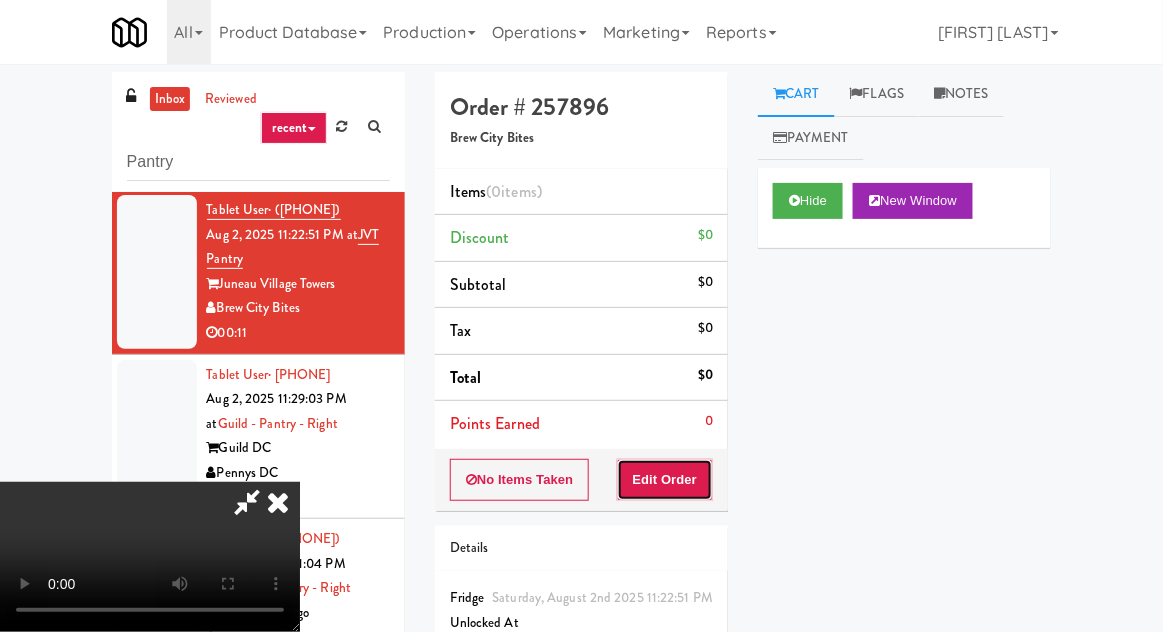 click on "Edit Order" at bounding box center [665, 480] 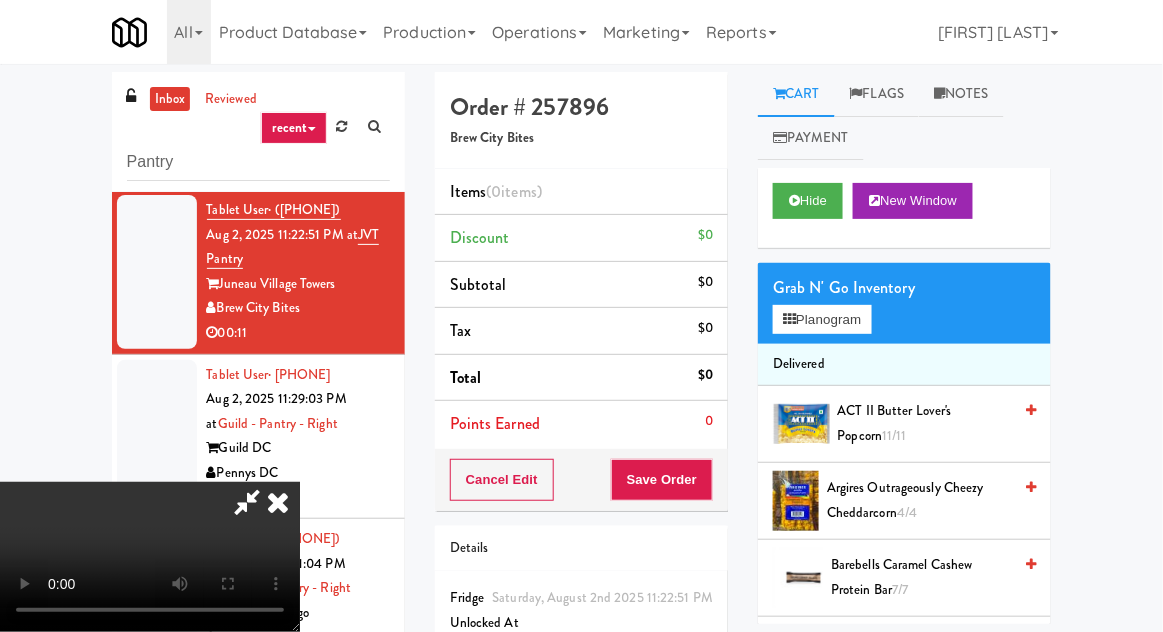 scroll, scrollTop: 73, scrollLeft: 0, axis: vertical 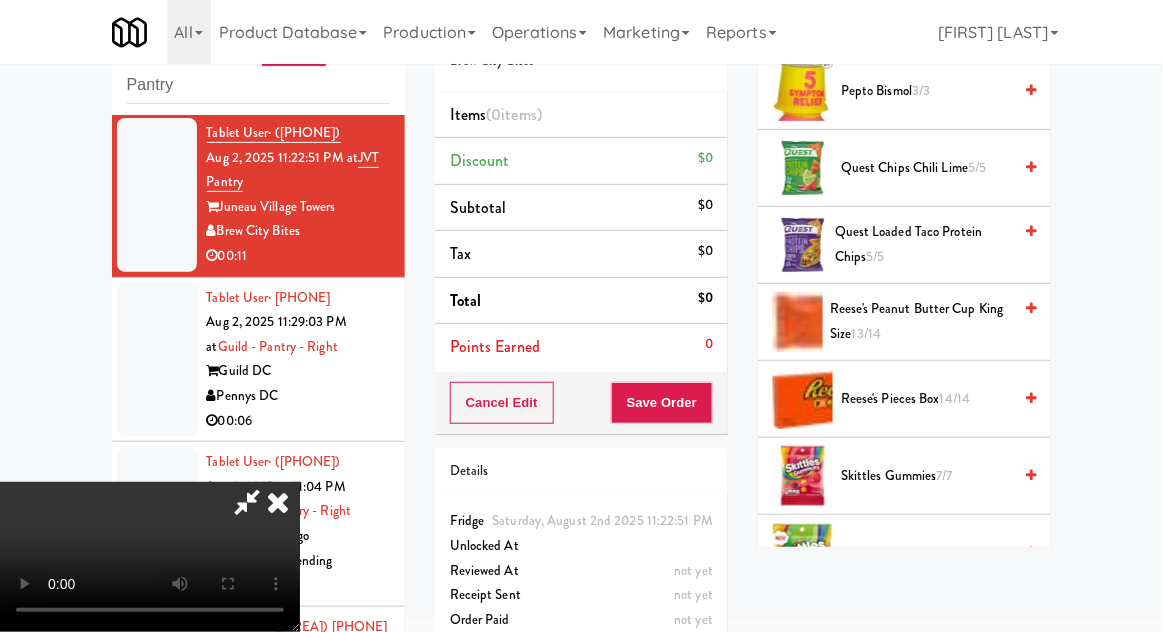 click on "Reese's Peanut Butter Cup King Size  13/14" at bounding box center (921, 321) 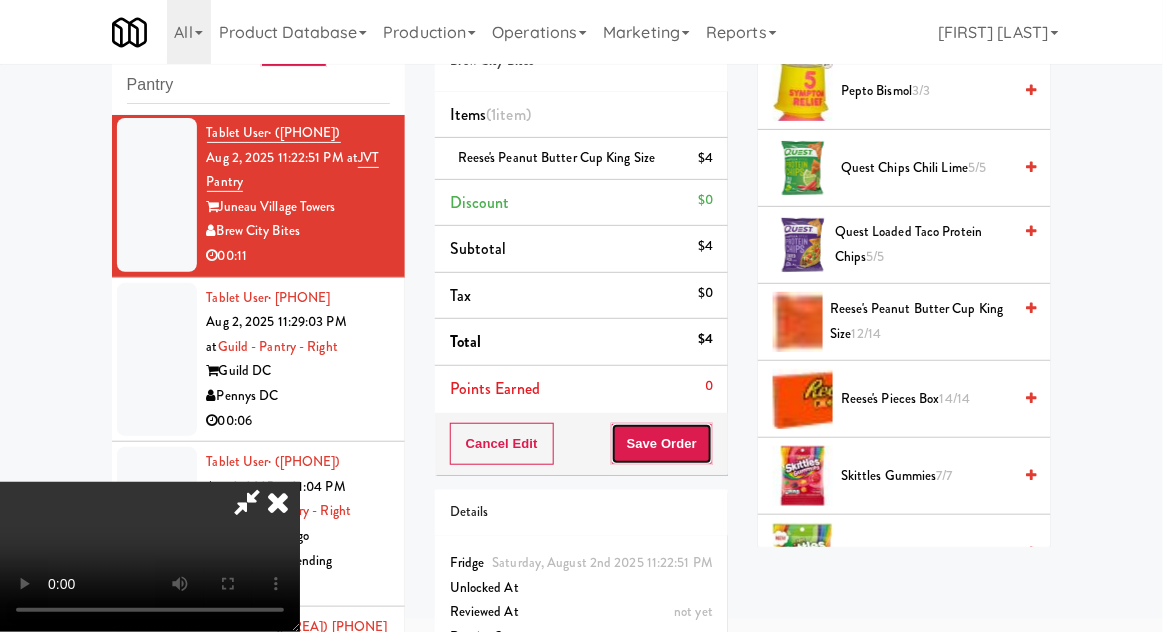click on "Save Order" at bounding box center (662, 444) 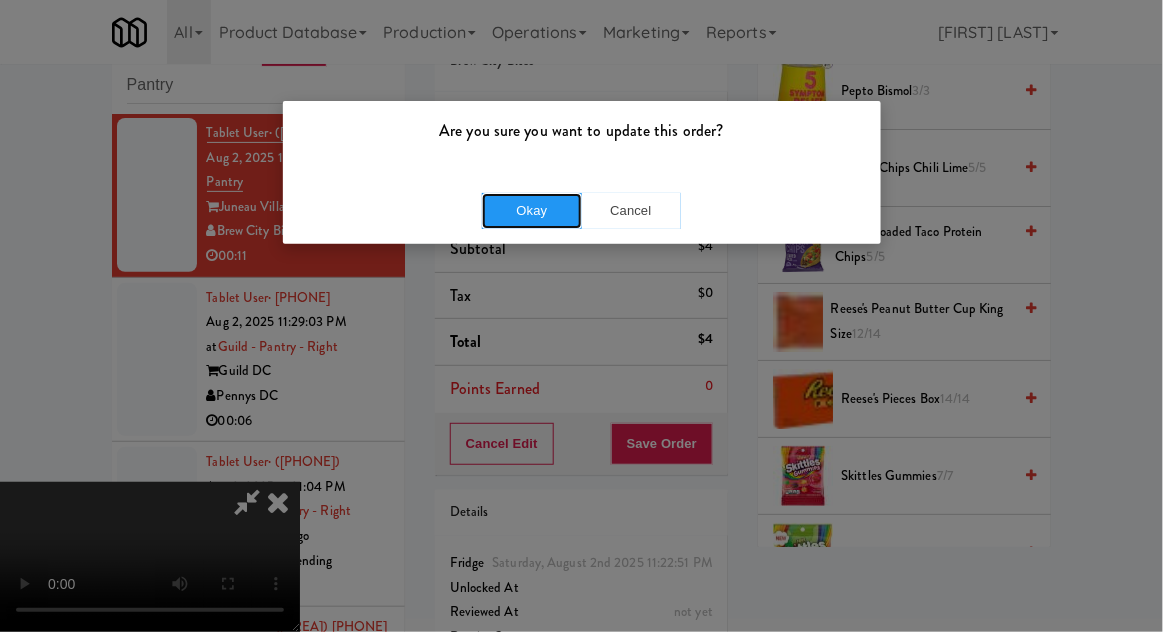 click on "Okay" at bounding box center [532, 211] 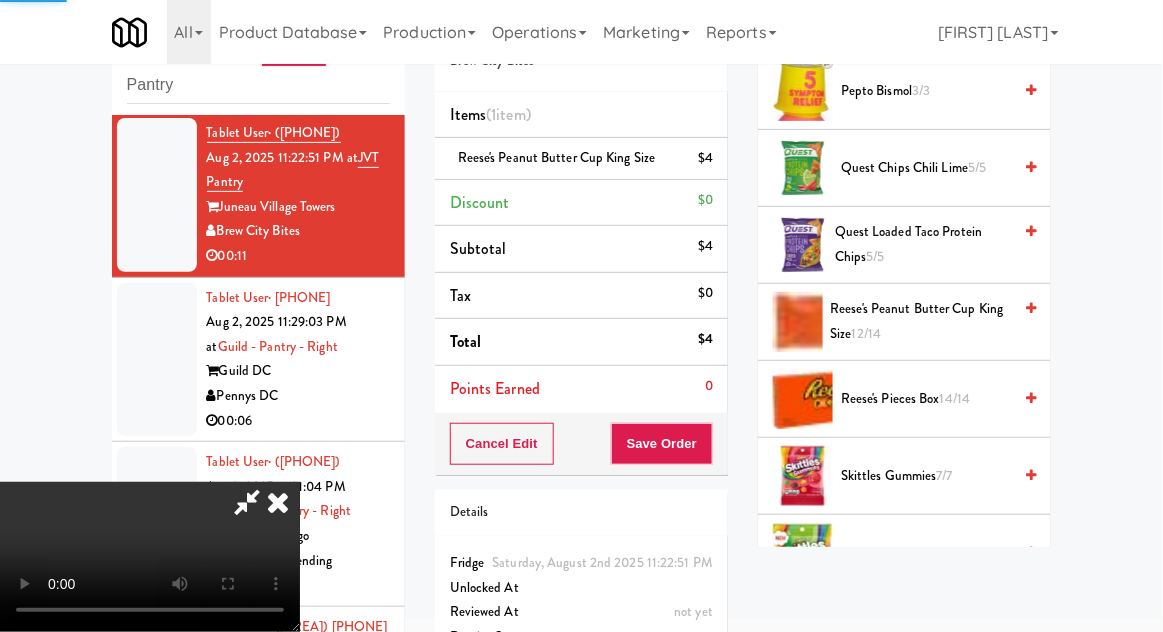 scroll, scrollTop: 197, scrollLeft: 0, axis: vertical 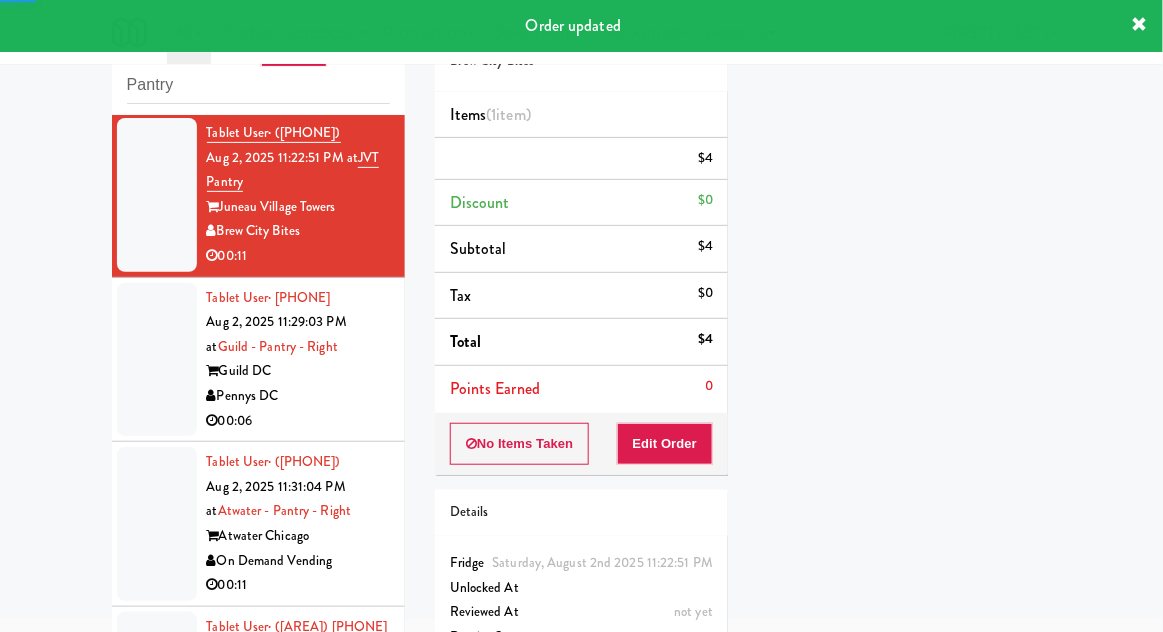 click at bounding box center [157, 360] 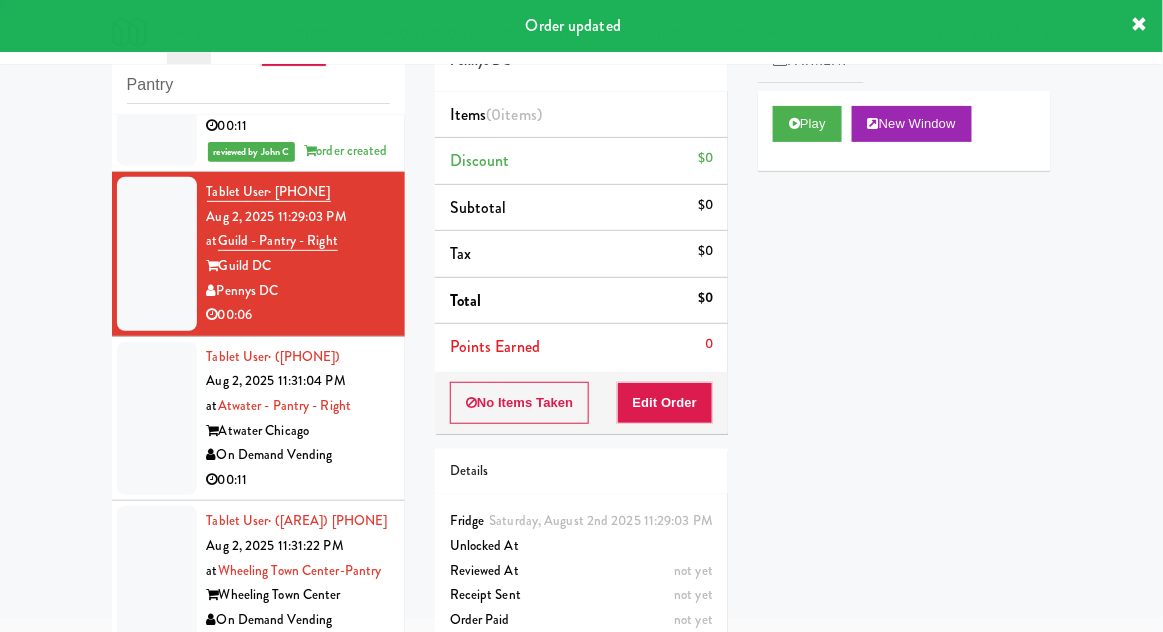 scroll, scrollTop: 0, scrollLeft: 0, axis: both 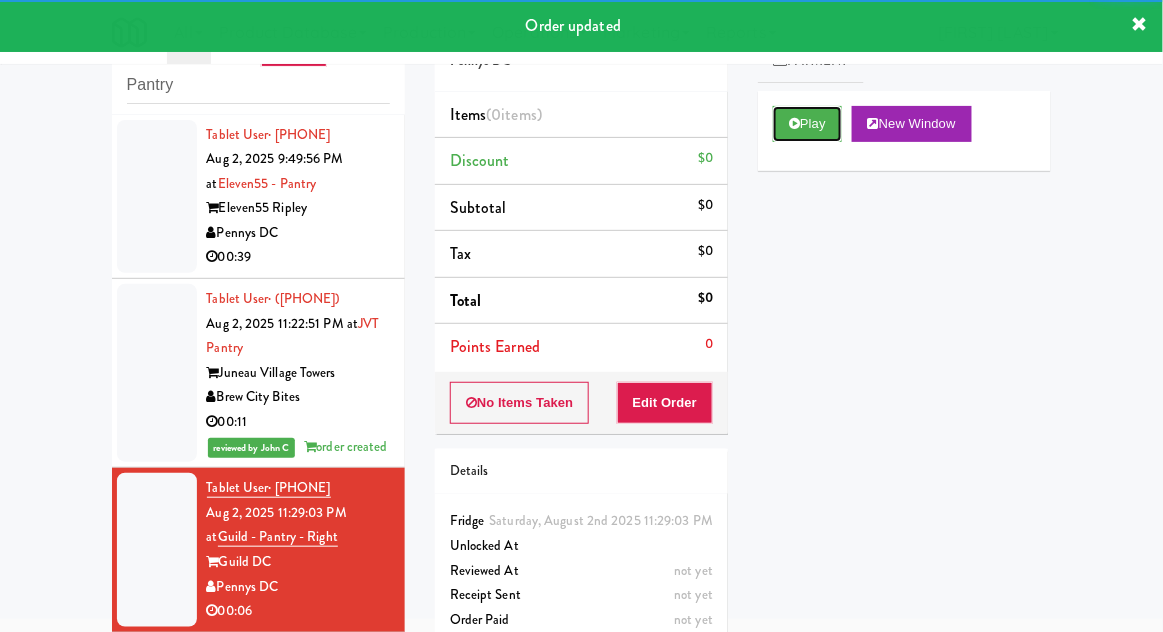 click on "Play" at bounding box center [807, 124] 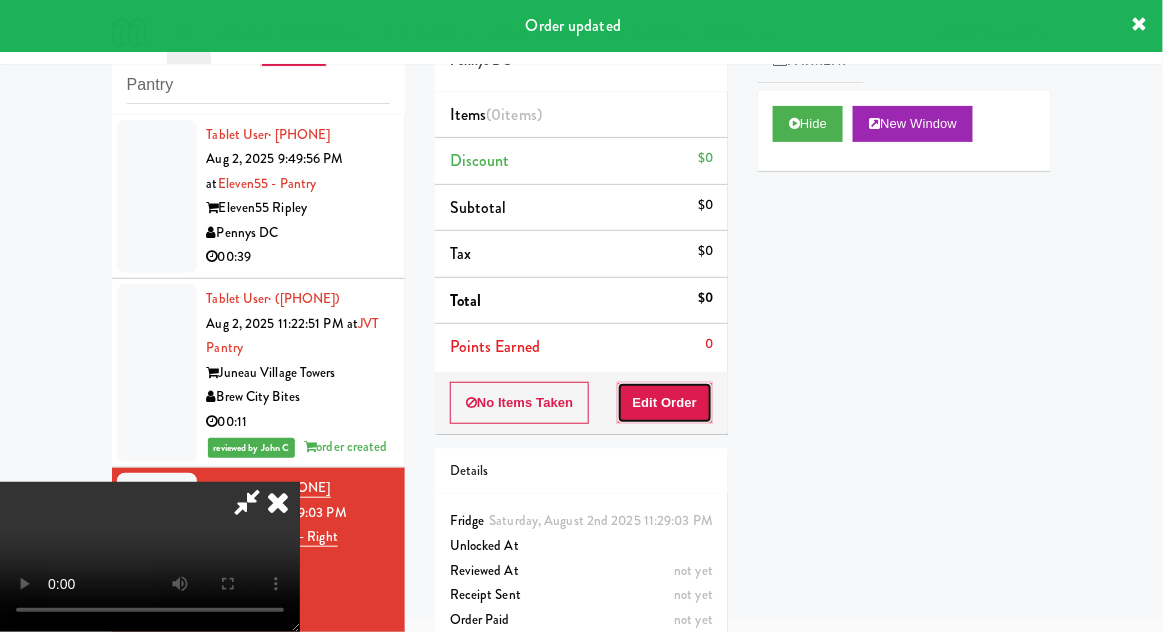 click on "Edit Order" at bounding box center (665, 403) 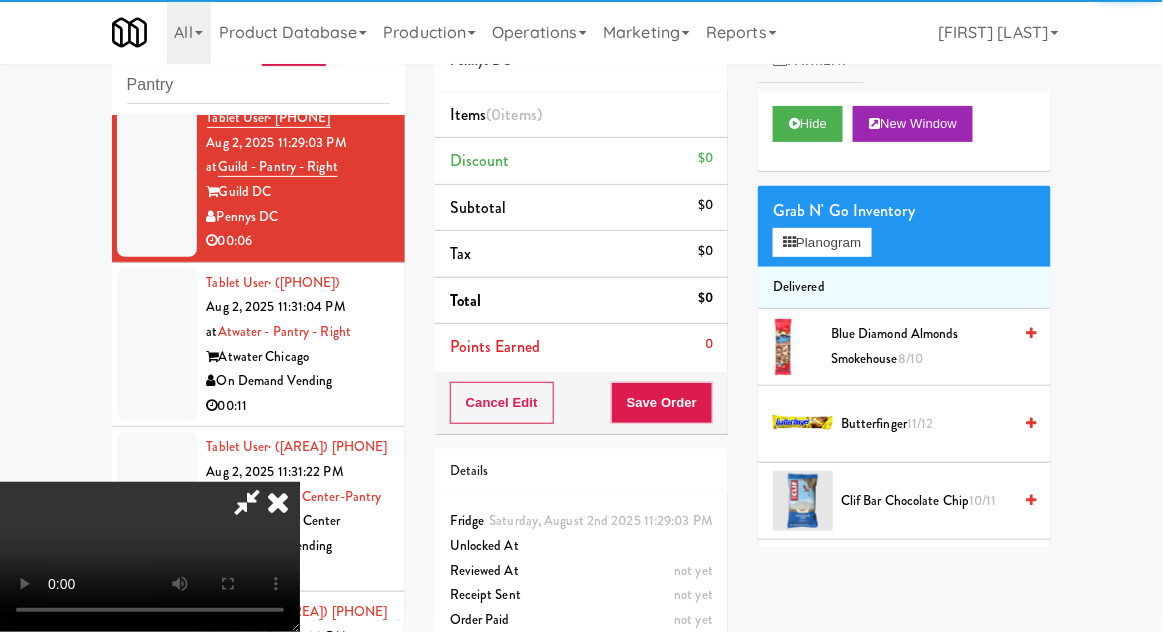 scroll, scrollTop: 373, scrollLeft: 0, axis: vertical 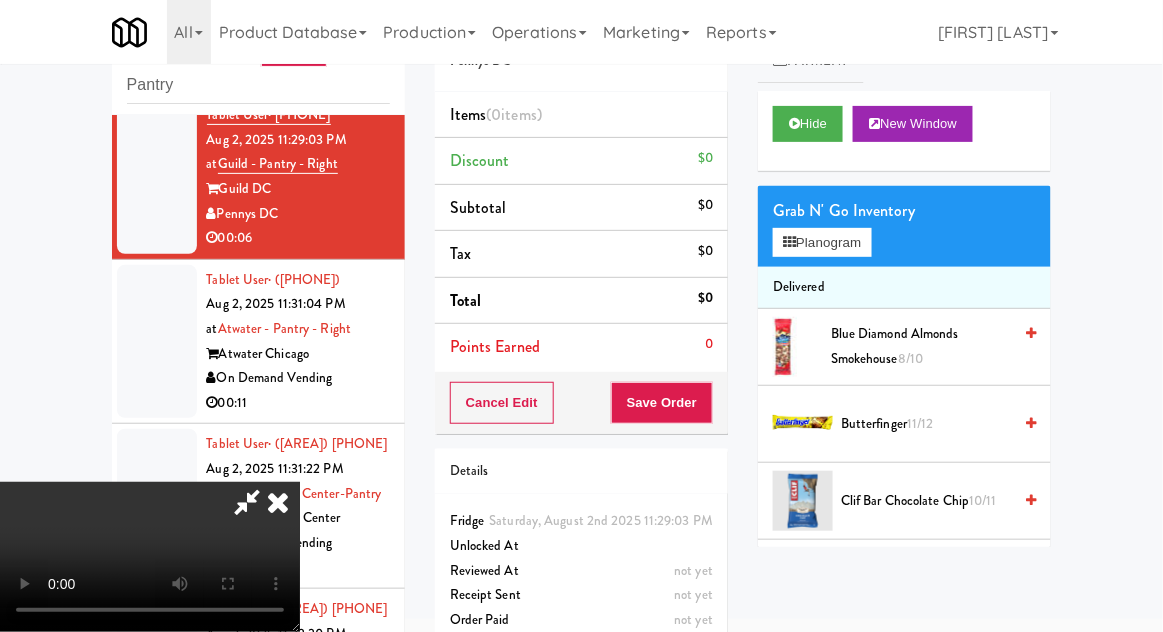 type 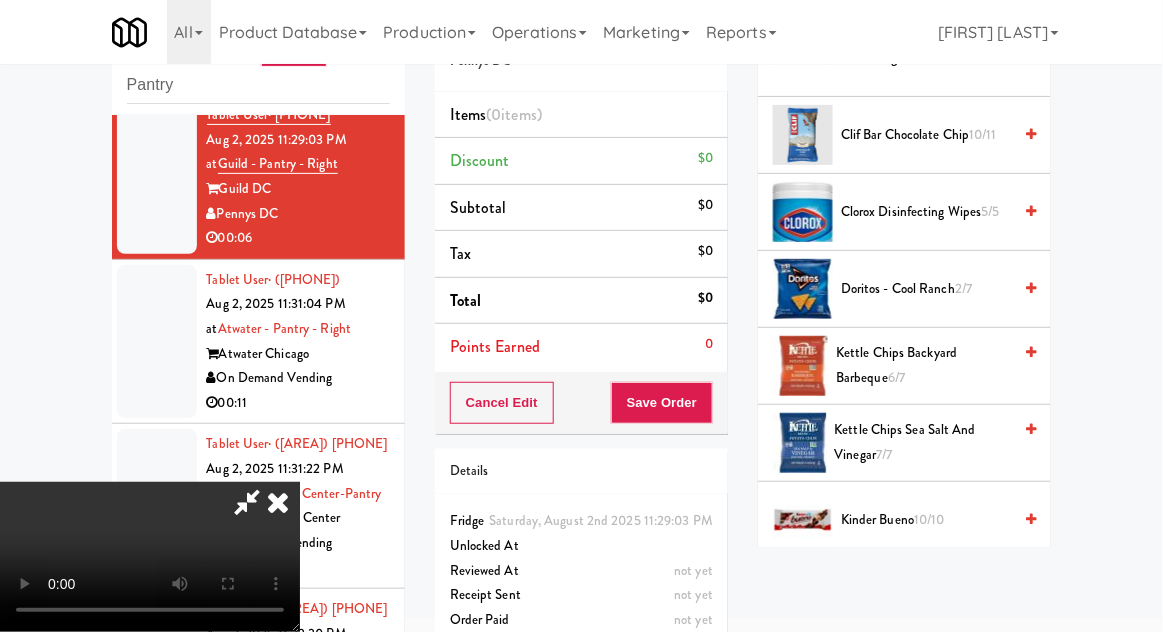 scroll, scrollTop: 358, scrollLeft: 0, axis: vertical 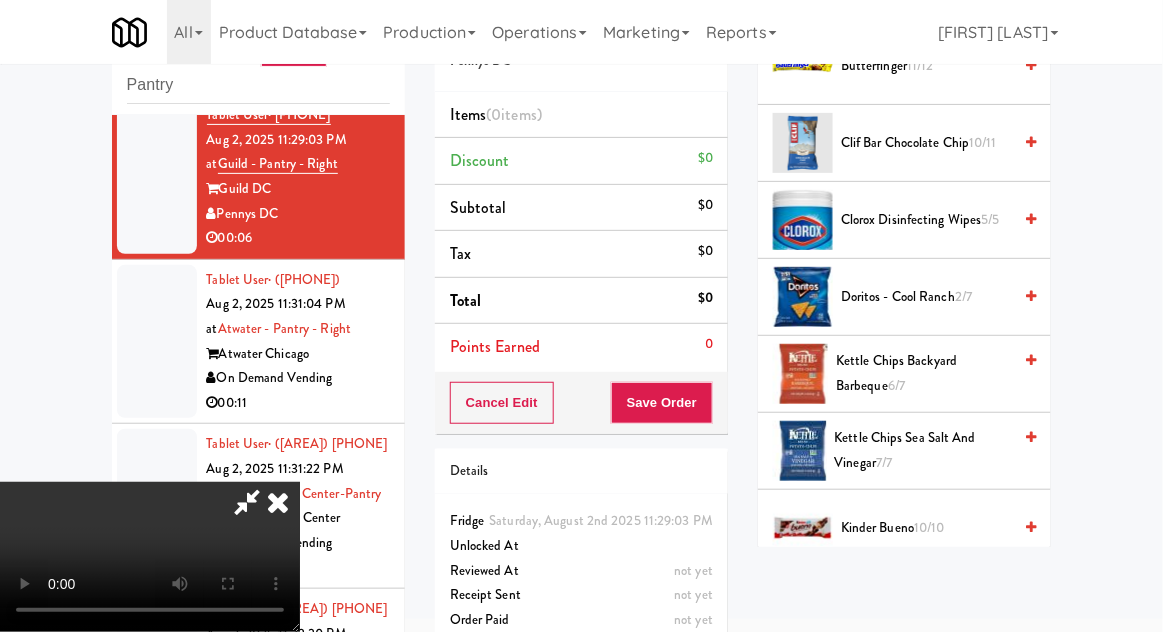 click on "Doritos - Cool Ranch 2/7" at bounding box center [926, 297] 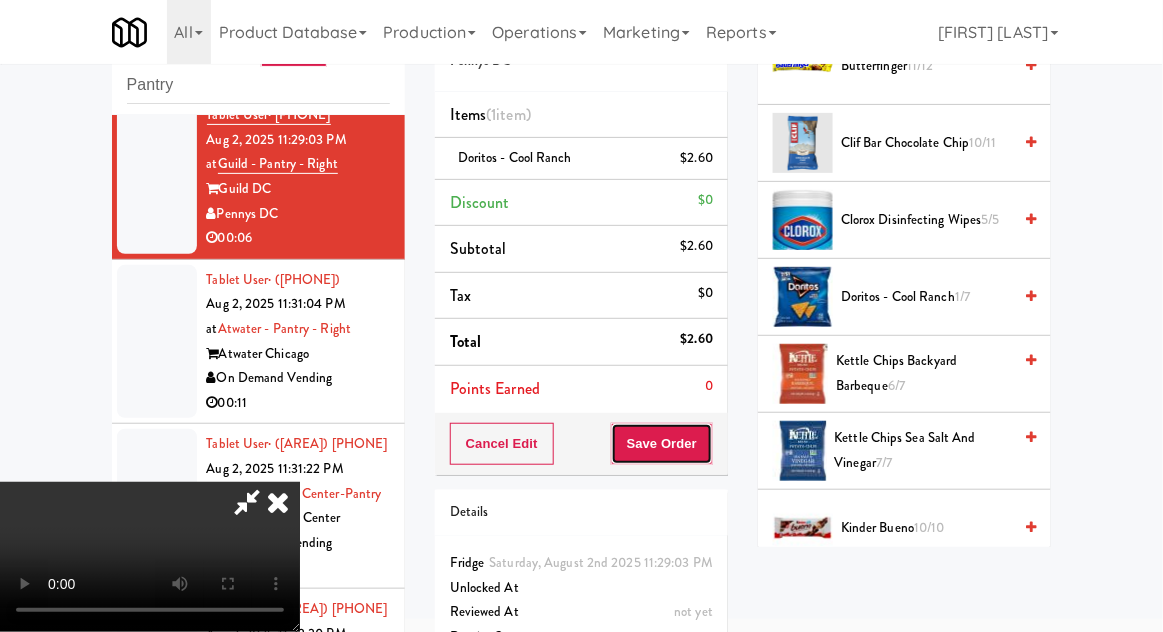 click on "Save Order" at bounding box center (662, 444) 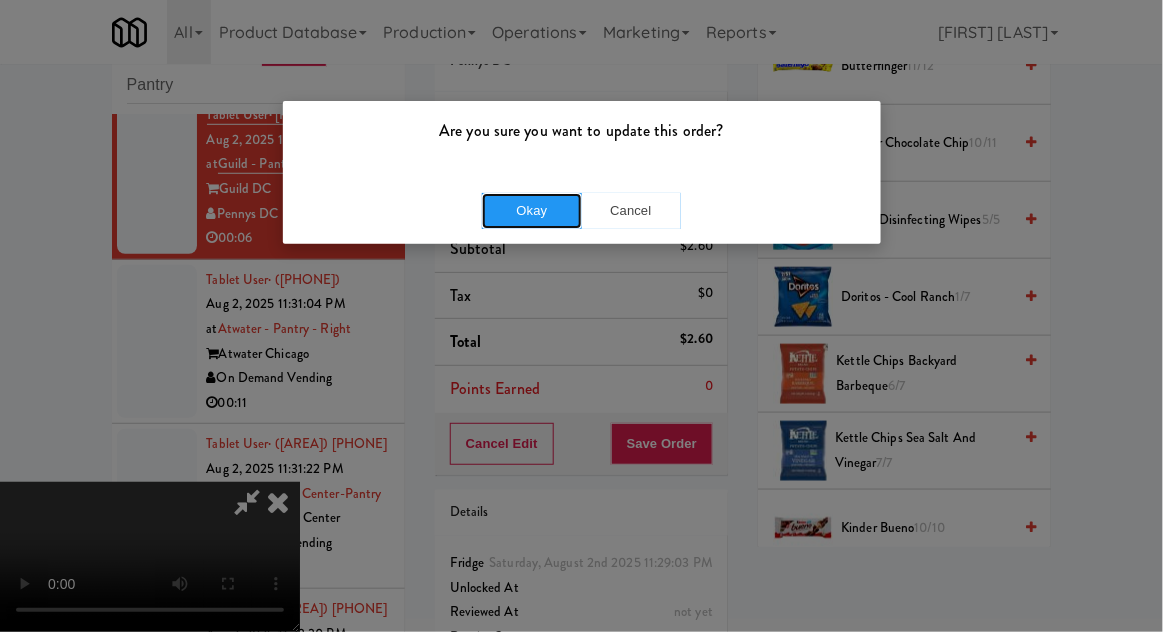 click on "Okay" at bounding box center (532, 211) 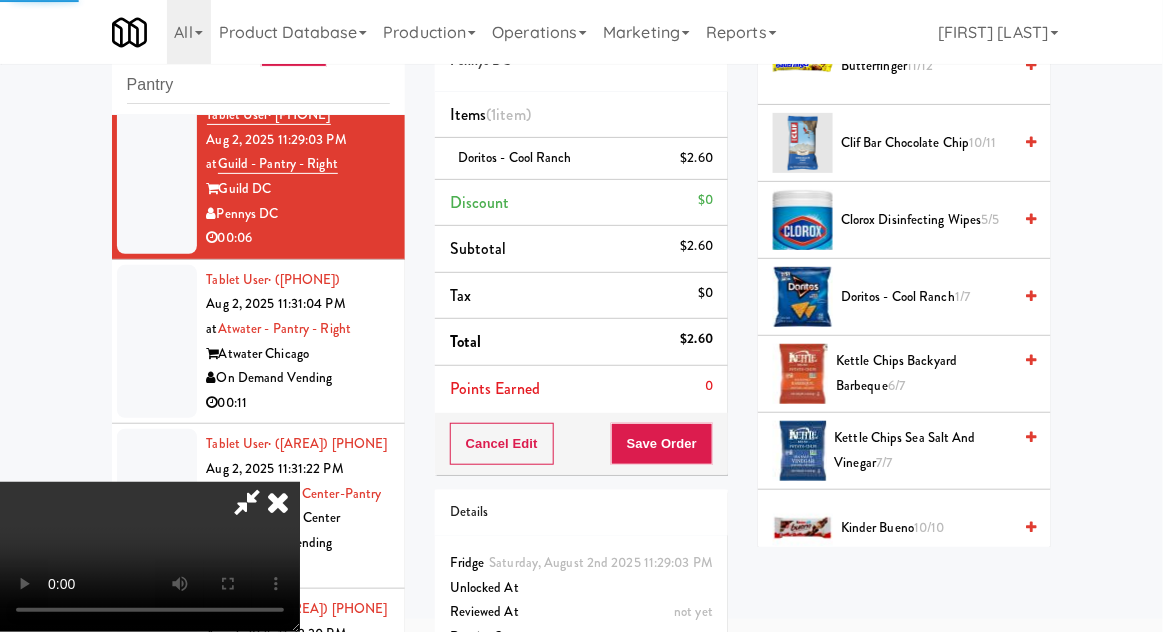 scroll, scrollTop: 197, scrollLeft: 0, axis: vertical 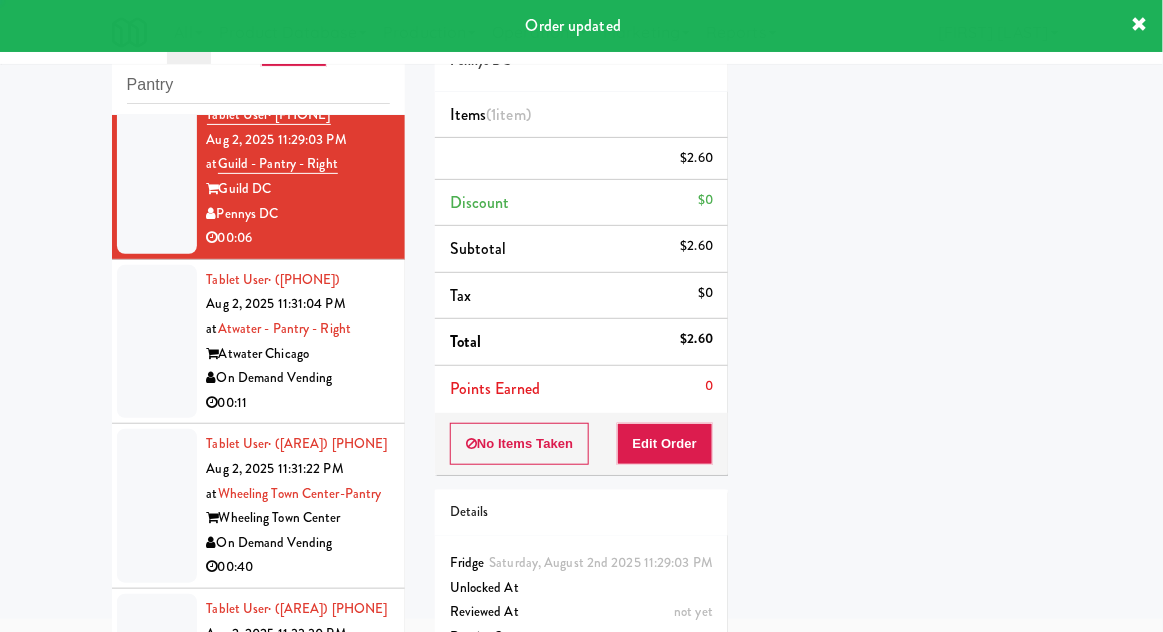 click at bounding box center [157, 342] 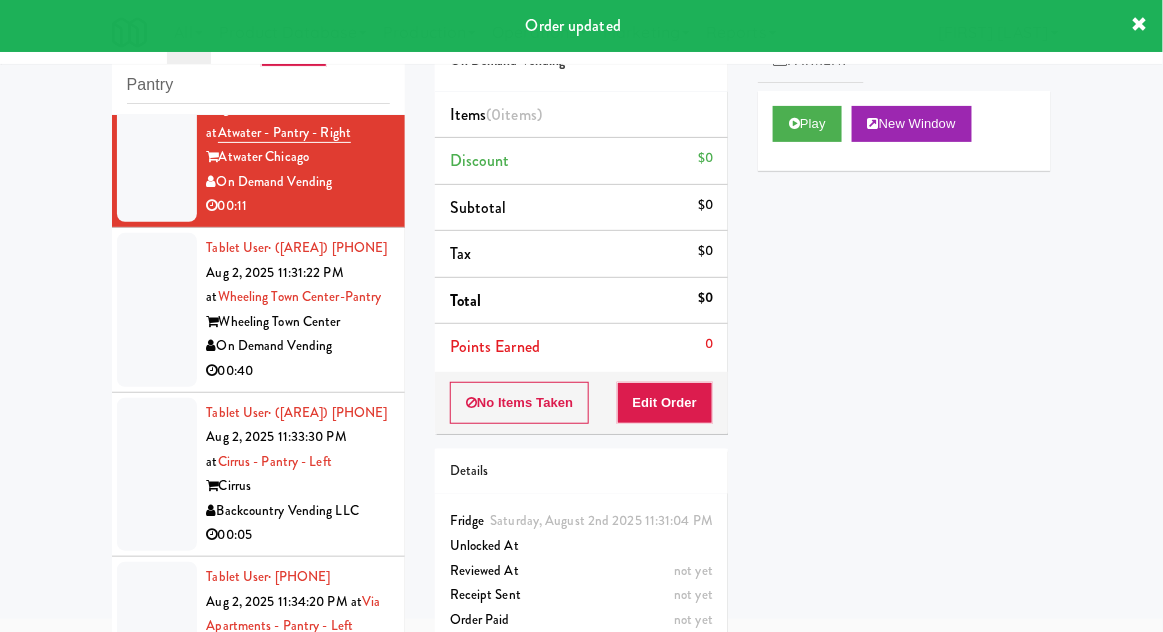 scroll, scrollTop: 593, scrollLeft: 0, axis: vertical 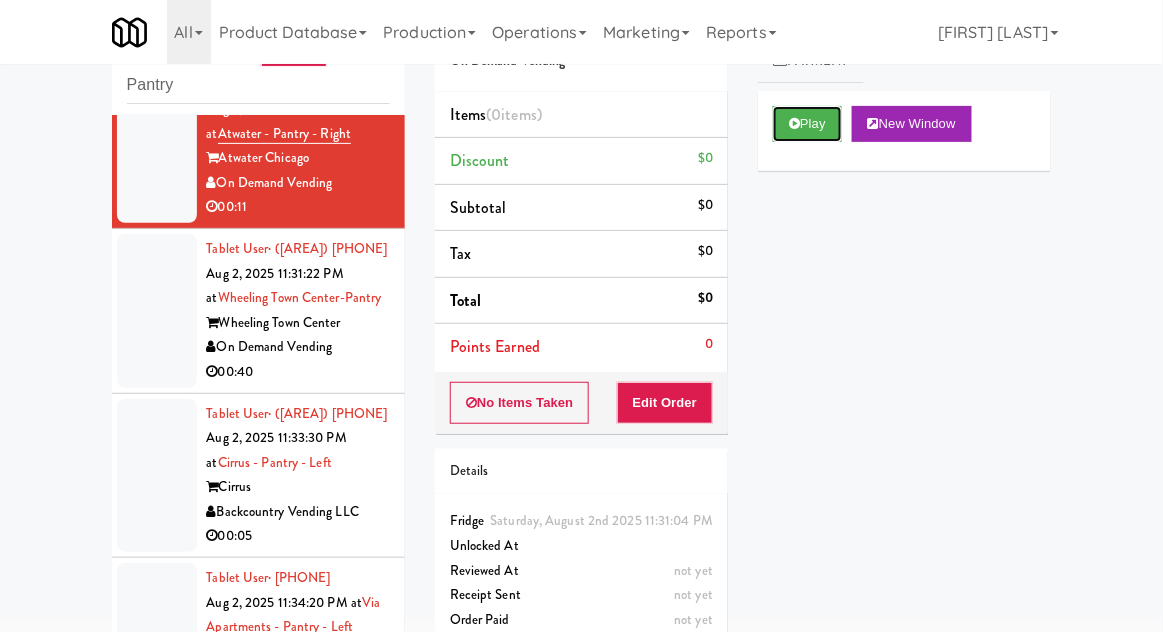 click on "Play" at bounding box center (807, 124) 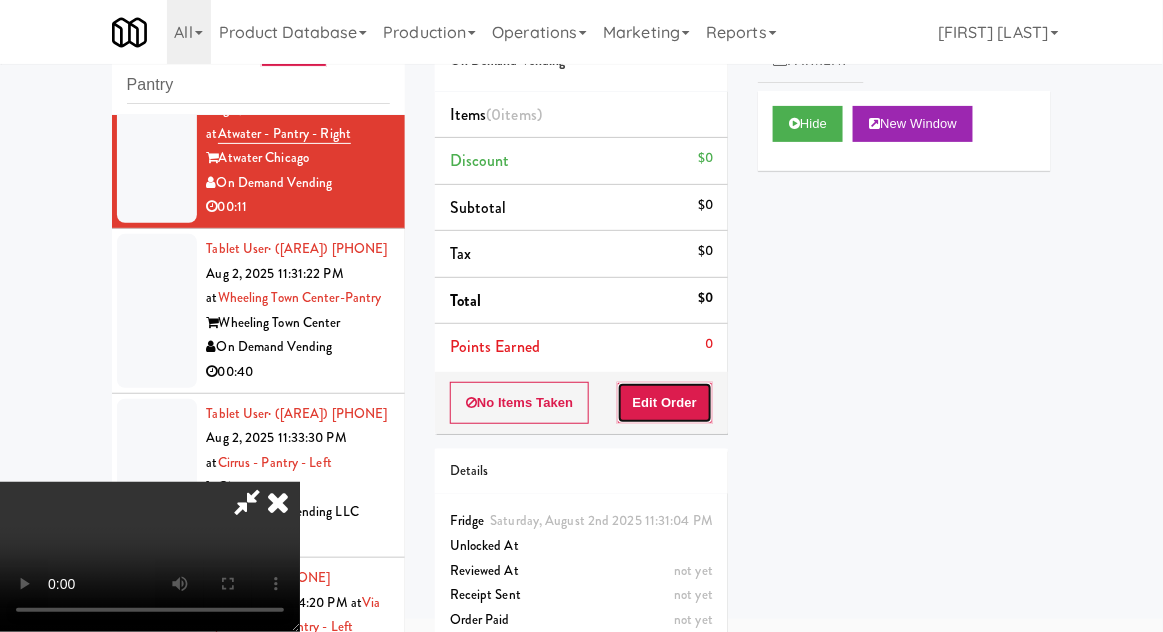click on "Edit Order" at bounding box center (665, 403) 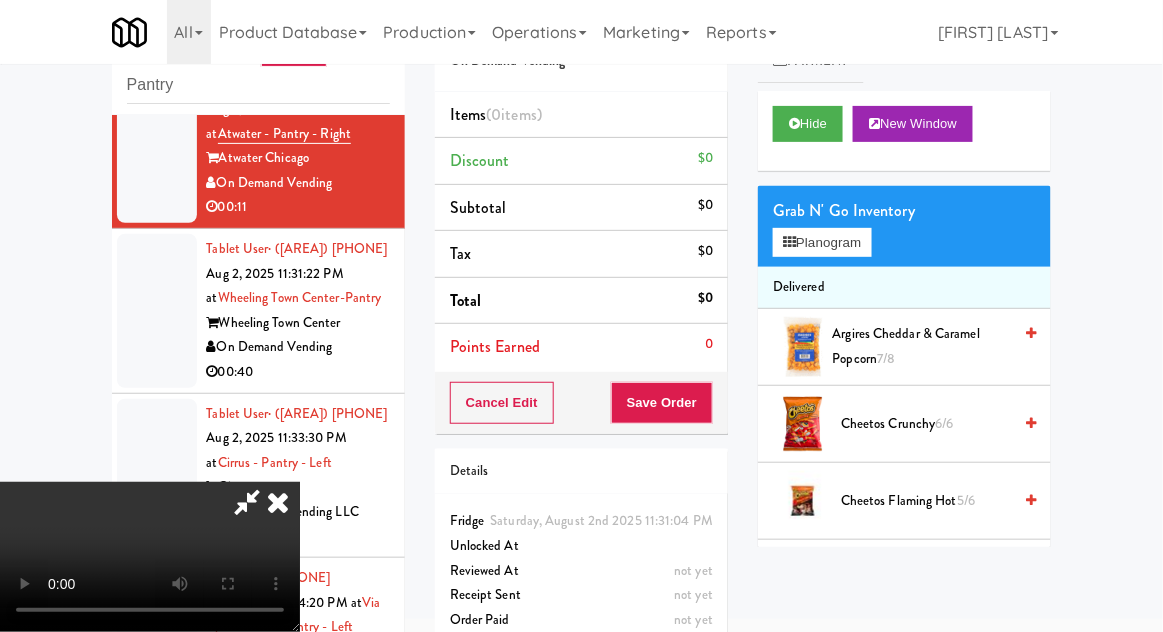 type 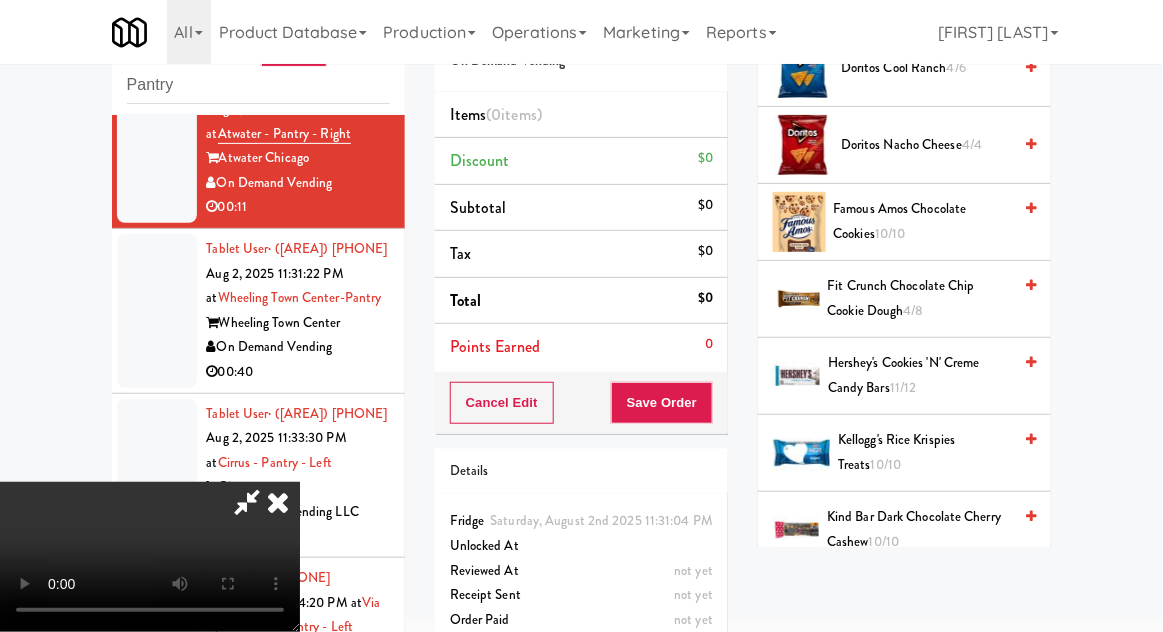 scroll, scrollTop: 821, scrollLeft: 0, axis: vertical 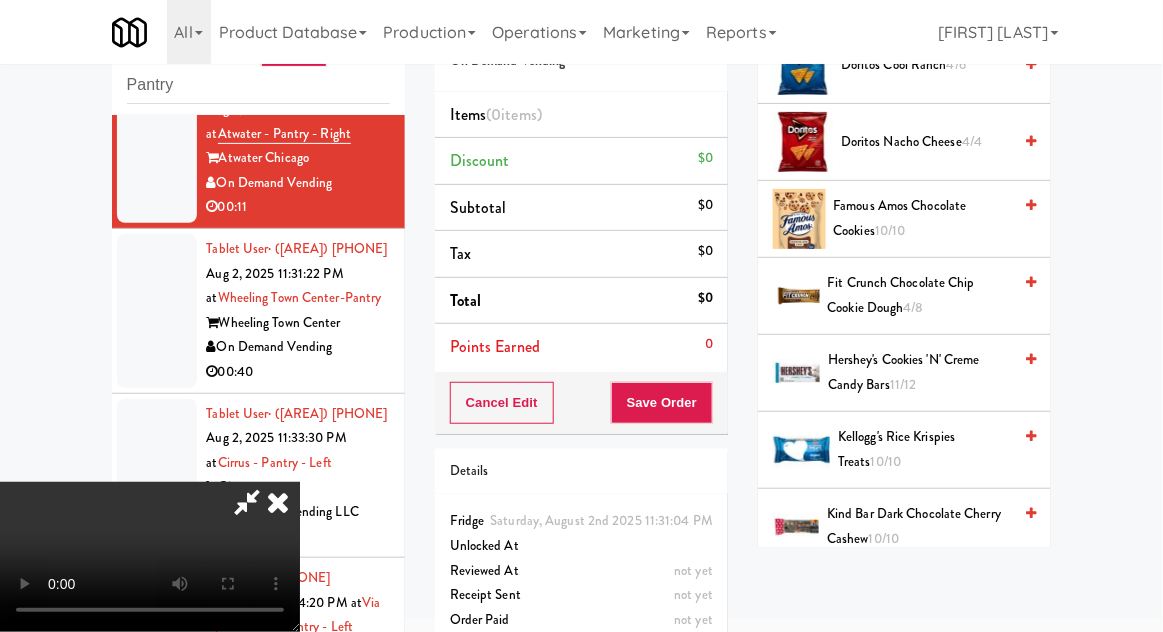 click on "Hershey's Cookies 'n' Creme Candy Bars  11/12" at bounding box center [919, 372] 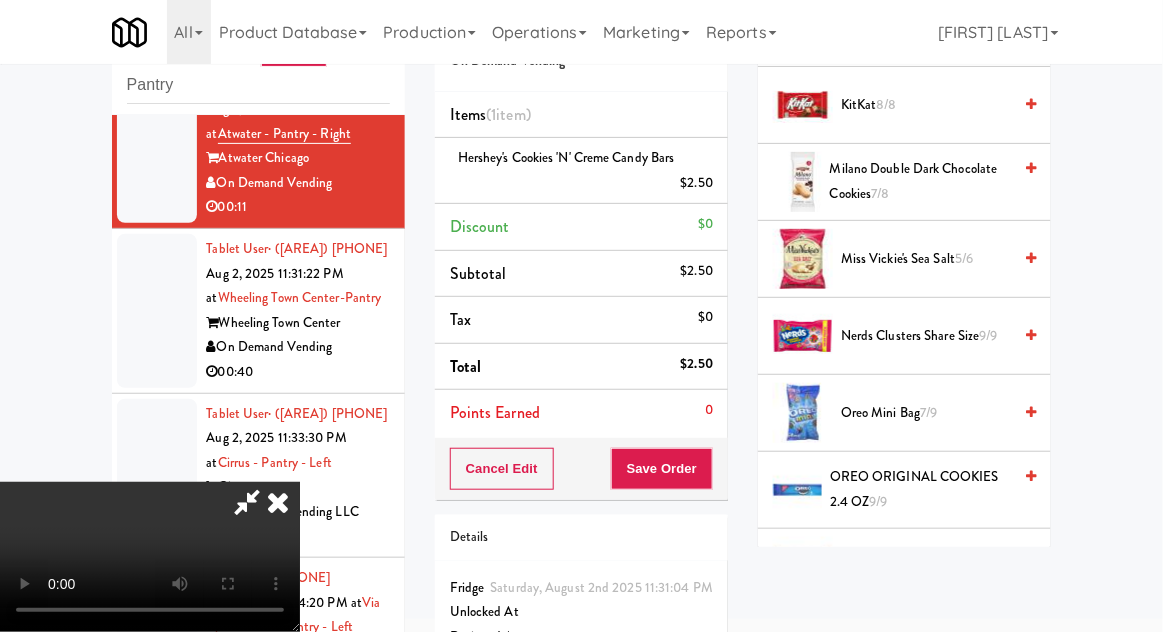 scroll, scrollTop: 1391, scrollLeft: 0, axis: vertical 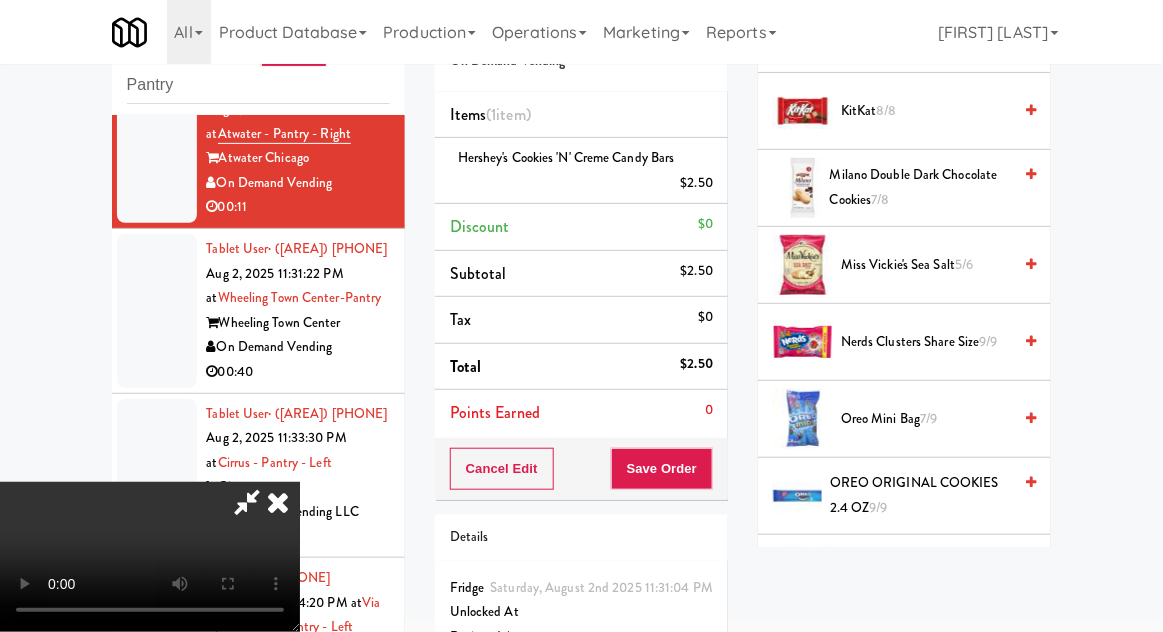 click on "OREO ORIGINAL COOKIES 2.4 OZ 9/9" at bounding box center [920, 495] 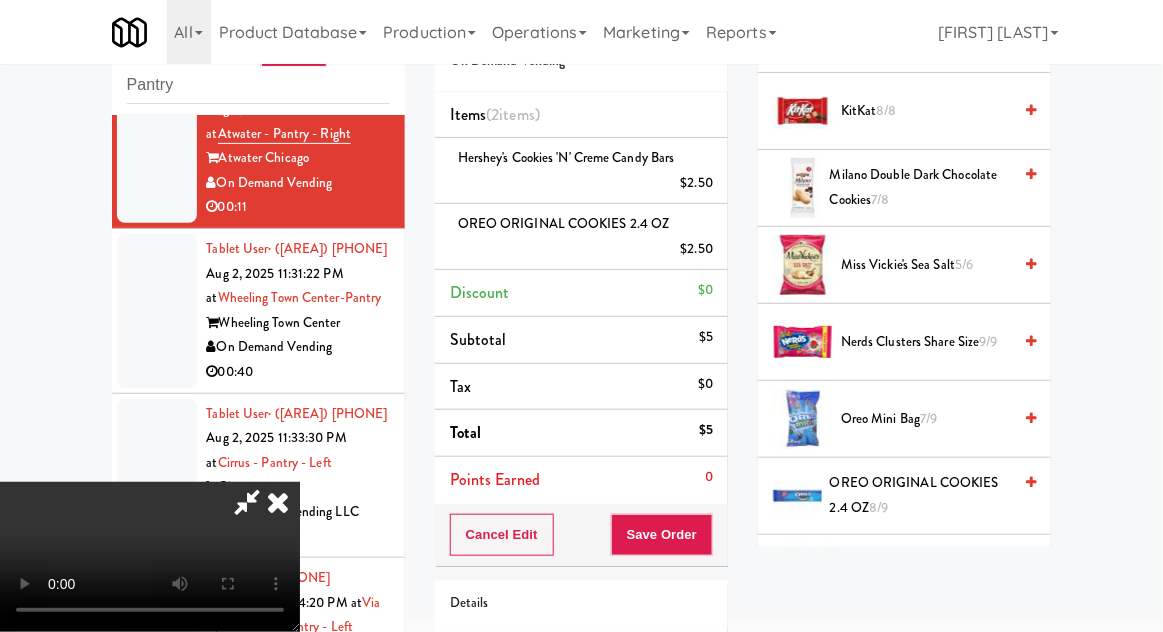 click on "Save Order" at bounding box center (662, 535) 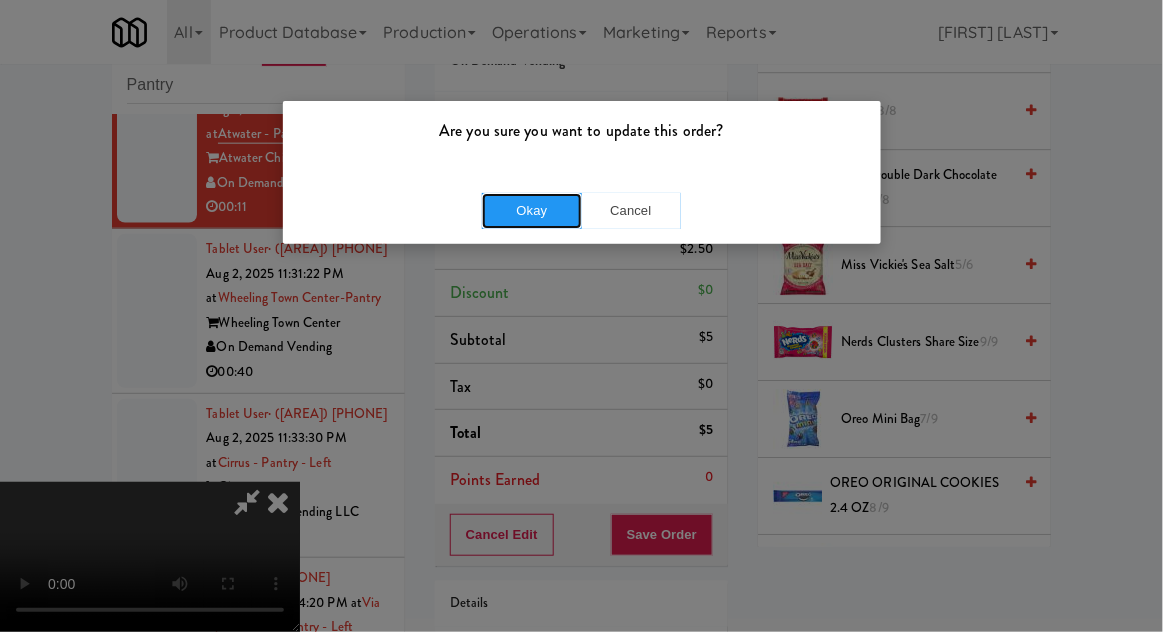 click on "Okay" at bounding box center (532, 211) 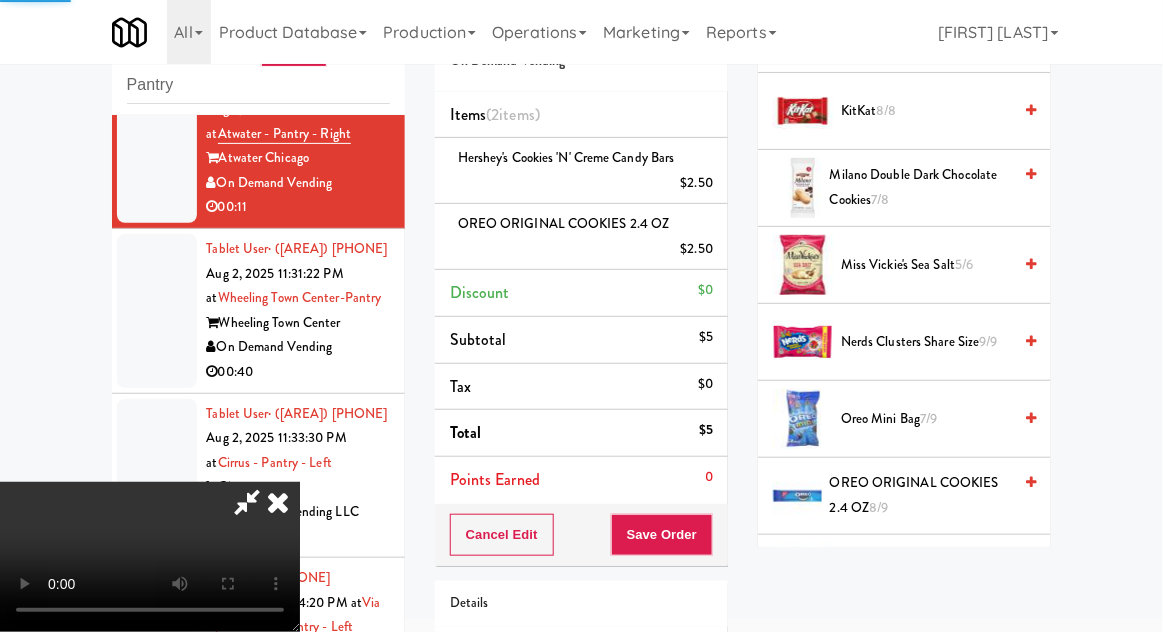scroll, scrollTop: 197, scrollLeft: 0, axis: vertical 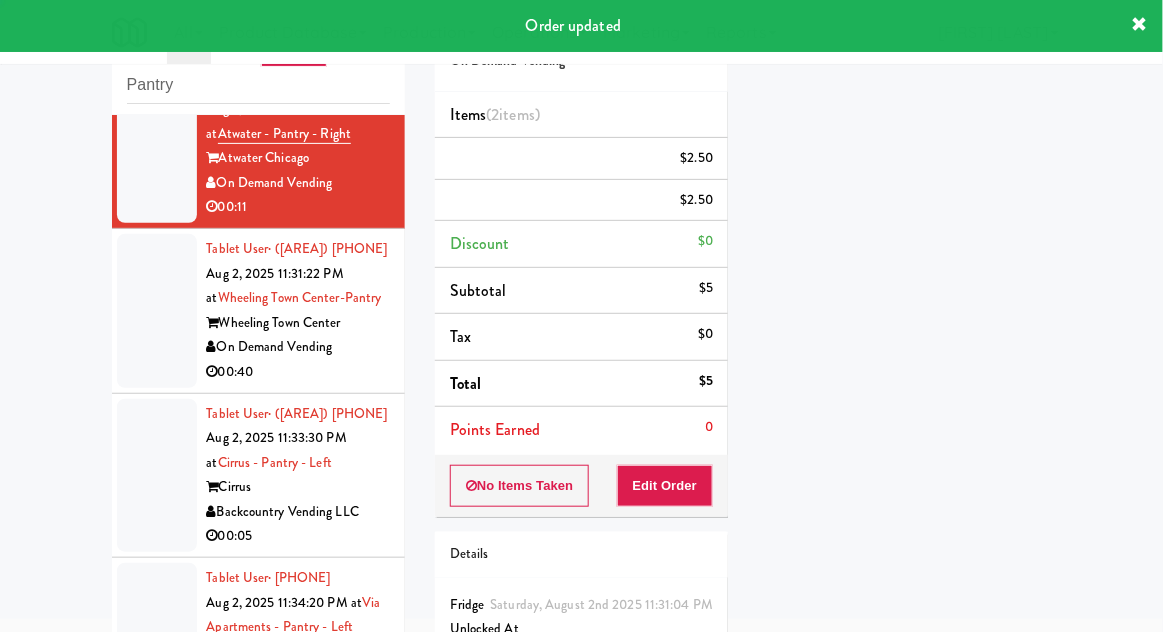 click at bounding box center [157, 311] 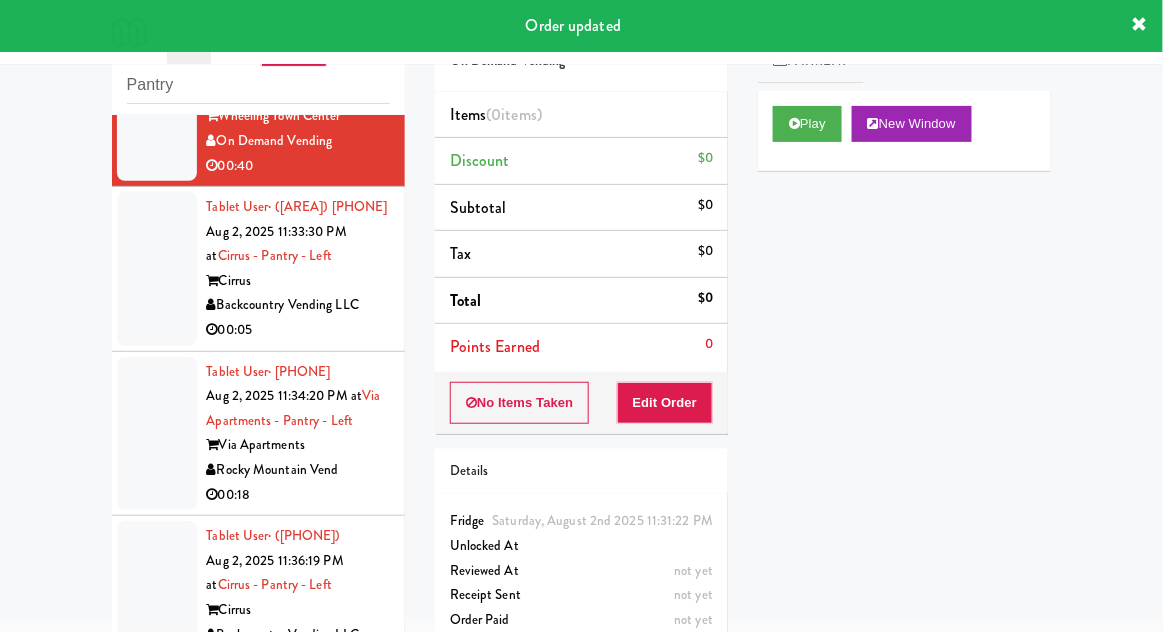 scroll, scrollTop: 824, scrollLeft: 0, axis: vertical 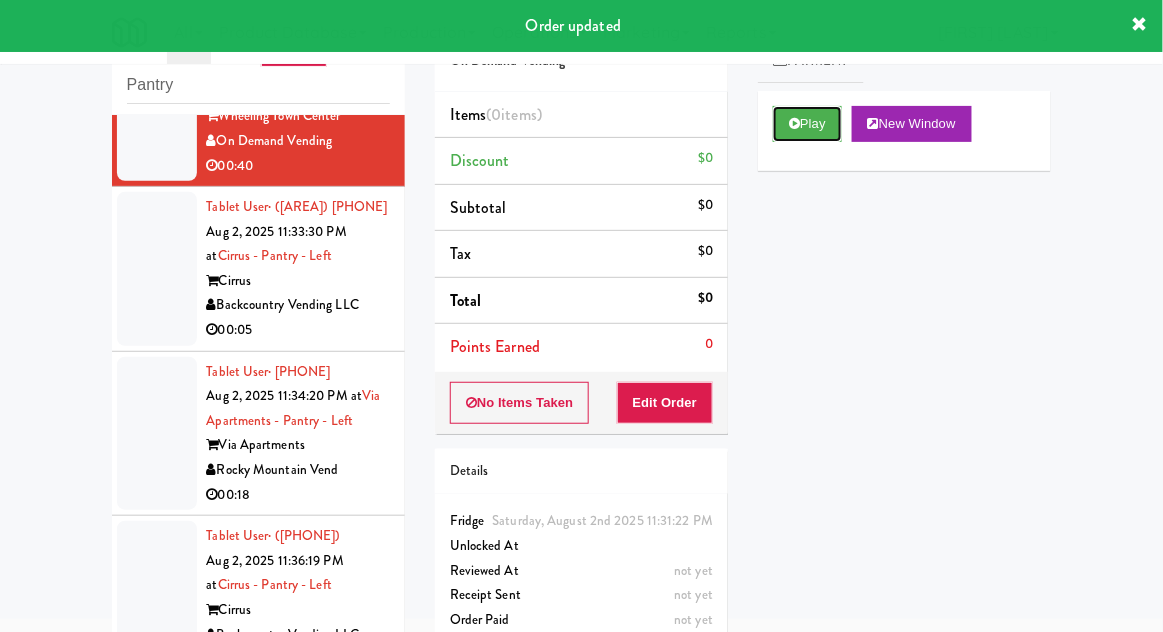 click on "Play" at bounding box center (807, 124) 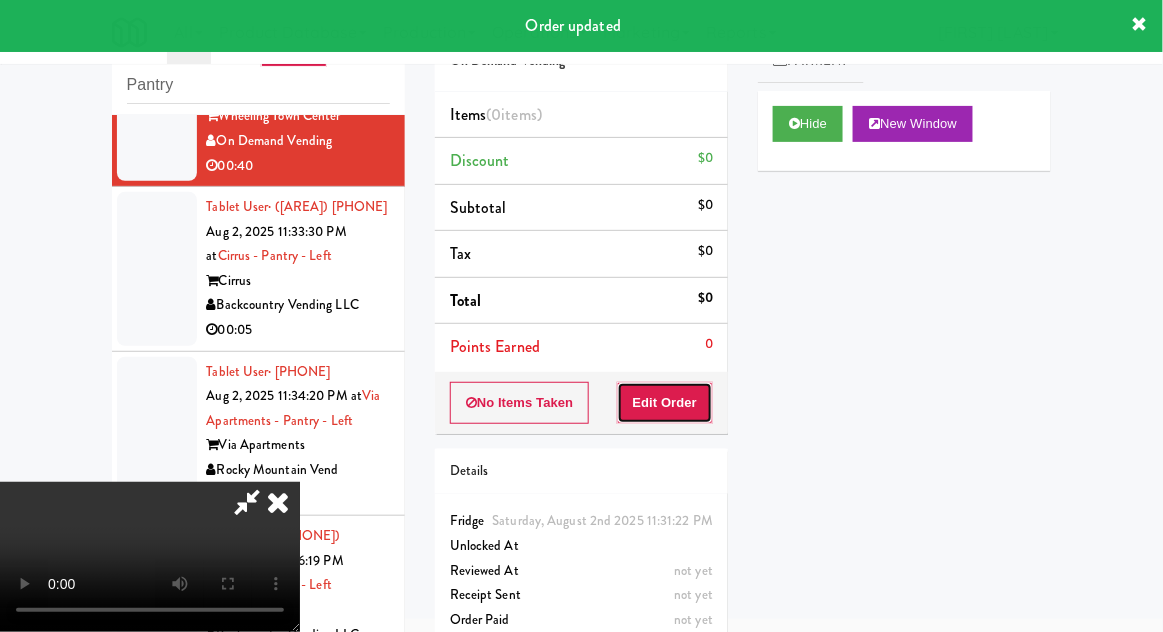 click on "Edit Order" at bounding box center [665, 403] 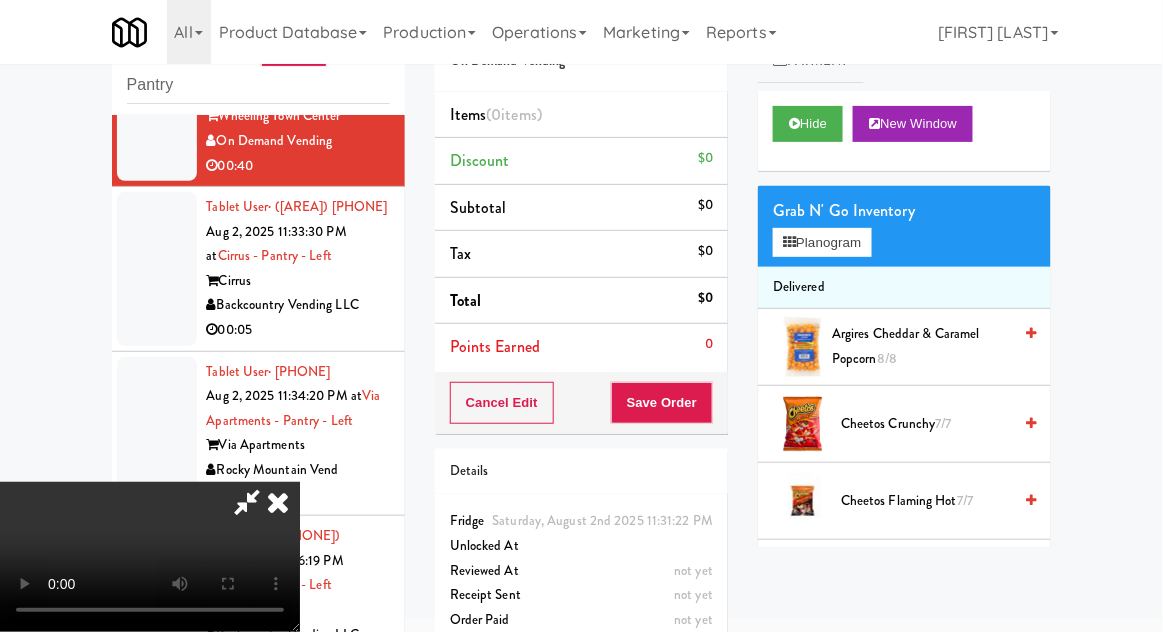 scroll, scrollTop: 73, scrollLeft: 0, axis: vertical 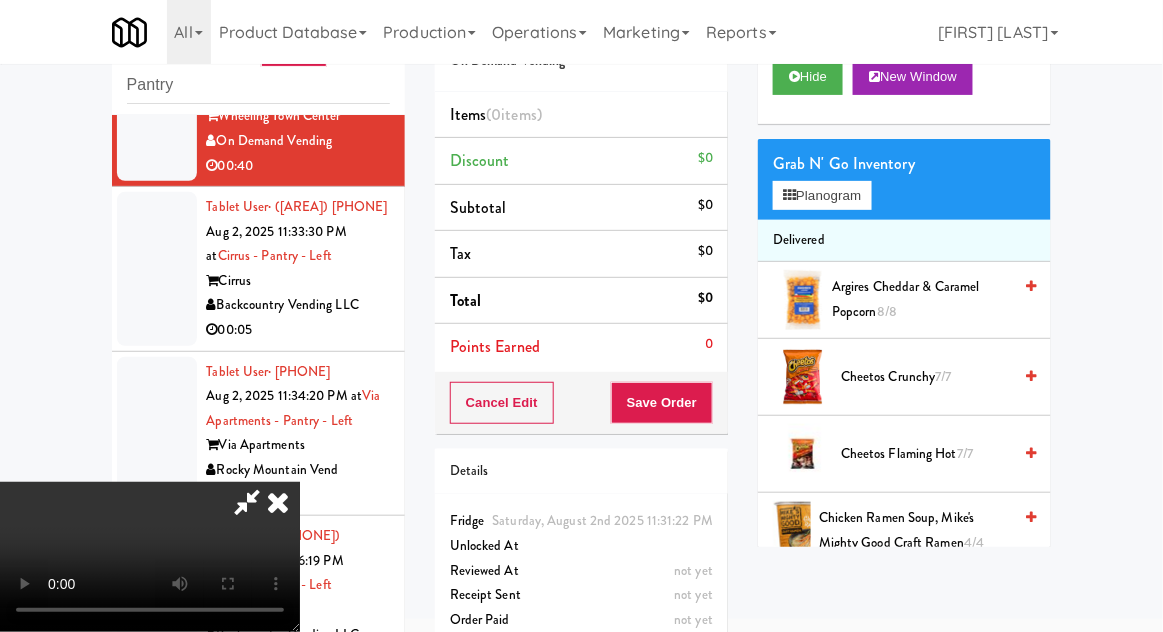 click on "Cheetos Flaming Hot  7/7" at bounding box center [926, 454] 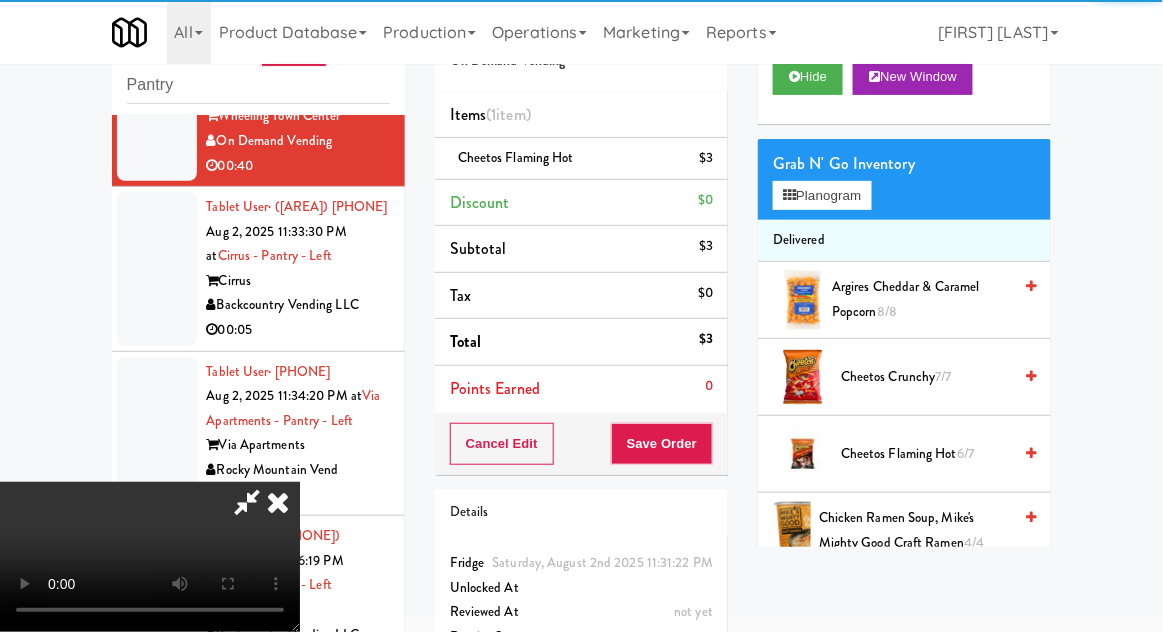 scroll, scrollTop: 73, scrollLeft: 0, axis: vertical 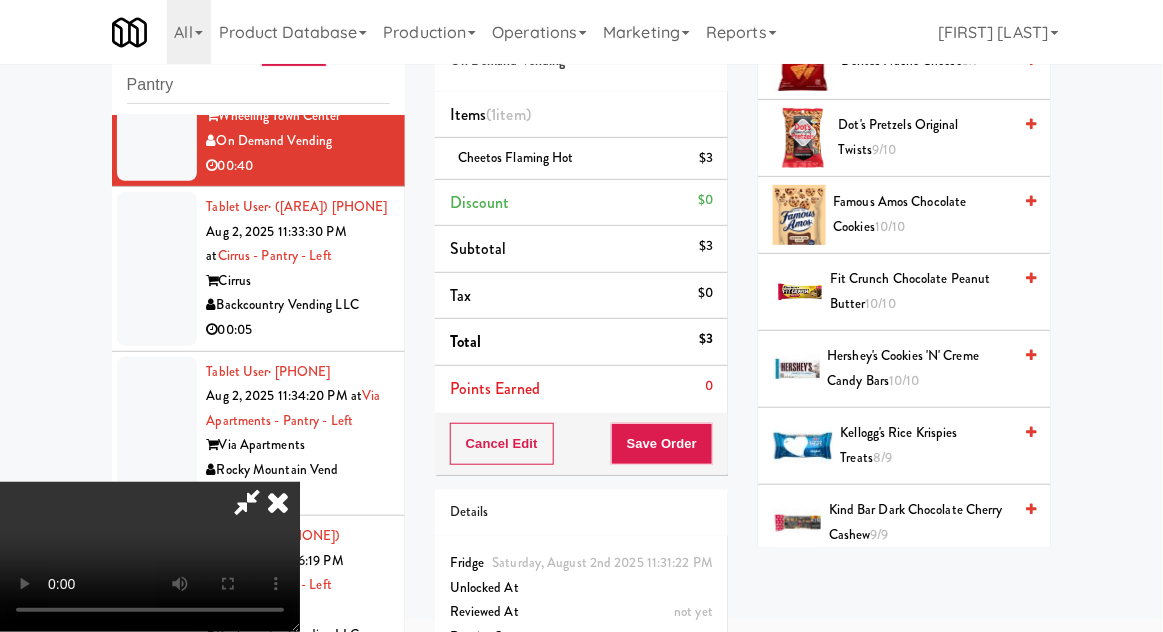 click on "Kellogg's Rice Krispies Treats  8/9" at bounding box center [926, 445] 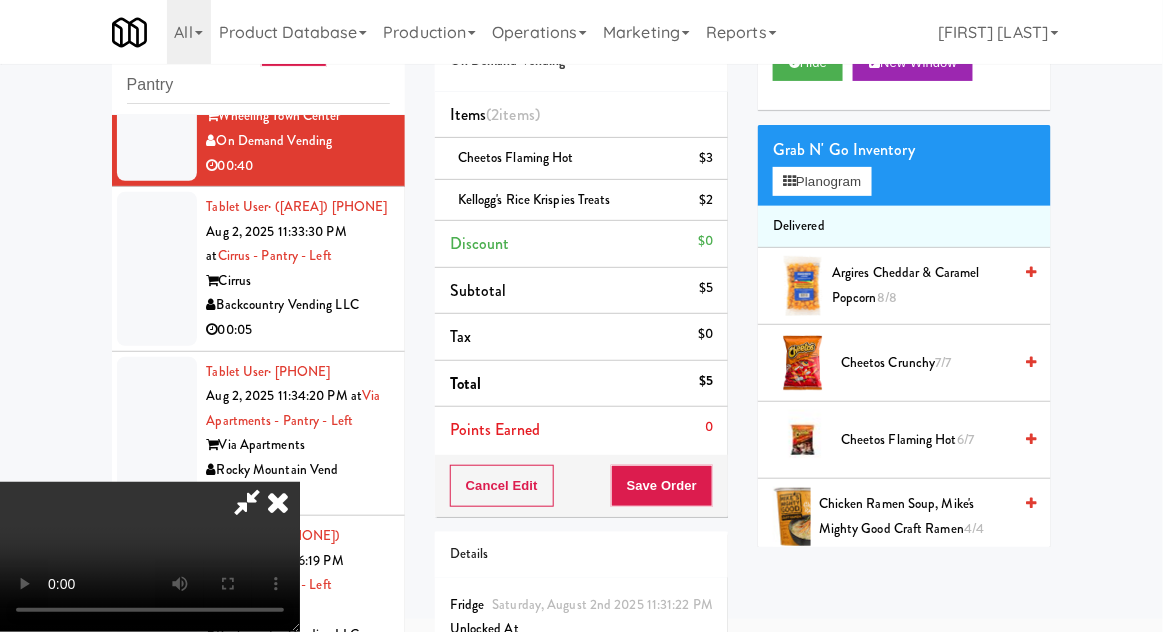scroll, scrollTop: 0, scrollLeft: 0, axis: both 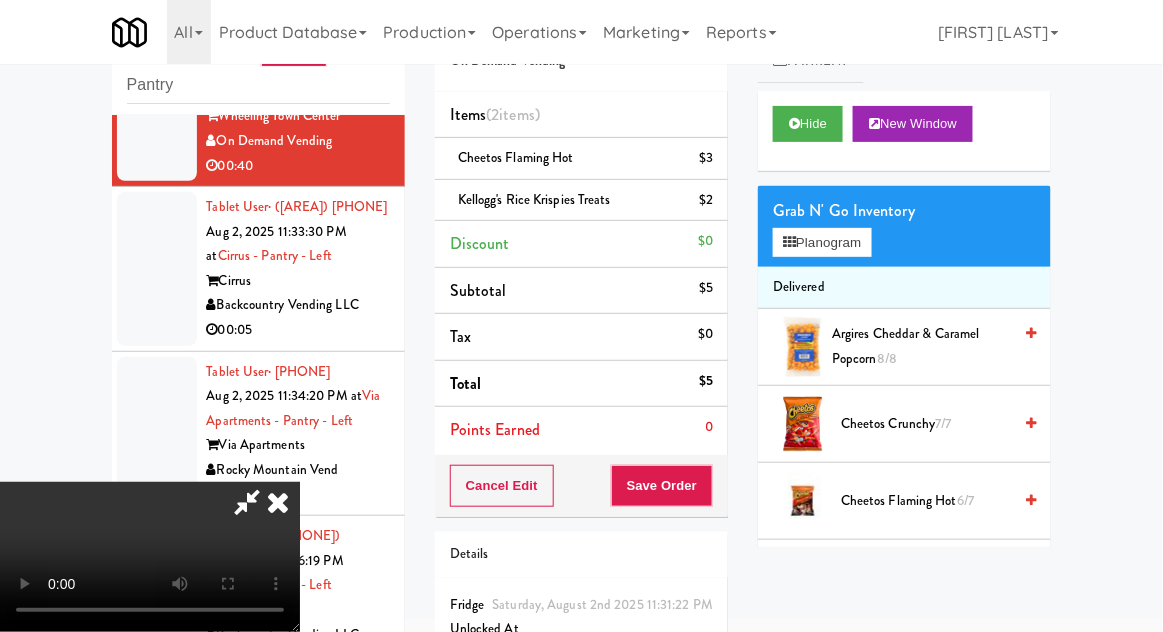 click on "Cheetos Flaming Hot  6/7" at bounding box center [926, 501] 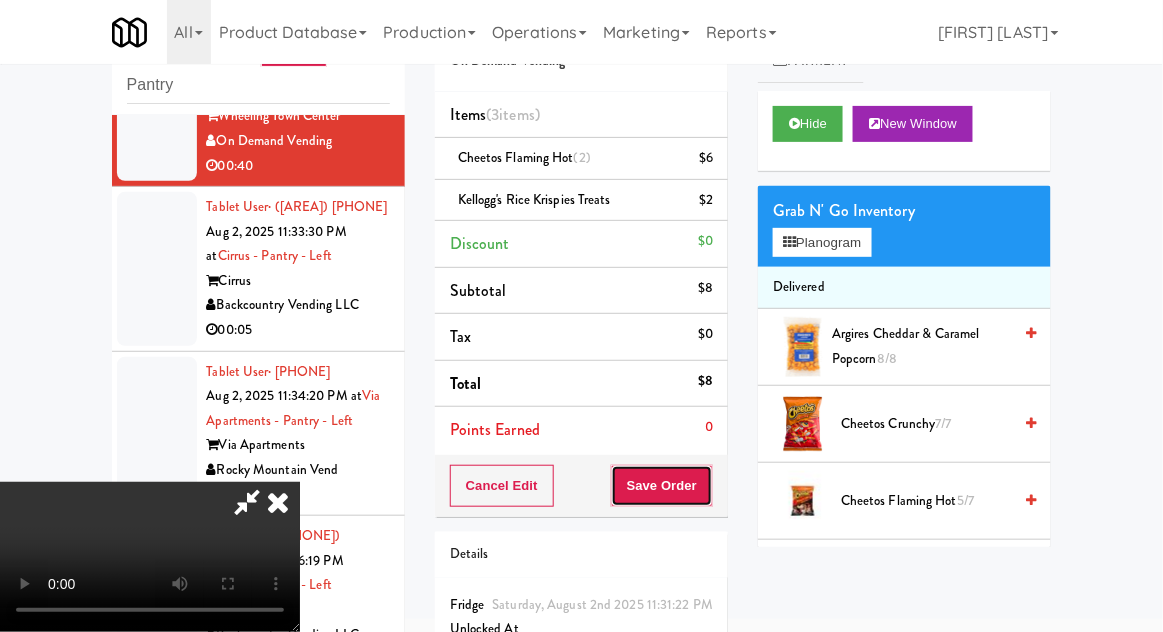 click on "Save Order" at bounding box center [662, 486] 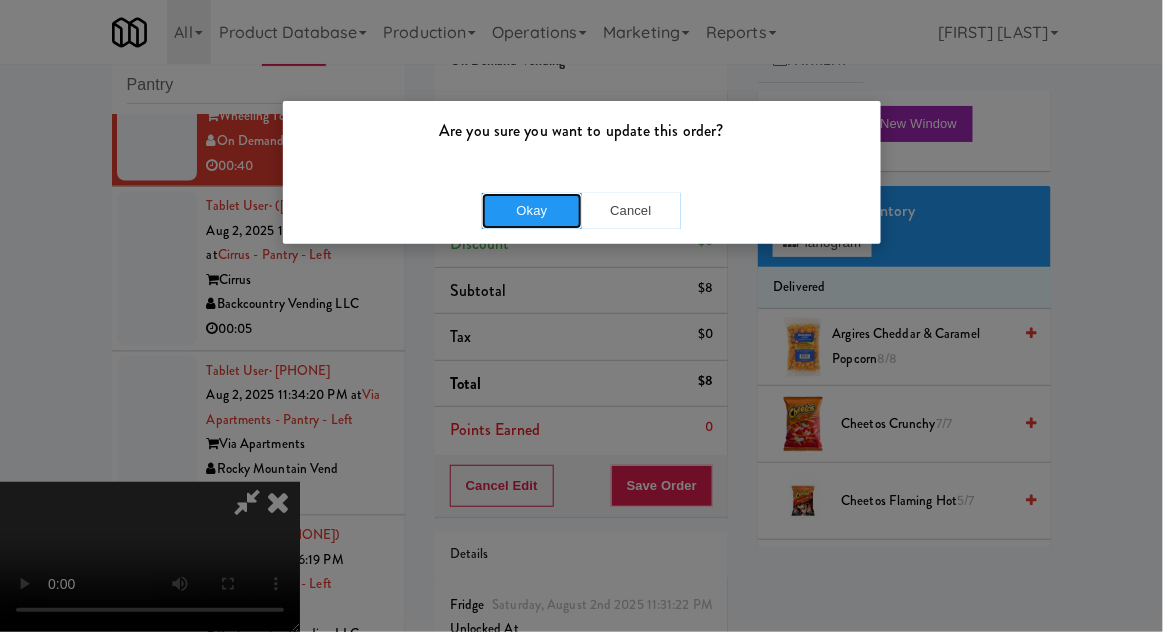 click on "Okay" at bounding box center [532, 211] 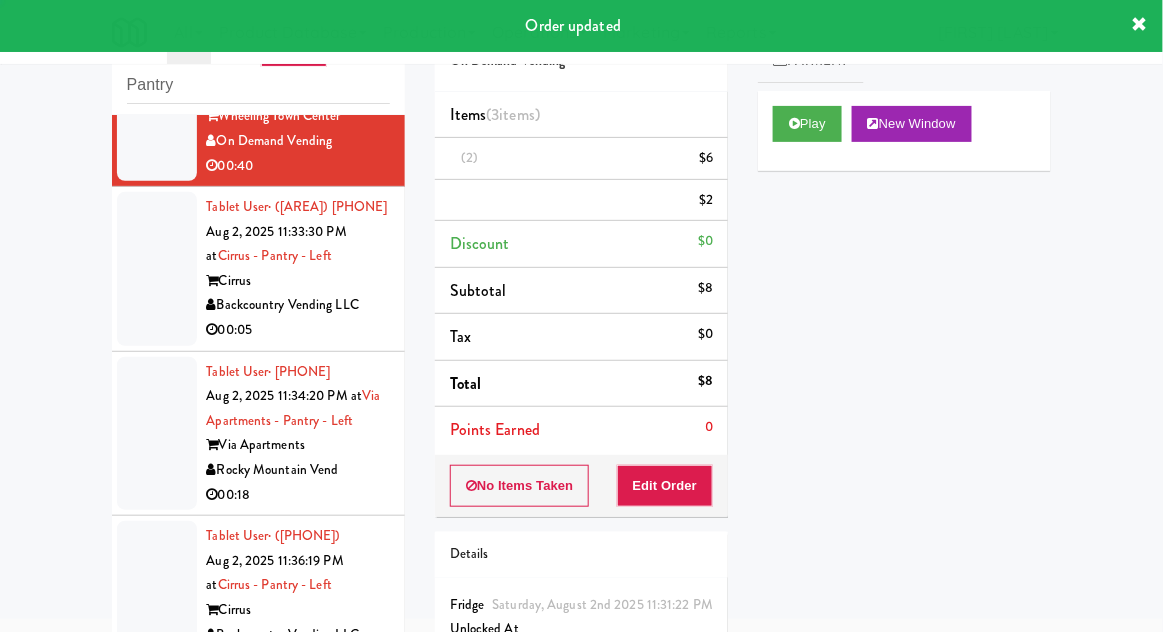 scroll, scrollTop: 0, scrollLeft: 0, axis: both 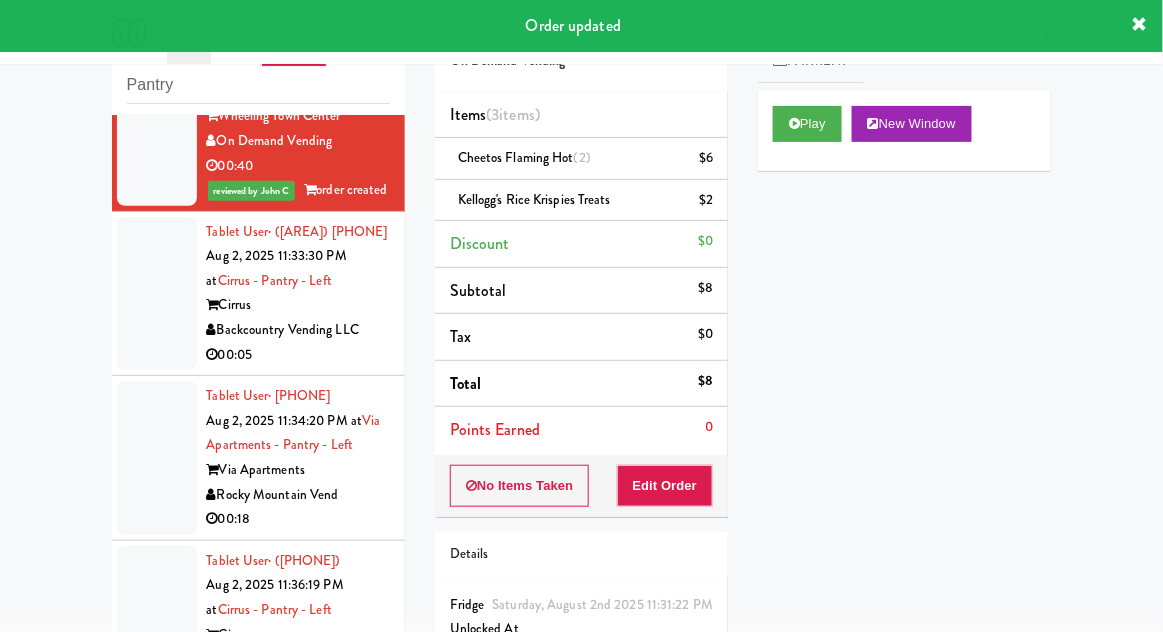click at bounding box center [157, 294] 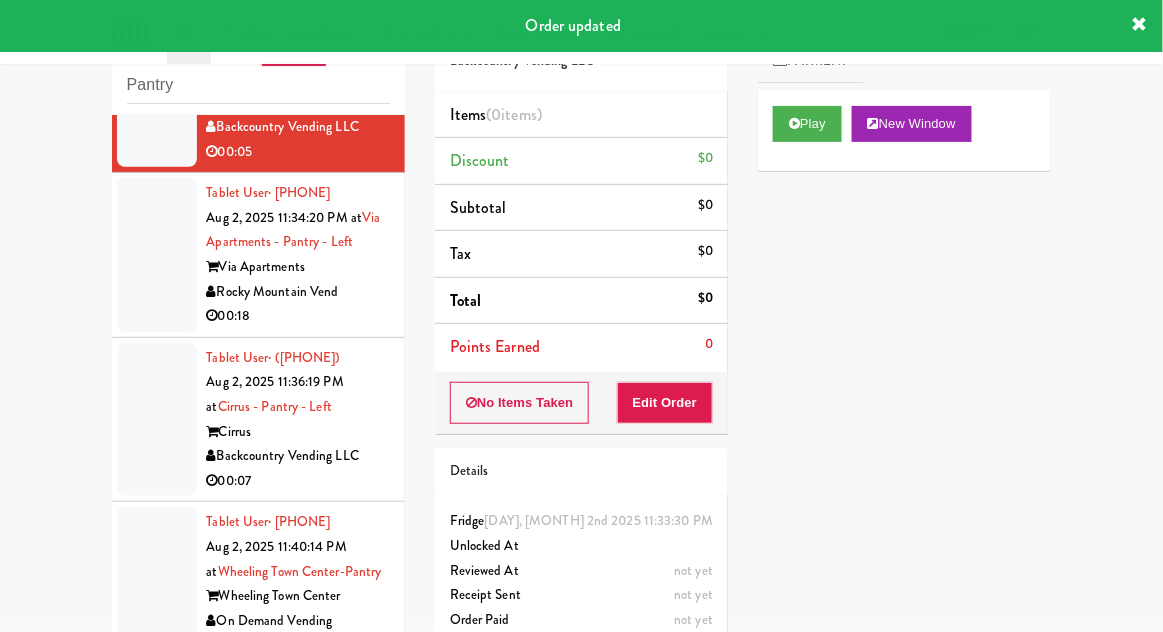 scroll, scrollTop: 1028, scrollLeft: 0, axis: vertical 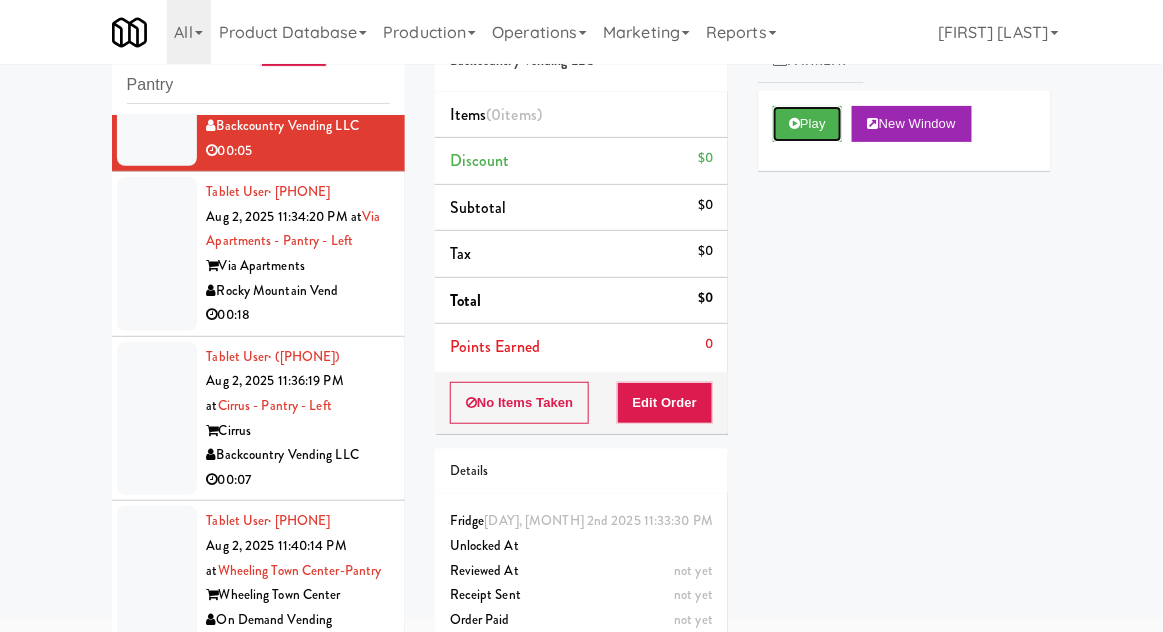 click on "Play" at bounding box center (807, 124) 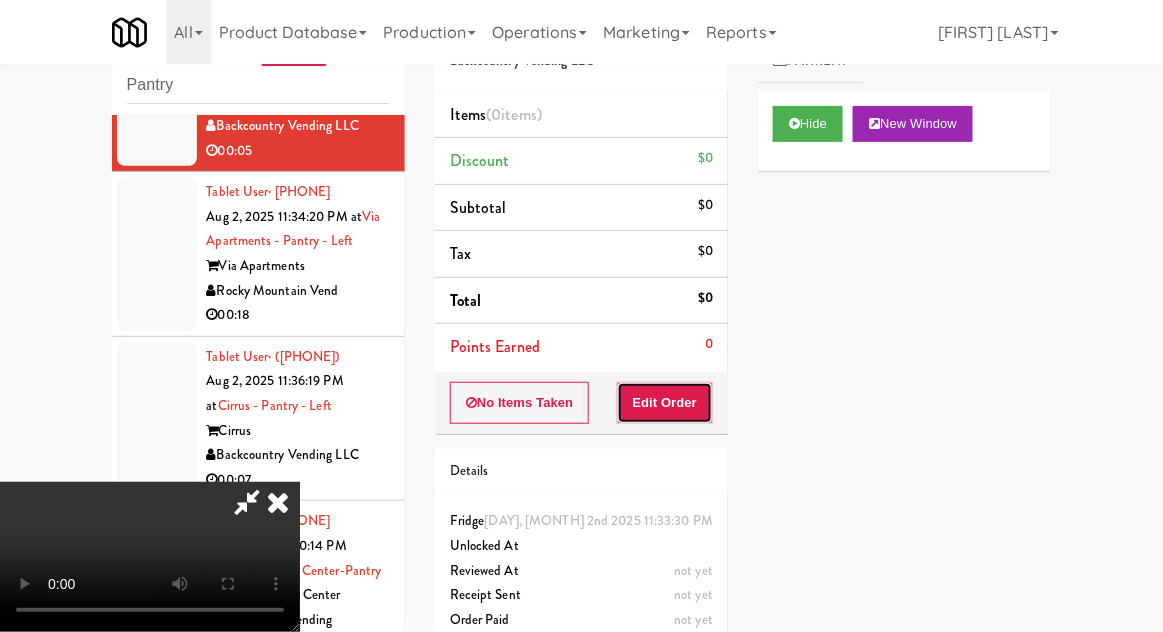 click on "Edit Order" at bounding box center [665, 403] 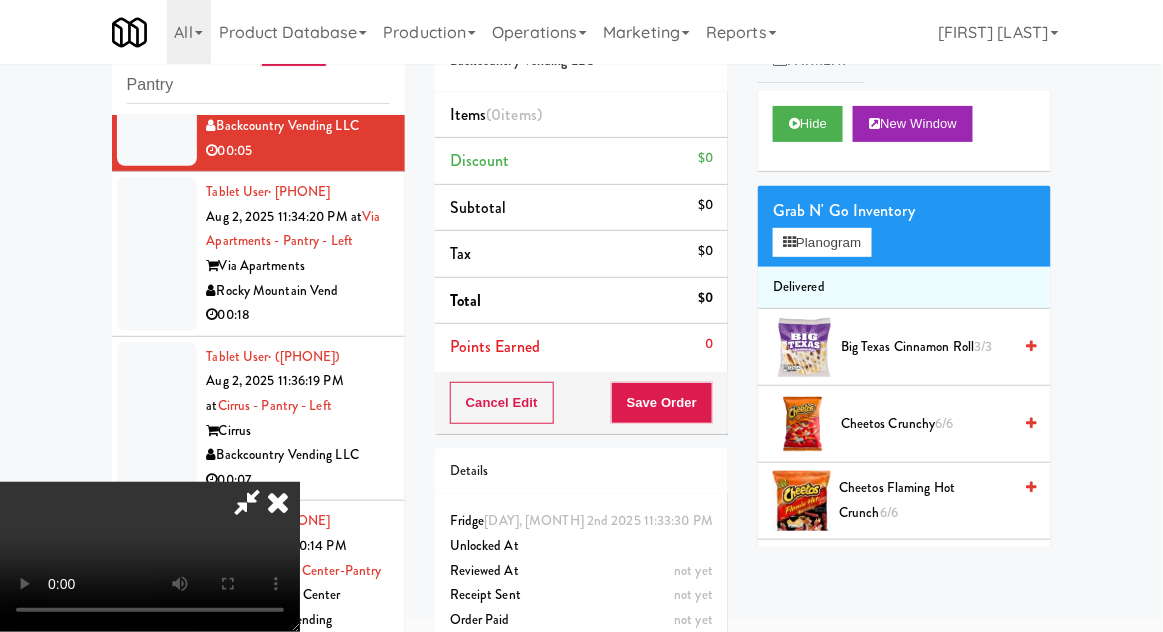 type 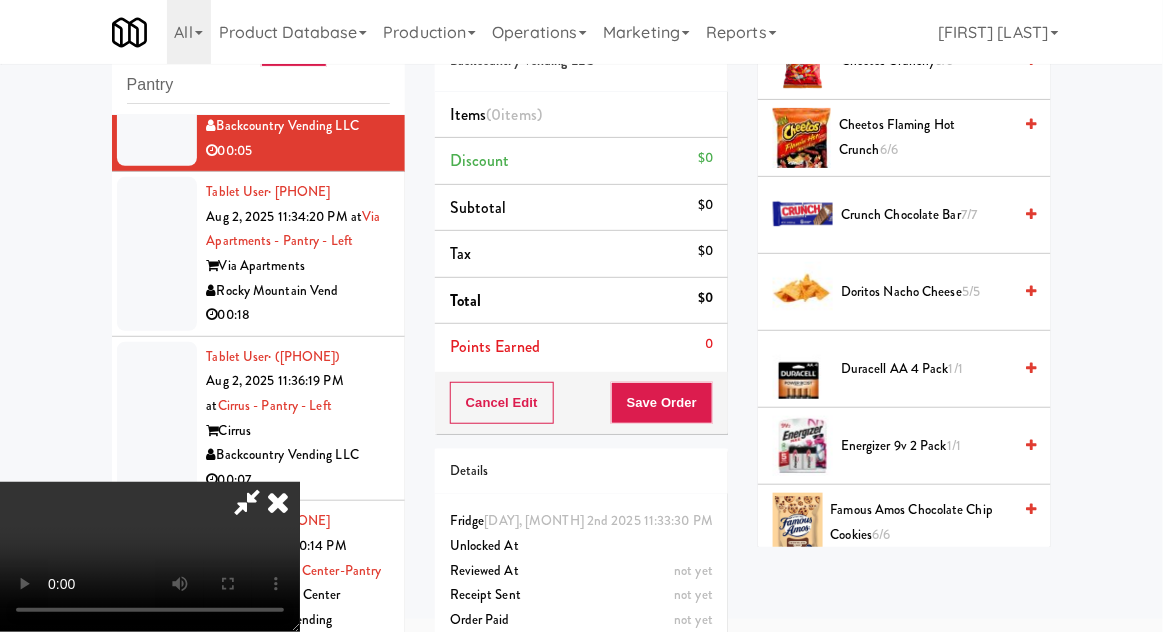 scroll, scrollTop: 363, scrollLeft: 0, axis: vertical 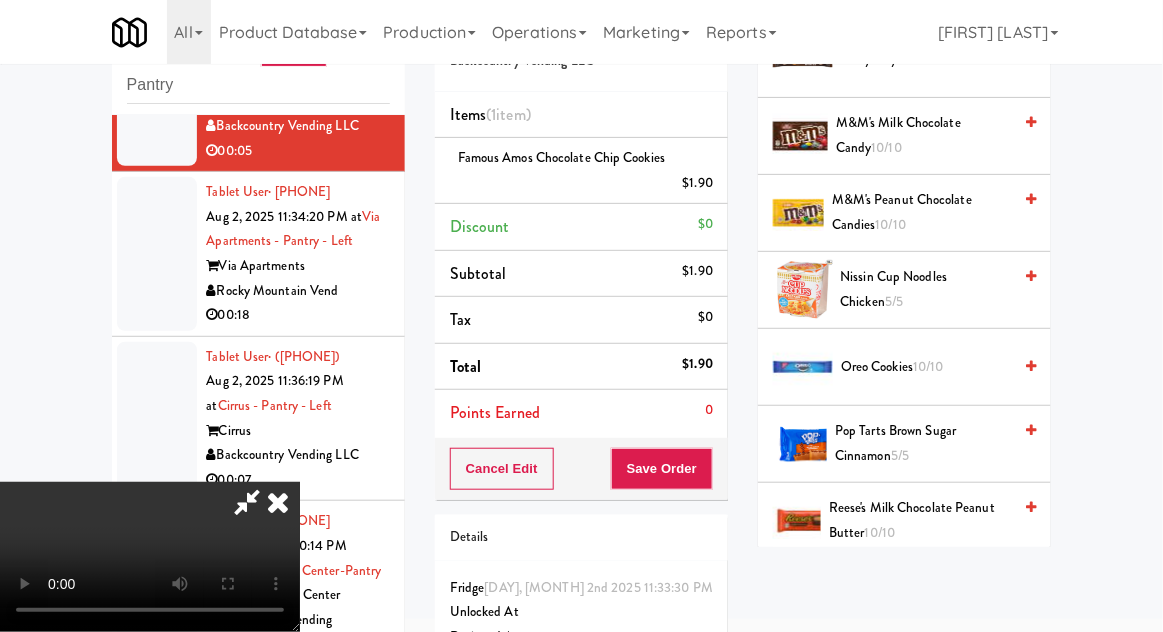 click on "Oreo Cookies  10/10" at bounding box center [926, 367] 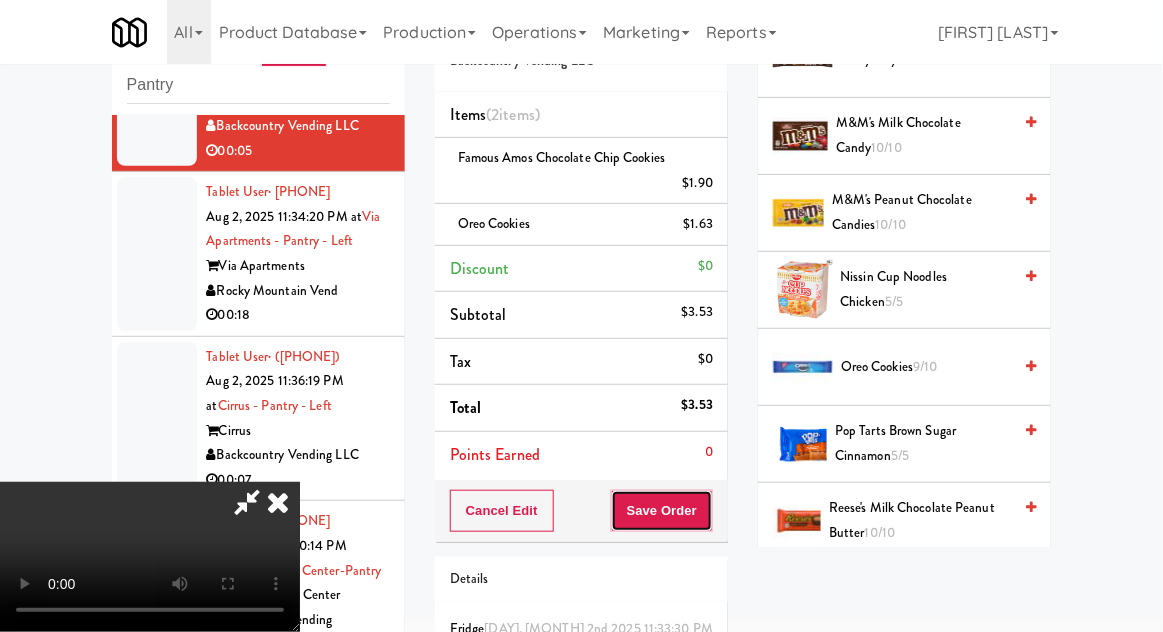 click on "Save Order" at bounding box center (662, 511) 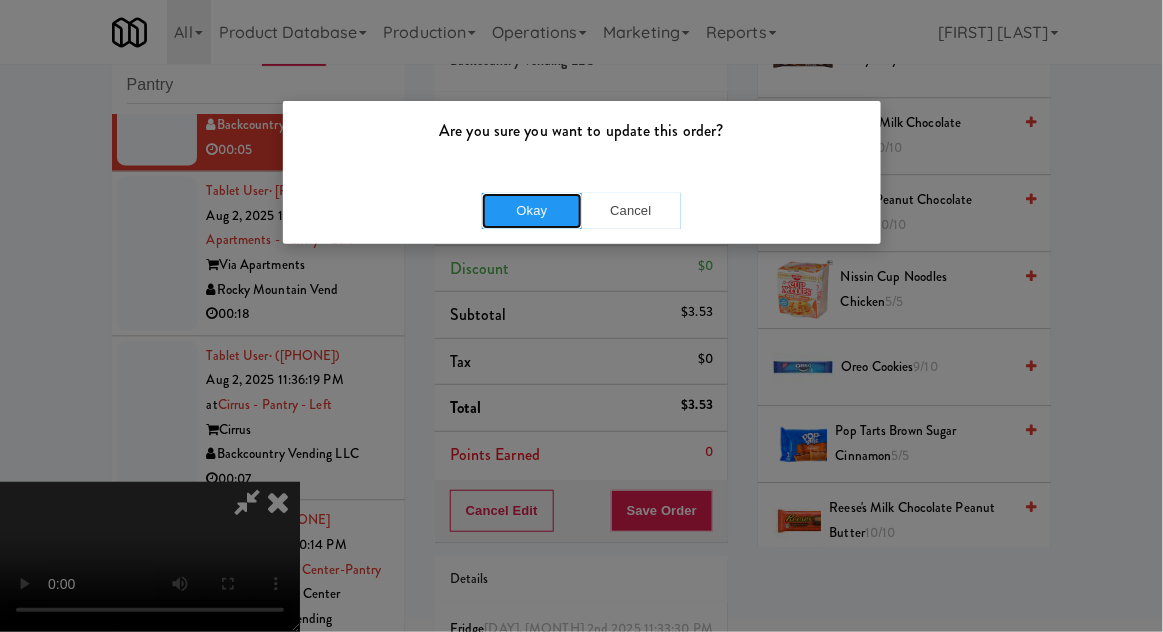click on "Okay" at bounding box center (532, 211) 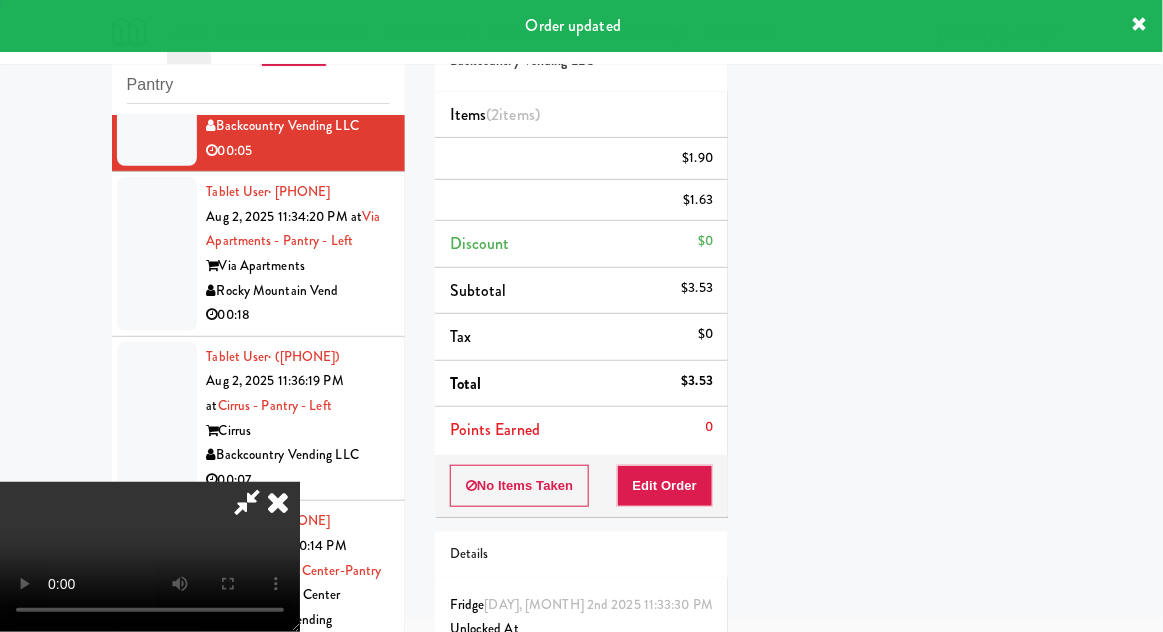 scroll, scrollTop: 197, scrollLeft: 0, axis: vertical 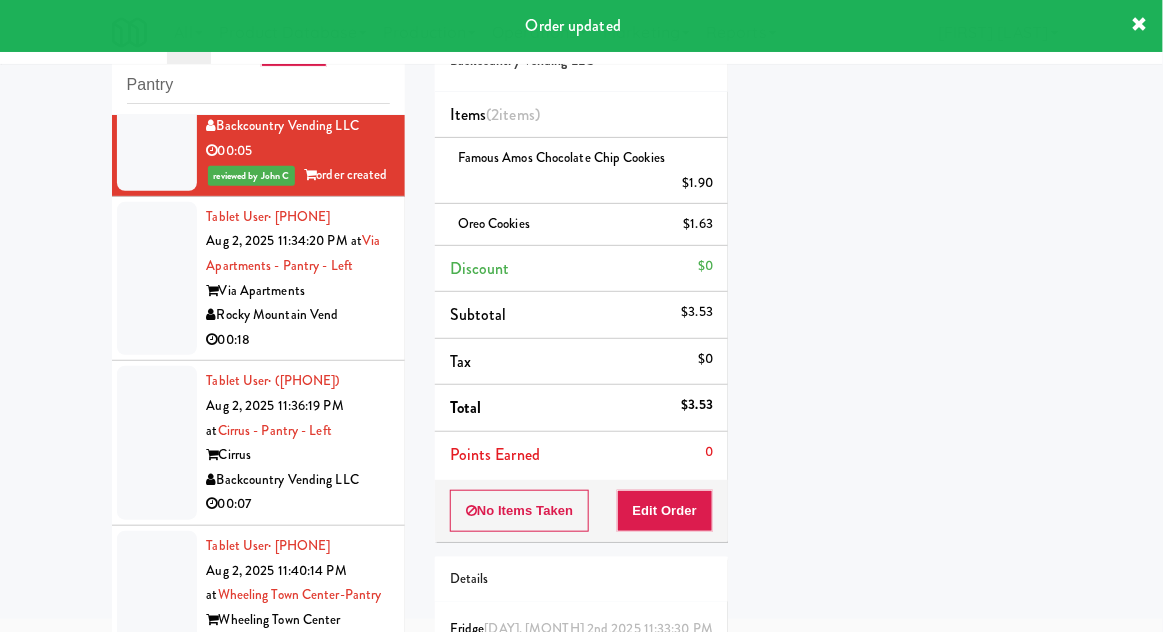 click at bounding box center [157, 279] 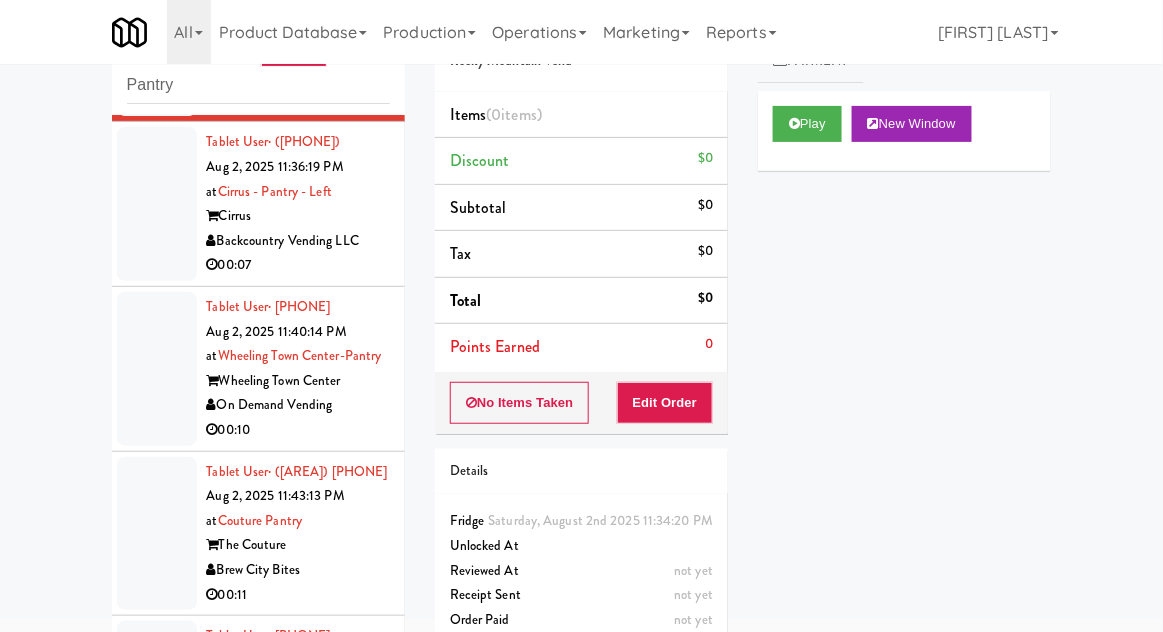 scroll, scrollTop: 1268, scrollLeft: 0, axis: vertical 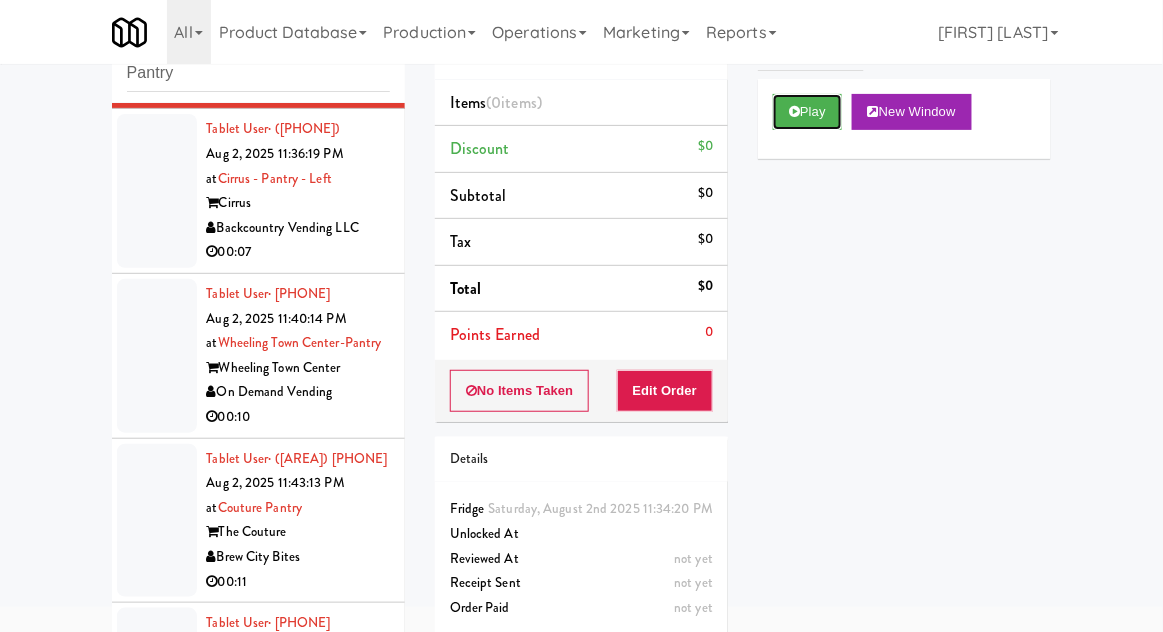 click on "Play" at bounding box center [807, 112] 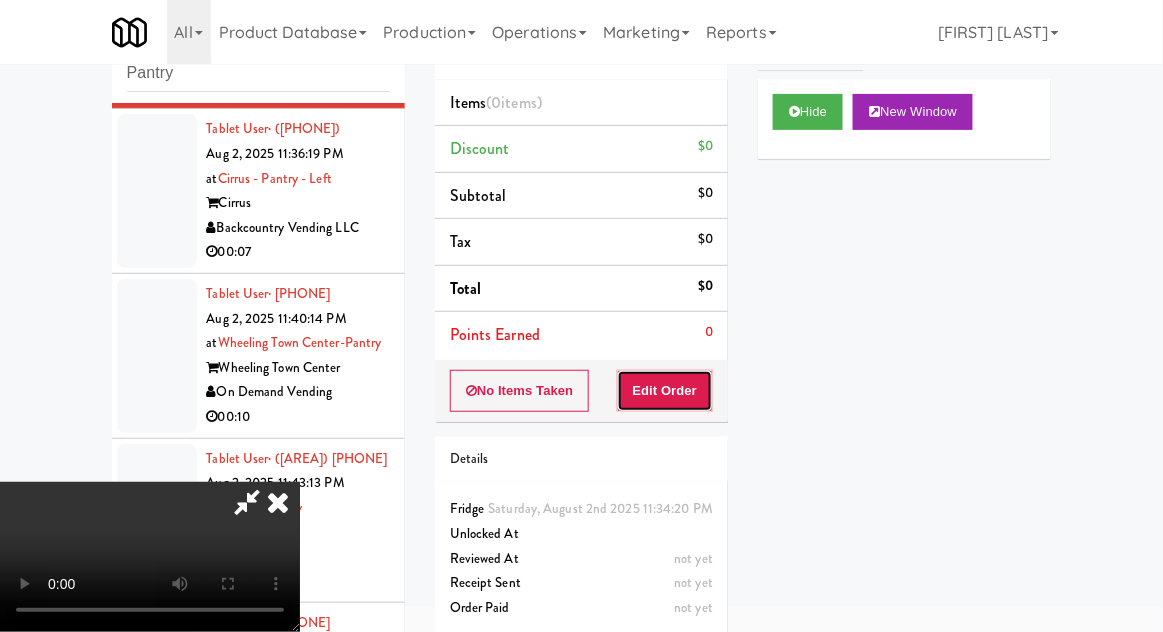 click on "Edit Order" at bounding box center (665, 391) 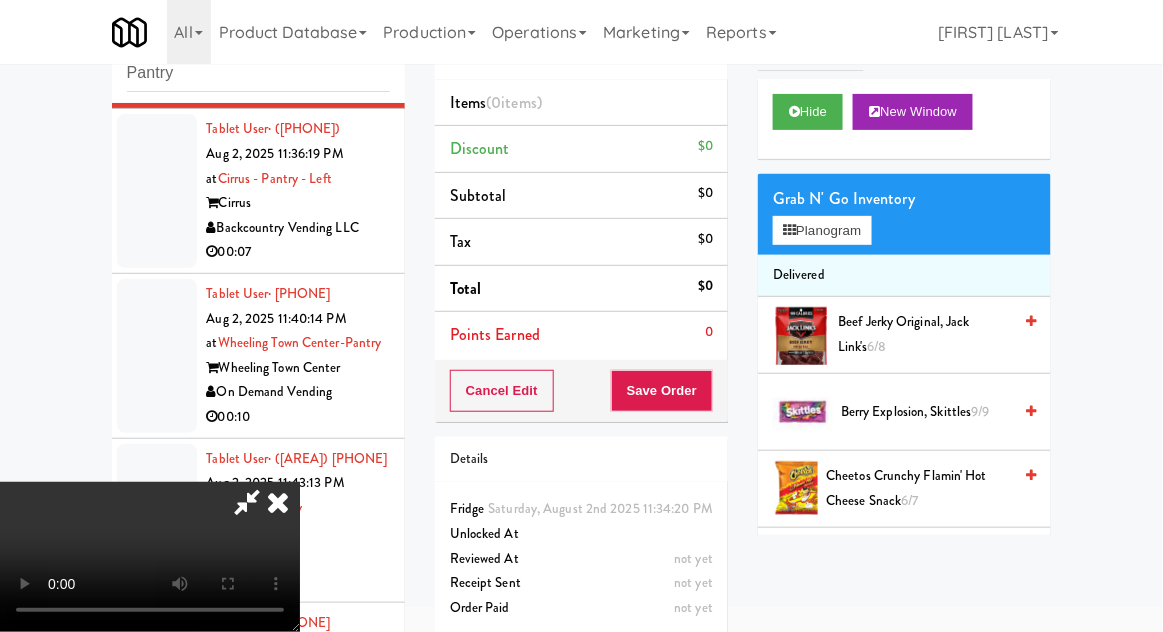 scroll, scrollTop: 73, scrollLeft: 0, axis: vertical 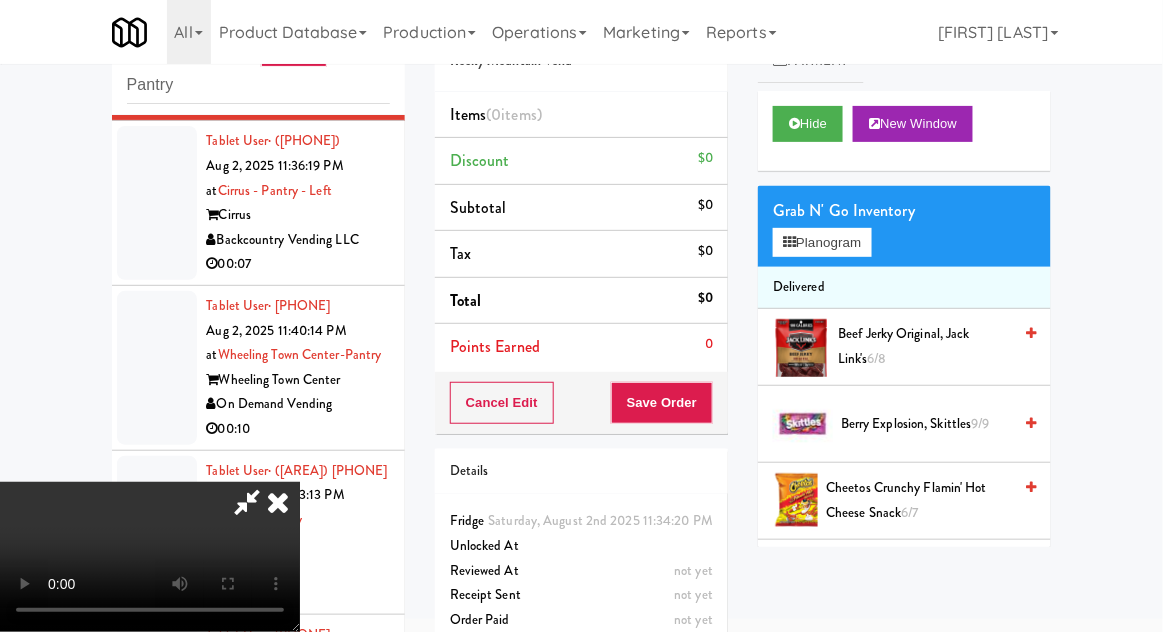 click on "Berry Explosion, Skittles  9/9" at bounding box center [926, 424] 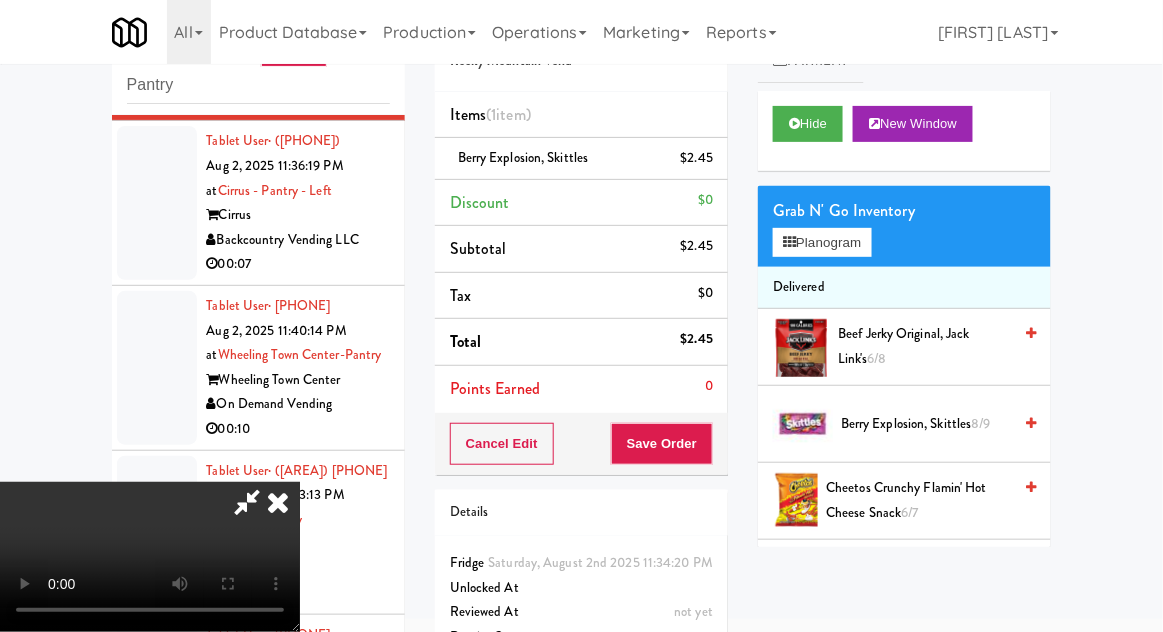 scroll, scrollTop: 0, scrollLeft: 0, axis: both 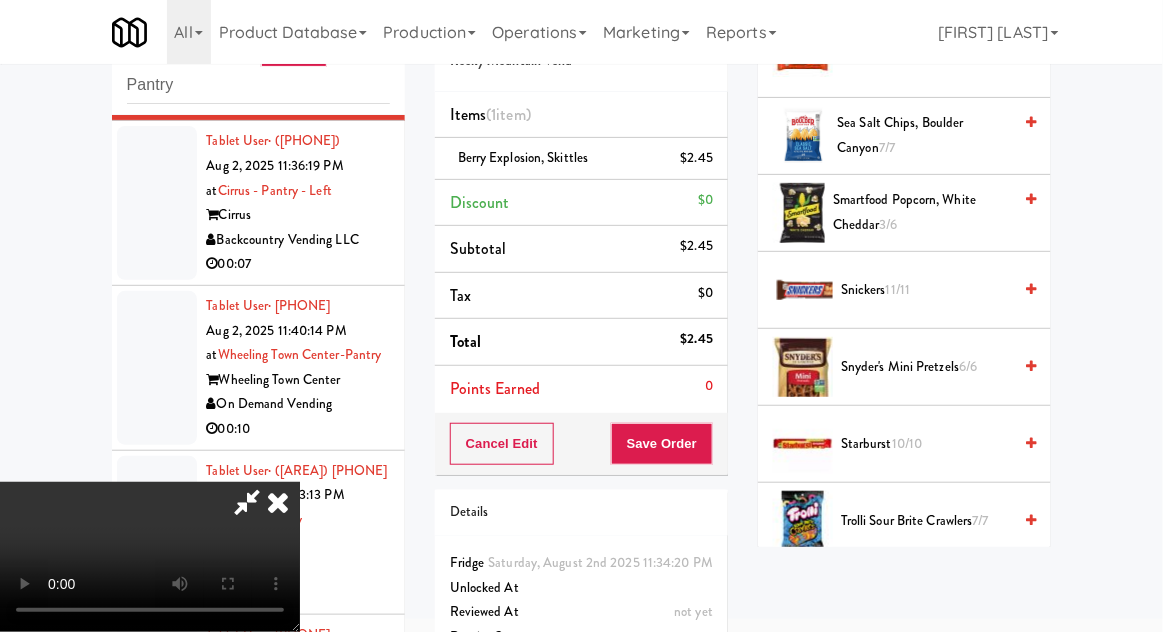 click on "Starburst 10/10" at bounding box center (926, 444) 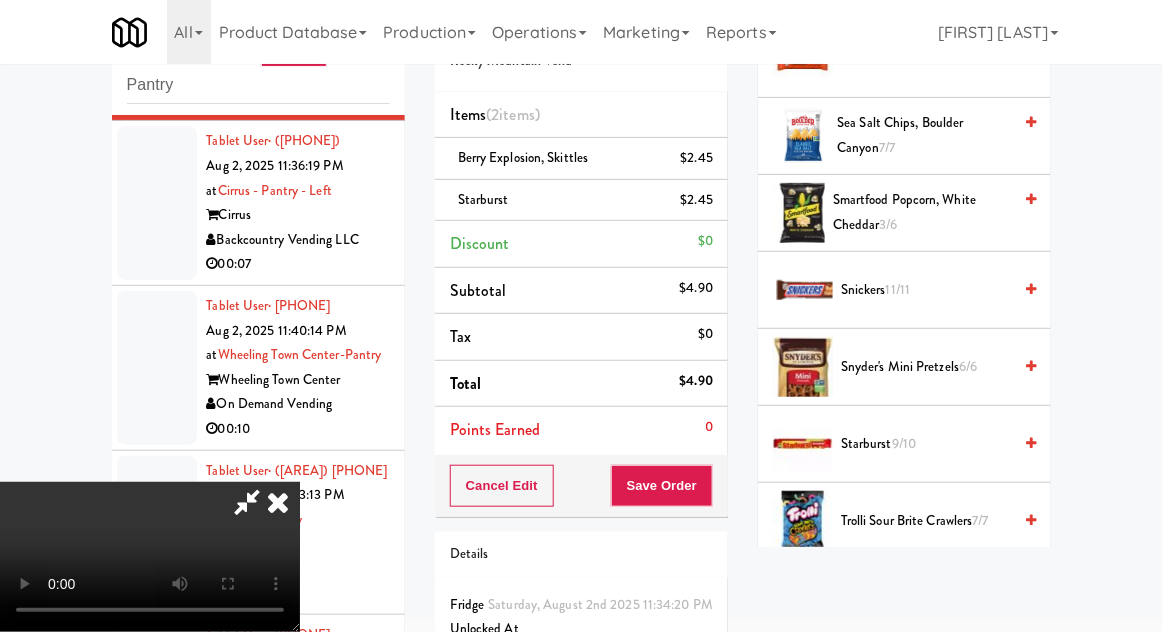 scroll, scrollTop: 73, scrollLeft: 0, axis: vertical 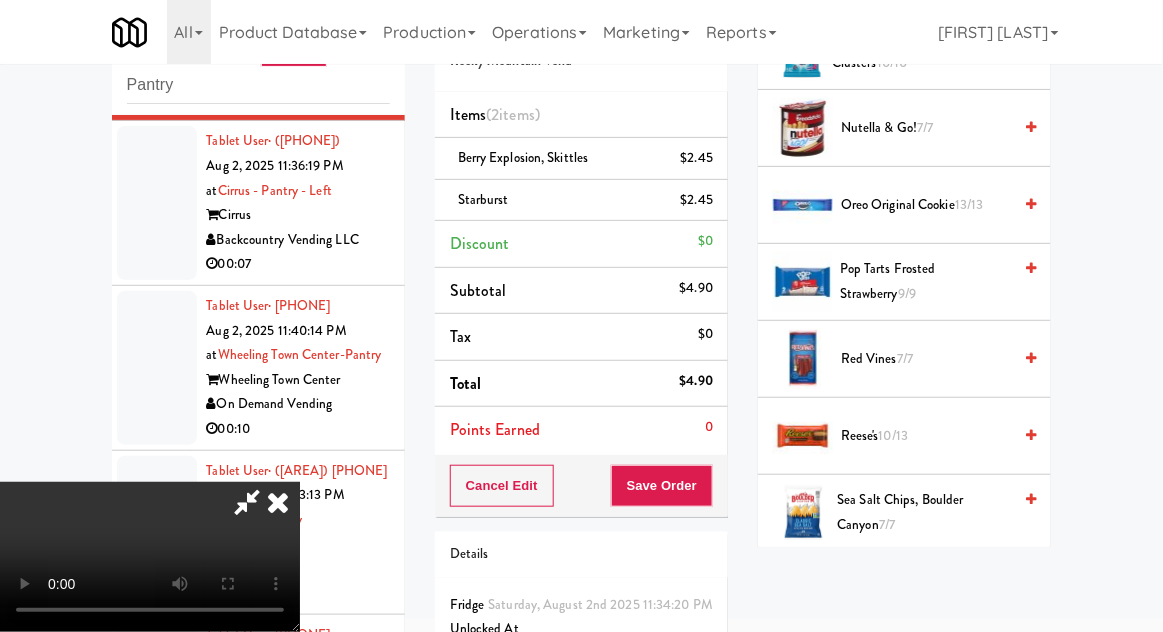 click on "Reese's  10/13" at bounding box center [926, 436] 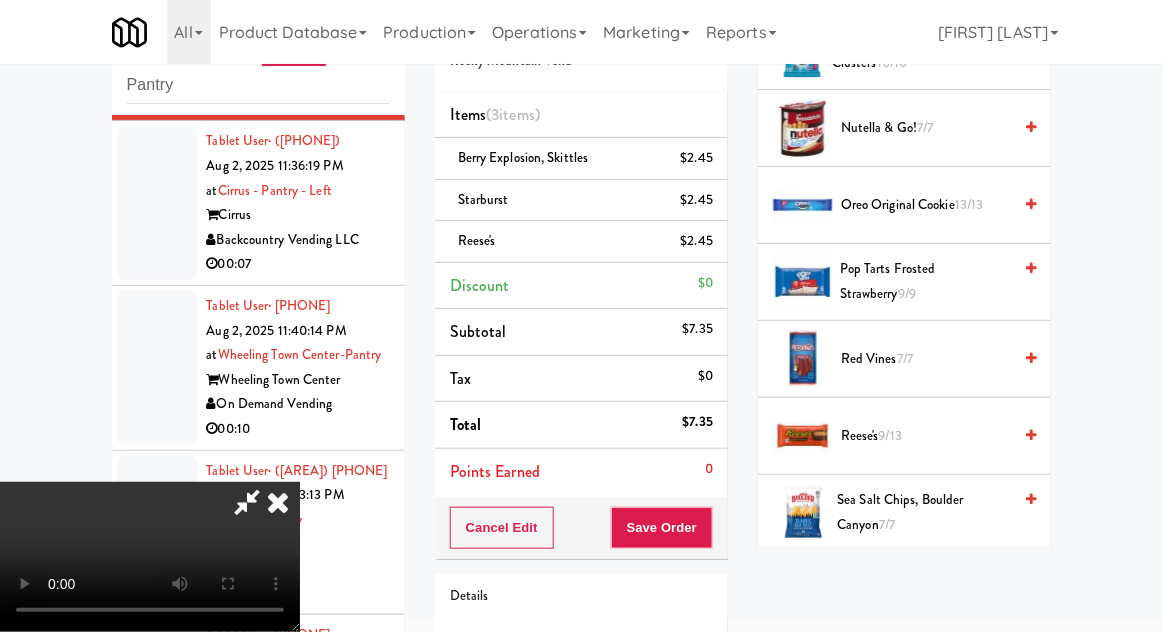 click on "Cancel Edit Save Order" at bounding box center [581, 528] 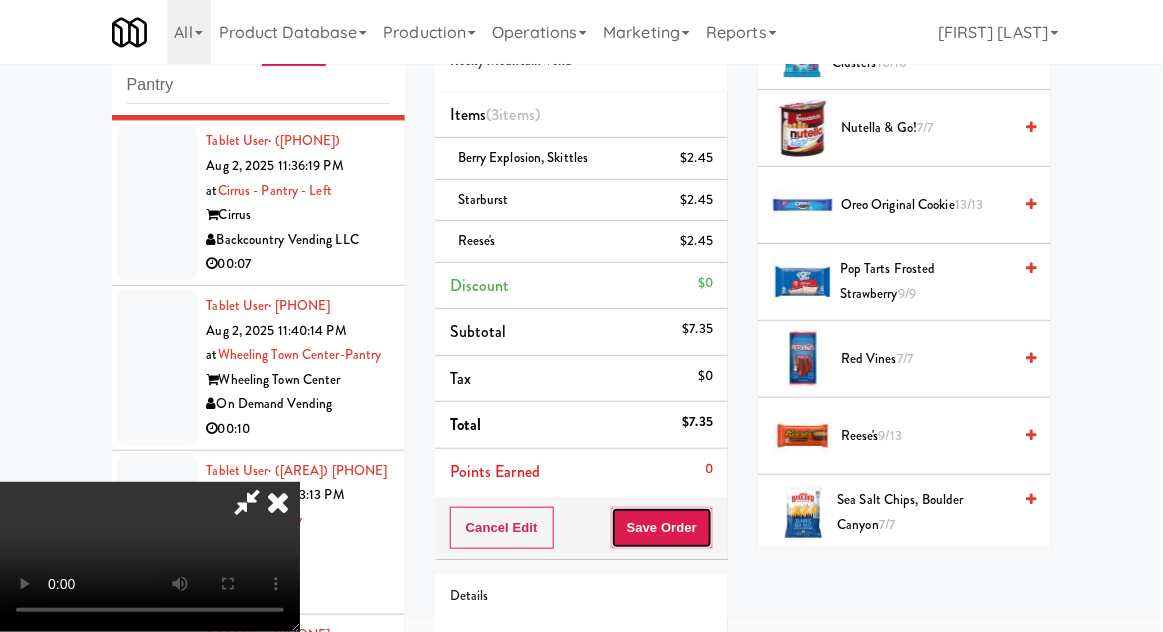 click on "Save Order" at bounding box center (662, 528) 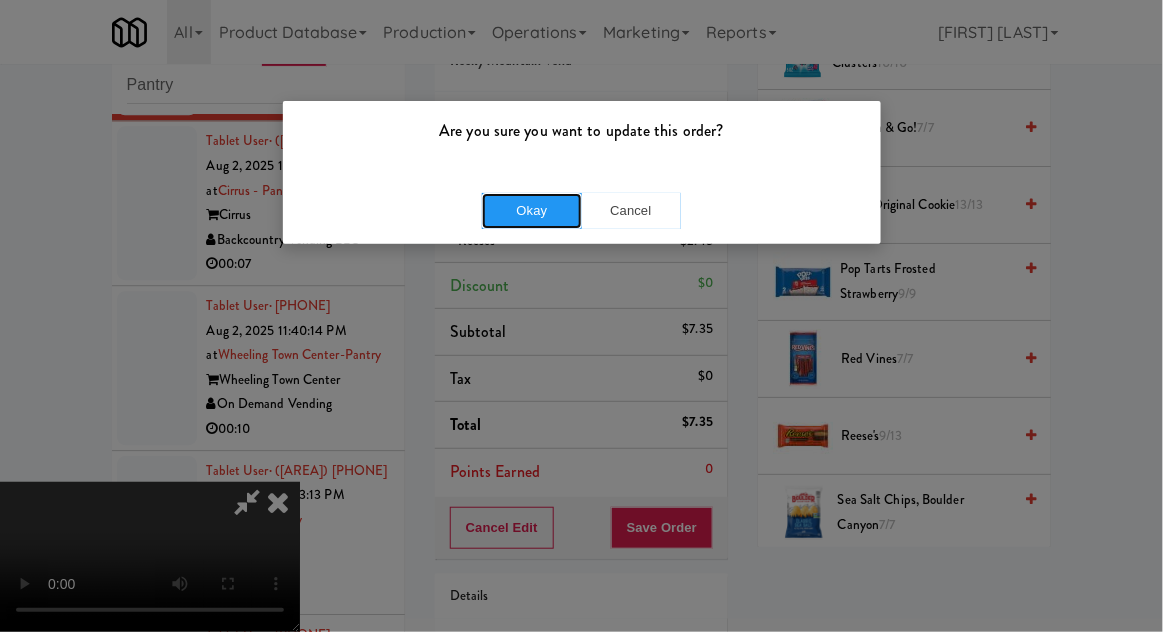 click on "Okay" at bounding box center (532, 211) 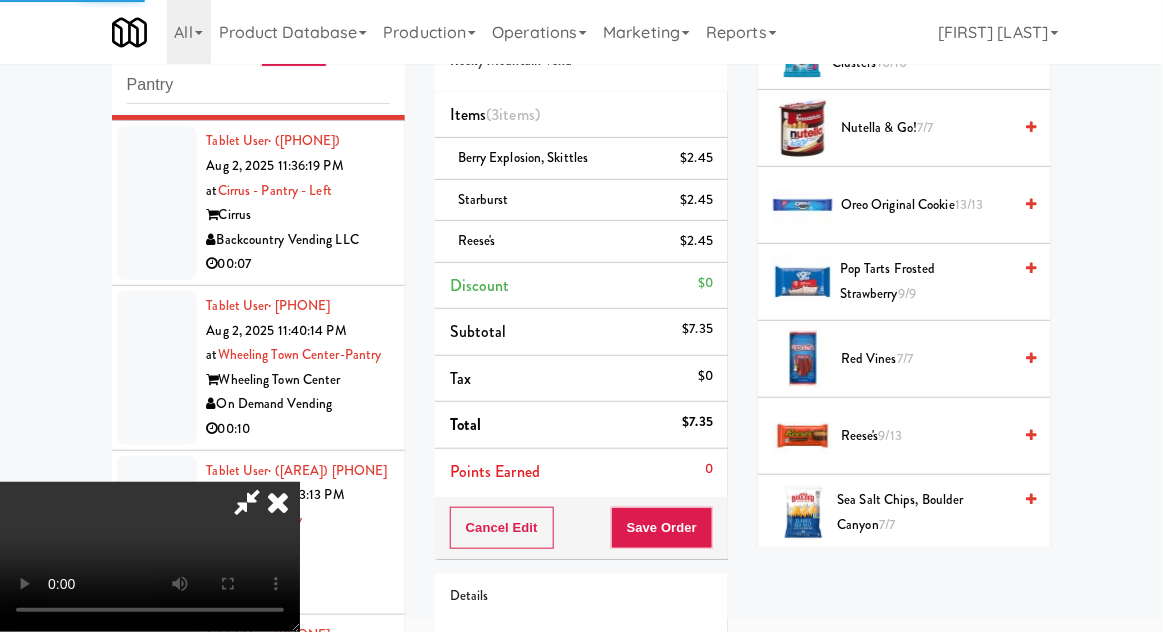 scroll, scrollTop: 197, scrollLeft: 0, axis: vertical 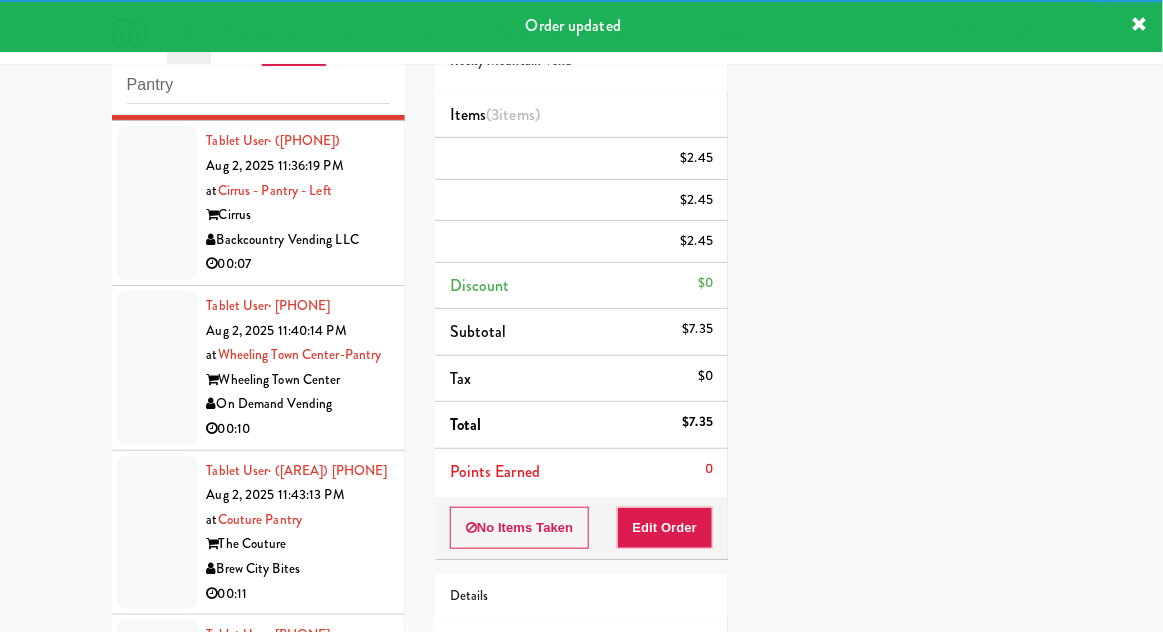 click at bounding box center (157, 203) 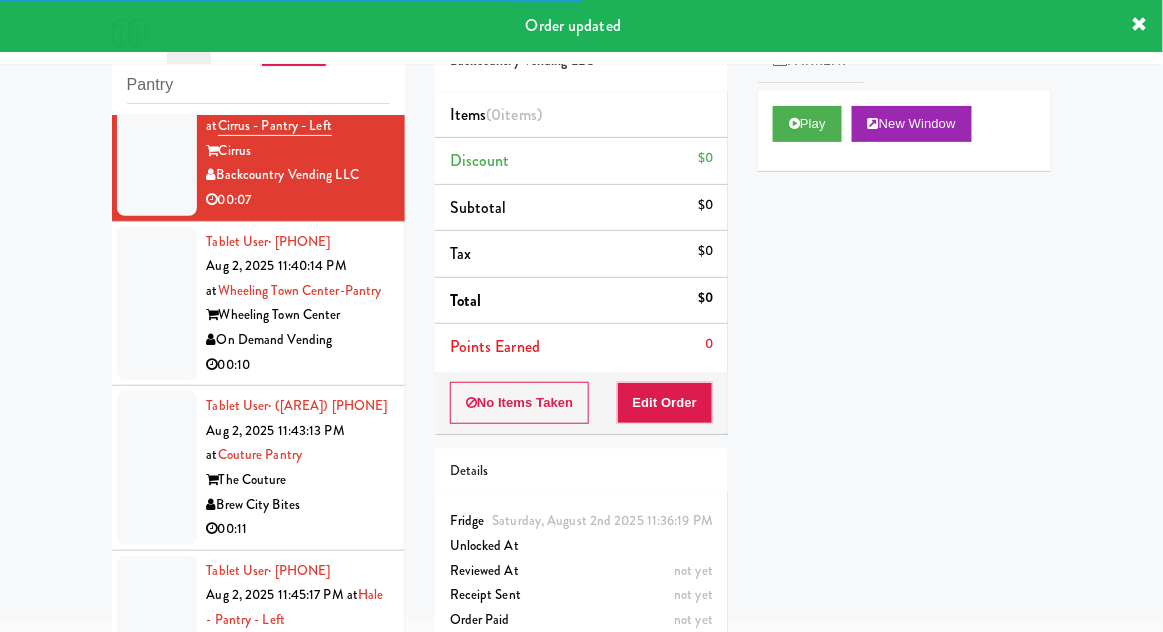 scroll, scrollTop: 1446, scrollLeft: 0, axis: vertical 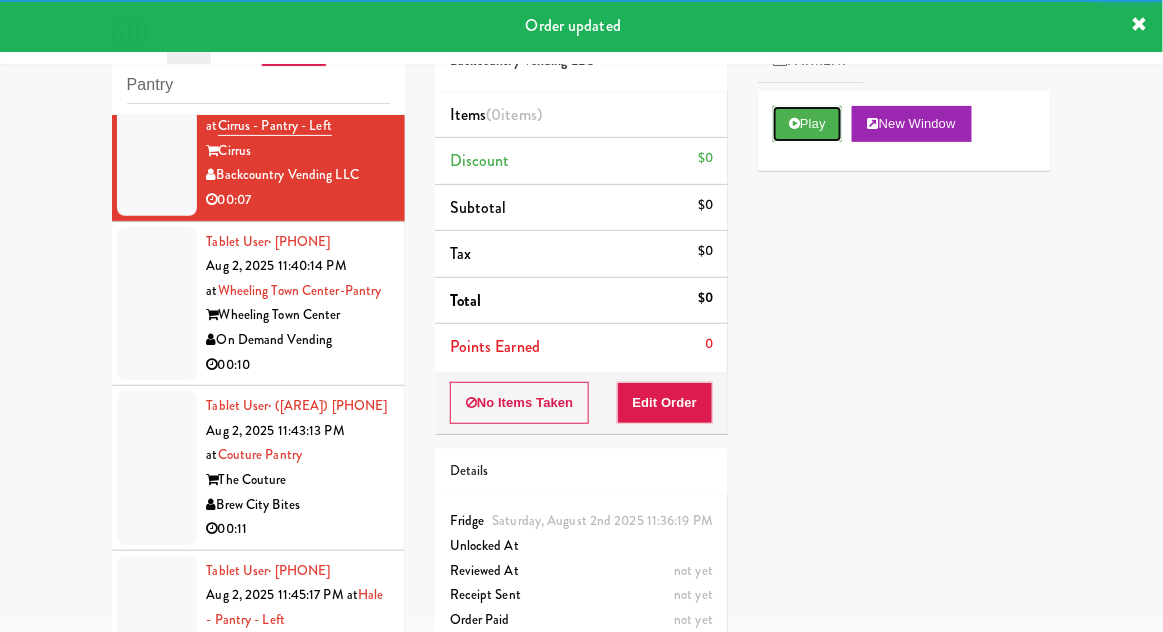 click on "Play" at bounding box center [807, 124] 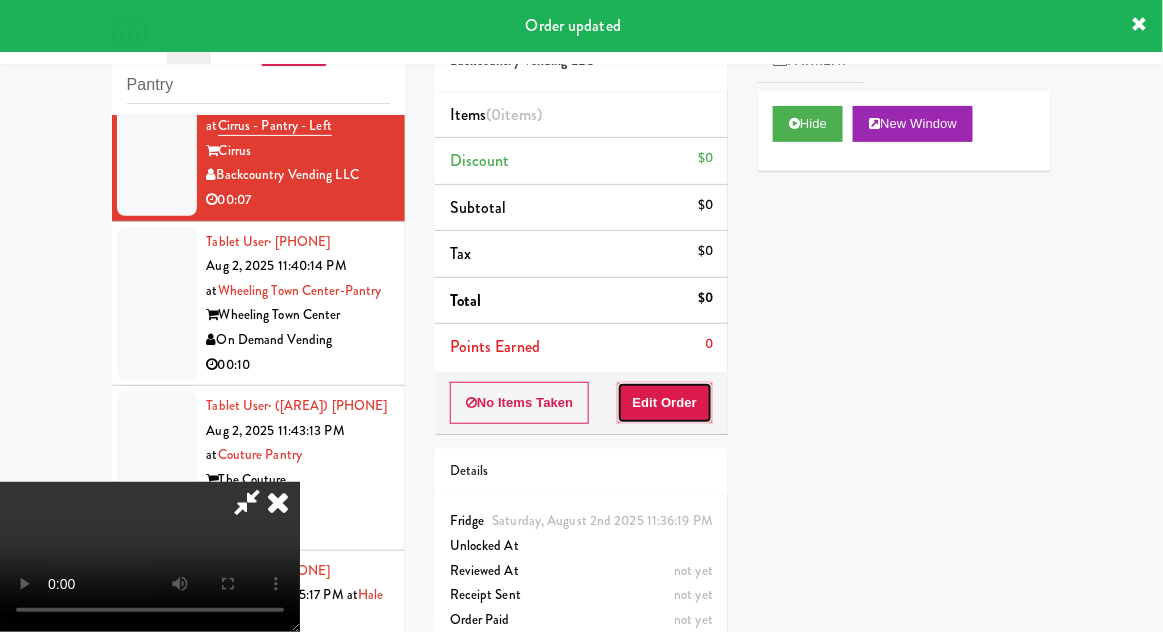 click on "Edit Order" at bounding box center [665, 403] 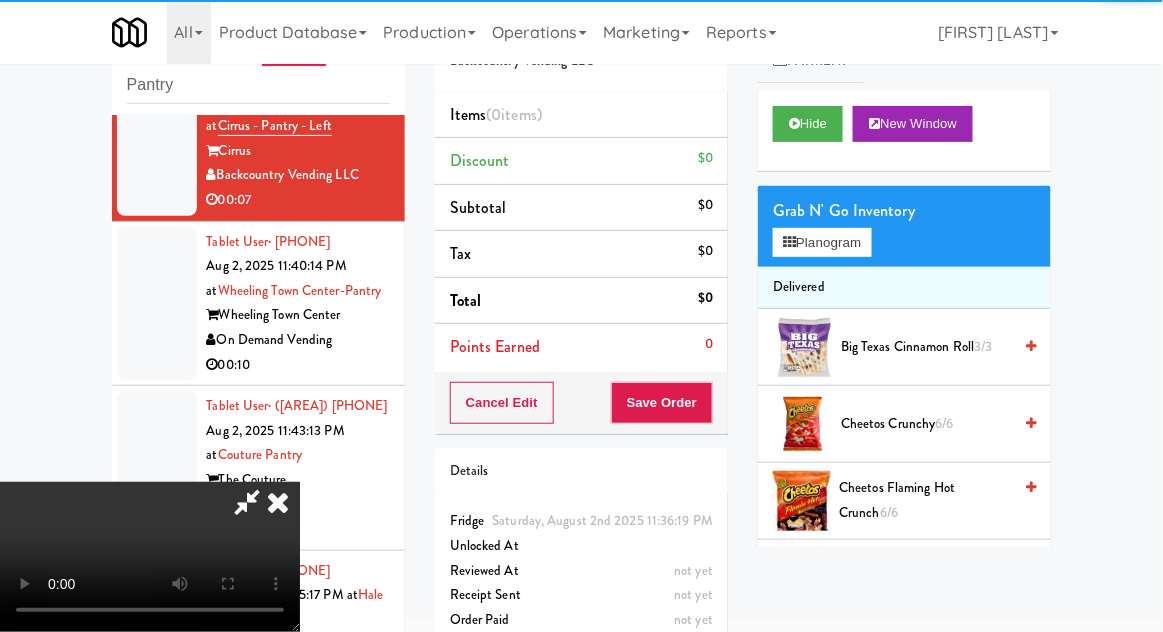 scroll, scrollTop: 1503, scrollLeft: 0, axis: vertical 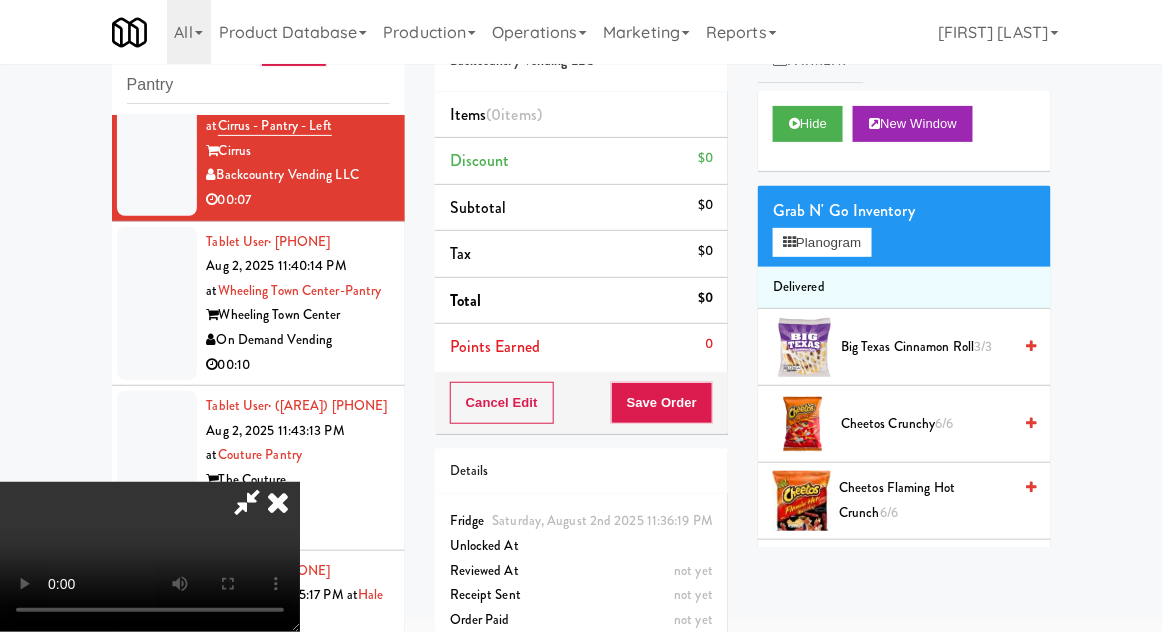 type 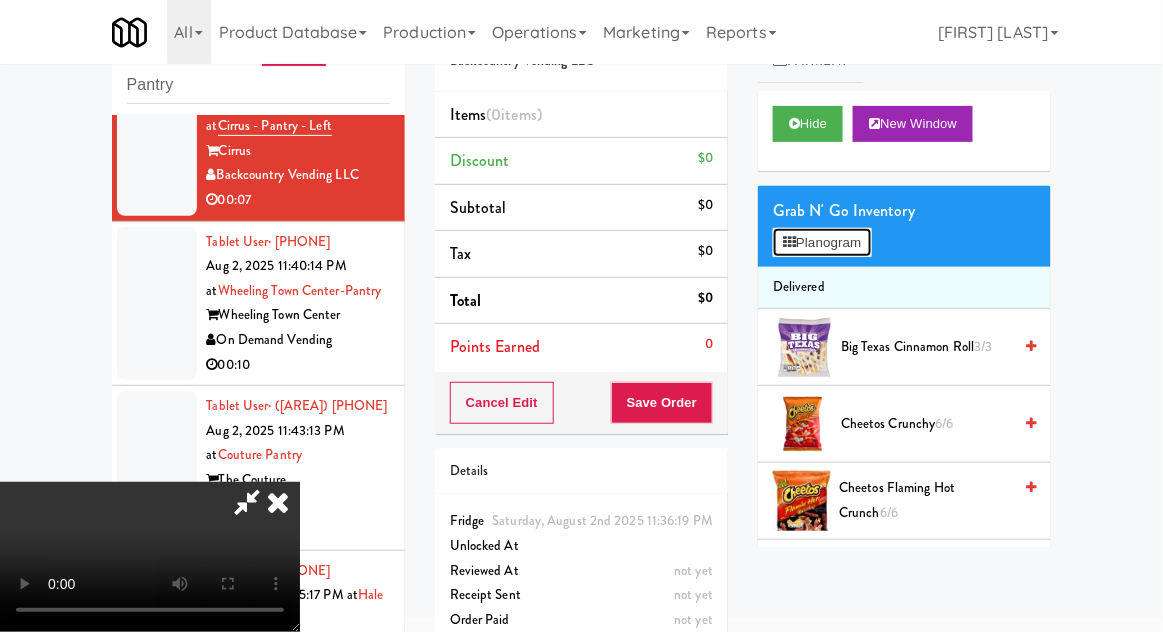 click on "Planogram" at bounding box center (822, 243) 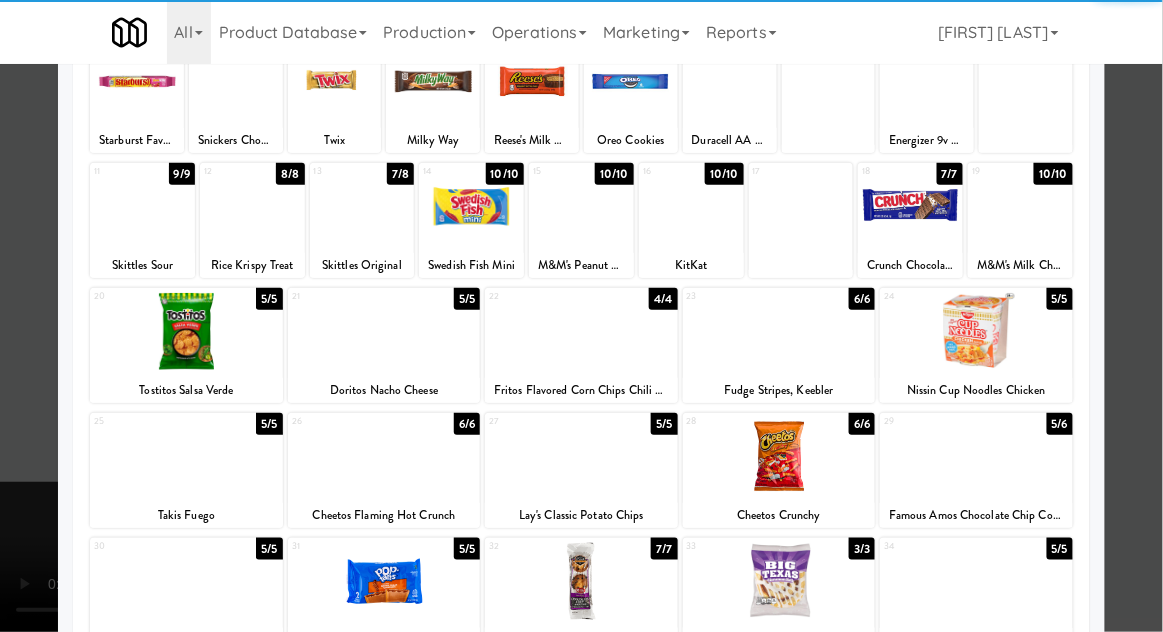 scroll, scrollTop: 167, scrollLeft: 0, axis: vertical 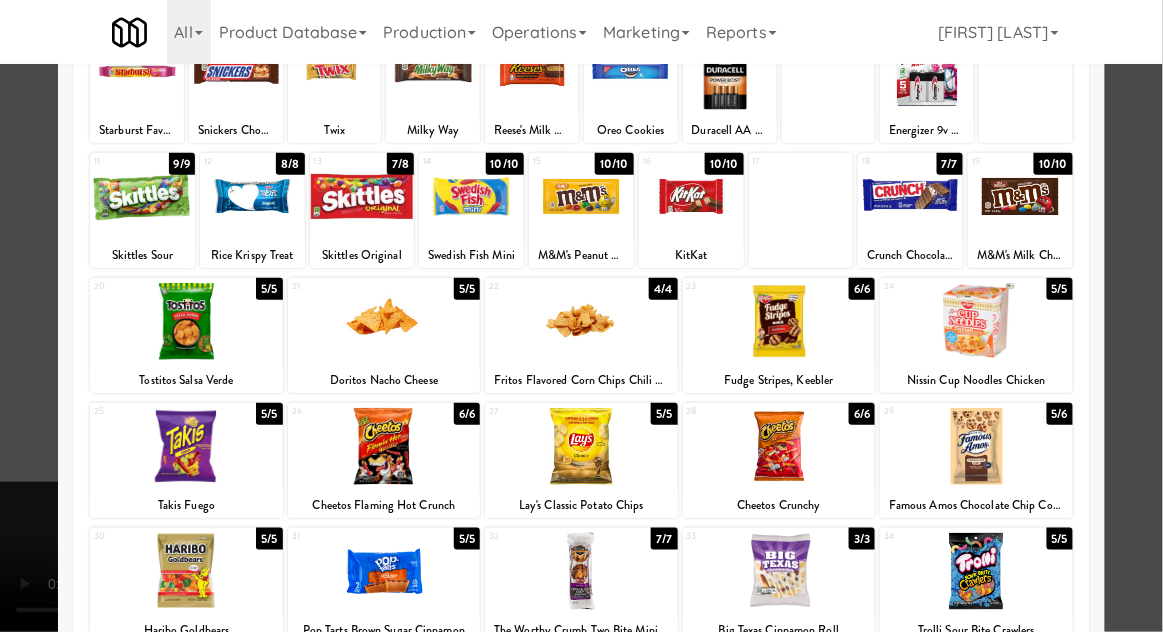 click at bounding box center (581, 571) 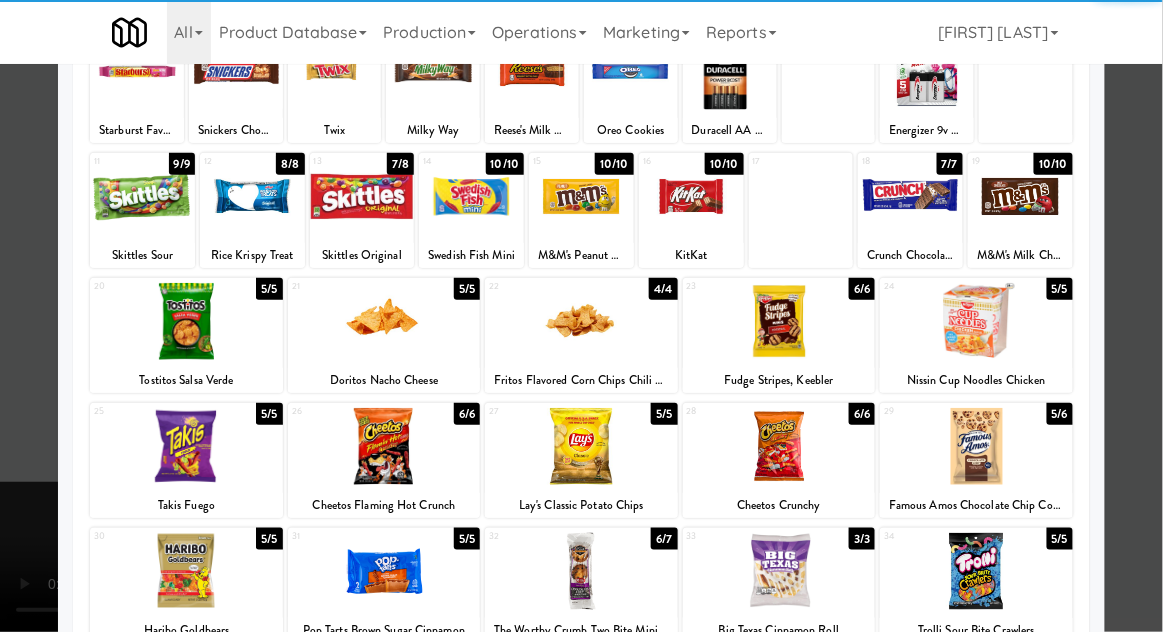 click at bounding box center [581, 316] 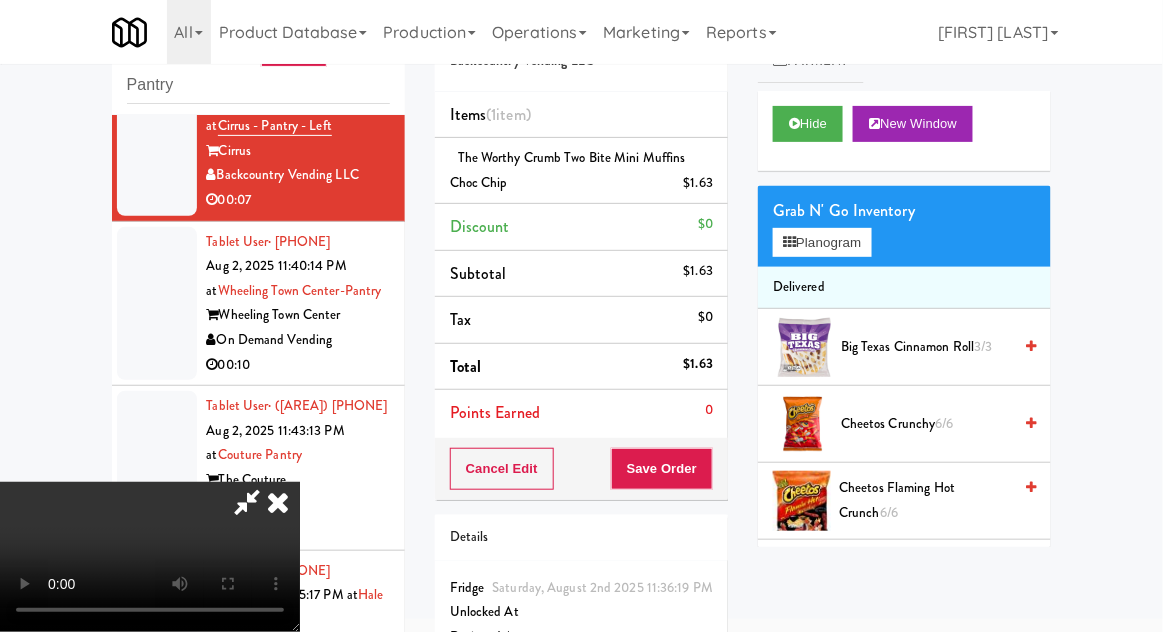 scroll, scrollTop: 72, scrollLeft: 0, axis: vertical 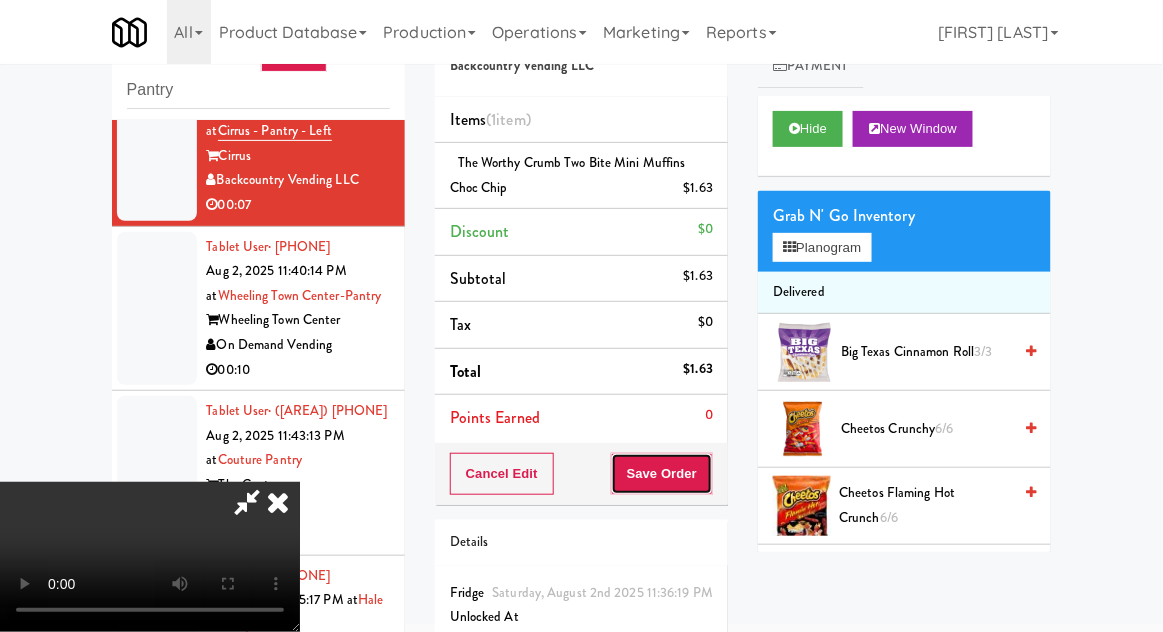 click on "Save Order" at bounding box center (662, 474) 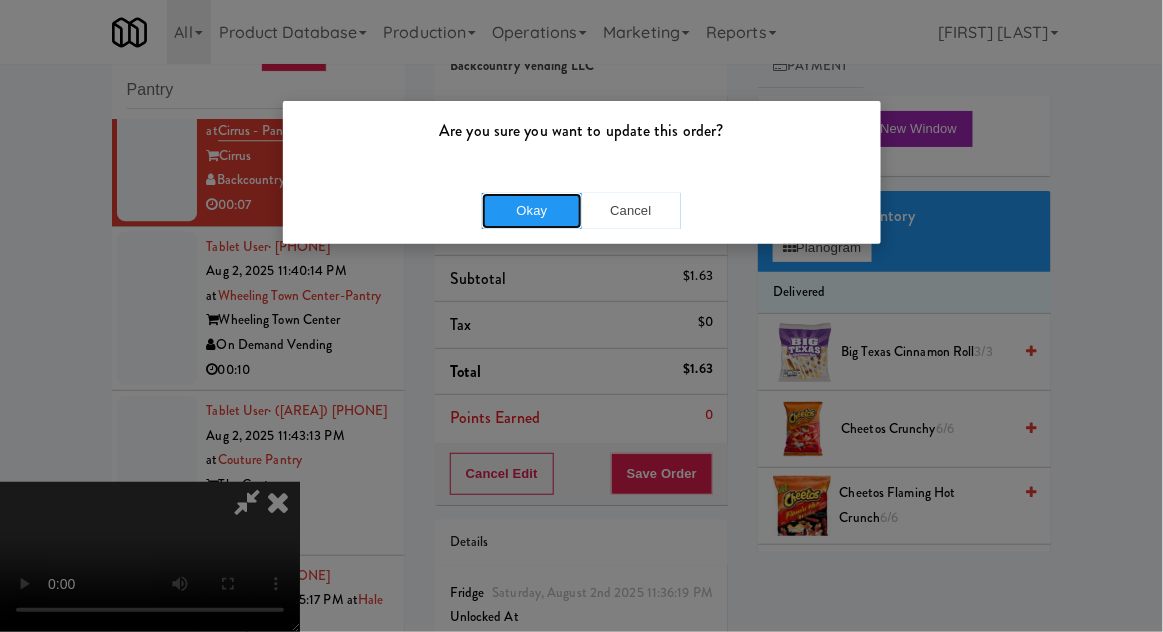 click on "Okay" at bounding box center (532, 211) 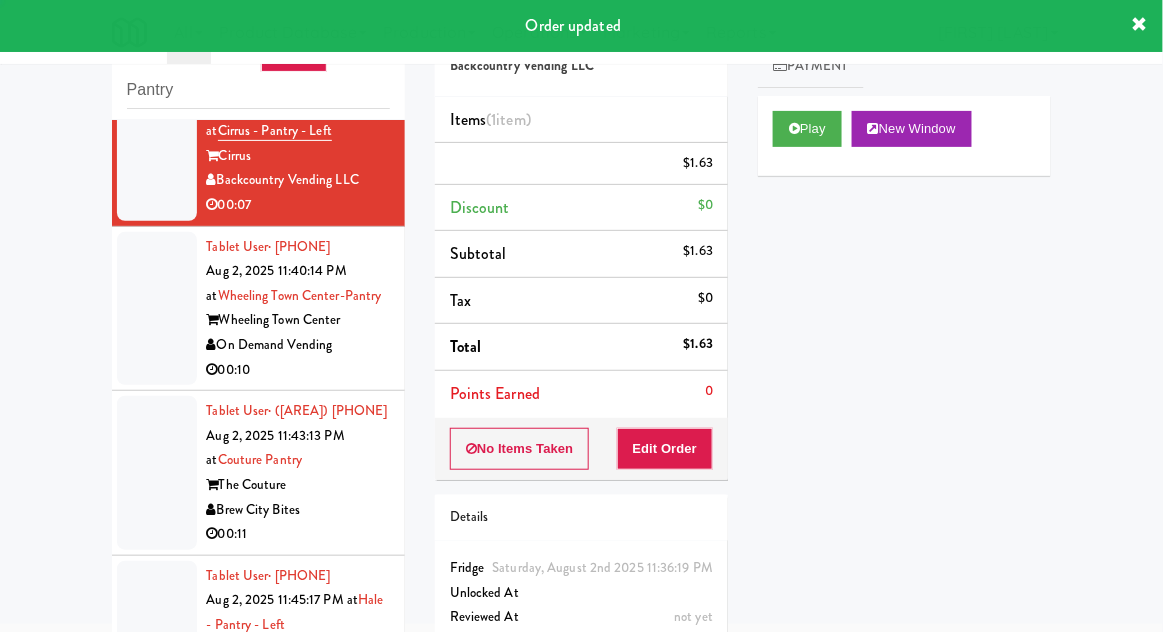 click at bounding box center (157, 309) 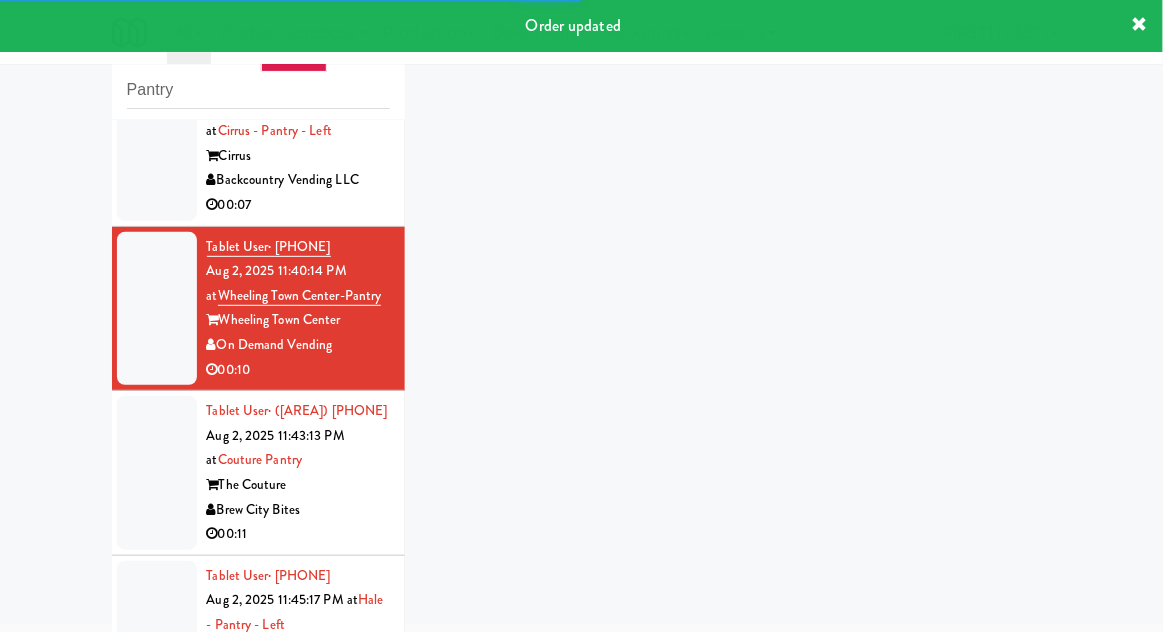 scroll, scrollTop: 77, scrollLeft: 0, axis: vertical 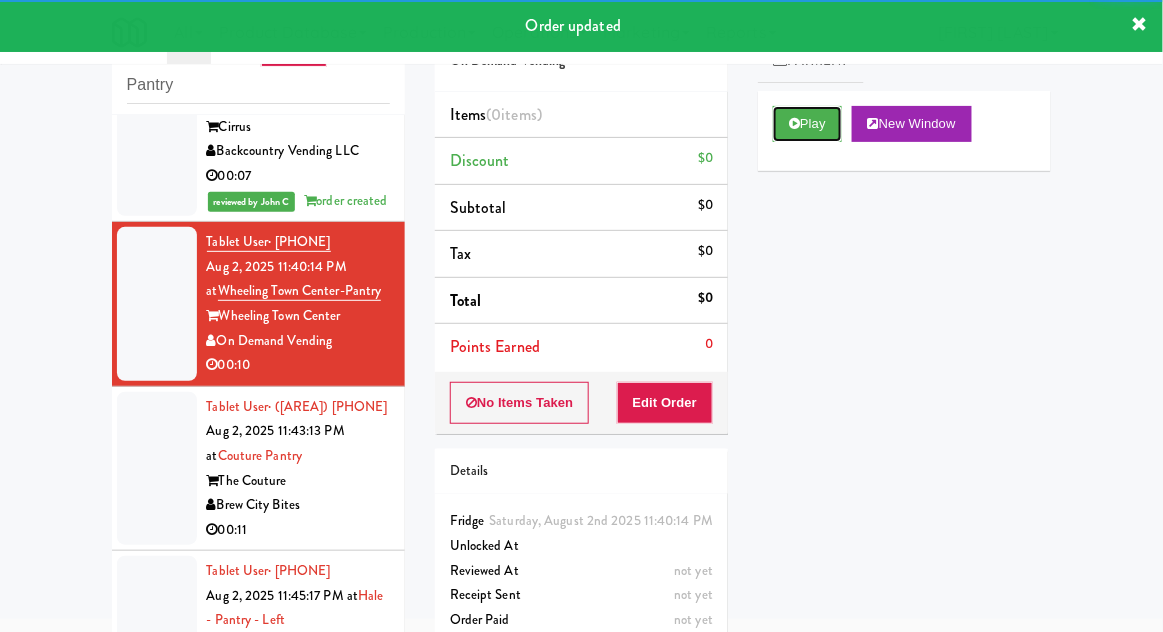 click on "Play" at bounding box center [807, 124] 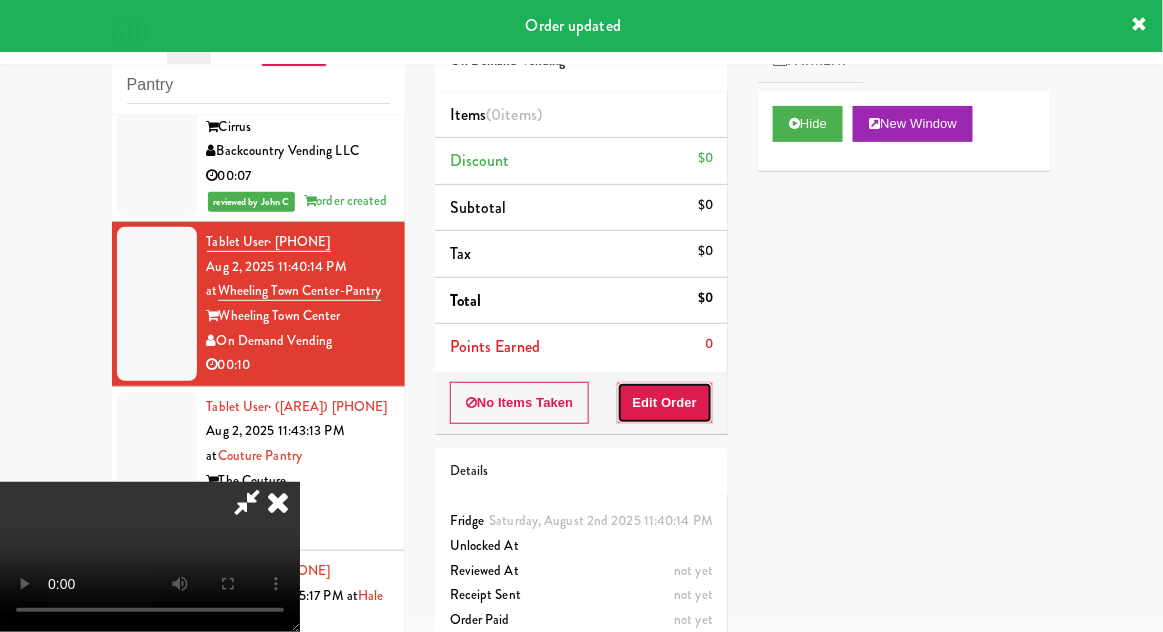 click on "Edit Order" at bounding box center [665, 403] 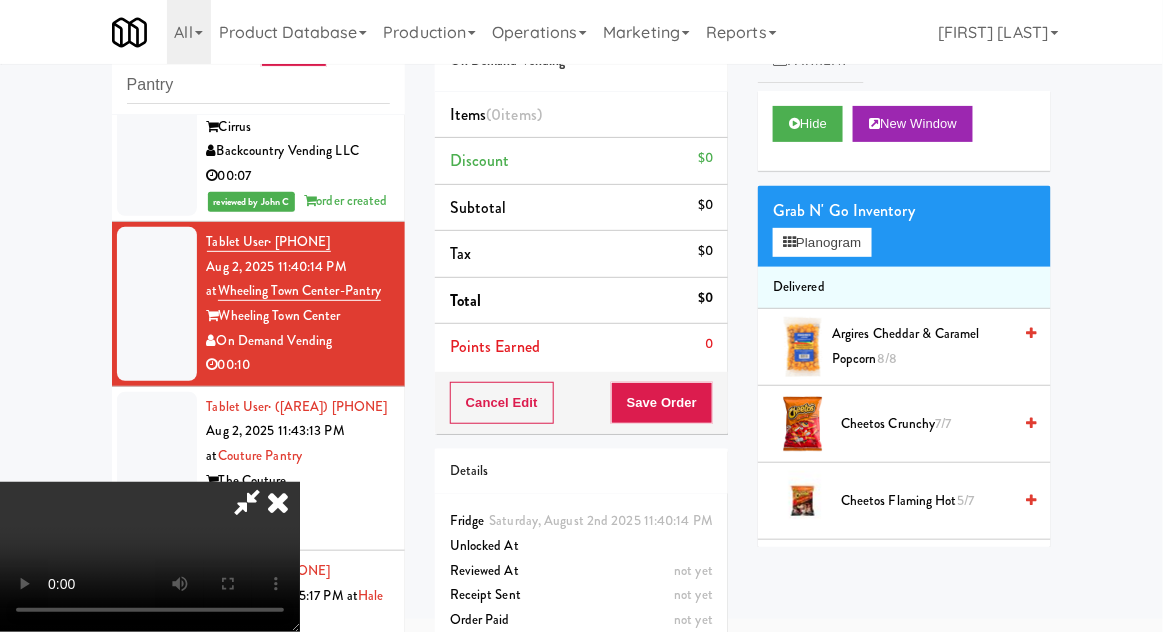 scroll, scrollTop: 73, scrollLeft: 0, axis: vertical 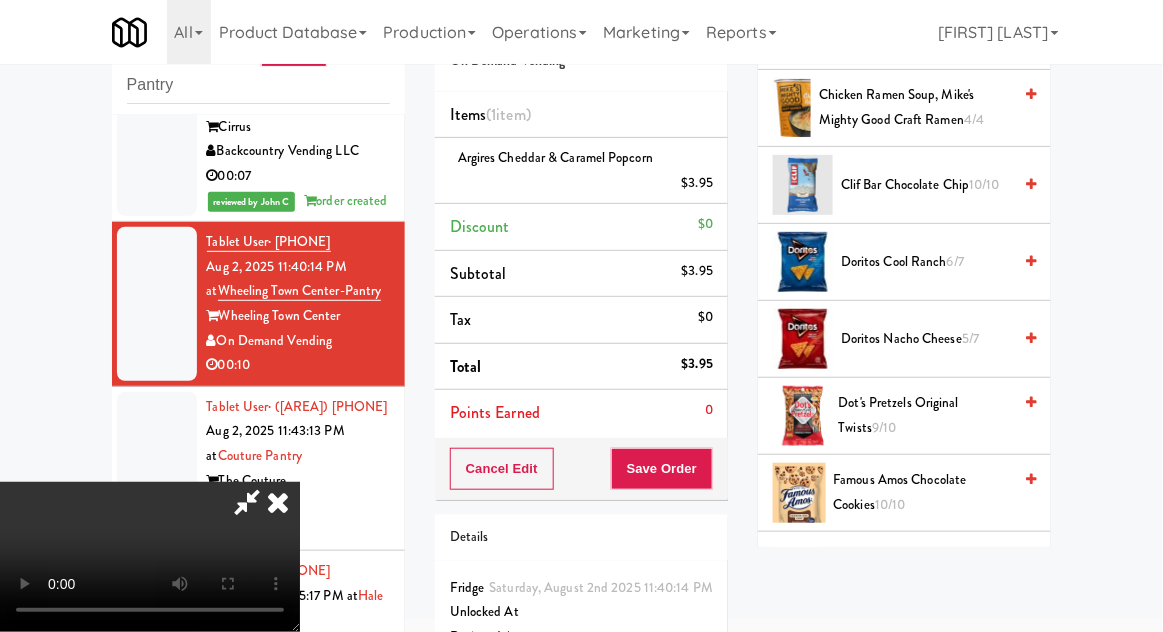 click on "Famous Amos Chocolate Cookies 10/10" at bounding box center [923, 492] 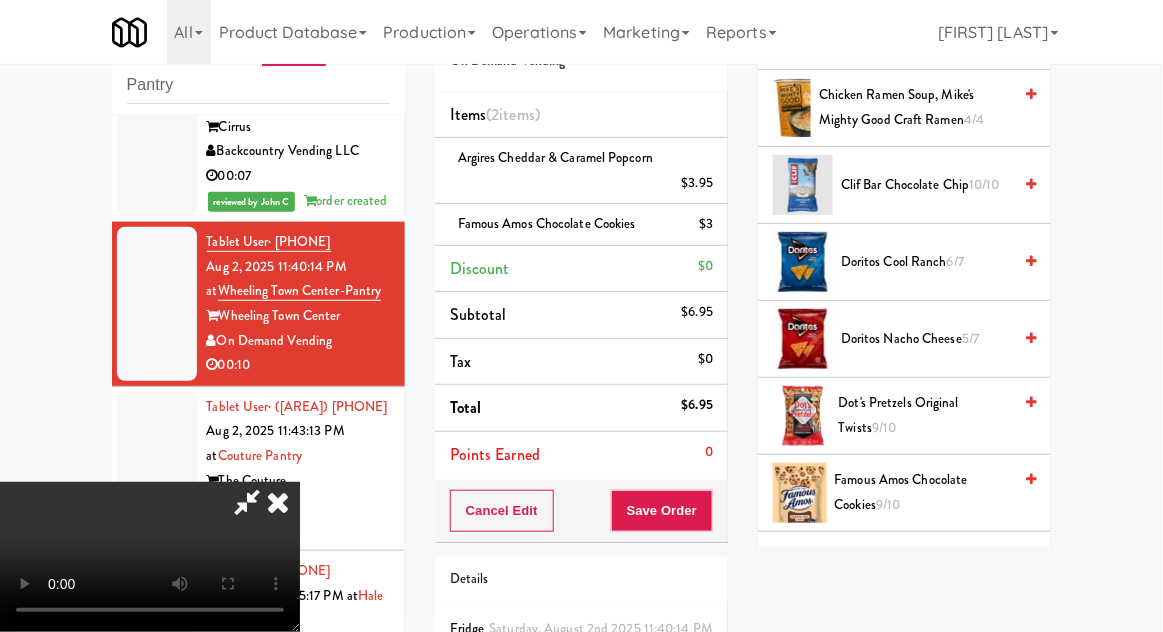 scroll, scrollTop: 73, scrollLeft: 0, axis: vertical 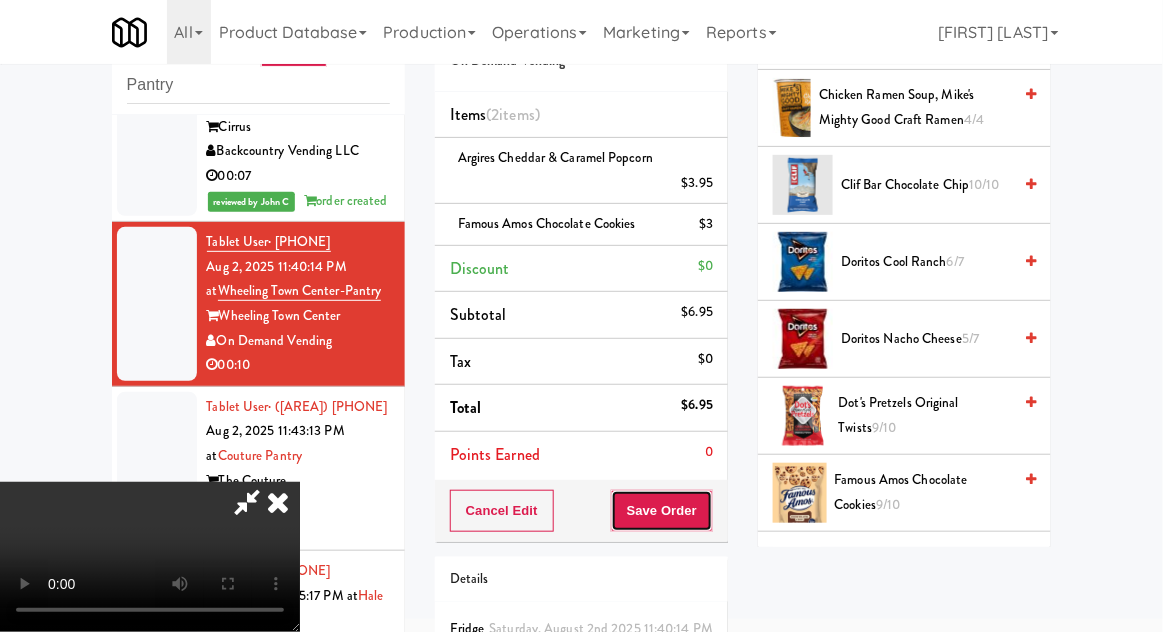click on "Save Order" at bounding box center [662, 511] 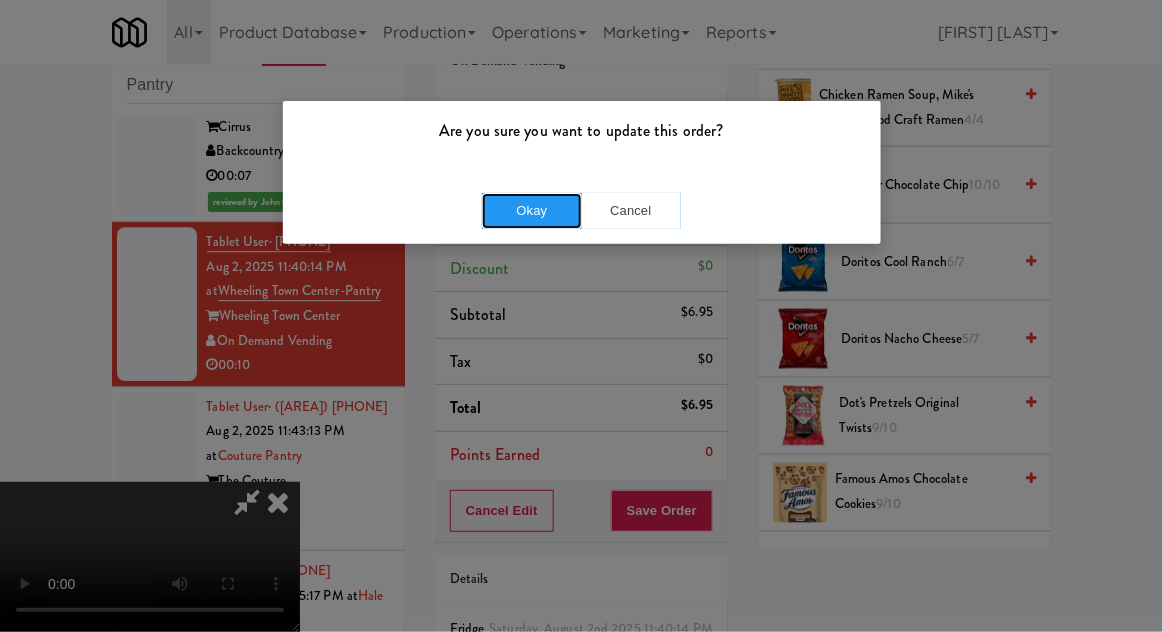 click on "Okay" at bounding box center [532, 211] 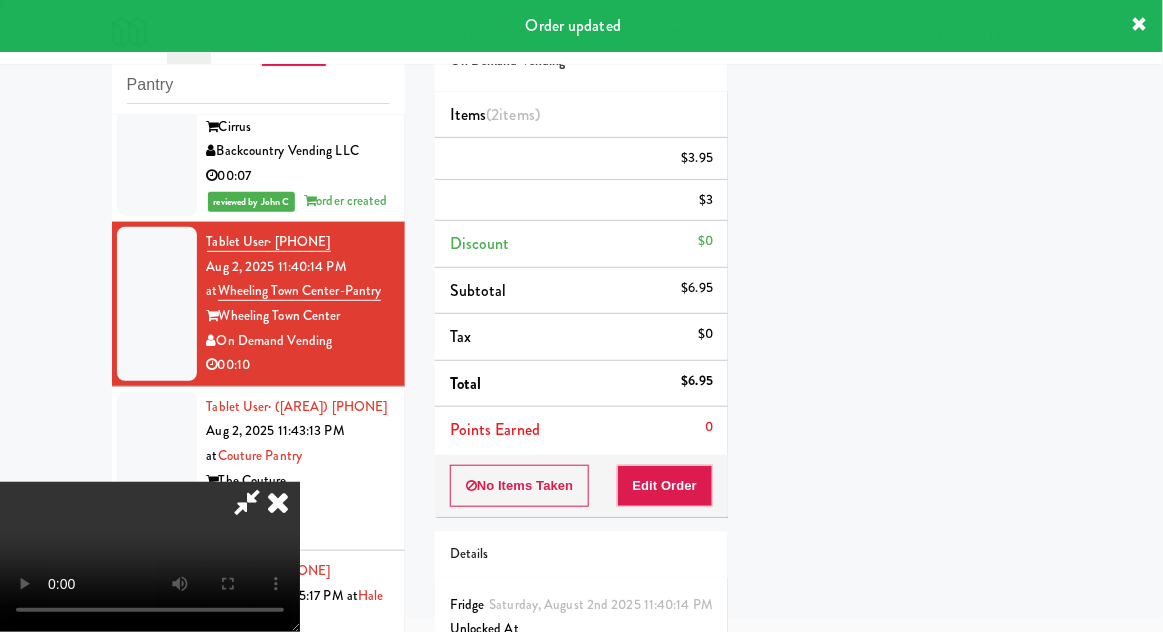 scroll, scrollTop: 197, scrollLeft: 0, axis: vertical 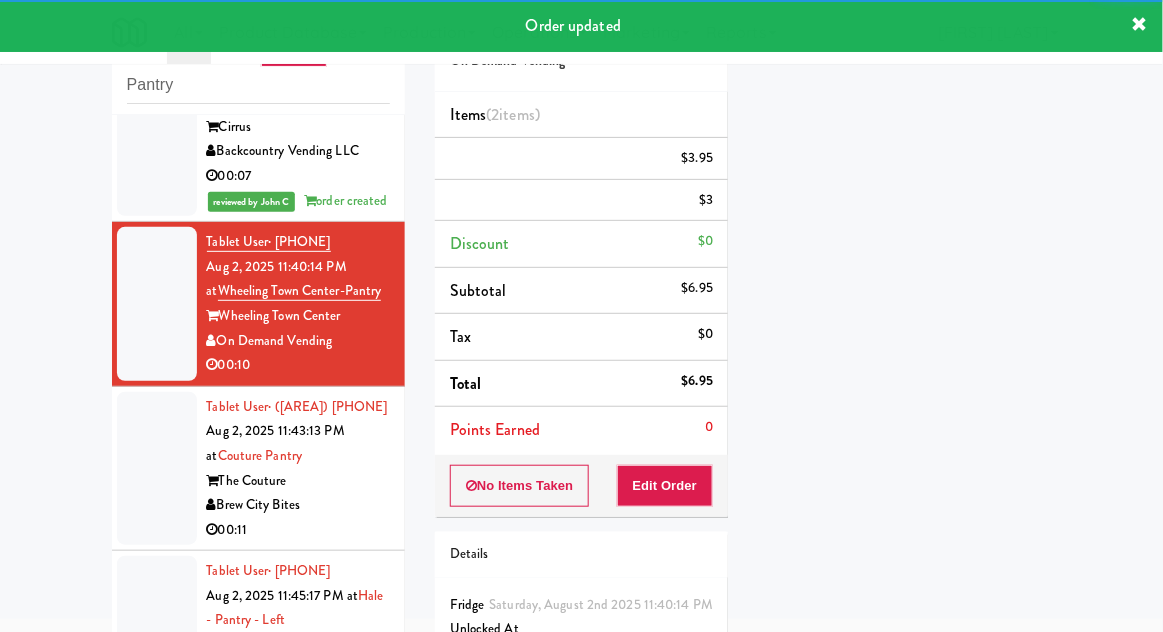 click at bounding box center [157, 469] 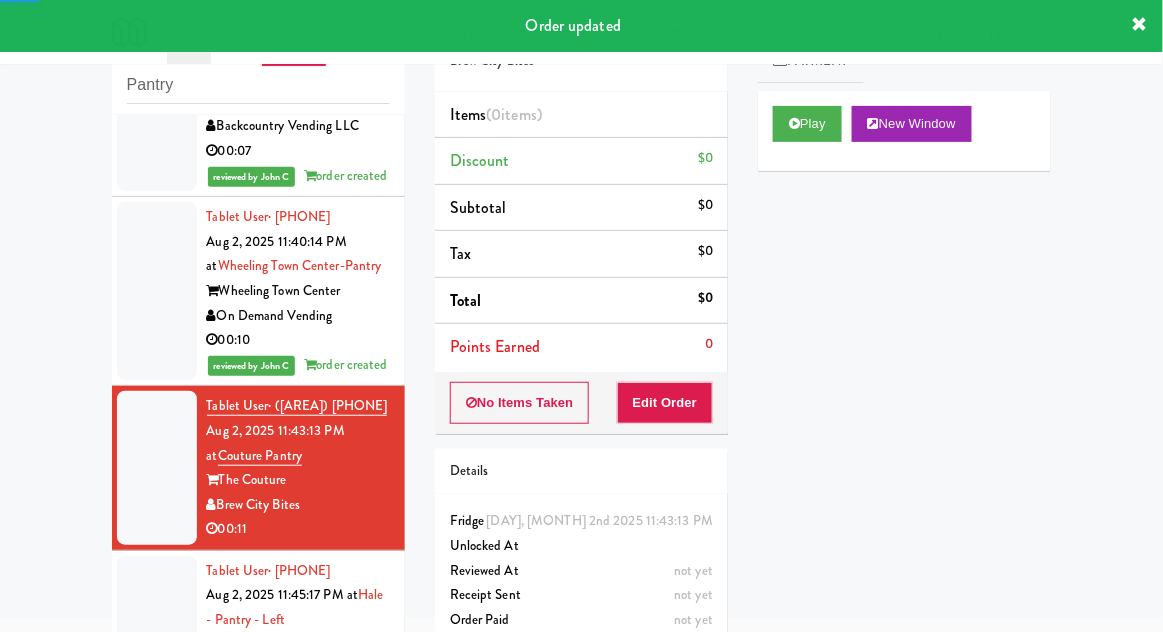 scroll, scrollTop: 1601, scrollLeft: 0, axis: vertical 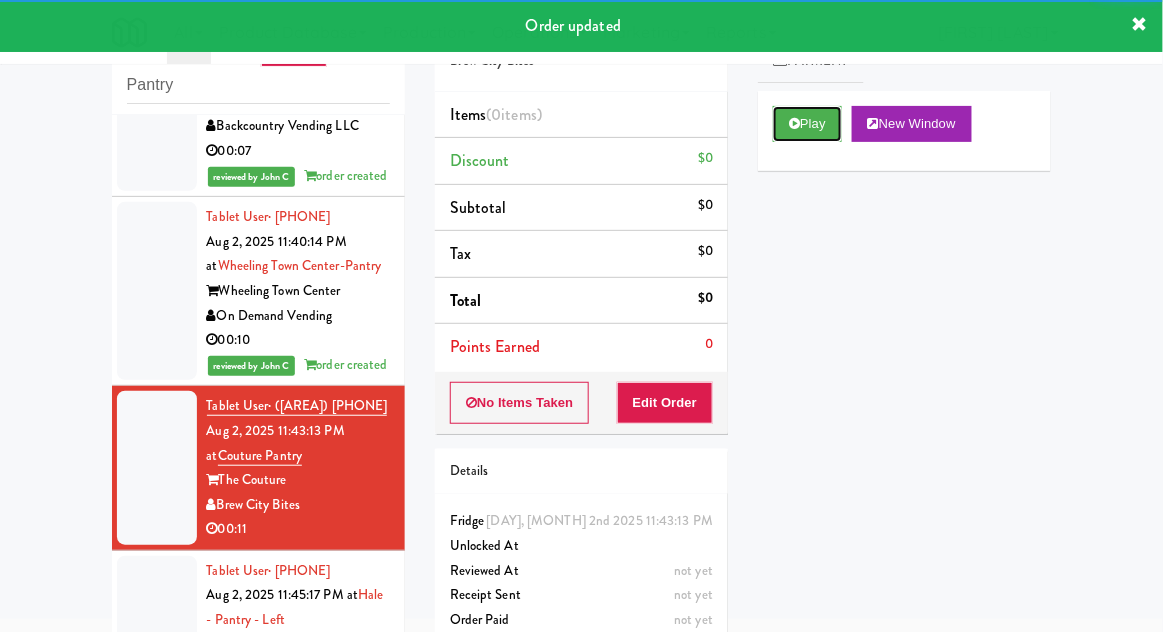 click on "Play" at bounding box center [807, 124] 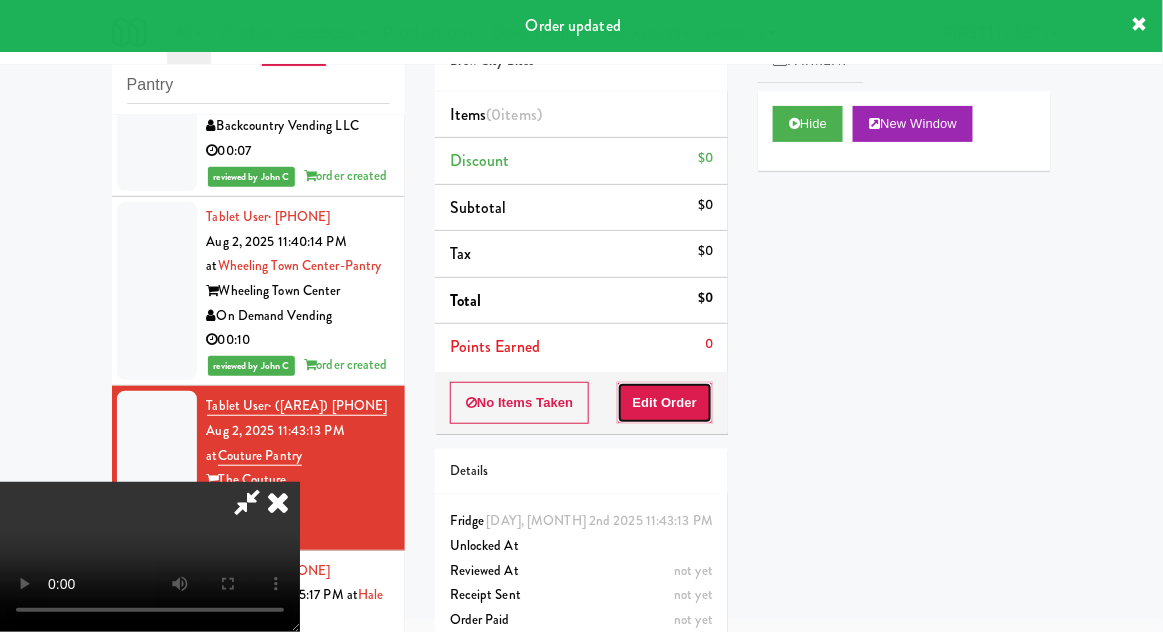 click on "Edit Order" at bounding box center (665, 403) 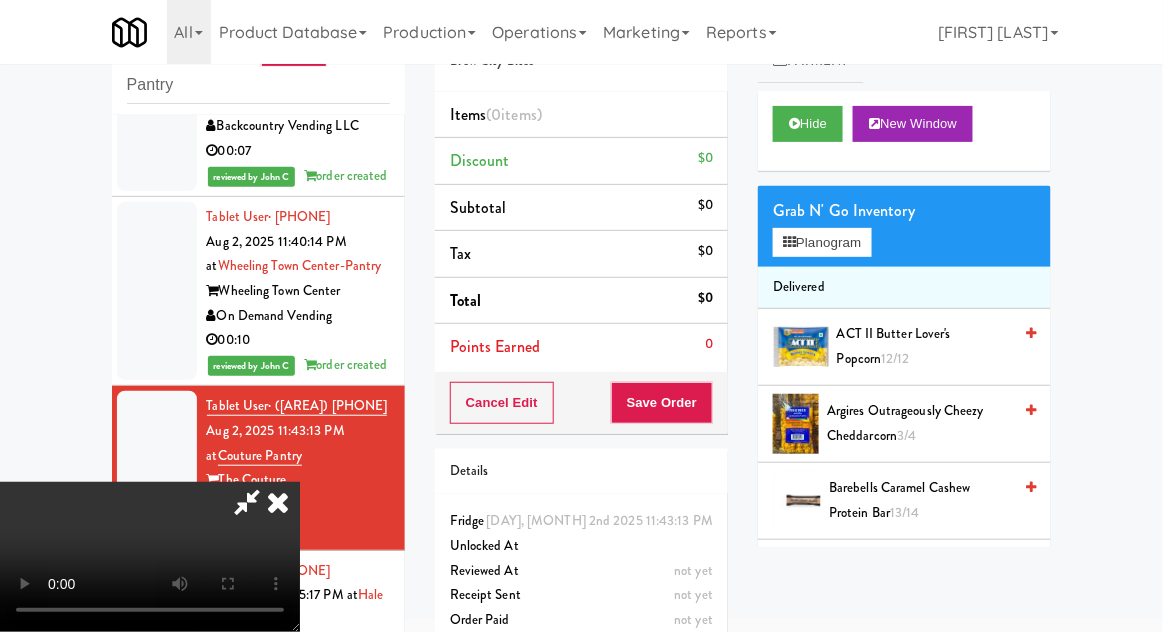 scroll, scrollTop: 73, scrollLeft: 0, axis: vertical 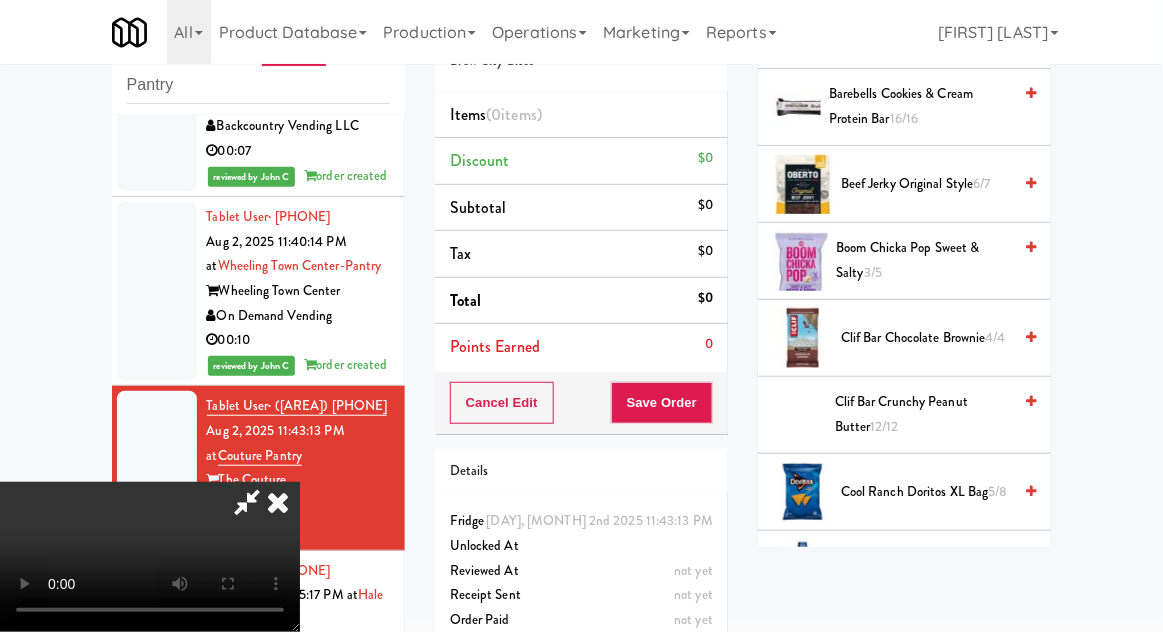 click on "Cool Ranch Doritos XL Bag  5/8" at bounding box center [926, 492] 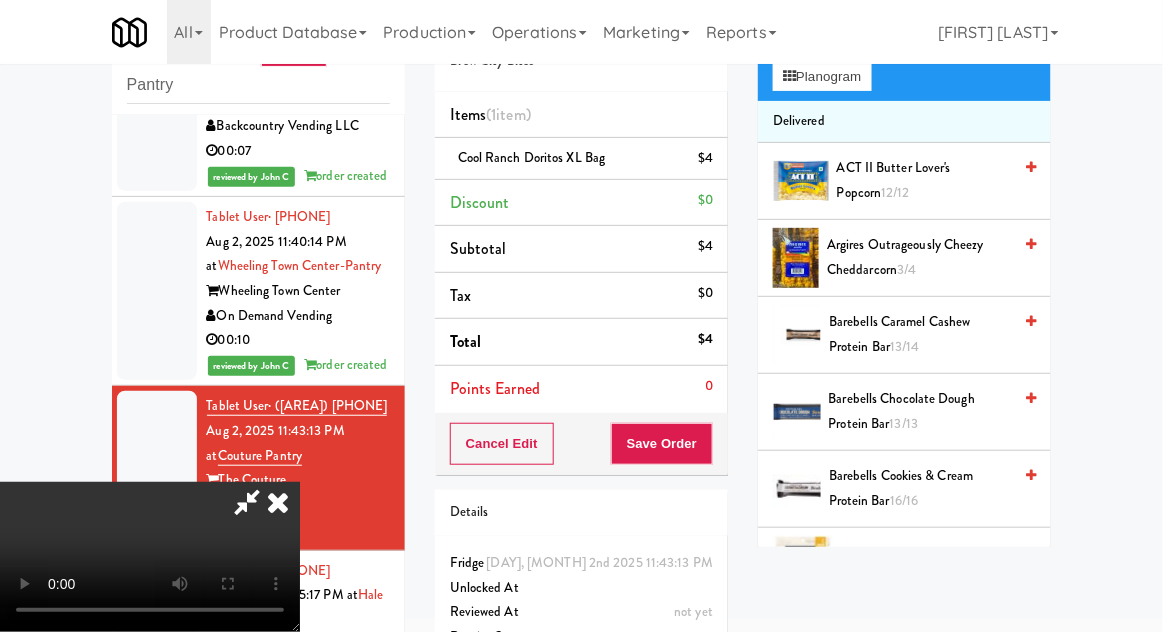 scroll, scrollTop: 0, scrollLeft: 0, axis: both 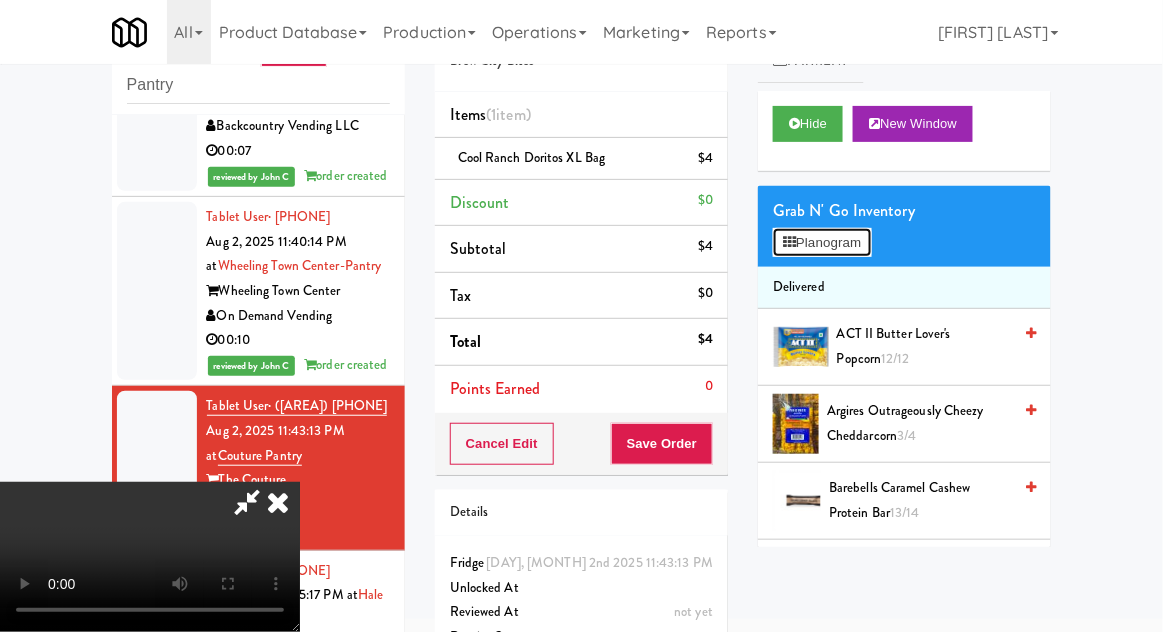click on "Planogram" at bounding box center [822, 243] 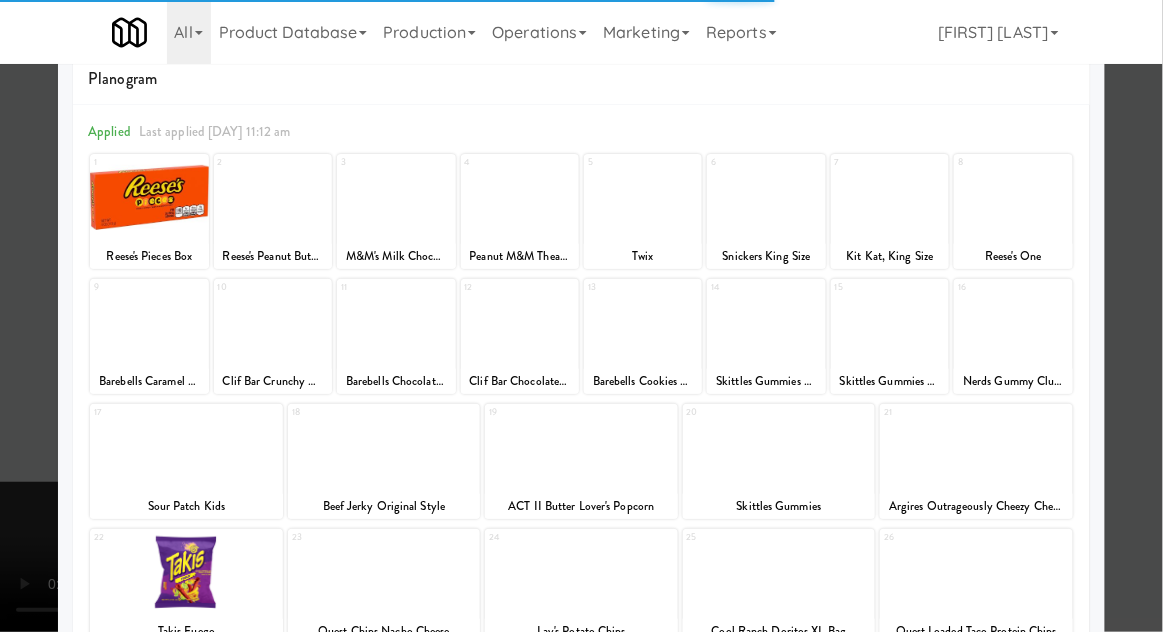 scroll, scrollTop: 103, scrollLeft: 0, axis: vertical 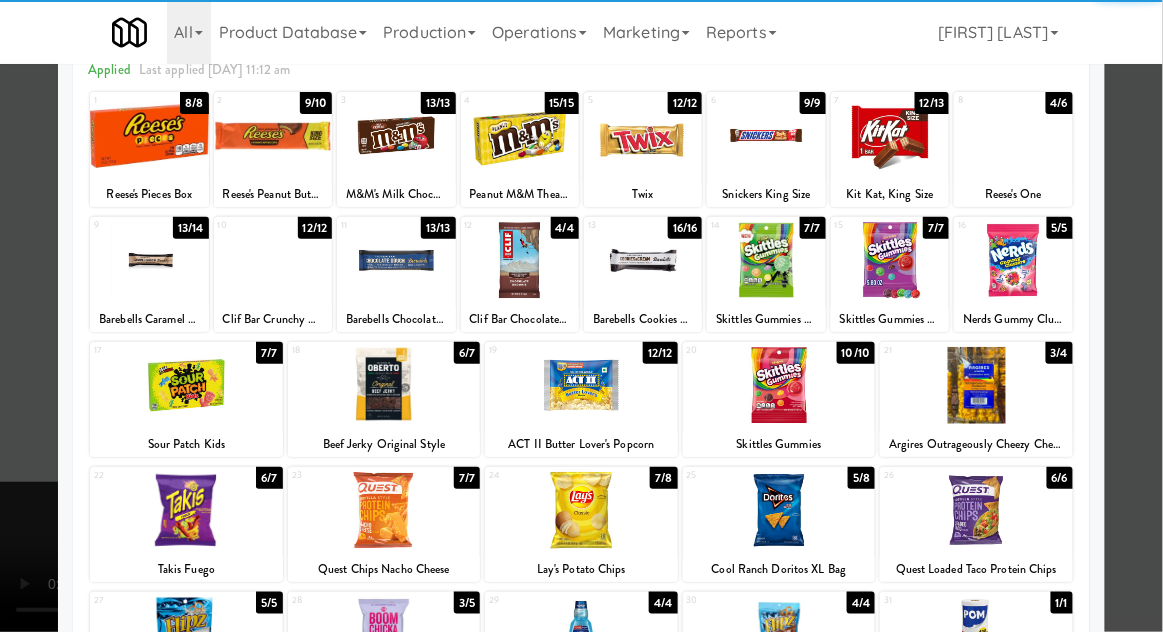 click at bounding box center (976, 510) 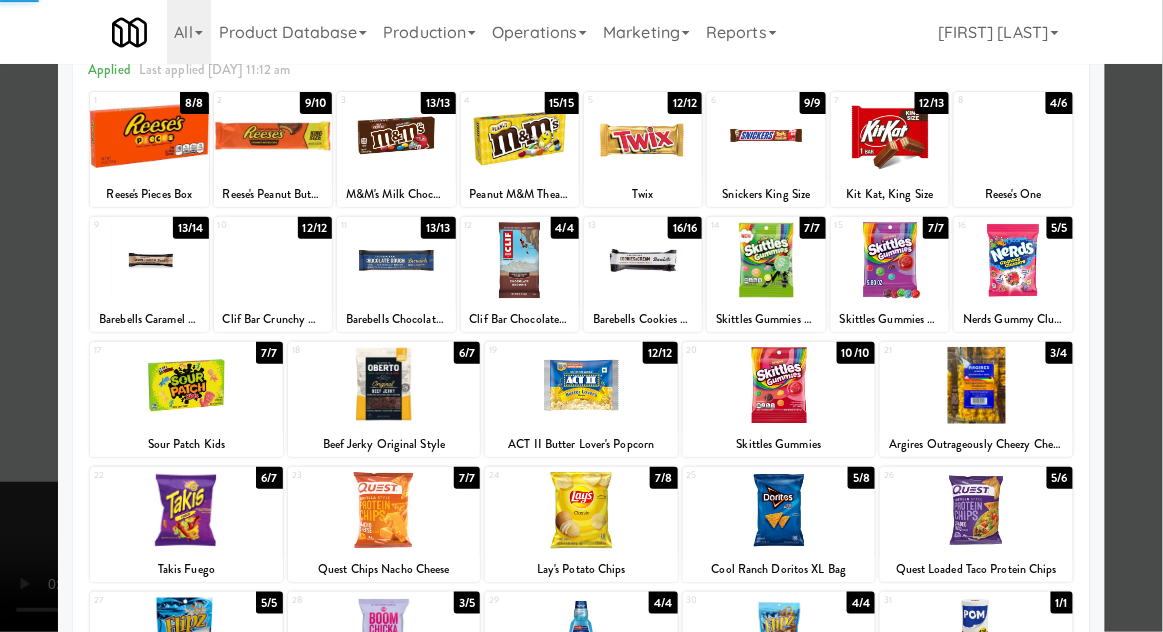 click at bounding box center [581, 316] 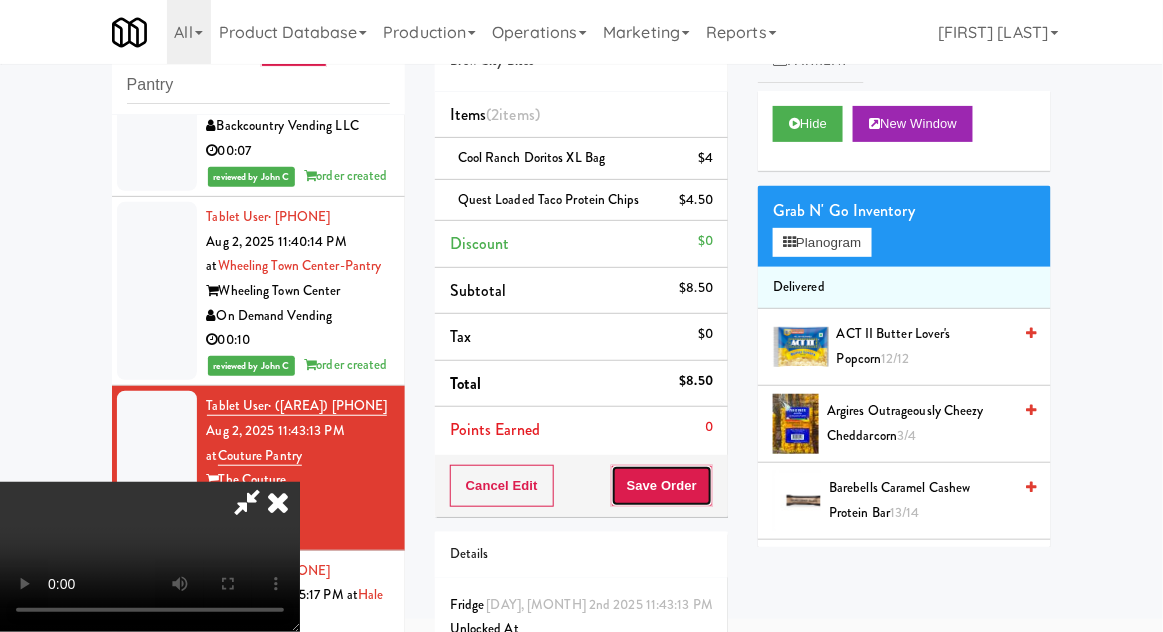click on "Save Order" at bounding box center [662, 486] 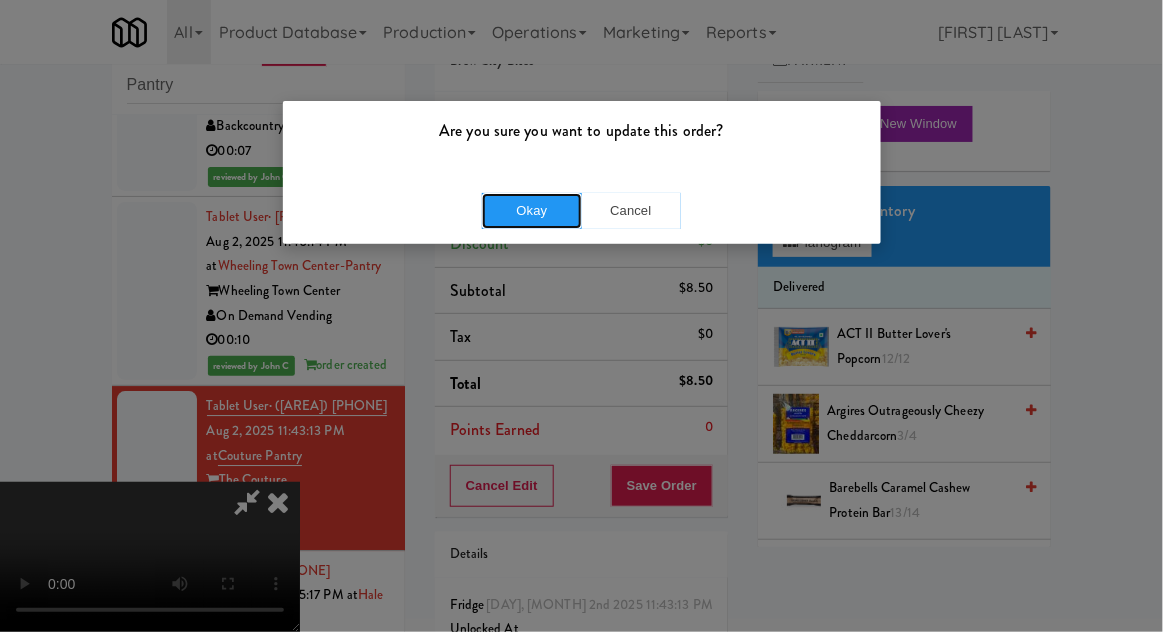 click on "Okay" at bounding box center [532, 211] 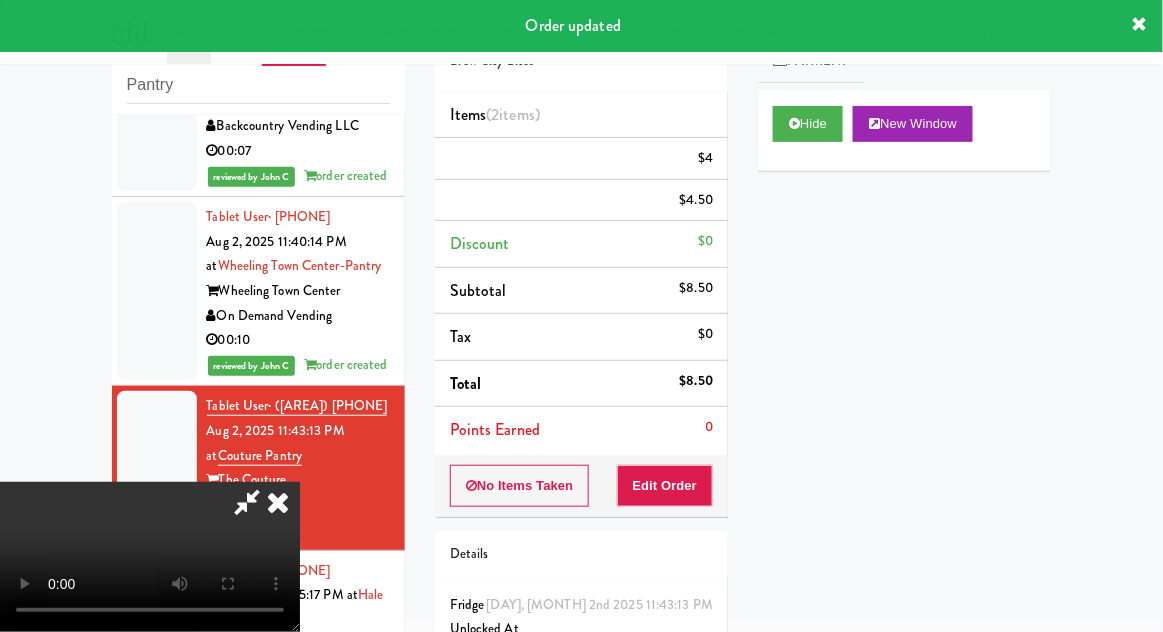 scroll, scrollTop: 0, scrollLeft: 0, axis: both 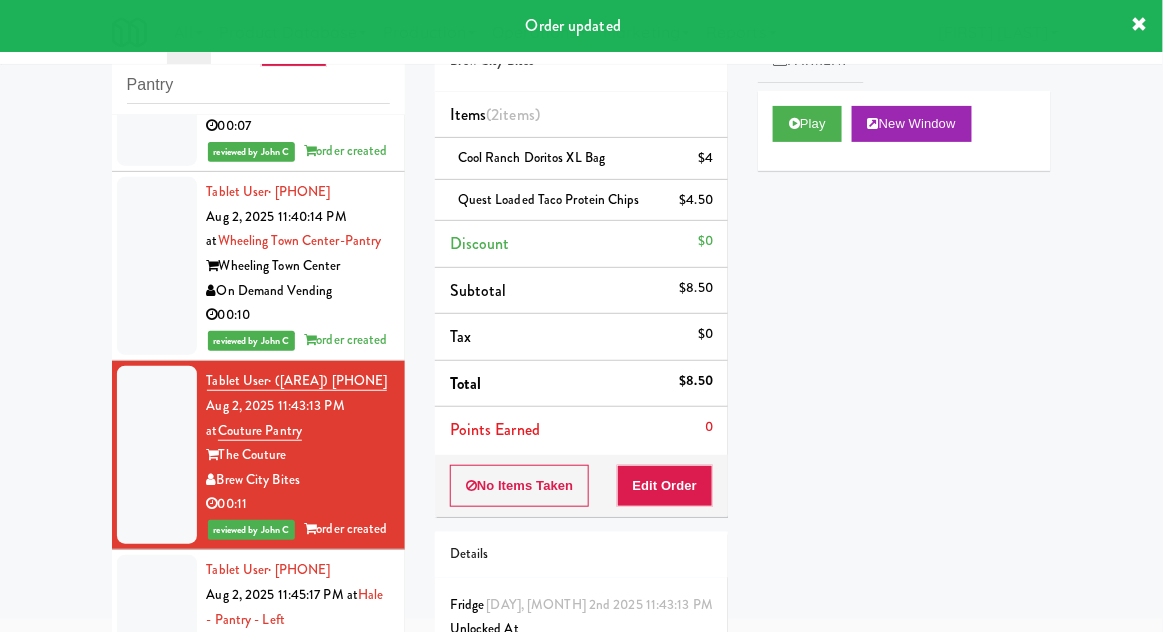 click at bounding box center [157, 632] 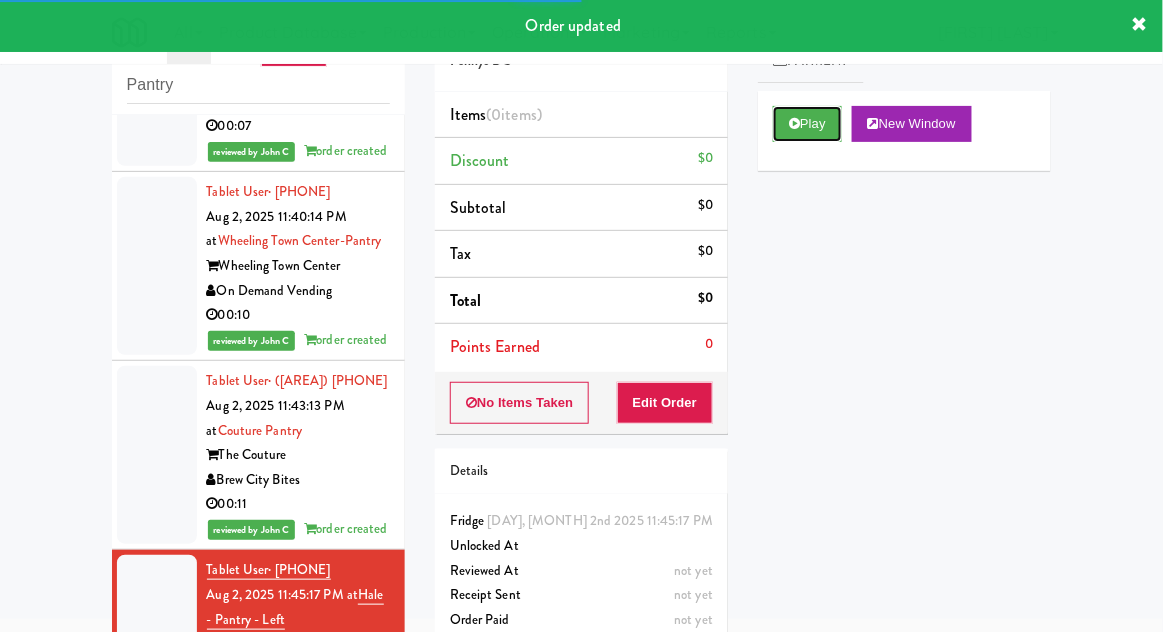 click on "Play" at bounding box center [807, 124] 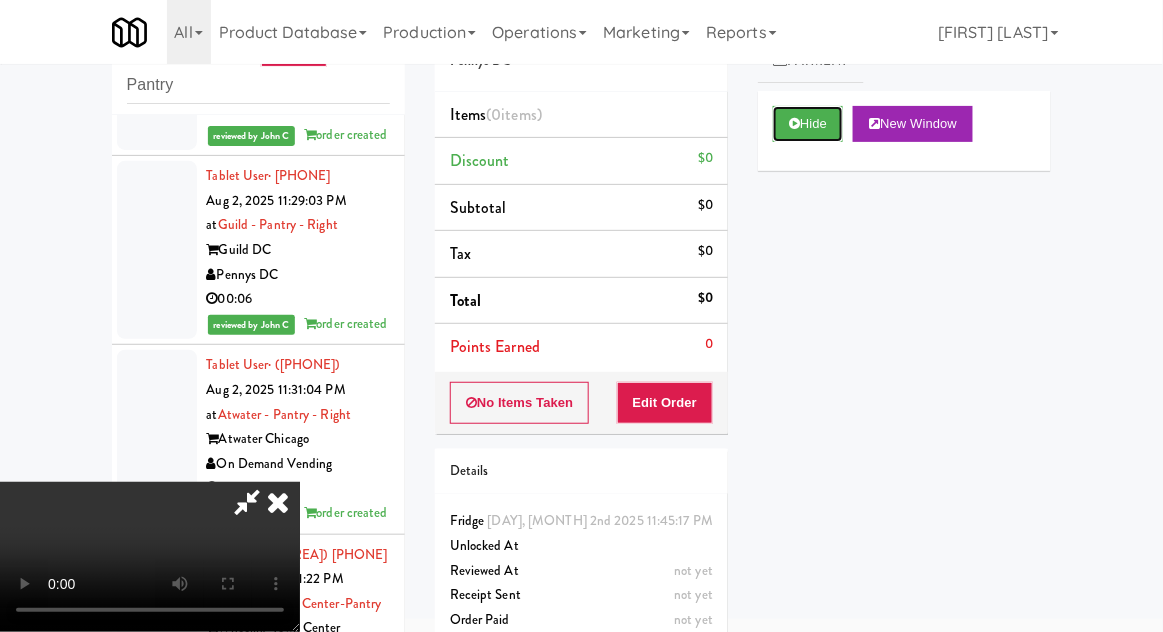 scroll, scrollTop: 0, scrollLeft: 0, axis: both 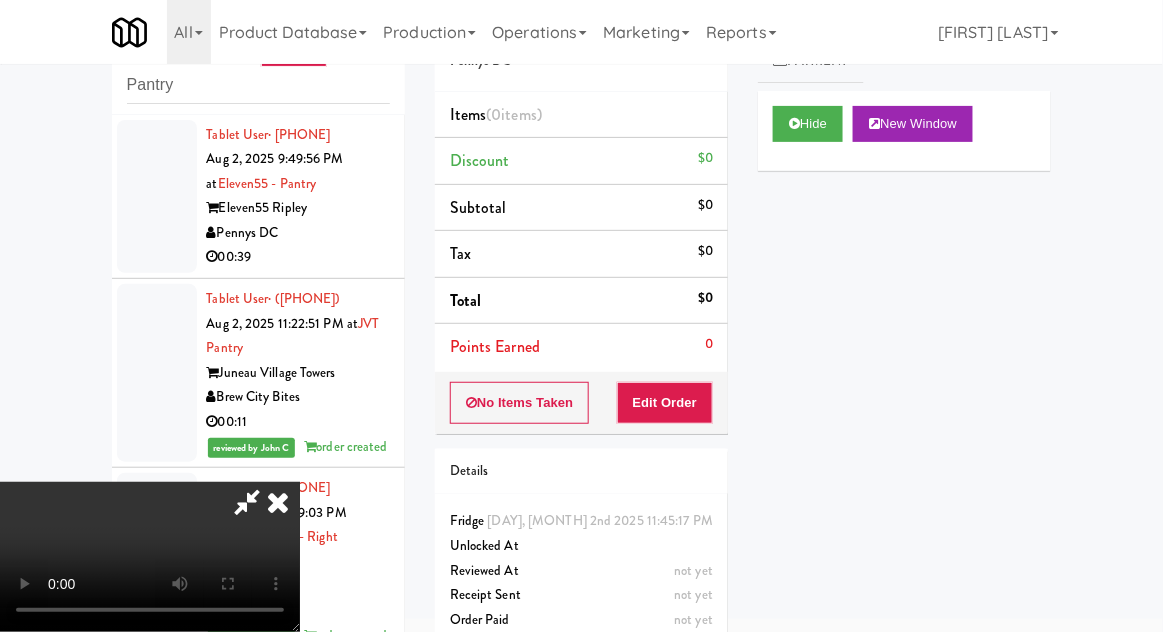 type 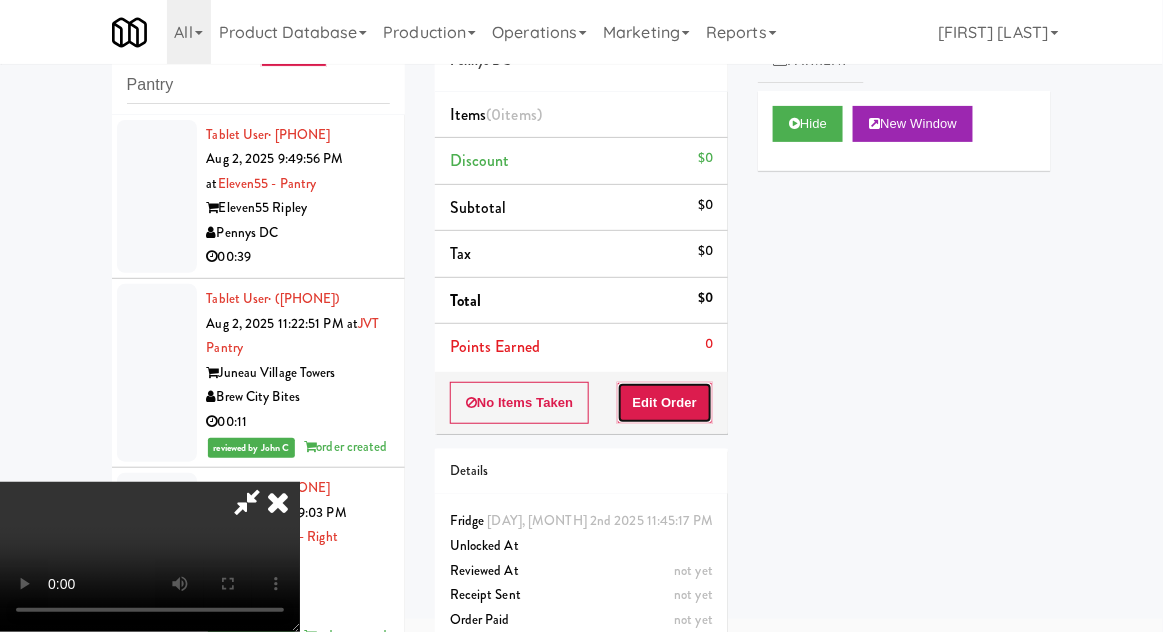 click on "Edit Order" at bounding box center (665, 403) 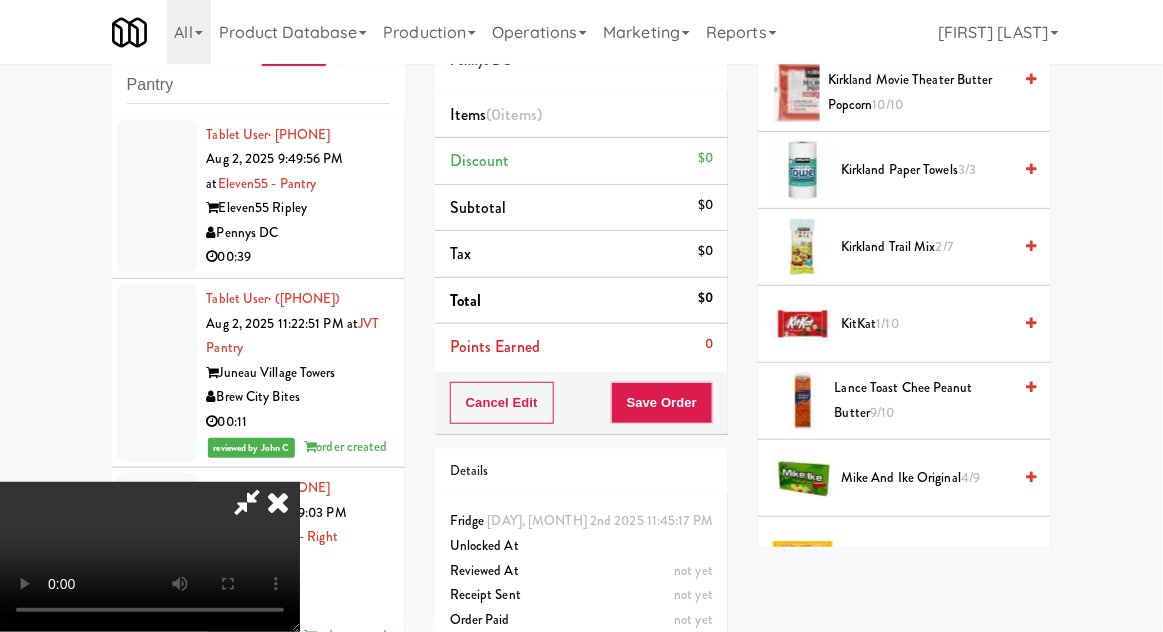 scroll, scrollTop: 823, scrollLeft: 0, axis: vertical 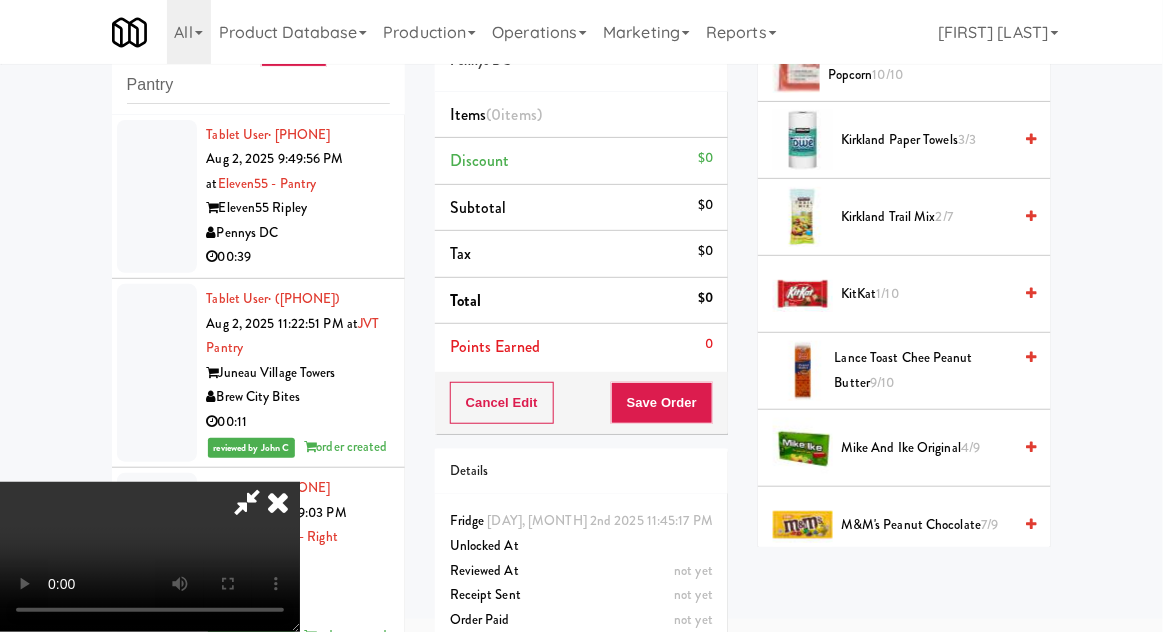 click on "Mike and Ike Original 4/9" at bounding box center (926, 448) 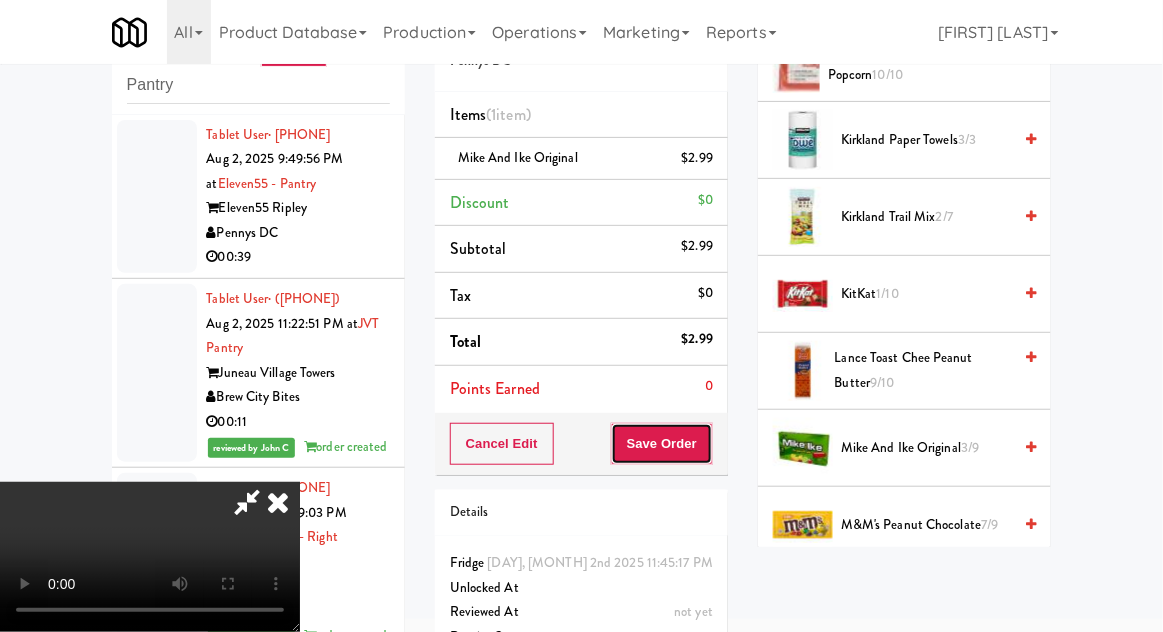 click on "Save Order" at bounding box center [662, 444] 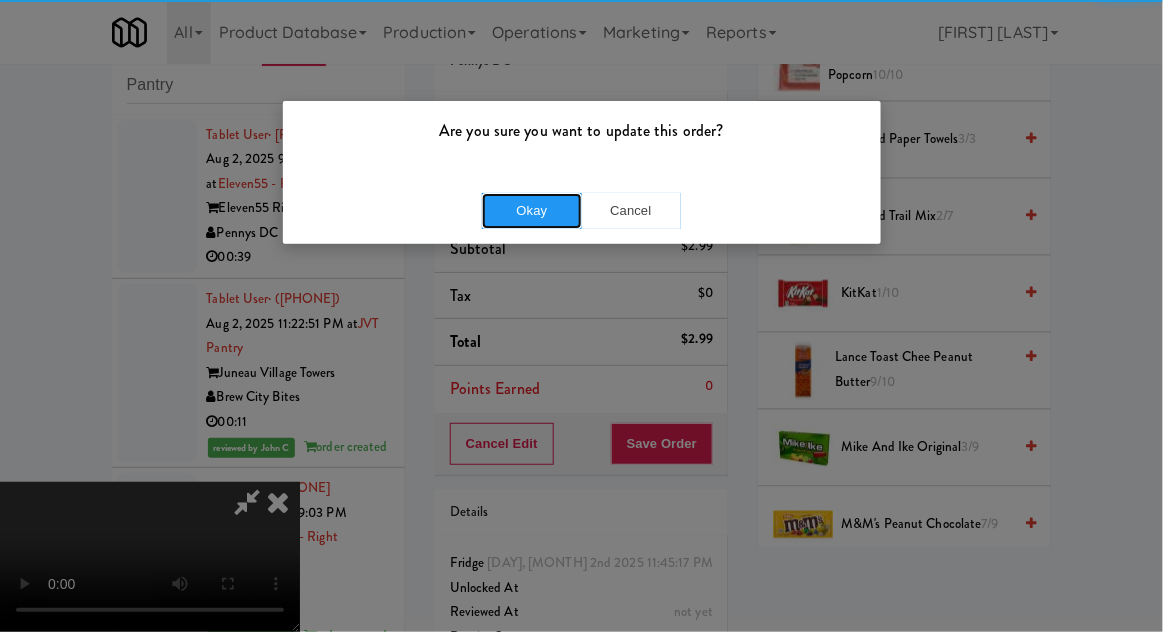 click on "Okay" at bounding box center [532, 211] 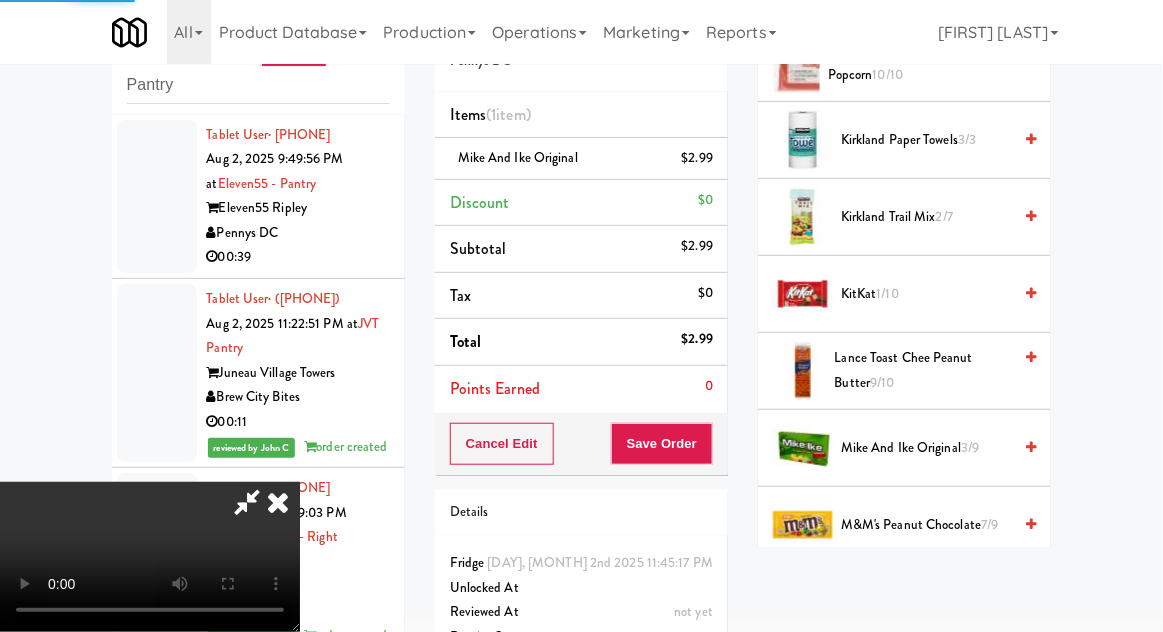 scroll, scrollTop: 197, scrollLeft: 0, axis: vertical 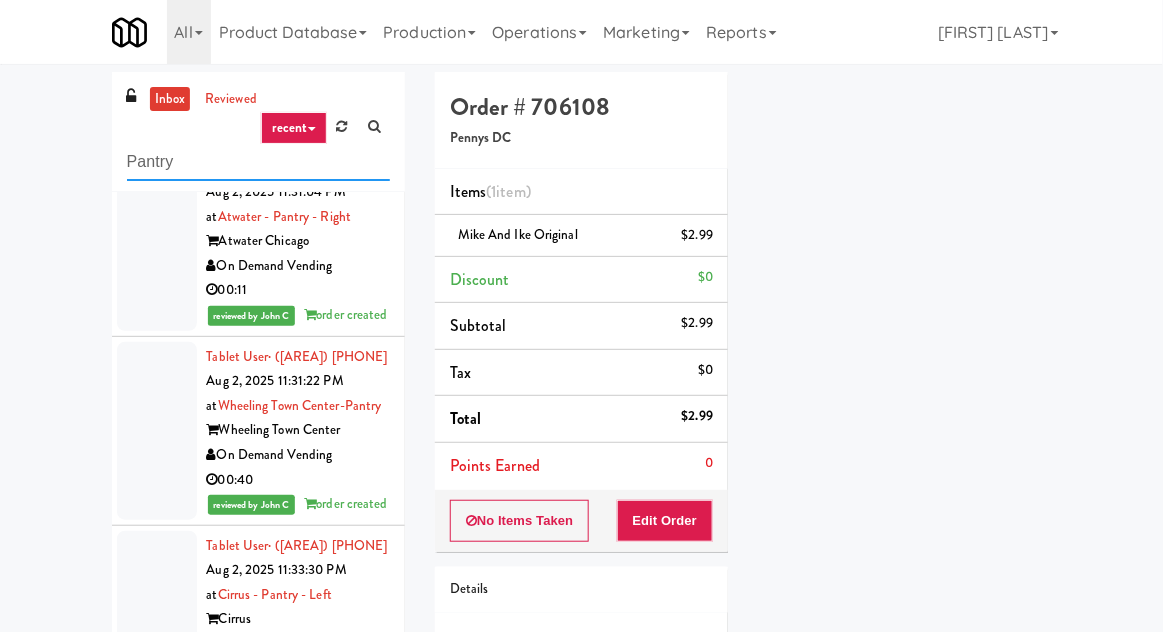 click on "Pantry" at bounding box center (258, 162) 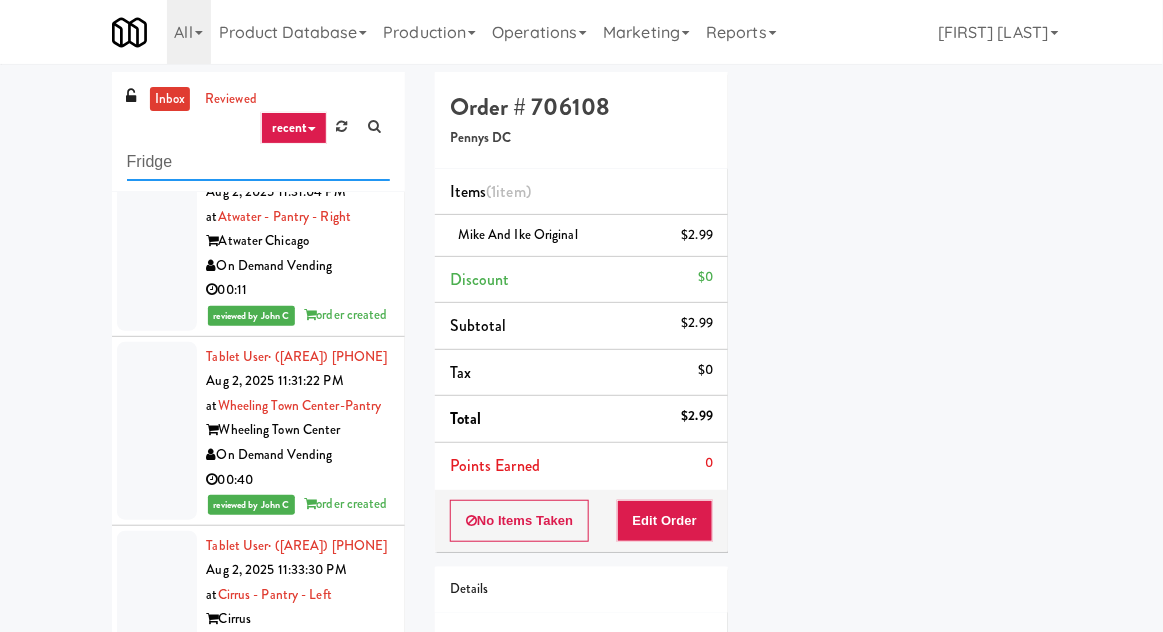 type on "Fridge" 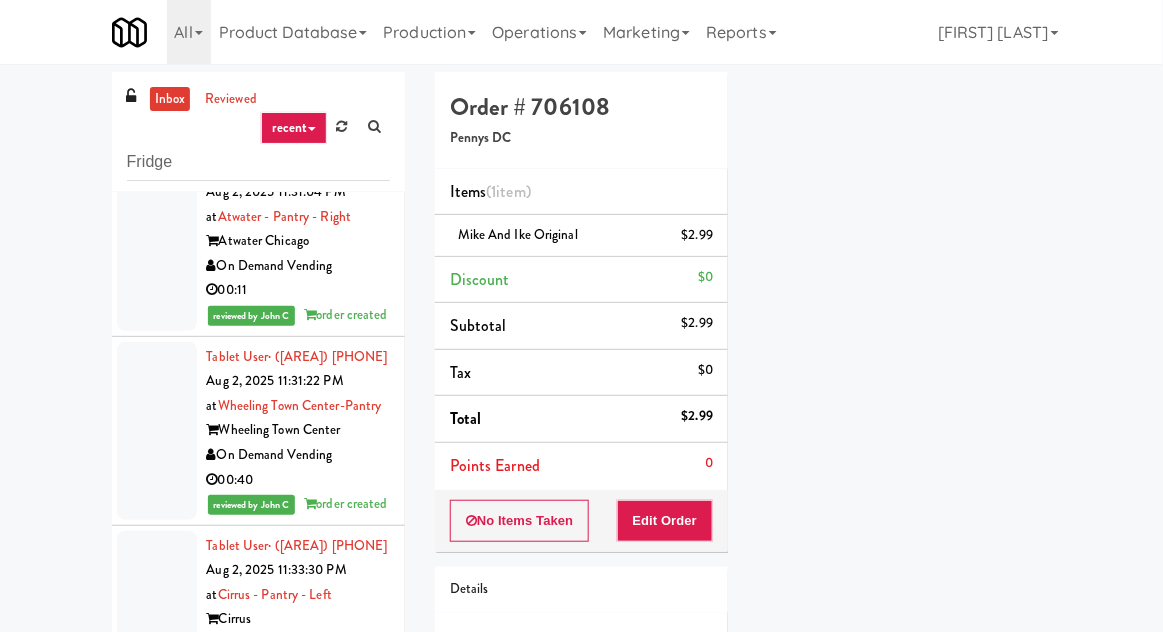click on "inbox reviewed recent    all     unclear take     inventory issue     suspicious     failed     recent   Fridge Tablet User  · ([PHONE]) Aug 2, 2025 9:49:56 PM at  Eleven55 - Pantry  Eleven55 Ripley  Pennys DC  00:39     Tablet User  · ([PHONE]) Aug 2, 2025 11:22:51 PM at  JVT Pantry  Juneau Village Towers  Brew City Bites  00:11 reviewed by John C  order created     Tablet User  · ([PHONE]) Aug 2, 2025 11:29:03 PM at  Guild - Pantry - Right  Guild DC  Pennys DC  00:06 reviewed by John C  order created     Tablet User  · ([PHONE]) Aug 2, 2025 11:31:04 PM at  Atwater - Pantry - Right  Atwater Chicago   On Demand Vending  00:11 reviewed by John C  order created     Tablet User  · ([PHONE]) Aug 2, 2025 11:31:22 PM at  Wheeling Town Center-Pantry  Wheeling Town Center   On Demand Vending  00:40 reviewed by John C  order created     Tablet User  · ([PHONE]) Aug 2, 2025 11:33:30 PM at  Cirrus - Pantry - Left  Cirrus  Backcountry Vending LLC  00:05 reviewed by John C" at bounding box center [581, 439] 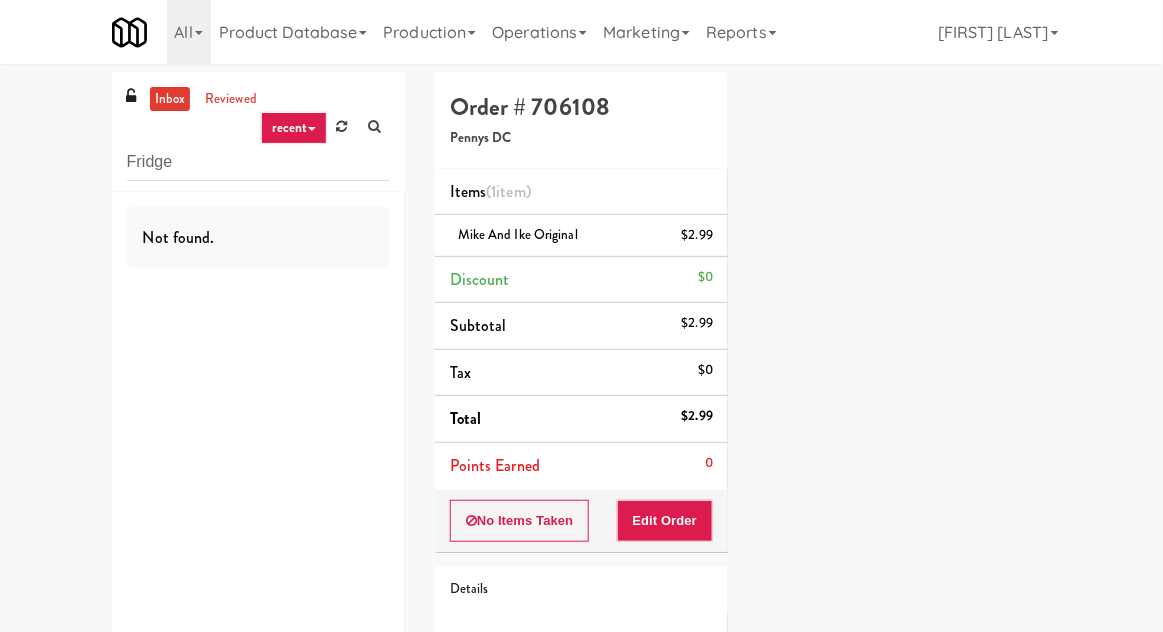scroll, scrollTop: 0, scrollLeft: 0, axis: both 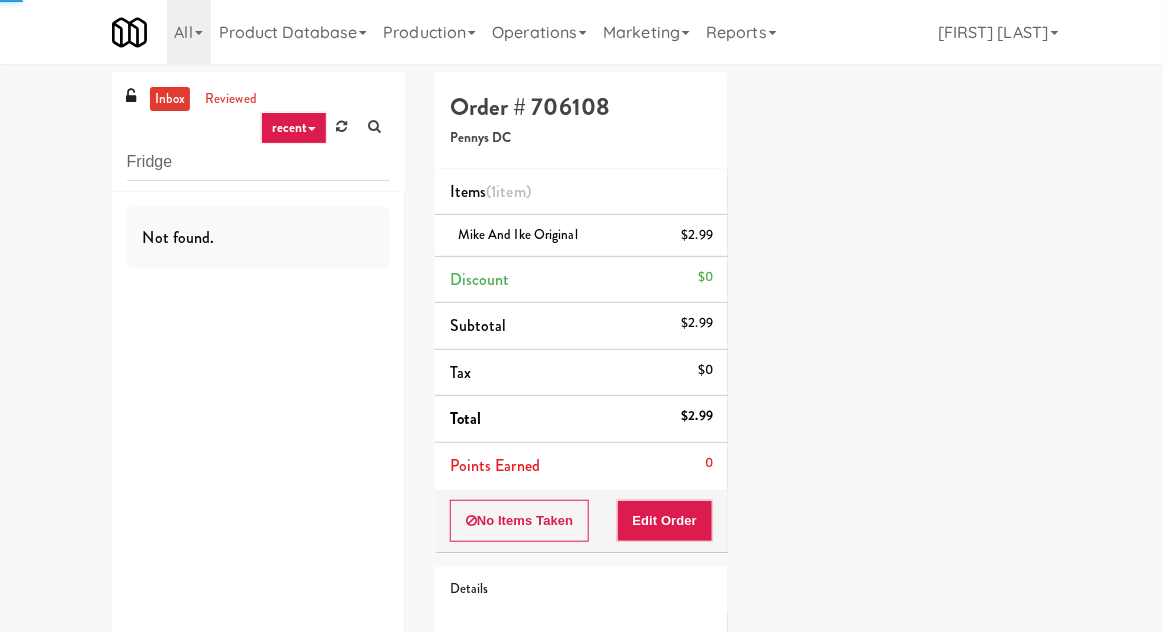 click on "inbox" at bounding box center (170, 99) 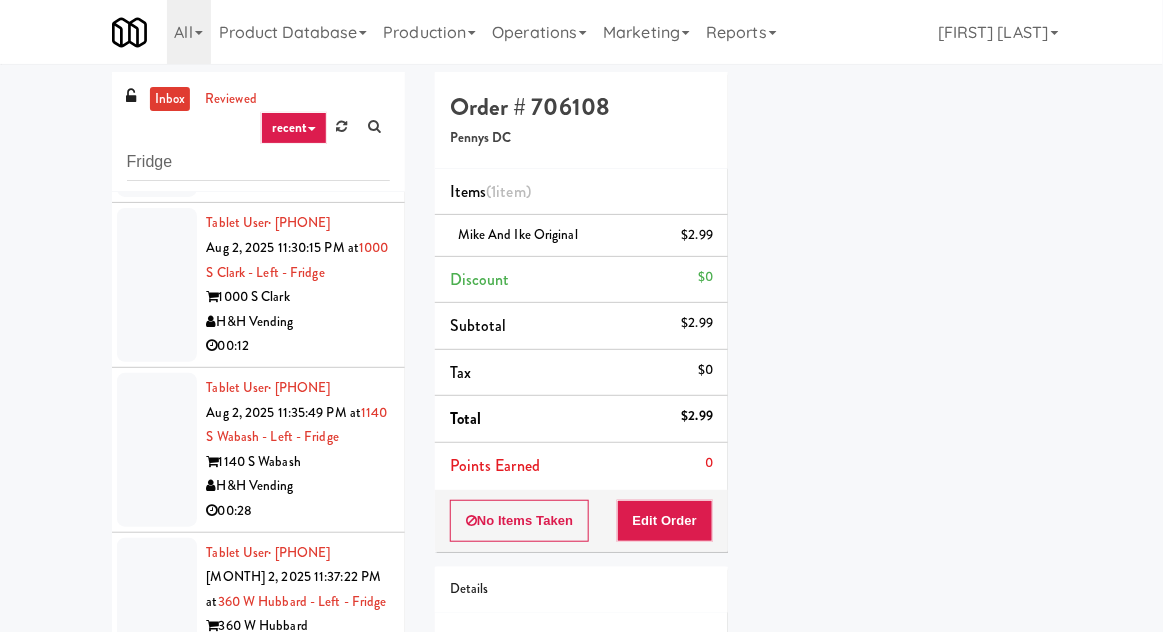 scroll, scrollTop: 1325, scrollLeft: 0, axis: vertical 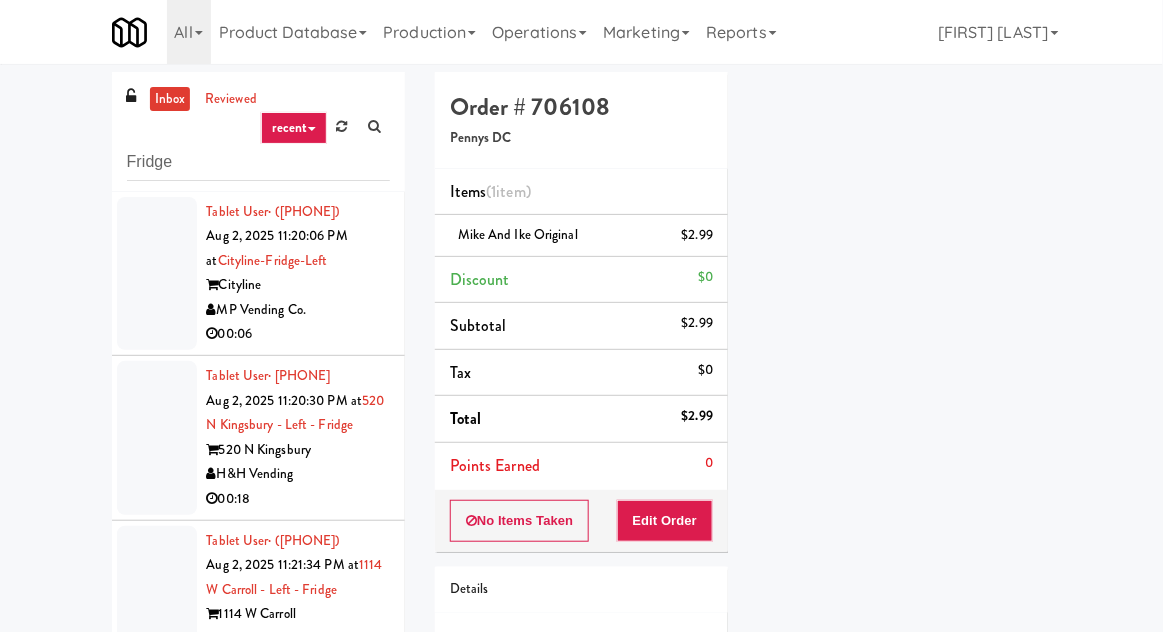 click at bounding box center [157, 274] 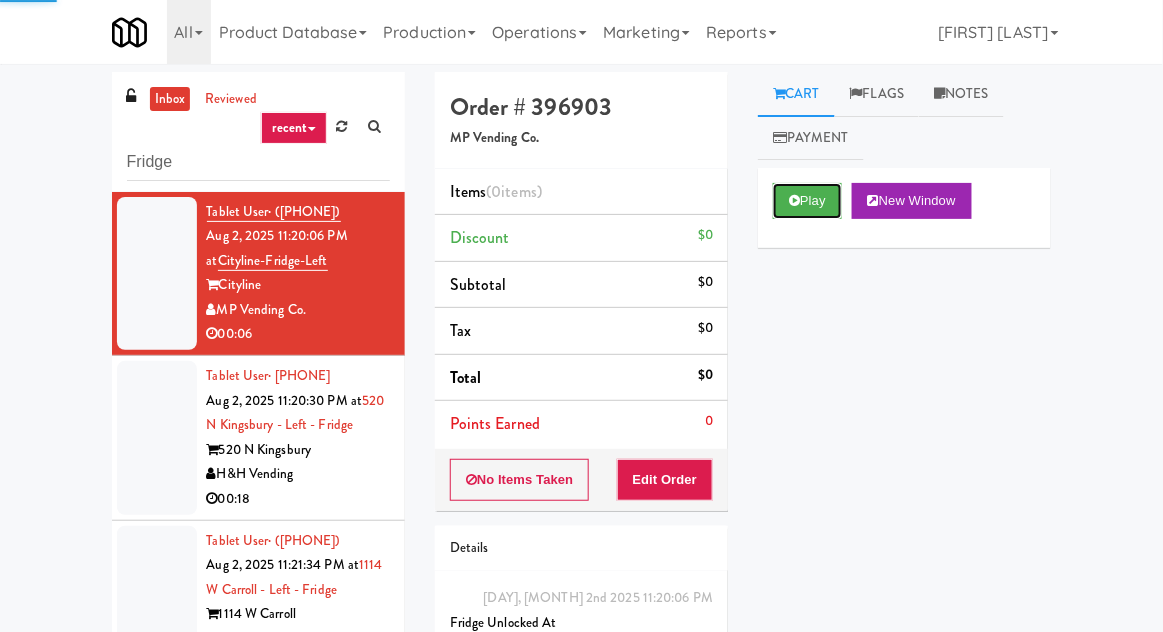 click on "Play" at bounding box center (807, 201) 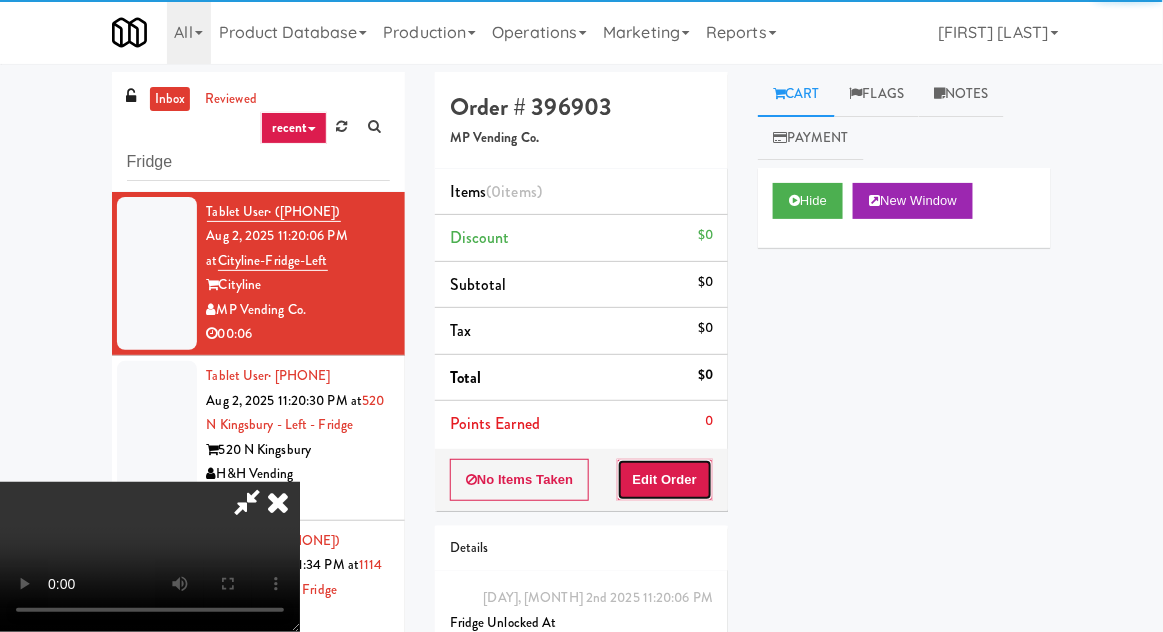 click on "Edit Order" at bounding box center [665, 480] 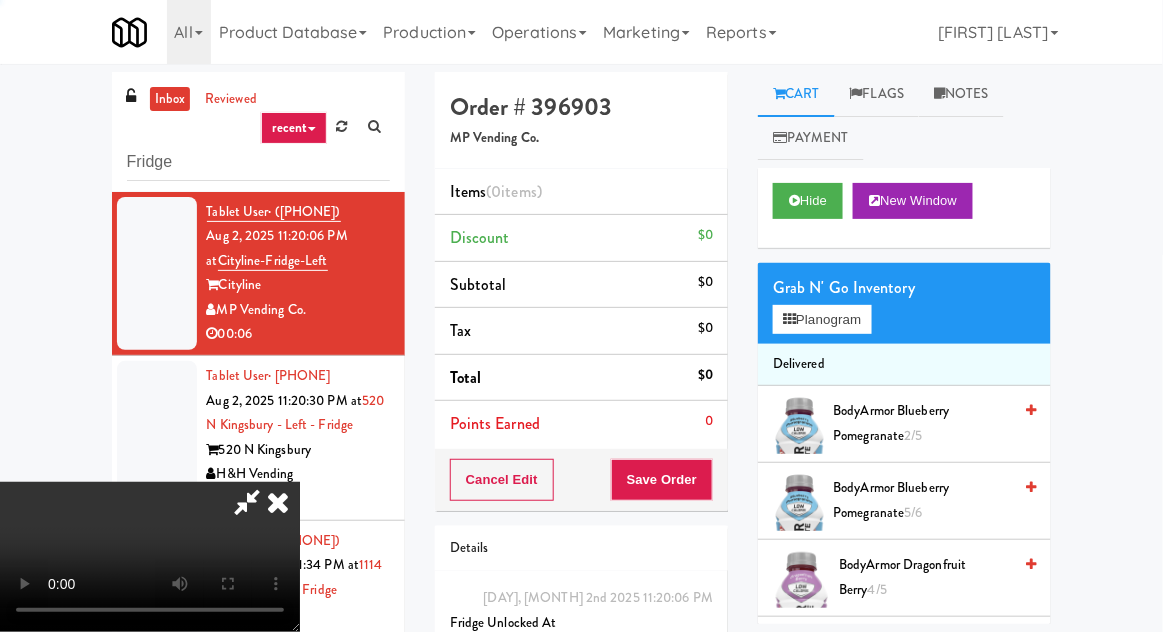 click on "Fridge Tablet User  · ([AREA]) [PHONE] [MONTH] 2, 2025 11:20:06 PM at  [LOCATION]-[LOCATION]  [LOCATION]  00:06     Tablet User  · ([AREA]) [PHONE] [MONTH] 2, 2025 11:20:30 PM at  [NUMBER] [LOCATION]  [LOCATION]  00:18     Tablet User  · ([AREA]) [PHONE] [MONTH] 2, 2025 11:21:34 PM at  [NUMBER] [LOCATION]  [LOCATION]  00:28     Tablet User  · ([AREA]) [PHONE] [MONTH] 2, 2025 11:22:19 PM at  [NUMBER] [LOCATION]   [LOCATION]  00:21     Tablet User  · ([AREA]) [PHONE] [MONTH] 2, 2025 11:24:43 PM at  [LOCATION]  [LOCATION]  [LOCATION]  00:14     Tablet User  · ([AREA]) [PHONE] [MONTH] 2, 2025 11:27:21 PM at  [LOCATION]-[LOCATION]   [LOCATION]  00:05     Tablet User  · ([AREA]) [PHONE] [MONTH] 2, 2025 11:28:17 PM at  [LOCATION]  [LOCATION]  00:30     Tablet User  00:12" at bounding box center [581, 439] 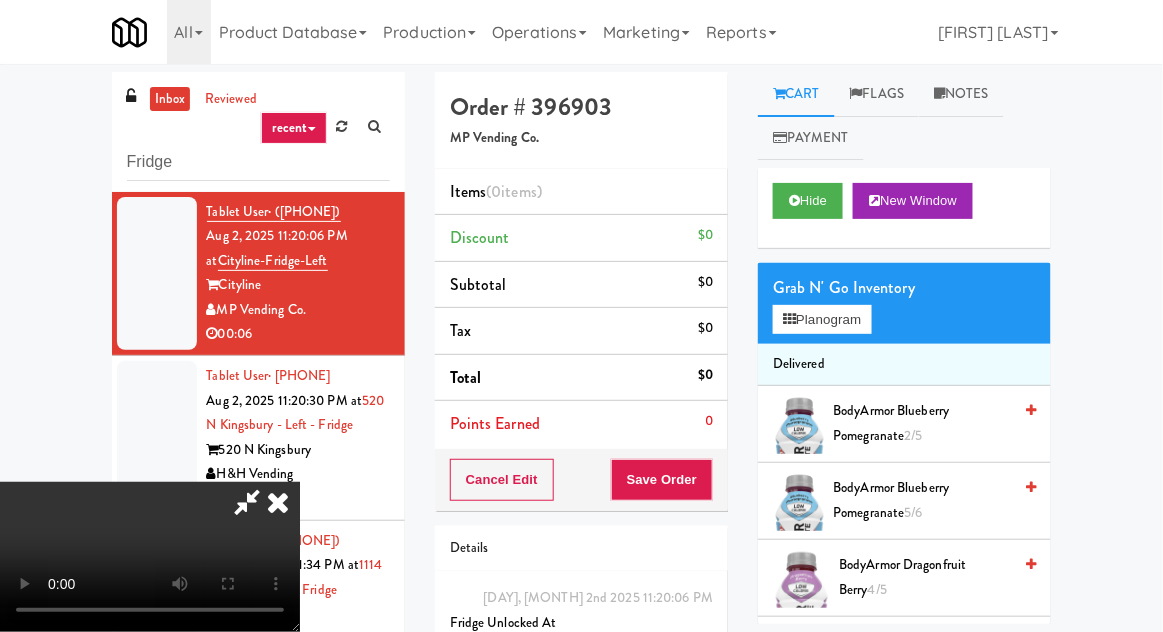 type 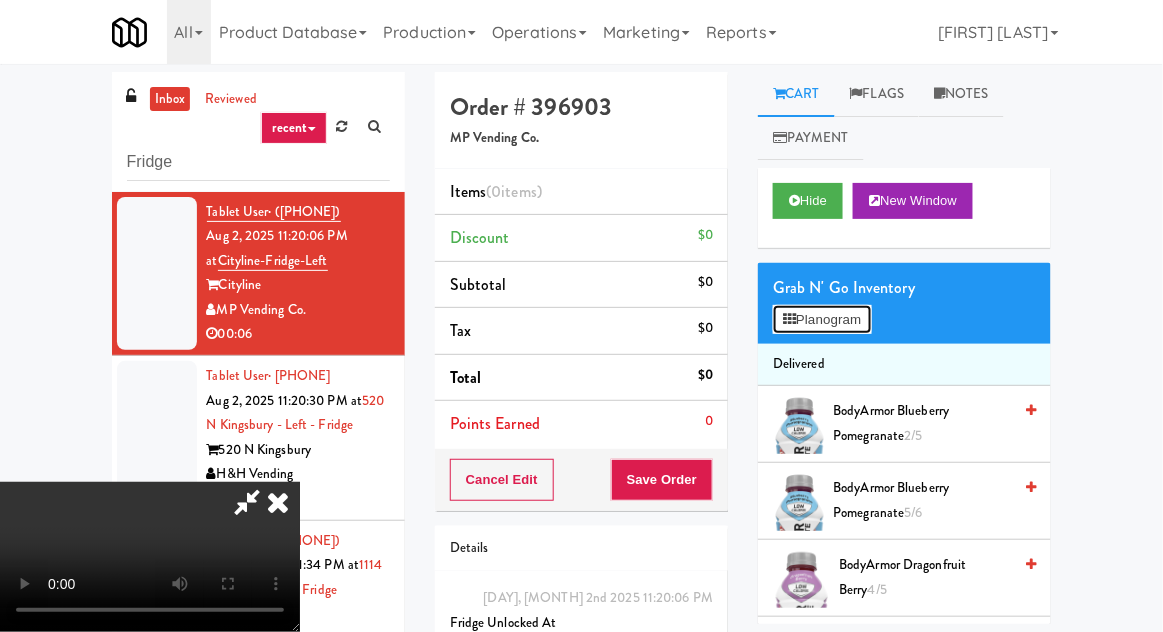 click on "Planogram" at bounding box center (822, 320) 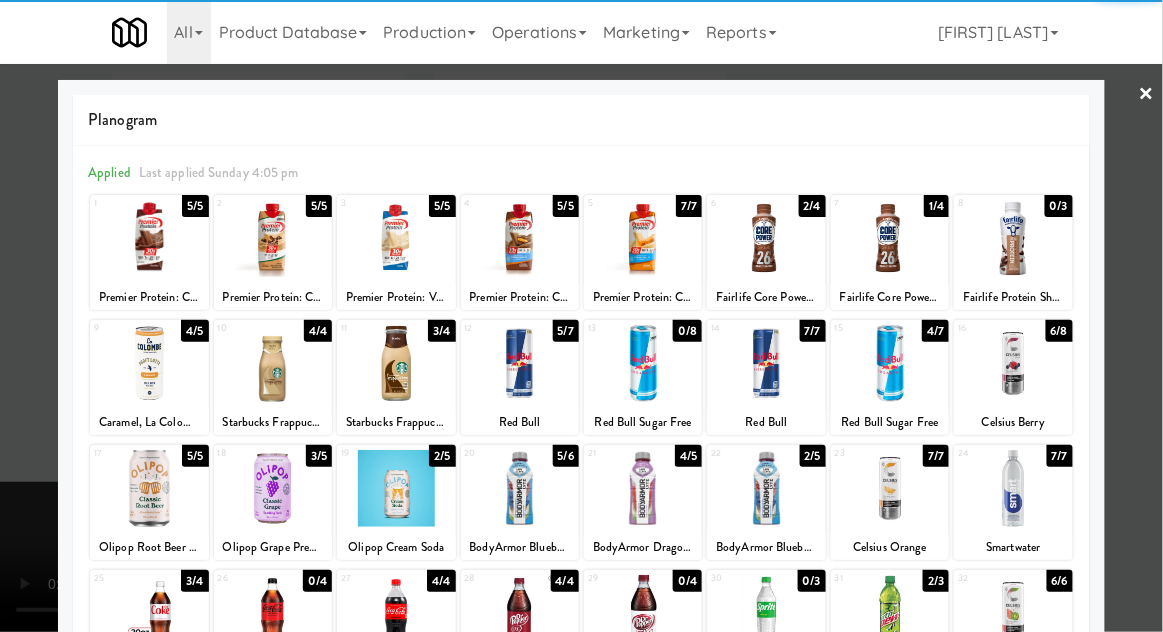 click at bounding box center [890, 613] 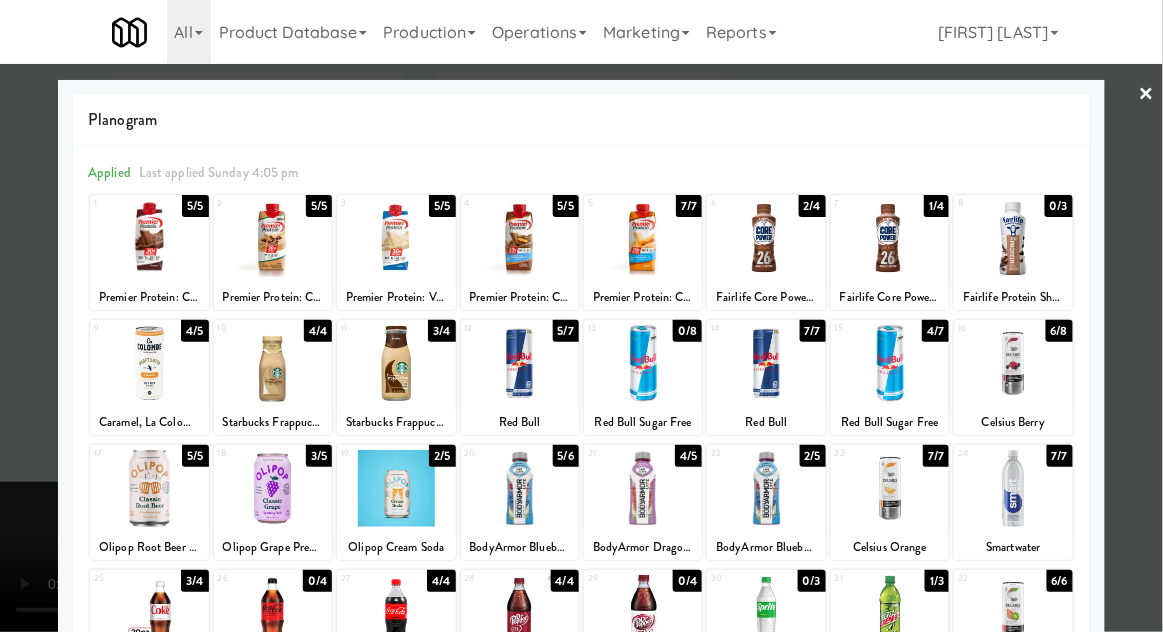click at bounding box center [581, 316] 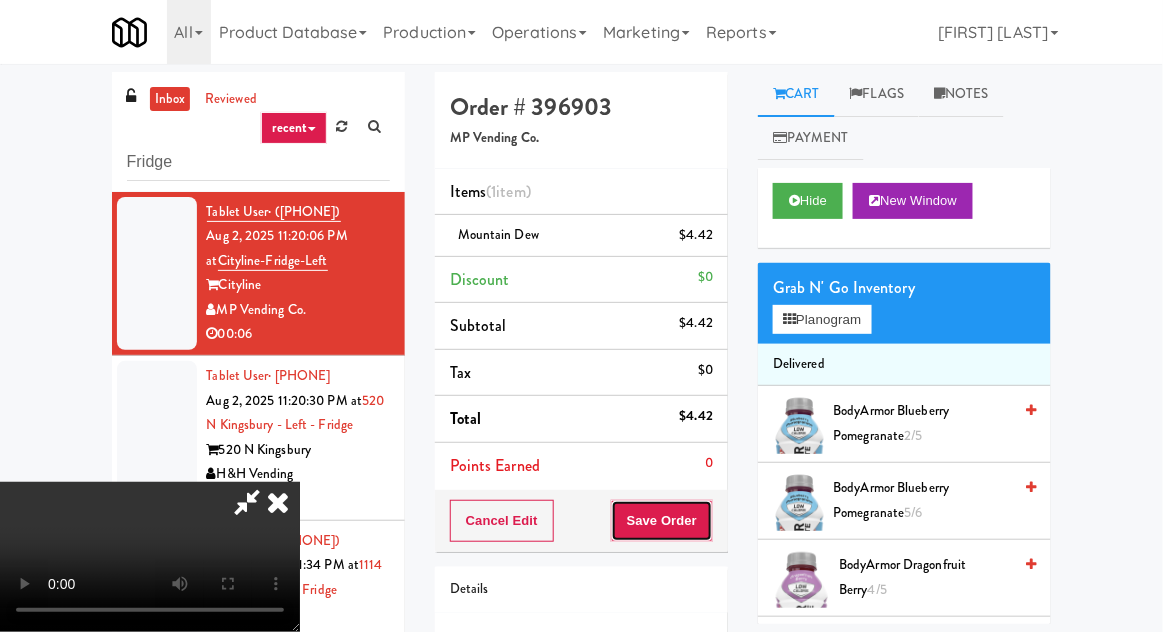 click on "Save Order" at bounding box center [662, 521] 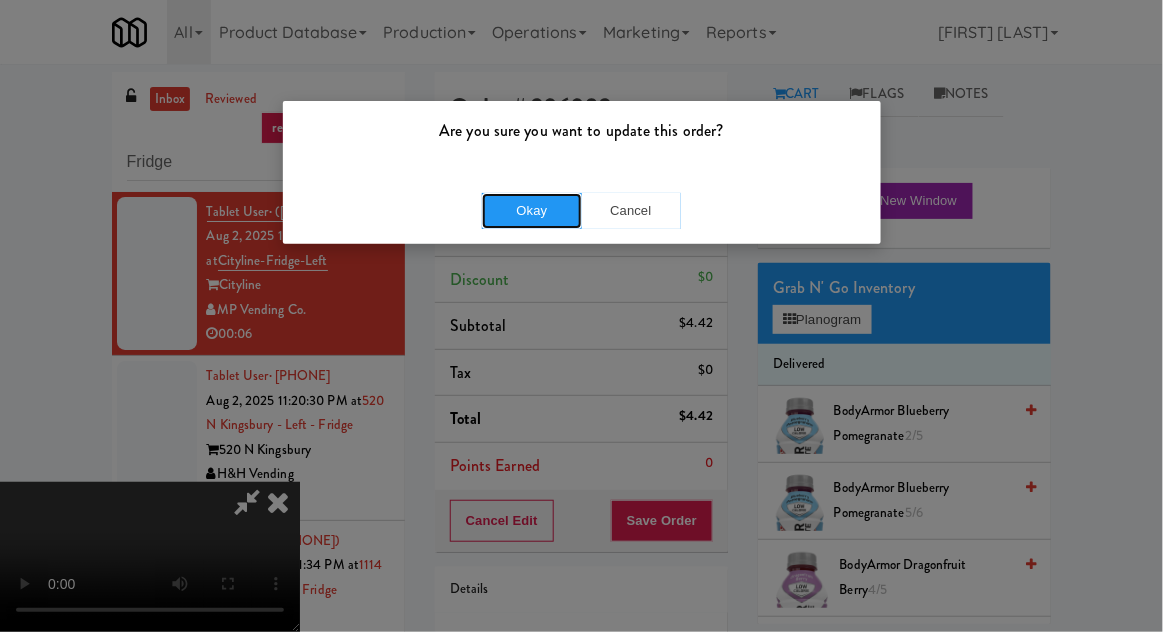 click on "Okay" at bounding box center (532, 211) 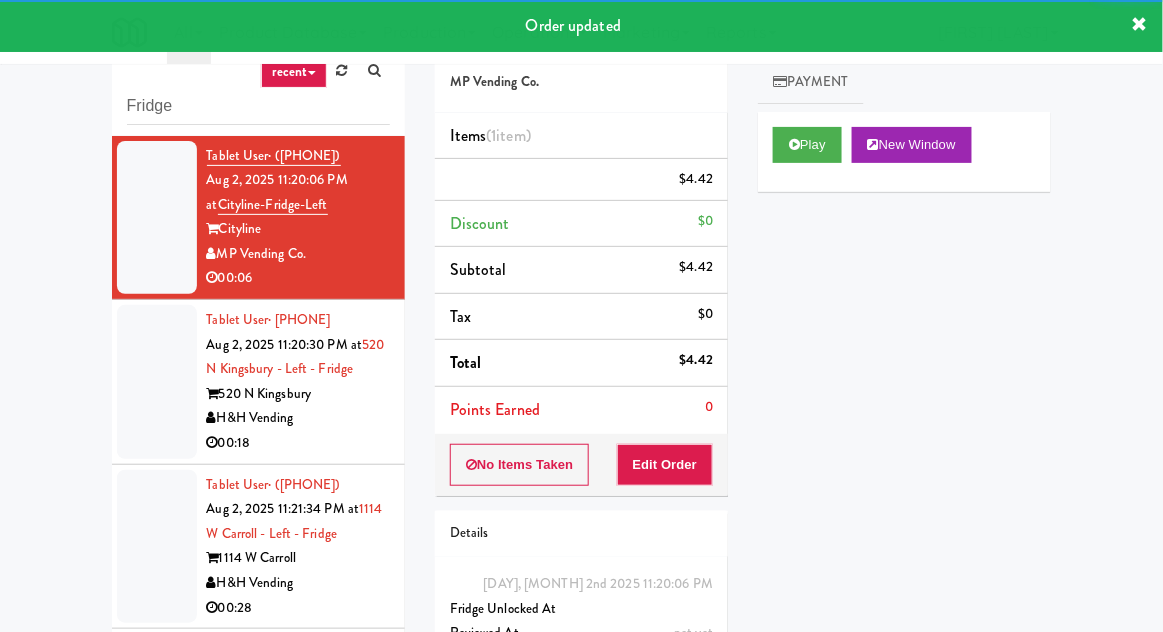 scroll, scrollTop: 77, scrollLeft: 0, axis: vertical 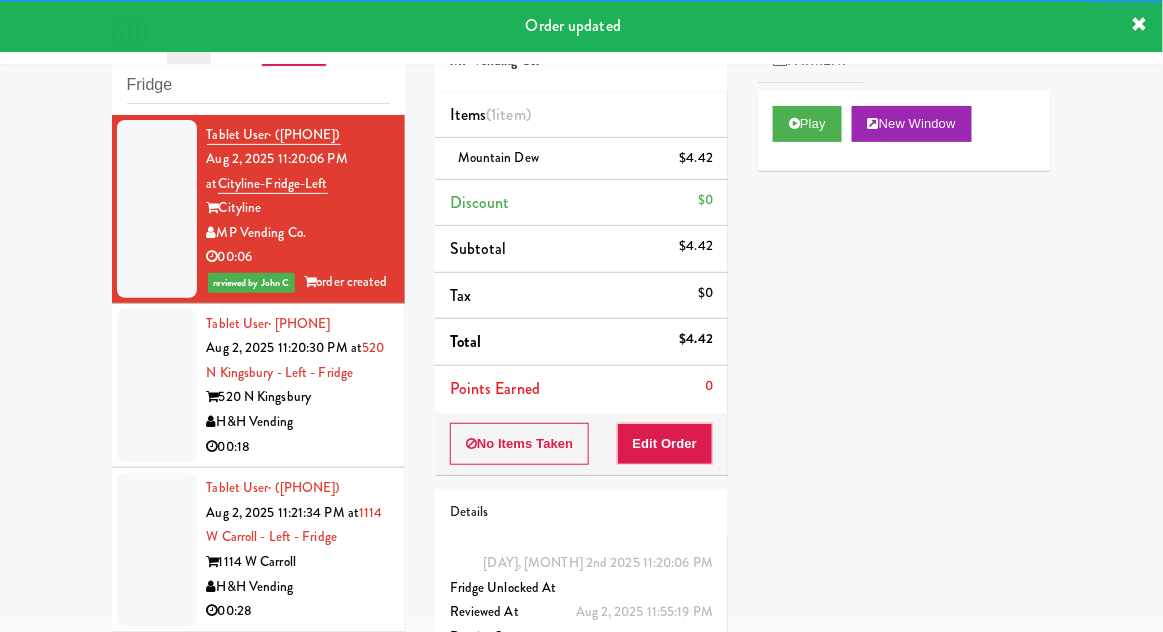 click at bounding box center (157, 386) 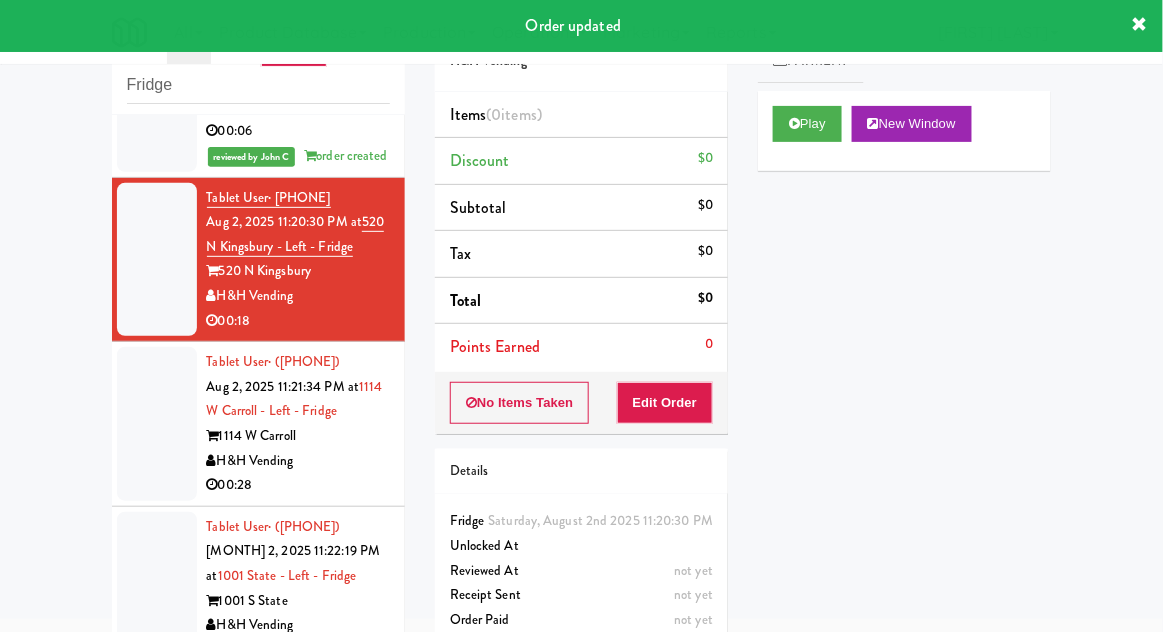 scroll, scrollTop: 0, scrollLeft: 0, axis: both 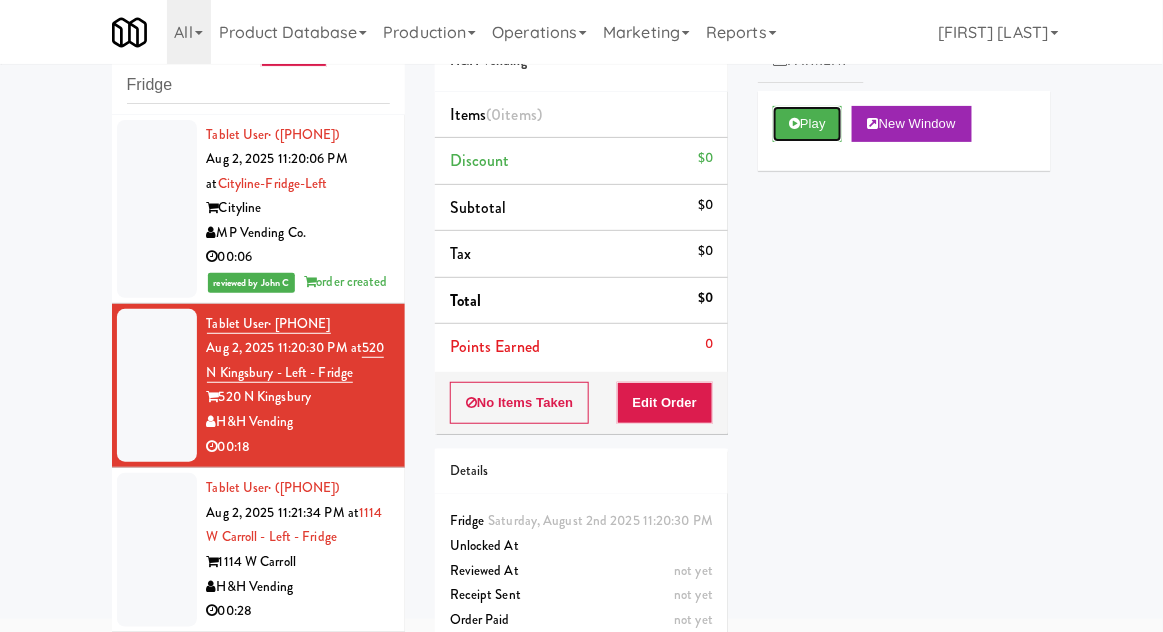 click on "Play" at bounding box center (807, 124) 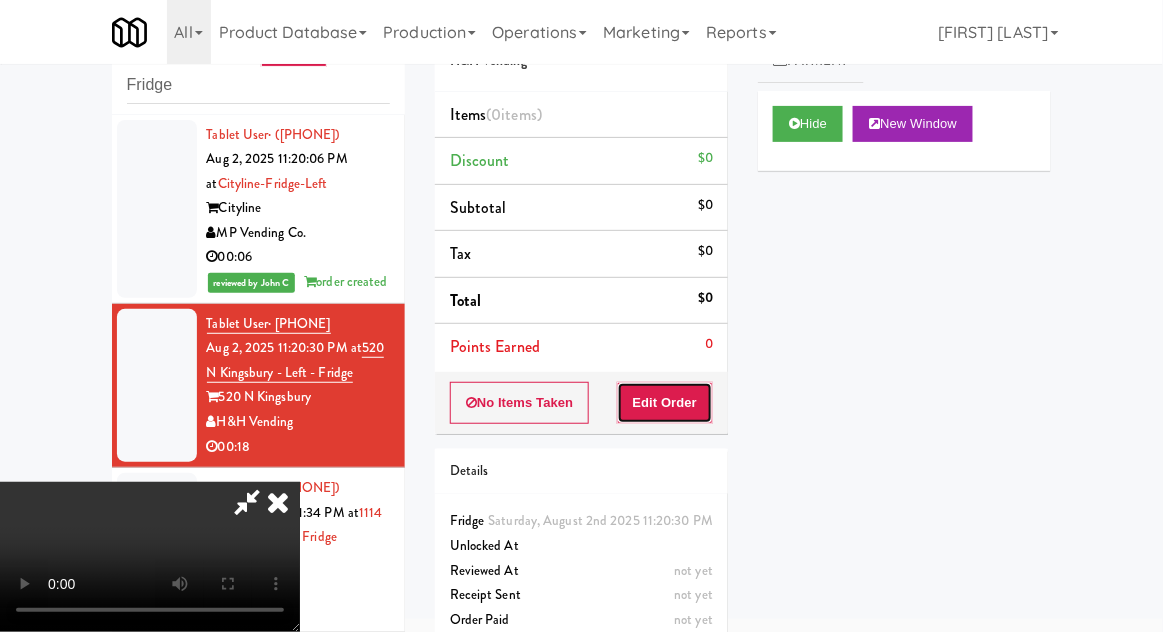 click on "Edit Order" at bounding box center (665, 403) 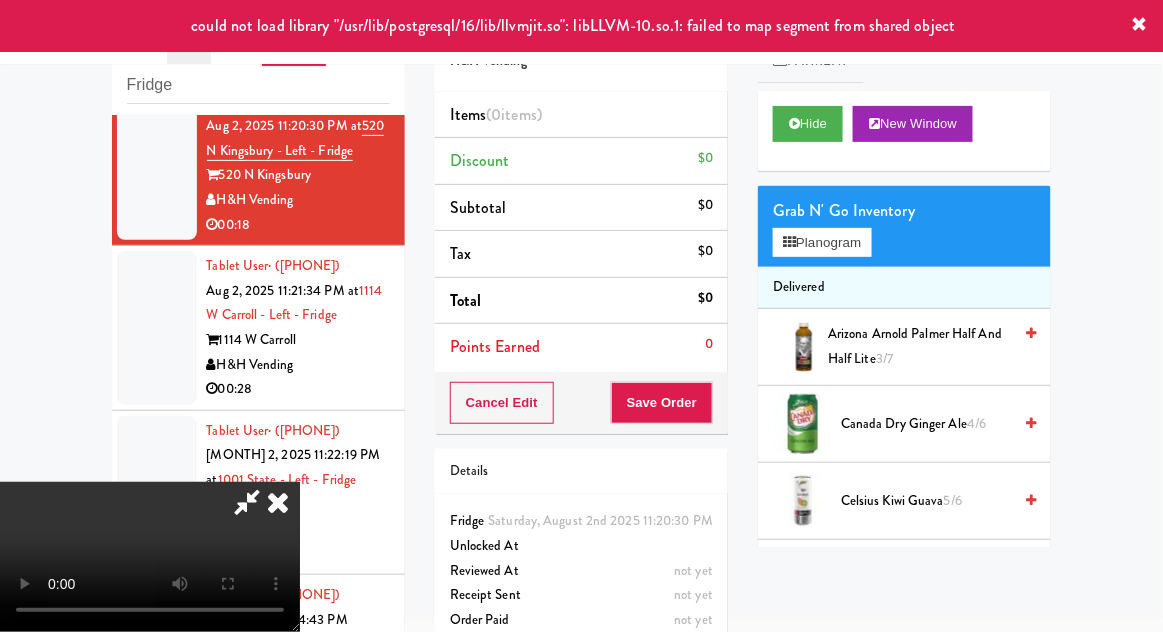 scroll, scrollTop: 222, scrollLeft: 0, axis: vertical 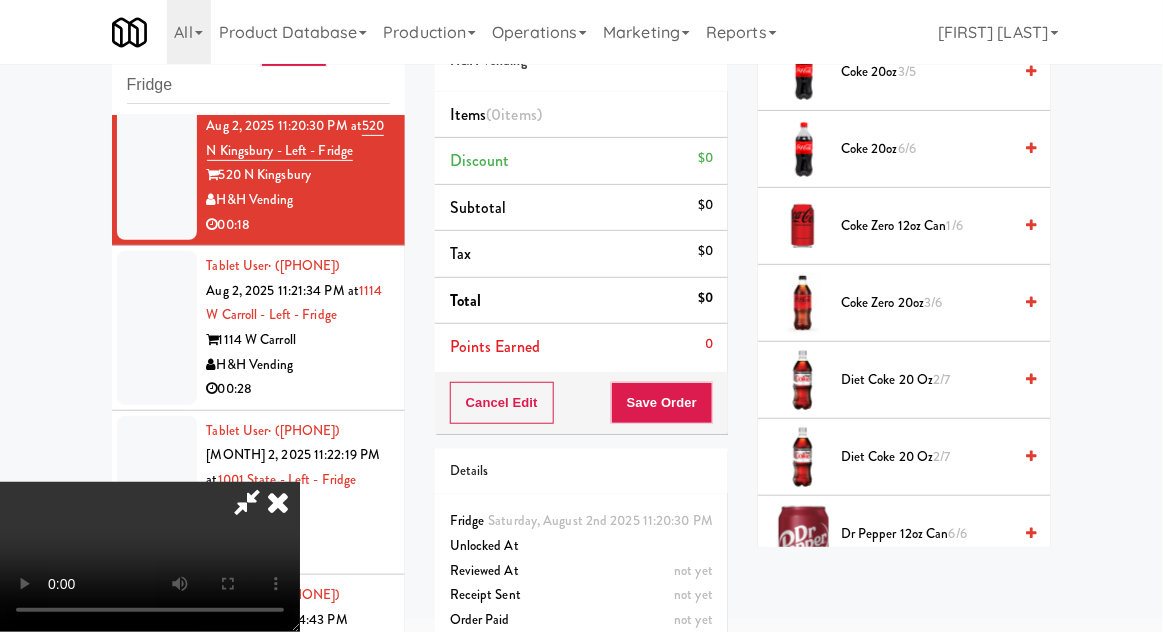 click on "Diet Coke 20 oz  2/7" at bounding box center [926, 457] 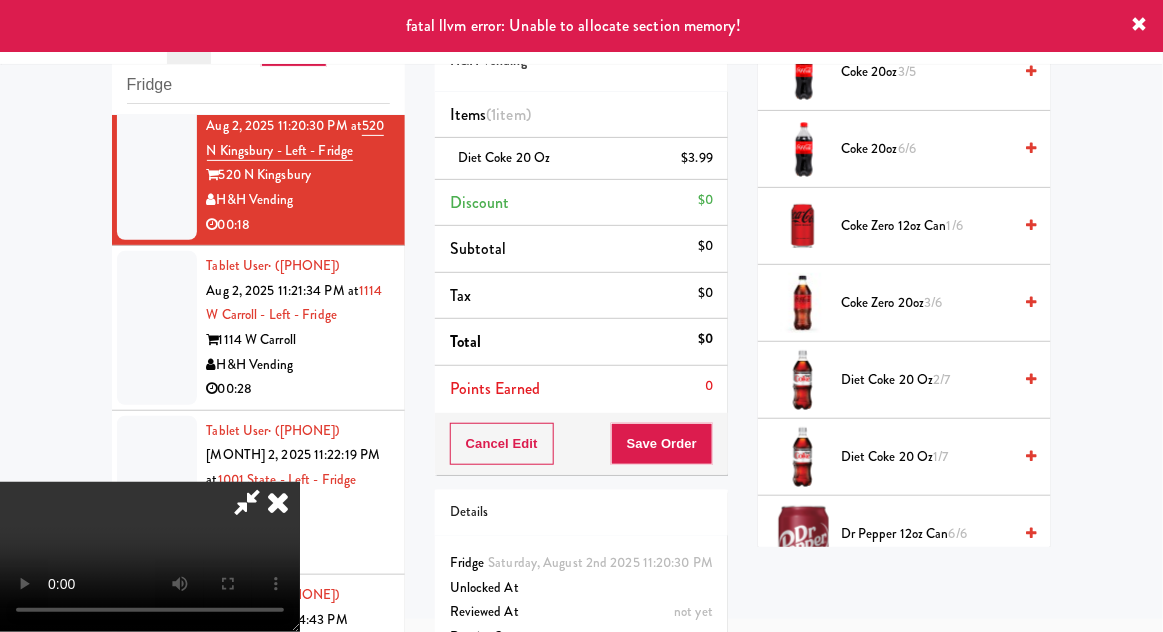 scroll, scrollTop: 0, scrollLeft: 0, axis: both 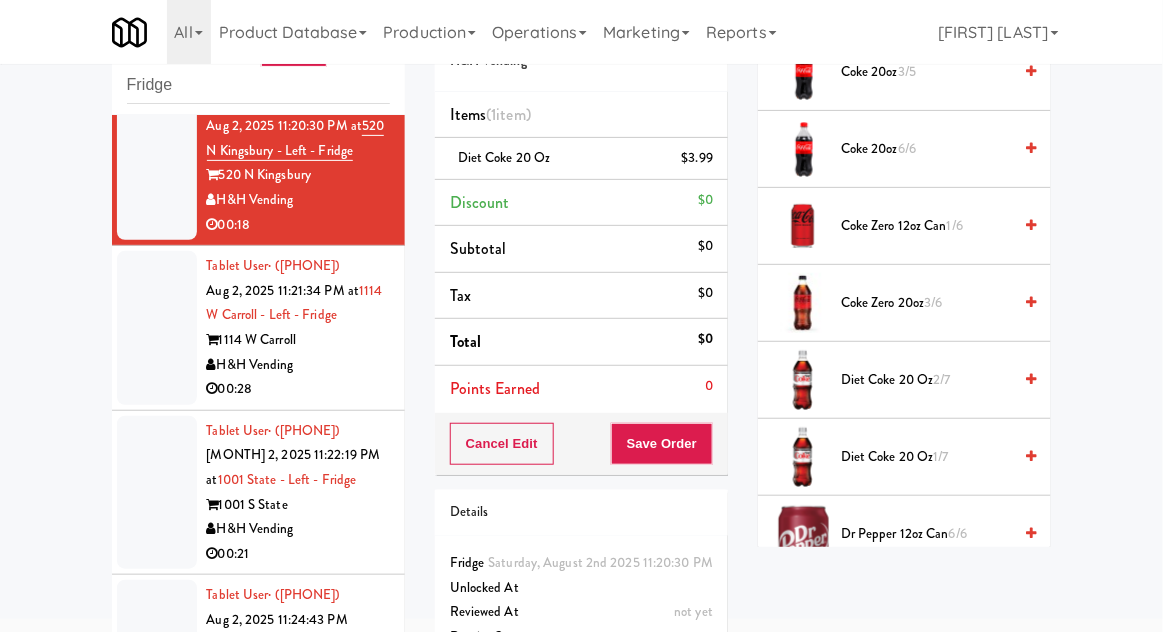 click at bounding box center (157, 328) 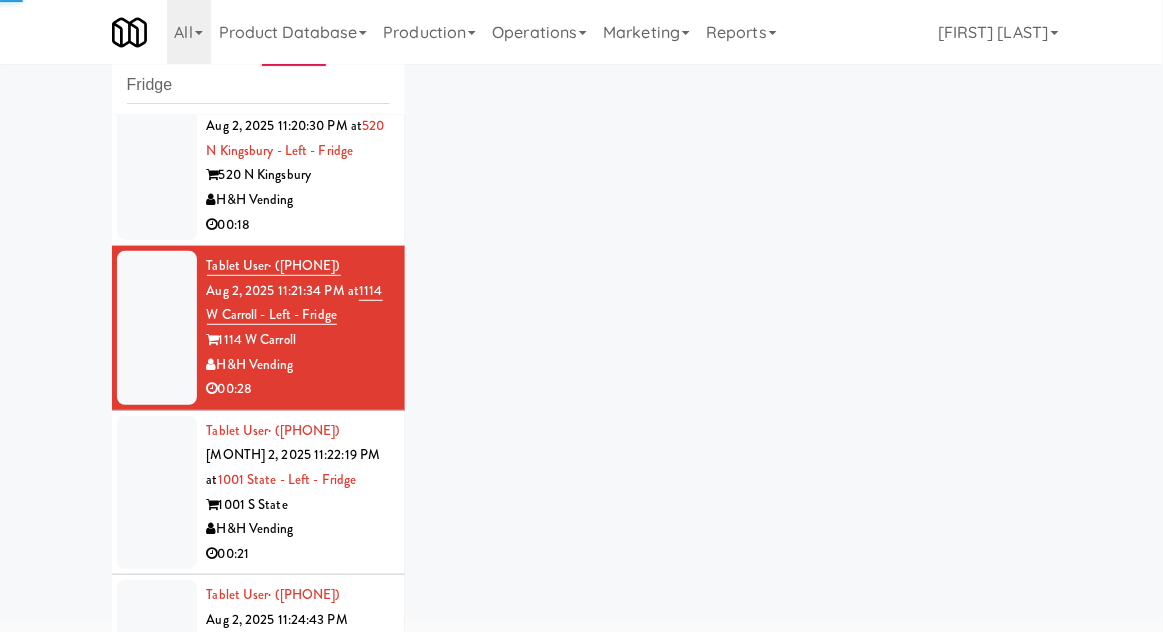click at bounding box center (157, 164) 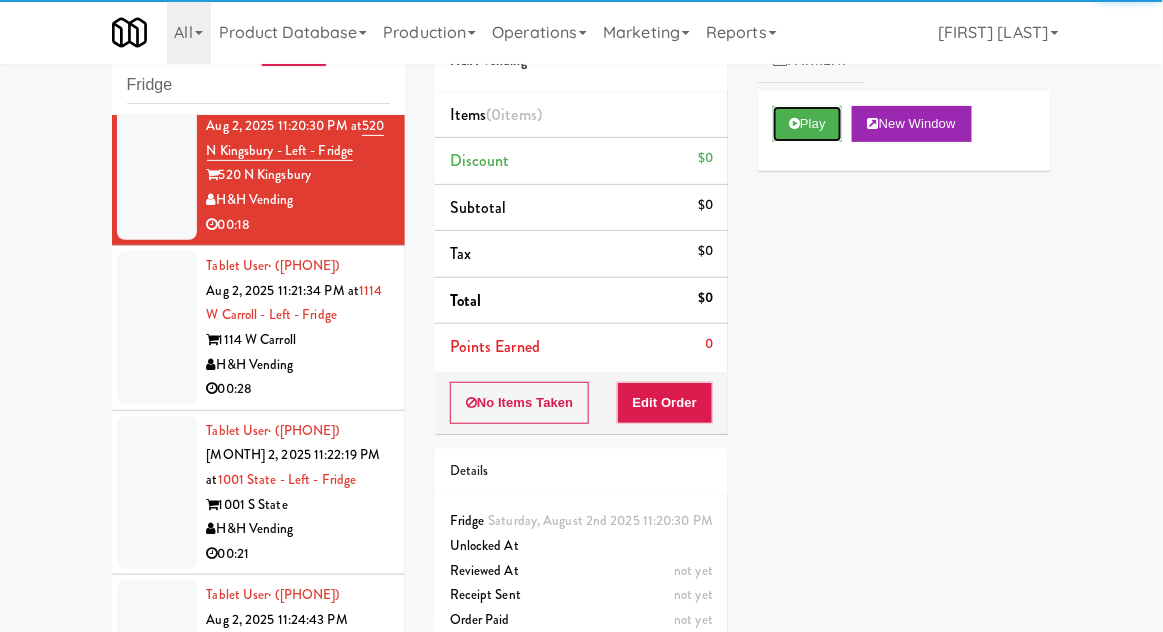 click on "Play" at bounding box center [807, 124] 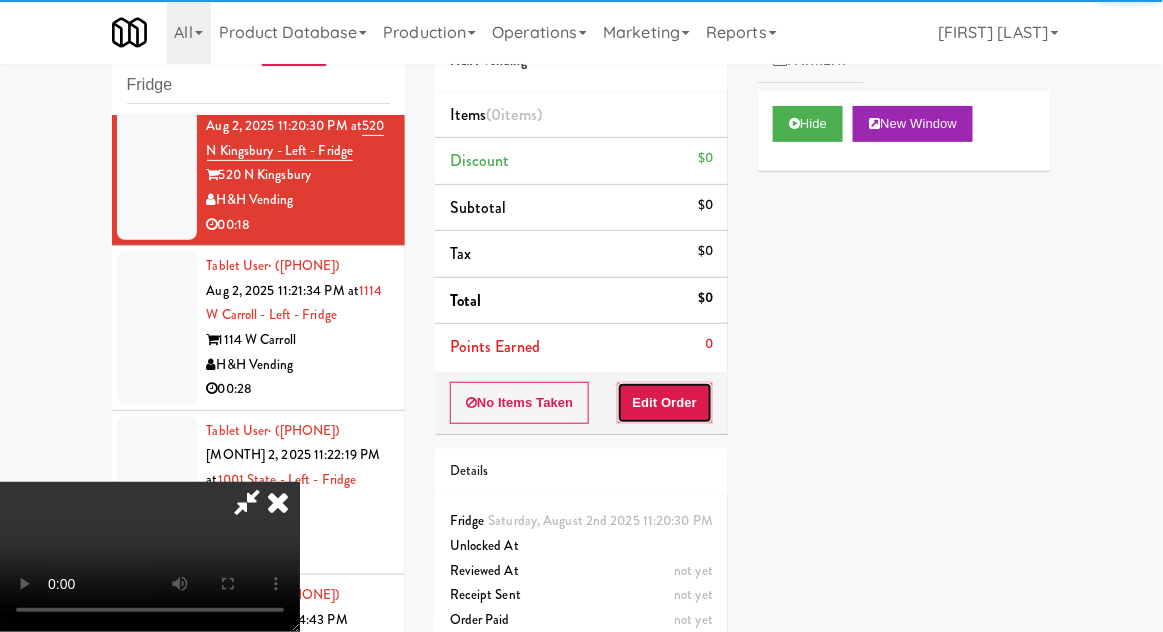 click on "Edit Order" at bounding box center [665, 403] 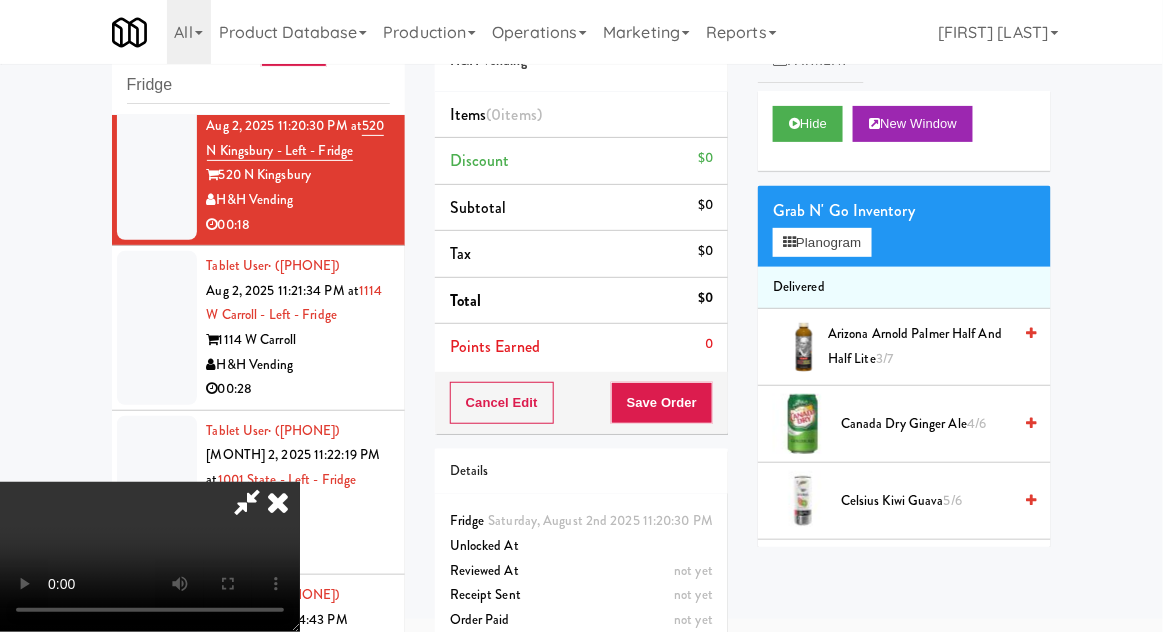 scroll, scrollTop: 73, scrollLeft: 0, axis: vertical 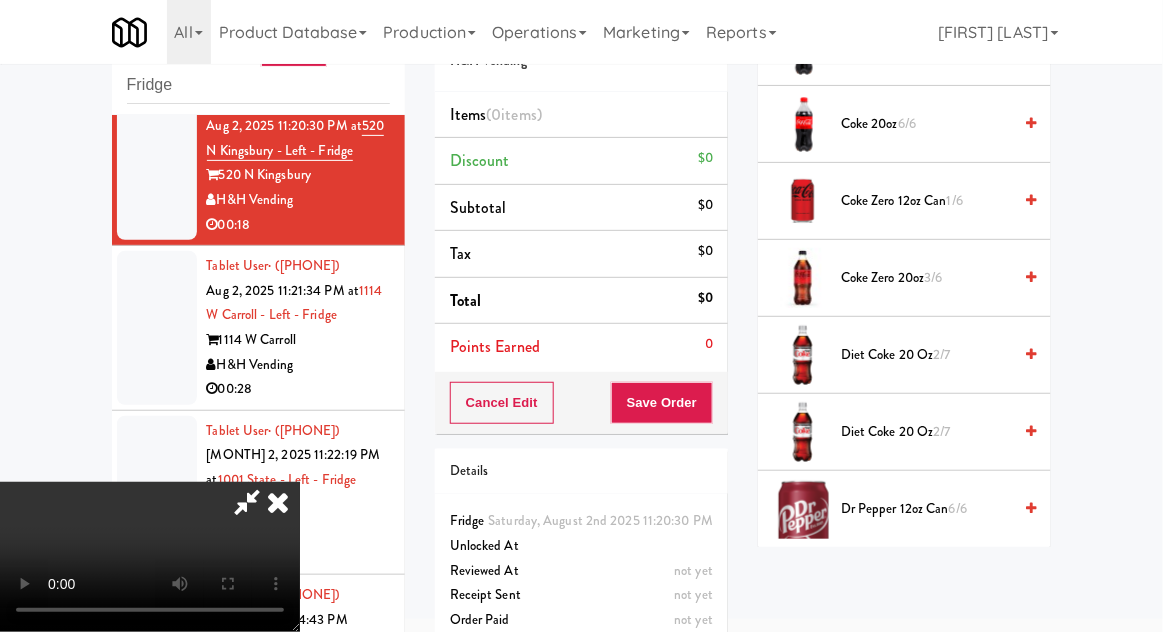 click on "Diet Coke 20 oz  2/7" at bounding box center (926, 432) 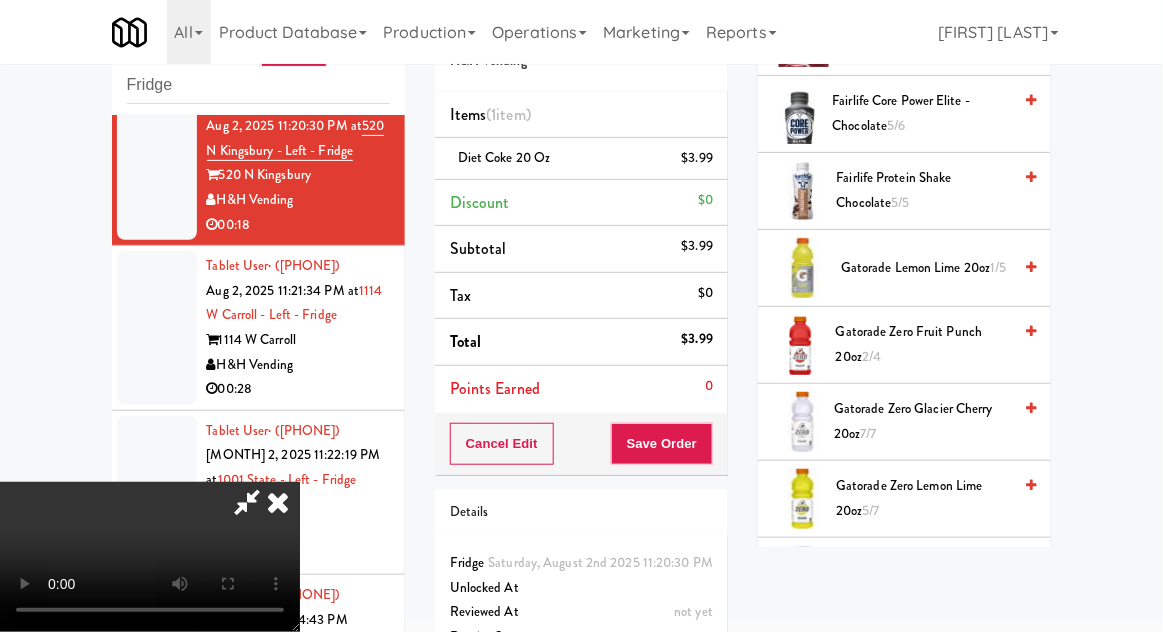 scroll, scrollTop: 1157, scrollLeft: 0, axis: vertical 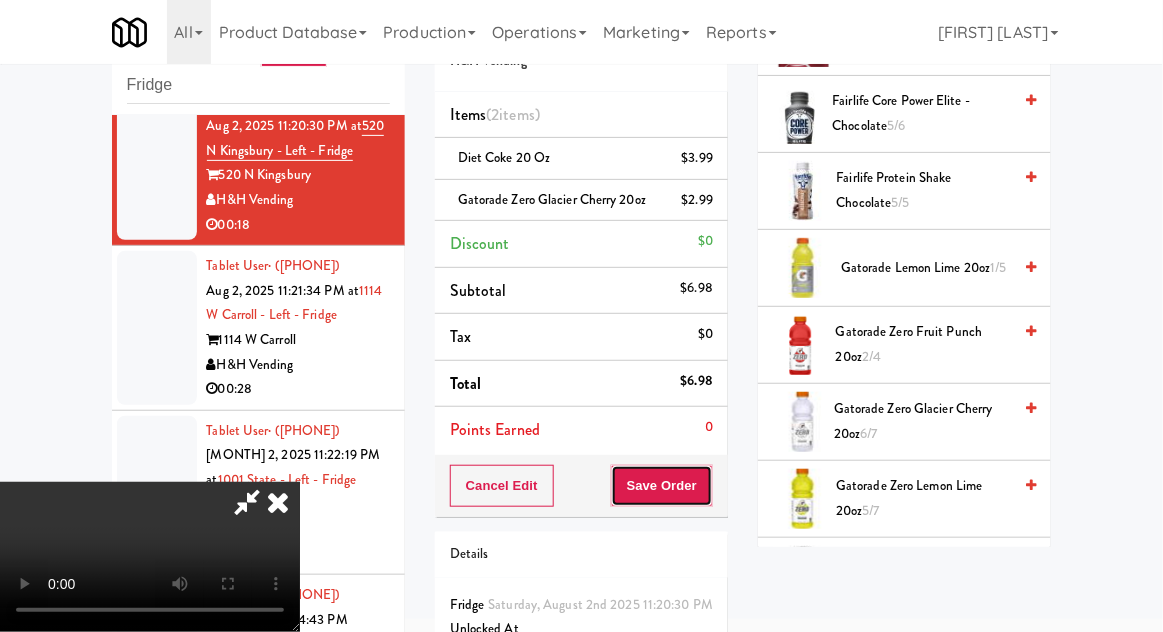 click on "Save Order" at bounding box center [662, 486] 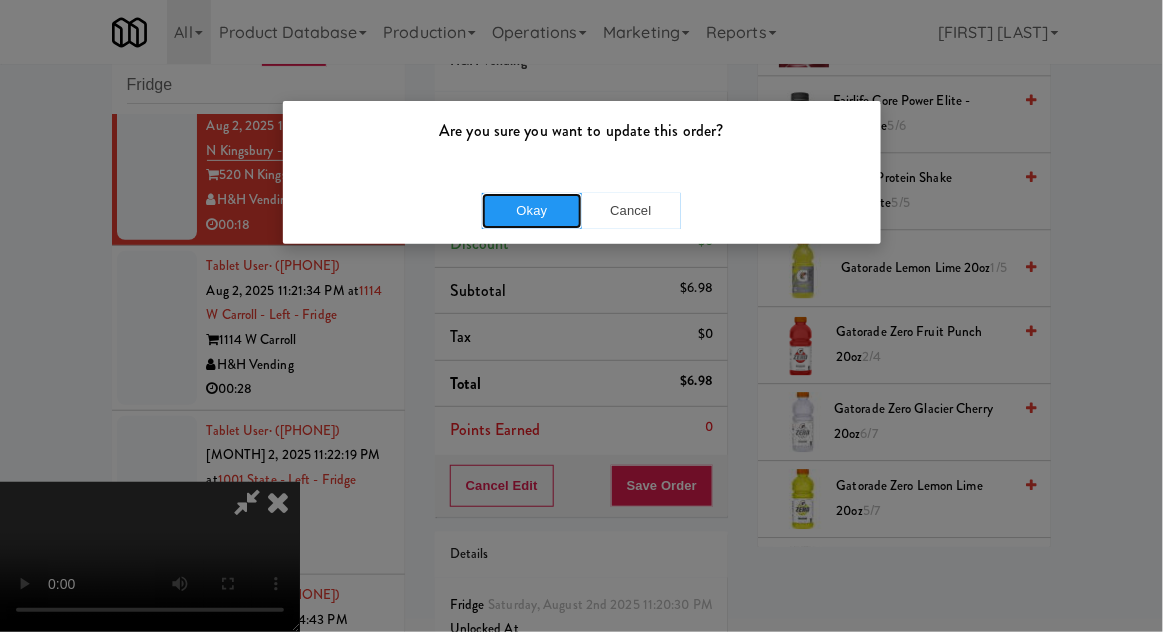 click on "Okay" at bounding box center (532, 211) 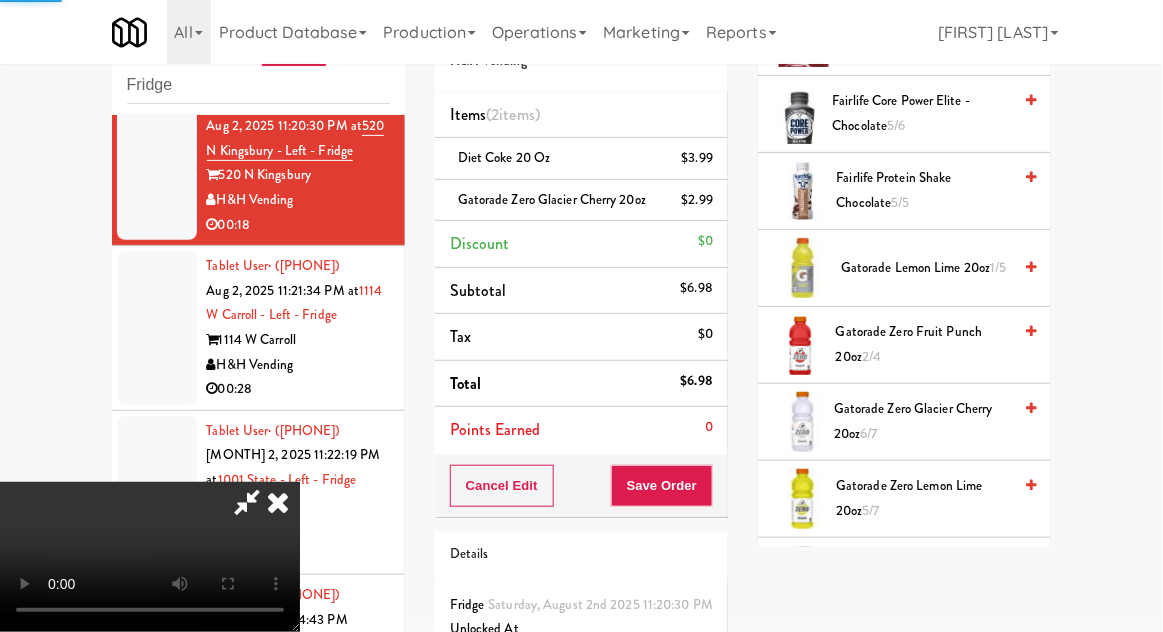 scroll, scrollTop: 197, scrollLeft: 0, axis: vertical 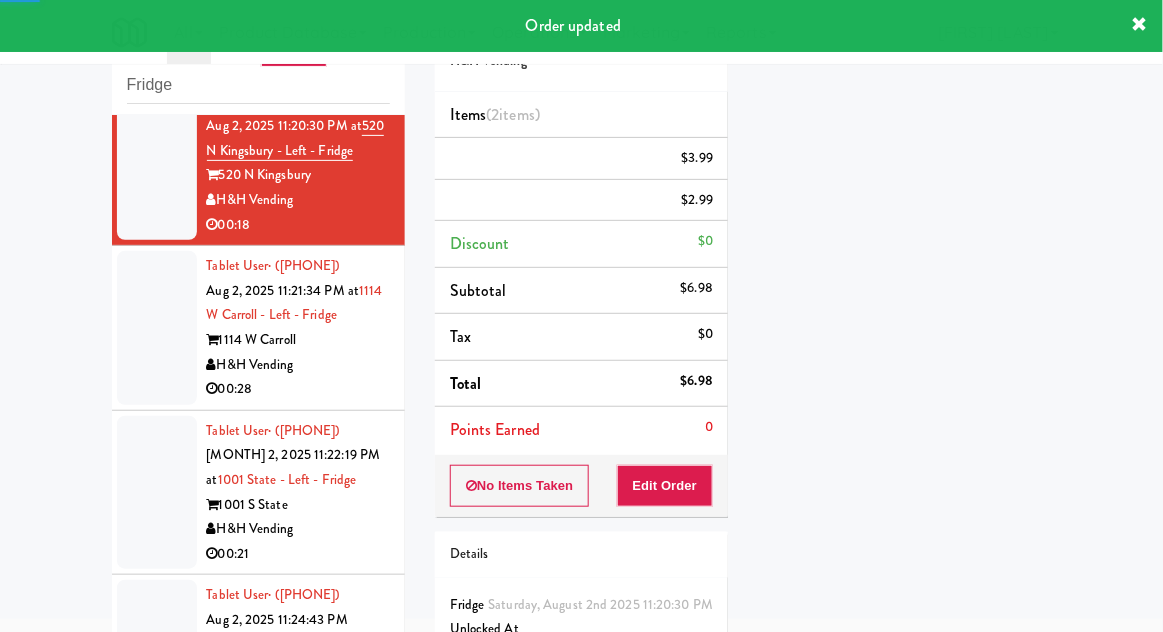 click at bounding box center [157, 328] 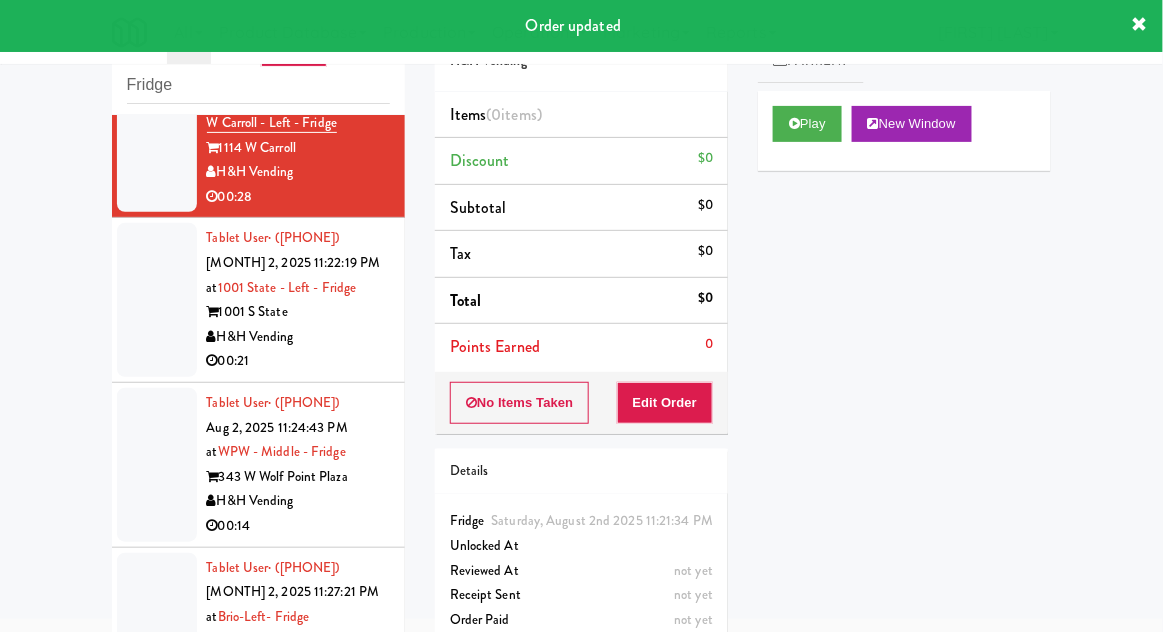 scroll, scrollTop: 440, scrollLeft: 0, axis: vertical 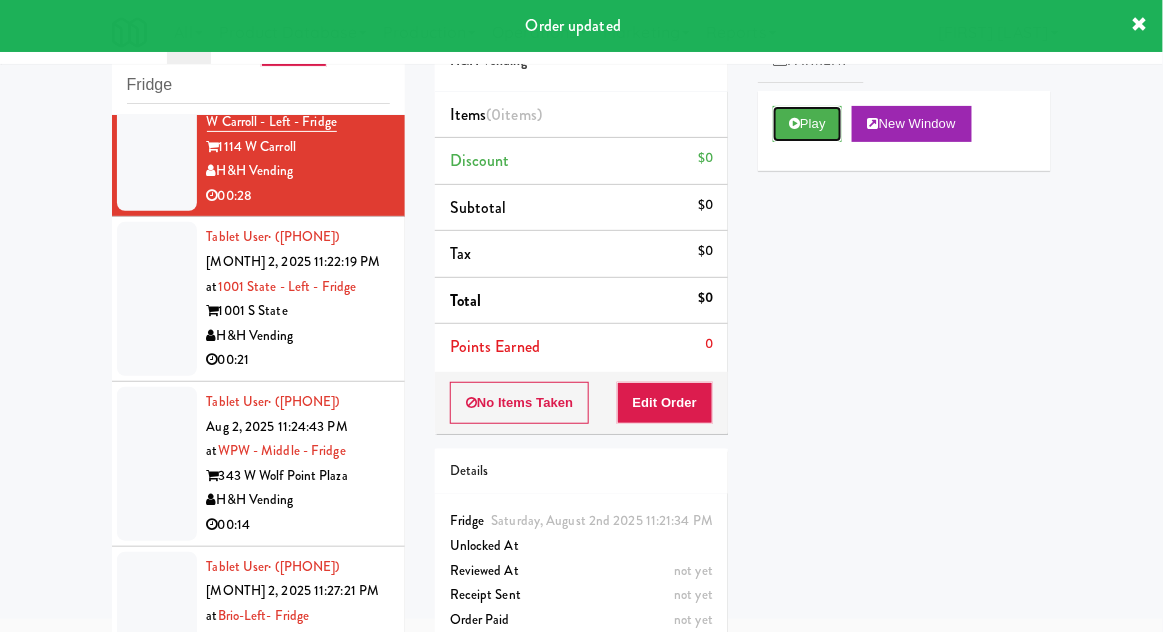 click at bounding box center [794, 123] 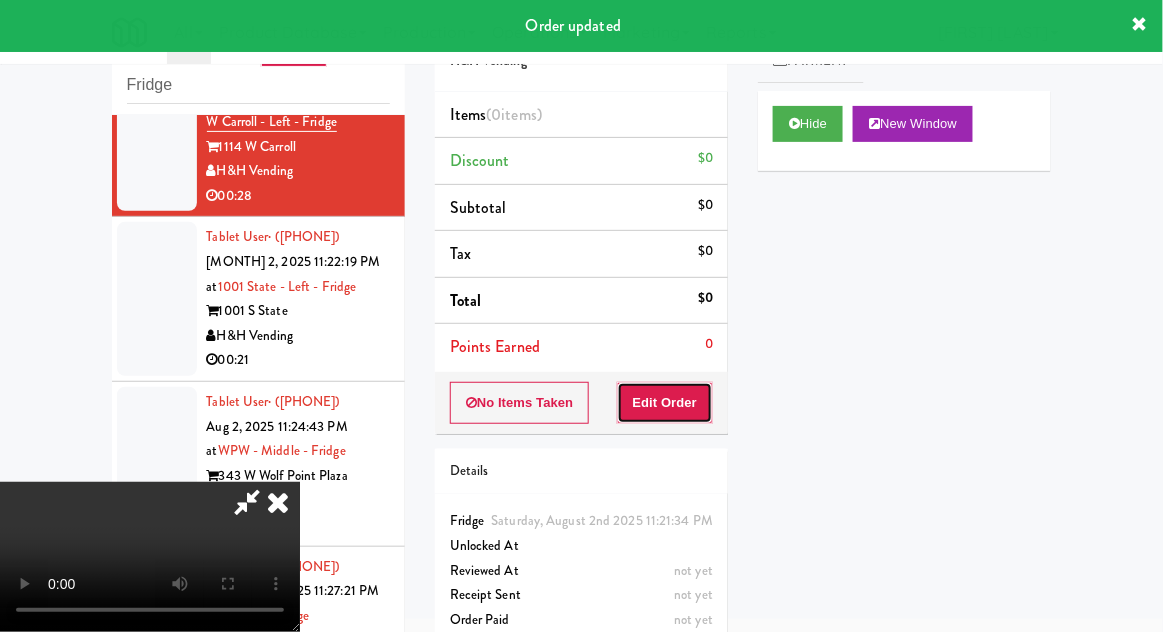 click on "Edit Order" at bounding box center [665, 403] 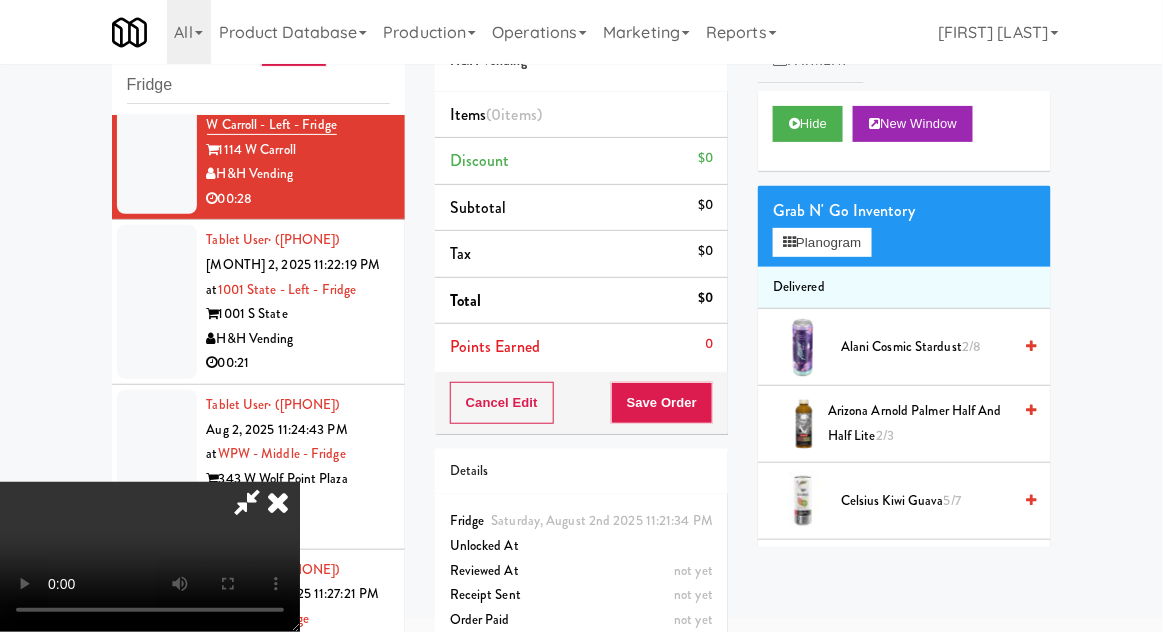 scroll, scrollTop: 437, scrollLeft: 0, axis: vertical 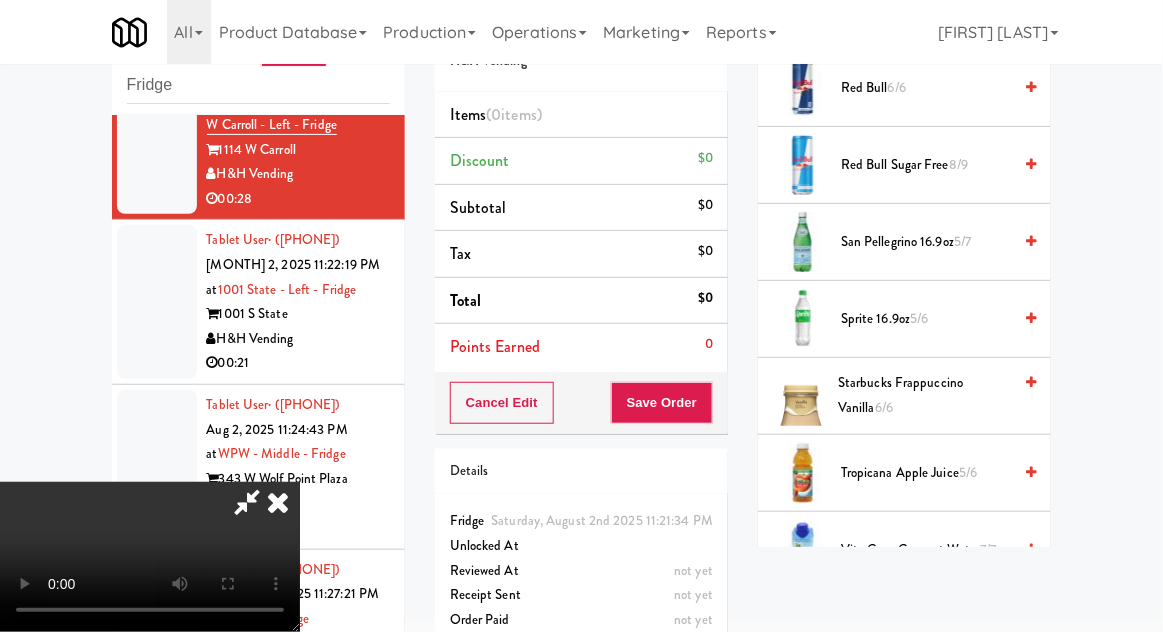 click on "Starbucks Frappuccino Vanilla  6/6" at bounding box center (924, 395) 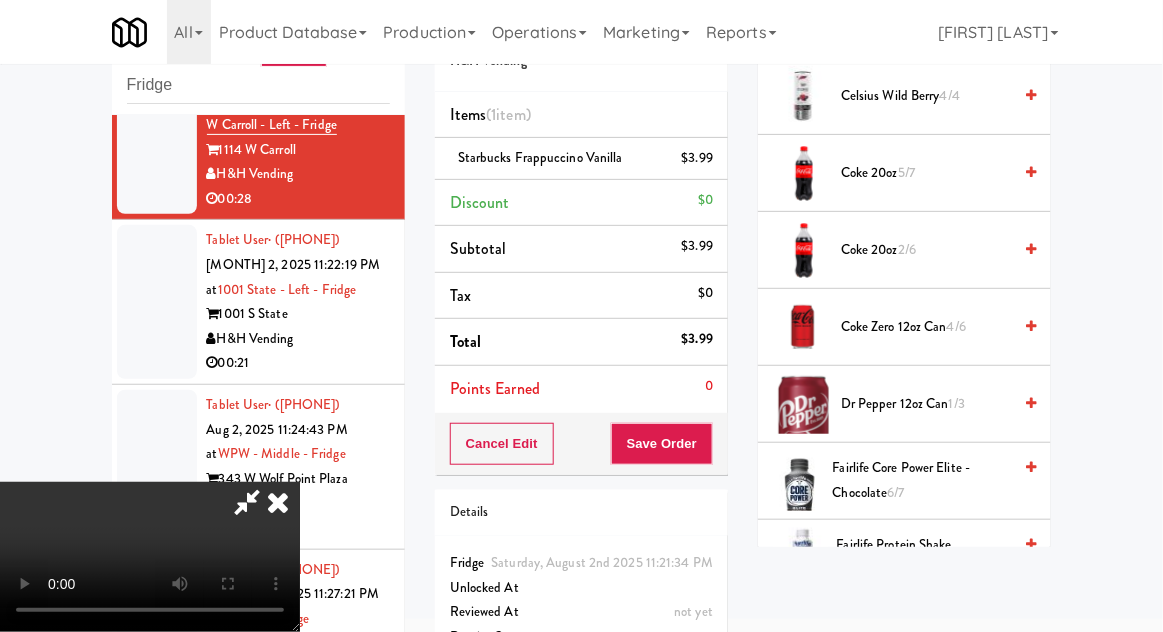 scroll, scrollTop: 0, scrollLeft: 0, axis: both 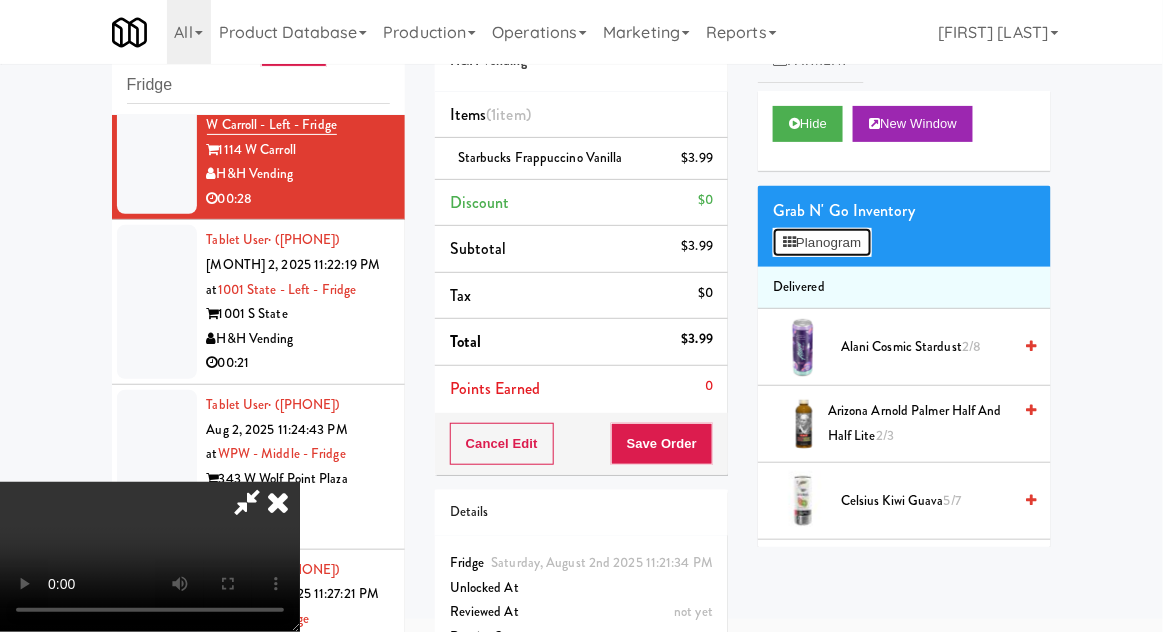 click on "Planogram" at bounding box center (822, 243) 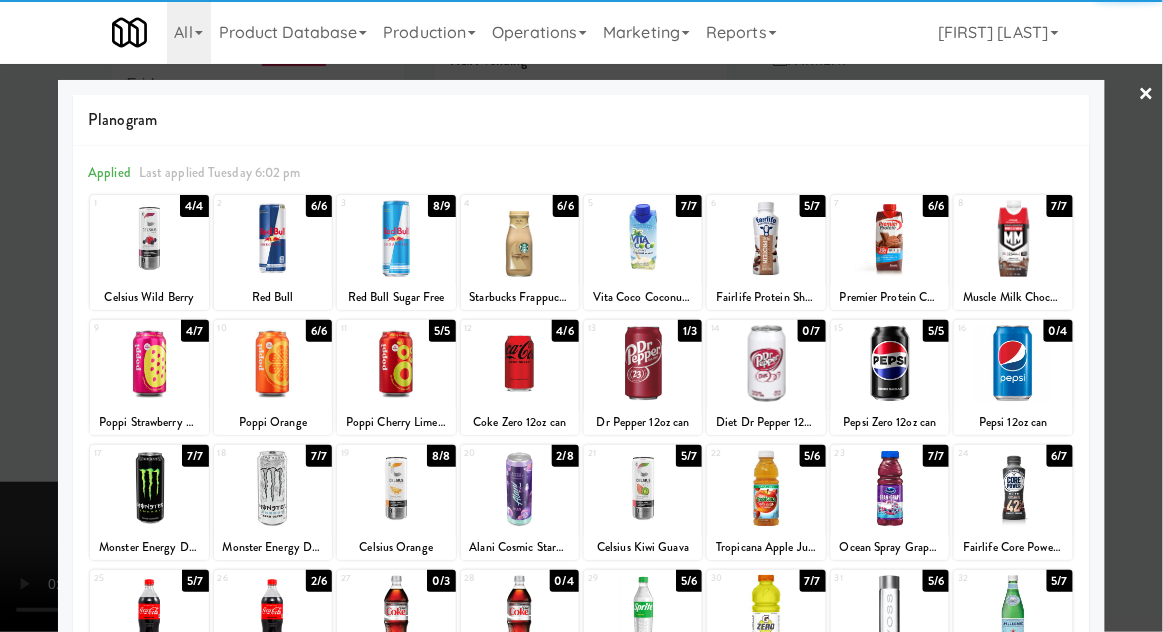 click at bounding box center (890, 488) 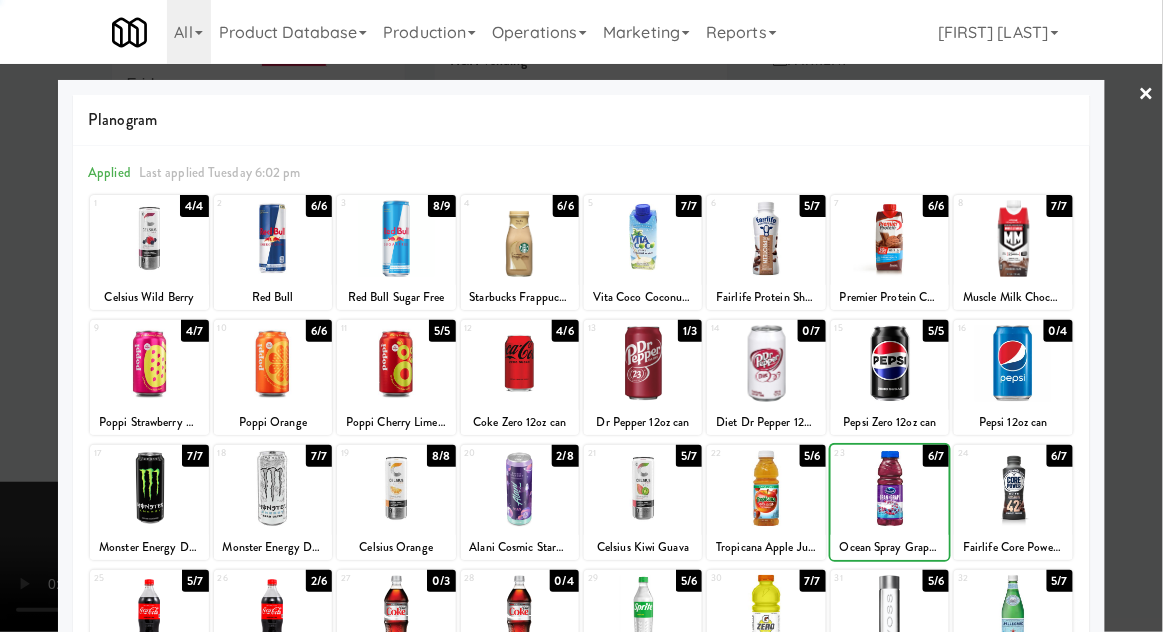 click at bounding box center [581, 316] 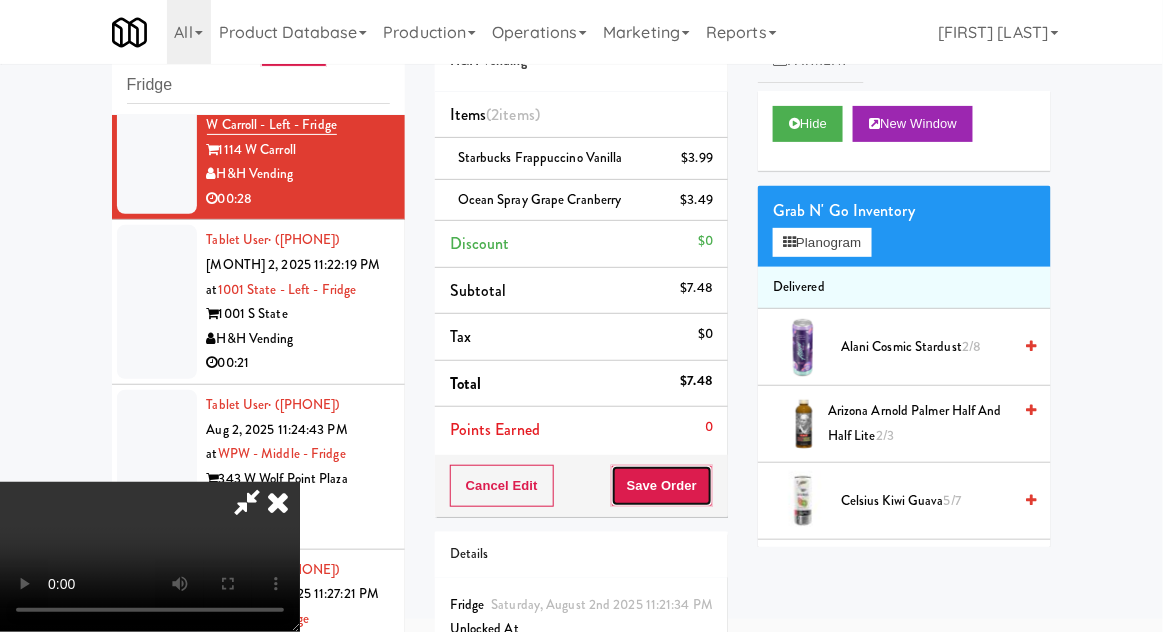 click on "Save Order" at bounding box center (662, 486) 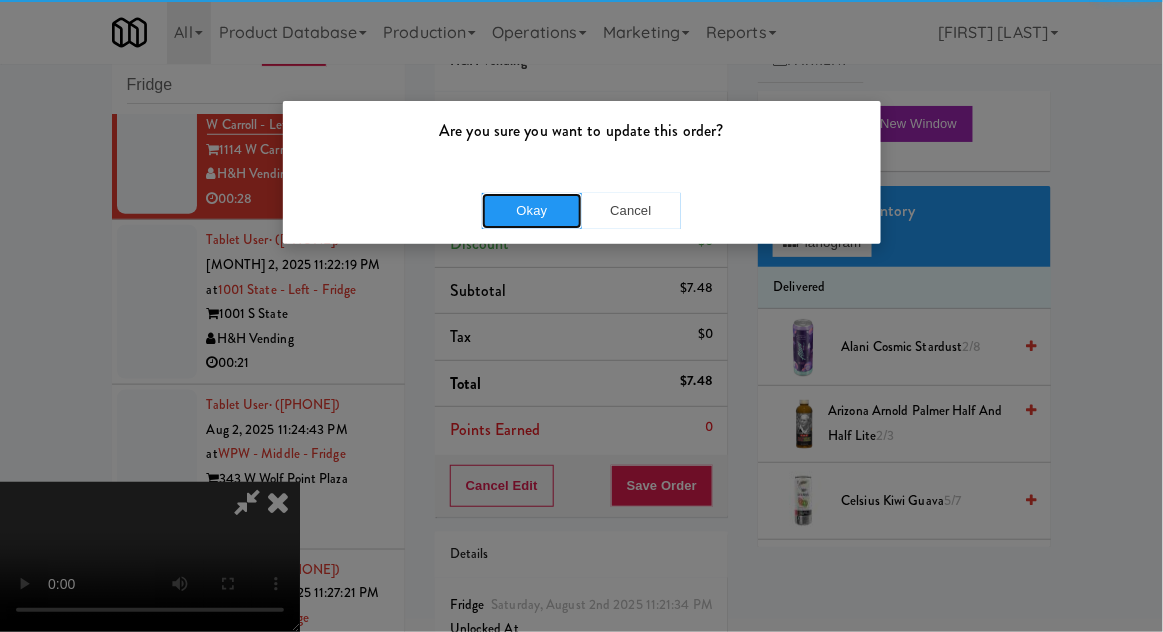 click on "Okay" at bounding box center (532, 211) 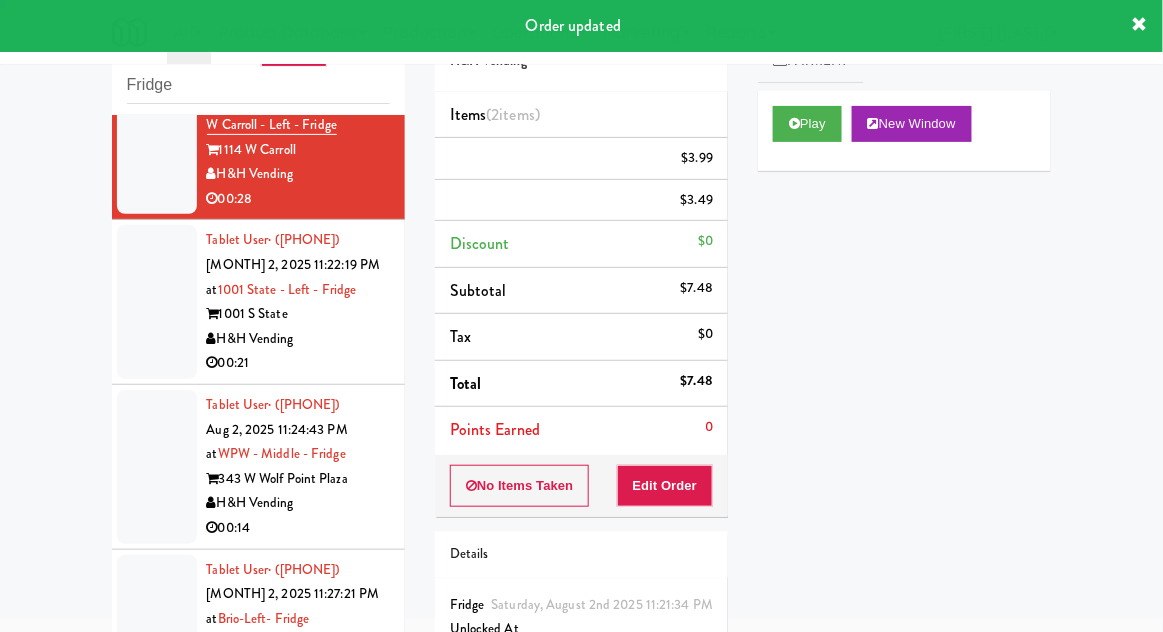 scroll, scrollTop: 0, scrollLeft: 0, axis: both 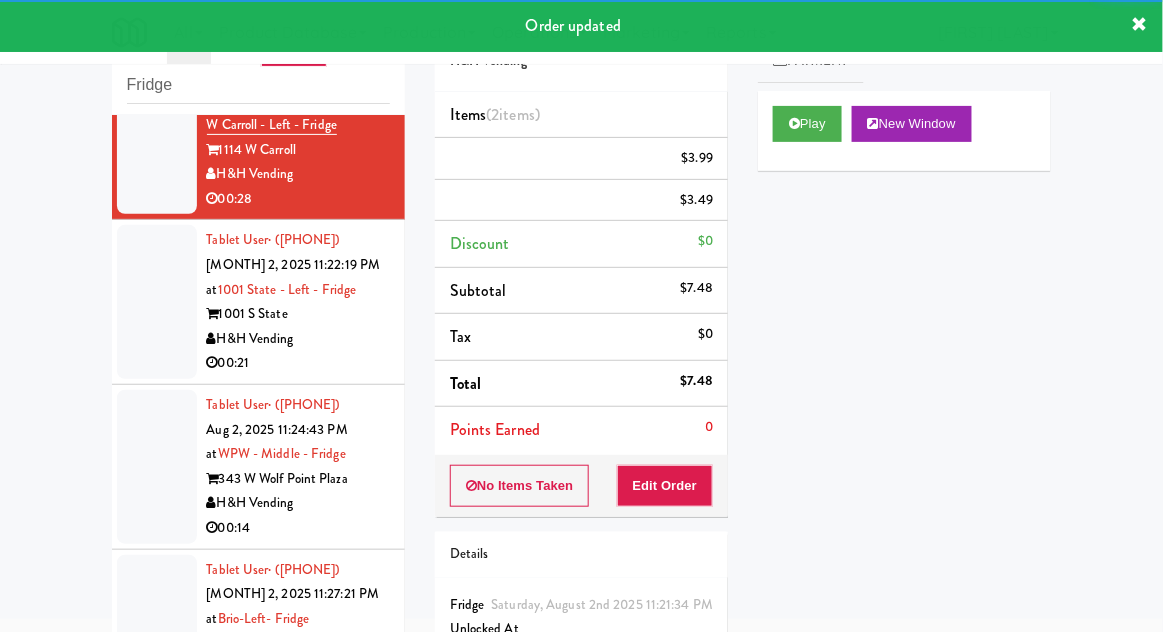 click at bounding box center [157, 302] 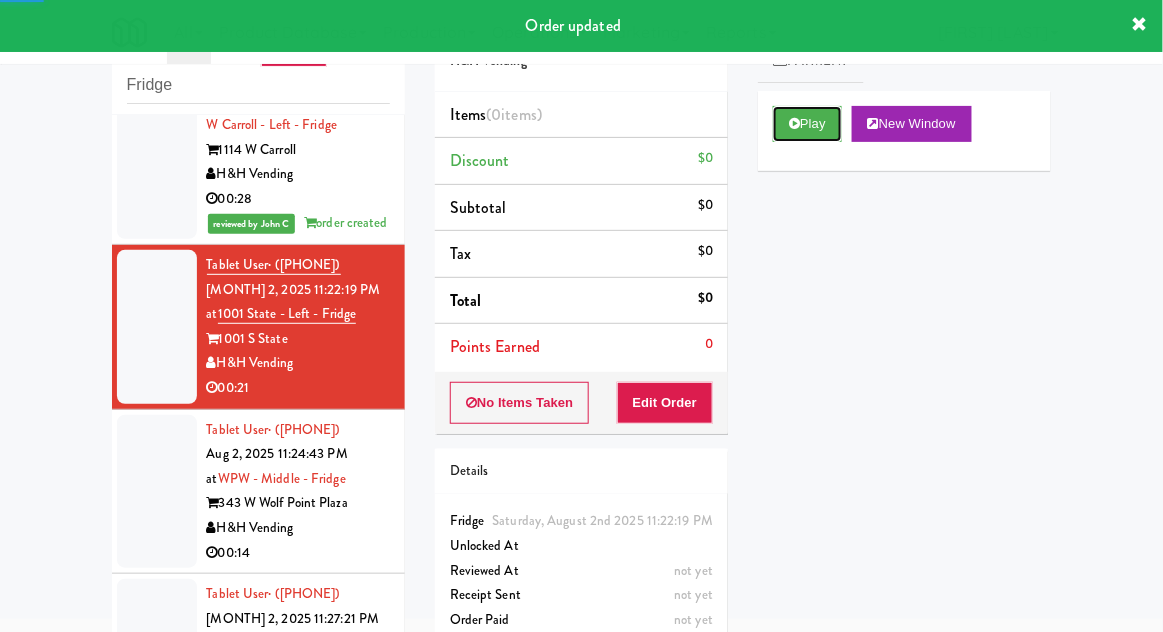 click on "Play" at bounding box center [807, 124] 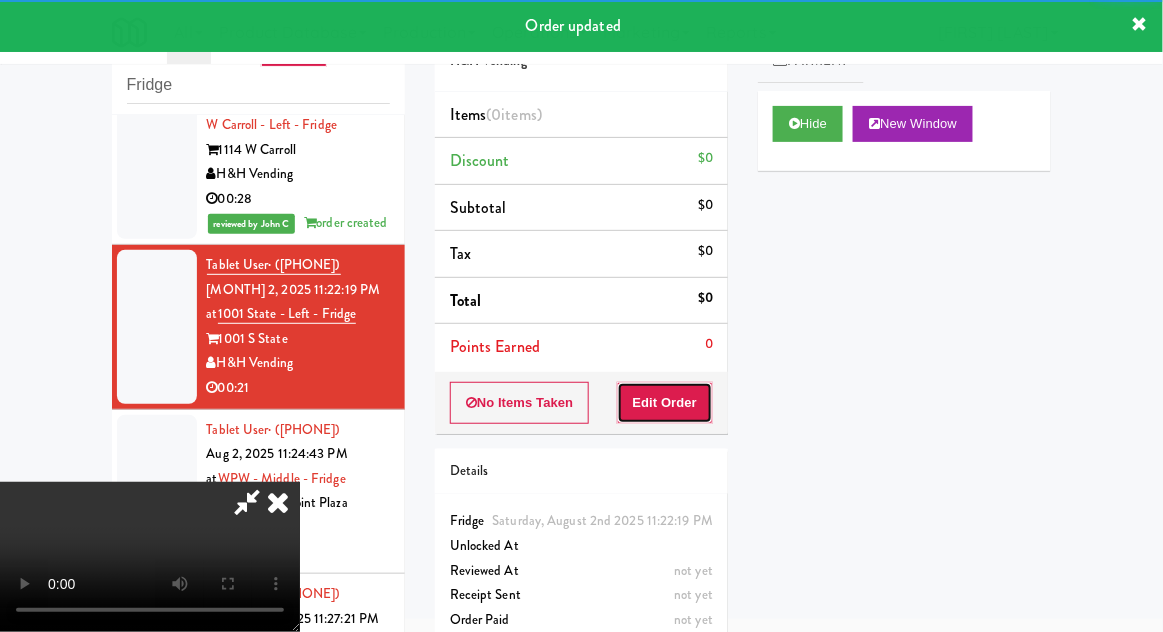 click on "Edit Order" at bounding box center [665, 403] 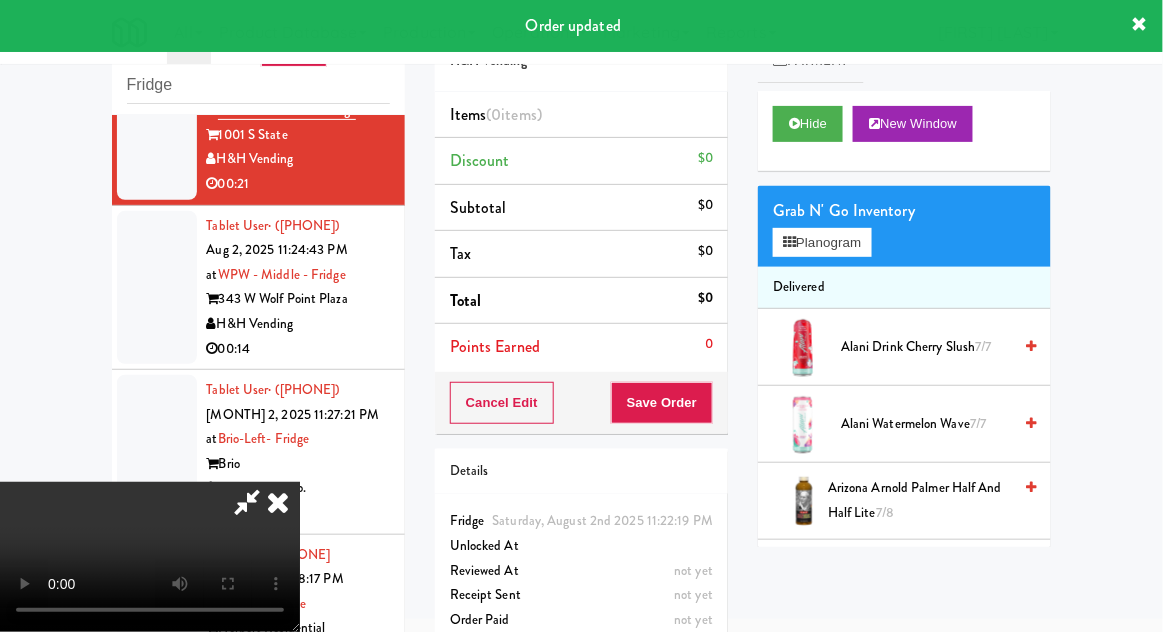scroll, scrollTop: 641, scrollLeft: 0, axis: vertical 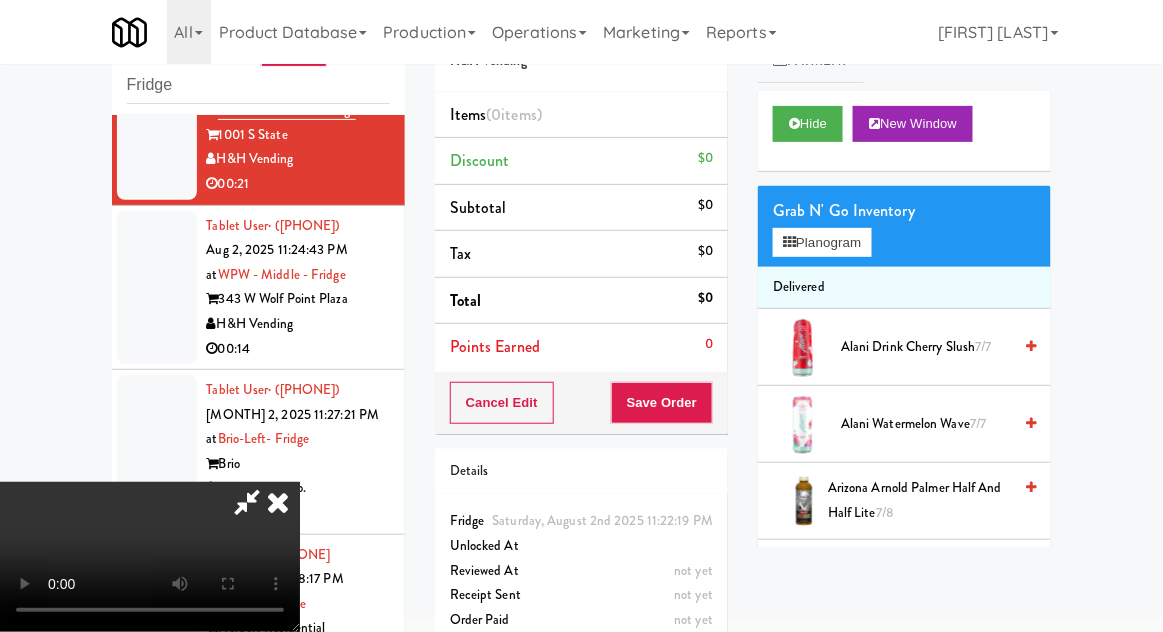 type 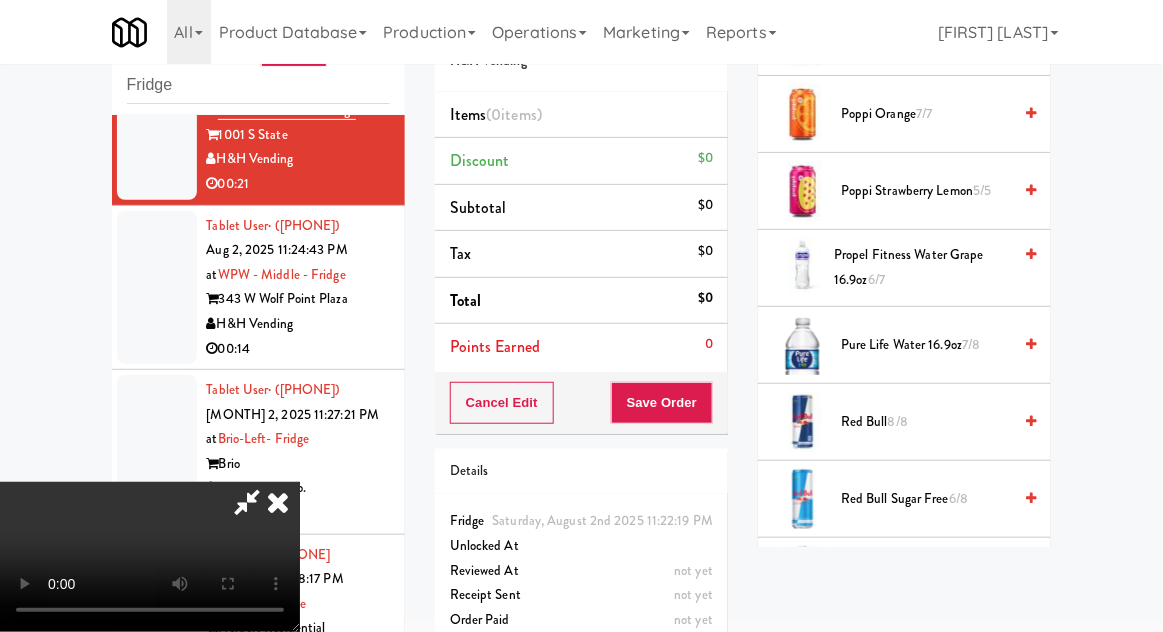 scroll, scrollTop: 2240, scrollLeft: 0, axis: vertical 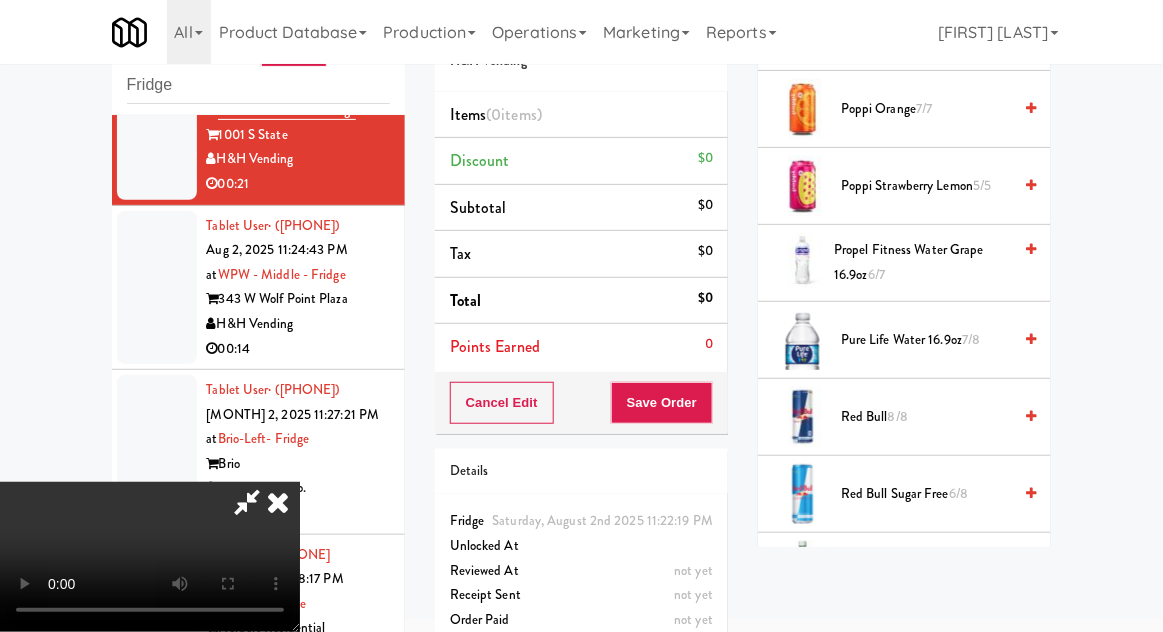 click on "Red Bull Sugar Free 6/8" at bounding box center [926, 494] 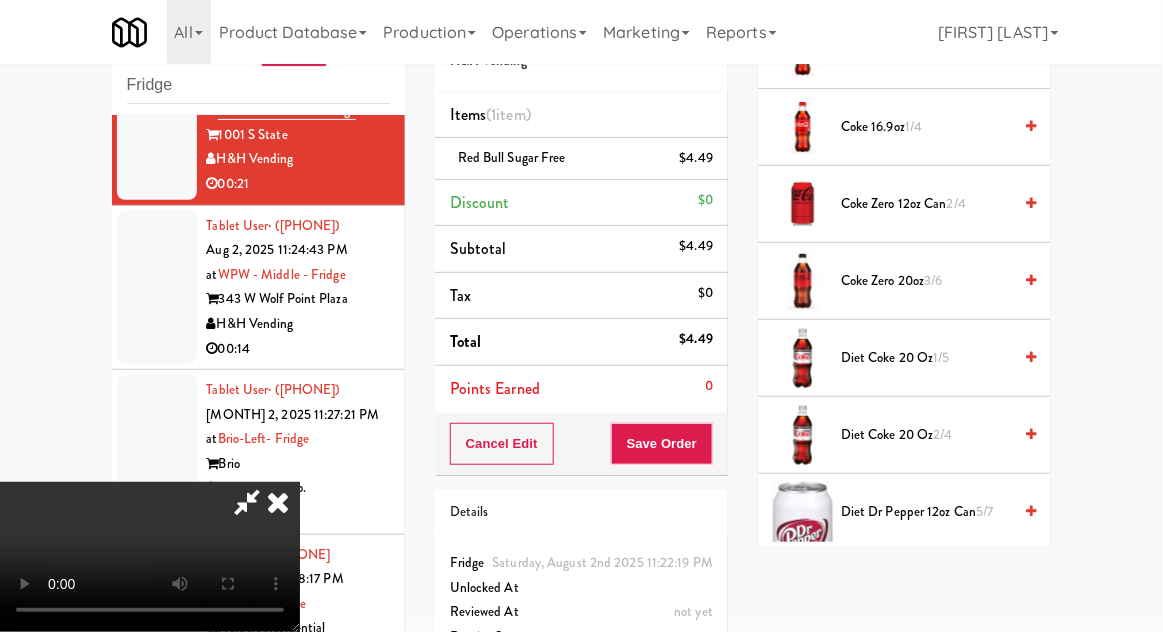 scroll, scrollTop: 828, scrollLeft: 0, axis: vertical 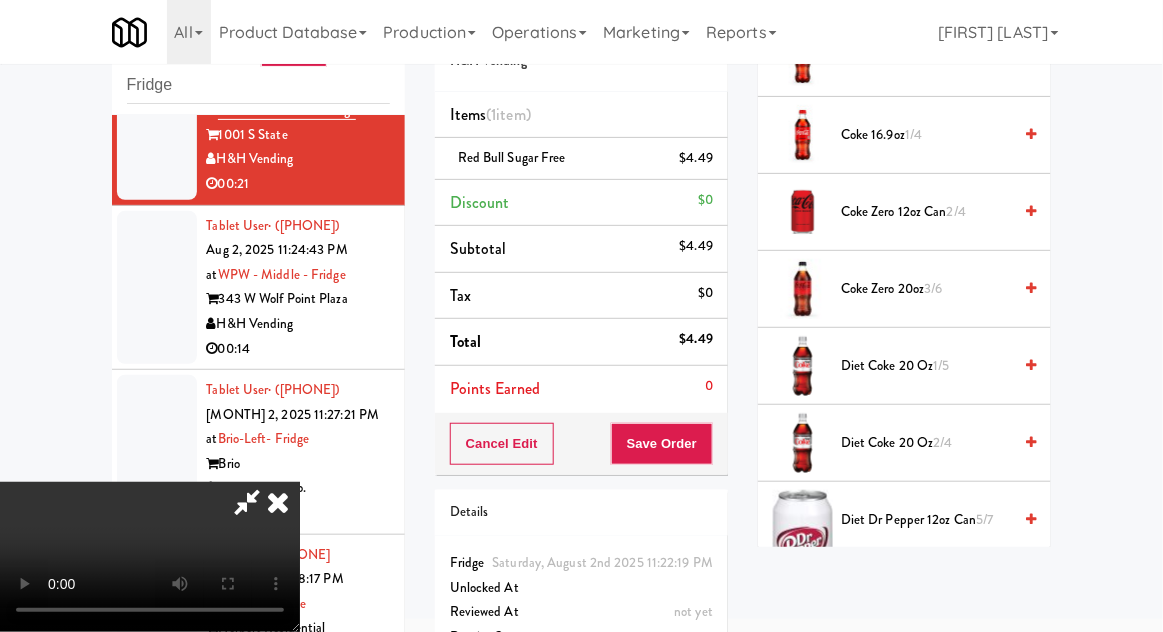 click on "Diet Coke 20 oz  2/4" at bounding box center [926, 443] 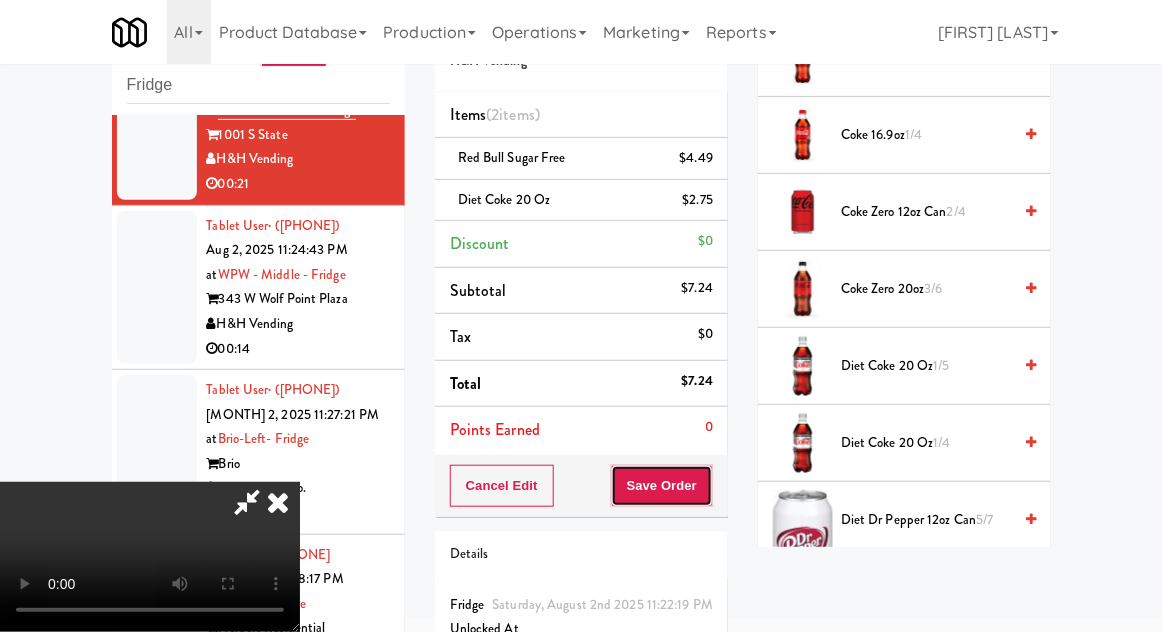 click on "Save Order" at bounding box center (662, 486) 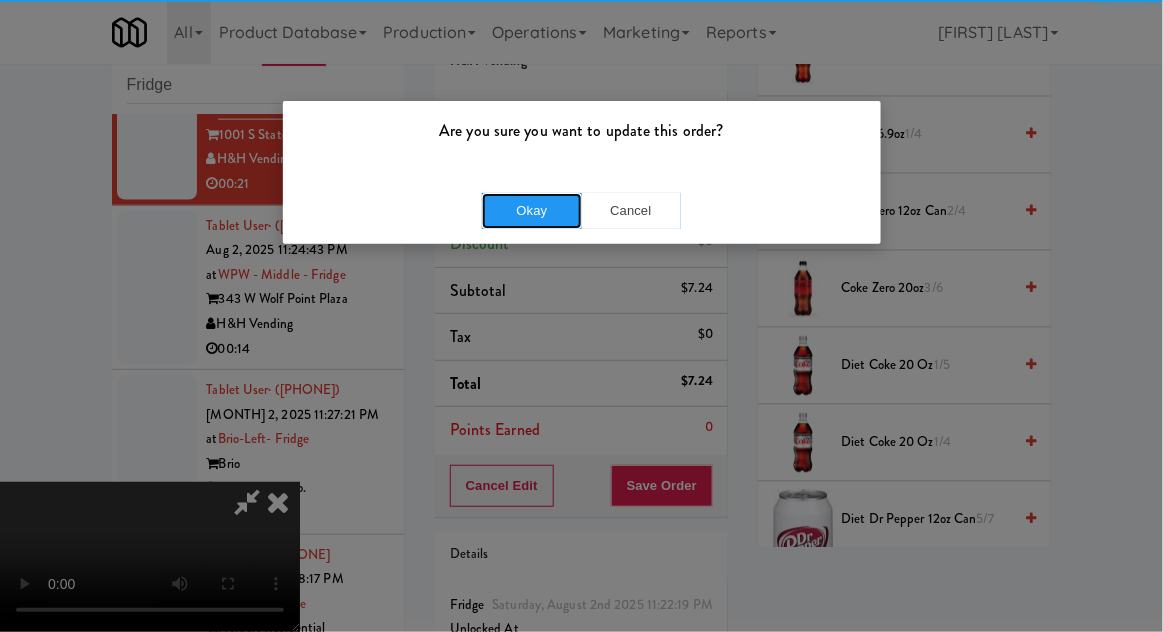 click on "Okay" at bounding box center [532, 211] 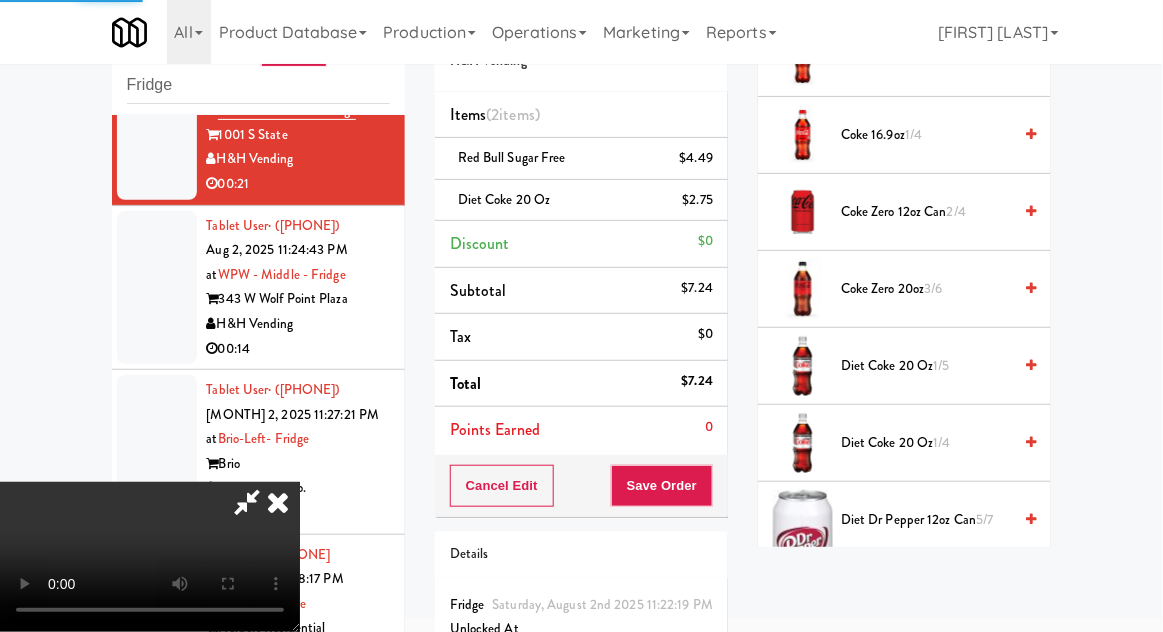 scroll, scrollTop: 197, scrollLeft: 0, axis: vertical 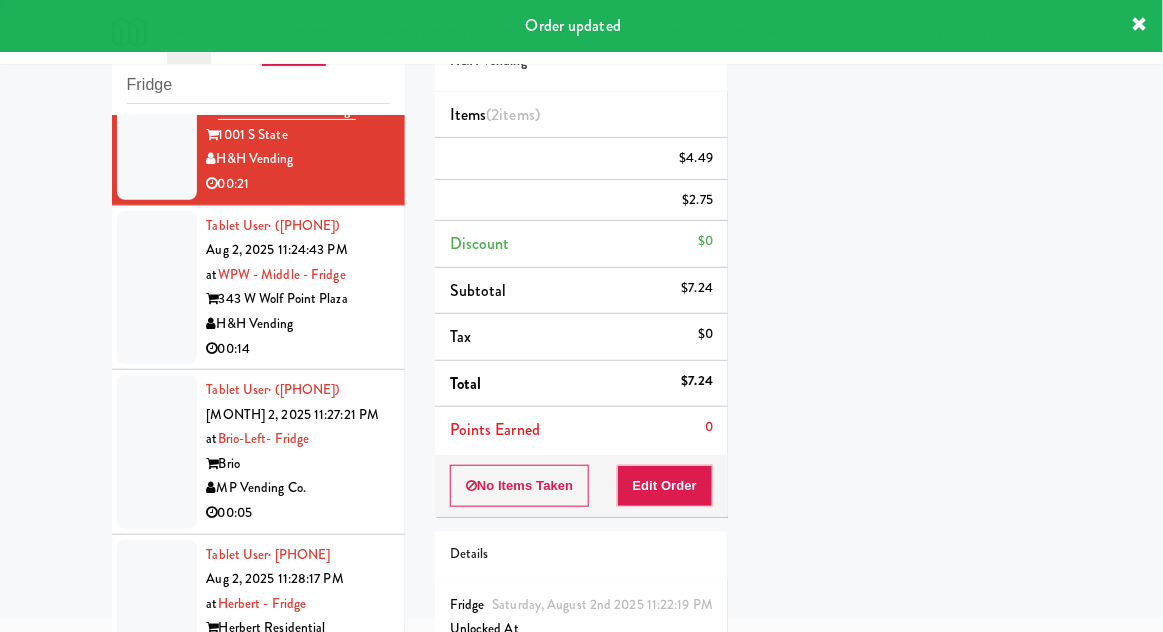 click at bounding box center (157, 288) 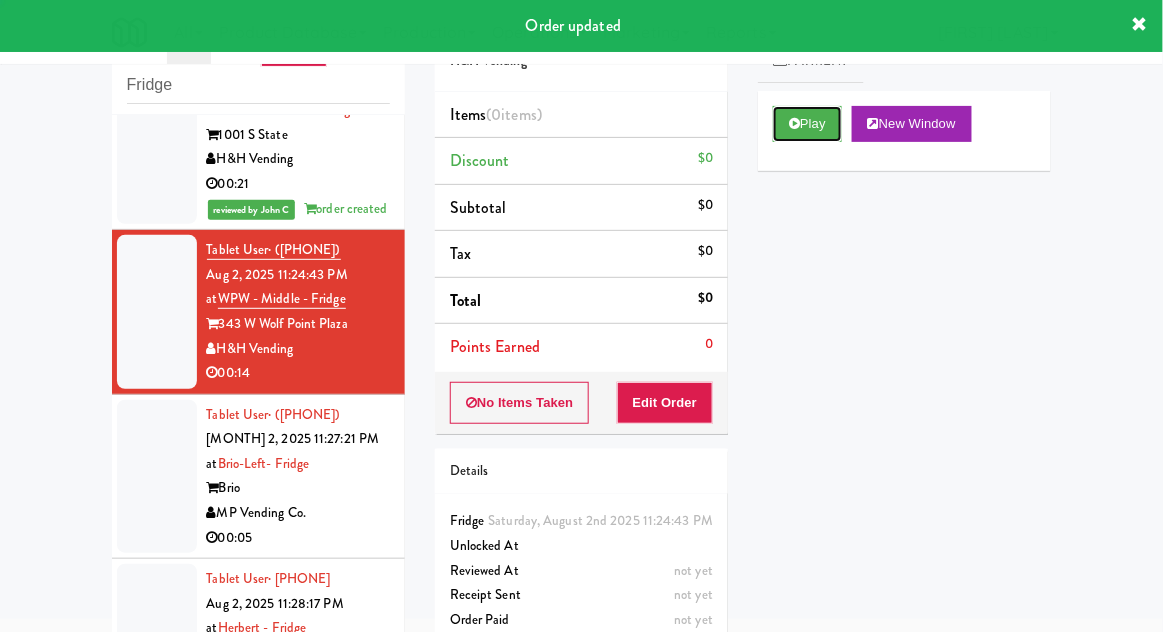 click on "Play" at bounding box center [807, 124] 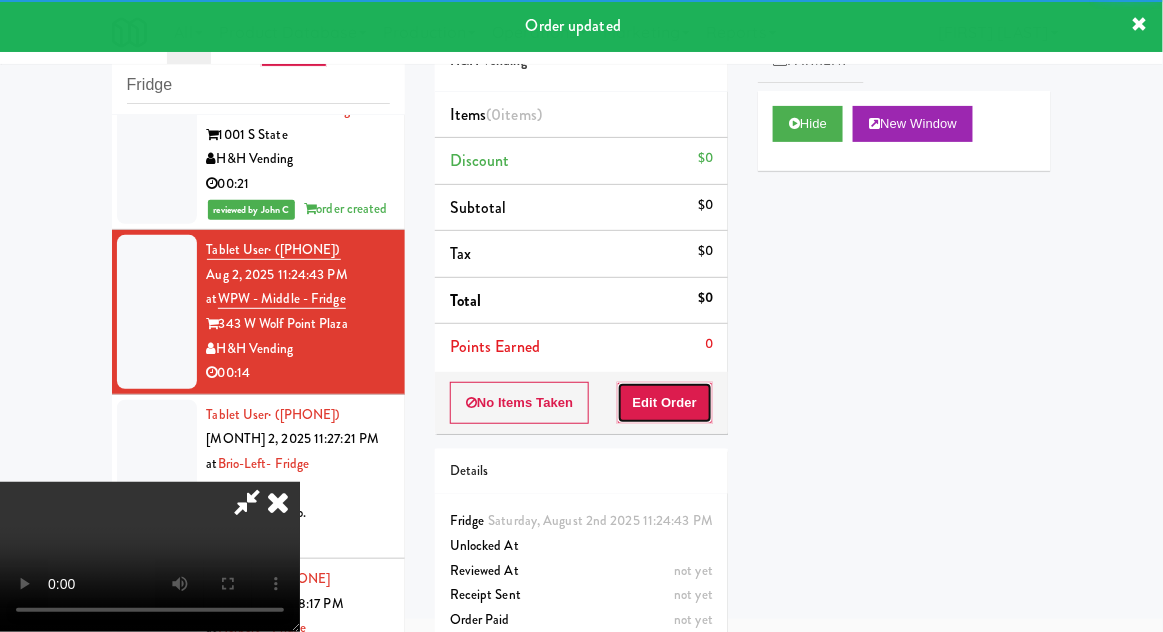 click on "Edit Order" at bounding box center (665, 403) 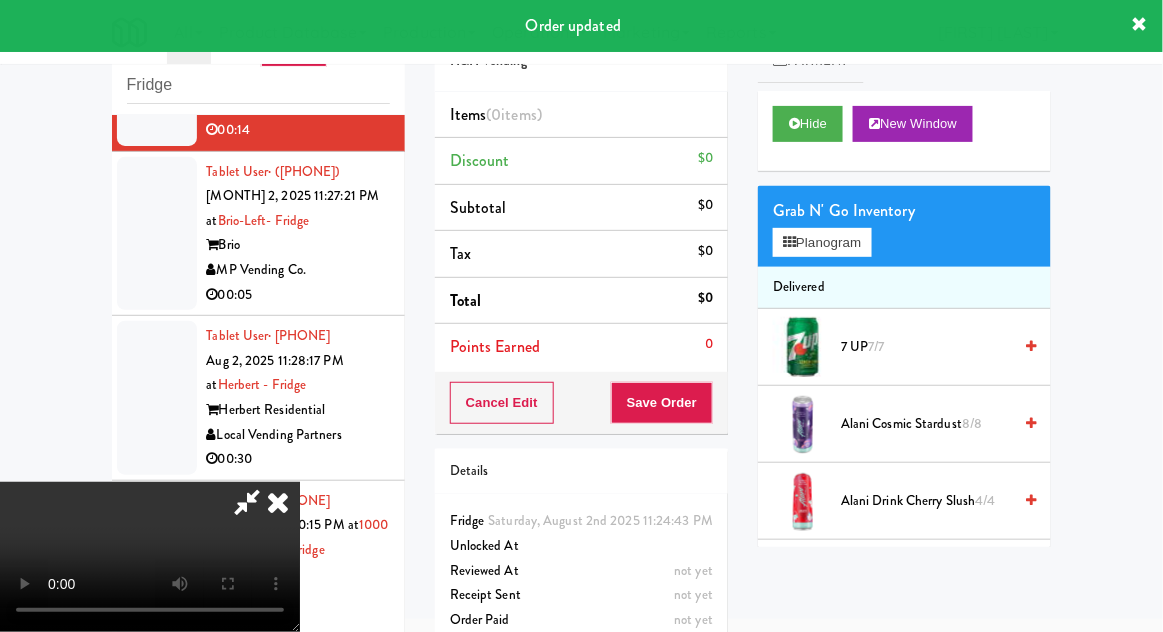scroll, scrollTop: 884, scrollLeft: 0, axis: vertical 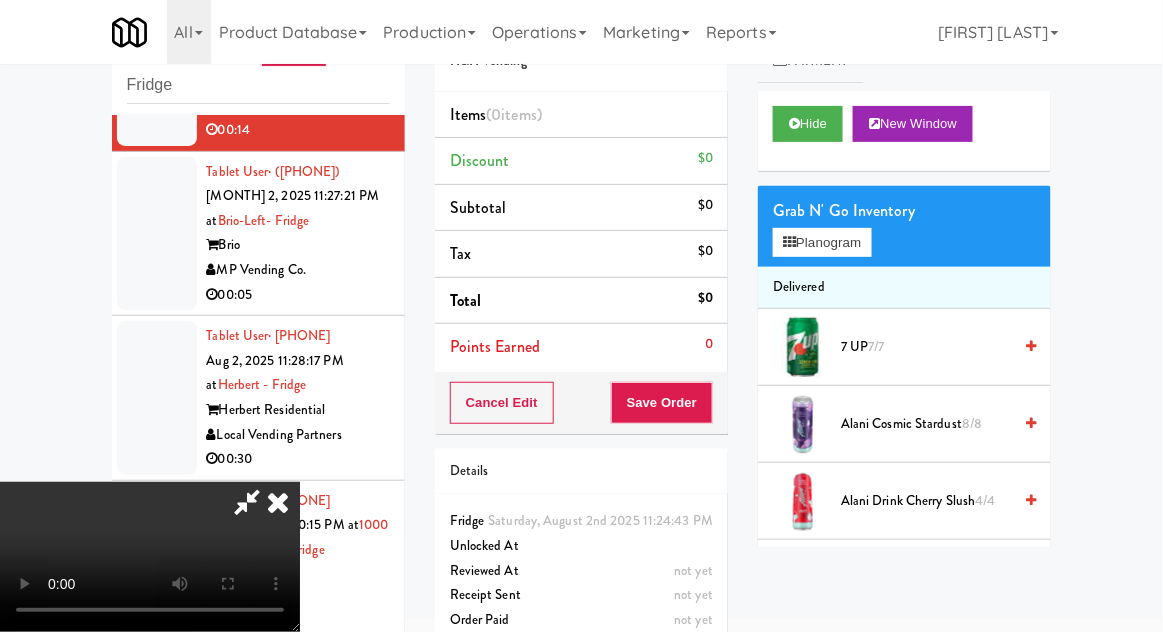 type 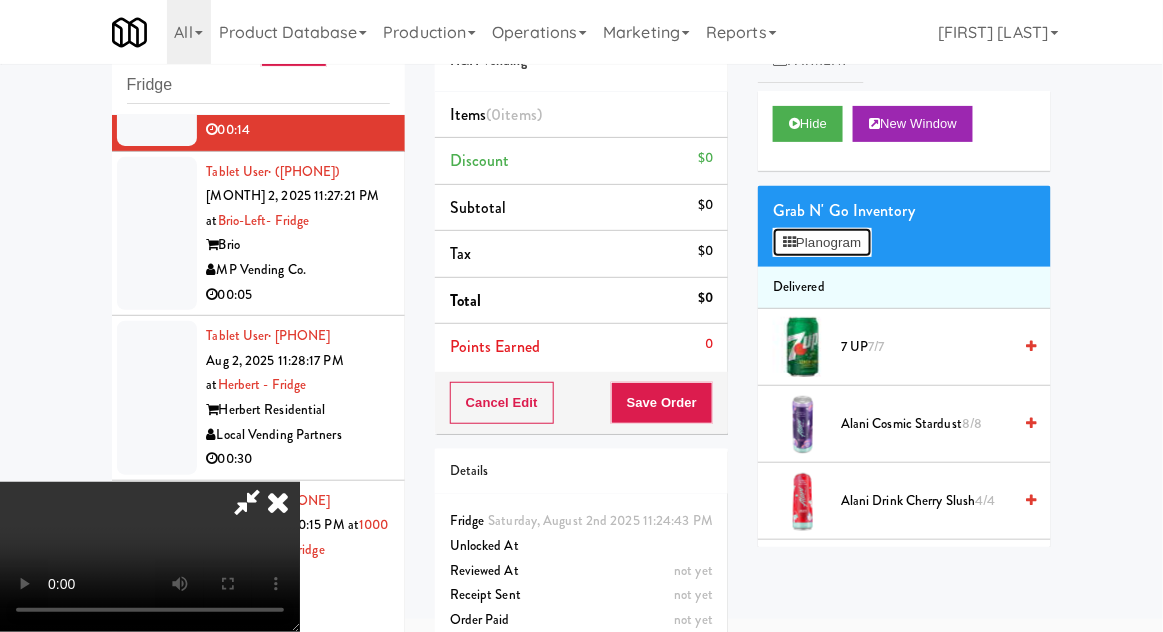 click on "Planogram" at bounding box center [822, 243] 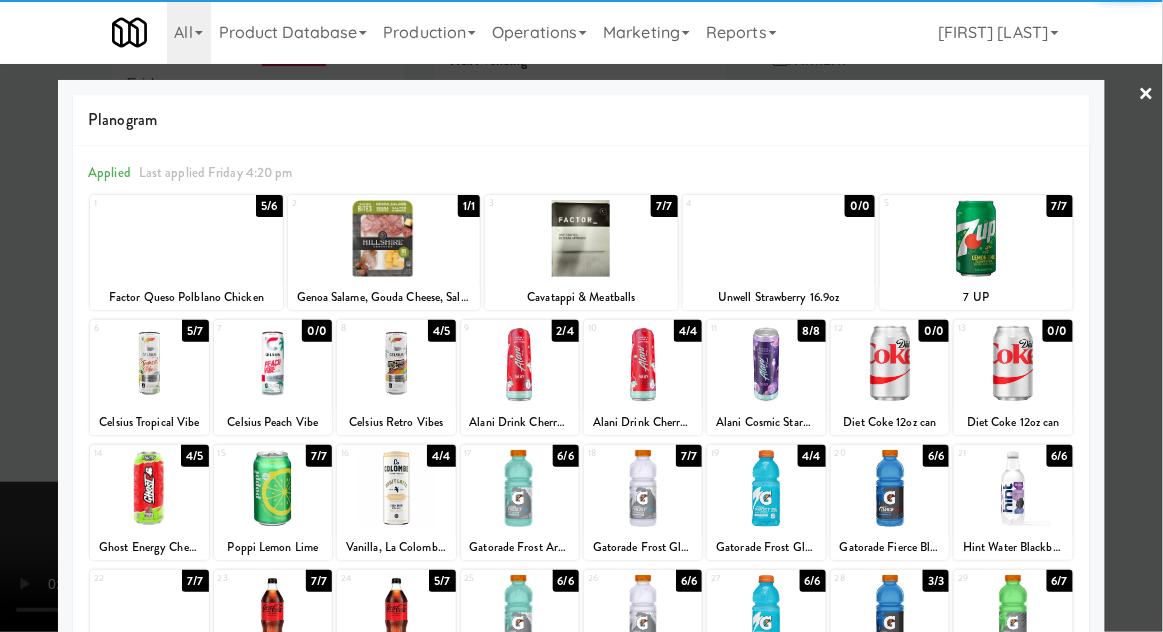 click at bounding box center [890, 488] 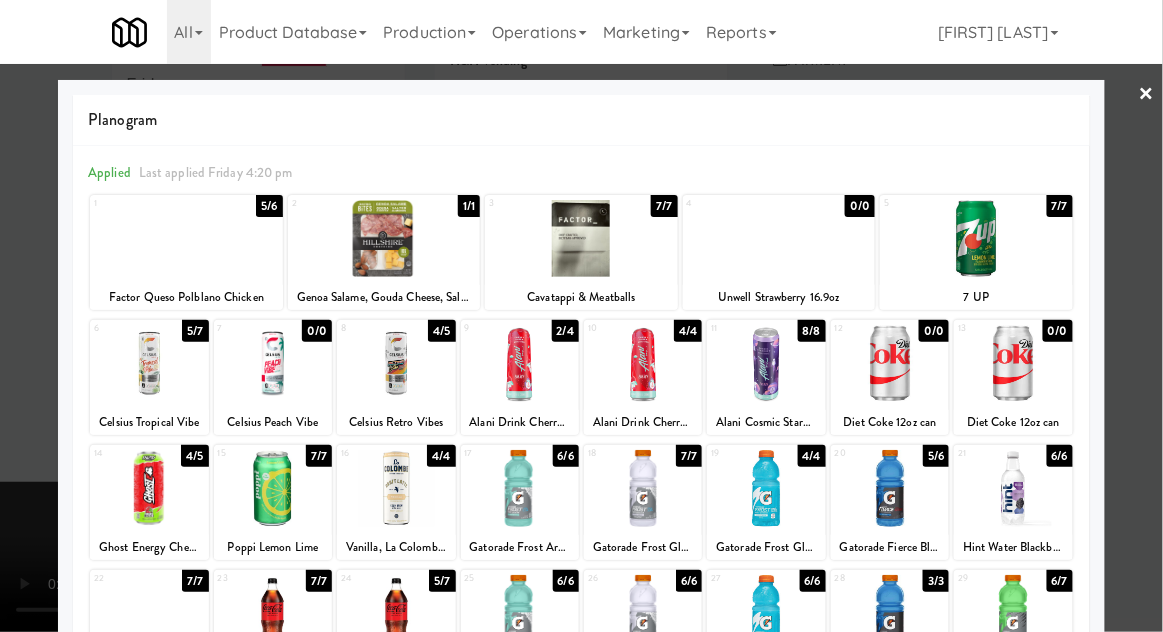 click at bounding box center (581, 316) 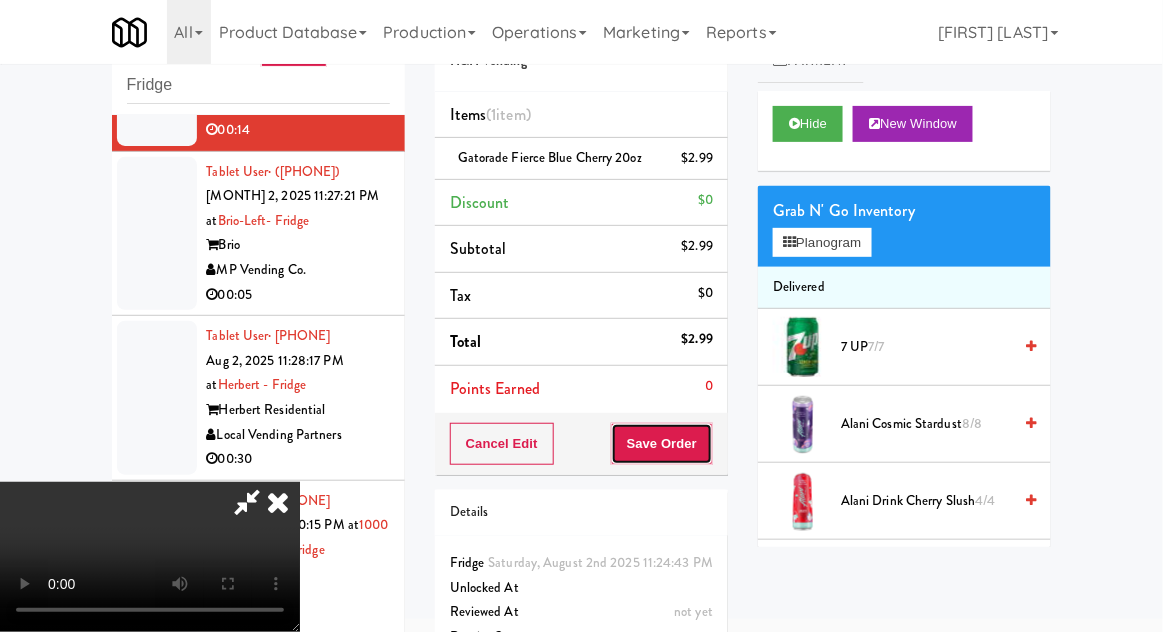 click on "Save Order" at bounding box center [662, 444] 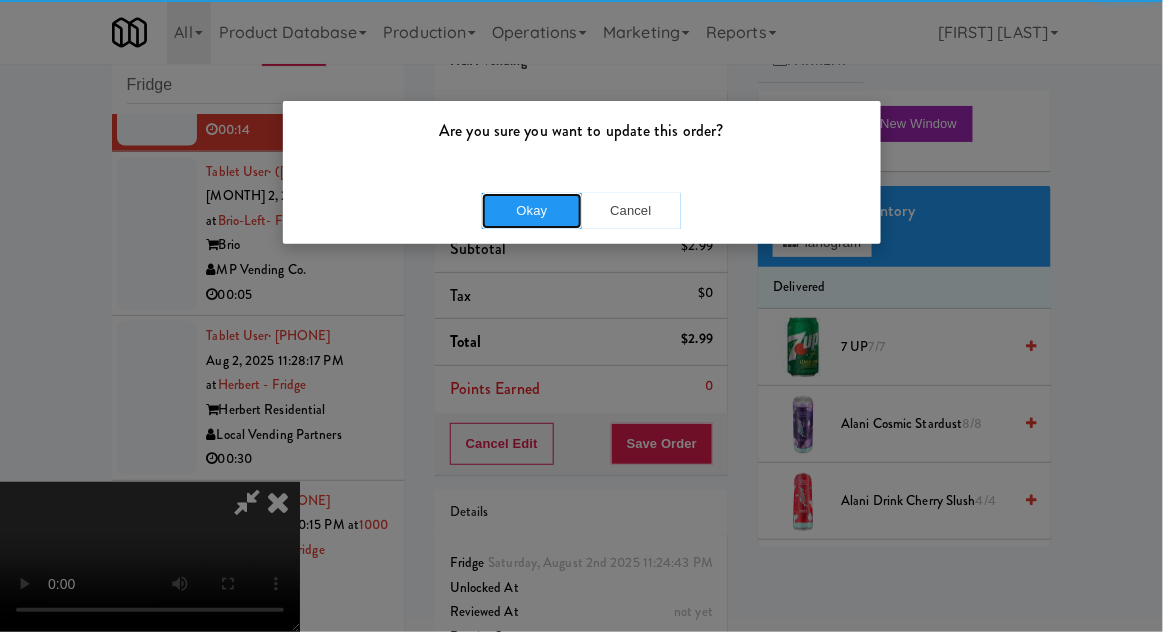 click on "Okay" at bounding box center [532, 211] 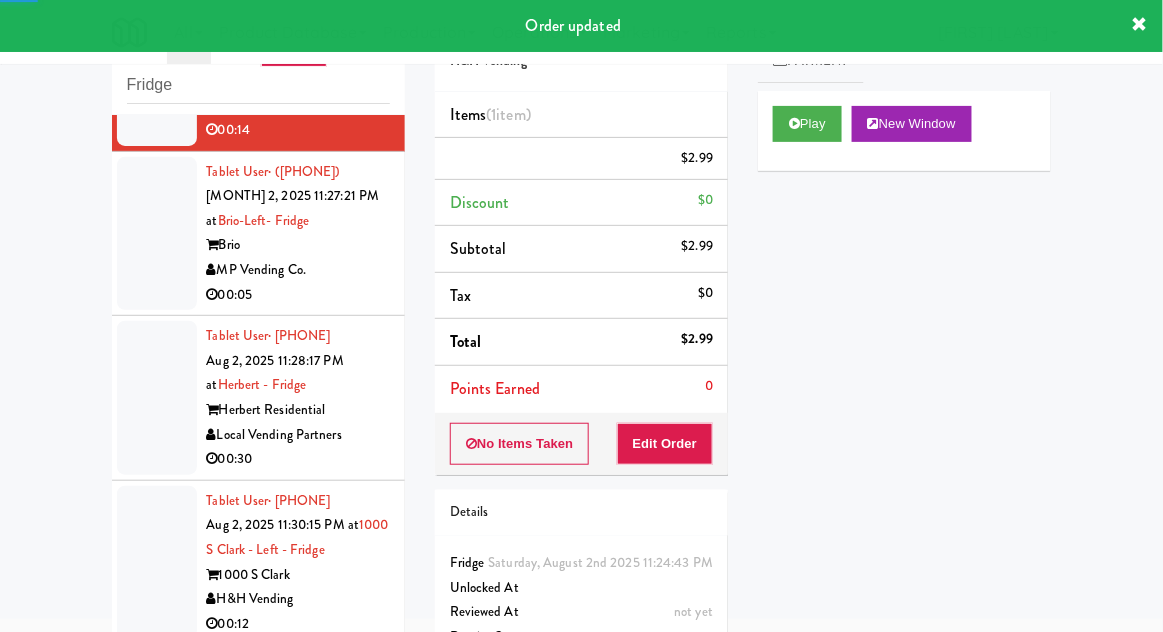 click at bounding box center [157, 234] 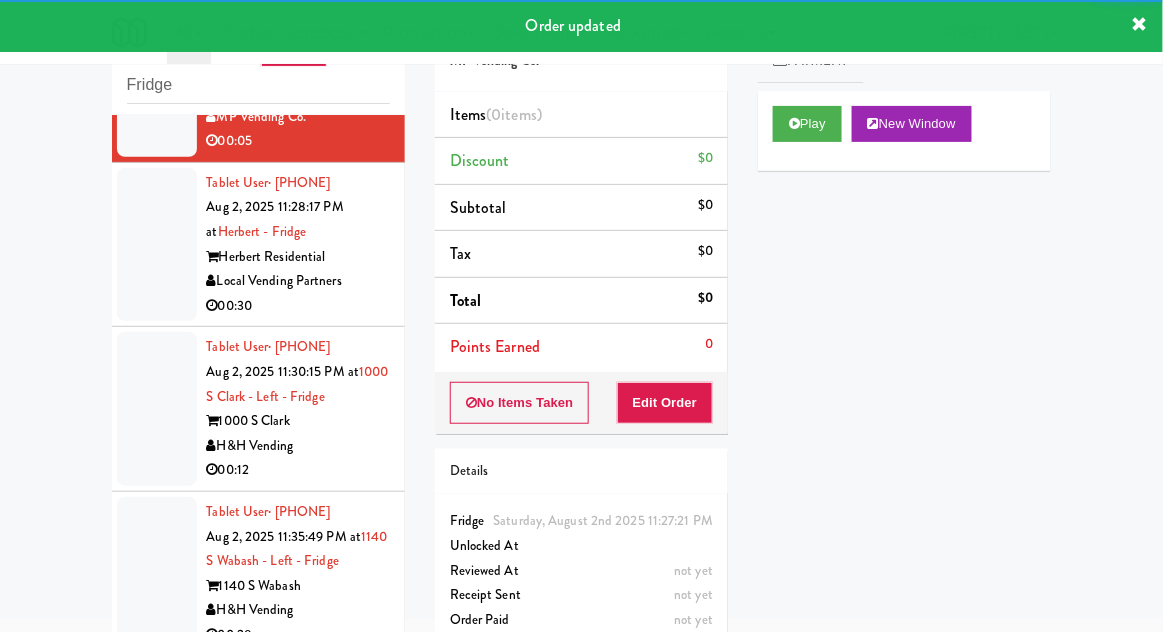 scroll, scrollTop: 1063, scrollLeft: 0, axis: vertical 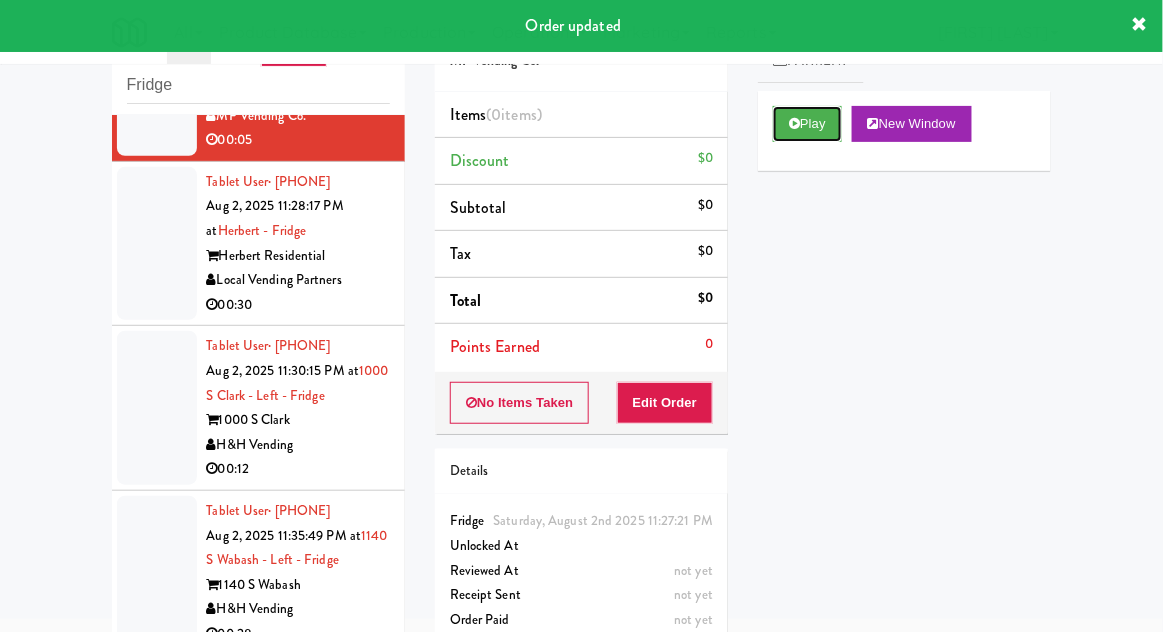 click on "Play" at bounding box center [807, 124] 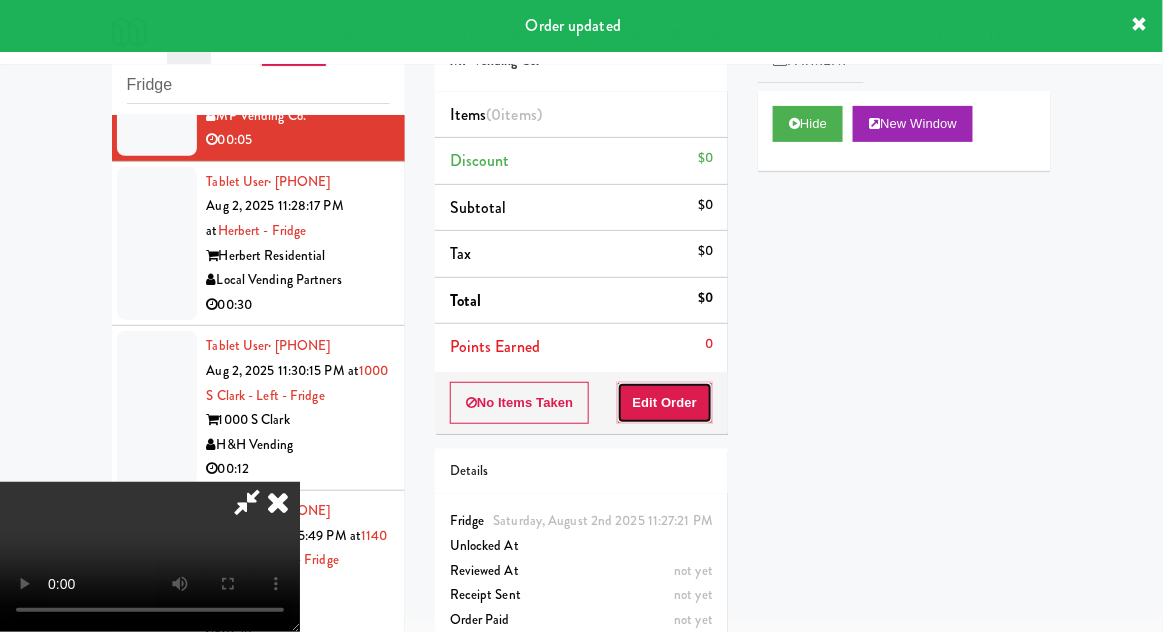 click on "Edit Order" at bounding box center [665, 403] 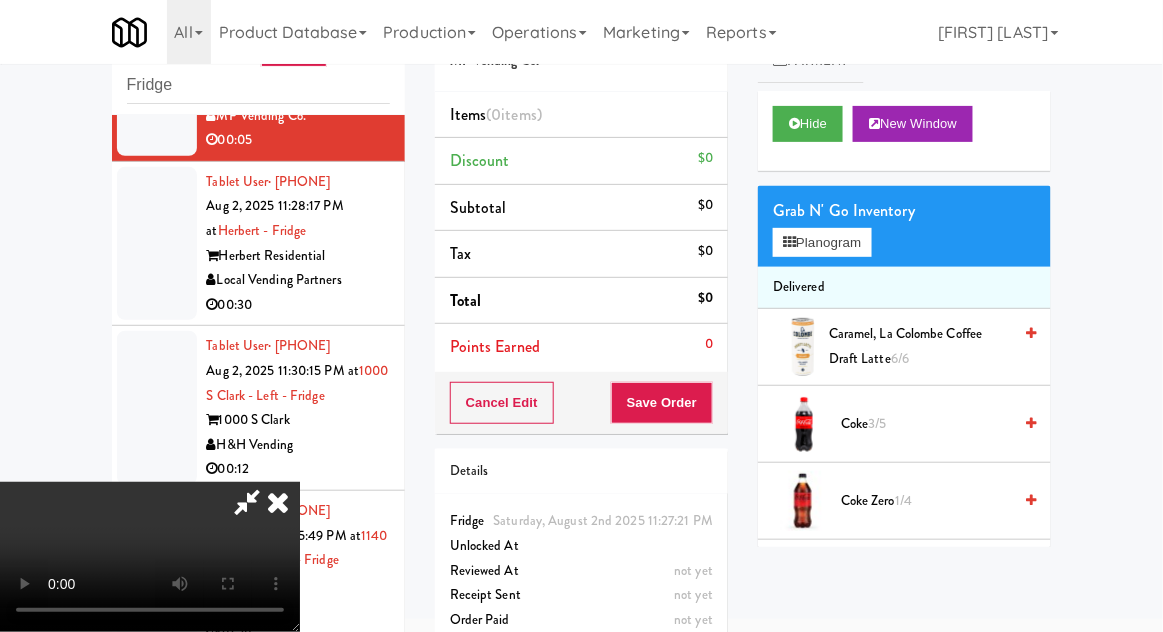 type 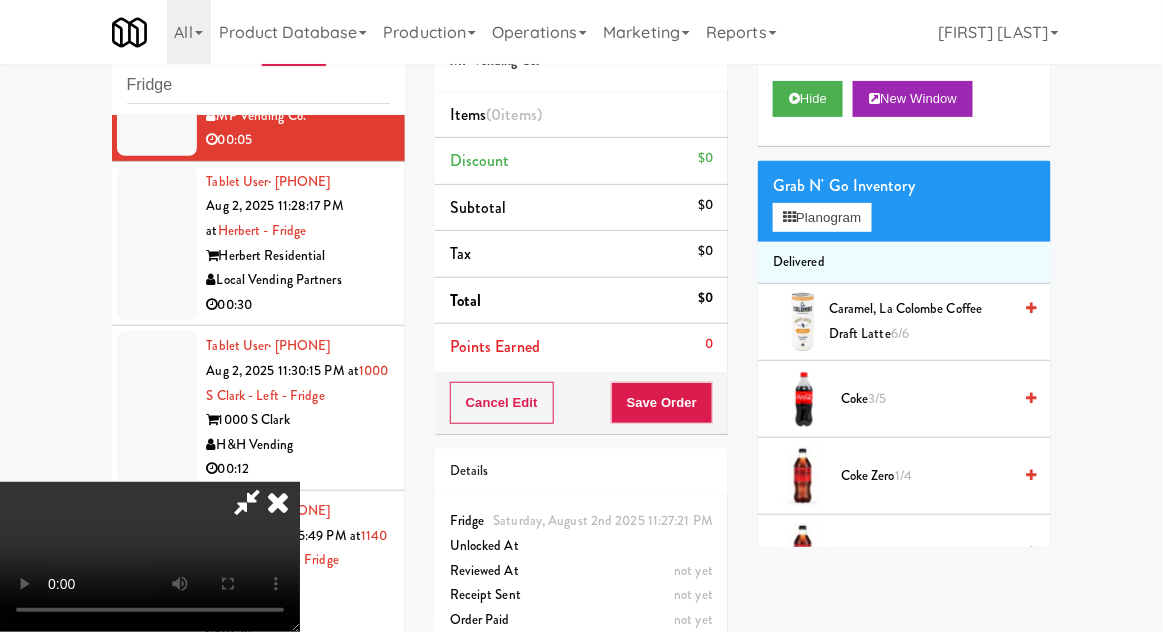 scroll, scrollTop: 26, scrollLeft: 0, axis: vertical 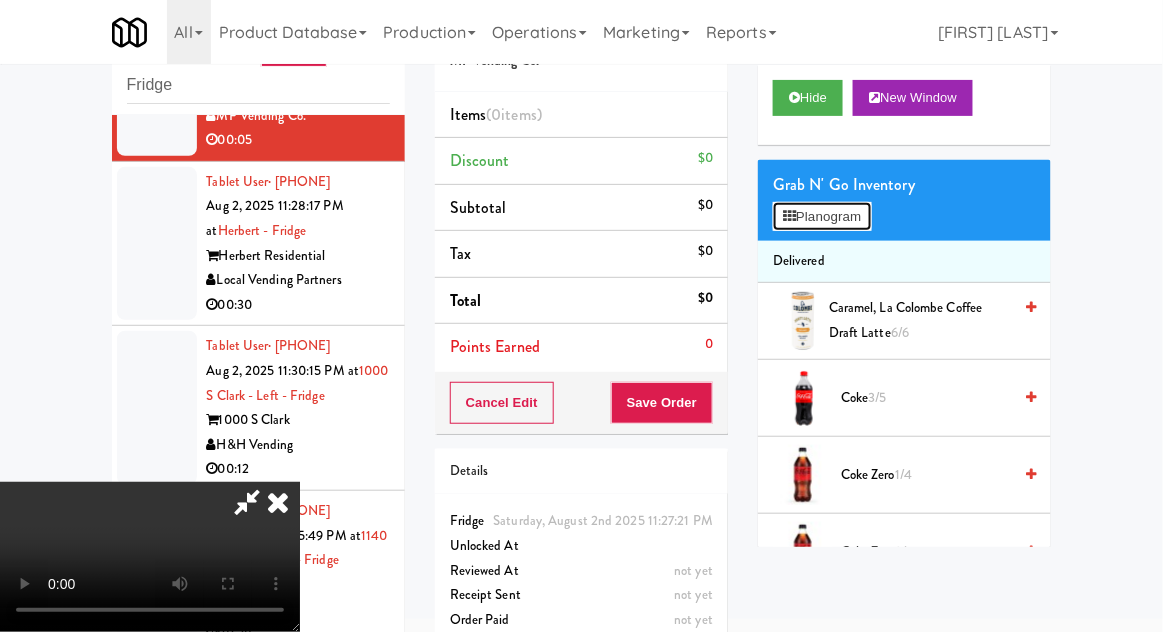 click on "Planogram" at bounding box center (822, 217) 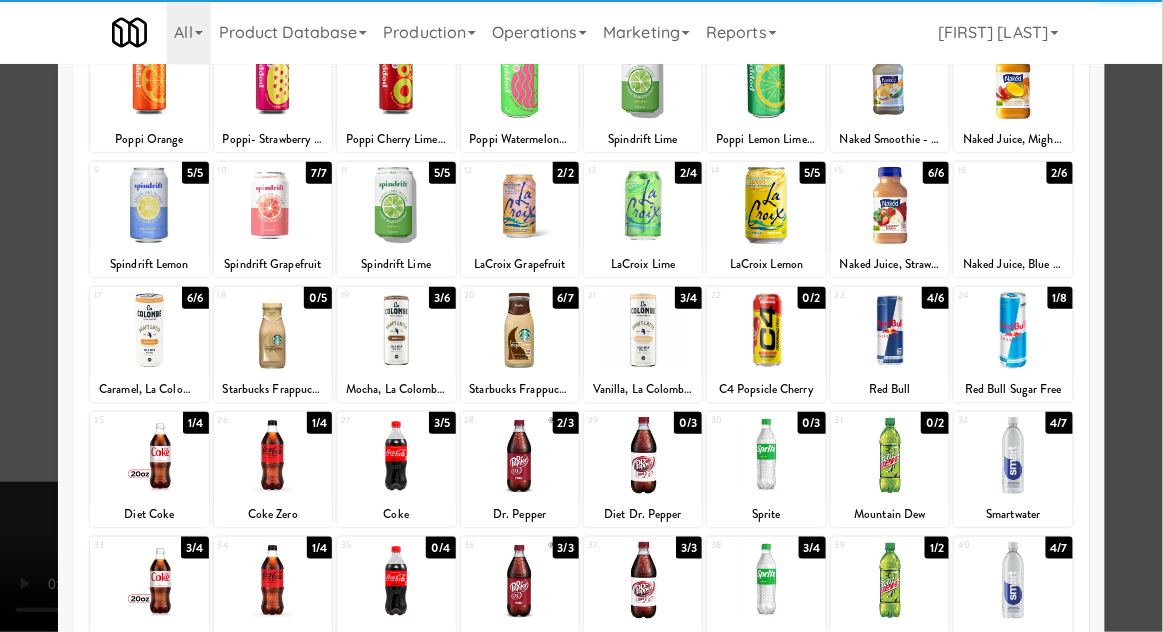 scroll, scrollTop: 253, scrollLeft: 0, axis: vertical 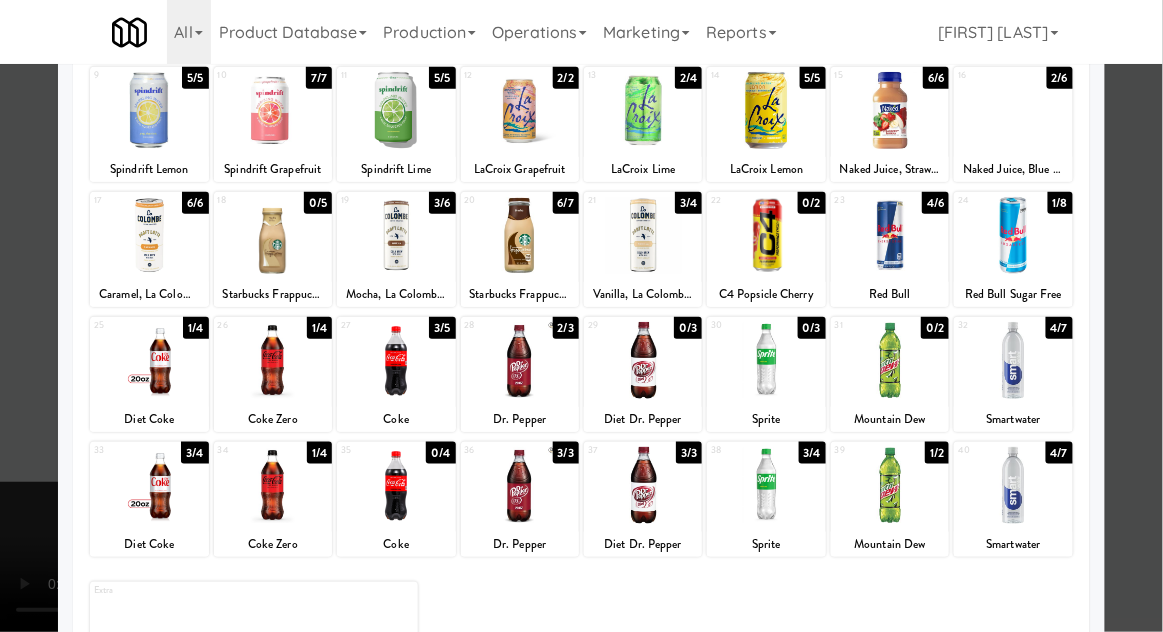 click at bounding box center (273, 485) 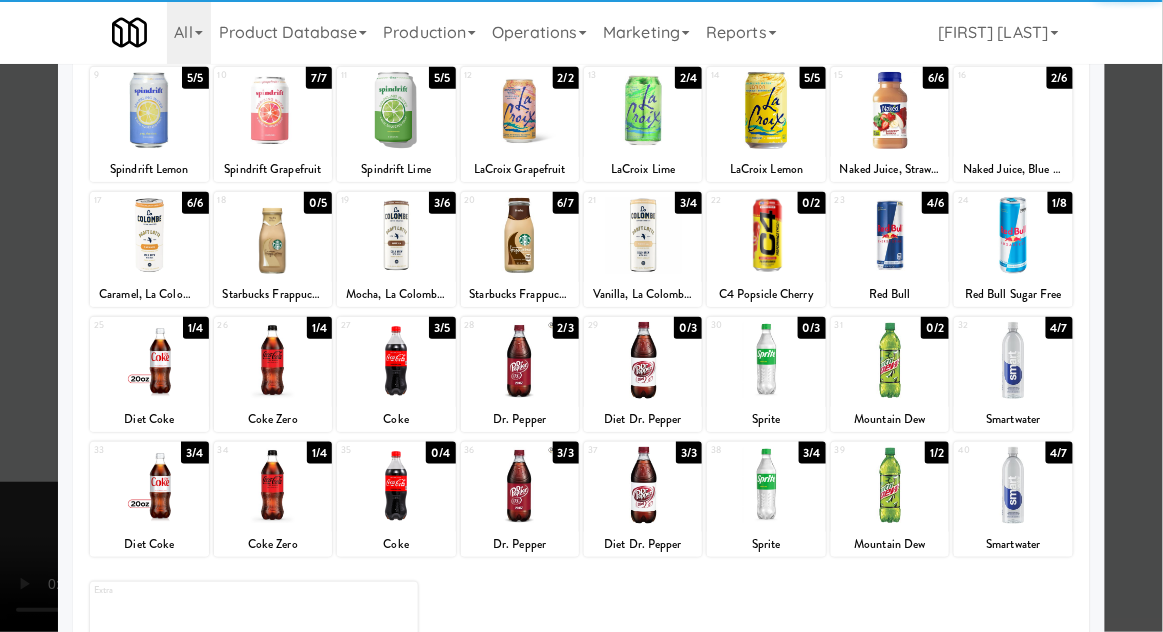 click at bounding box center [581, 316] 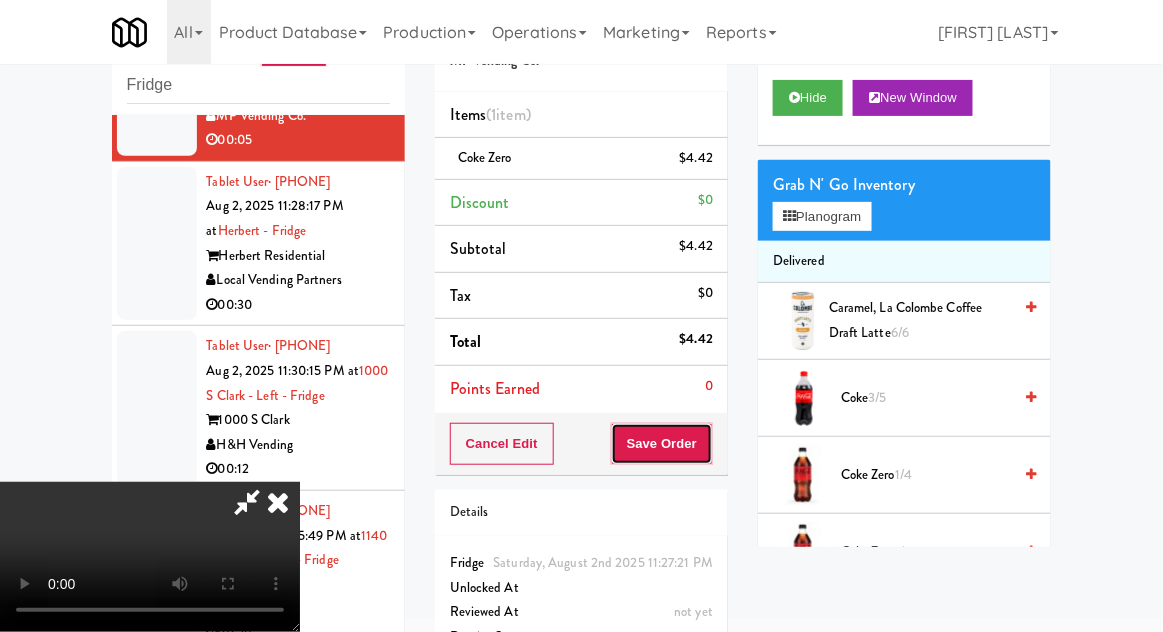 click on "Save Order" at bounding box center [662, 444] 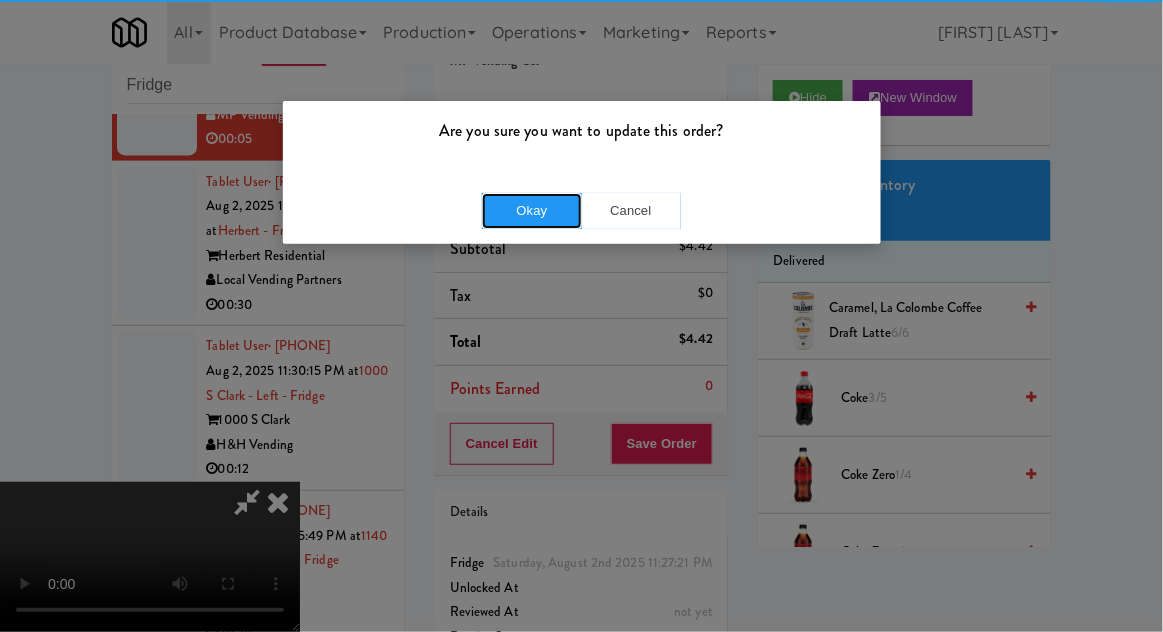 click on "Okay" at bounding box center [532, 211] 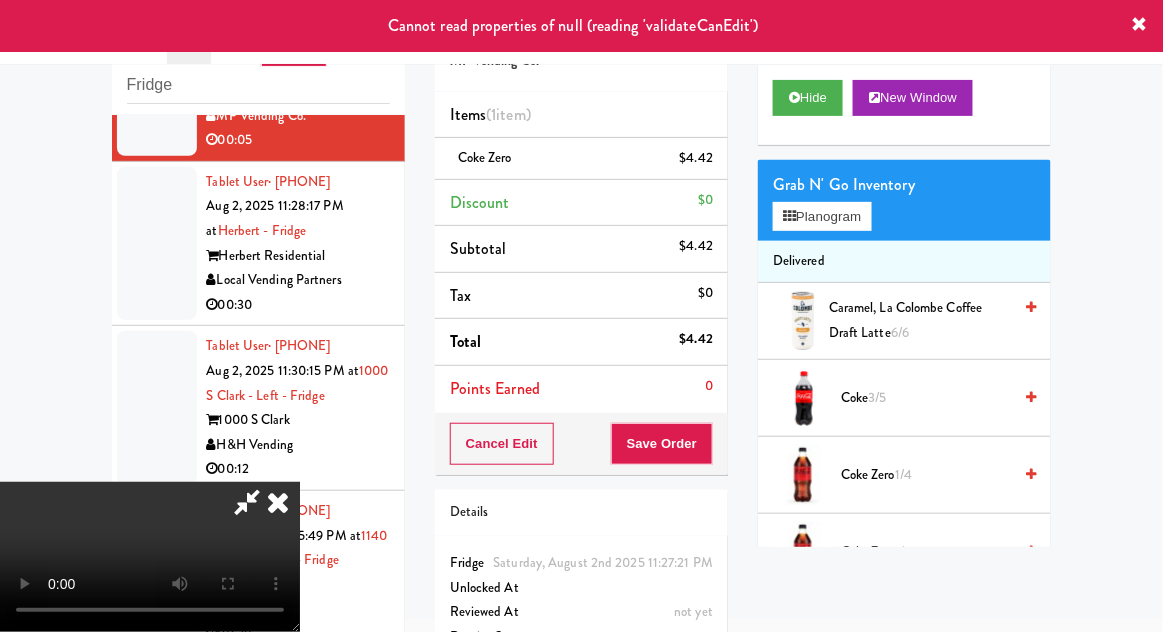 click at bounding box center (278, 502) 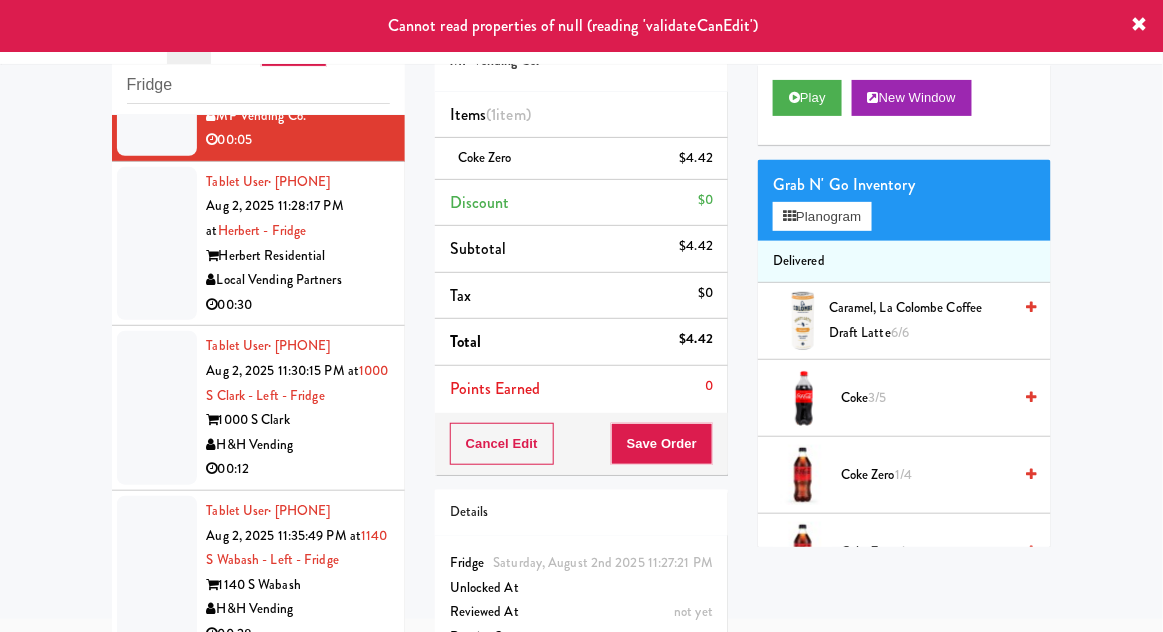 click at bounding box center [157, 244] 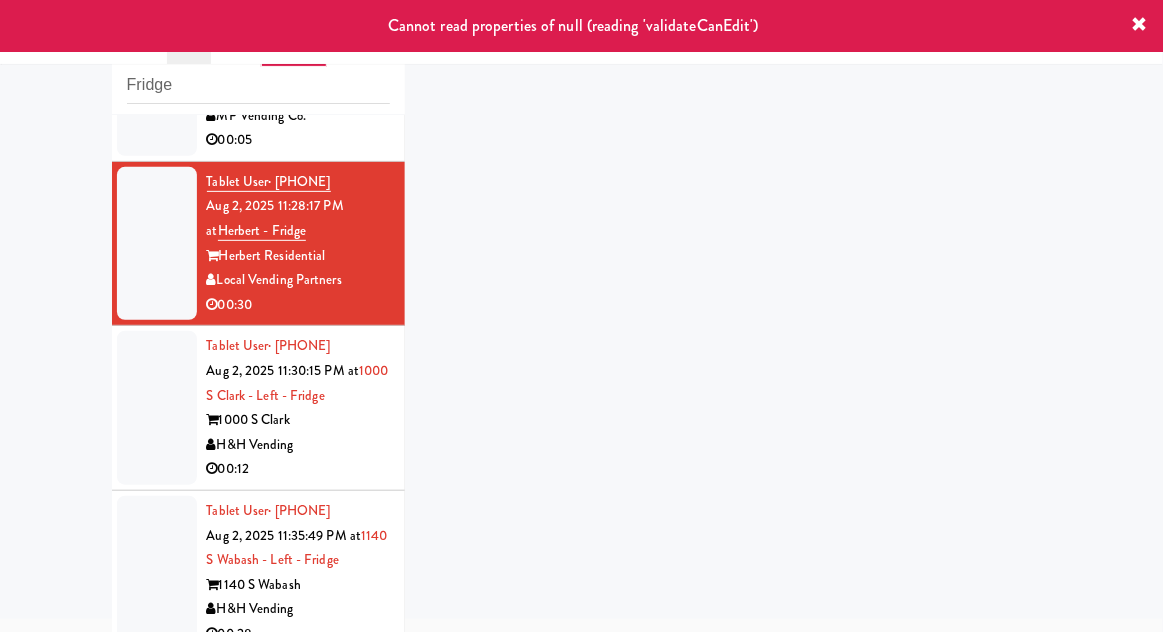 click at bounding box center [157, 79] 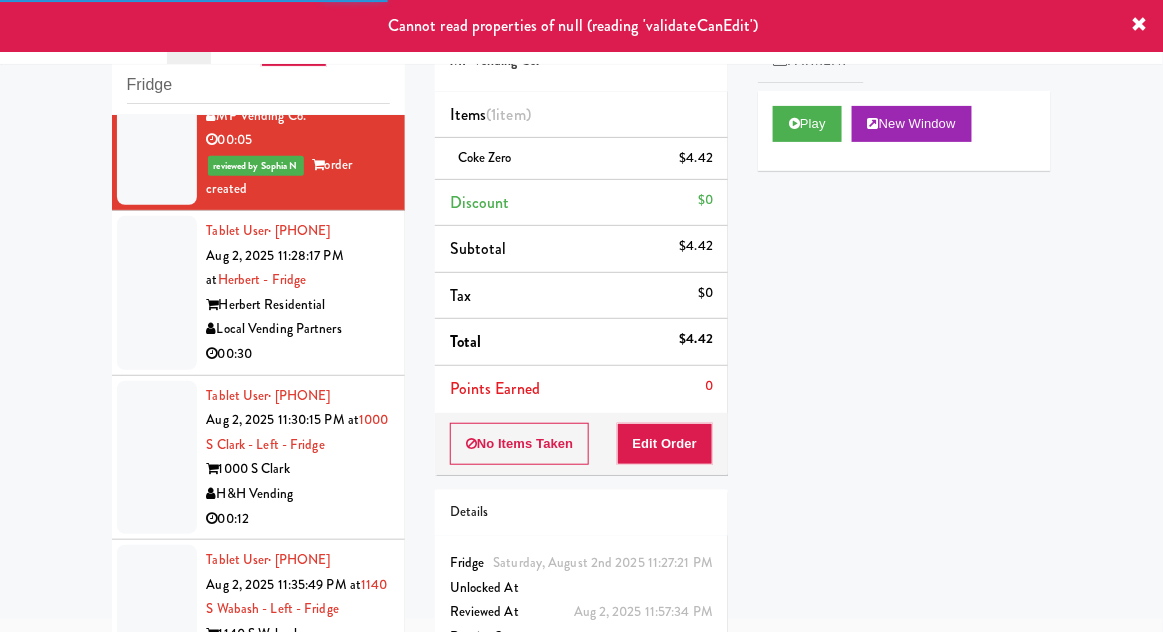 click at bounding box center (157, 293) 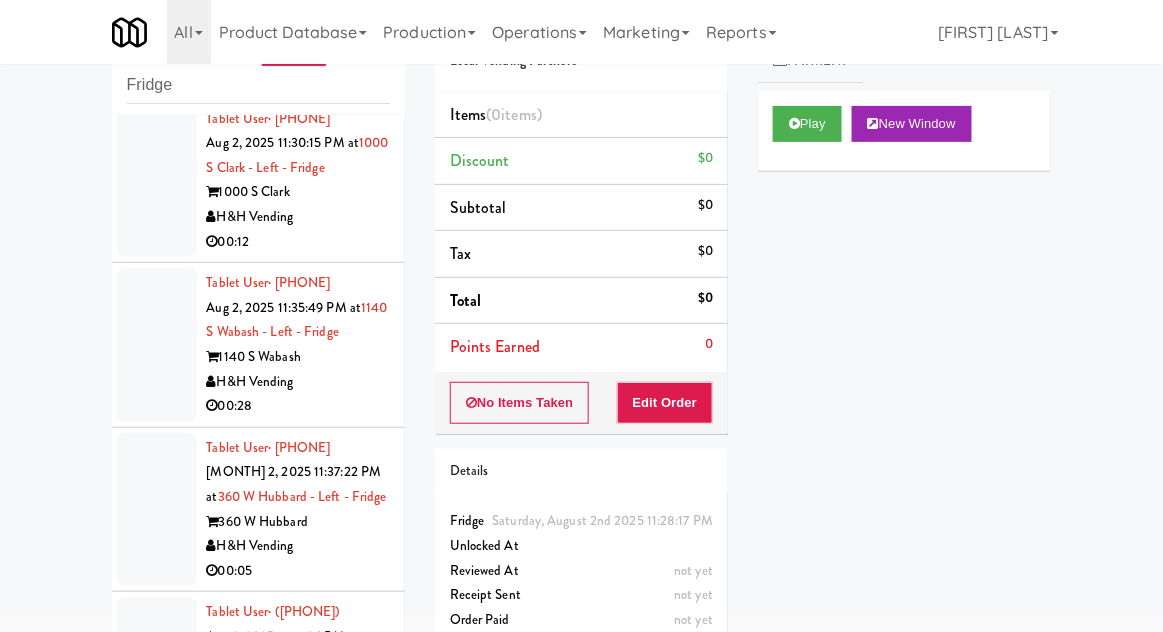 scroll, scrollTop: 1314, scrollLeft: 0, axis: vertical 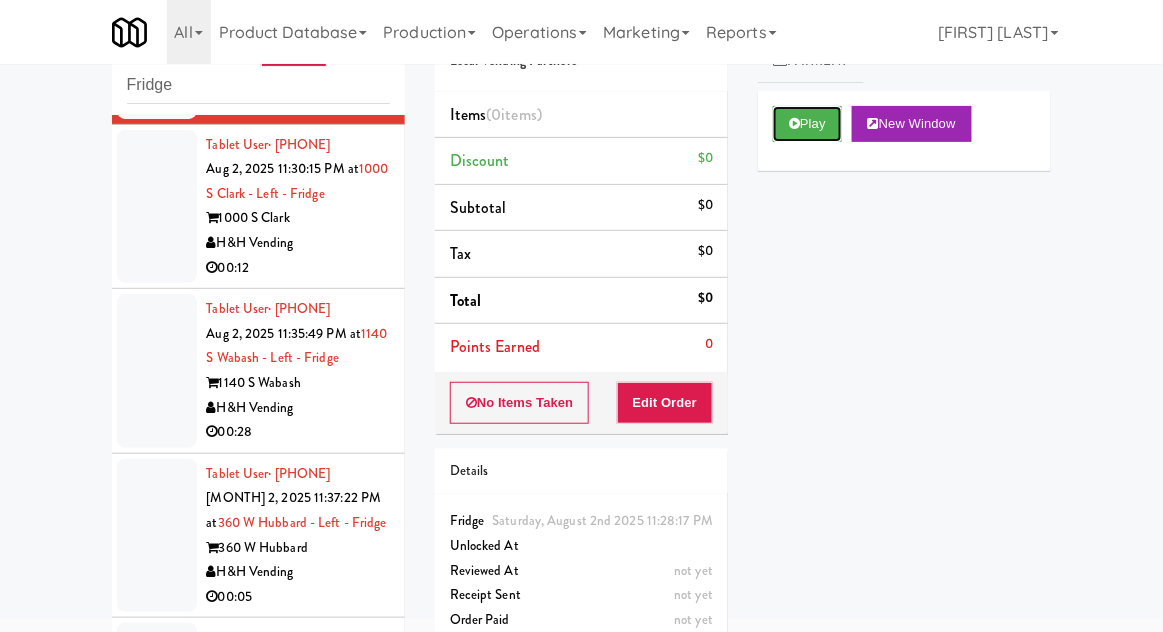 click on "Play" at bounding box center (807, 124) 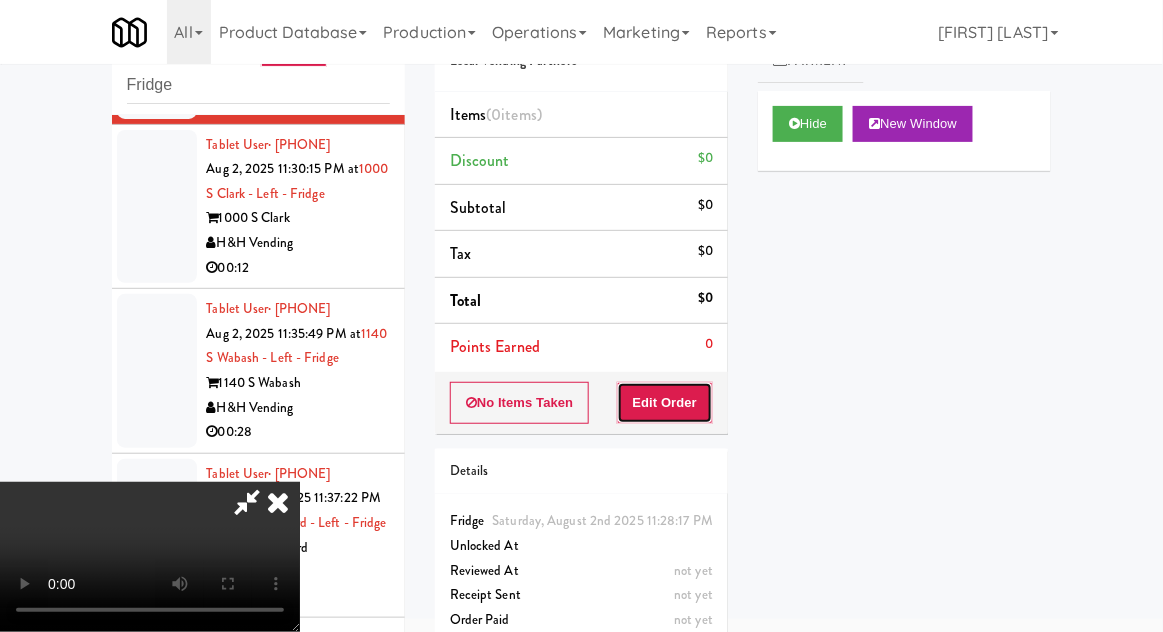 click on "Edit Order" at bounding box center (665, 403) 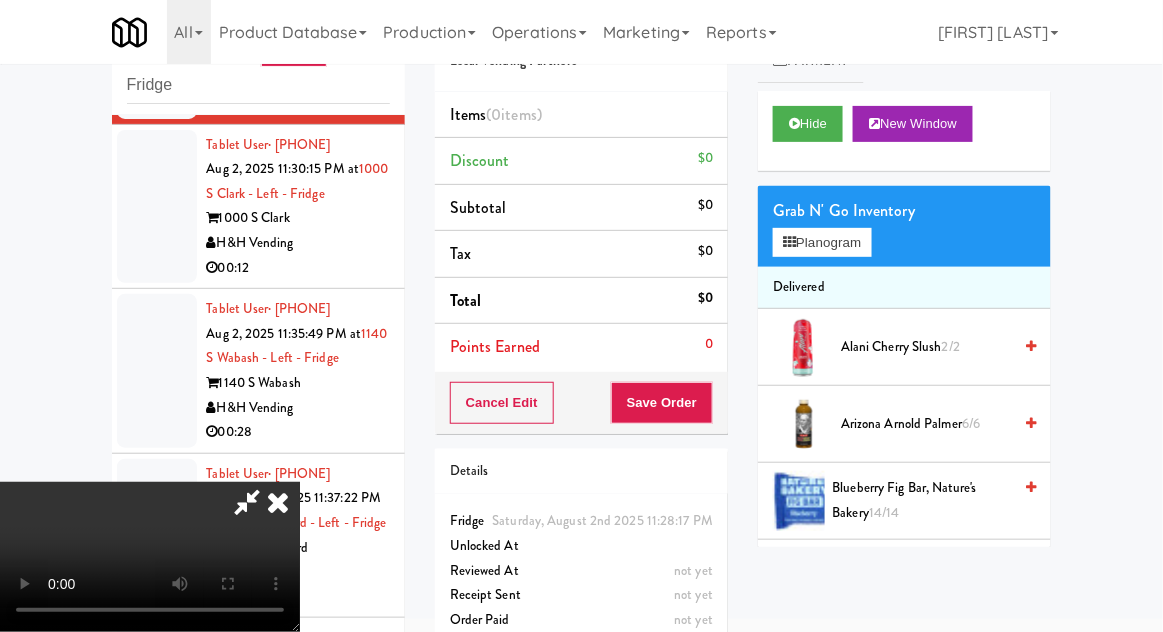 type 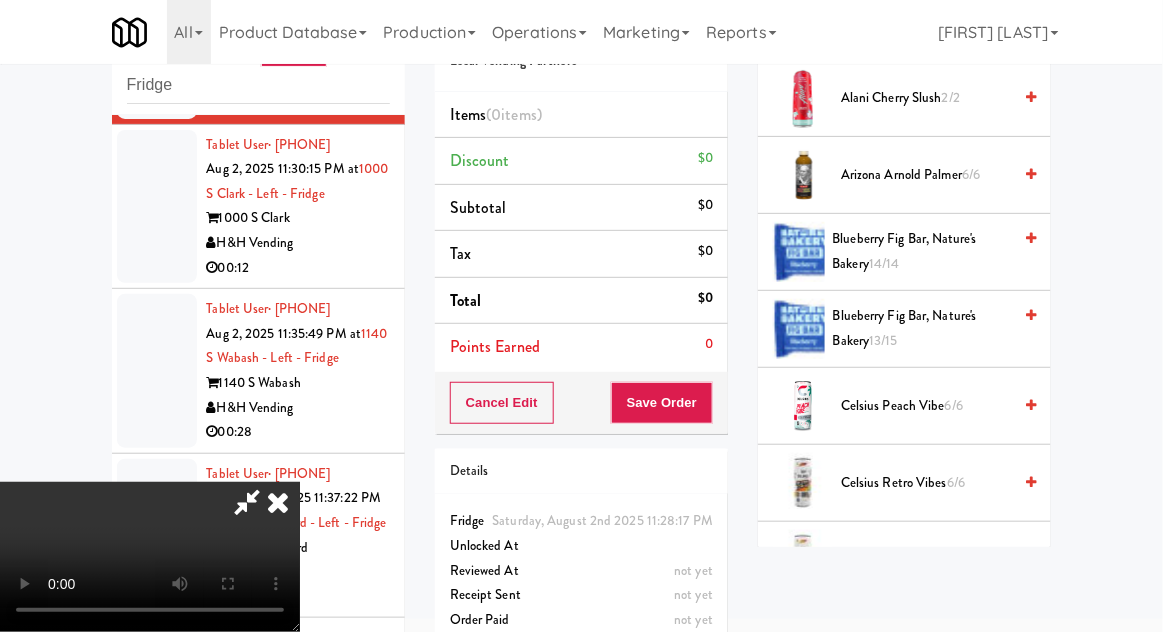 scroll, scrollTop: 0, scrollLeft: 0, axis: both 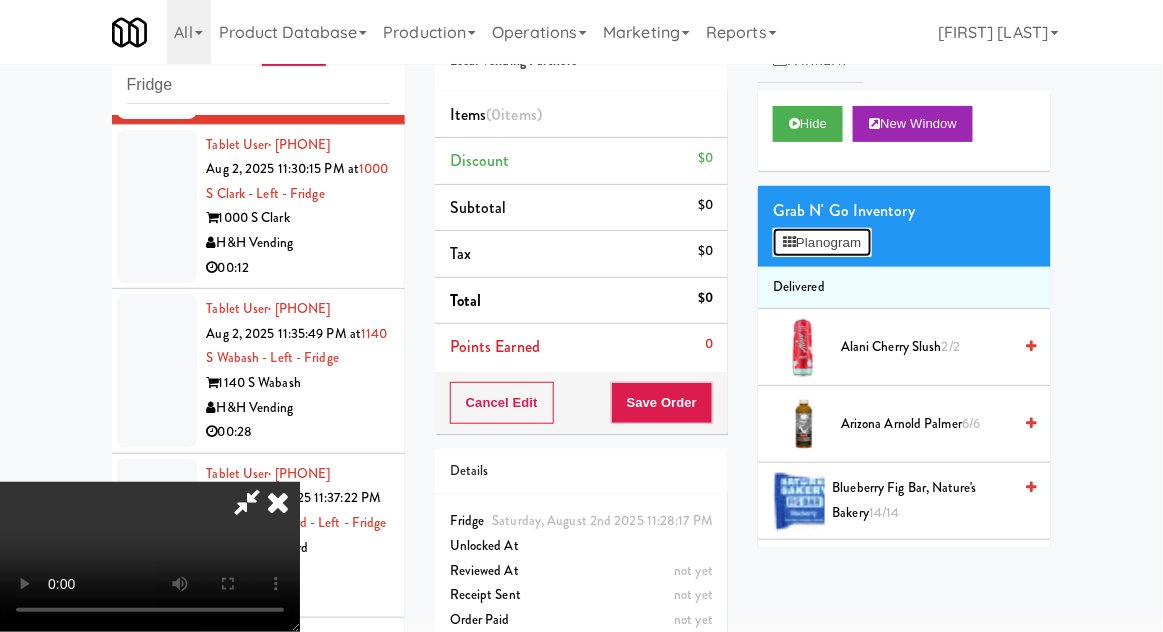 click on "Planogram" at bounding box center [822, 243] 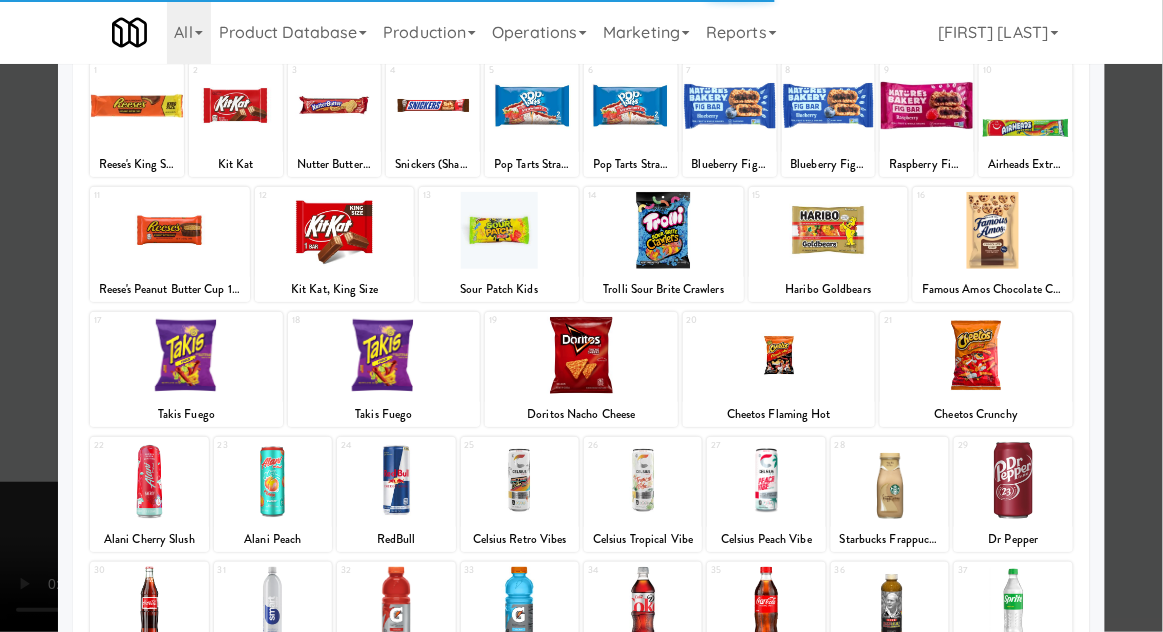 scroll, scrollTop: 253, scrollLeft: 0, axis: vertical 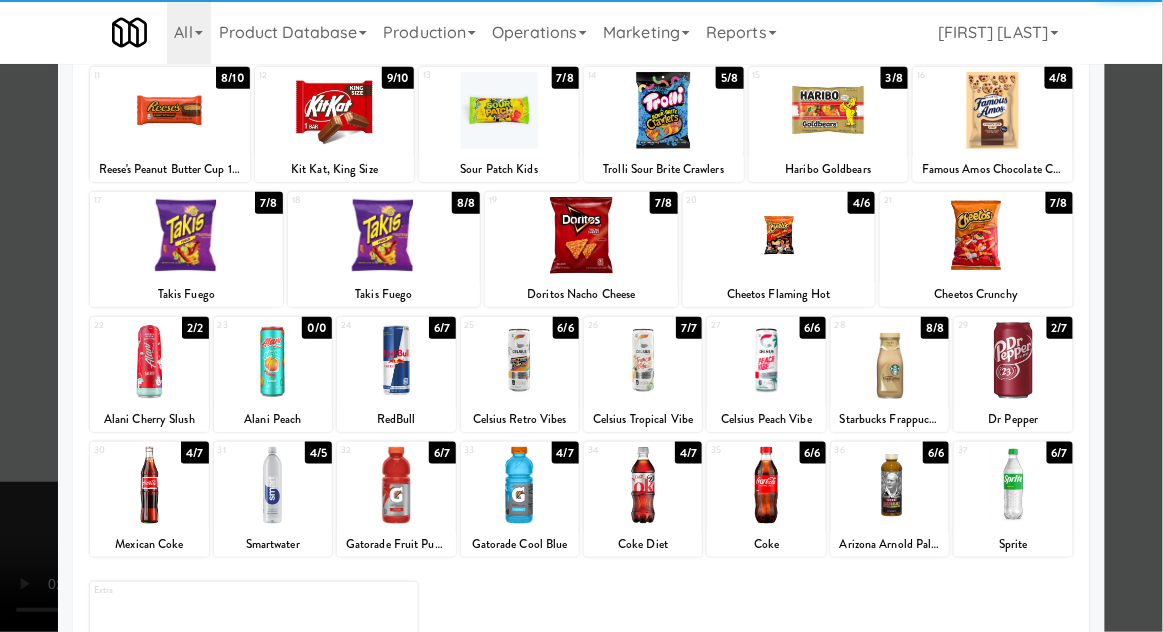 click at bounding box center (520, 485) 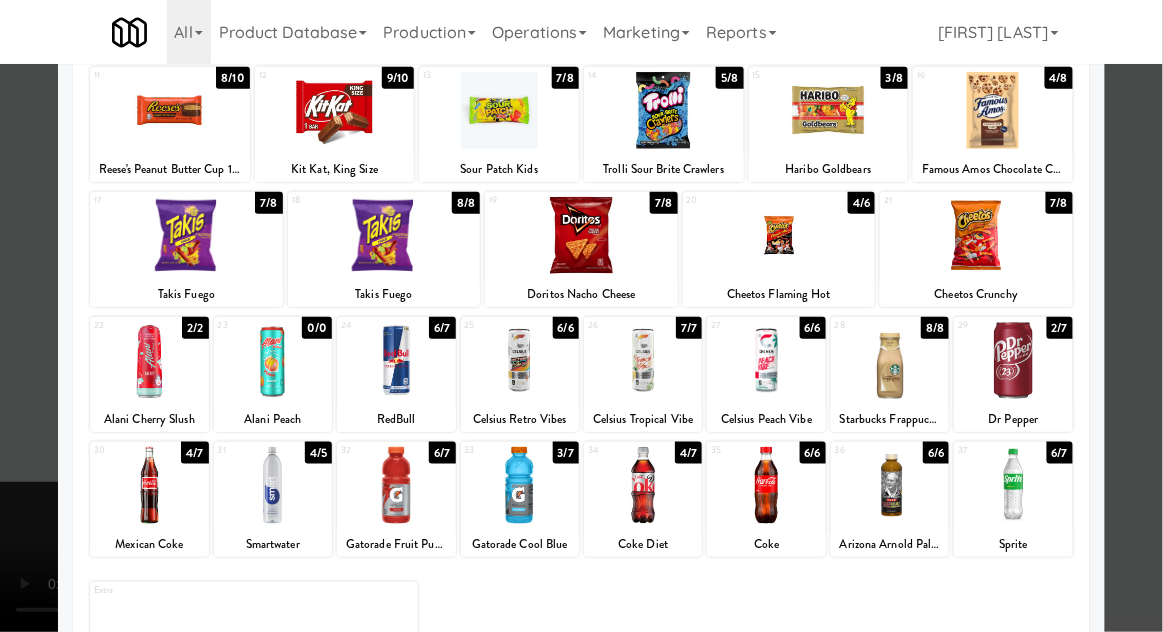 click at bounding box center (581, 316) 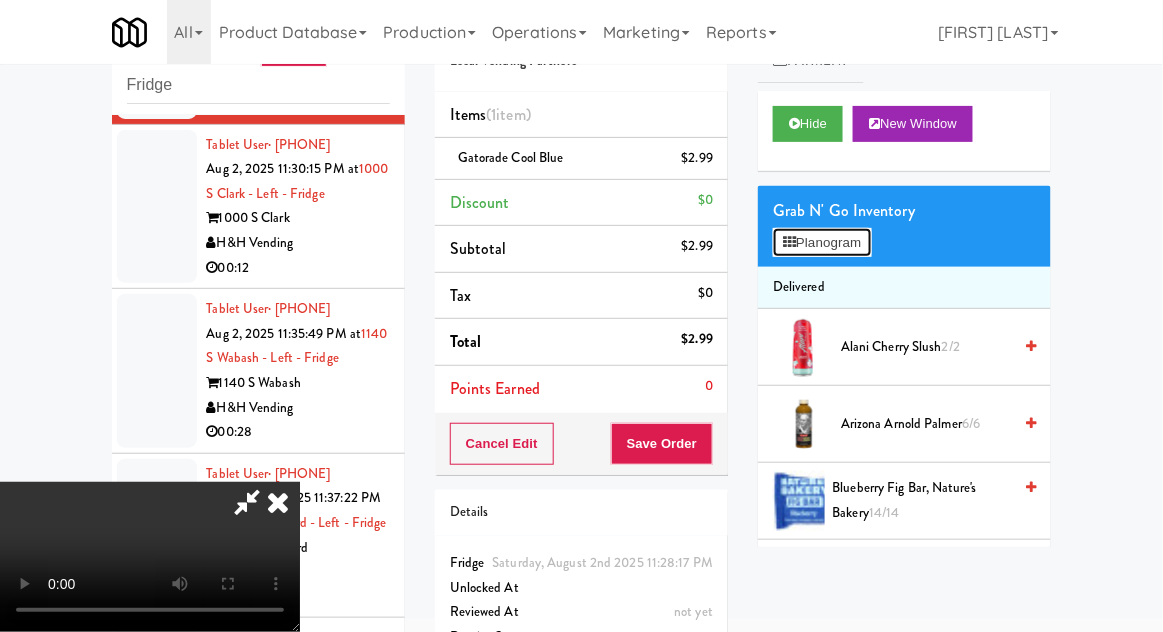 click on "Planogram" at bounding box center (822, 243) 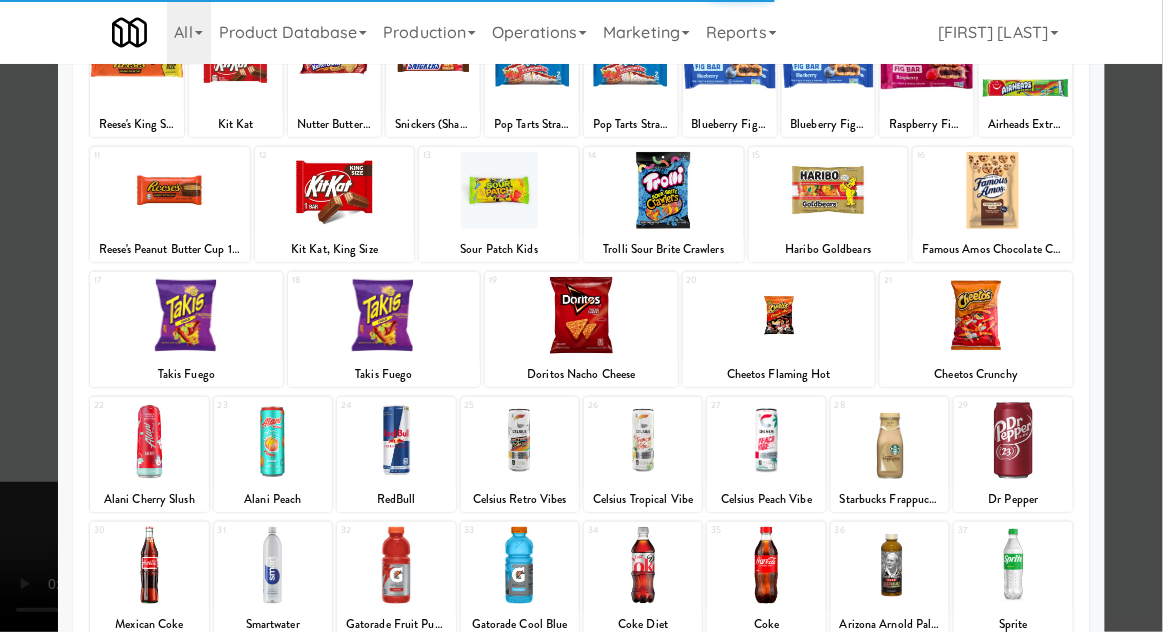 scroll, scrollTop: 253, scrollLeft: 0, axis: vertical 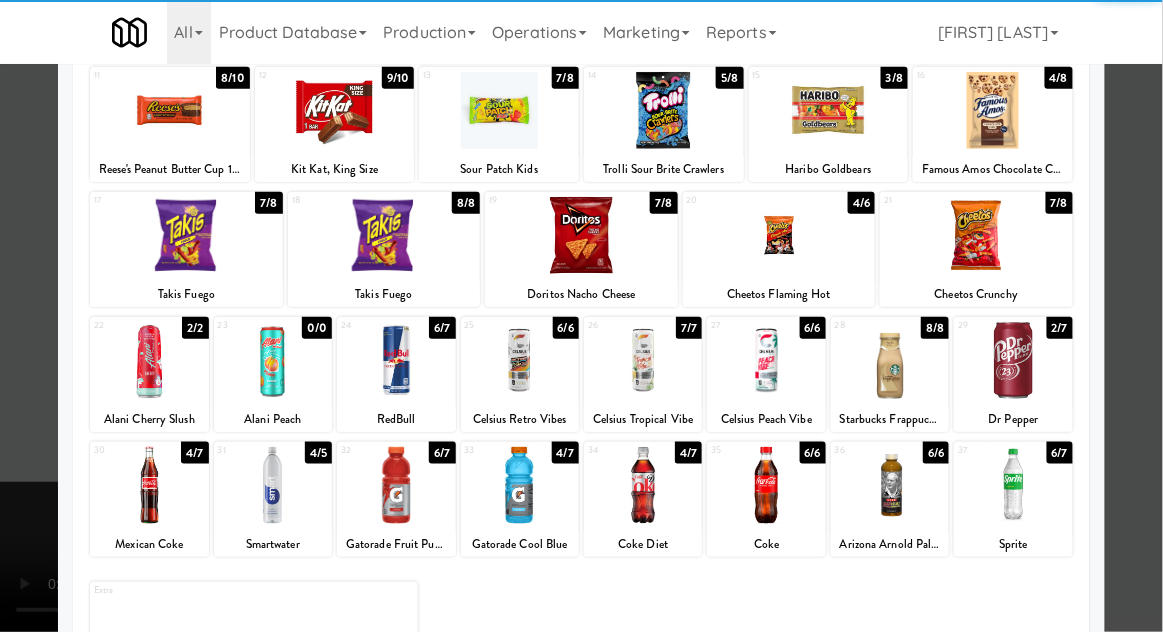 click at bounding box center [149, 485] 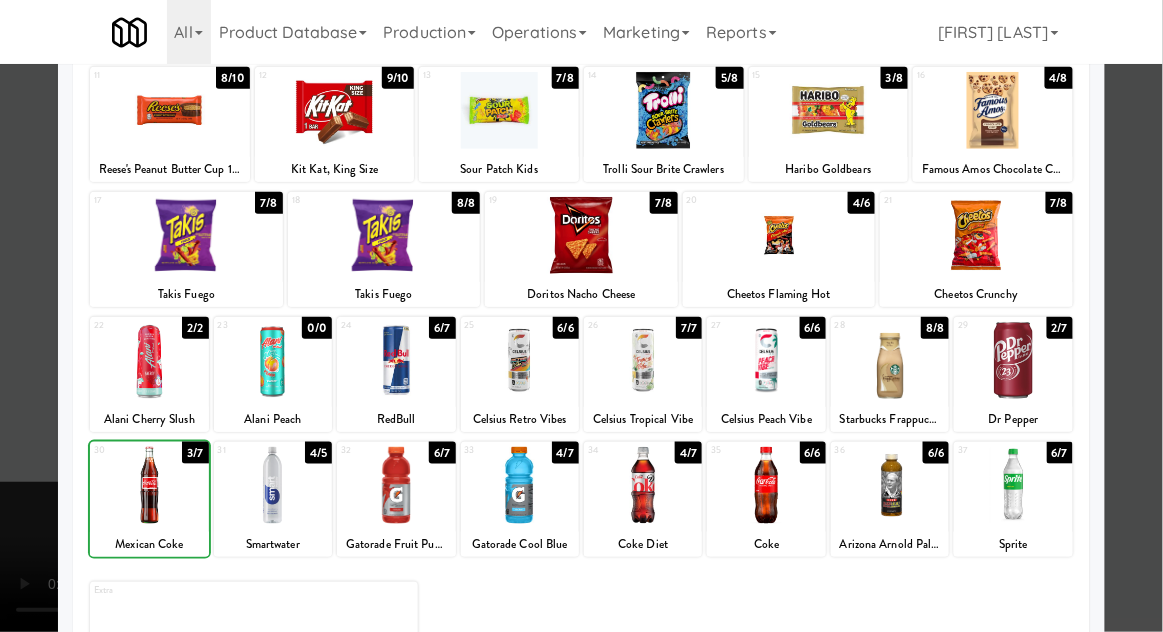 click at bounding box center (581, 316) 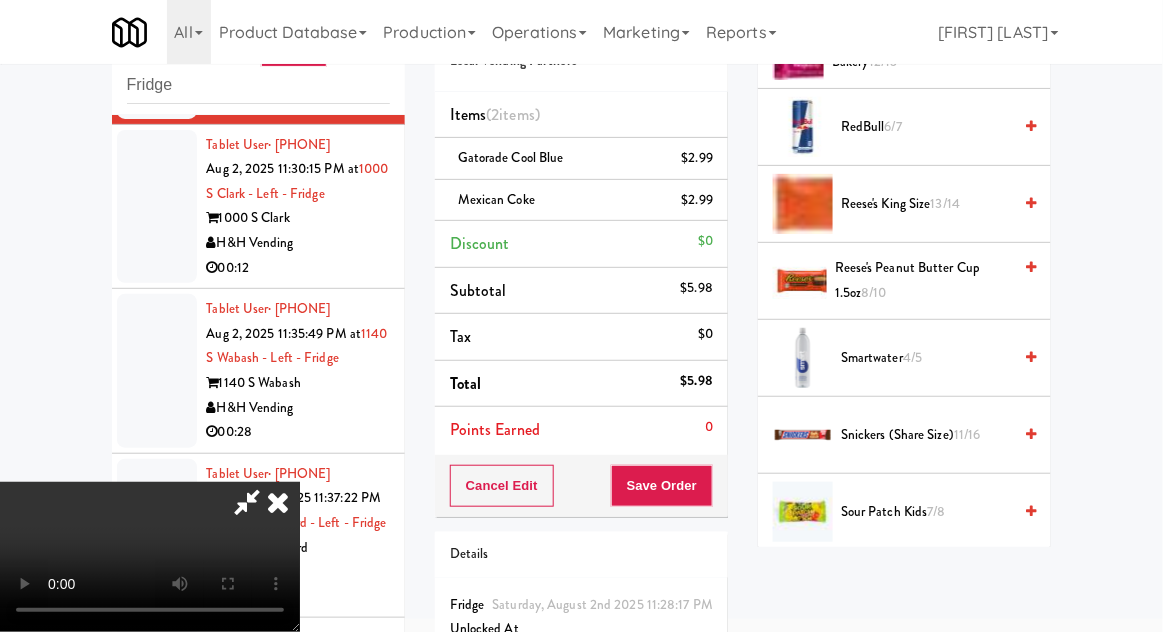 scroll, scrollTop: 2058, scrollLeft: 0, axis: vertical 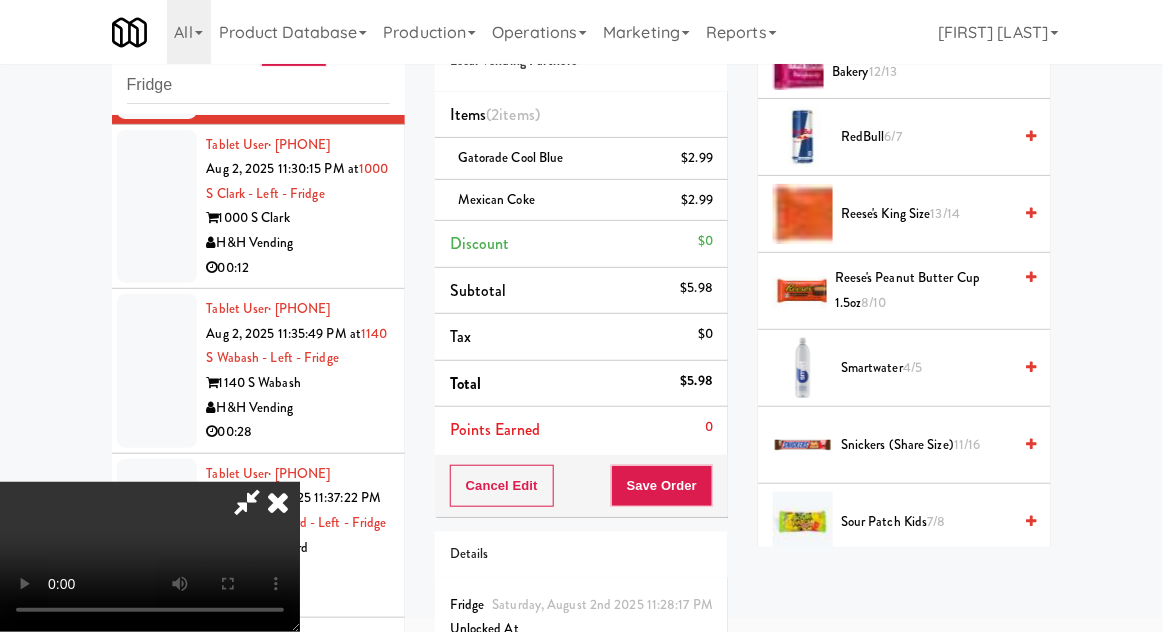 click on "Snickers (Share size)  11/16" at bounding box center [926, 445] 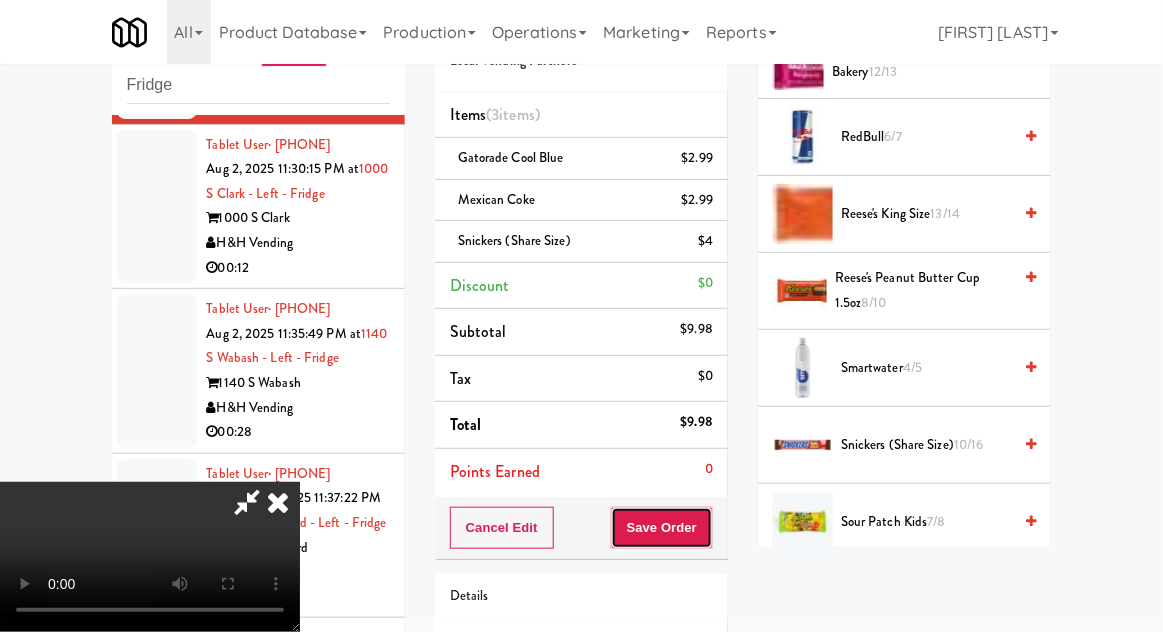 click on "Save Order" at bounding box center [662, 528] 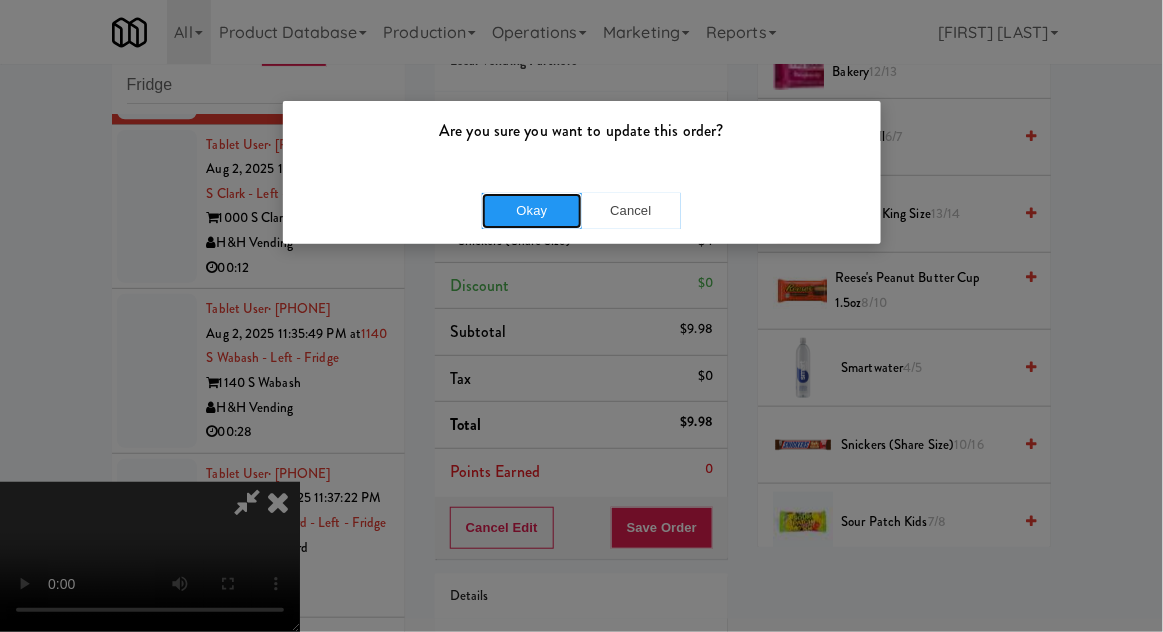click on "Okay" at bounding box center [532, 211] 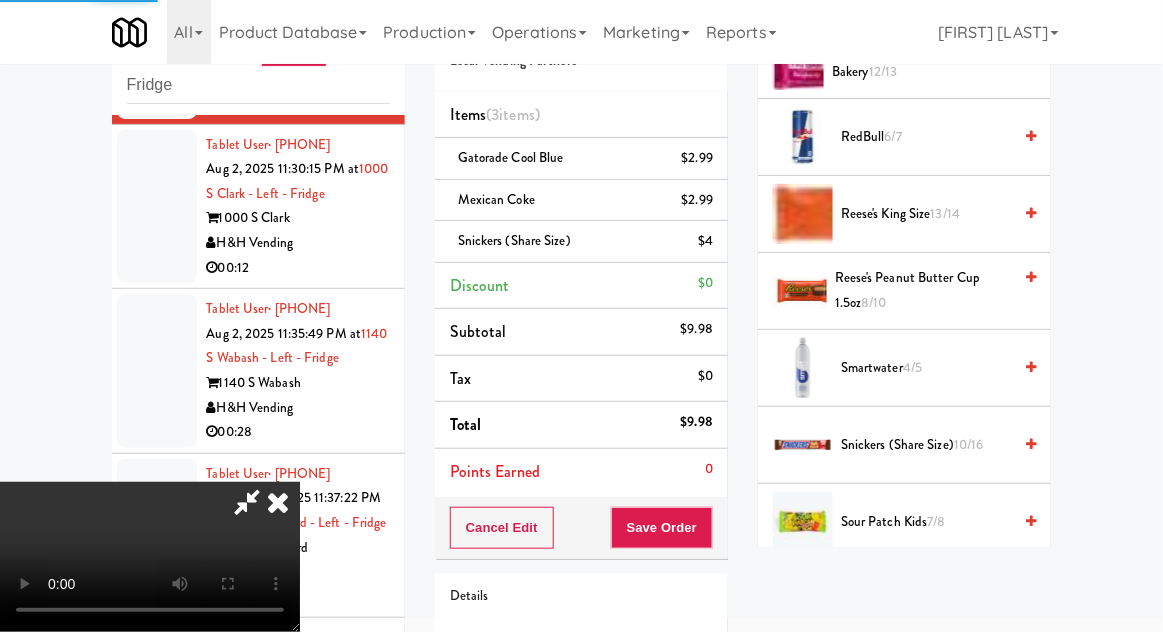 scroll, scrollTop: 197, scrollLeft: 0, axis: vertical 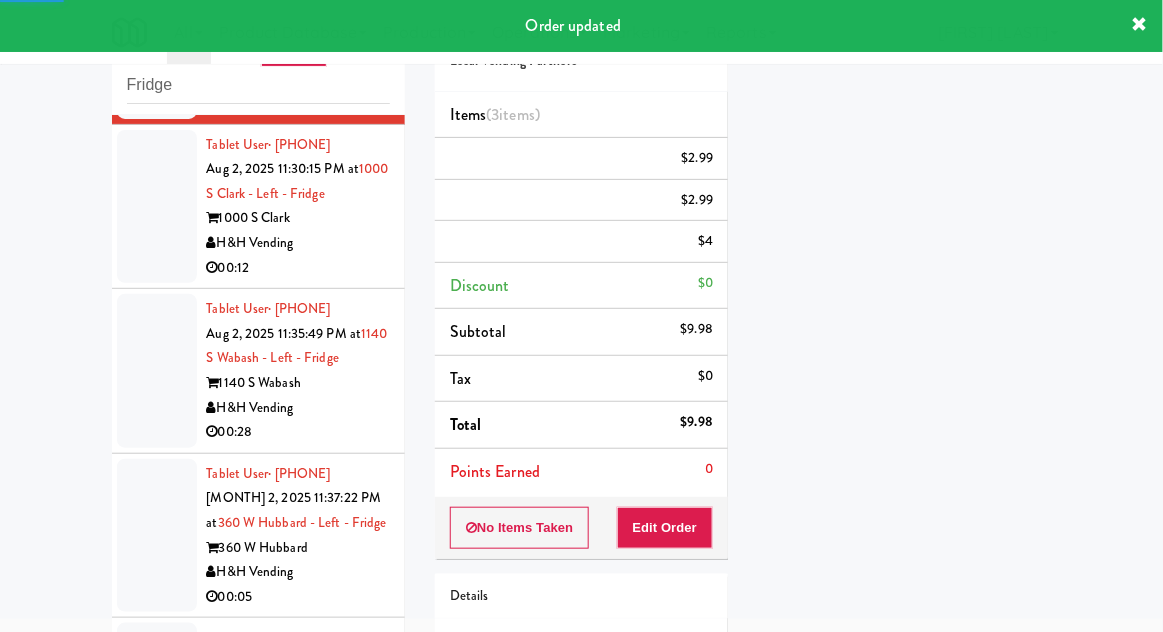 click at bounding box center (157, 207) 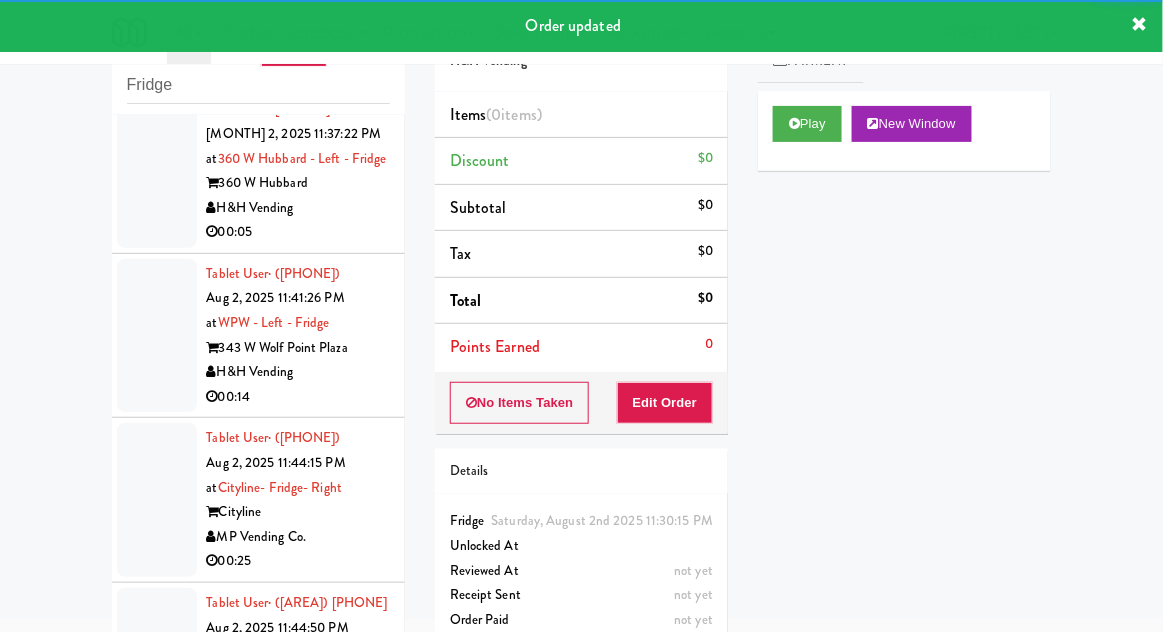 scroll, scrollTop: 1704, scrollLeft: 0, axis: vertical 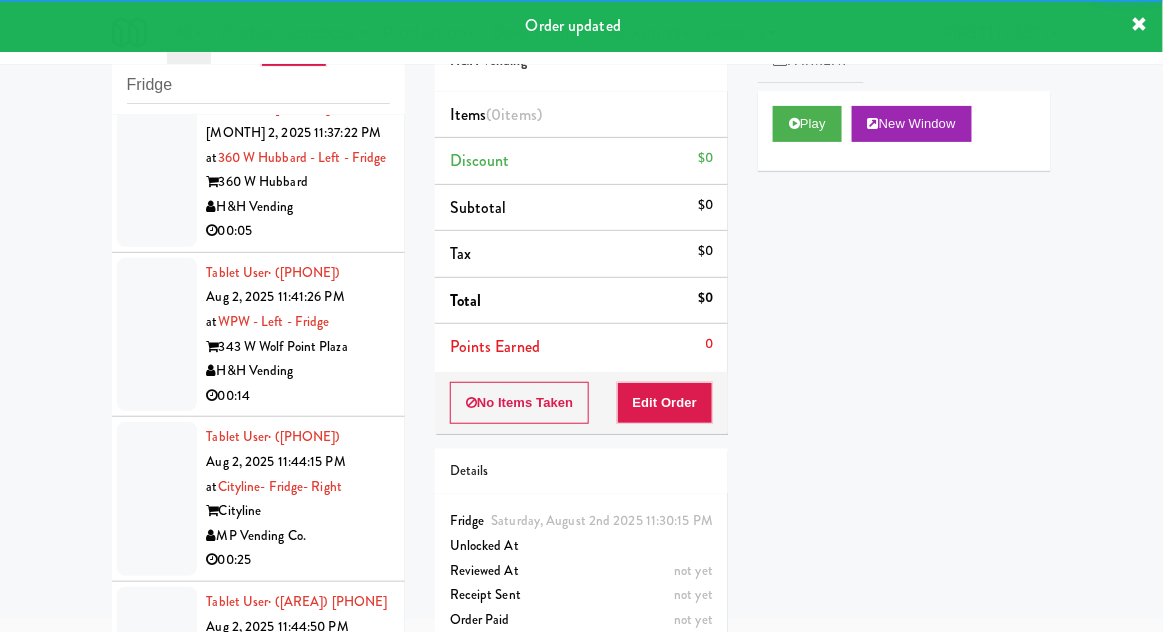 click on "Play" at bounding box center [807, 124] 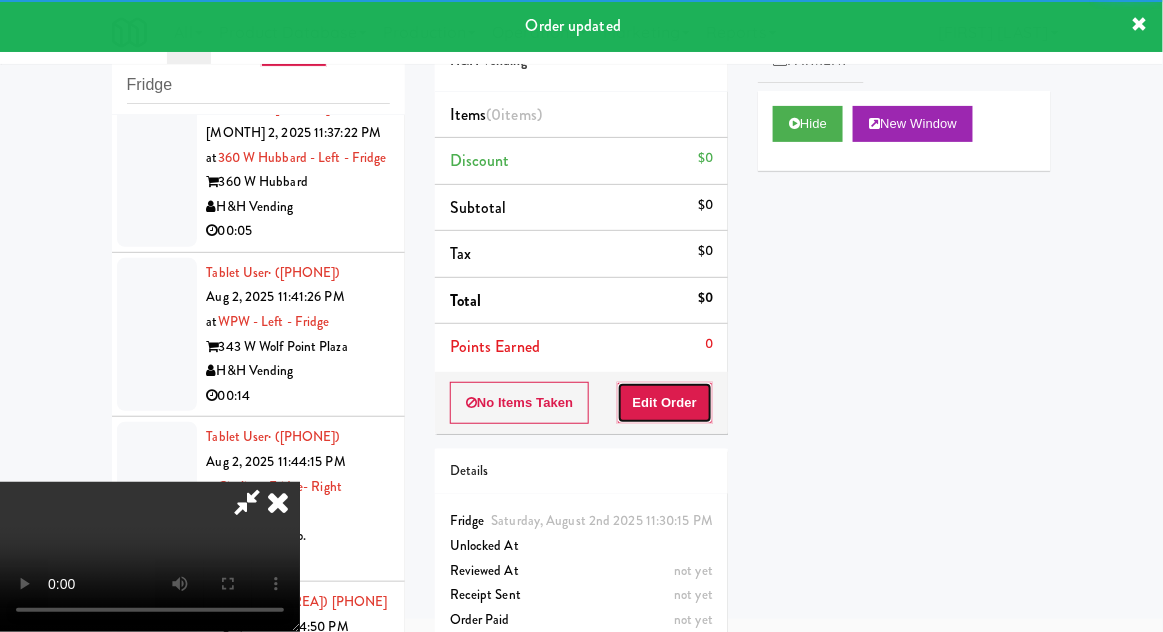 click on "Edit Order" at bounding box center (665, 403) 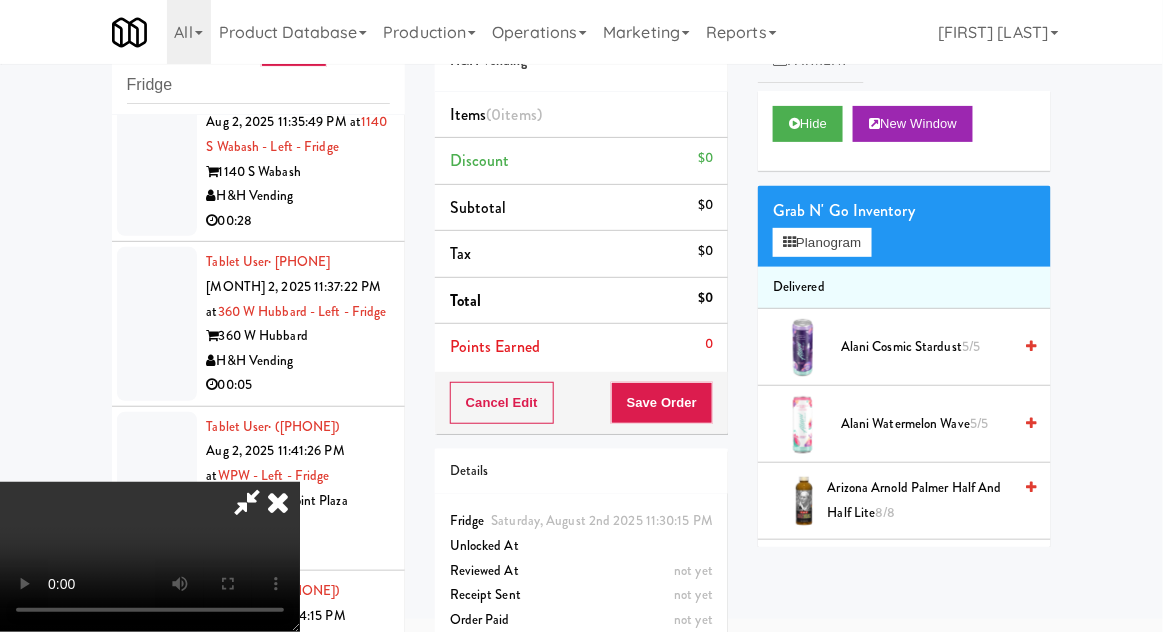 scroll, scrollTop: 1561, scrollLeft: 0, axis: vertical 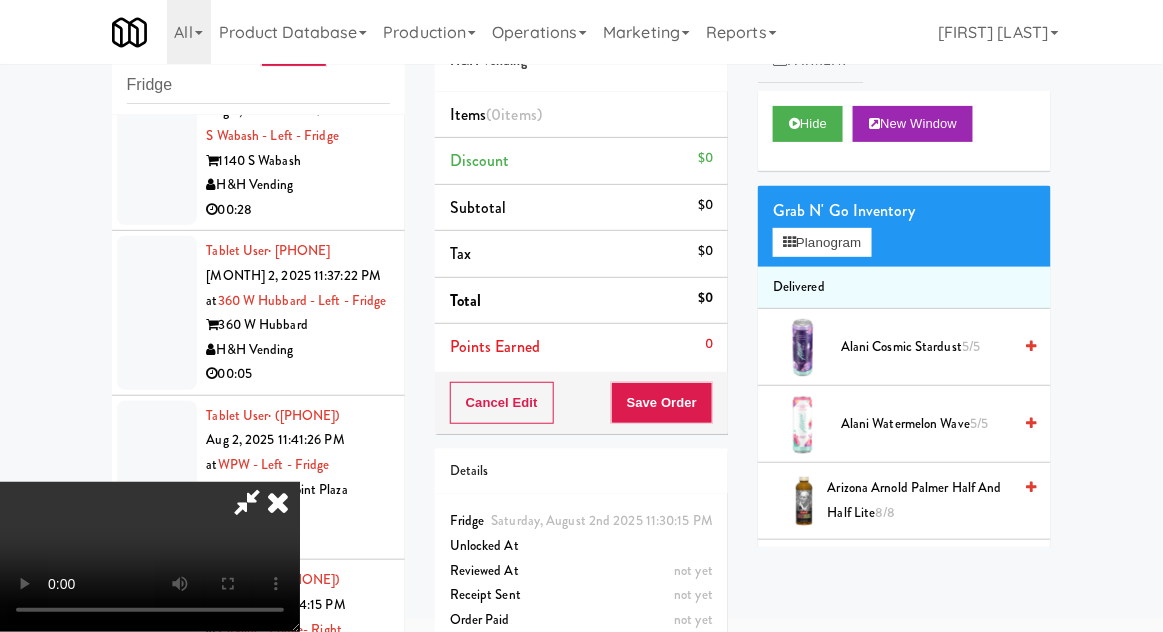 type 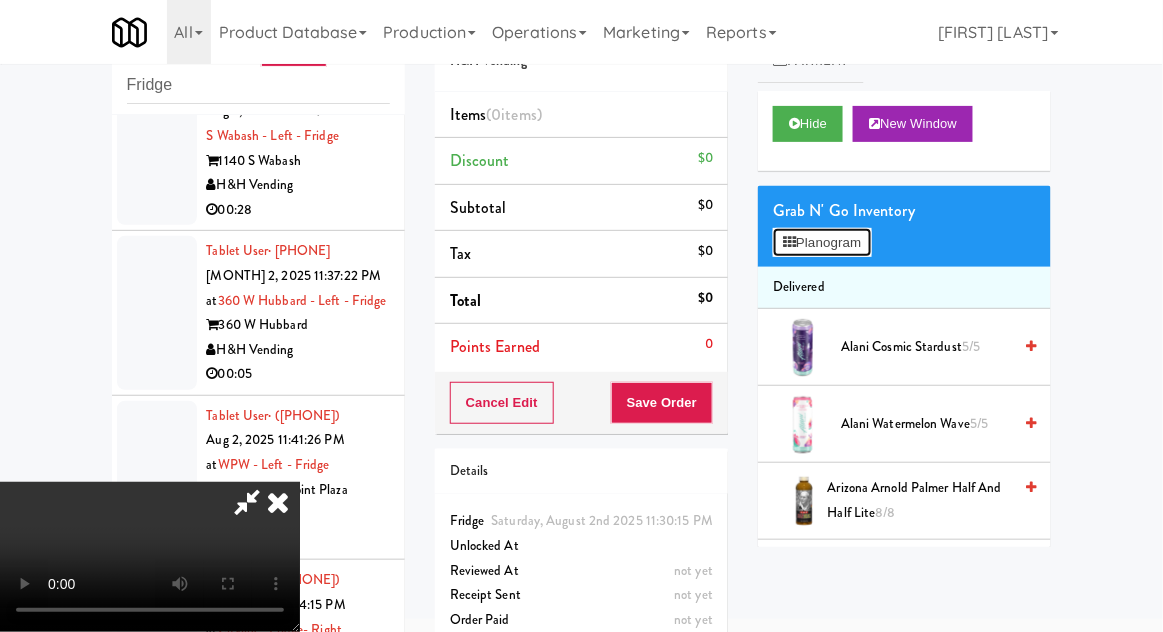 click on "Planogram" at bounding box center (822, 243) 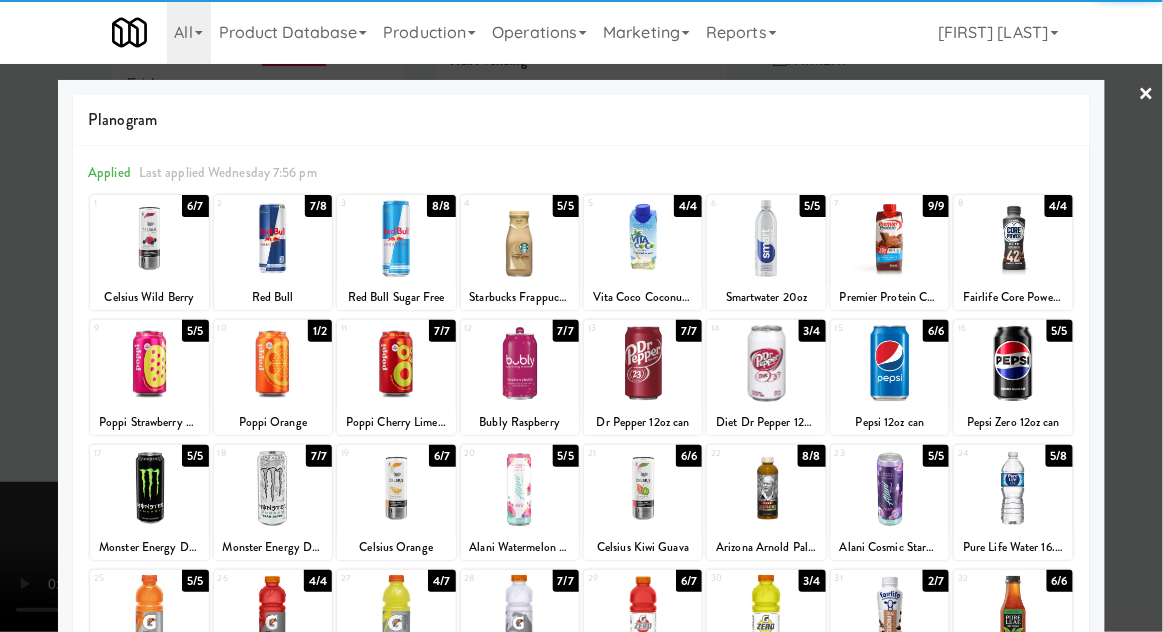 click at bounding box center (1013, 363) 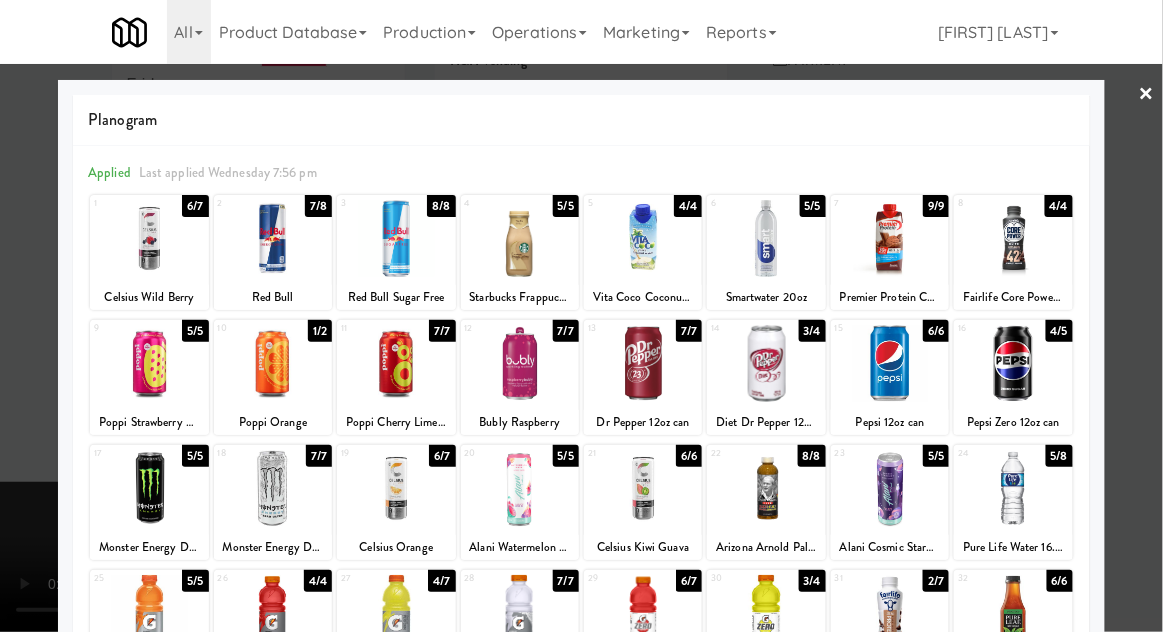 click at bounding box center [581, 316] 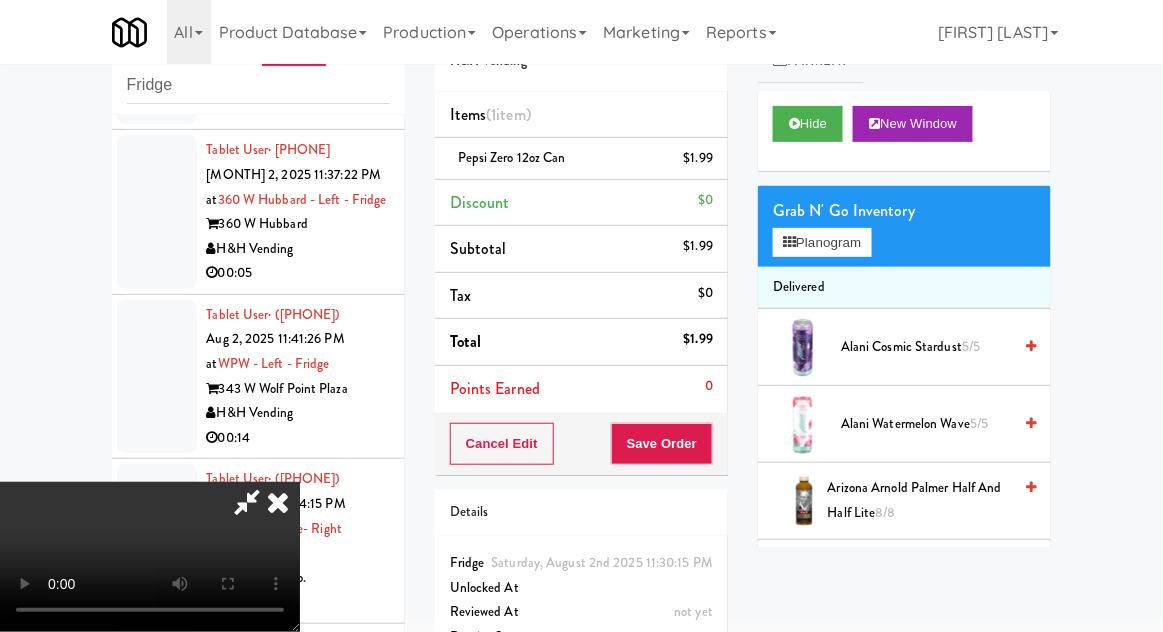 scroll, scrollTop: 1672, scrollLeft: 0, axis: vertical 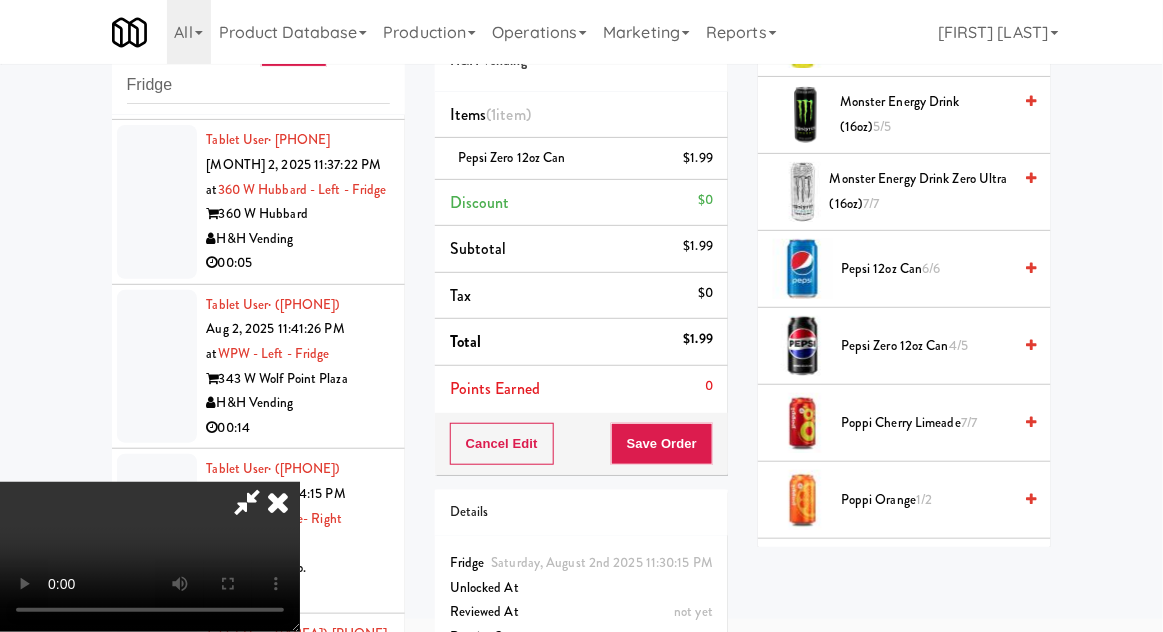 click on "Pepsi Zero 12oz can   4/5" at bounding box center [926, 346] 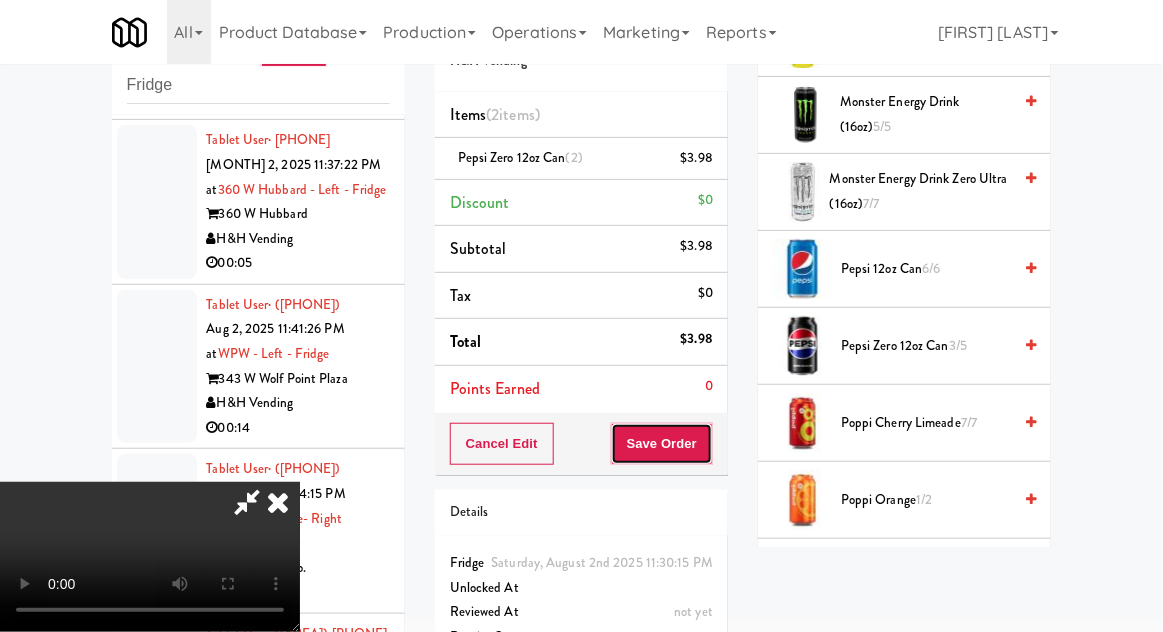 click on "Save Order" at bounding box center (662, 444) 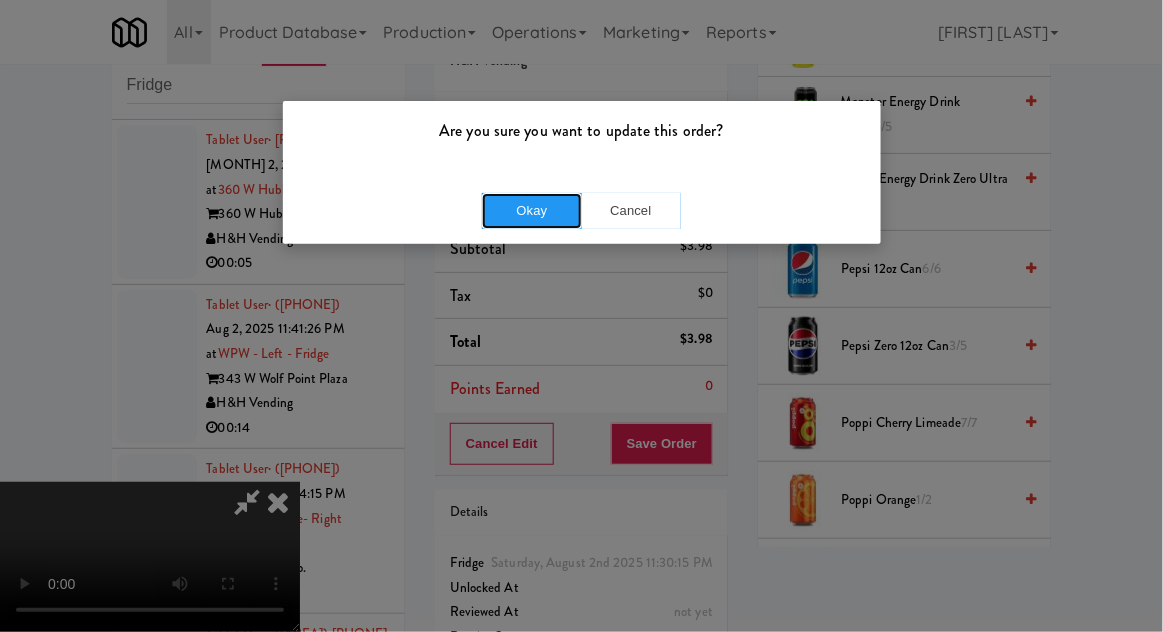 click on "Okay" at bounding box center [532, 211] 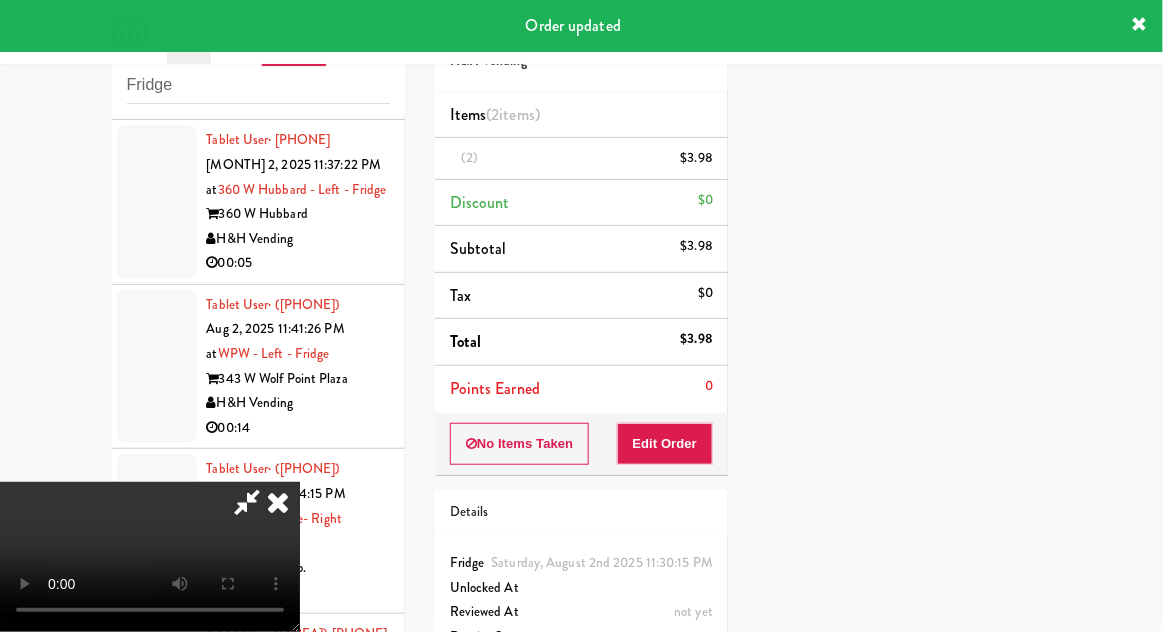scroll, scrollTop: 197, scrollLeft: 0, axis: vertical 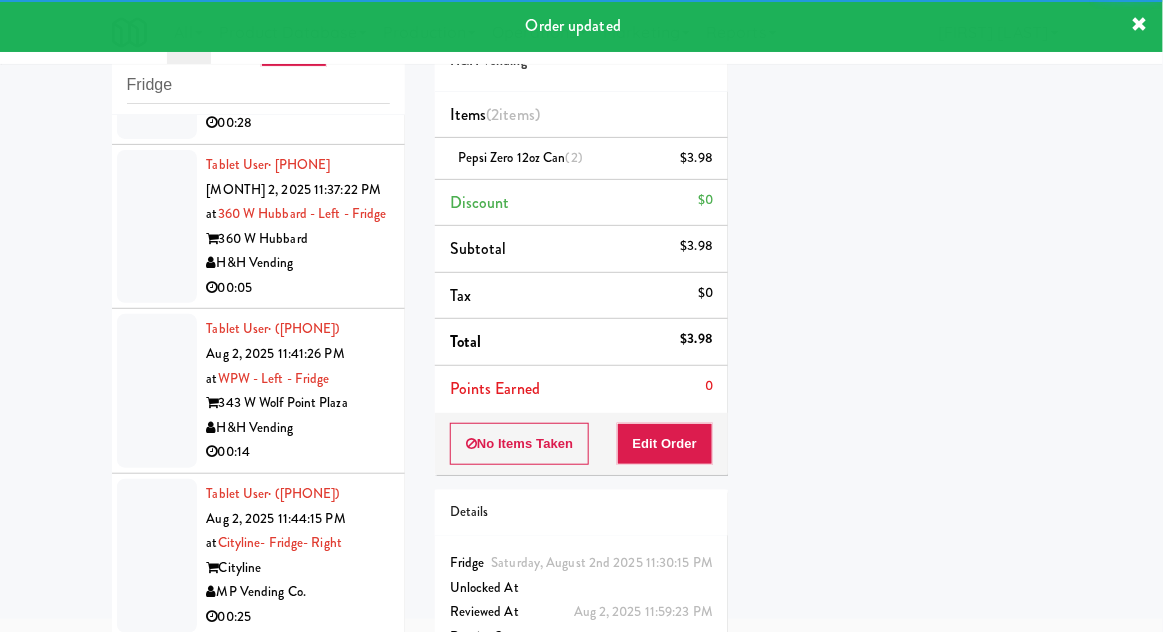 click at bounding box center [157, 62] 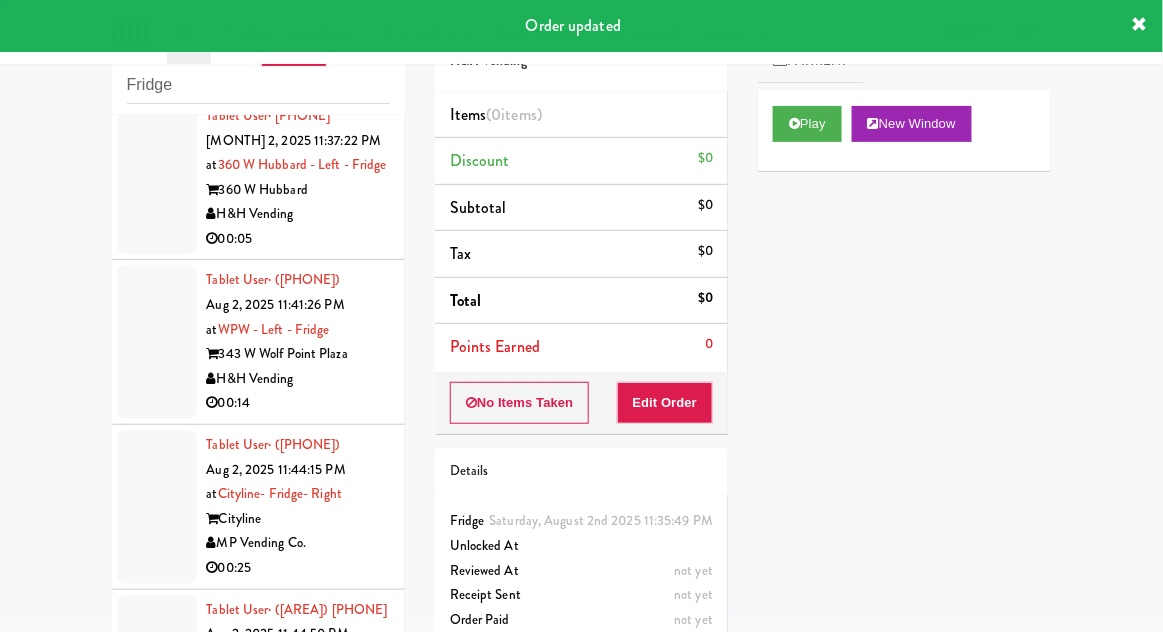 click at bounding box center (157, 178) 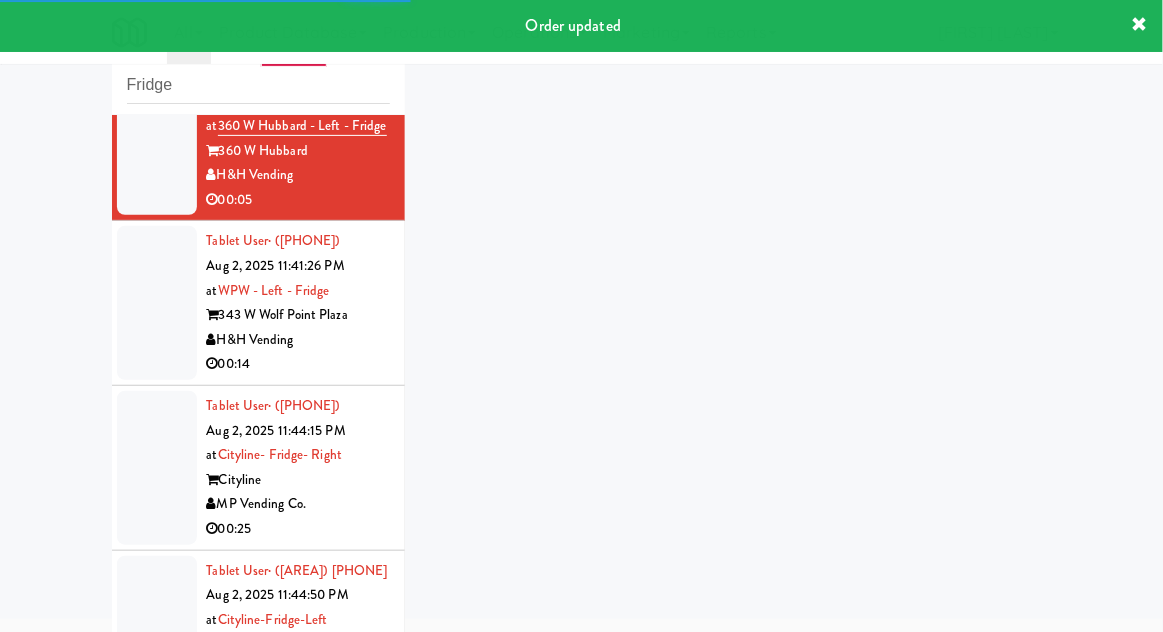 scroll, scrollTop: 1930, scrollLeft: 0, axis: vertical 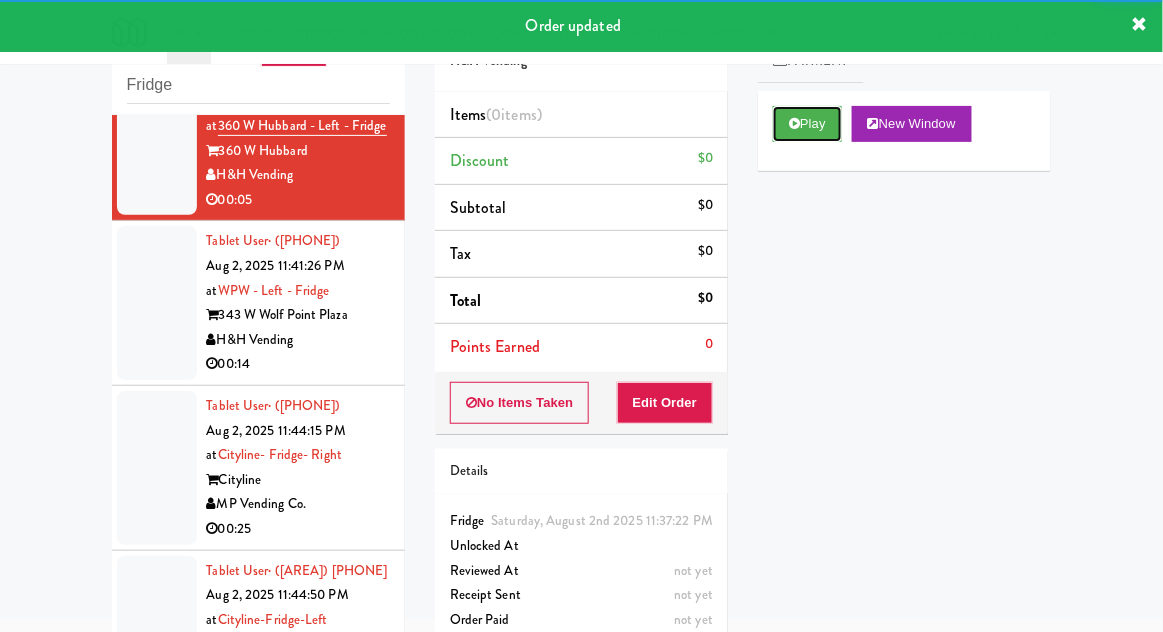 click on "Play" at bounding box center (807, 124) 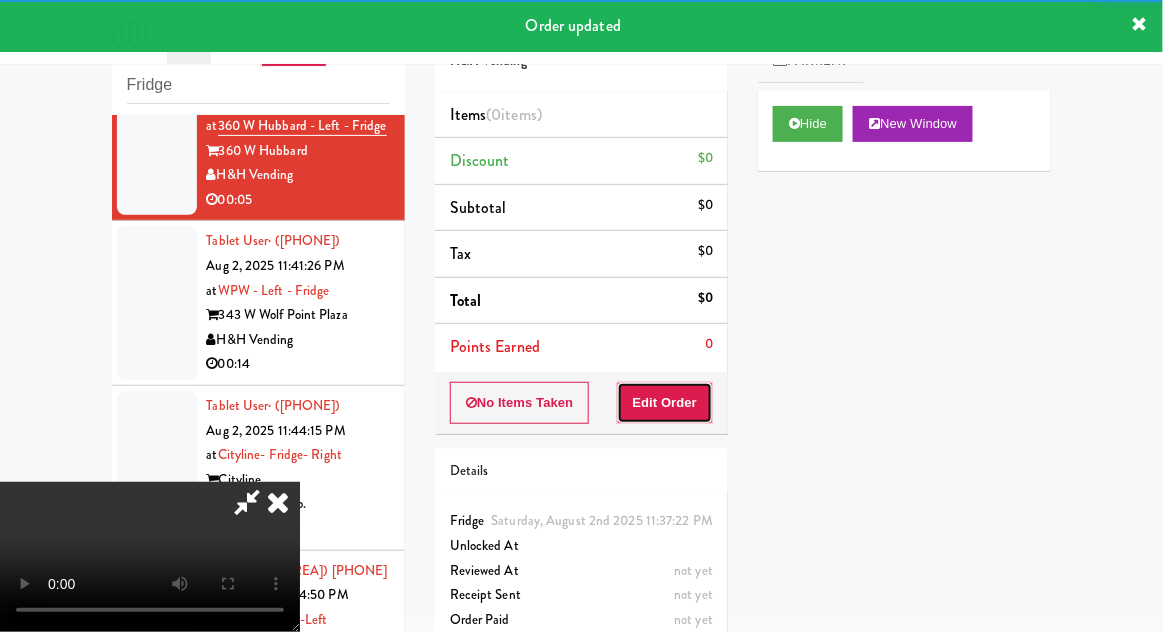 click on "Edit Order" at bounding box center (665, 403) 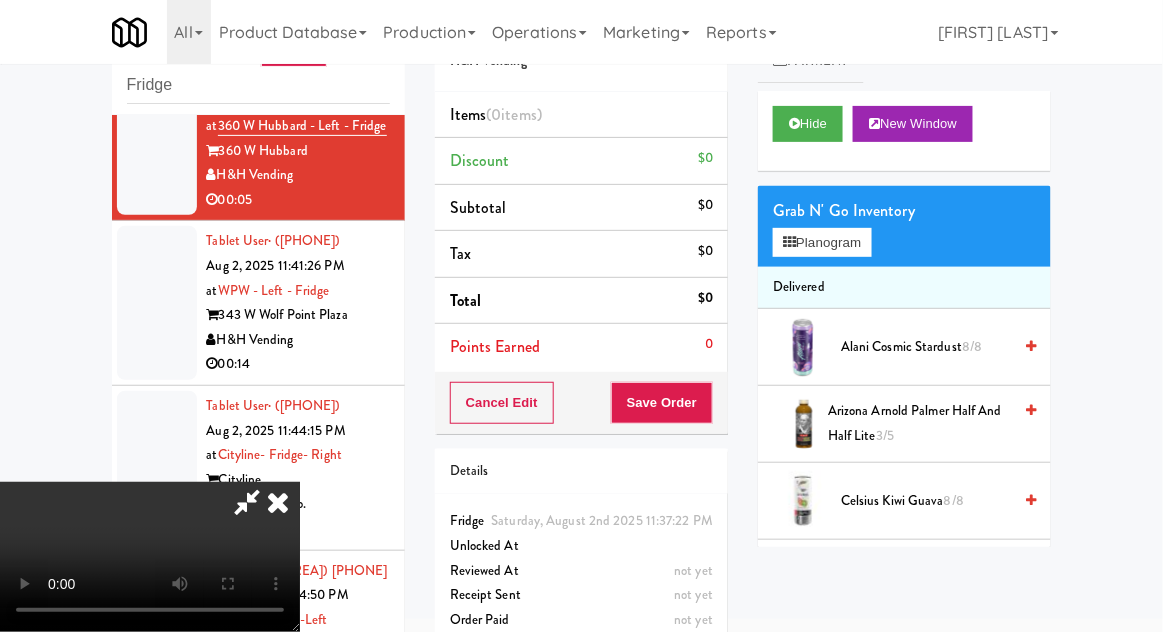 type 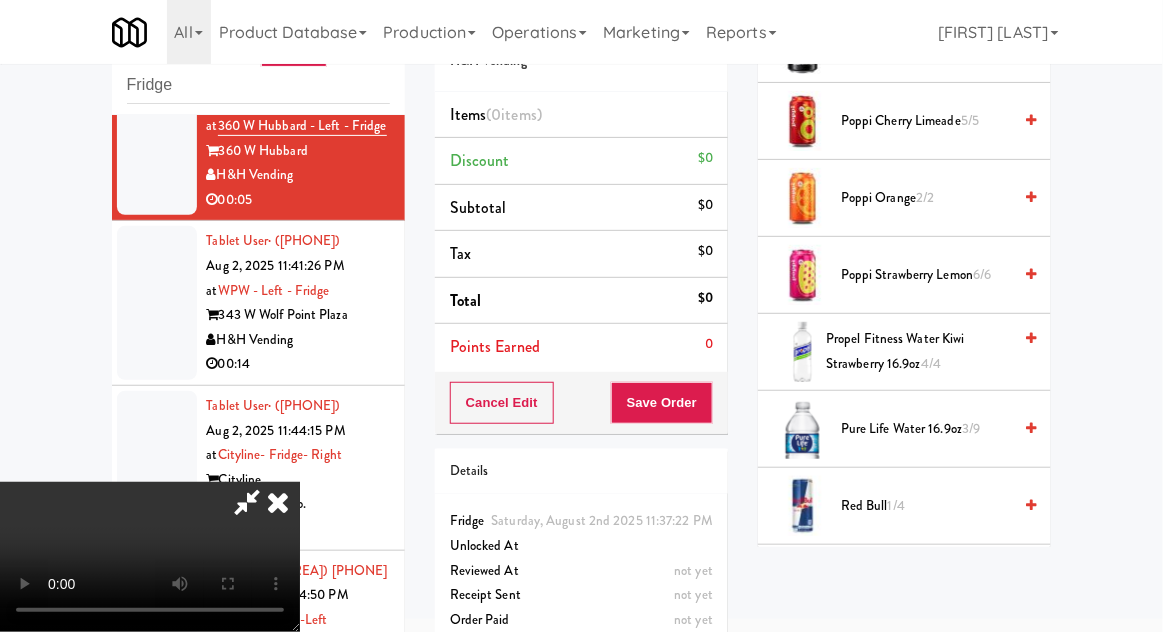scroll, scrollTop: 2068, scrollLeft: 0, axis: vertical 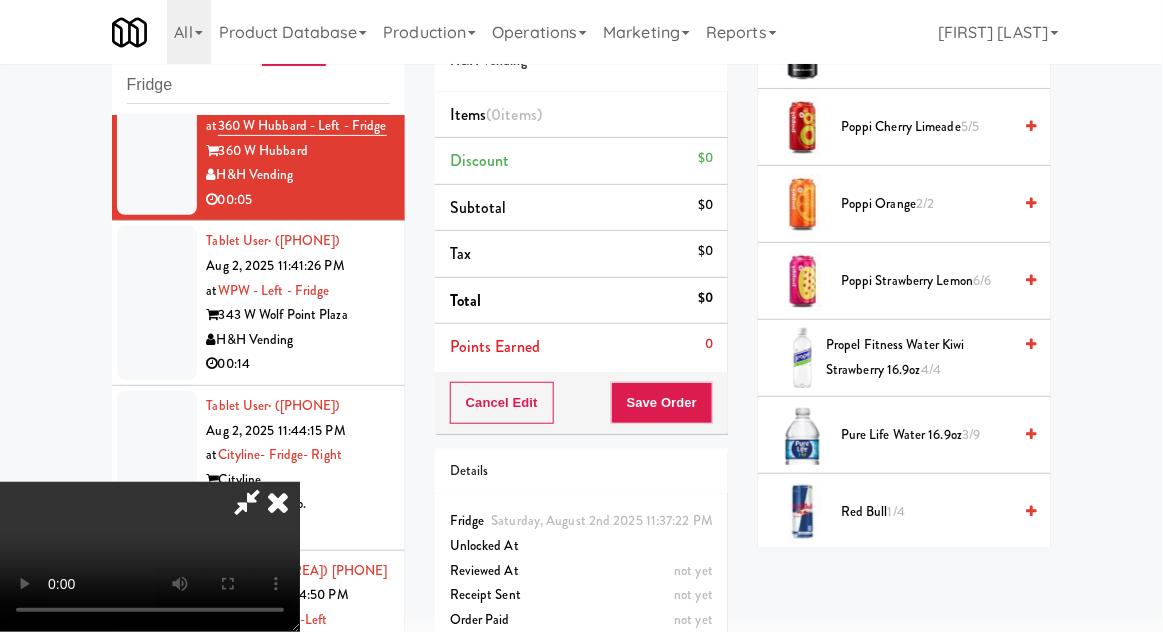 click on "Pure Life Water 16.9oz  3/9" at bounding box center [926, 435] 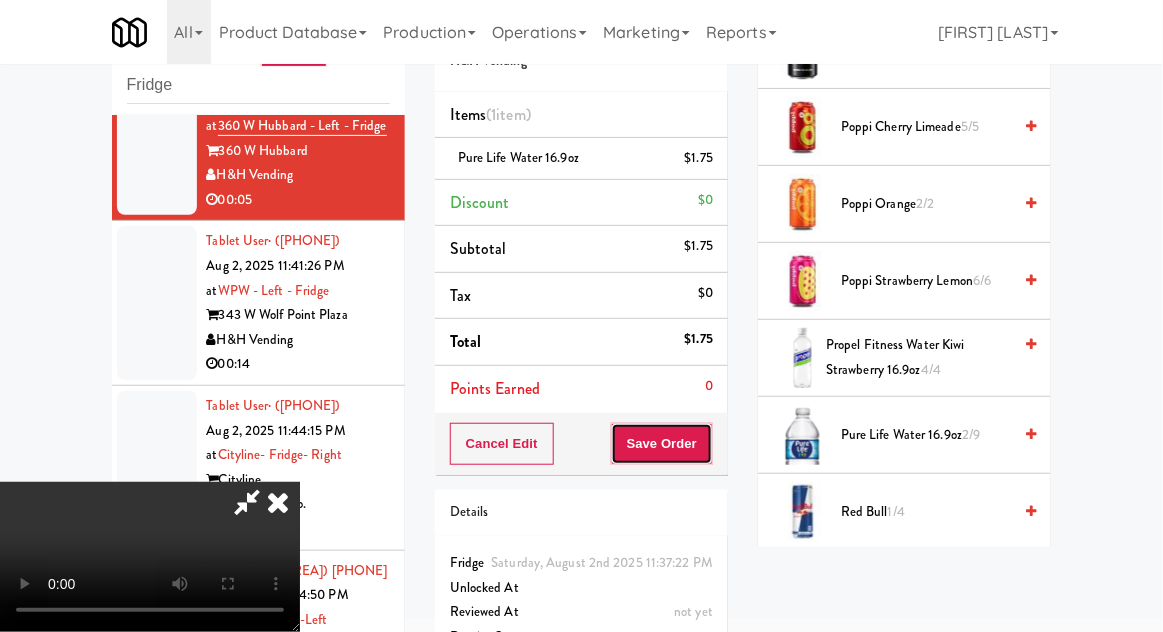click on "Save Order" at bounding box center [662, 444] 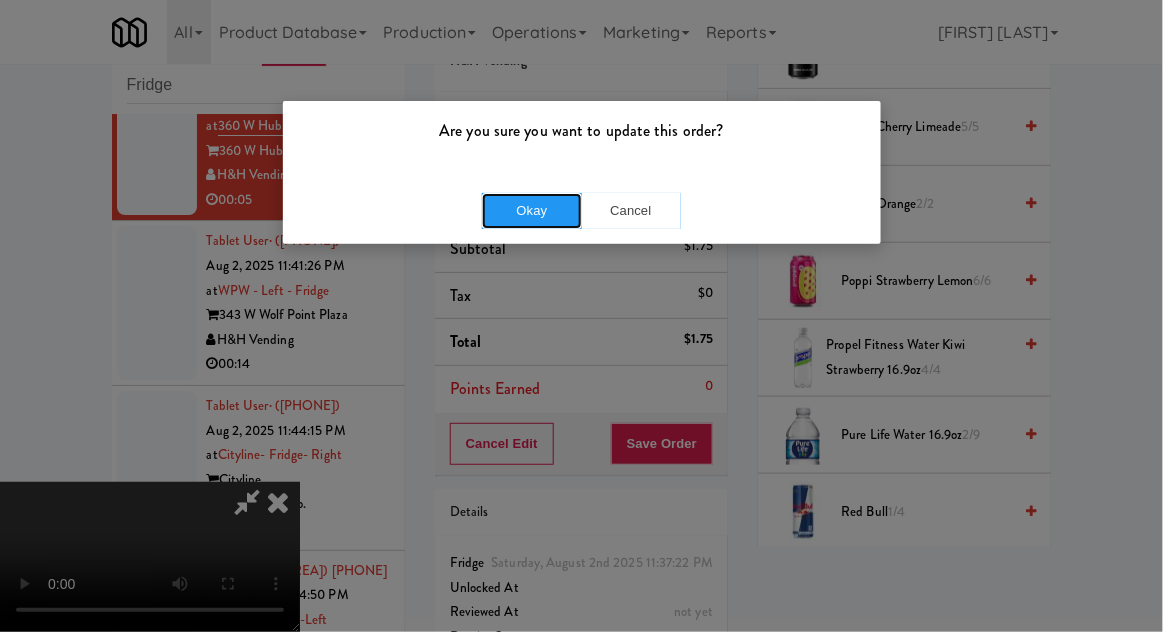 click on "Okay" at bounding box center (532, 211) 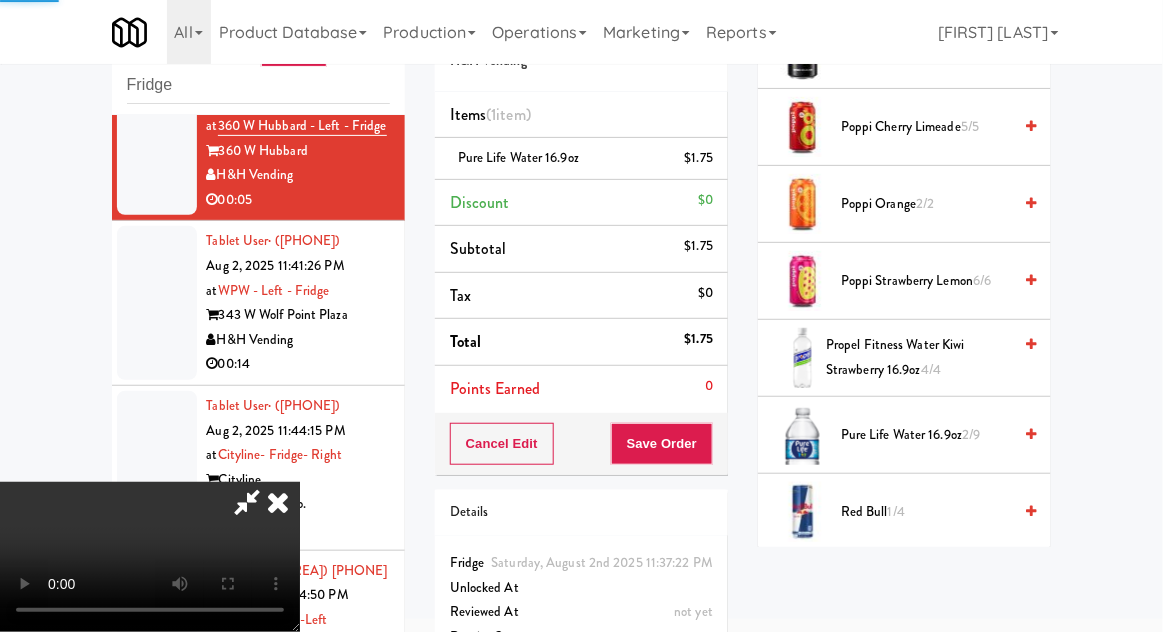 scroll, scrollTop: 197, scrollLeft: 0, axis: vertical 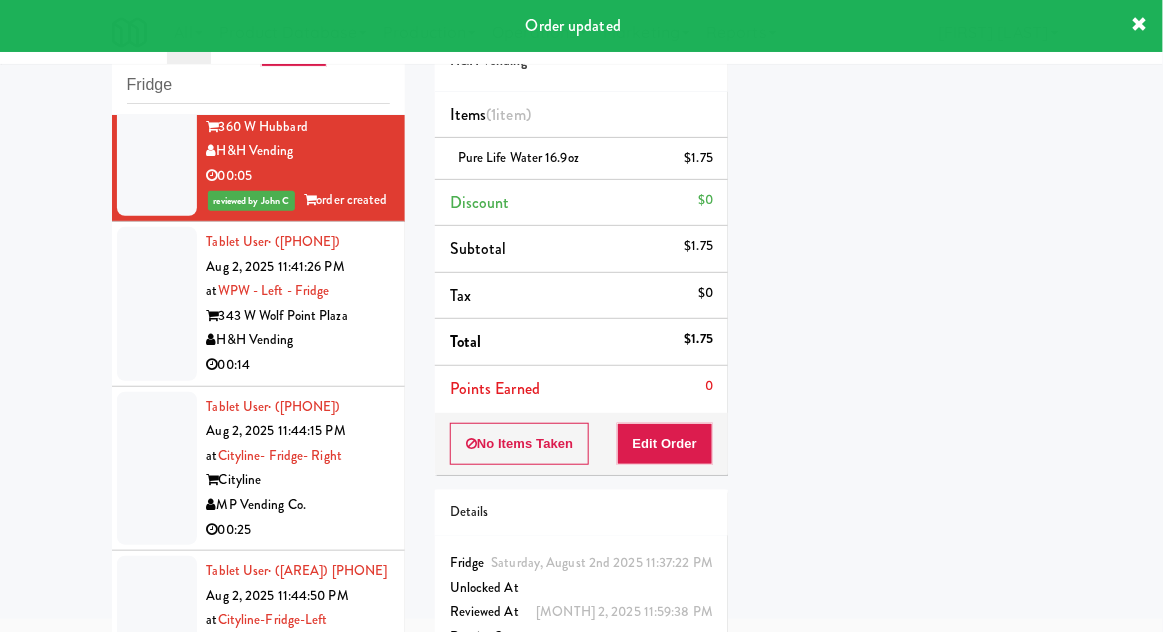 click at bounding box center (157, 304) 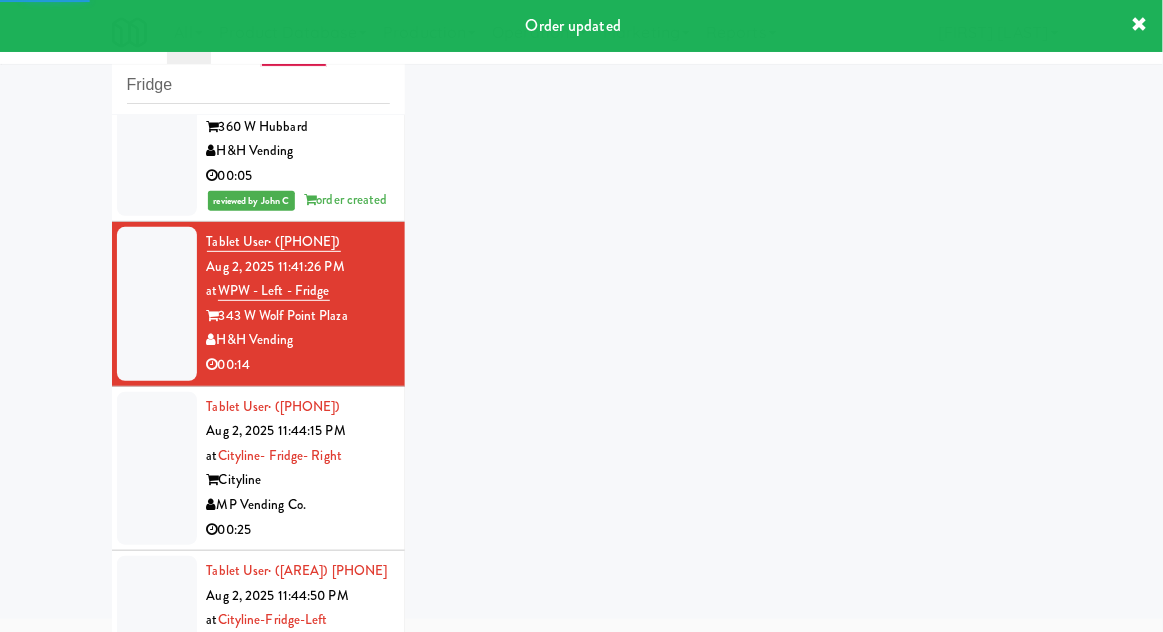 click at bounding box center [157, 633] 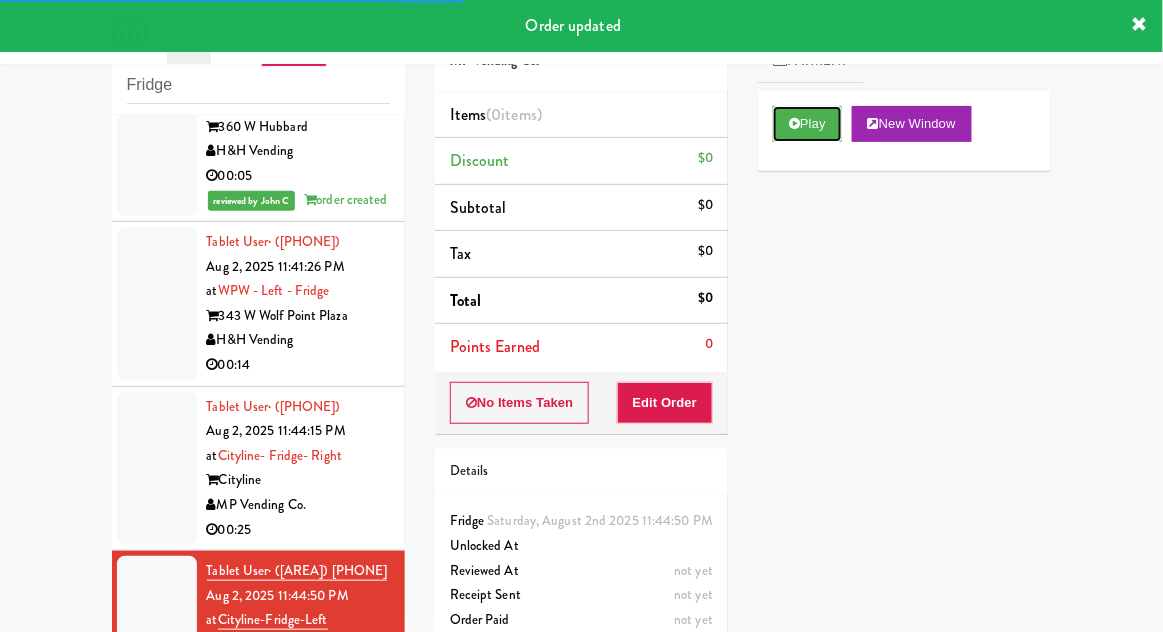 click at bounding box center [794, 123] 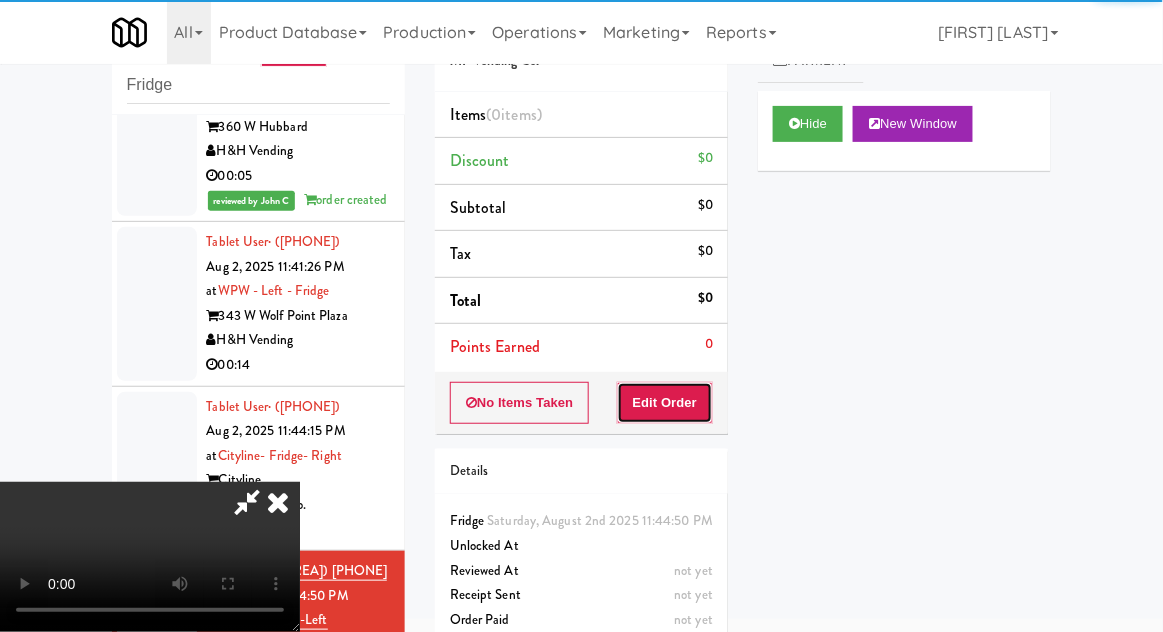 click on "Edit Order" at bounding box center [665, 403] 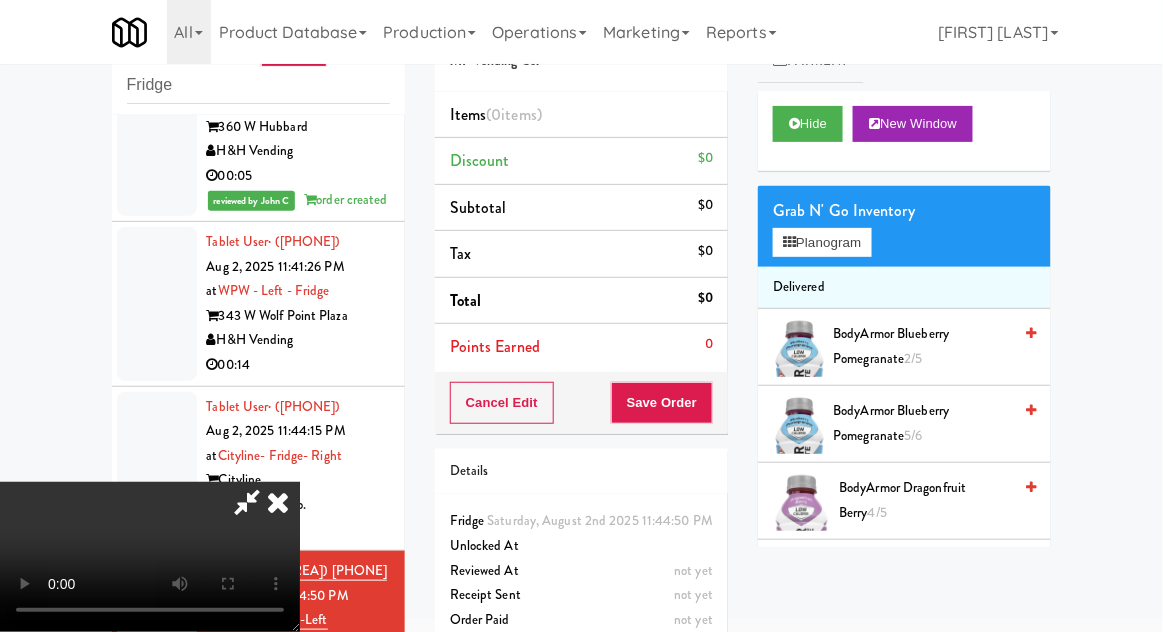 type 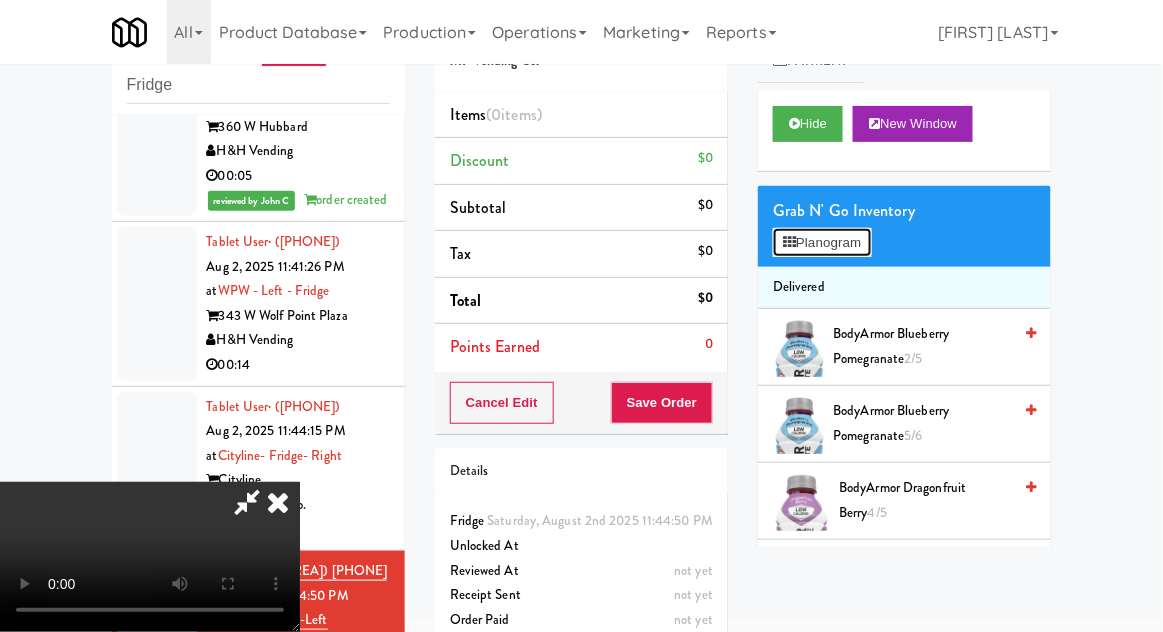 click on "Planogram" at bounding box center (822, 243) 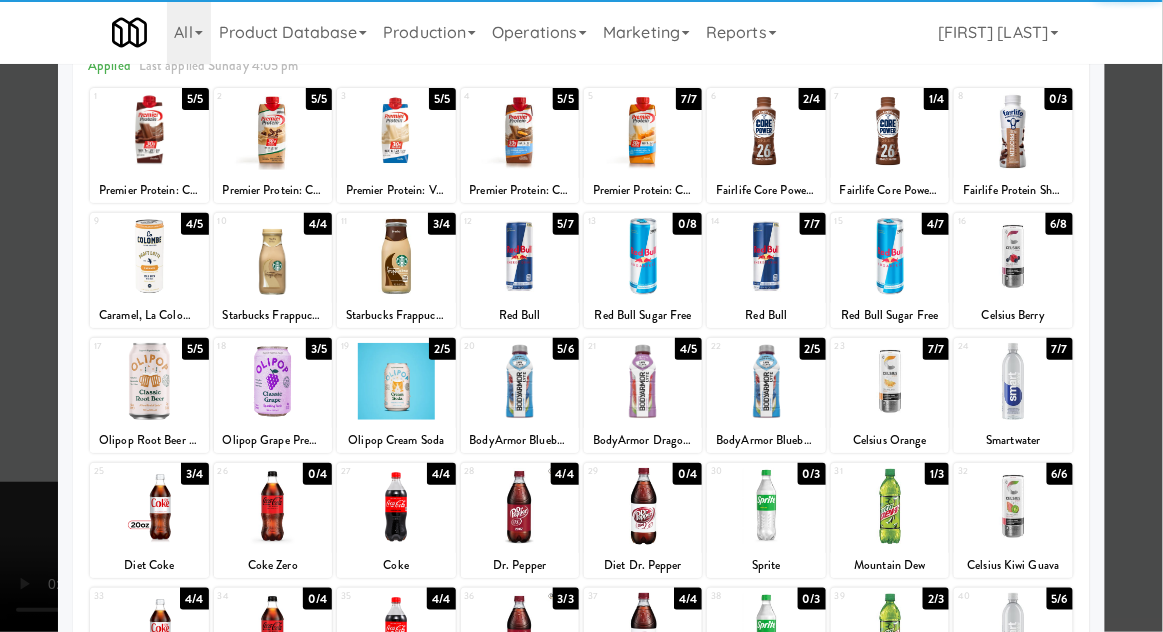 scroll, scrollTop: 253, scrollLeft: 0, axis: vertical 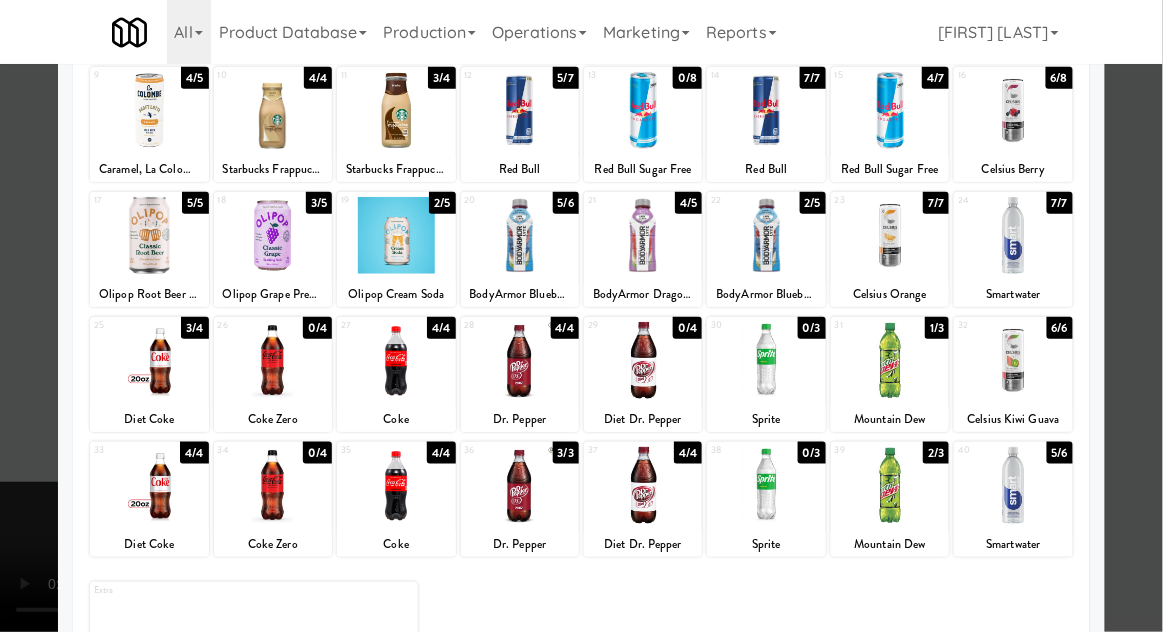 click at bounding box center [890, 360] 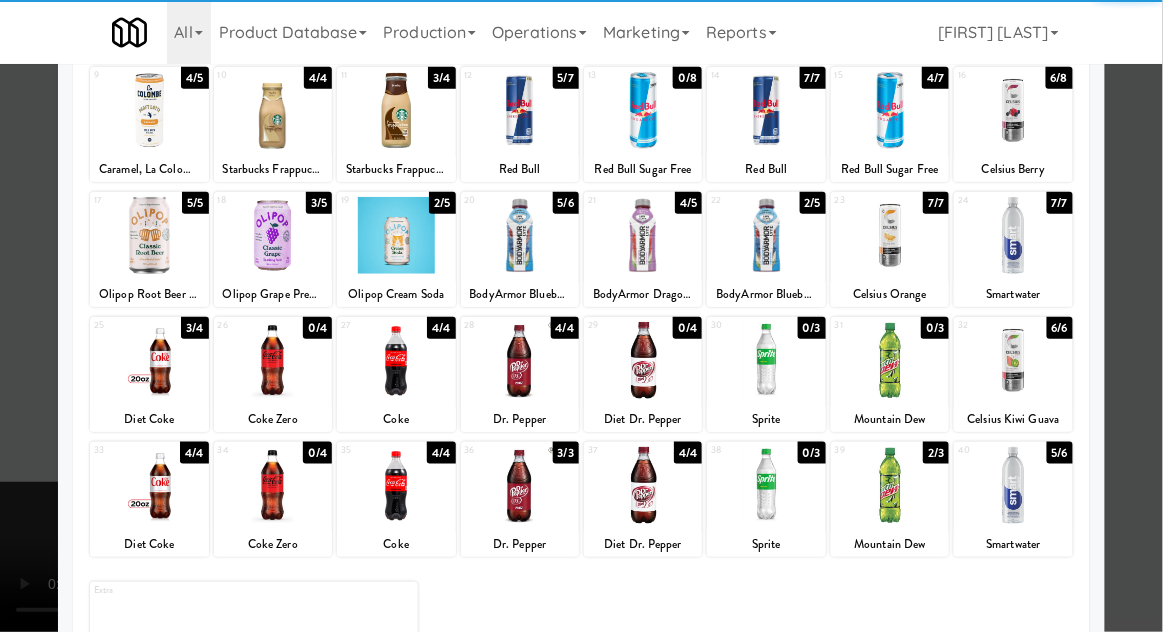 click at bounding box center [581, 316] 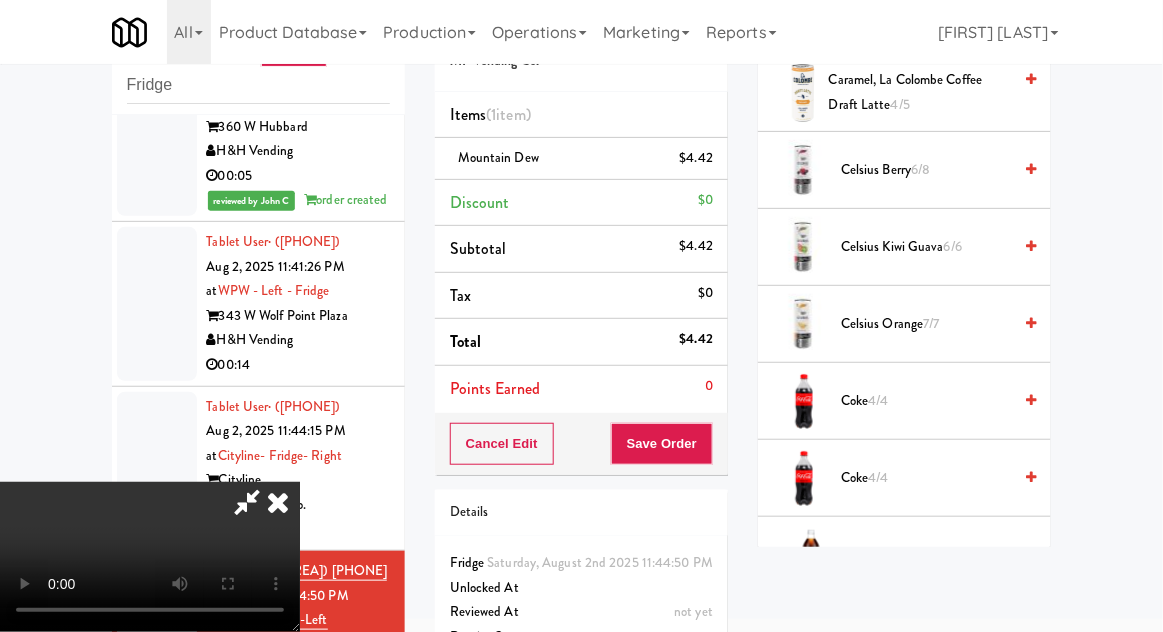 scroll, scrollTop: 490, scrollLeft: 0, axis: vertical 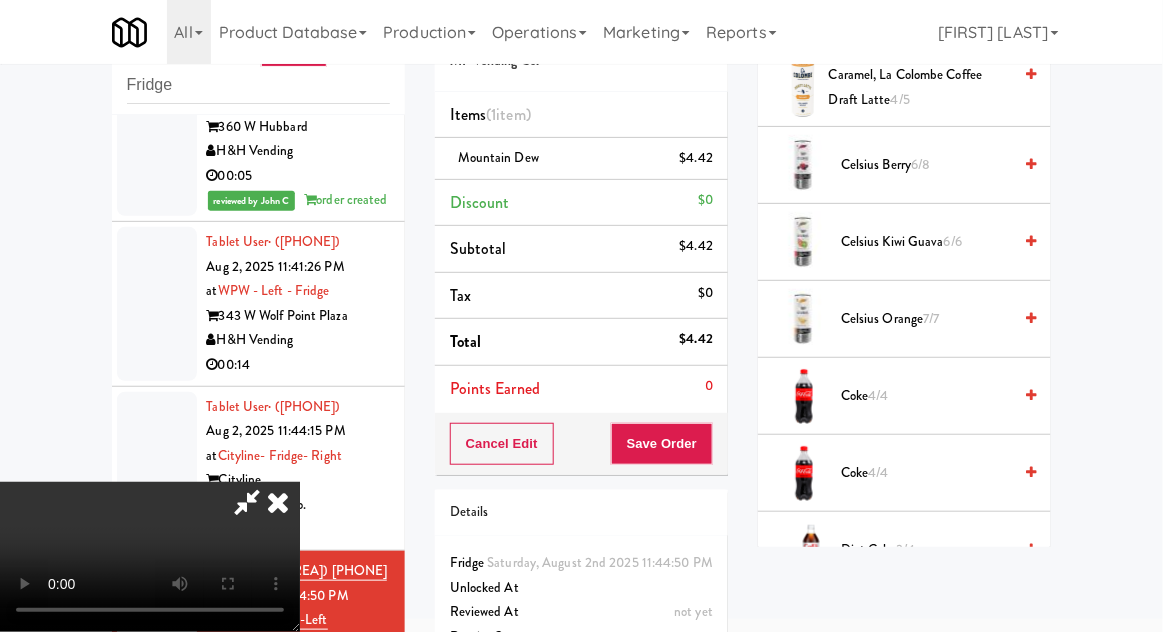 click on "Coke  4/4" at bounding box center [926, 396] 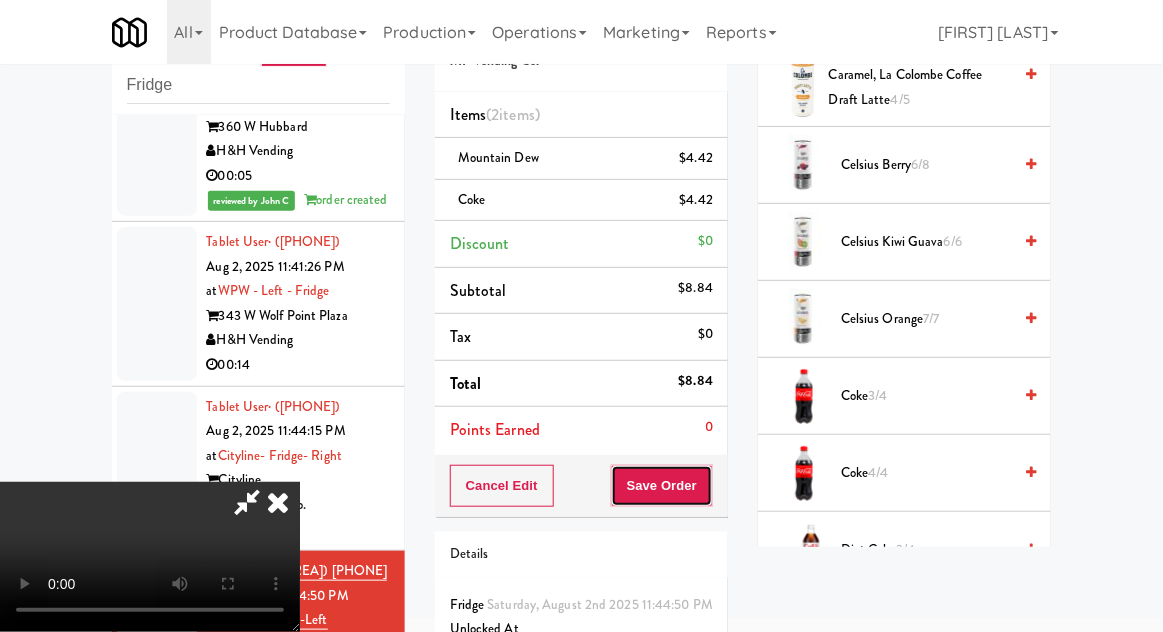 click on "Save Order" at bounding box center (662, 486) 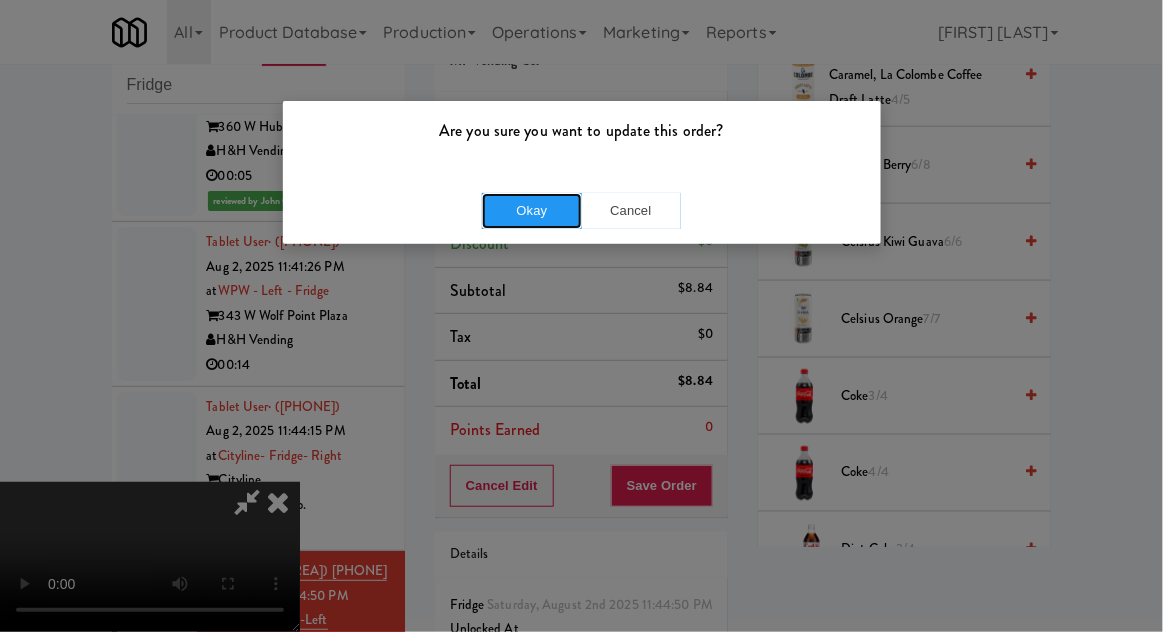 click on "Okay" at bounding box center [532, 211] 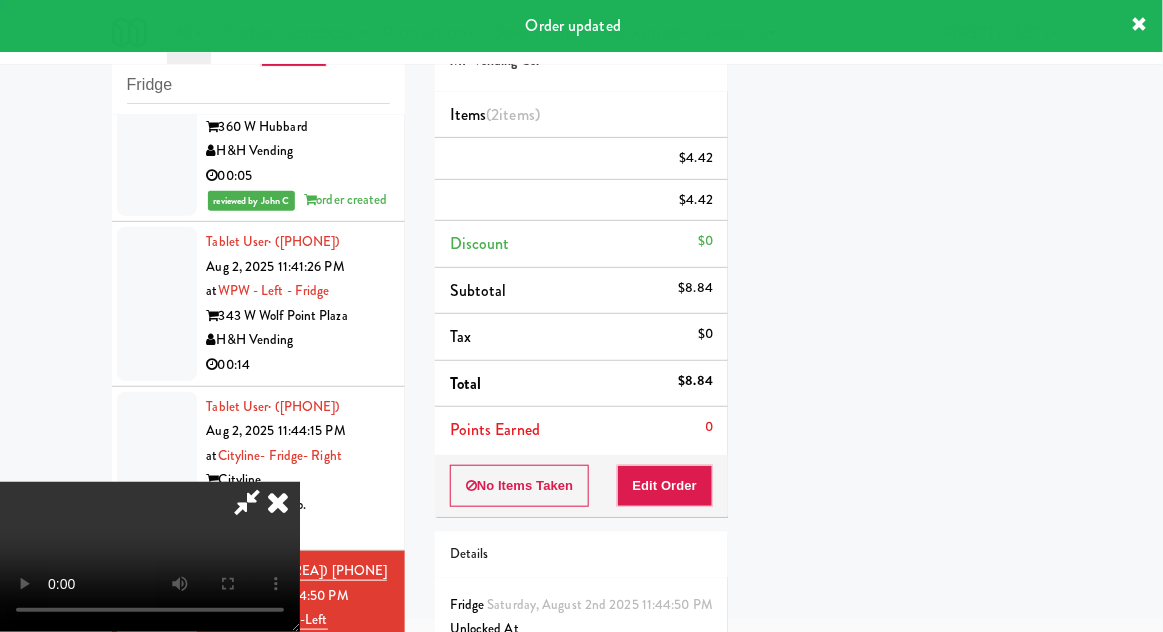 scroll, scrollTop: 197, scrollLeft: 0, axis: vertical 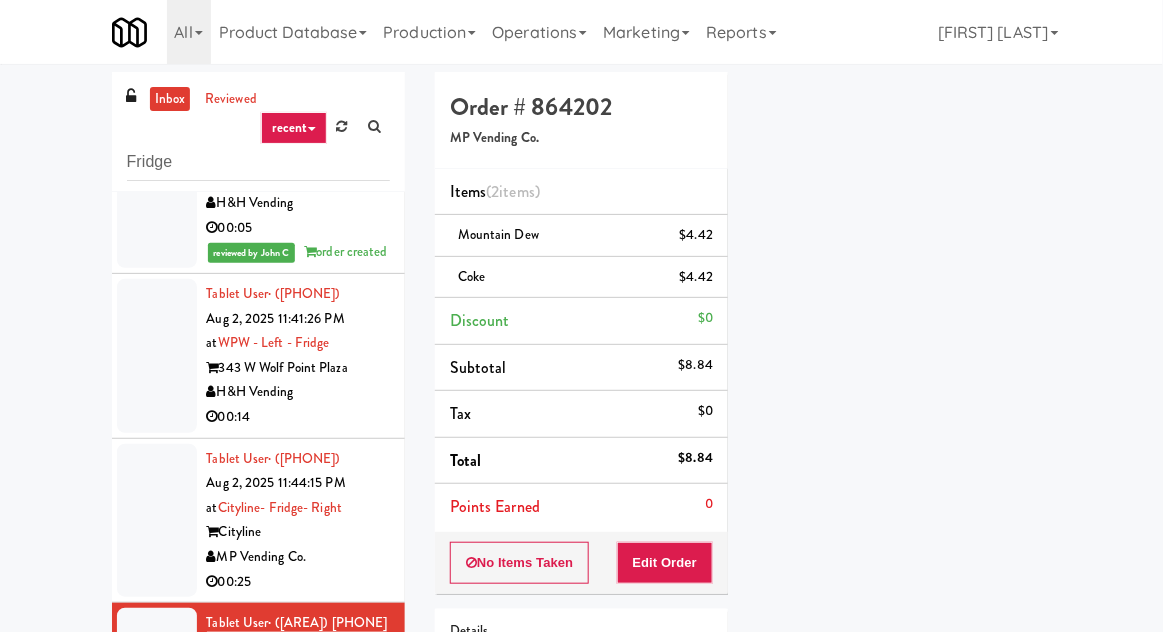 click on "inbox" at bounding box center (170, 99) 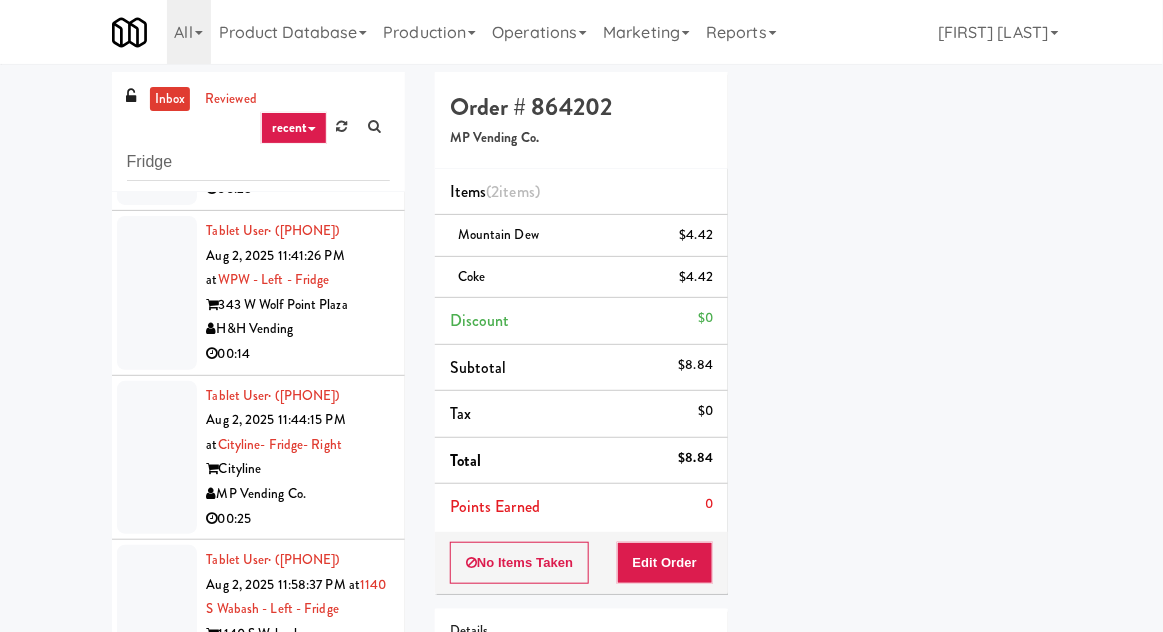 scroll, scrollTop: 221, scrollLeft: 0, axis: vertical 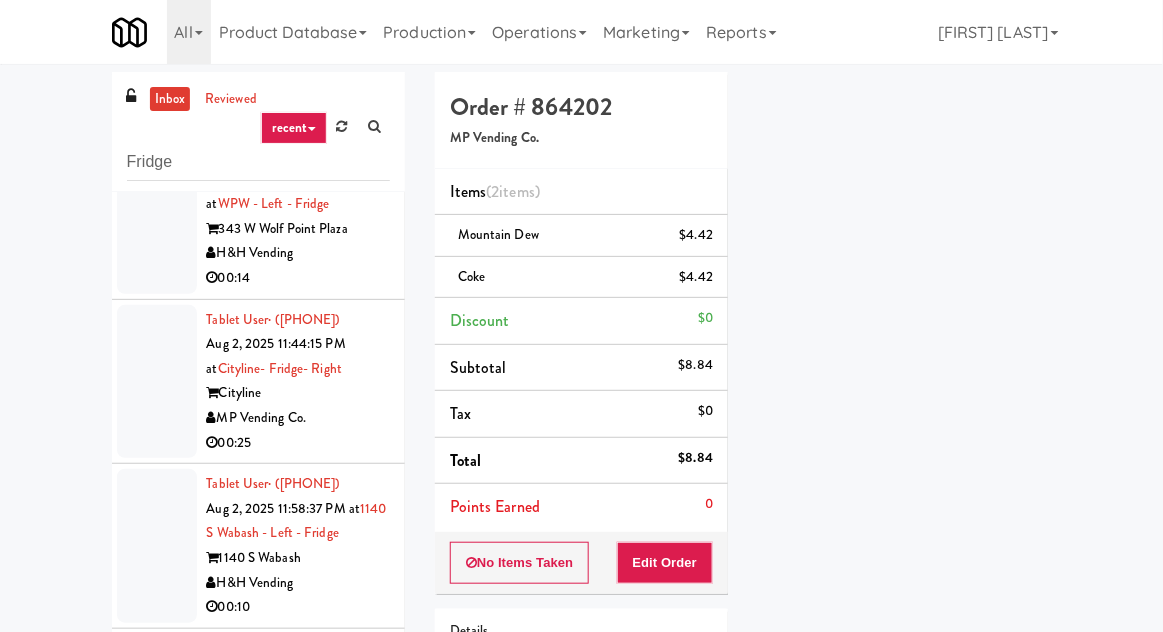 click on "inbox" at bounding box center (170, 99) 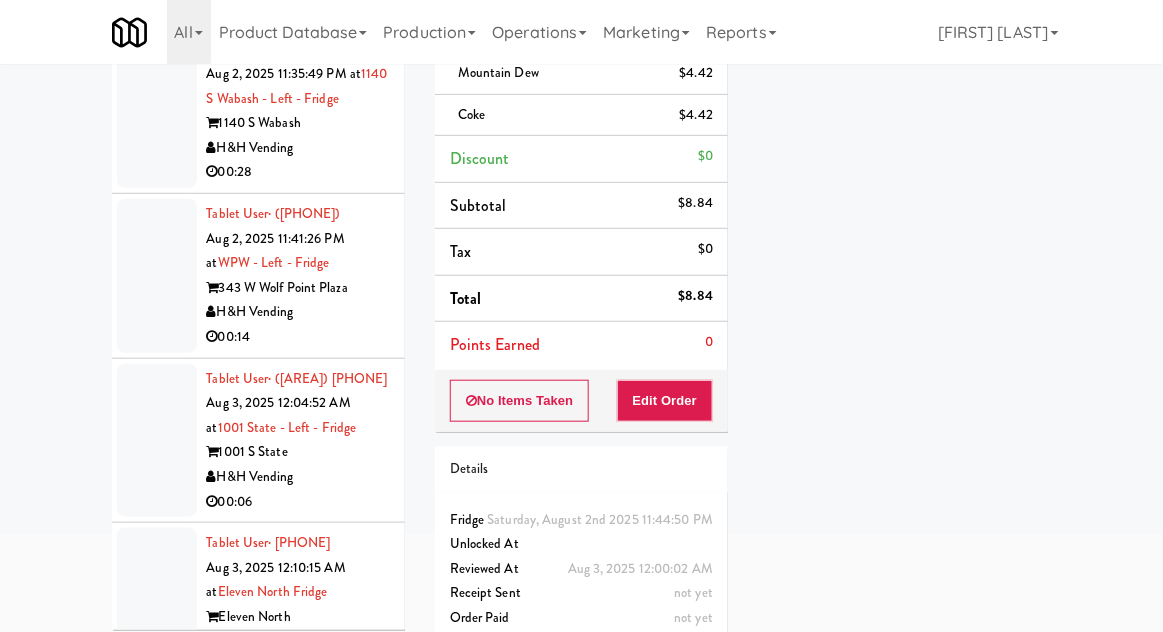 scroll, scrollTop: 187, scrollLeft: 0, axis: vertical 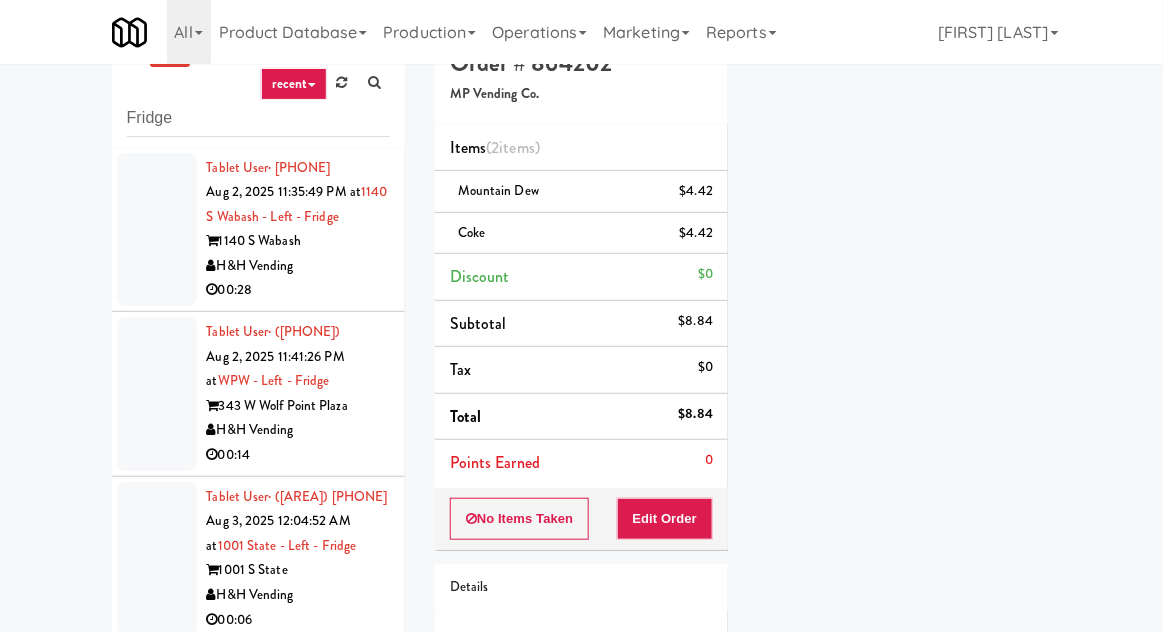 click at bounding box center [157, 230] 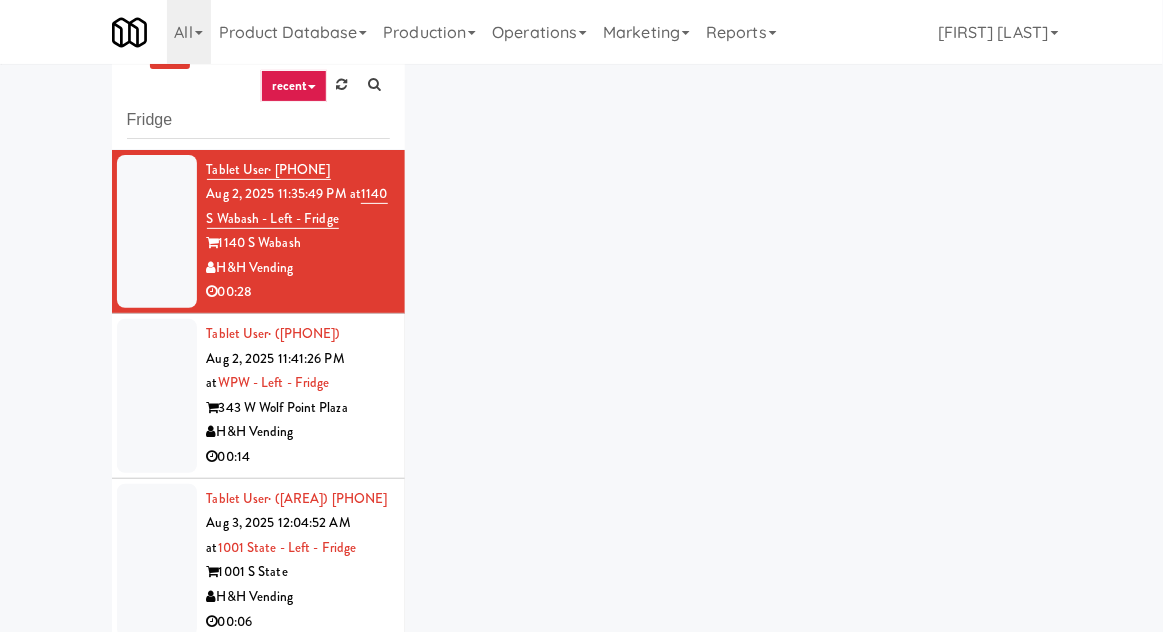 scroll, scrollTop: 41, scrollLeft: 0, axis: vertical 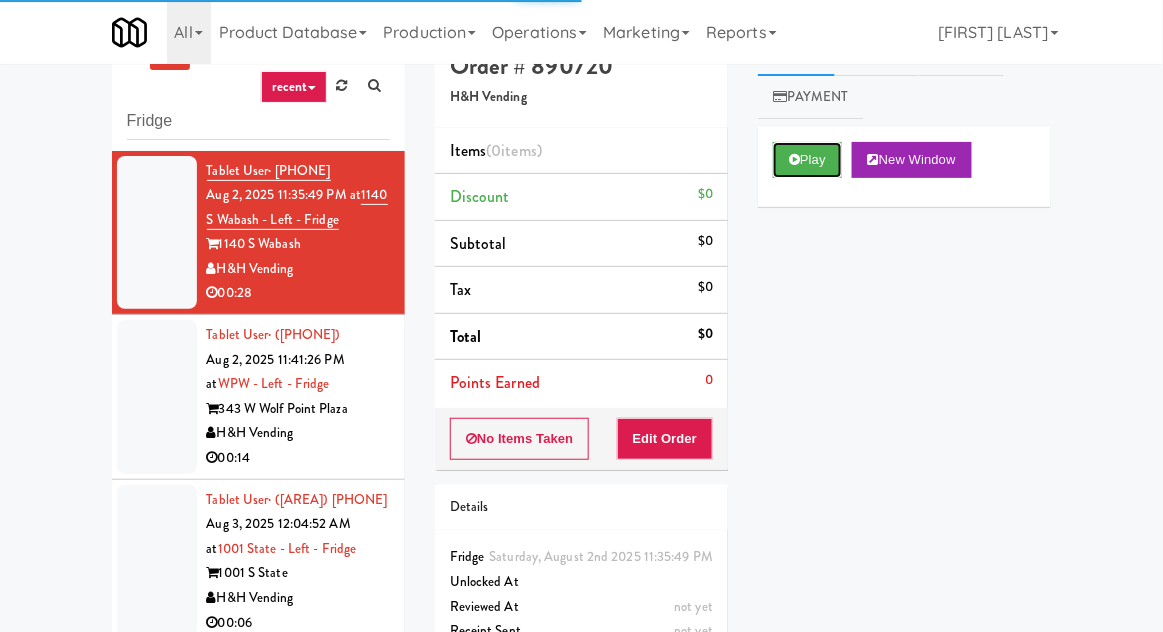 click on "Play" at bounding box center (807, 160) 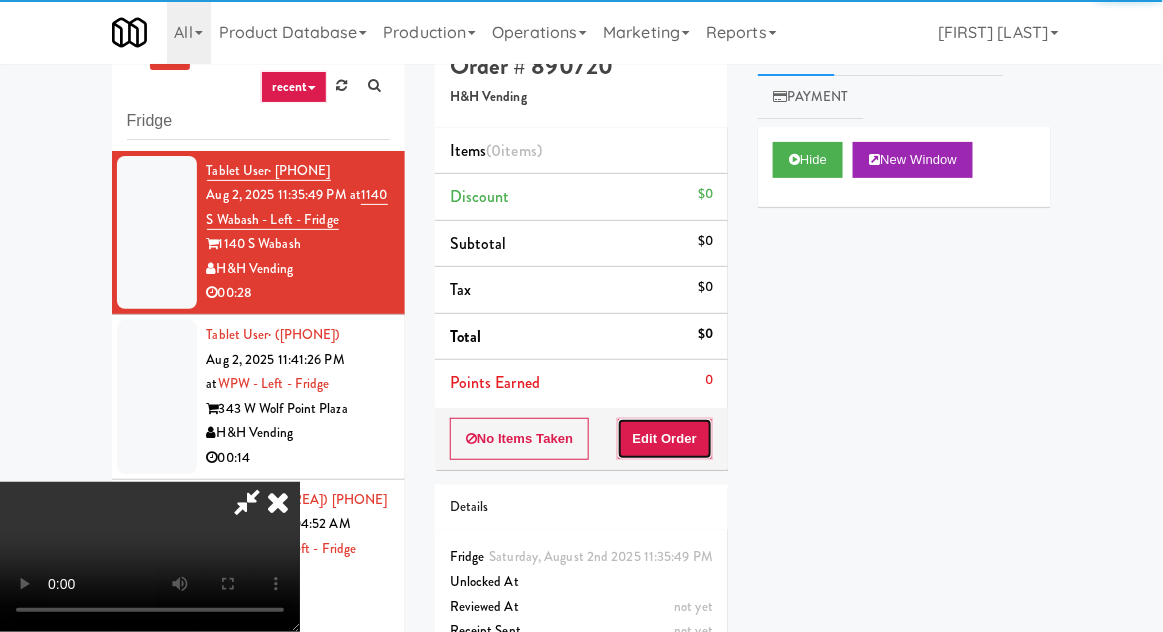 click on "Edit Order" at bounding box center [665, 439] 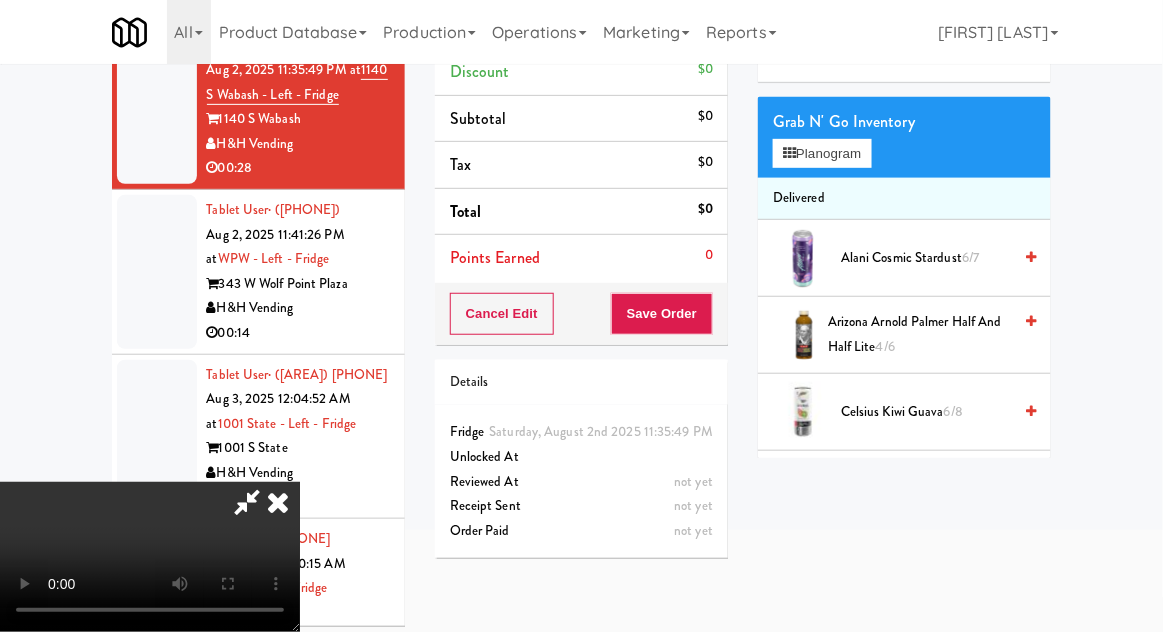 scroll, scrollTop: 173, scrollLeft: 0, axis: vertical 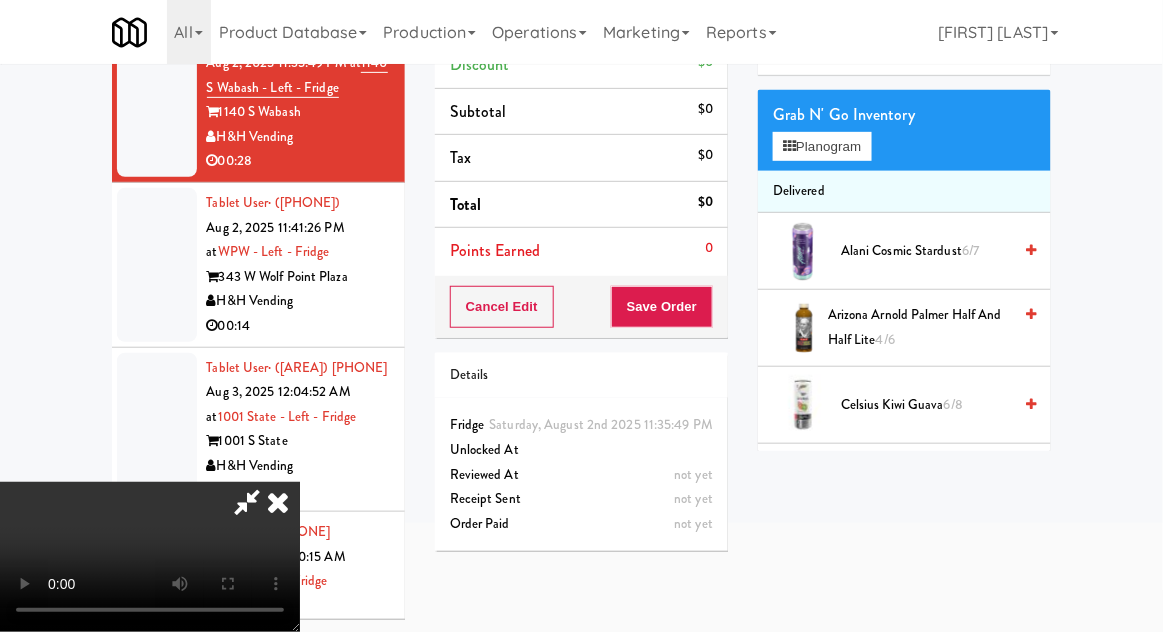 type 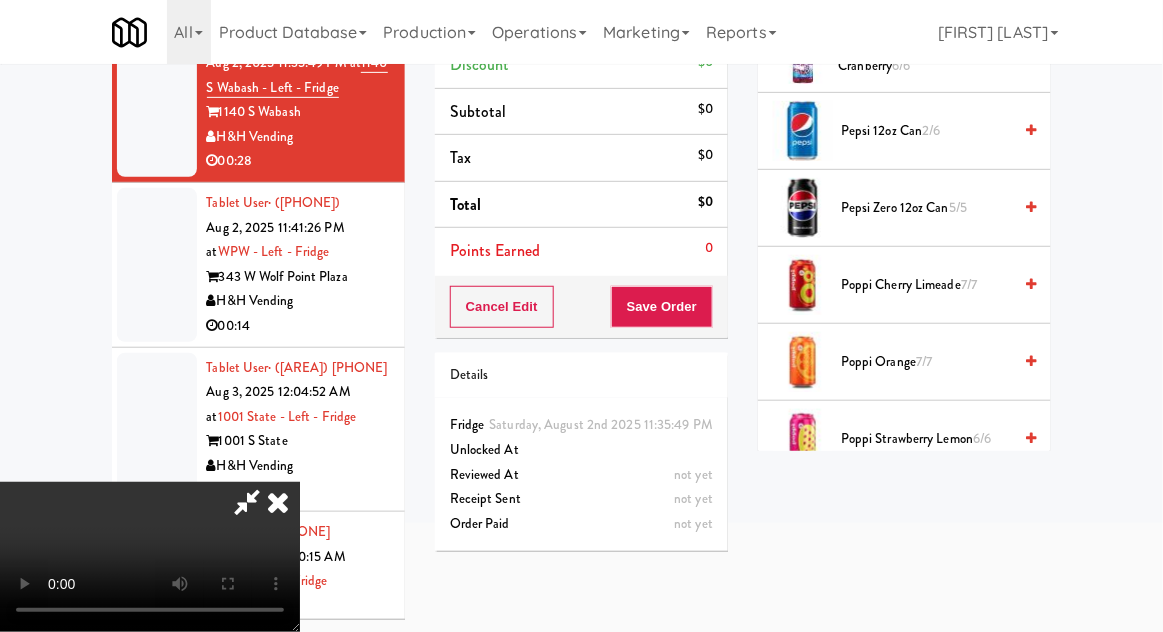 scroll, scrollTop: 1741, scrollLeft: 0, axis: vertical 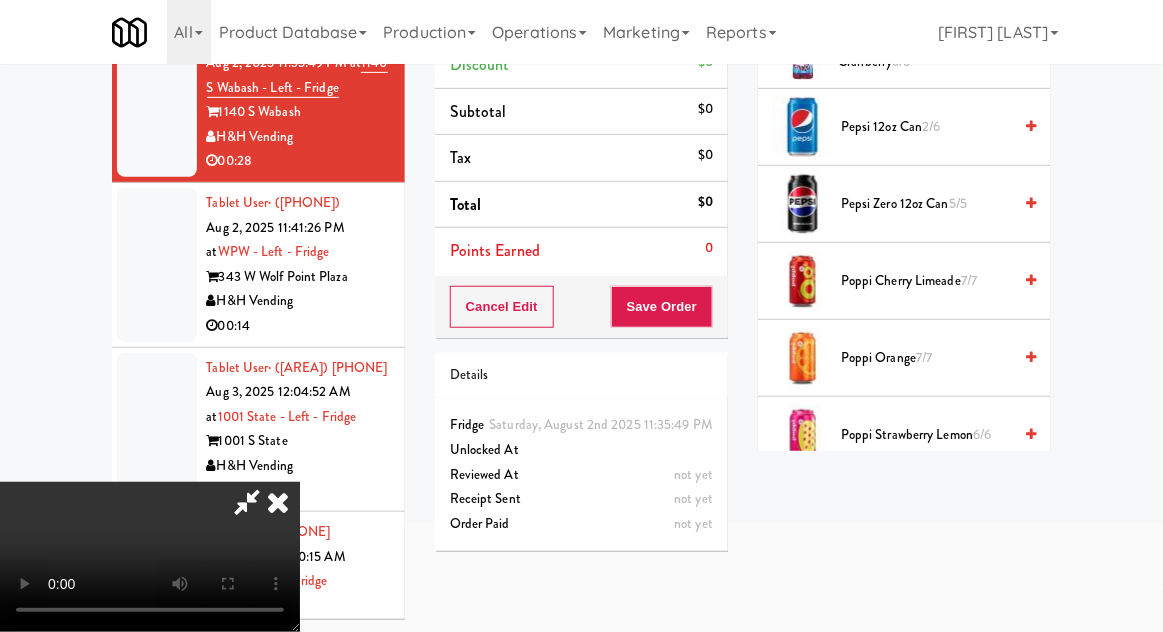 click on "Poppi Orange  7/7" at bounding box center (926, 358) 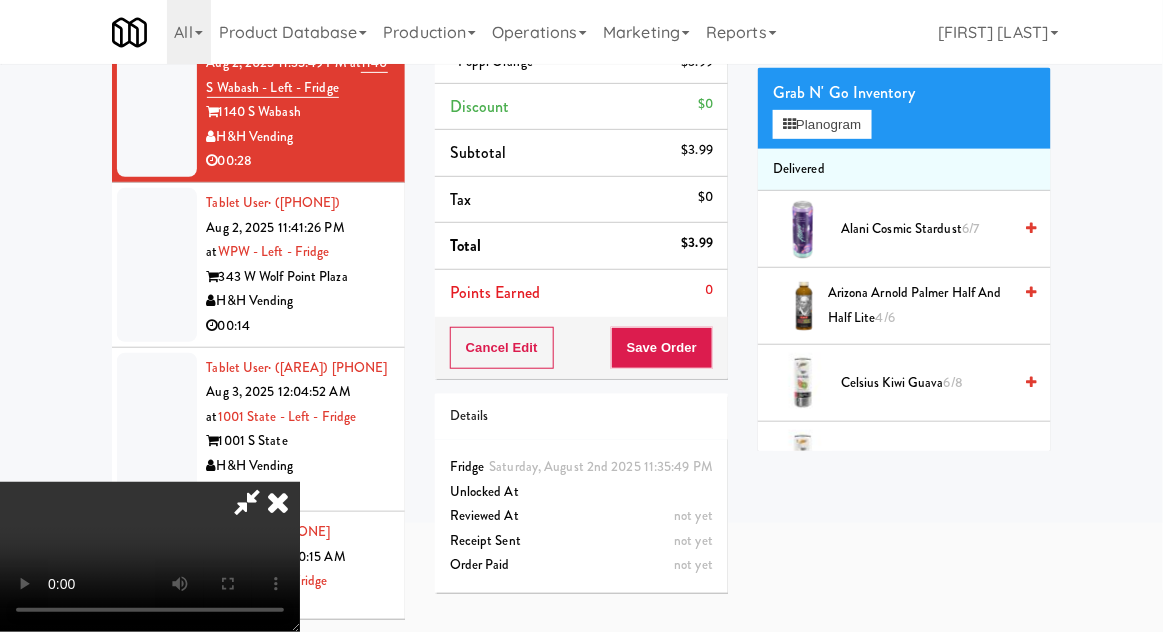 scroll, scrollTop: 0, scrollLeft: 0, axis: both 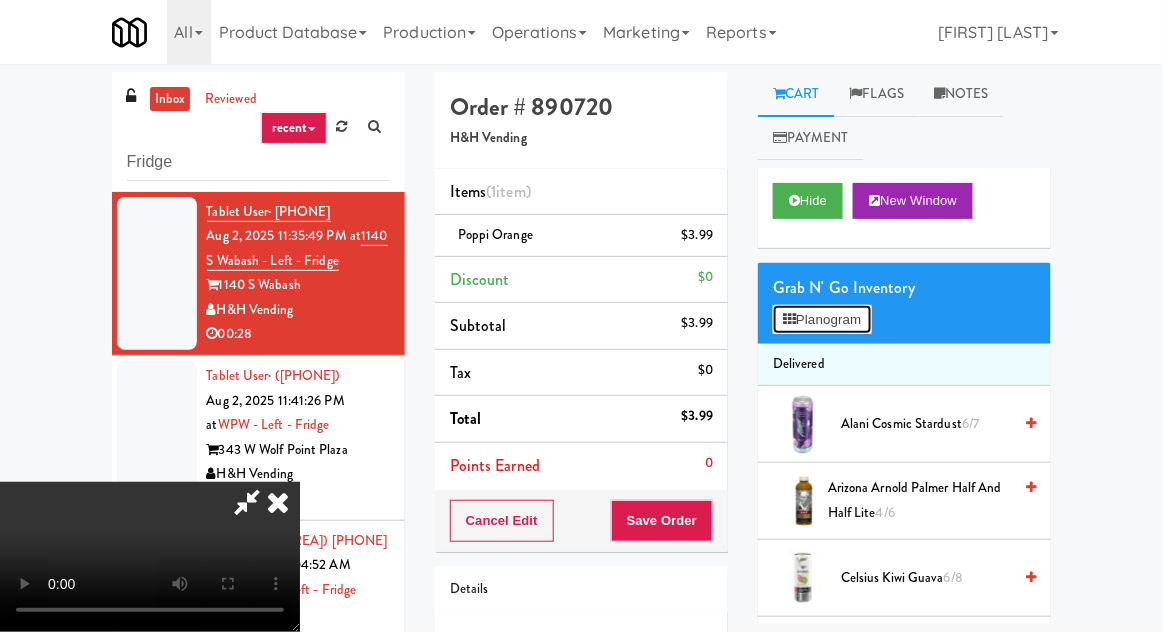 click on "Planogram" at bounding box center (822, 320) 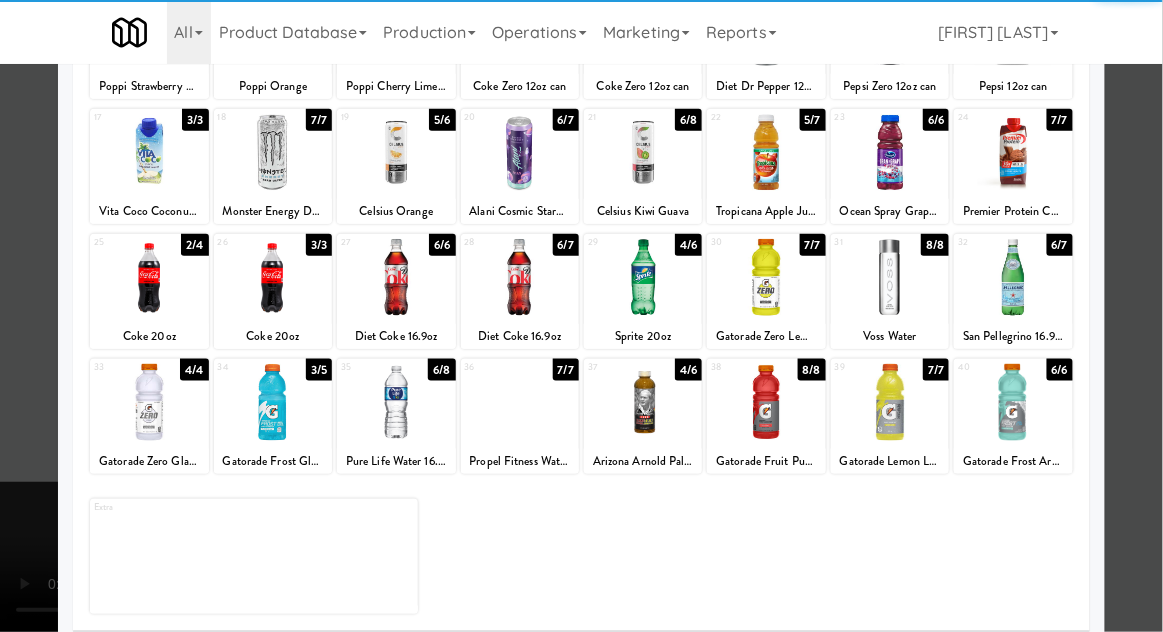 scroll, scrollTop: 349, scrollLeft: 0, axis: vertical 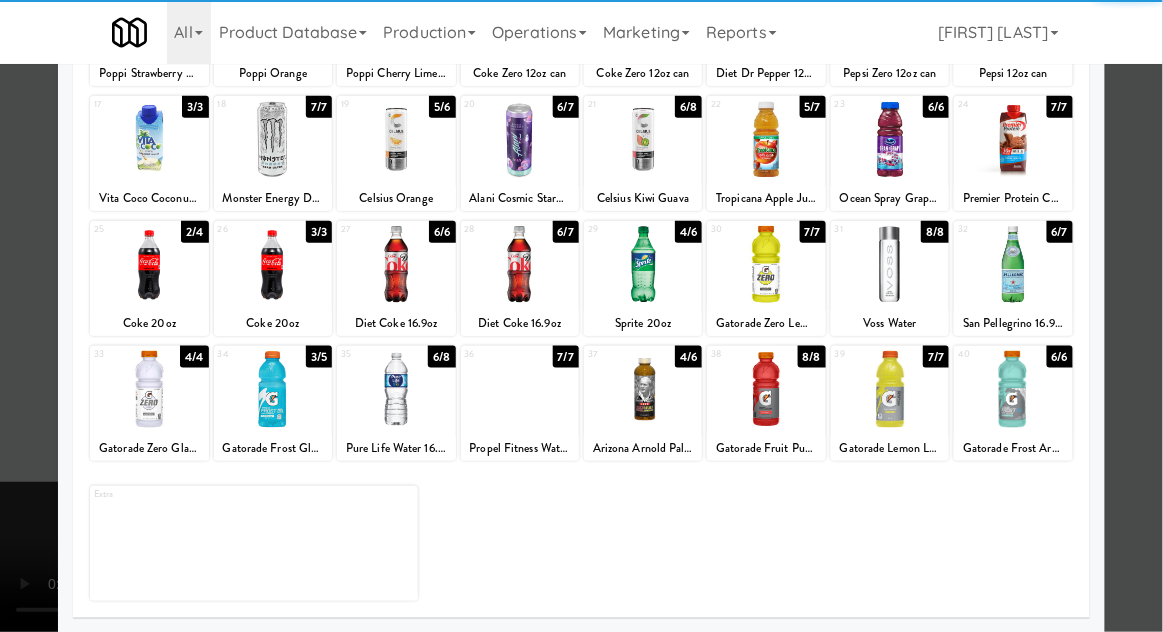click at bounding box center [766, 389] 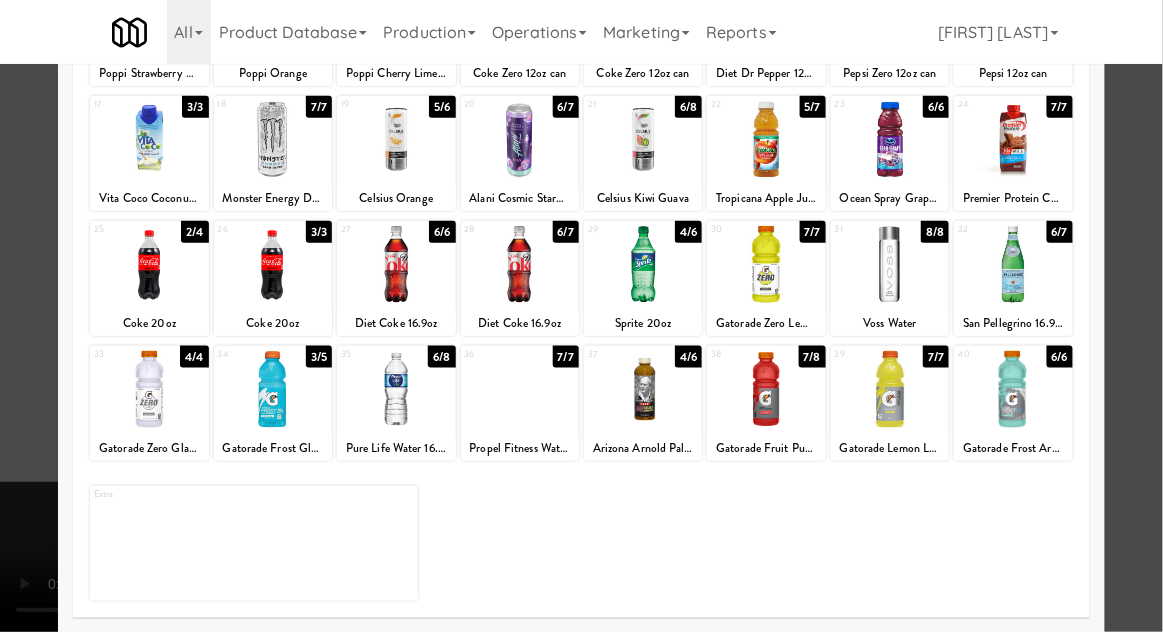 click at bounding box center [581, 316] 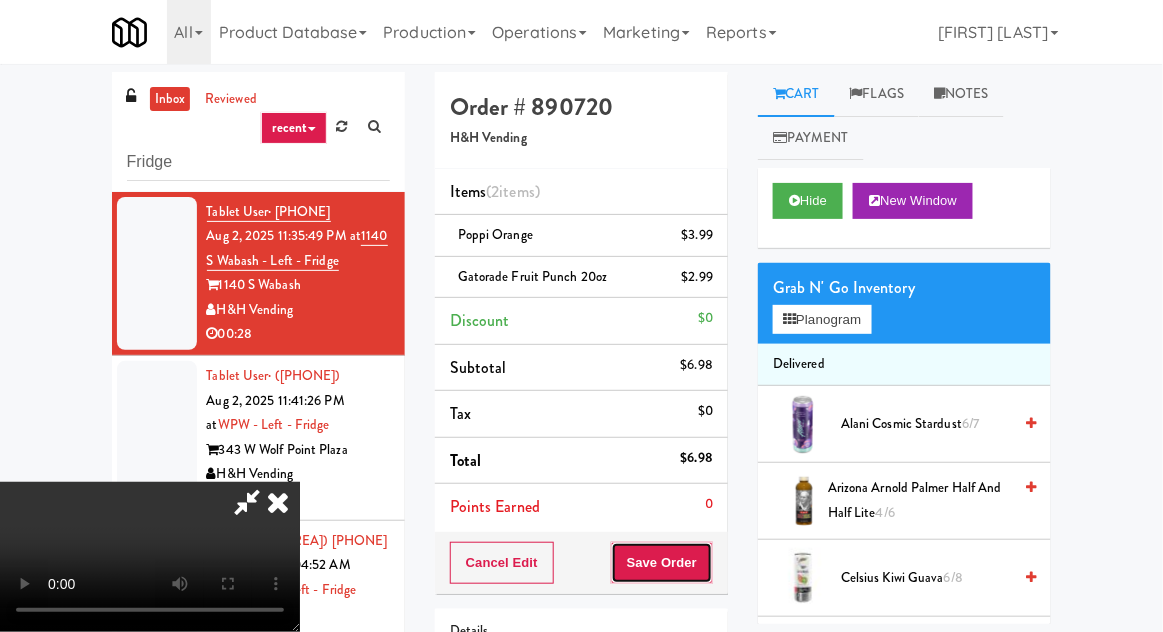click on "Save Order" at bounding box center [662, 563] 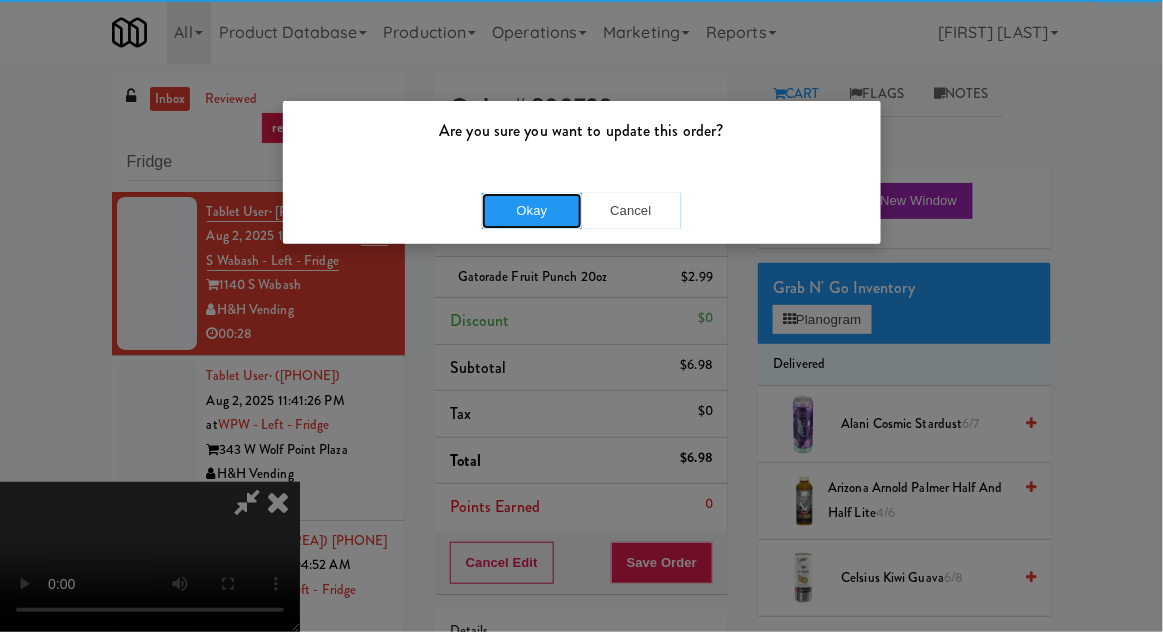 click on "Okay" at bounding box center (532, 211) 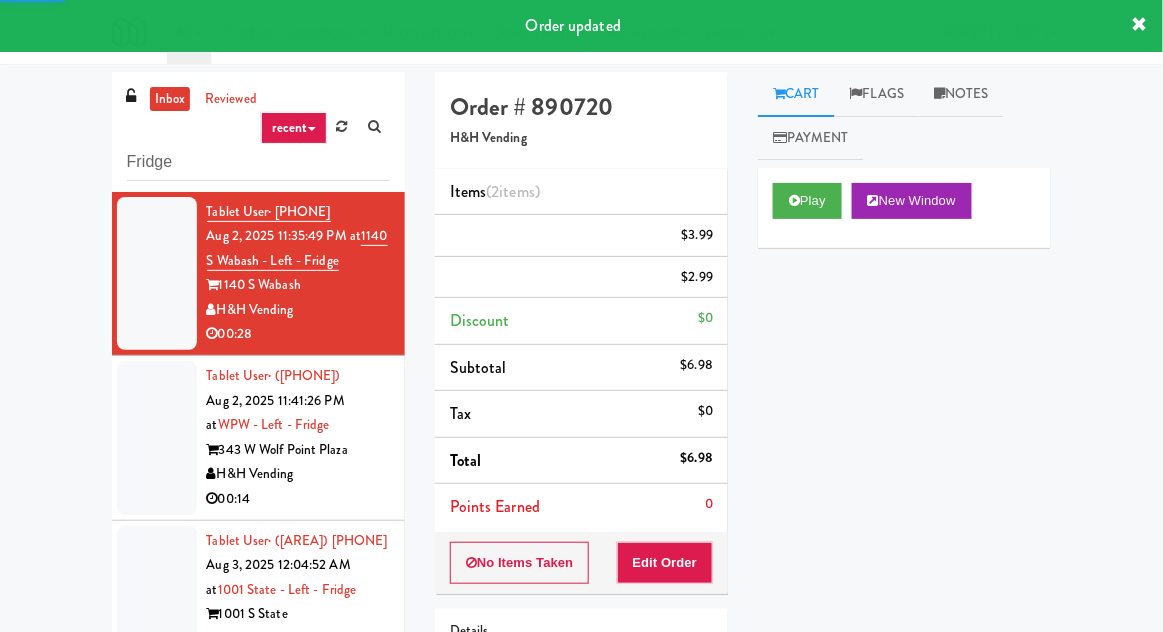click at bounding box center (157, 438) 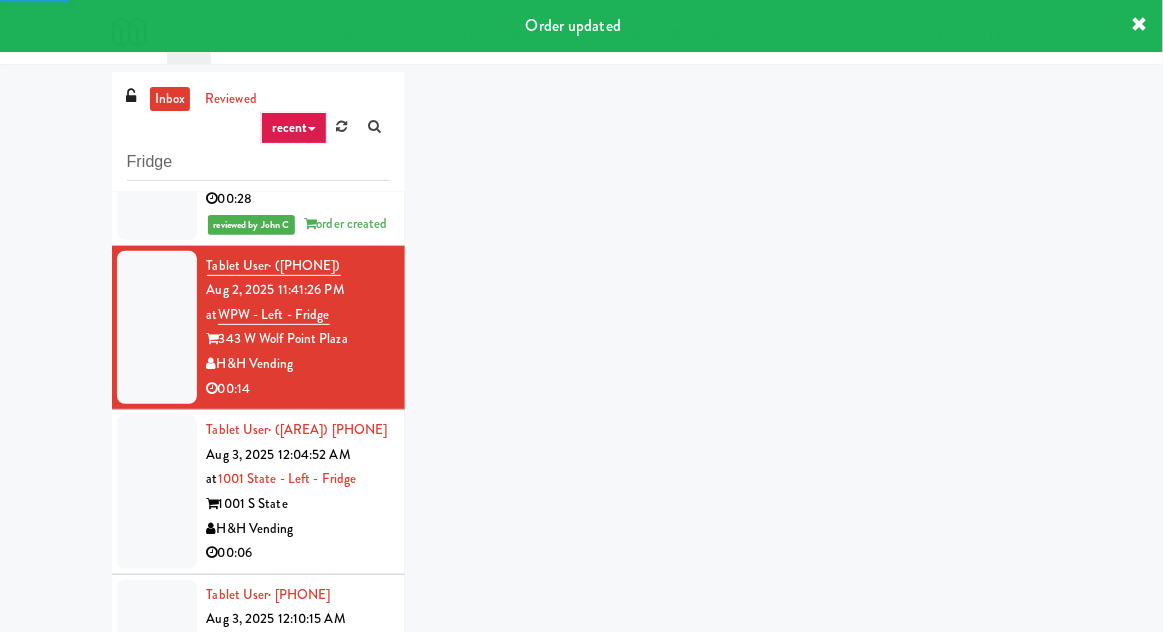 scroll, scrollTop: 270, scrollLeft: 0, axis: vertical 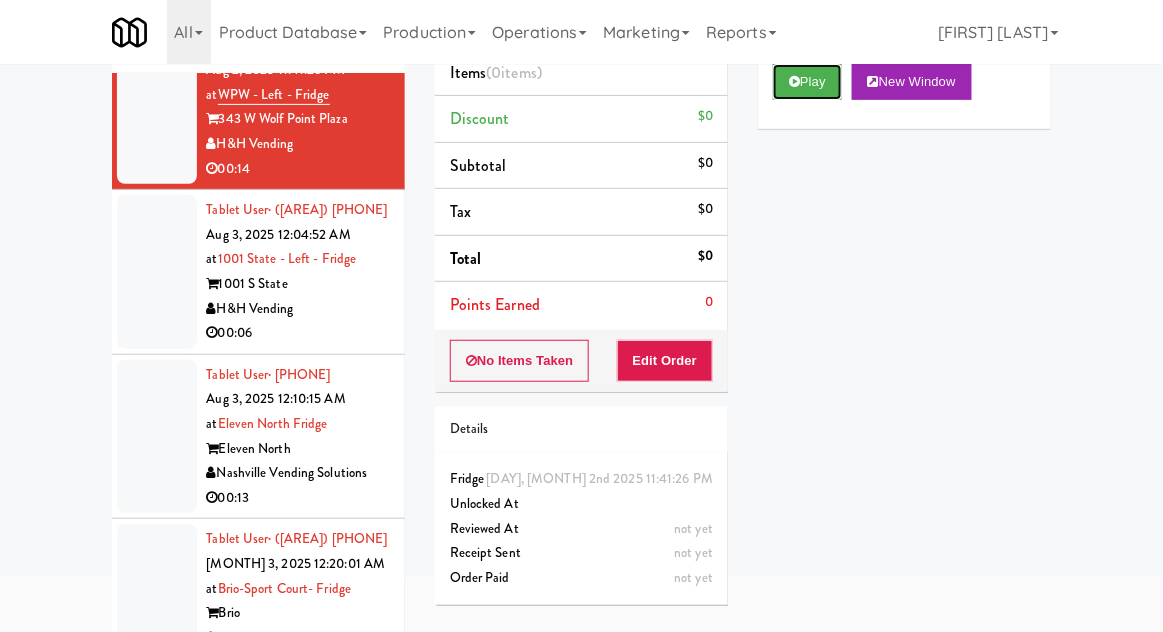 click on "Play" at bounding box center [807, 82] 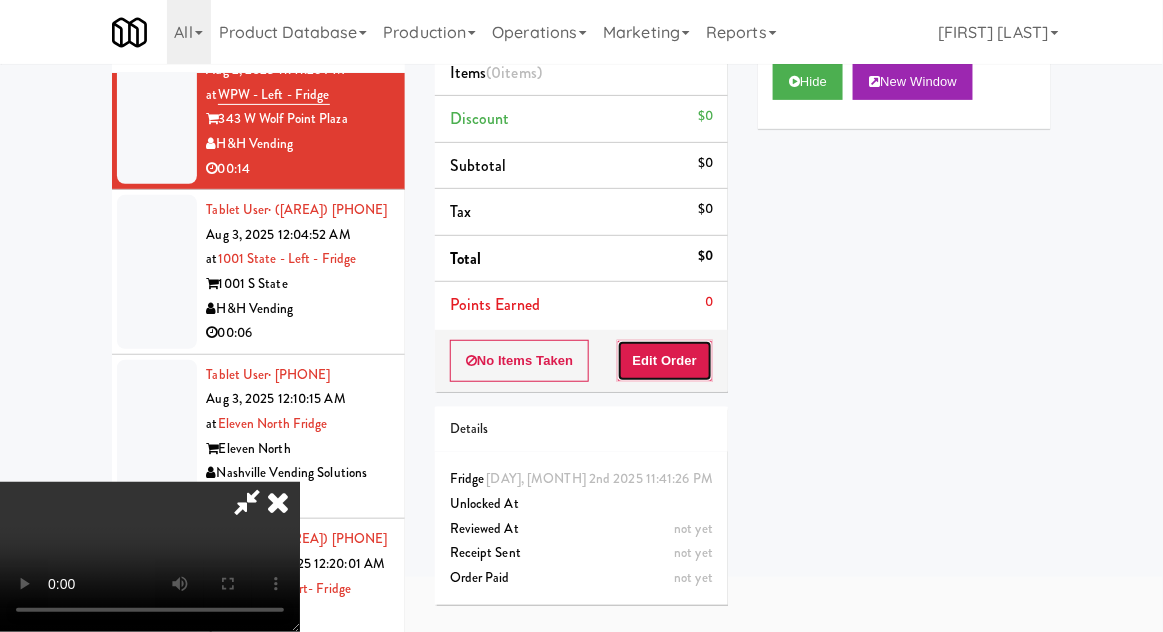 click on "Edit Order" at bounding box center [665, 361] 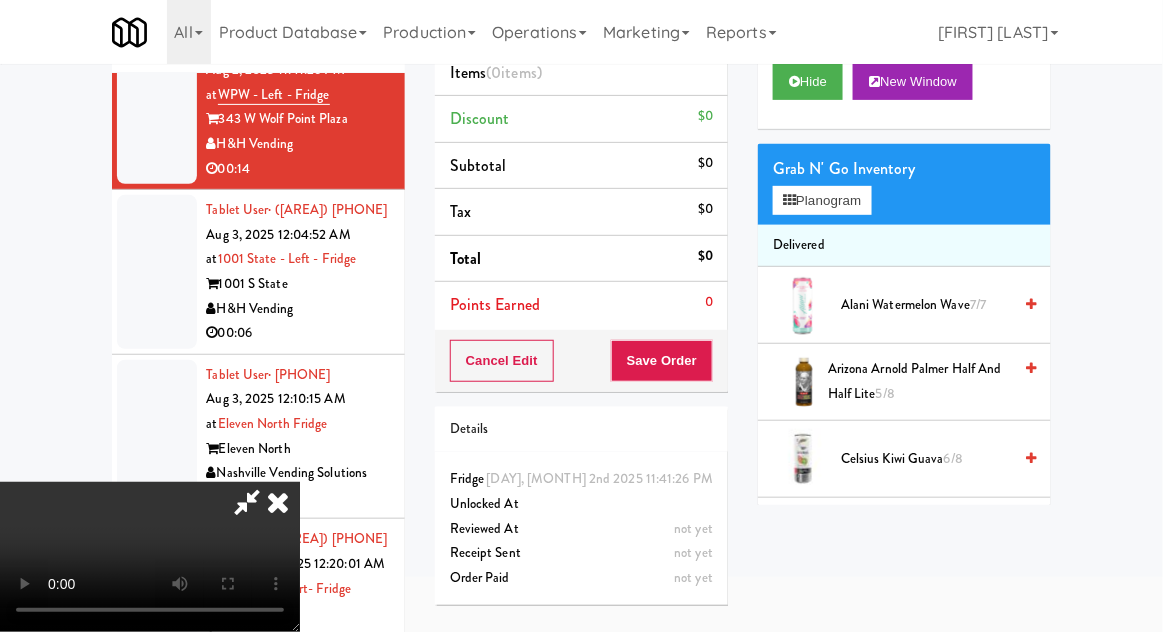 type 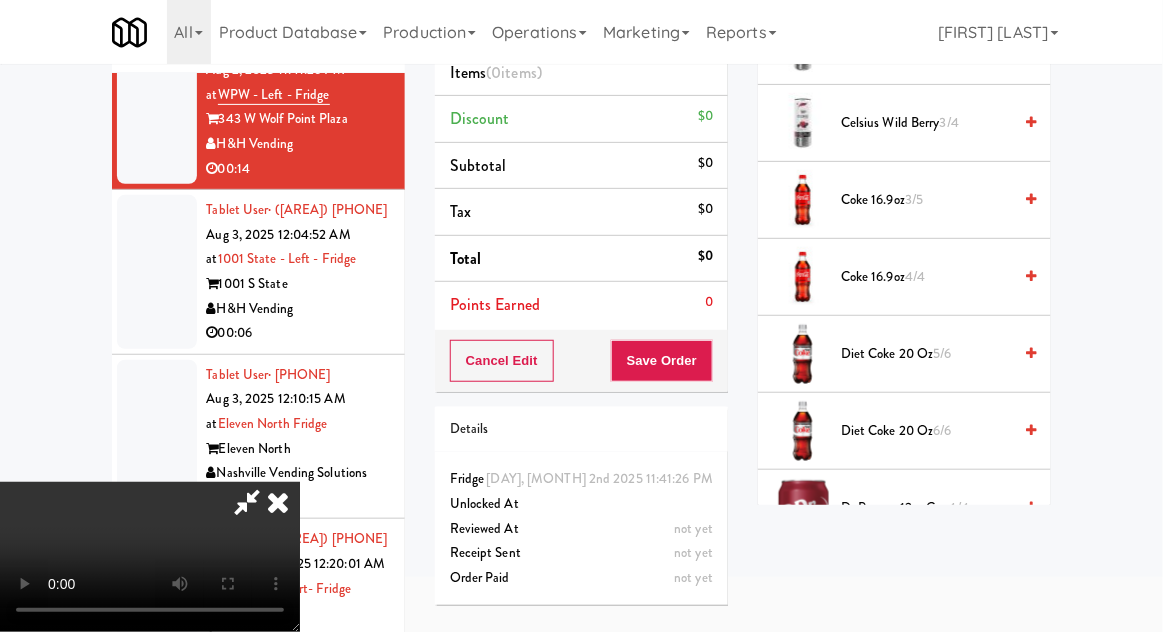 scroll, scrollTop: 499, scrollLeft: 0, axis: vertical 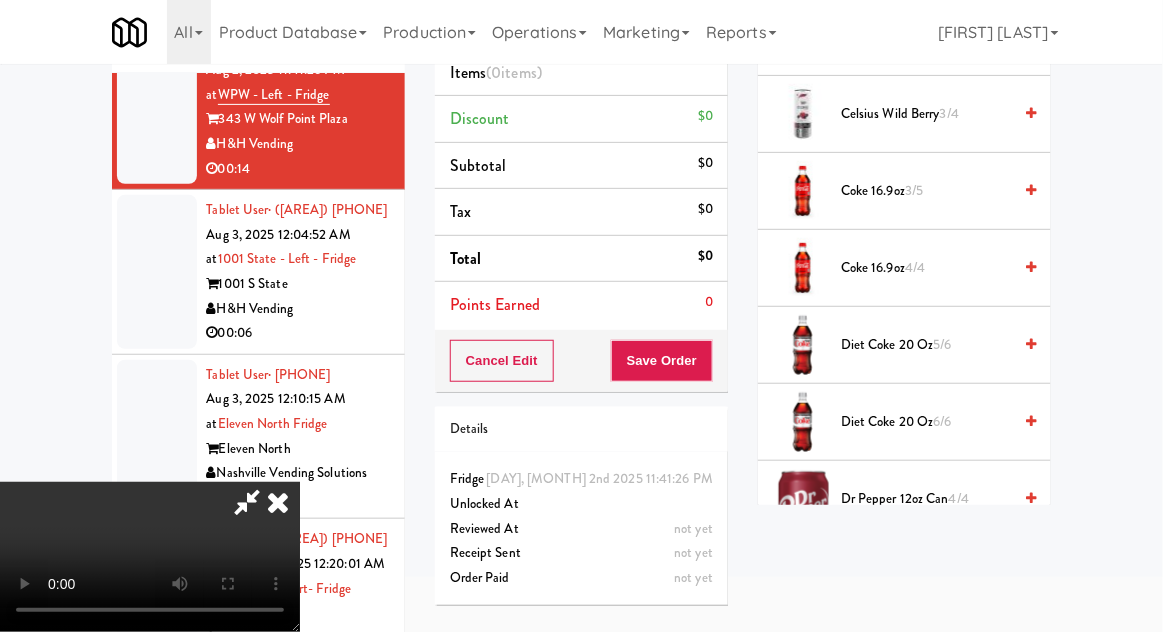 click on "5/6" at bounding box center [943, 344] 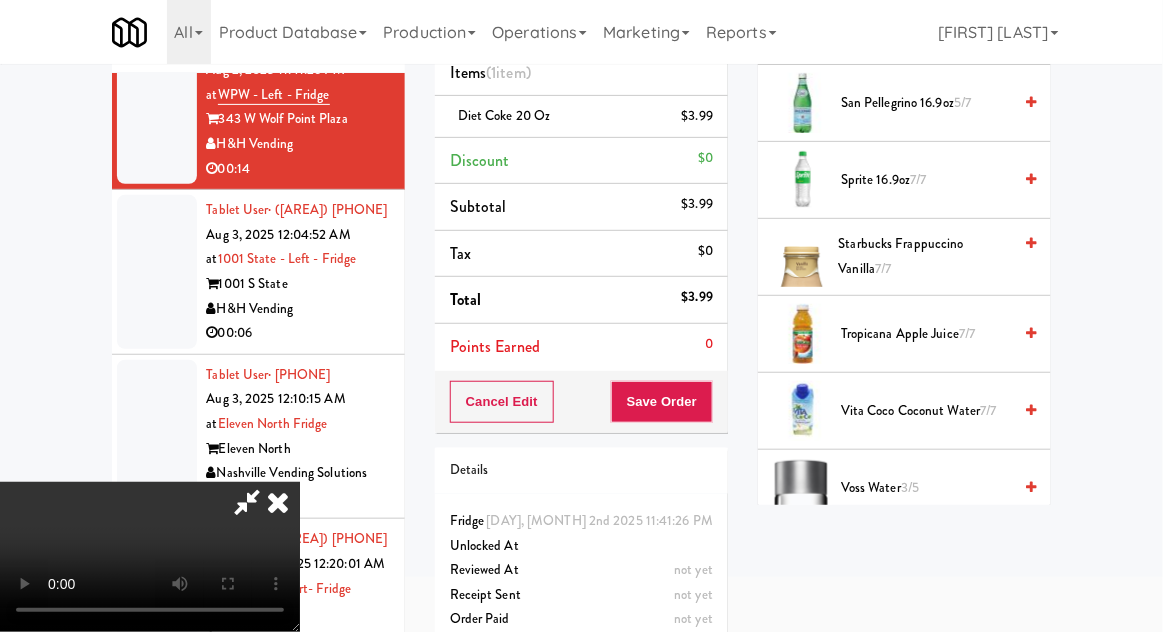 scroll, scrollTop: 2690, scrollLeft: 0, axis: vertical 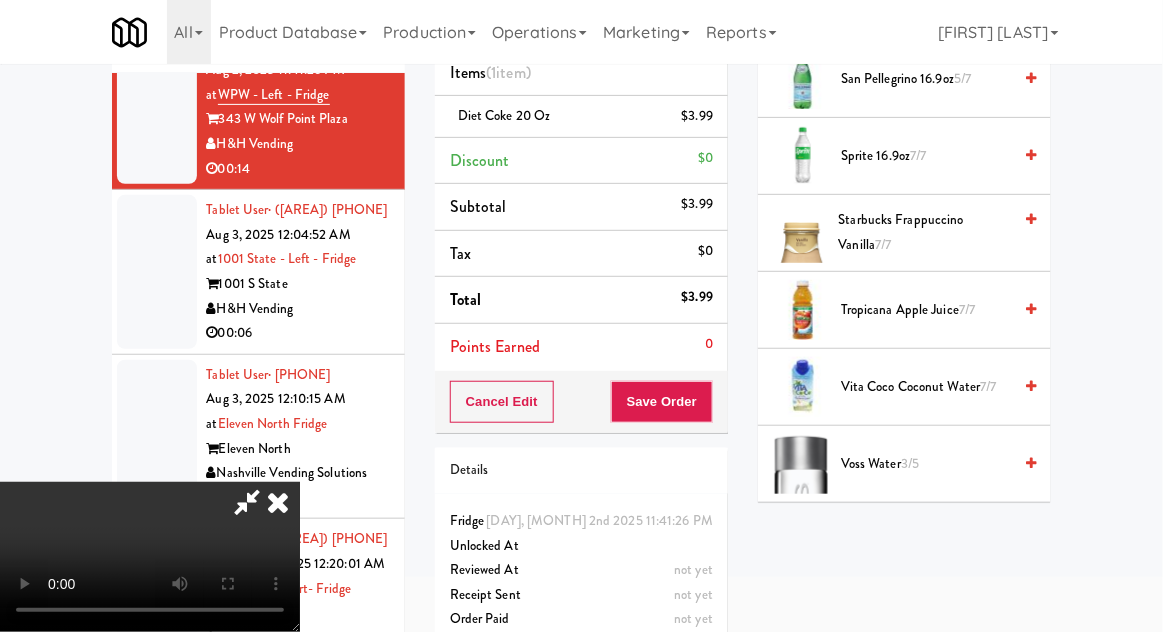 click on "Voss Water 3/5" at bounding box center [926, 464] 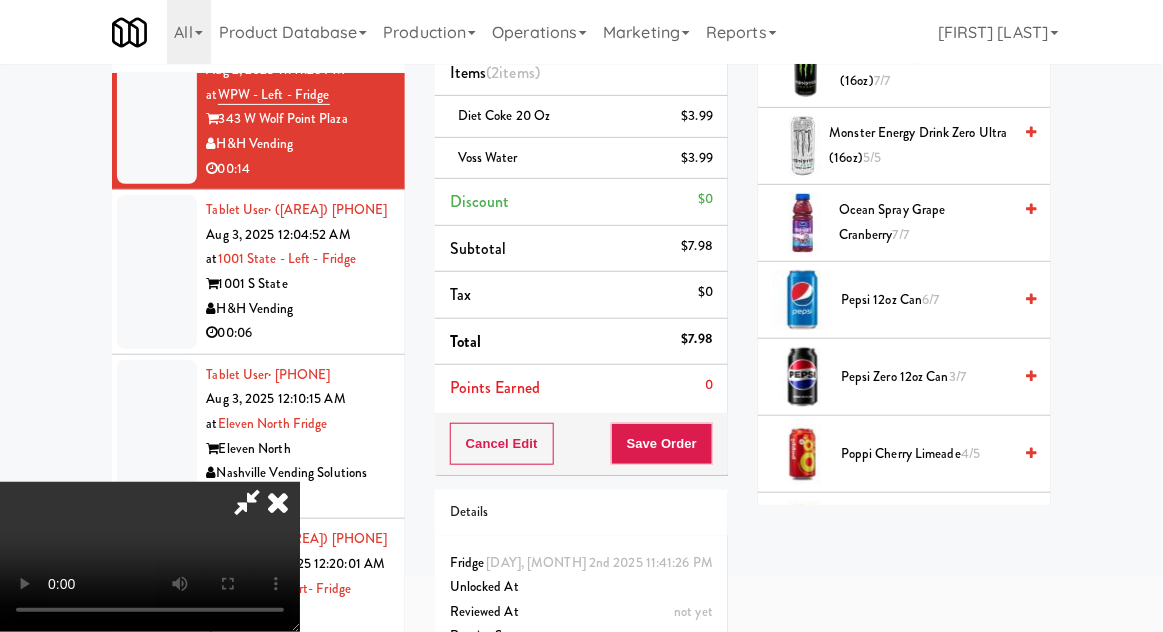 scroll, scrollTop: 1724, scrollLeft: 0, axis: vertical 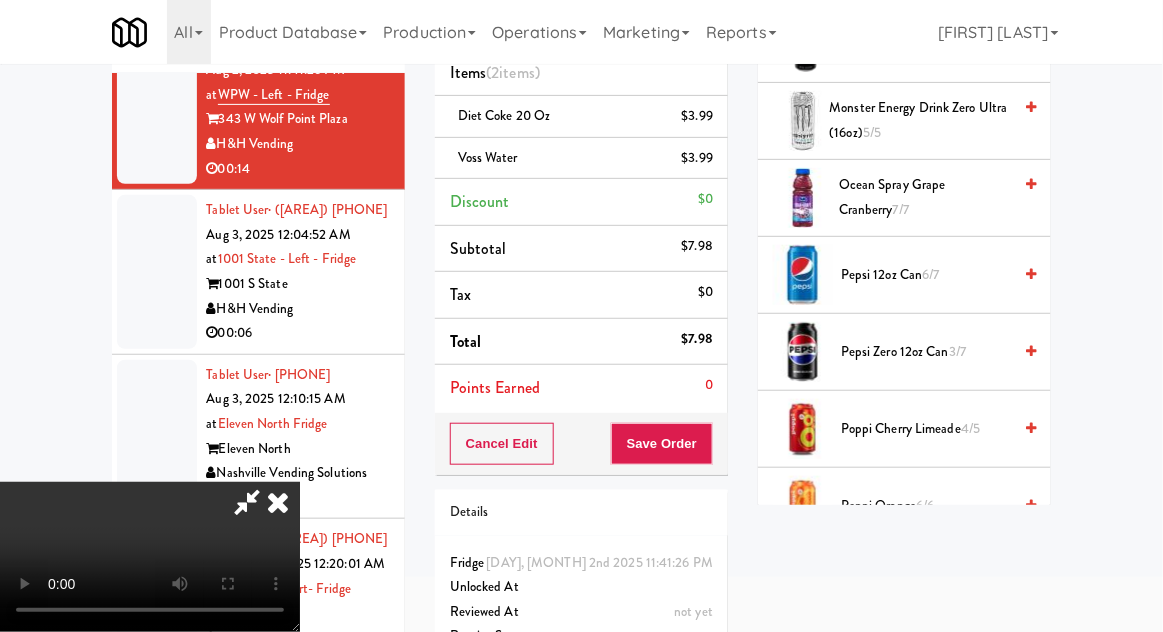 click on "3/7" at bounding box center [957, 351] 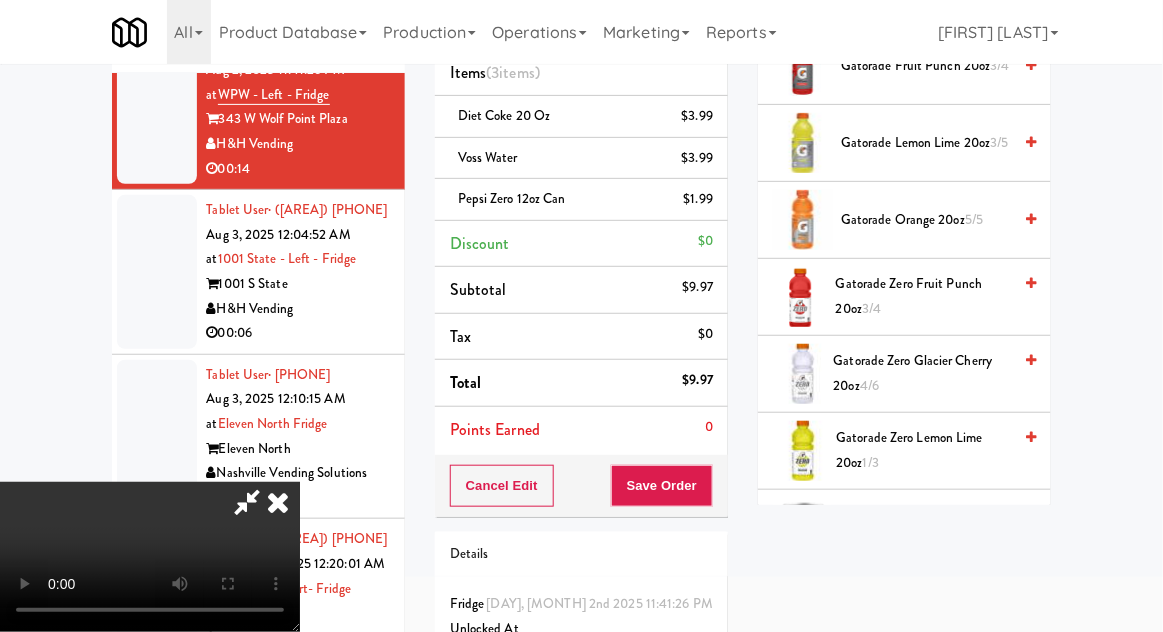 scroll, scrollTop: 1145, scrollLeft: 0, axis: vertical 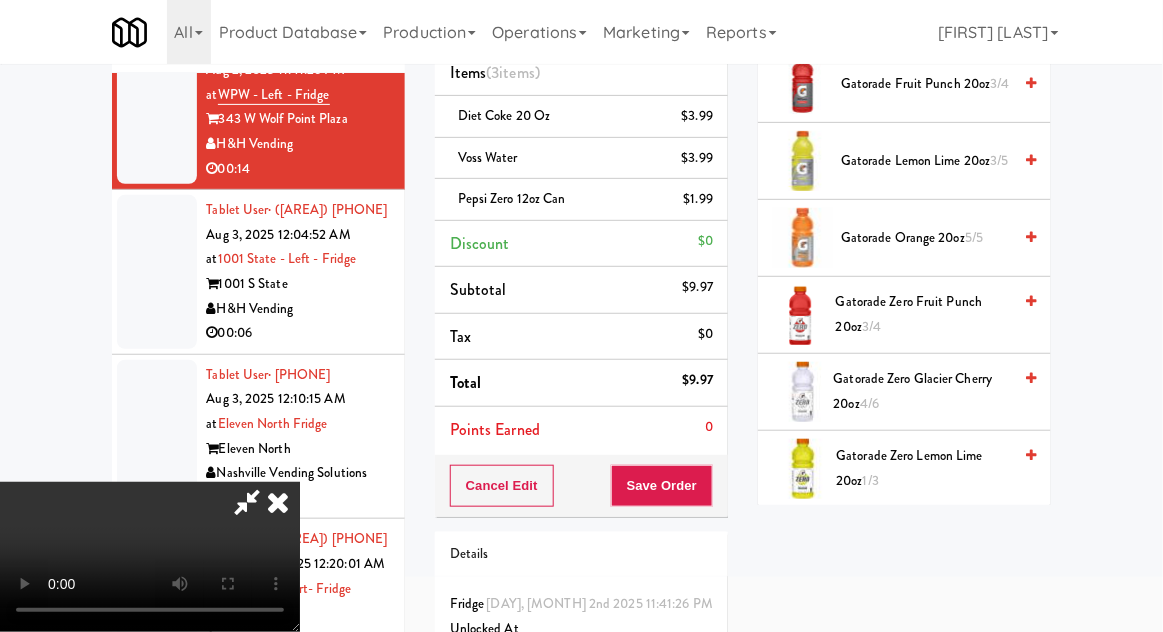 click on "Gatorade Zero Fruit Punch 20oz 3/4" at bounding box center (923, 314) 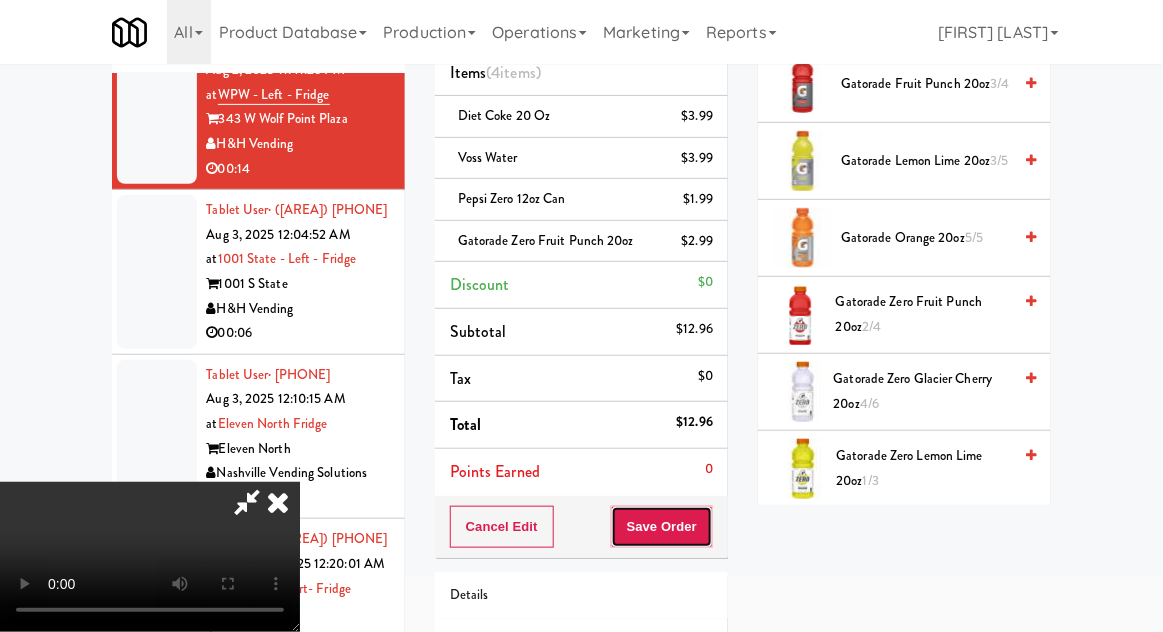 click on "Save Order" at bounding box center (662, 527) 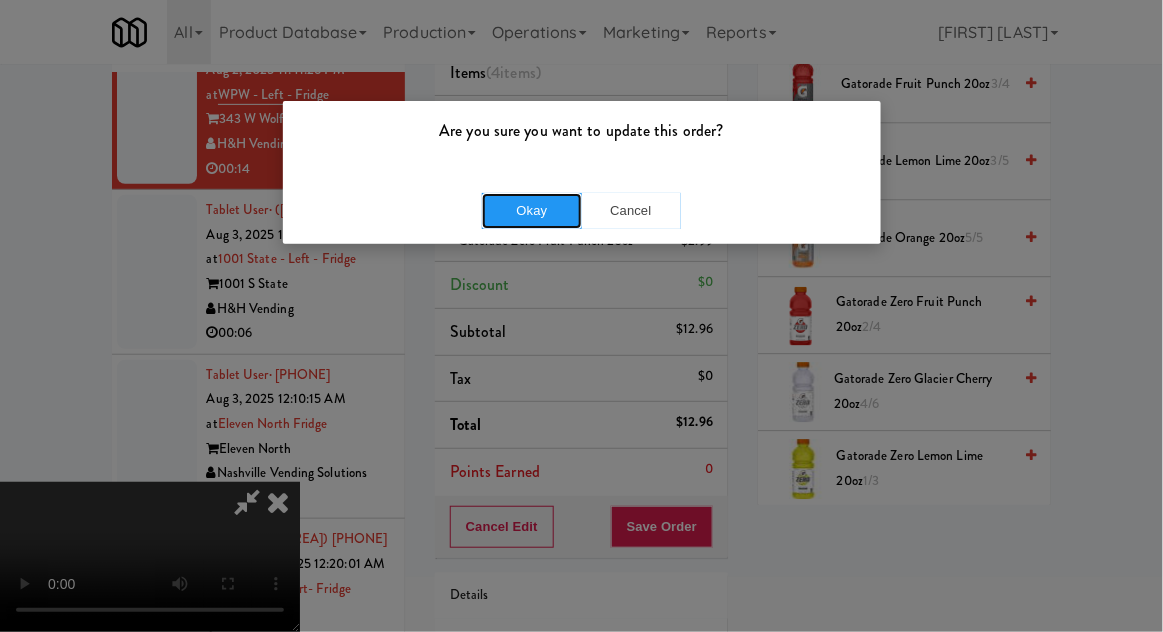 click on "Okay" at bounding box center (532, 211) 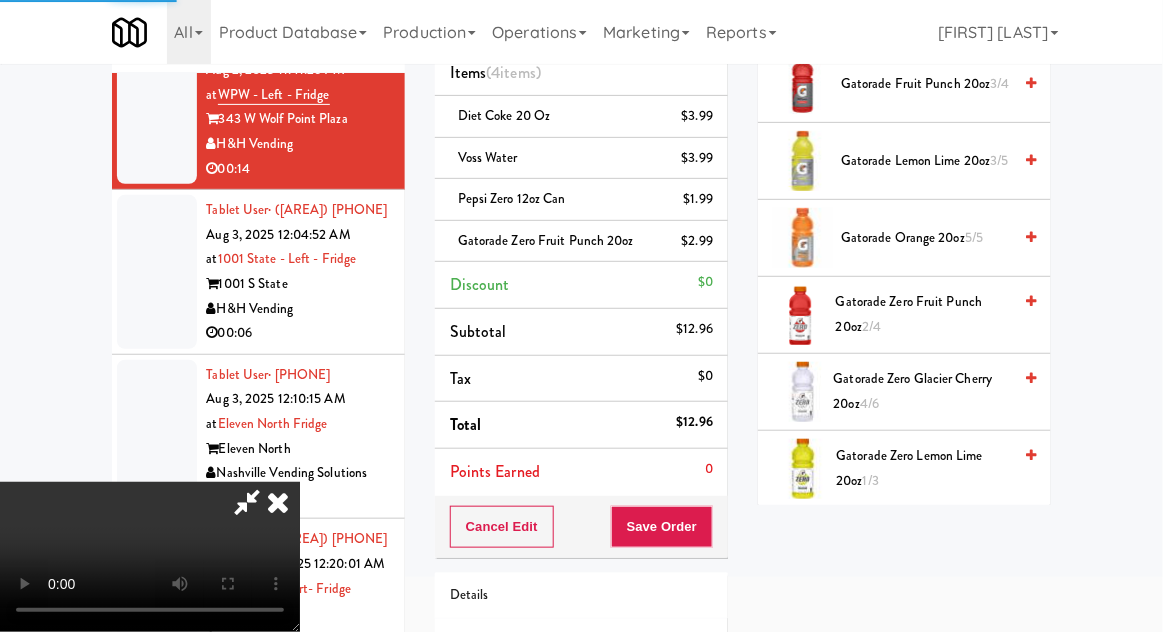 scroll, scrollTop: 197, scrollLeft: 0, axis: vertical 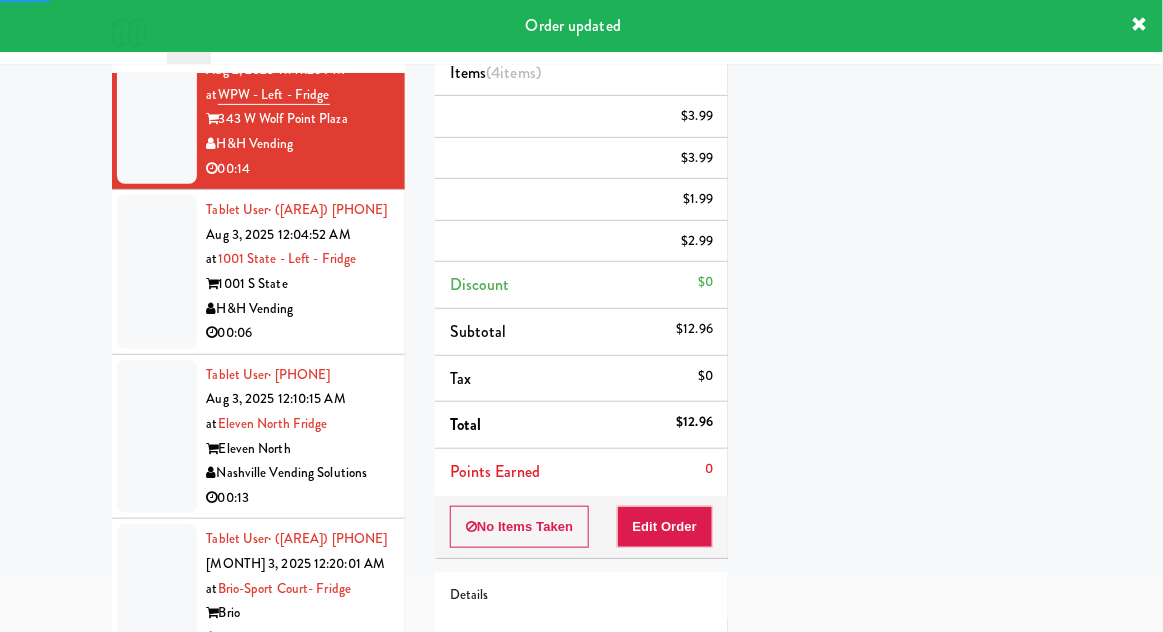 click at bounding box center (157, 272) 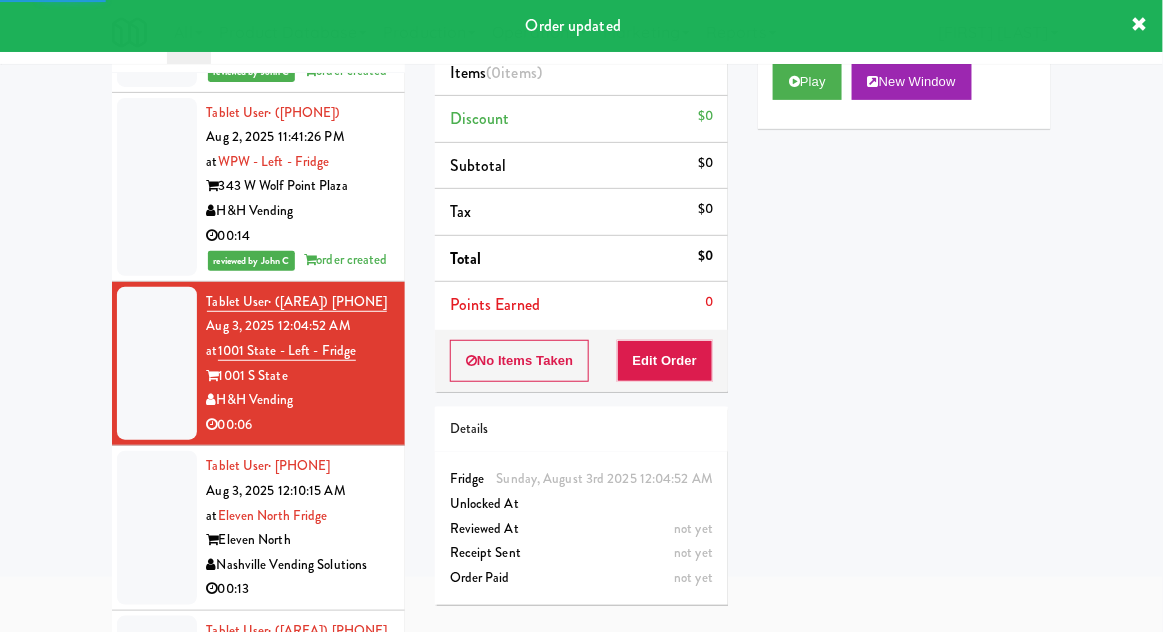 scroll, scrollTop: 319, scrollLeft: 0, axis: vertical 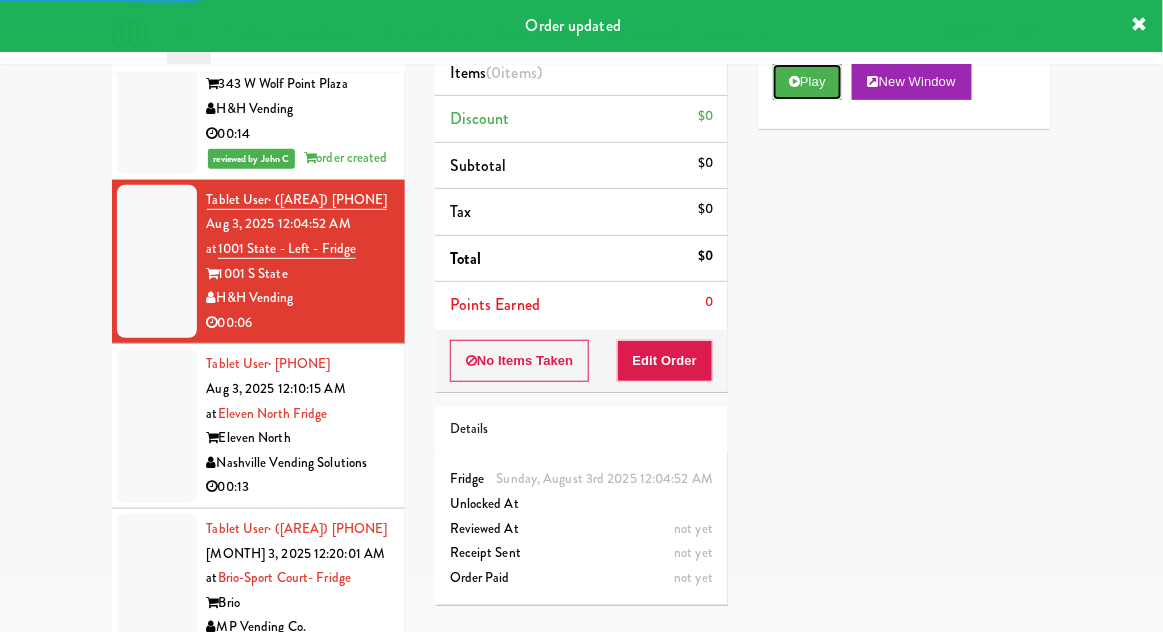 click on "Play" at bounding box center (807, 82) 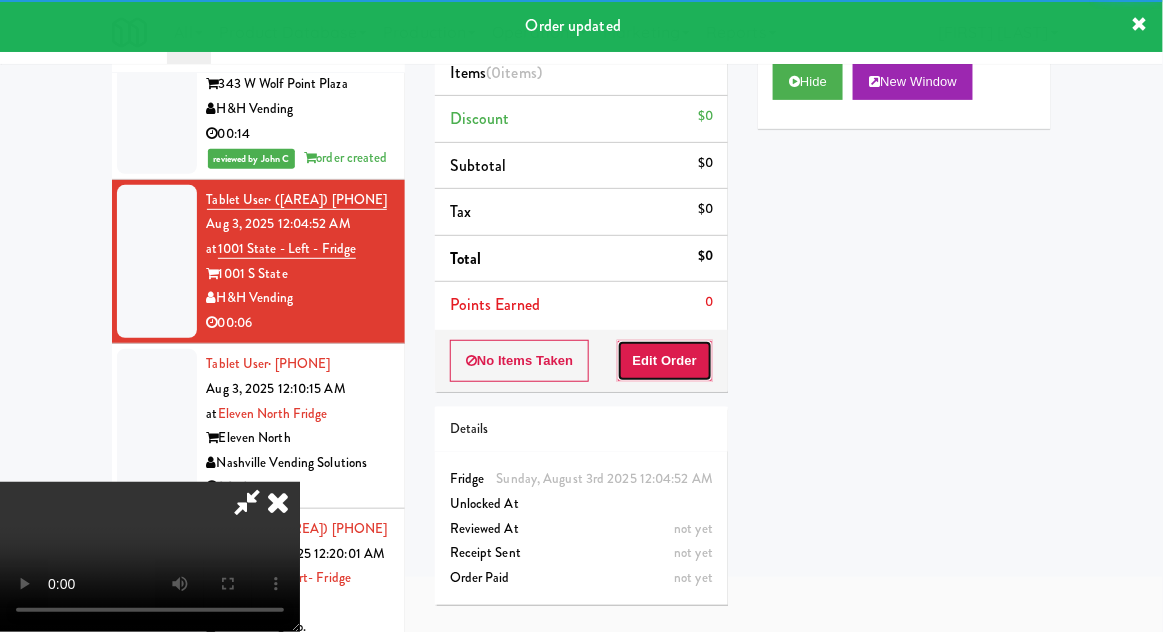 click on "Edit Order" at bounding box center [665, 361] 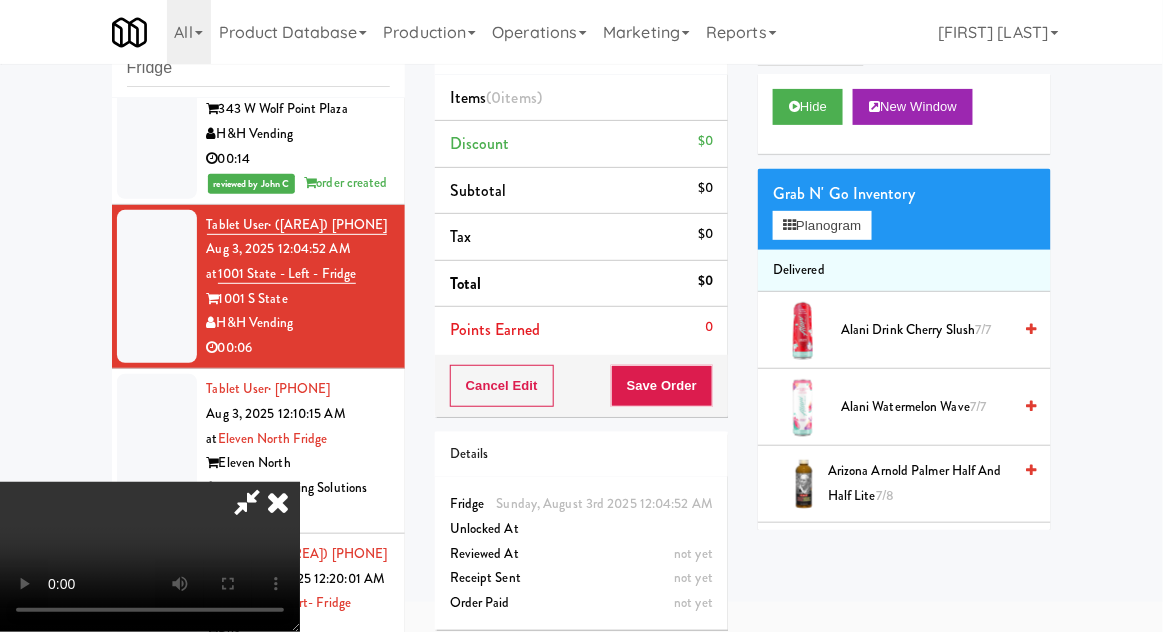 scroll, scrollTop: 77, scrollLeft: 0, axis: vertical 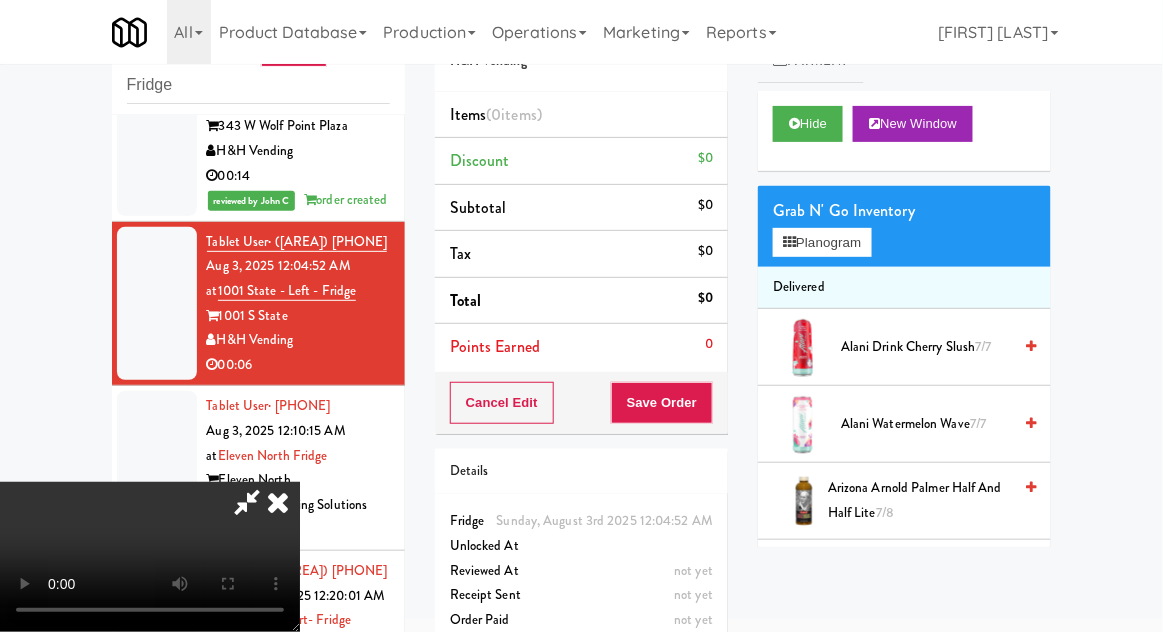 type 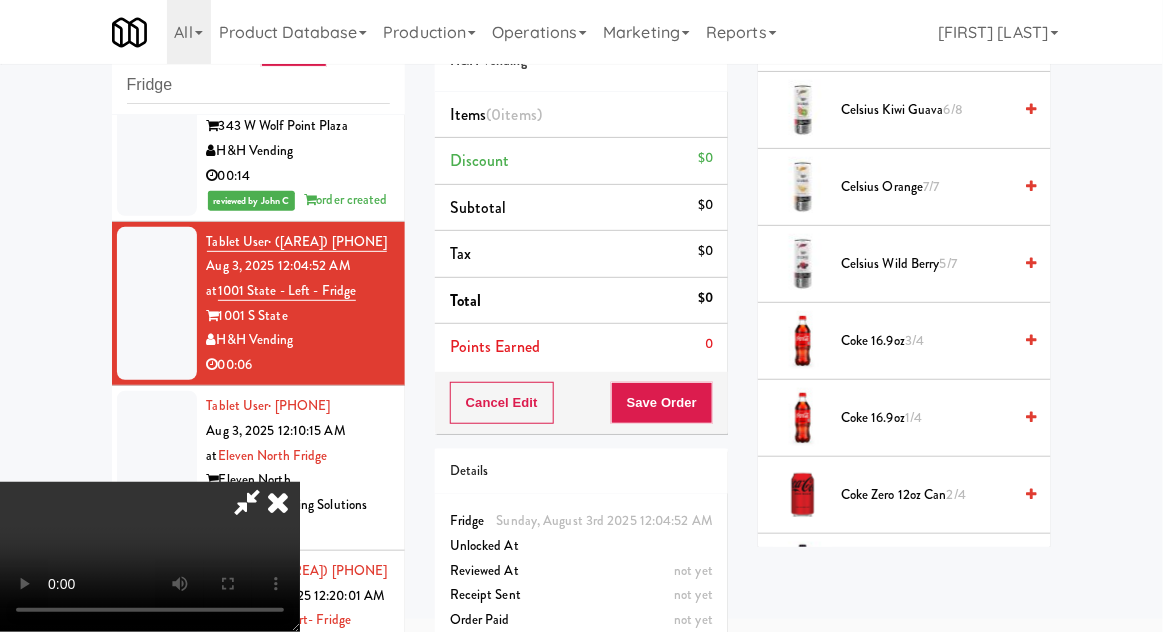 scroll, scrollTop: 557, scrollLeft: 0, axis: vertical 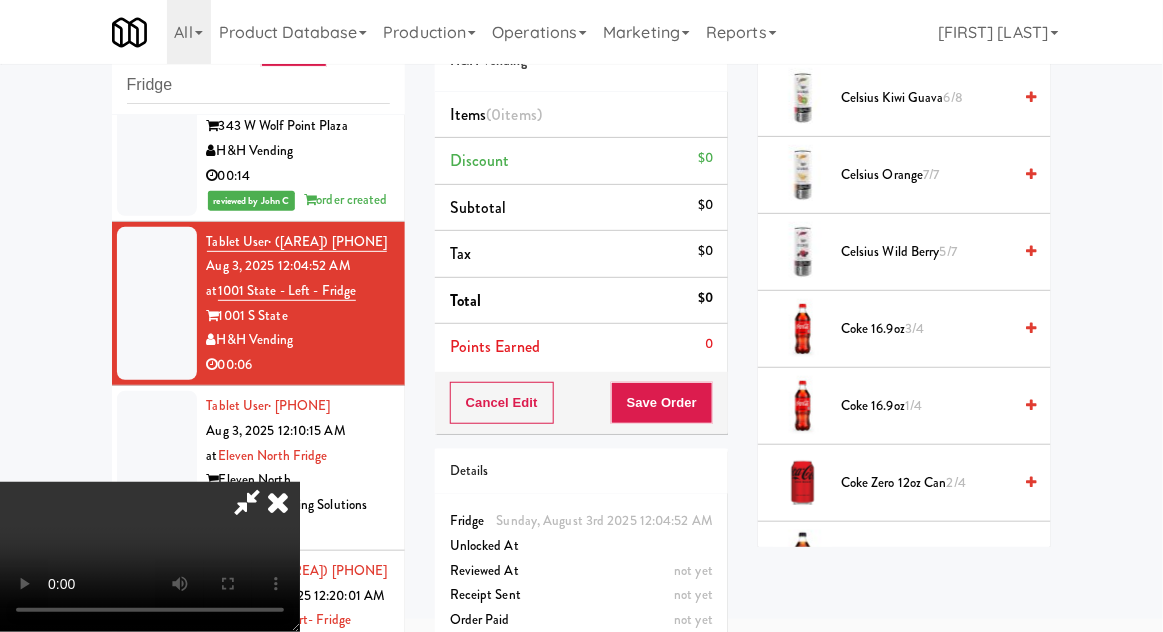 click on "2/4" at bounding box center [956, 482] 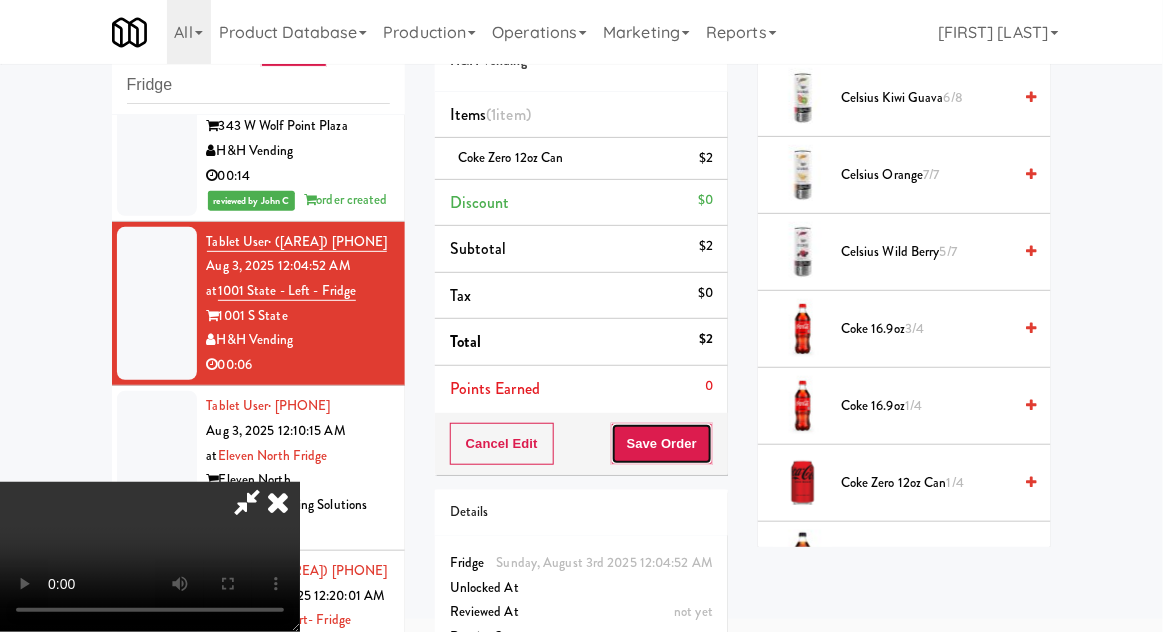 click on "Save Order" at bounding box center (662, 444) 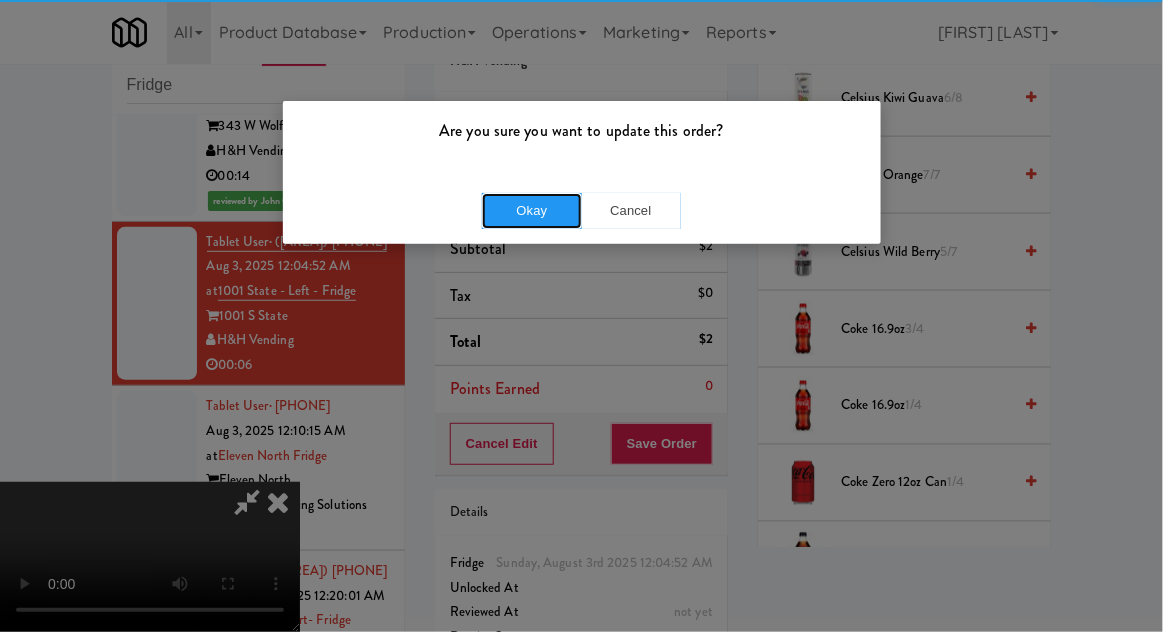 click on "Okay" at bounding box center (532, 211) 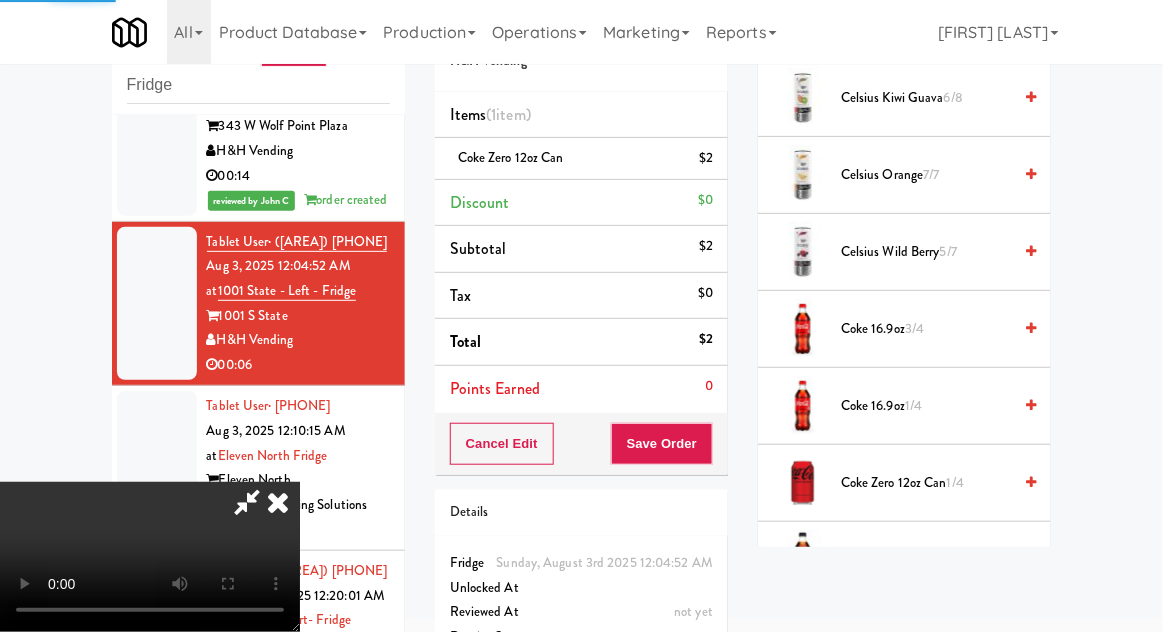 scroll, scrollTop: 197, scrollLeft: 0, axis: vertical 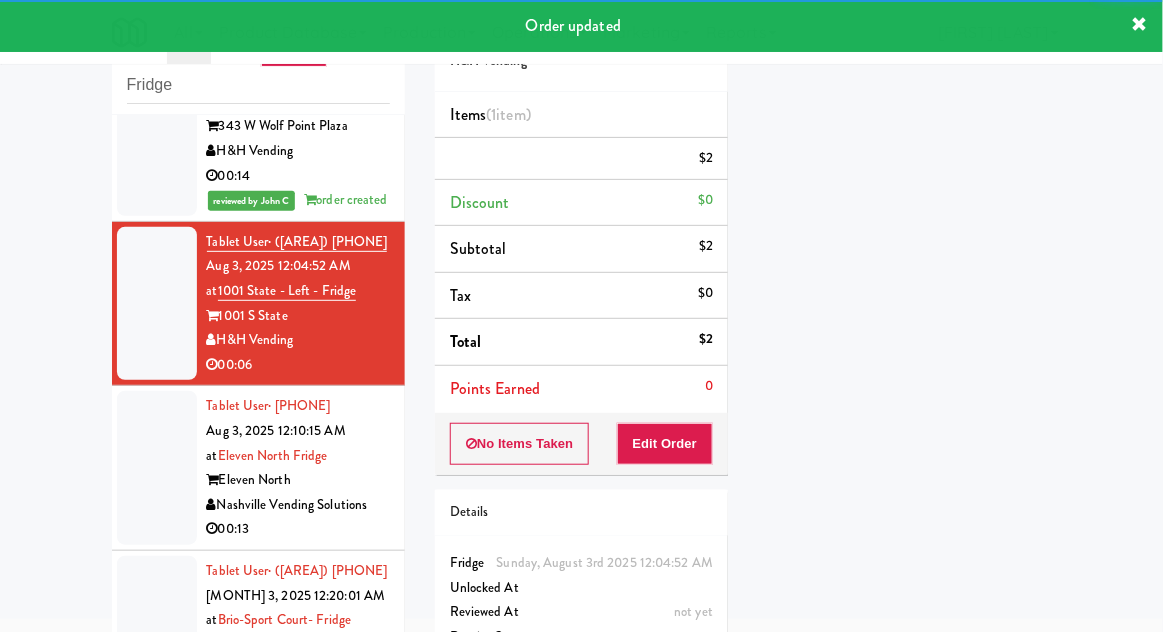click at bounding box center [157, 468] 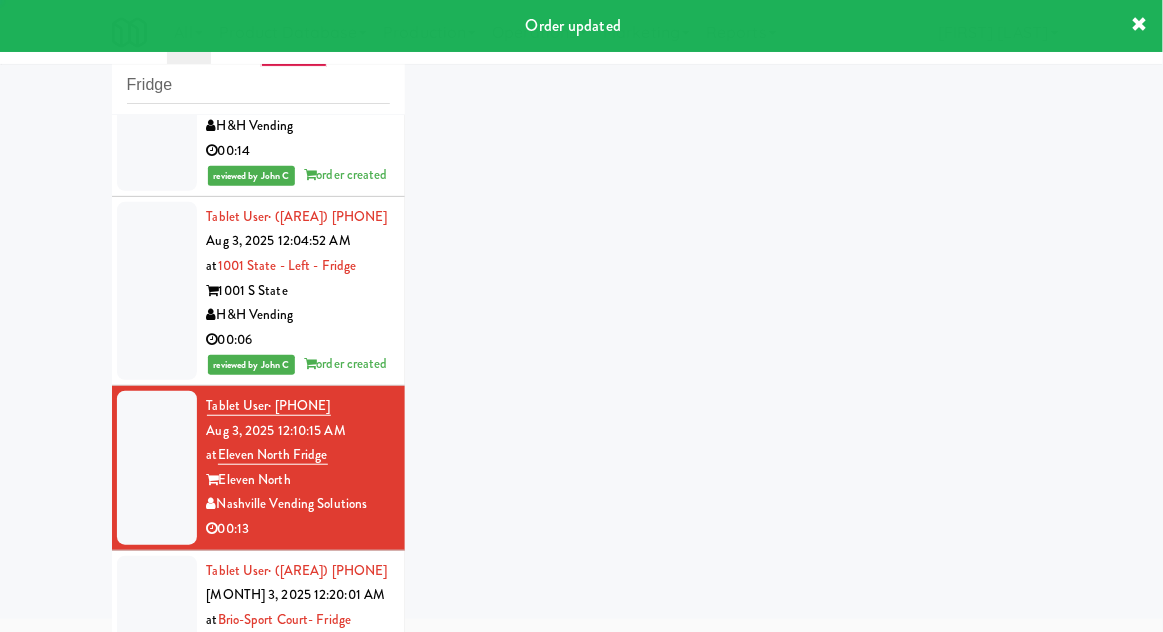 scroll, scrollTop: 369, scrollLeft: 0, axis: vertical 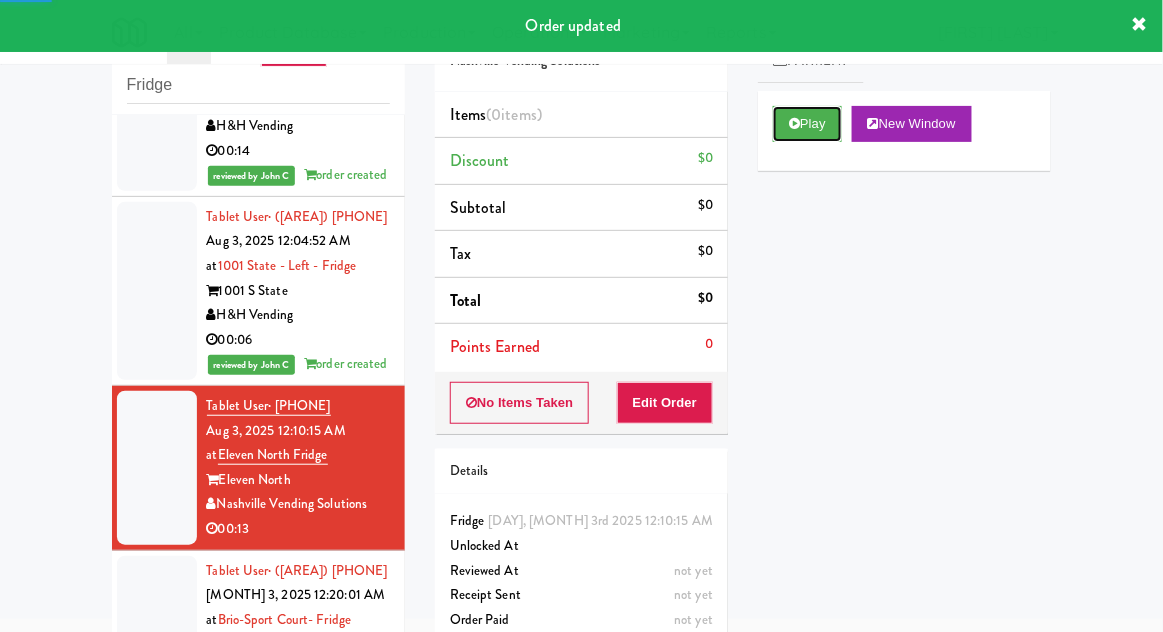 click on "Play" at bounding box center (807, 124) 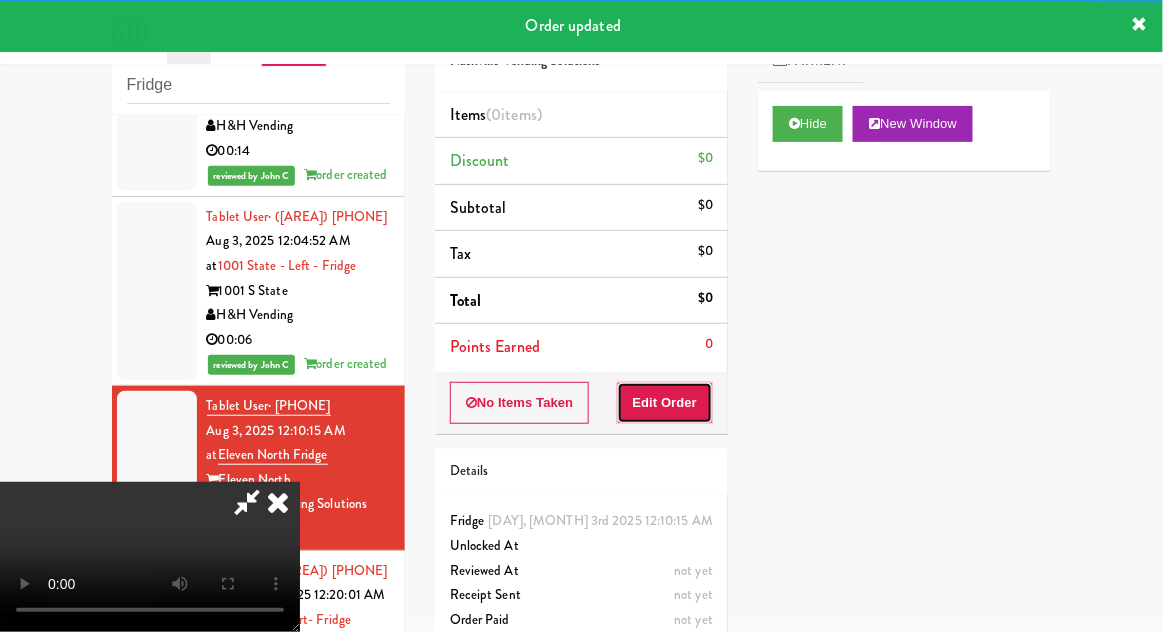 click on "Edit Order" at bounding box center (665, 403) 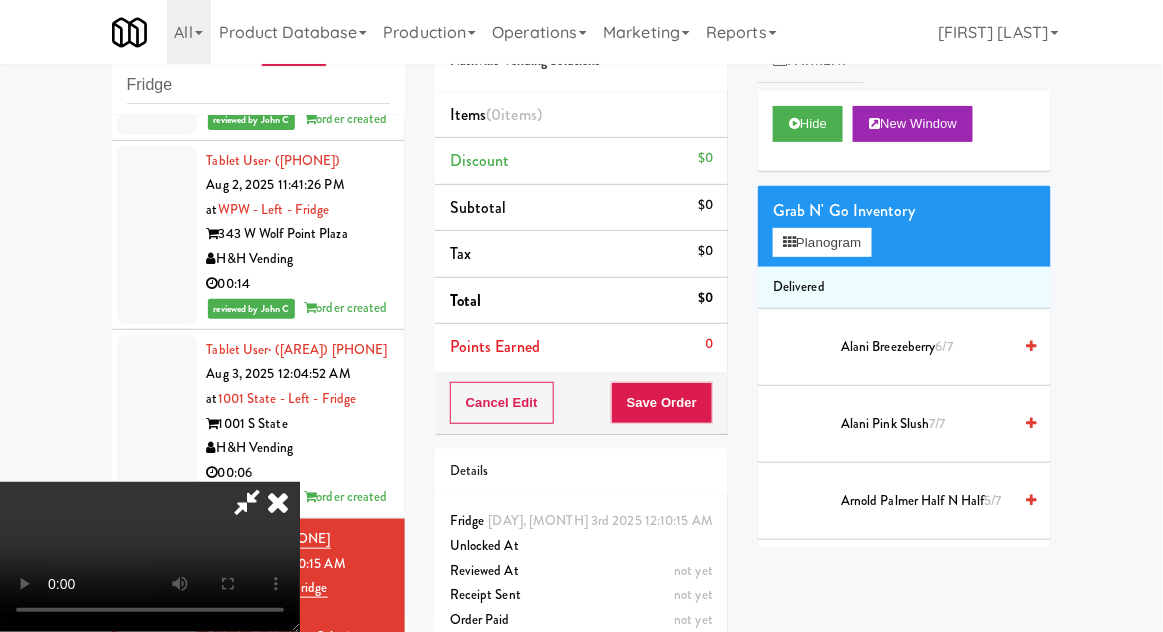 scroll, scrollTop: 369, scrollLeft: 0, axis: vertical 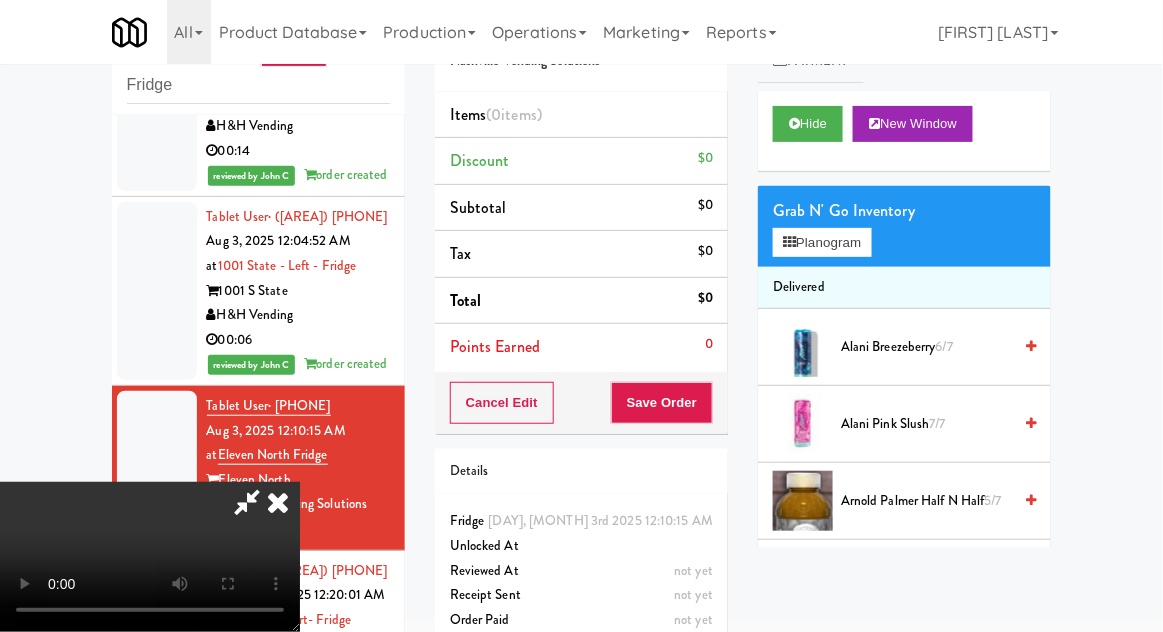 type 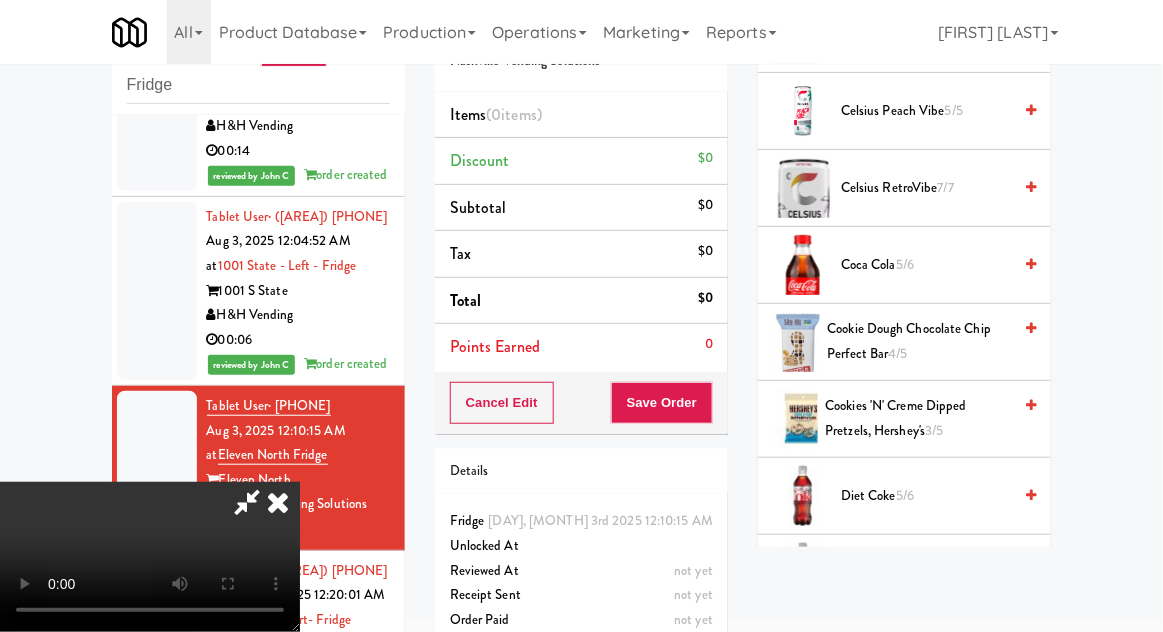 scroll, scrollTop: 545, scrollLeft: 0, axis: vertical 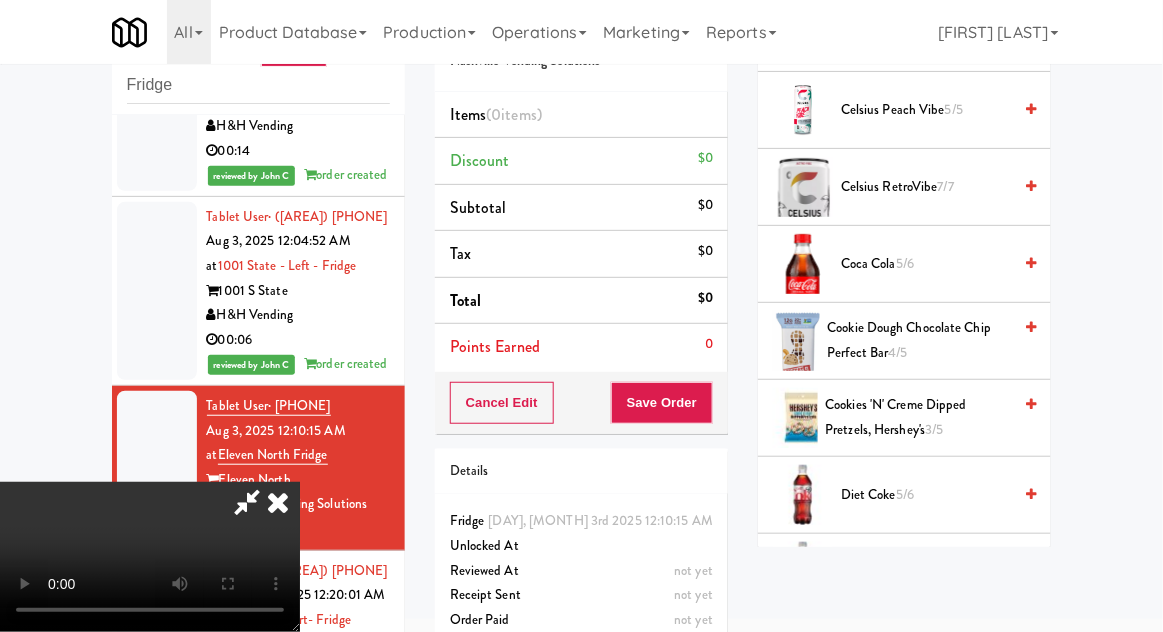 click on "Diet Coke  5/6" at bounding box center (926, 495) 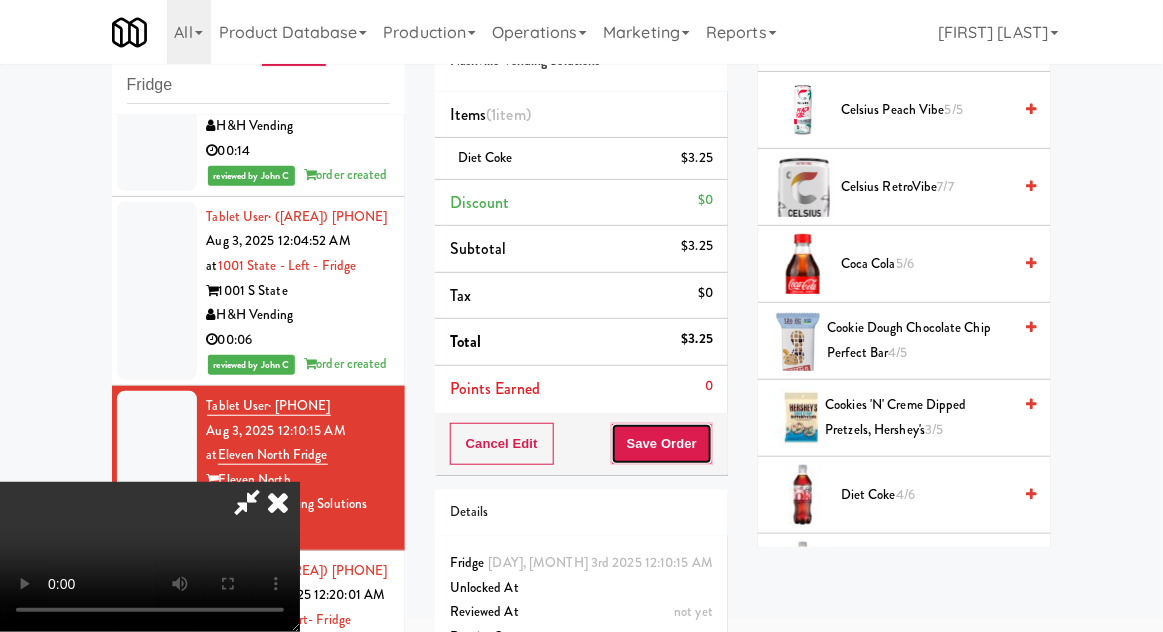 click on "Save Order" at bounding box center [662, 444] 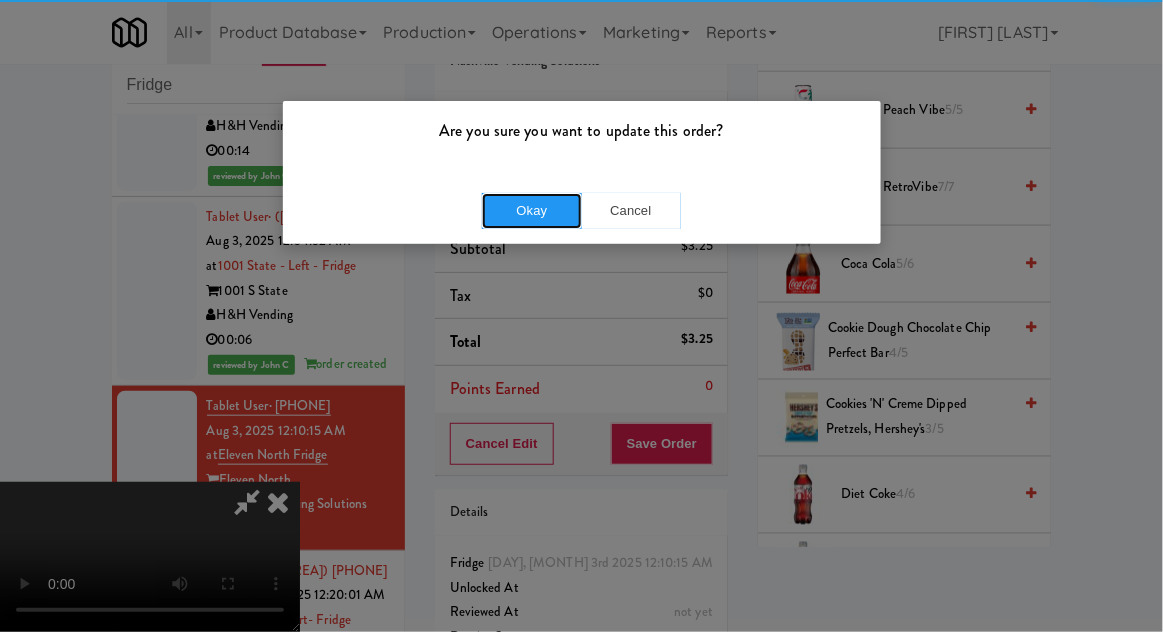 click on "Okay" at bounding box center [532, 211] 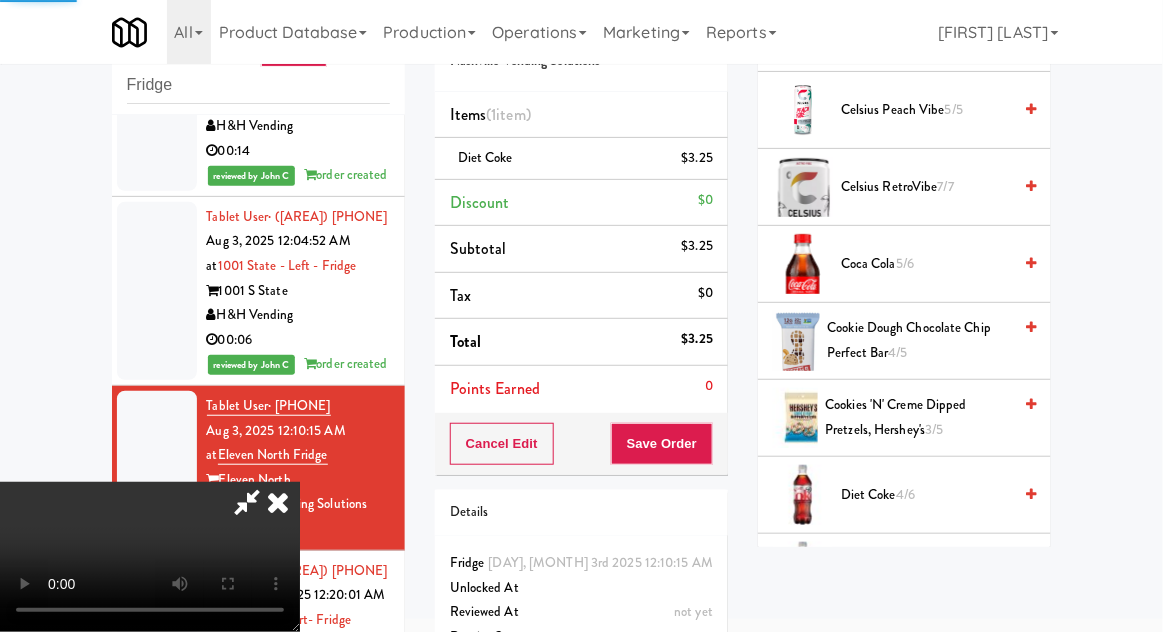 scroll, scrollTop: 197, scrollLeft: 0, axis: vertical 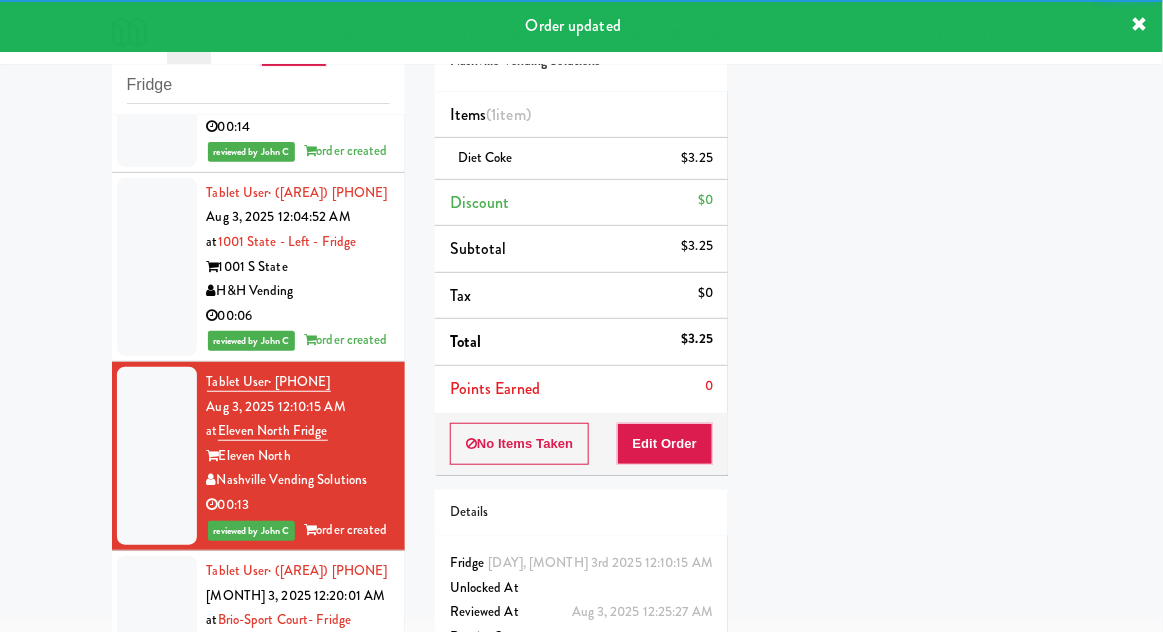 click at bounding box center (157, 633) 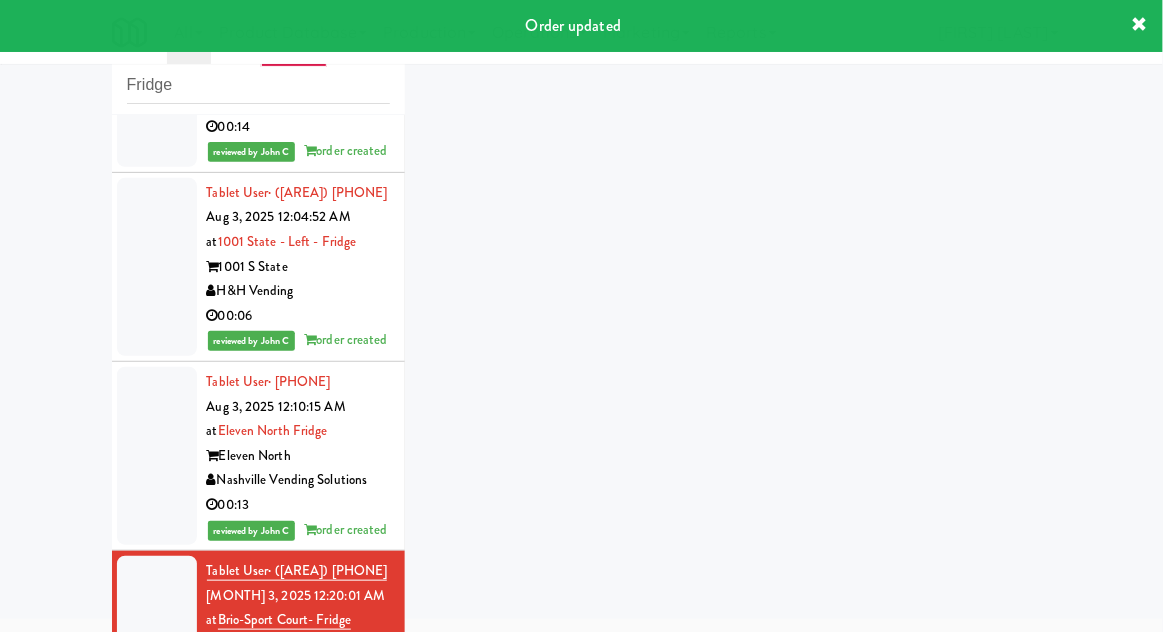 scroll, scrollTop: 418, scrollLeft: 0, axis: vertical 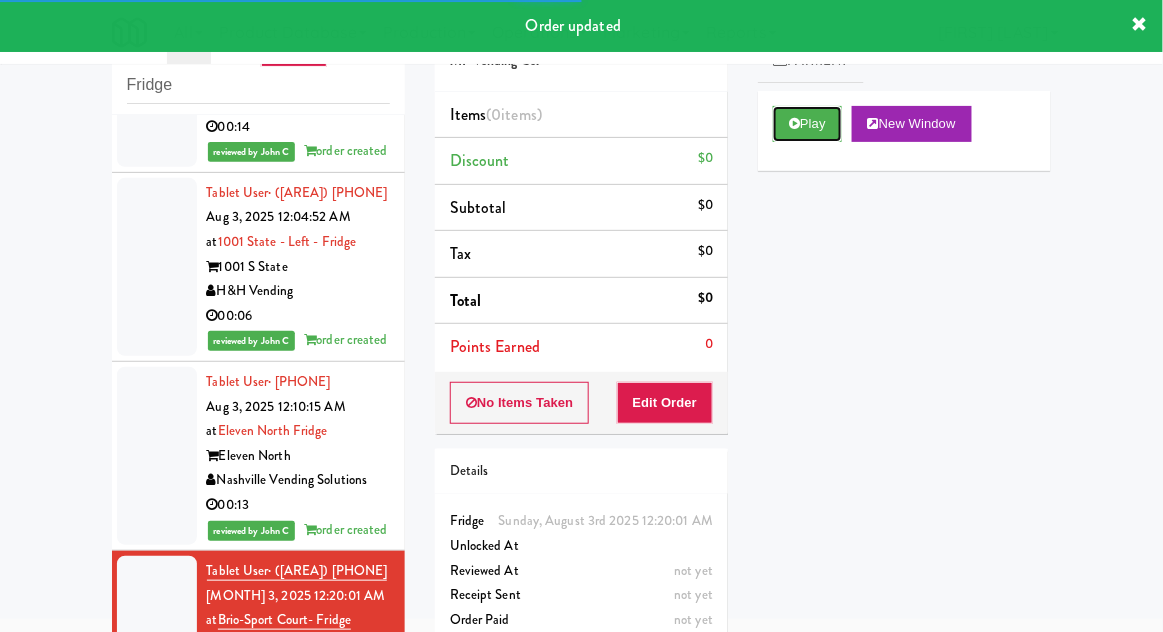 click on "Play" at bounding box center [807, 124] 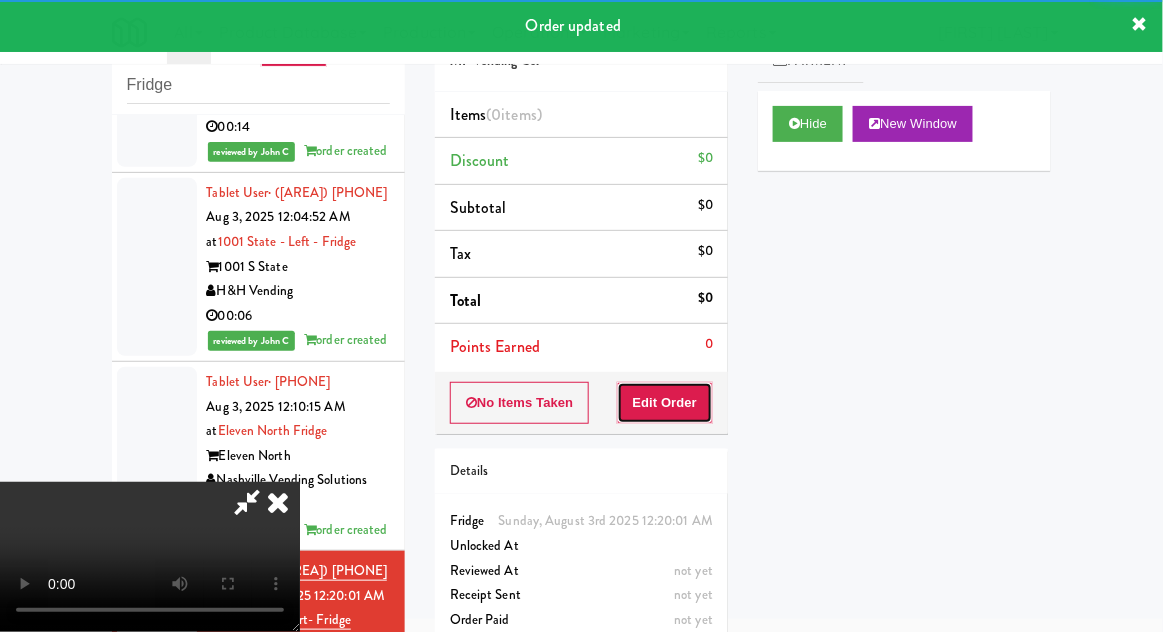 click on "Edit Order" at bounding box center (665, 403) 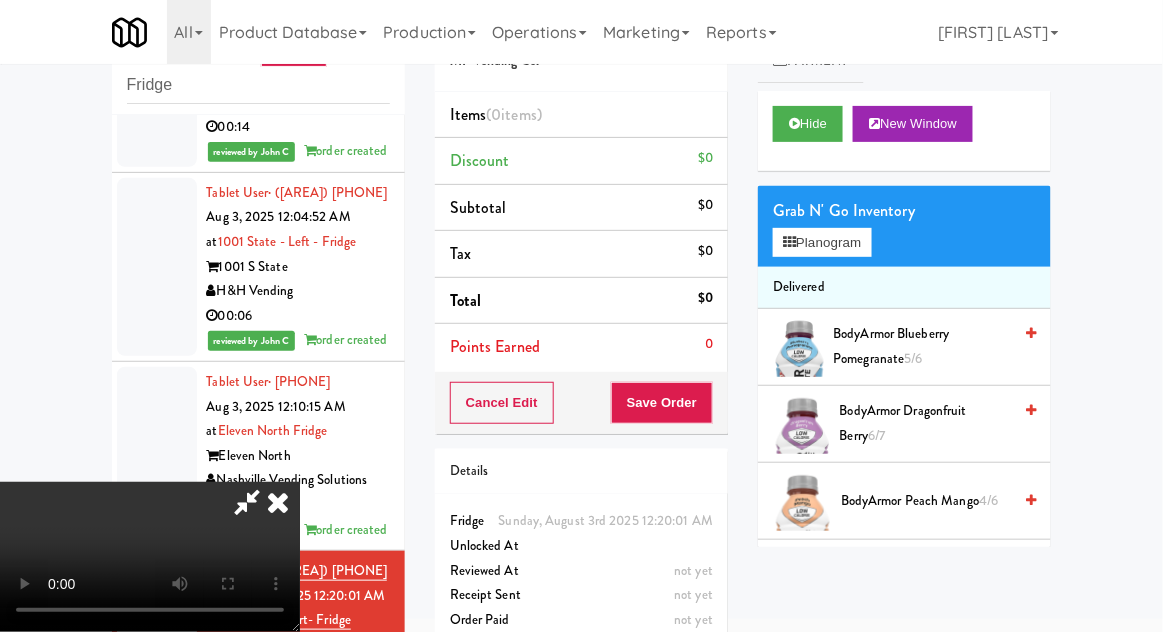 type 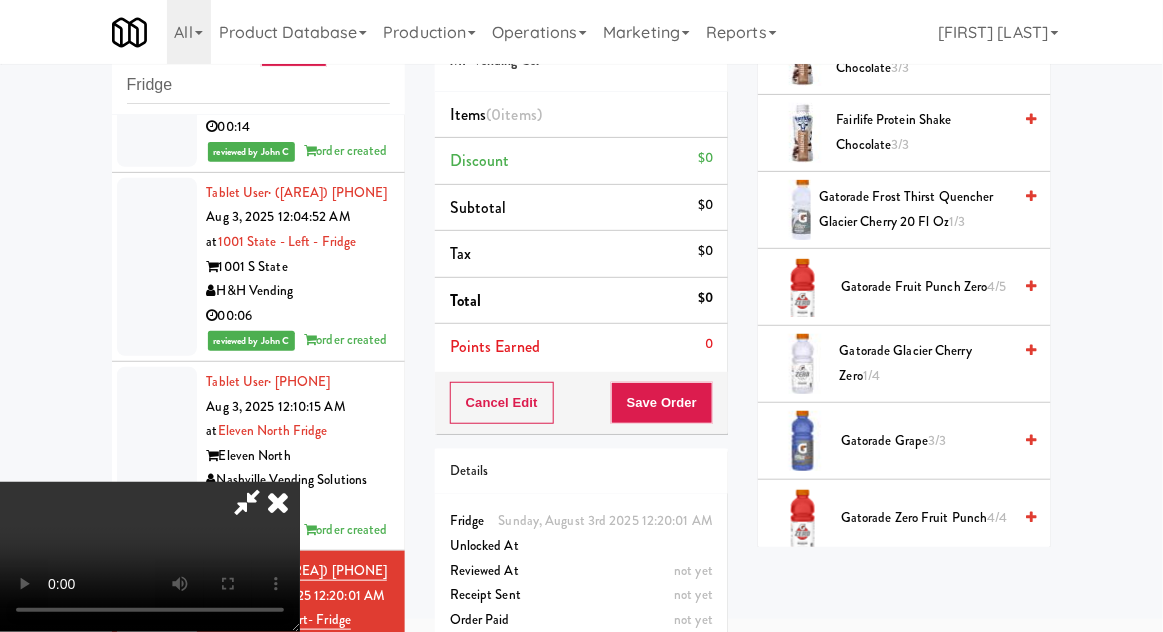 scroll, scrollTop: 1060, scrollLeft: 0, axis: vertical 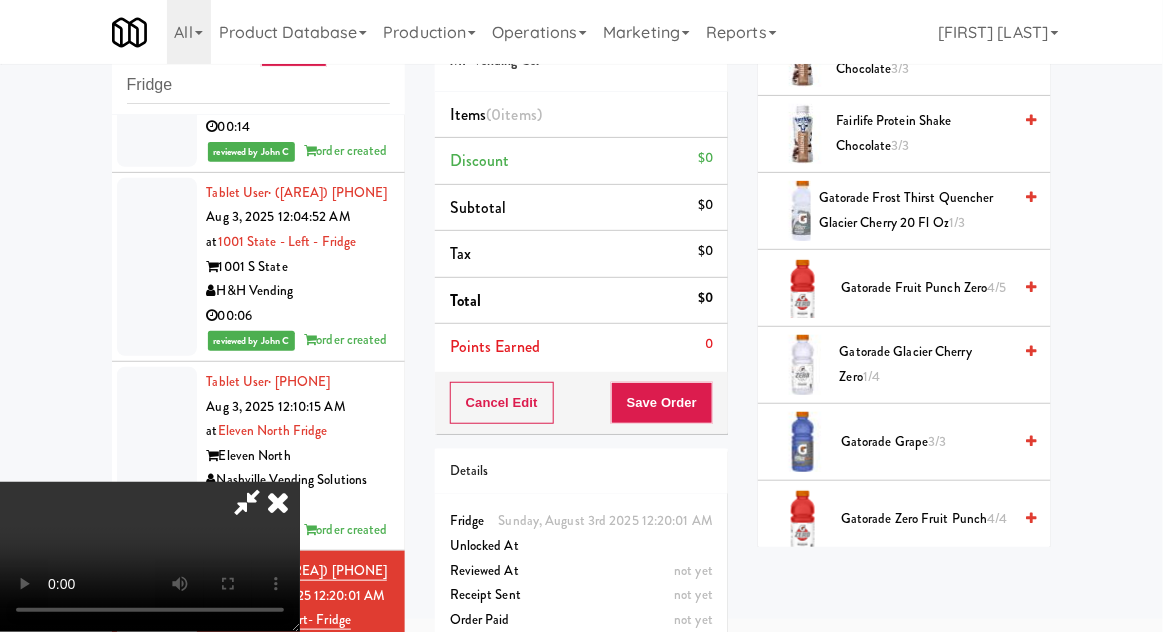 click on "Gatorade Zero Glacier Freeze 4/4" at bounding box center (925, 595) 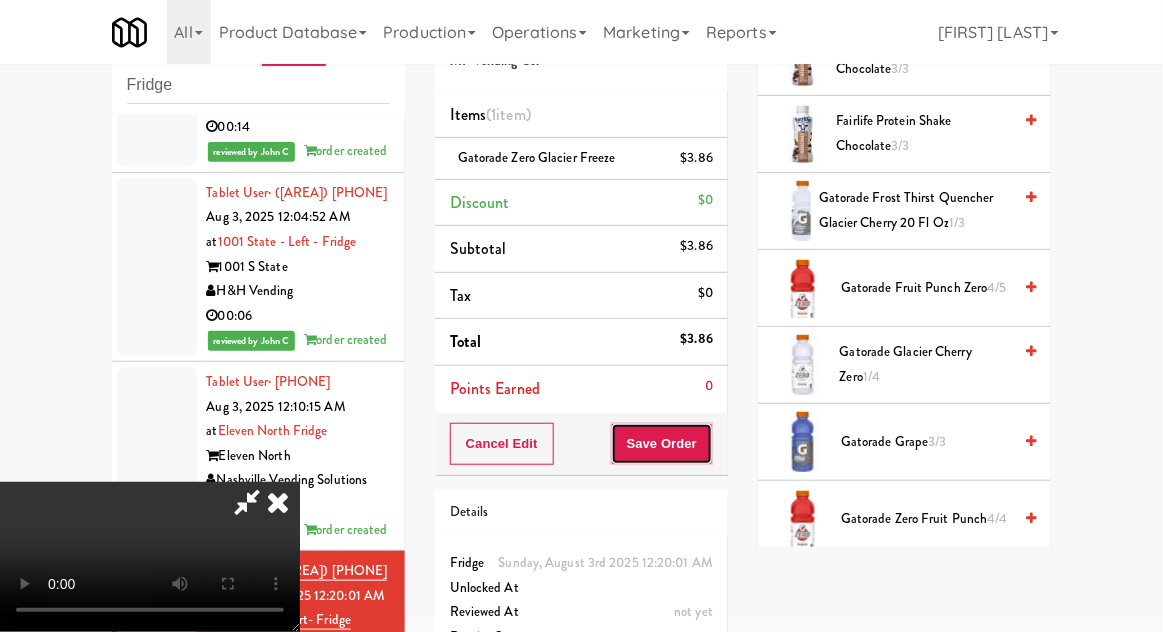 click on "Save Order" at bounding box center (662, 444) 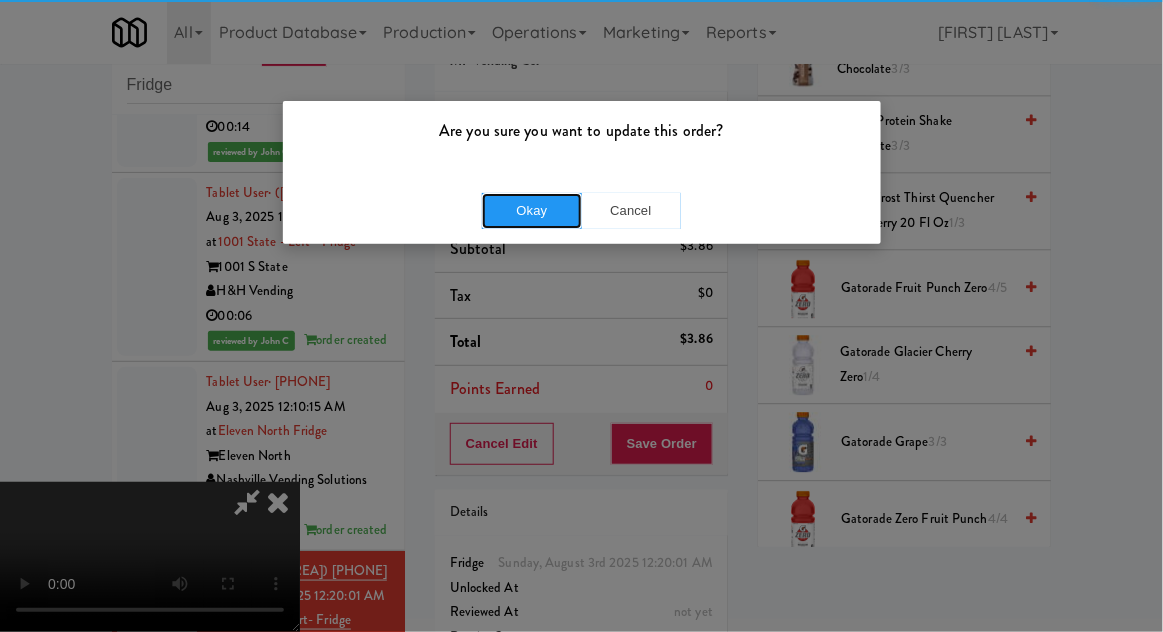 click on "Okay" at bounding box center [532, 211] 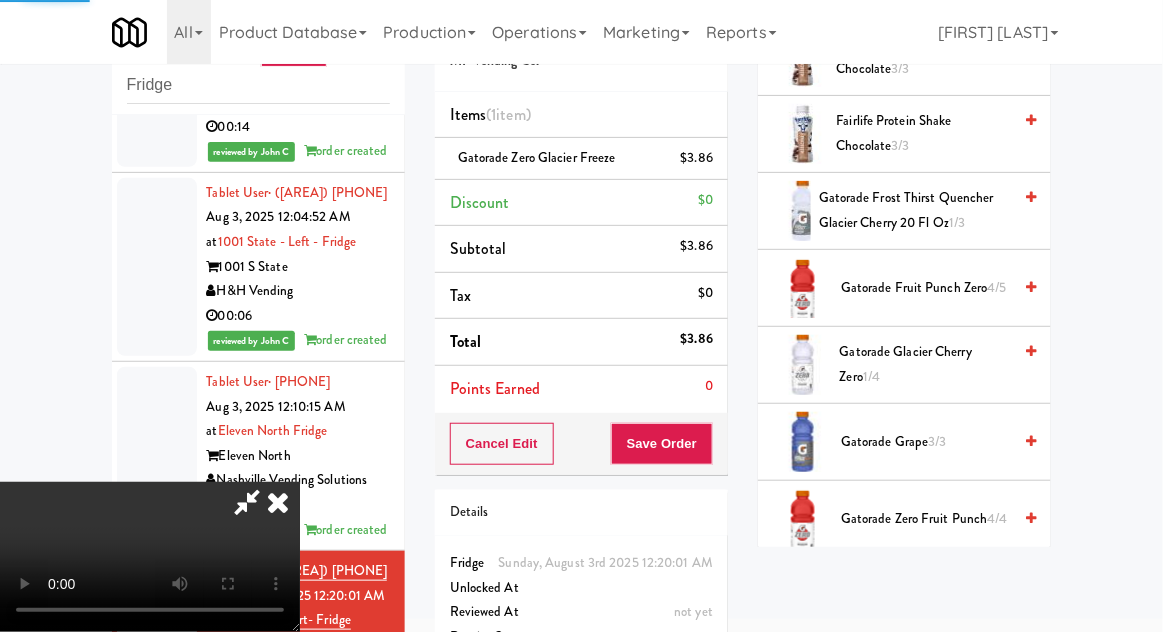 scroll, scrollTop: 197, scrollLeft: 0, axis: vertical 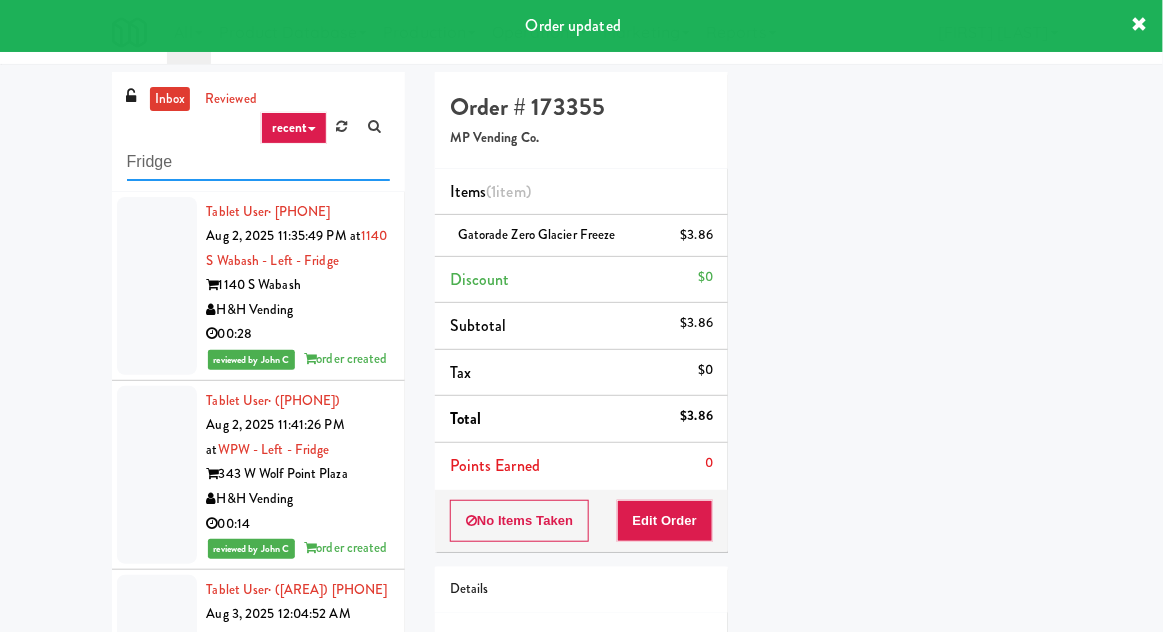 click on "Fridge" at bounding box center [258, 162] 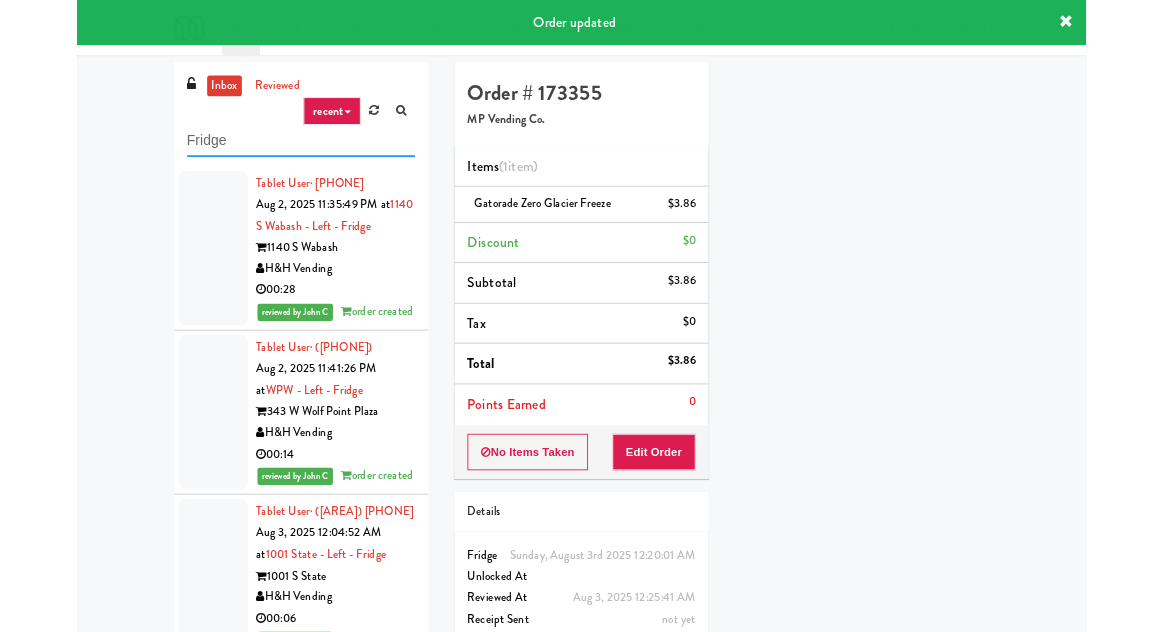 scroll, scrollTop: 101, scrollLeft: 0, axis: vertical 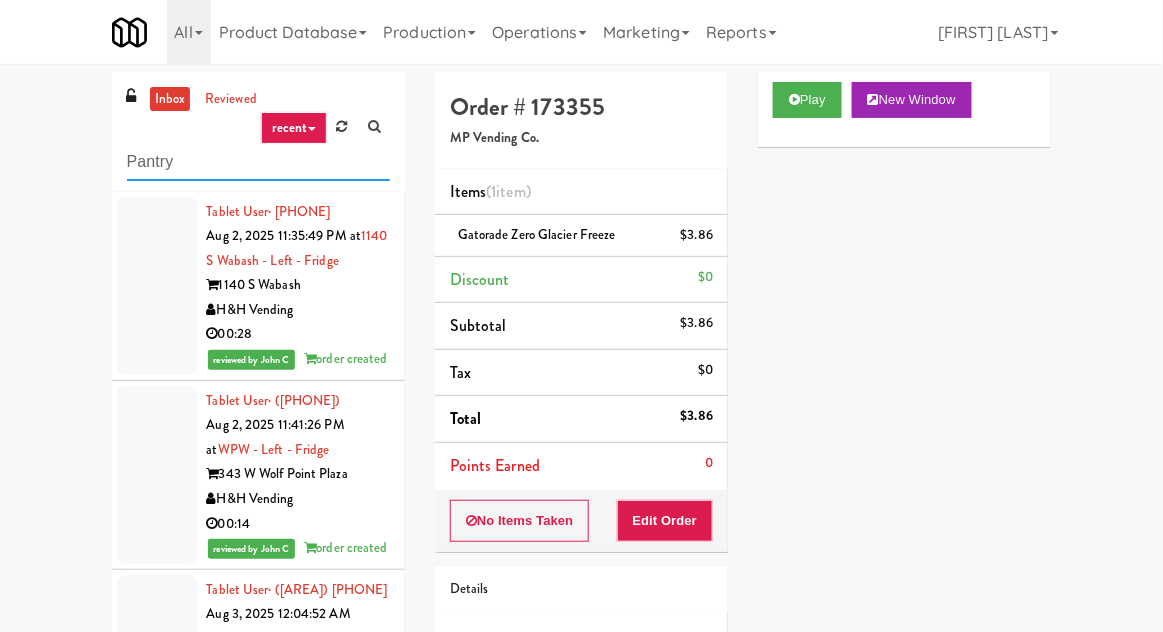 type on "Pantry" 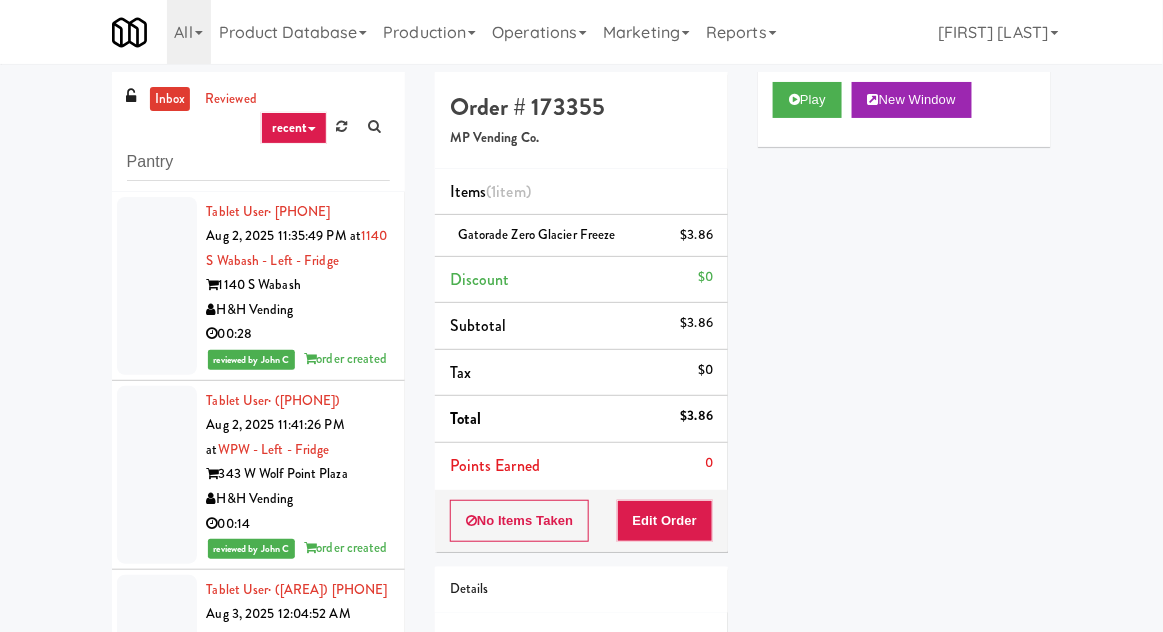click on "inbox reviewed recent    all     unclear take     inventory issue     suspicious     failed     recent   Pantry Tablet User  · ([PHONE]) Aug 2, 2025 11:35:49 PM at  [NUMBER] S Wabash - Left - Fridge  [NUMBER] S Wabash  H&H Vending  00:28 reviewed by John C  order created     Tablet User  · ([PHONE]) Aug 2, 2025 11:41:26 PM at  WPW - Left - Fridge  [NUMBER] W Wolf Point Plaza  H&H Vending  00:14 reviewed by John C  order created     Tablet User  · ([PHONE]) Aug 3, 2025 12:04:52 AM at  [NUMBER] S State - Left - Fridge  [NUMBER] S State   H&H Vending  00:06 reviewed by John C  order created     Tablet User  · ([PHONE]) Aug 3, 2025 12:10:15 AM at  Eleven North Fridge  Eleven North  Nashville Vending Solutions  00:13 reviewed by John C  order created     Tablet User  · ([PHONE]) Aug 3, 2025 12:20:01 AM at  Brio-Sport Court- Fridge  Brio  MP Vending Co.  00:05 reviewed by John C  order created     Order # 173355 MP Vending Co. Items  (1  item )  Gatorade Zero Glacier Freeze  $3.86 Discount  0" at bounding box center [581, 439] 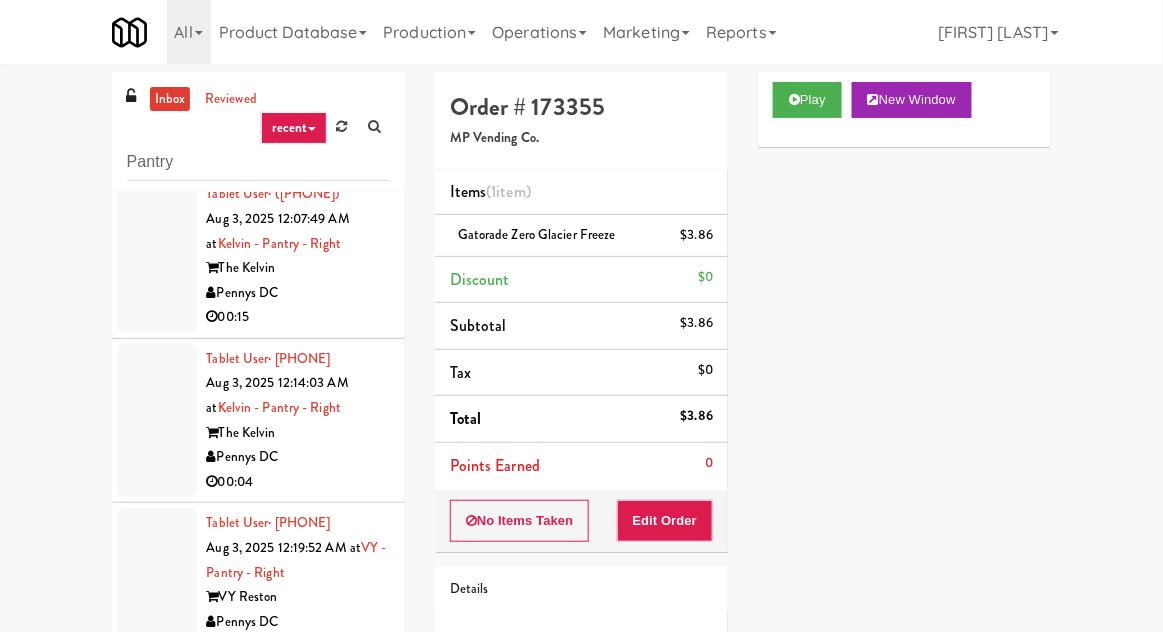 scroll, scrollTop: 903, scrollLeft: 0, axis: vertical 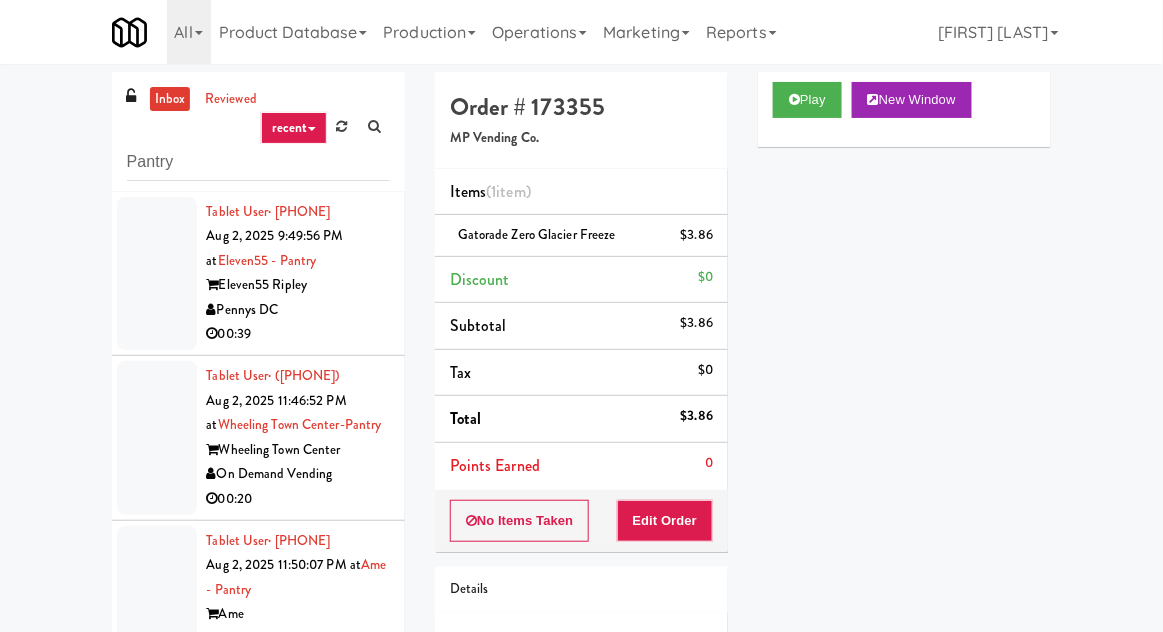click at bounding box center (157, 274) 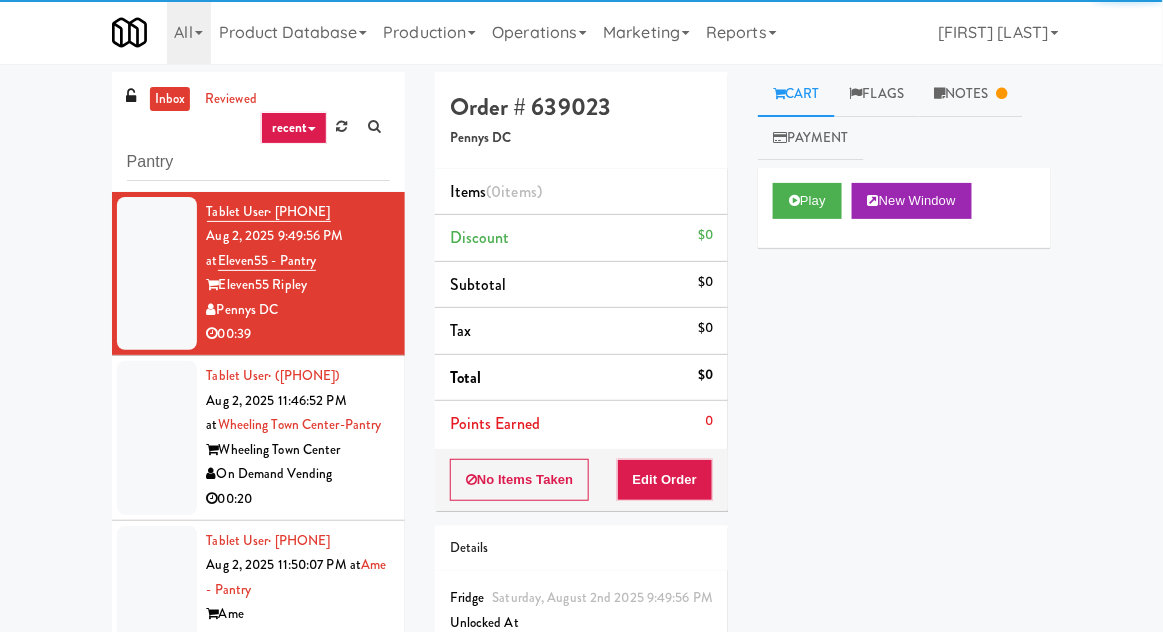 click on "Notes" at bounding box center [971, 94] 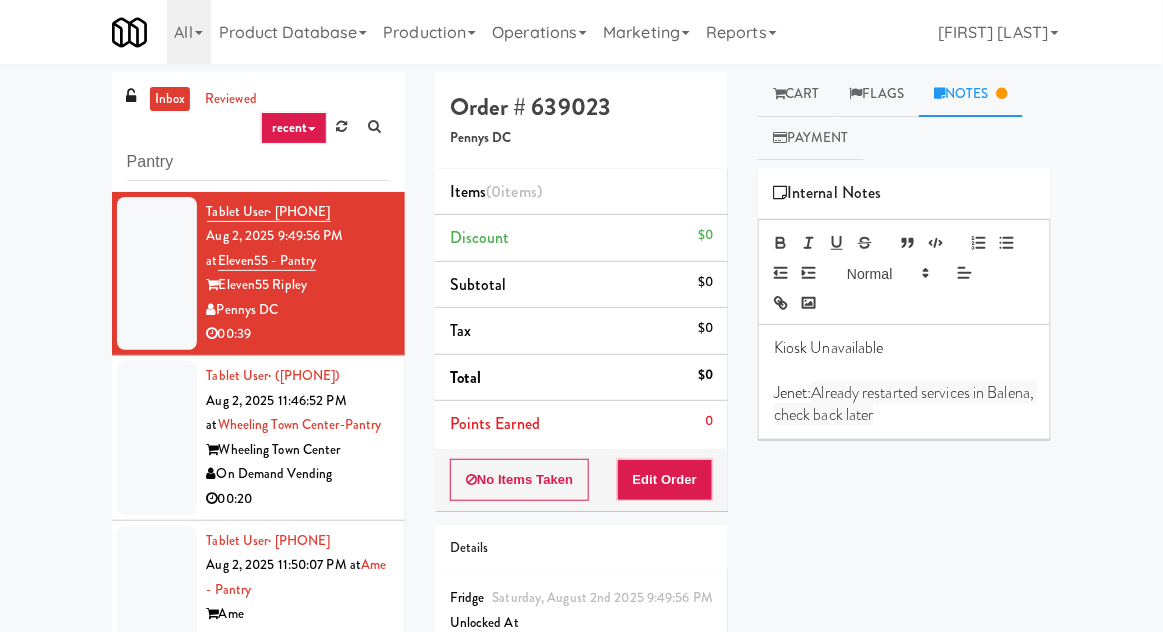 click on "Cart" at bounding box center (796, 94) 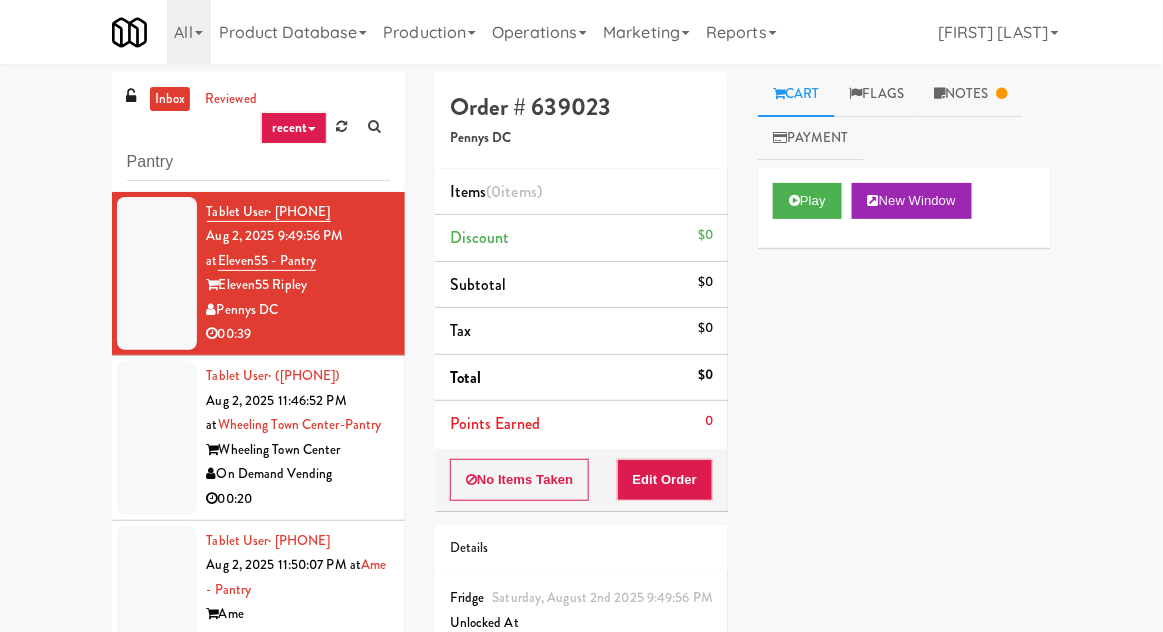 click on "Notes" at bounding box center (971, 94) 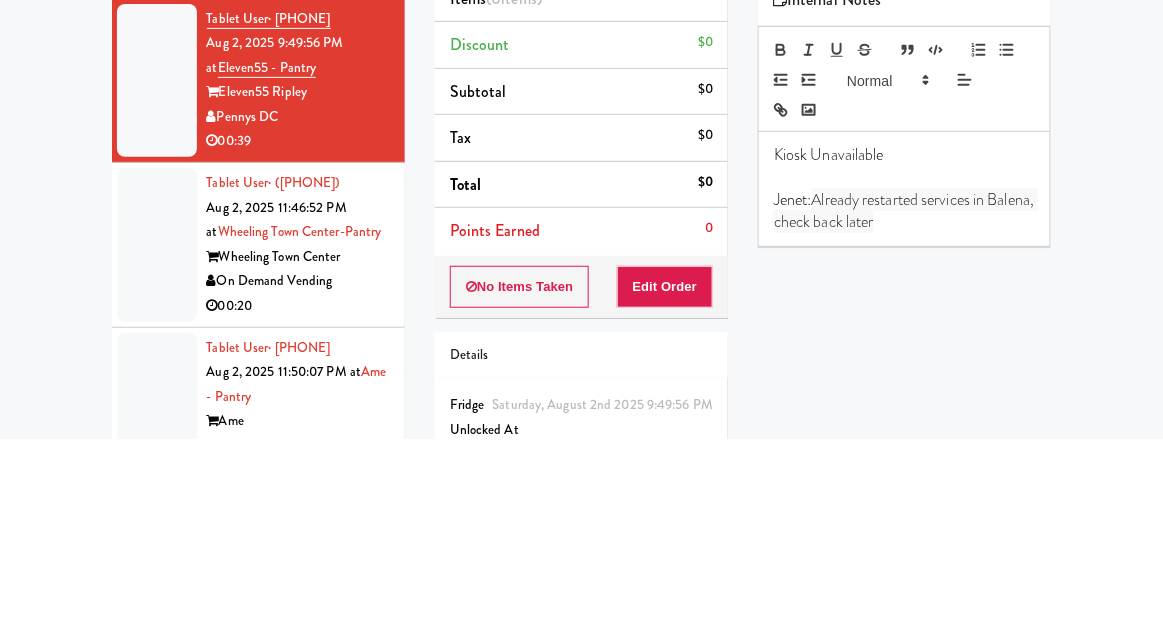 click on "Kiosk Unavailable Jenet: Already restarted services in Balena, check back later" at bounding box center (904, 382) 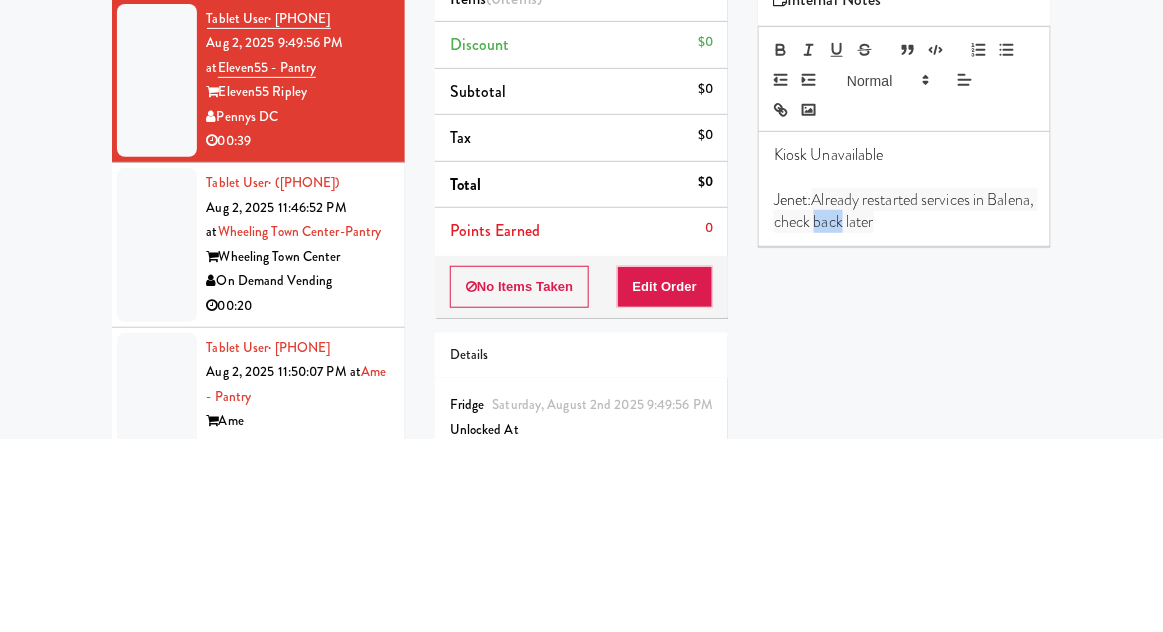 click on "Already restarted services in Balena, check back later" at bounding box center (905, 403) 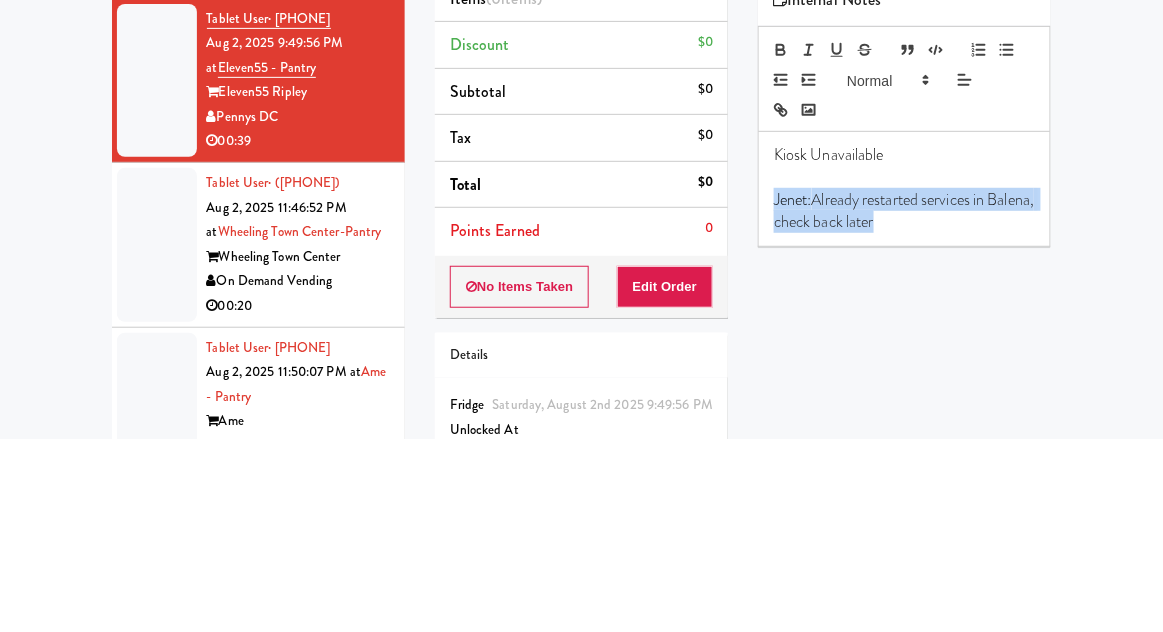 type 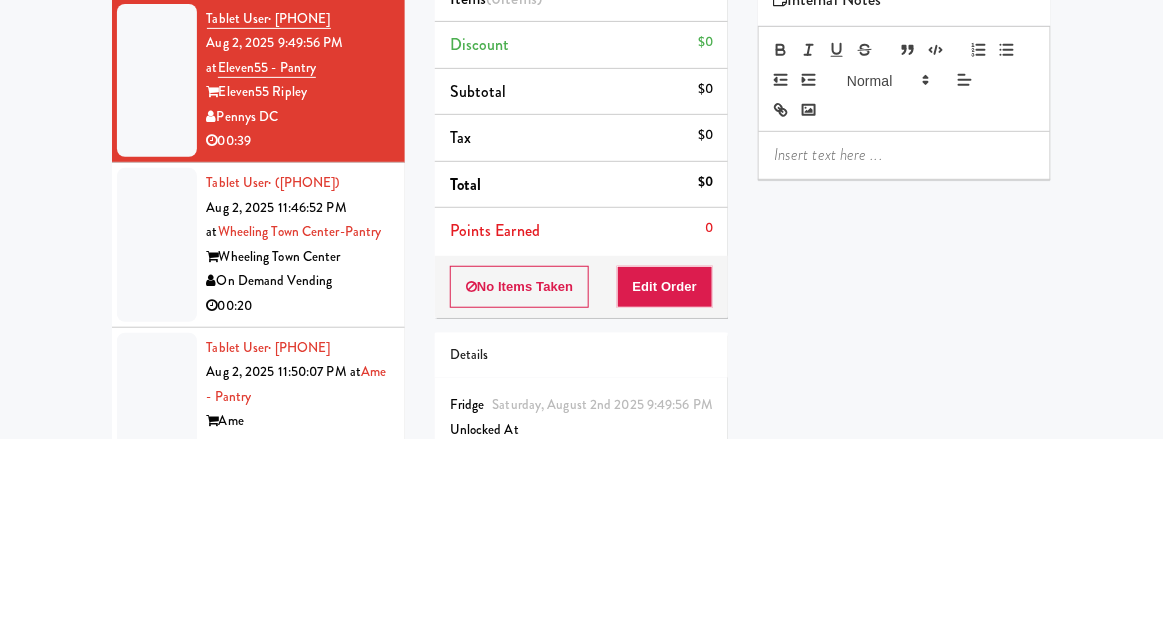 click on "Pantry Tablet User  · ([AREA]) [PHONE] [MONTH] 2, 2025 9:49:56 PM at  [LOCATION] - [LOCATION]  [LOCATION]  [LOCATION]  00:39     Tablet User  · ([AREA]) [PHONE] [MONTH] 2, 2025 11:46:52 PM at  [LOCATION]-[LOCATION]  [LOCATION]   [LOCATION]  00:20     Tablet User  · ([AREA]) [PHONE] [MONTH] 2, 2025 11:50:07 PM at  [LOCATION] - [LOCATION]  [LOCATION]  [LOCATION]  00:34     Tablet User  · ([AREA]) [PHONE] [MONTH] 3, 2025 12:05:39 AM at  [LOCATION] - [LOCATION]  [LOCATION]  [LOCATION]  00:07     Tablet User  · ([AREA]) [PHONE] [MONTH] 3, 2025 12:06:13 AM at  [LOCATION] - [LOCATION]  [LOCATION]  [LOCATION]  00:04     Tablet User  · ([AREA]) [PHONE] [MONTH] 3, 2025 12:07:49 AM at  [LOCATION] - [LOCATION]  [LOCATION]  [LOCATION]  00:15     Tablet User  · ([AREA]) [PHONE] [MONTH] 3, 2025 12:14:03 AM at  [LOCATION] - [LOCATION]  [LOCATION]  [LOCATION]  00:04     Tablet User  · ([AREA]) [PHONE] [MONTH] 3, 2025 12:19:52 AM at  [LOCATION] - [LOCATION]" at bounding box center [581, 439] 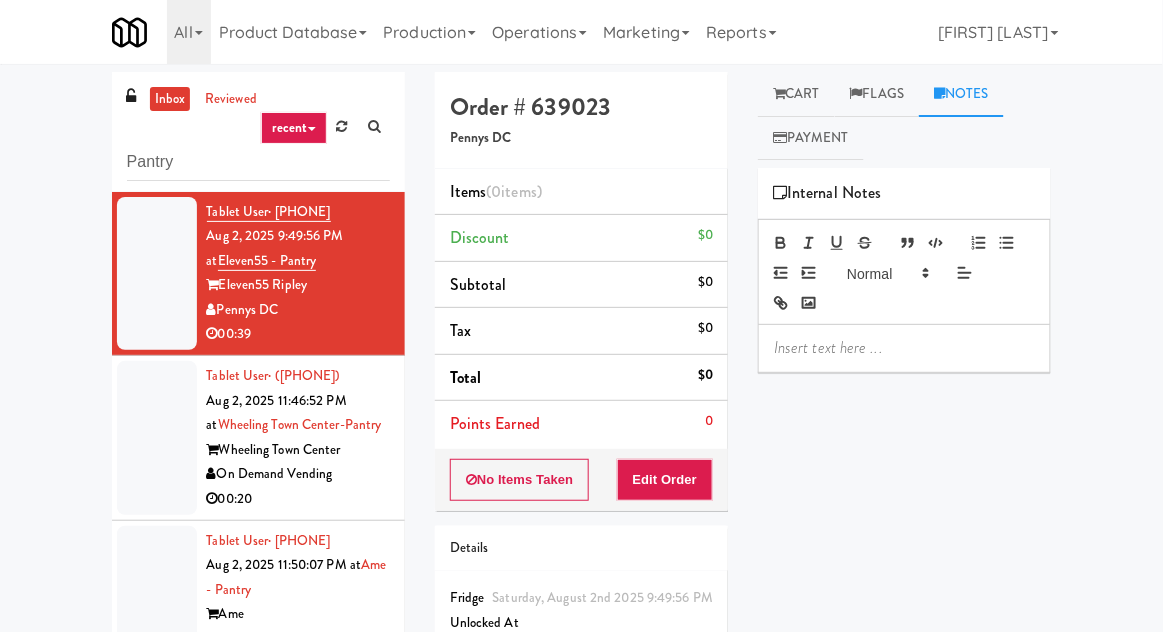 click on "Cart" at bounding box center (796, 94) 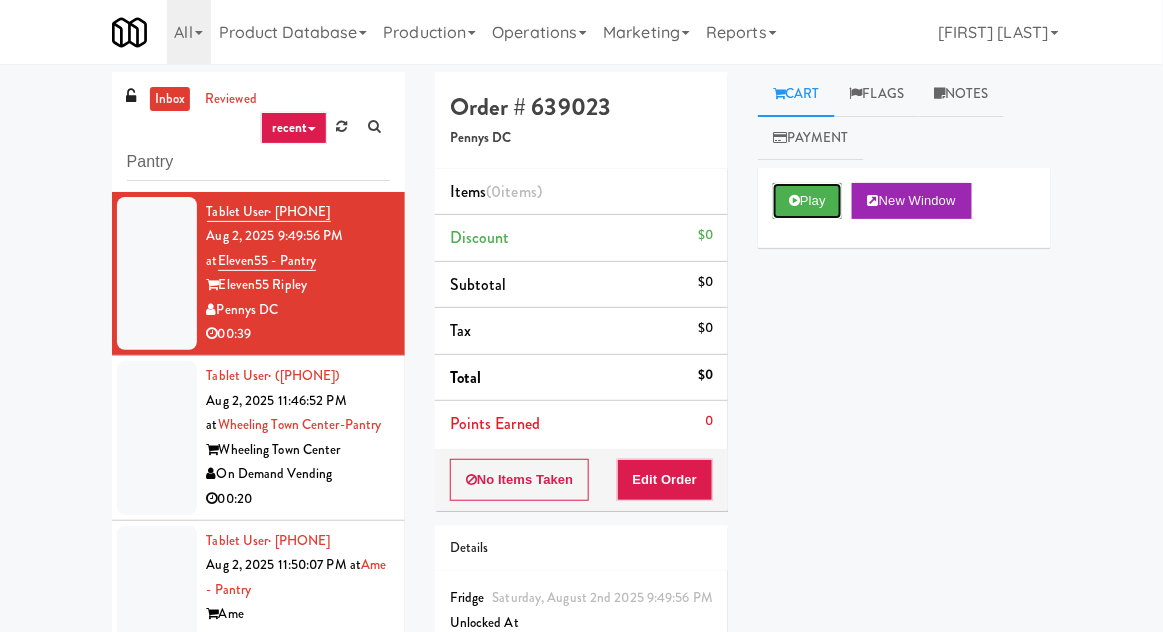 click on "Play" at bounding box center (807, 201) 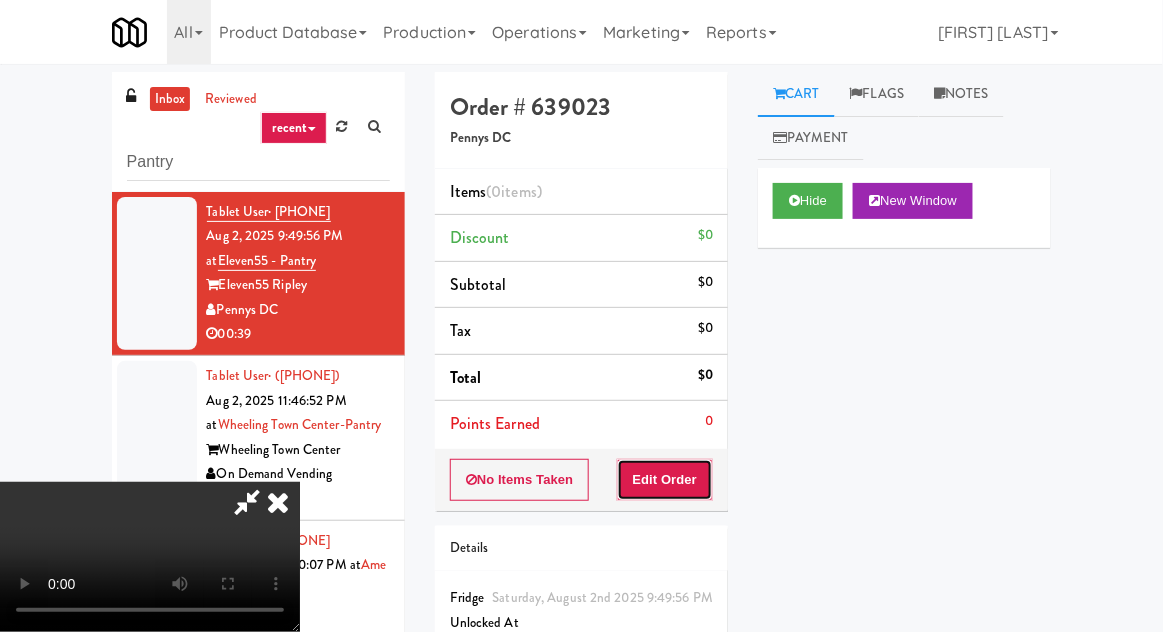 click on "Edit Order" at bounding box center (665, 480) 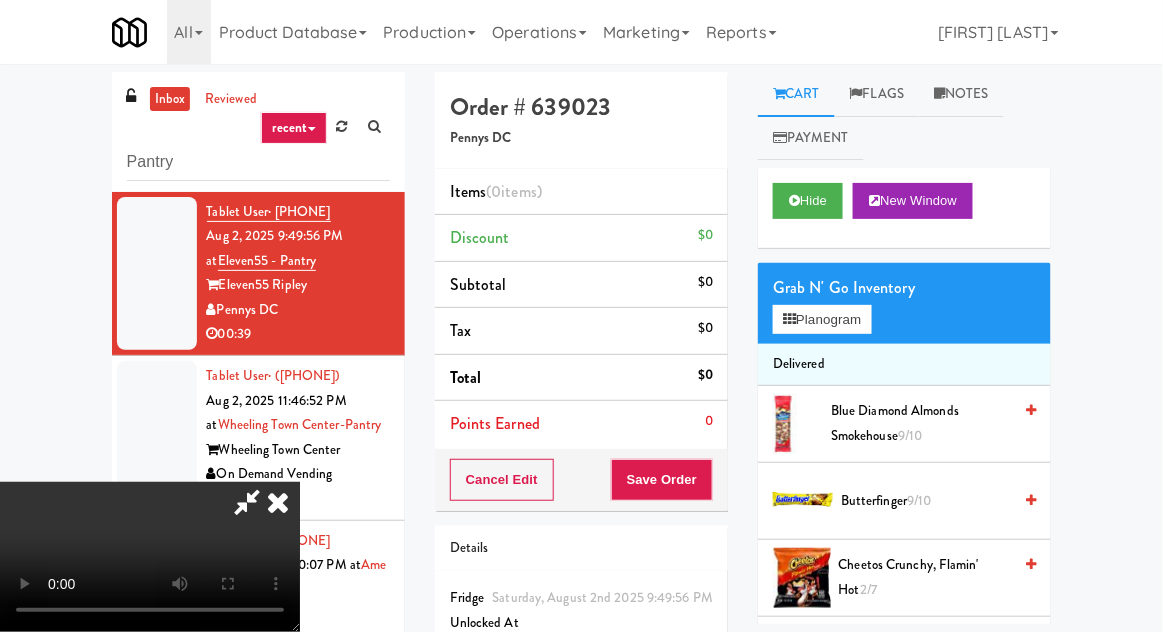 scroll, scrollTop: 77, scrollLeft: 0, axis: vertical 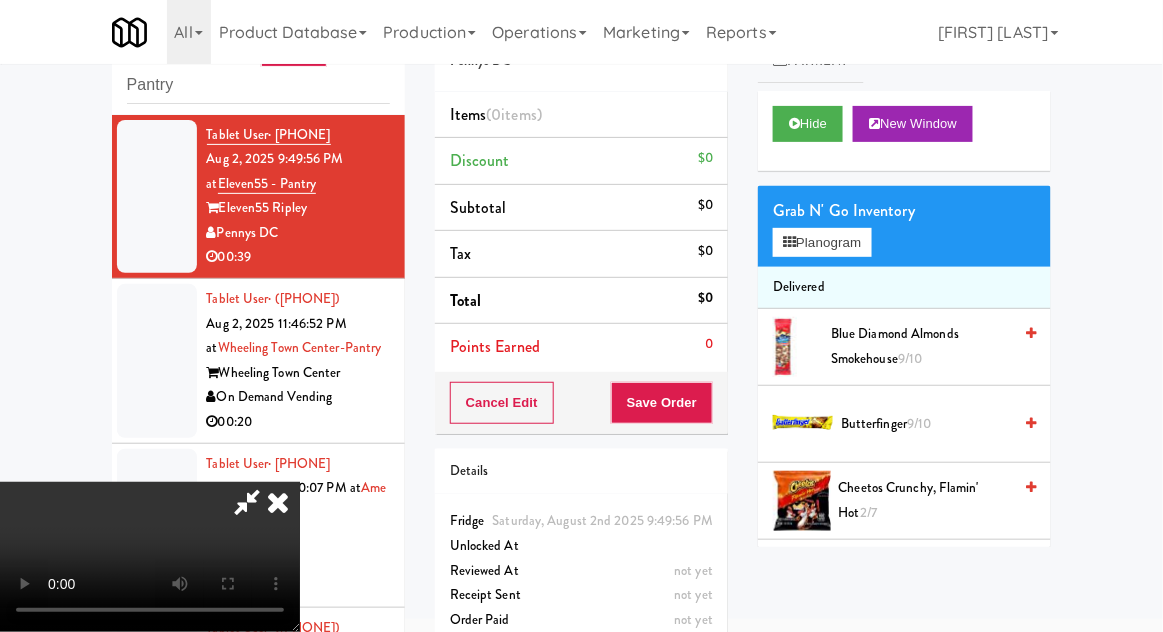 type 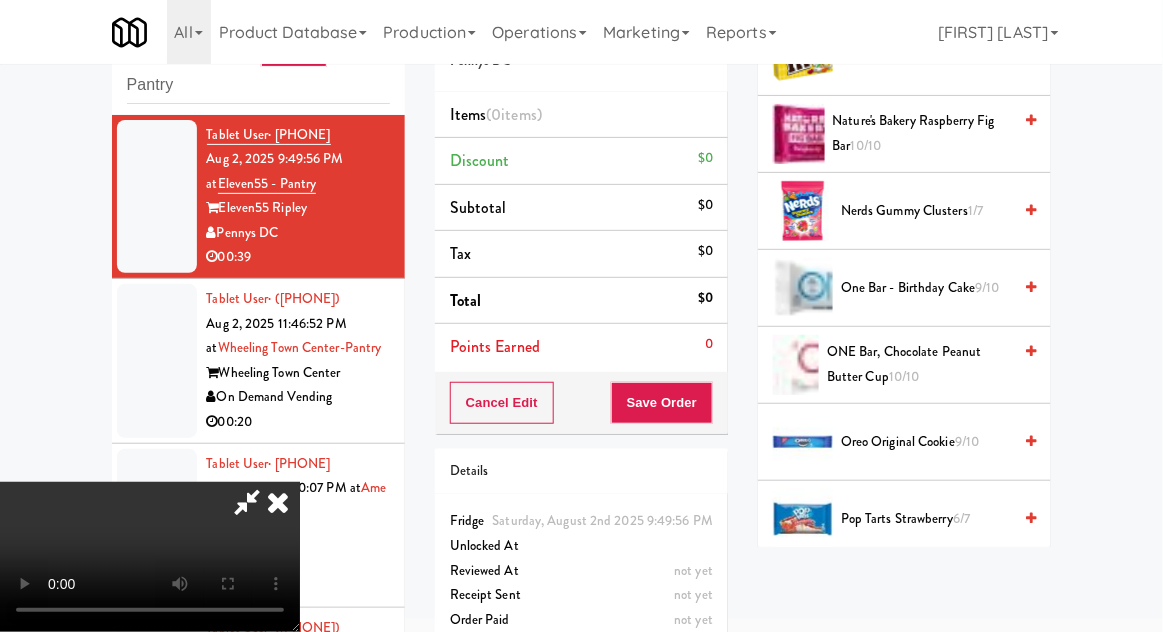 scroll, scrollTop: 1229, scrollLeft: 0, axis: vertical 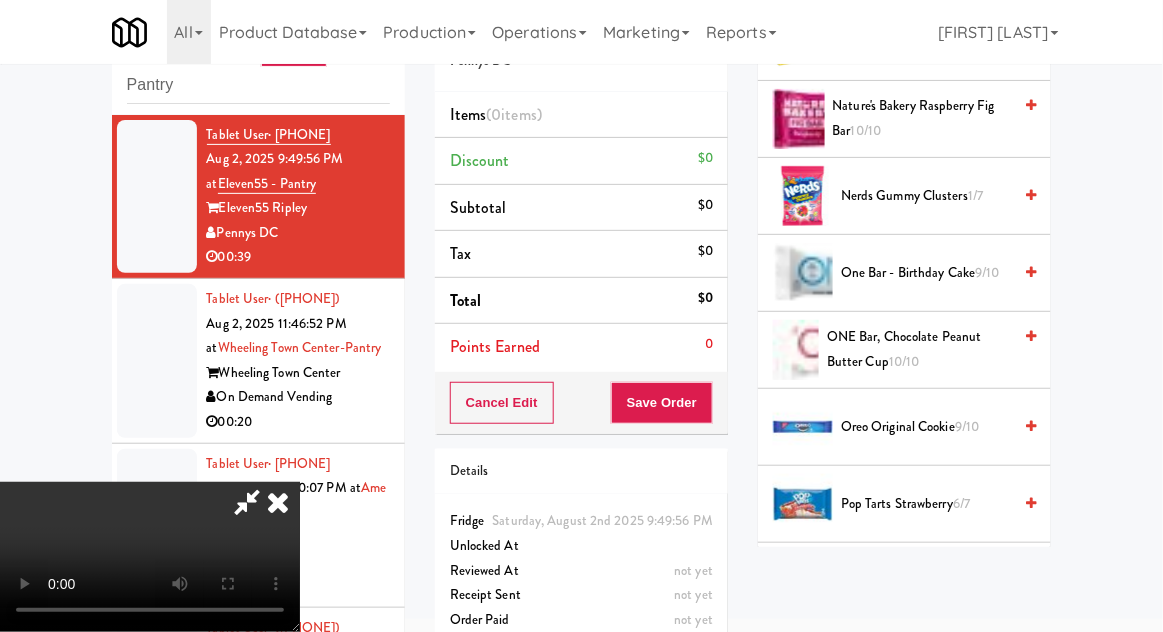 click on "Pop Tarts Strawberry  6/7" at bounding box center [926, 504] 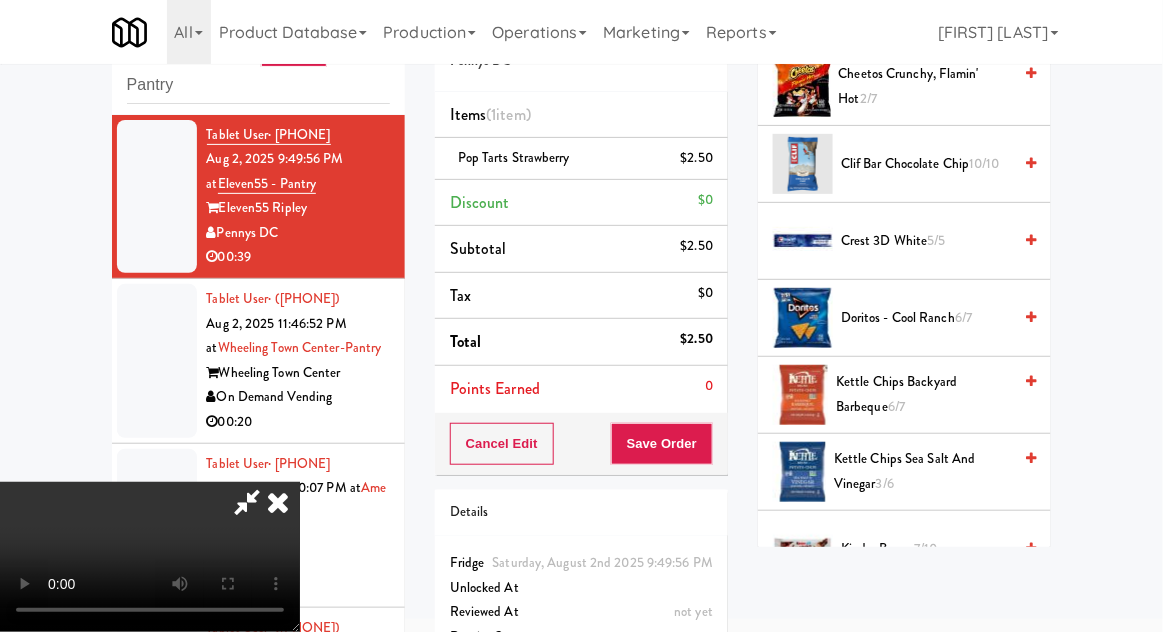 scroll, scrollTop: 0, scrollLeft: 0, axis: both 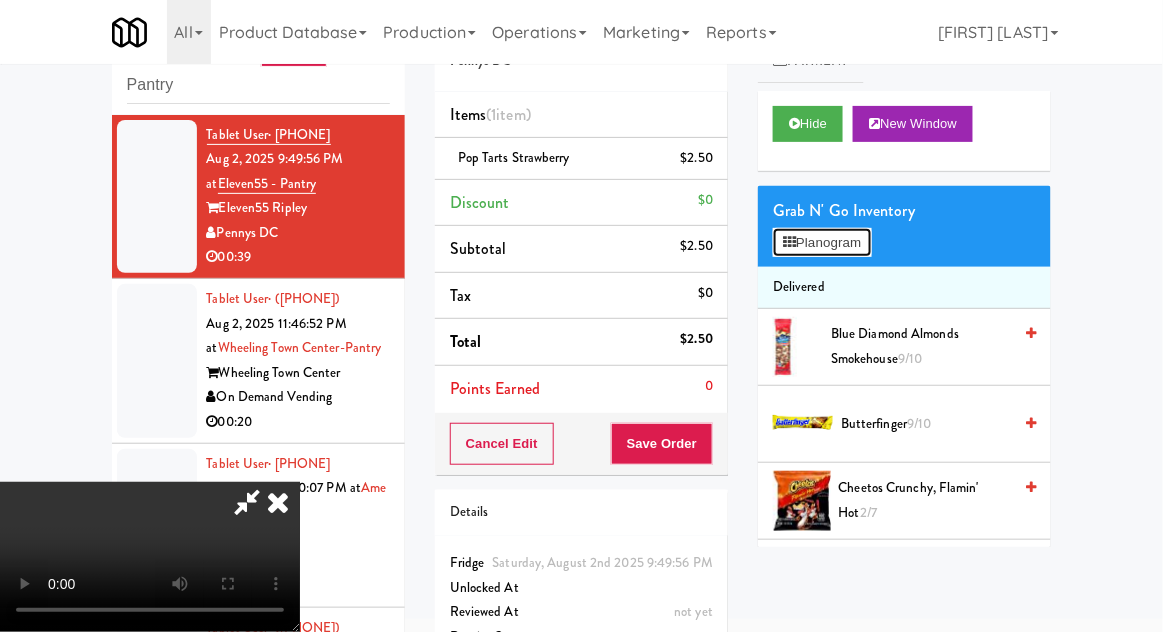 click on "Planogram" at bounding box center (822, 243) 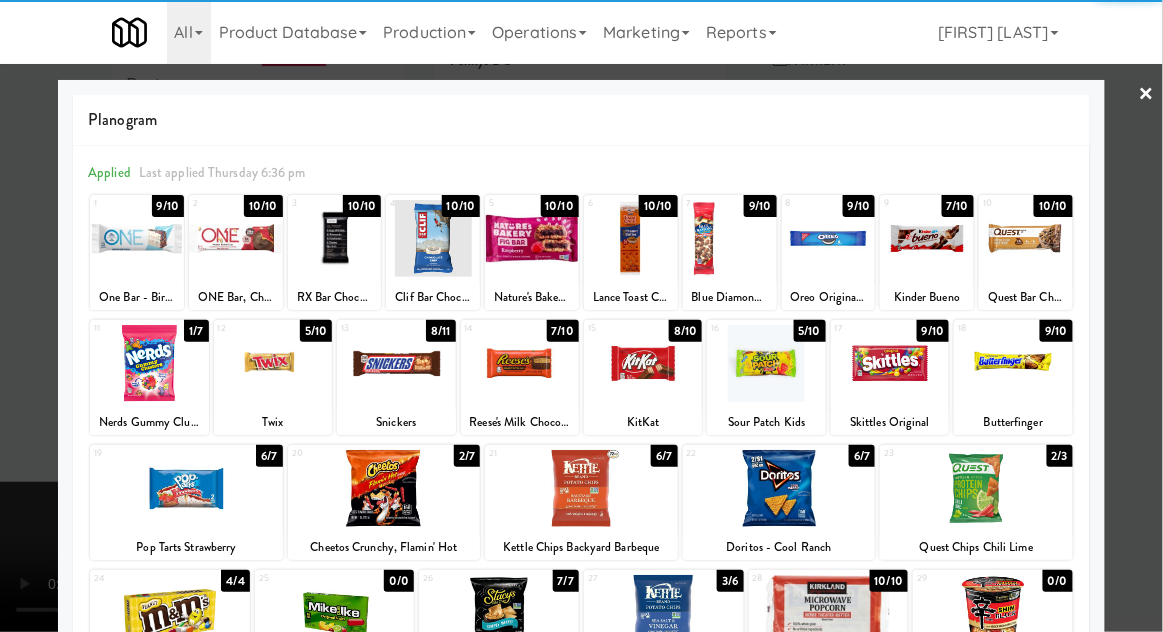 click at bounding box center [273, 363] 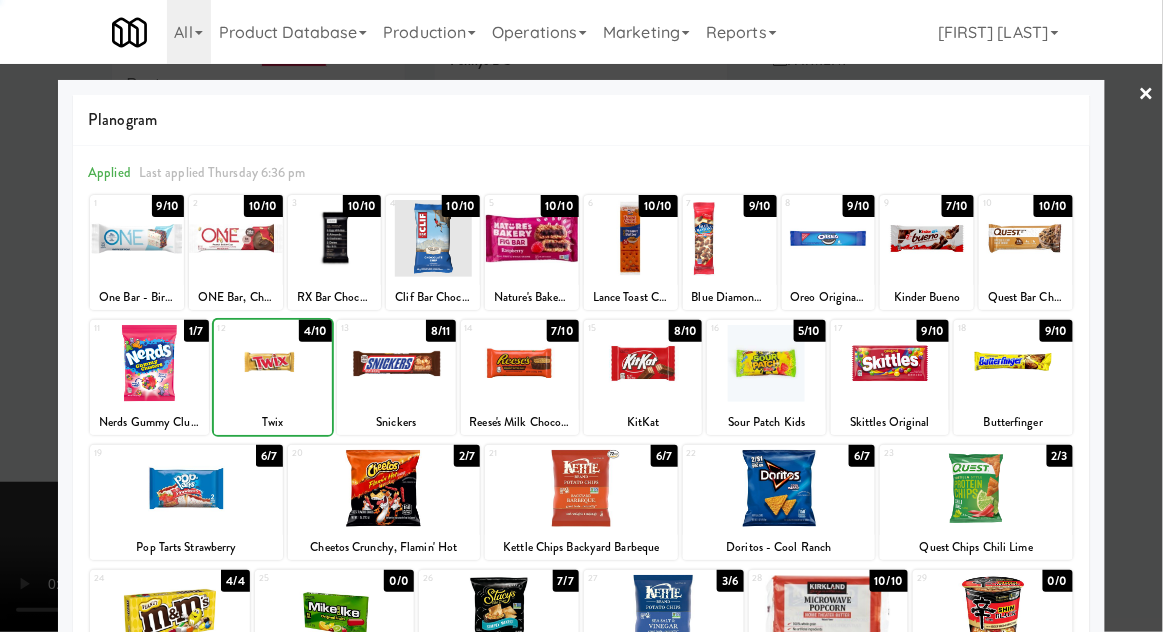 click at bounding box center [581, 316] 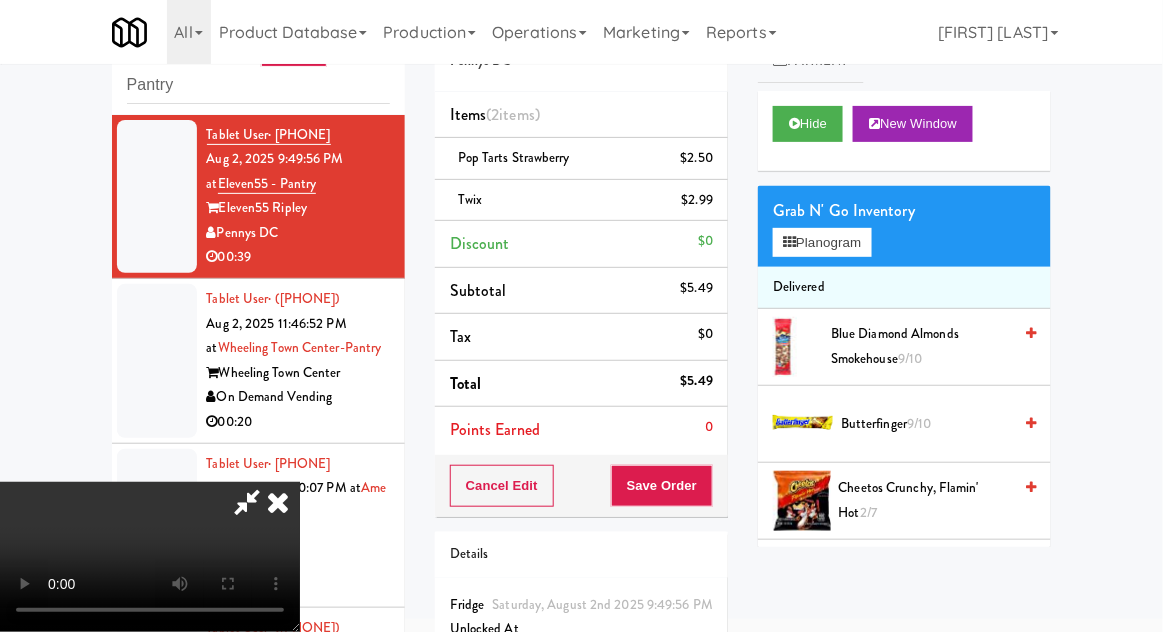 scroll, scrollTop: 73, scrollLeft: 0, axis: vertical 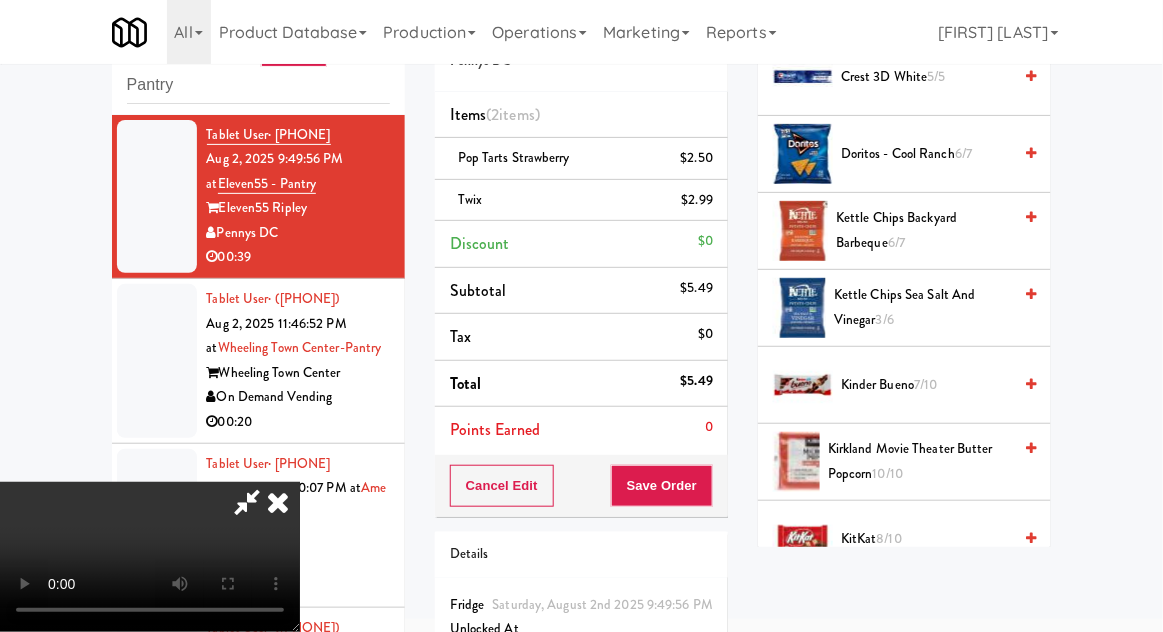 click on "KitKat  8/10" at bounding box center (926, 539) 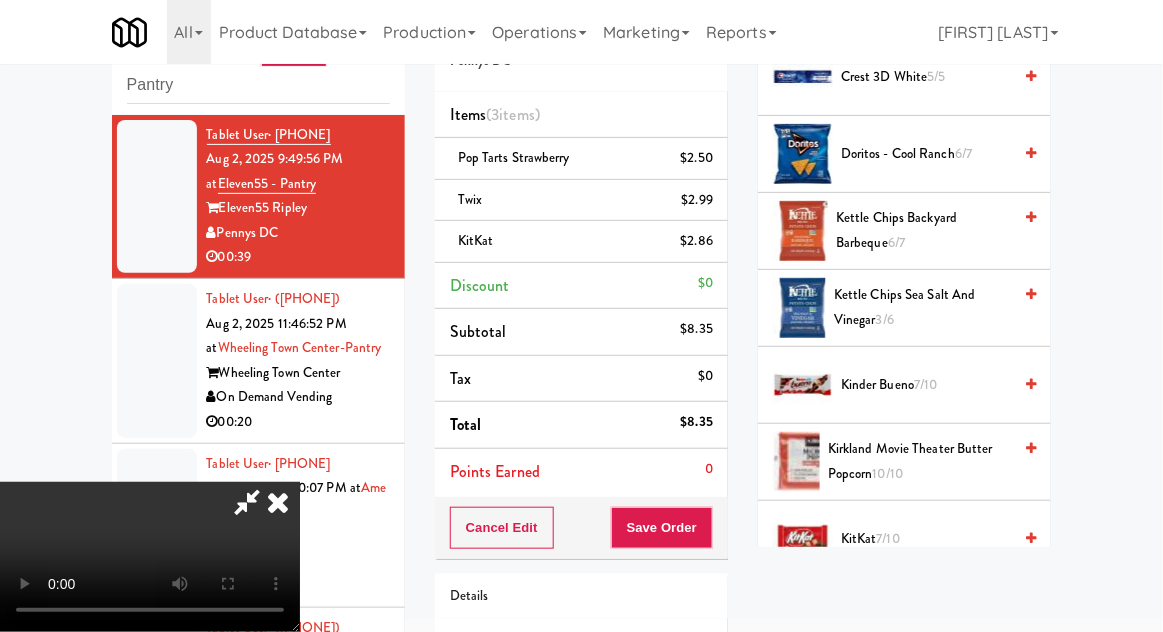 scroll, scrollTop: 0, scrollLeft: 0, axis: both 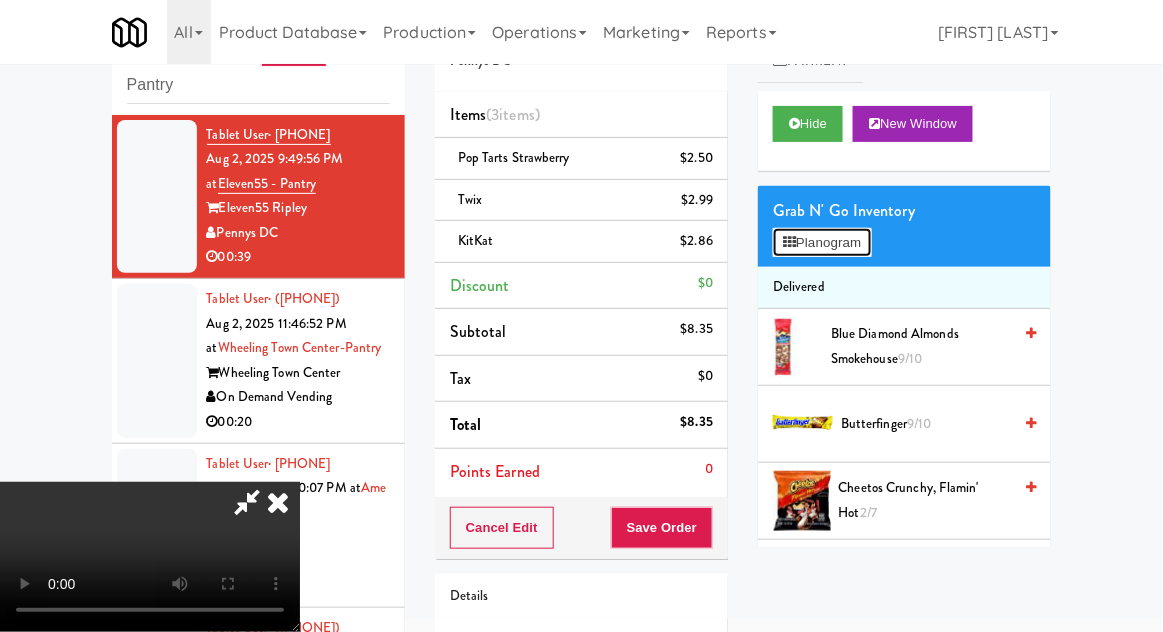 click on "Planogram" at bounding box center (822, 243) 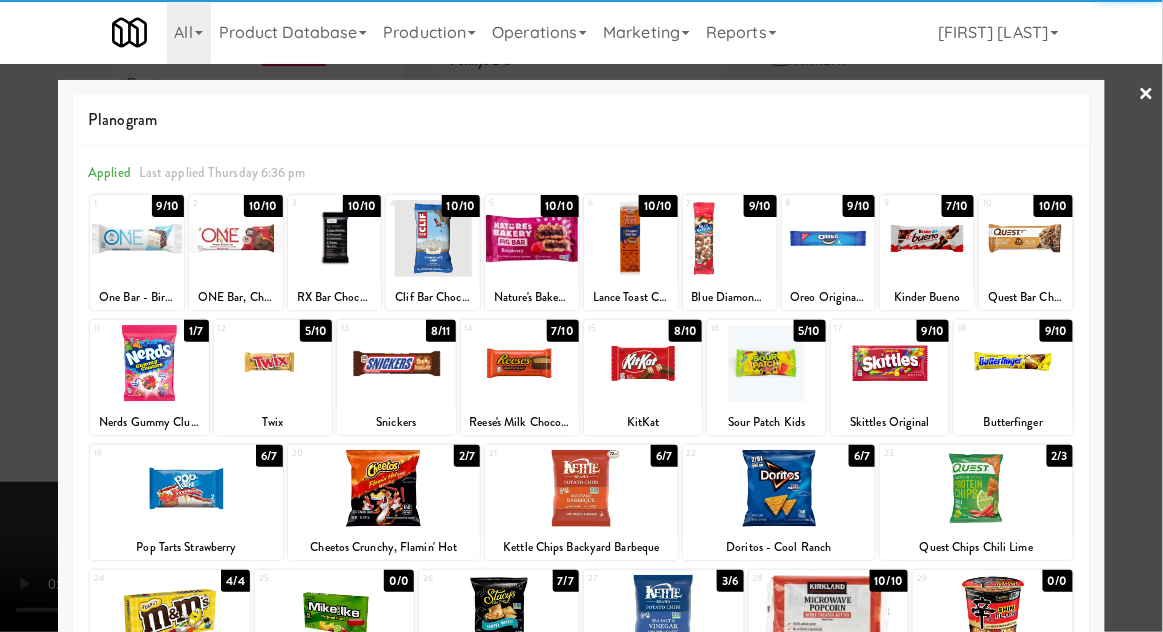 click at bounding box center (396, 363) 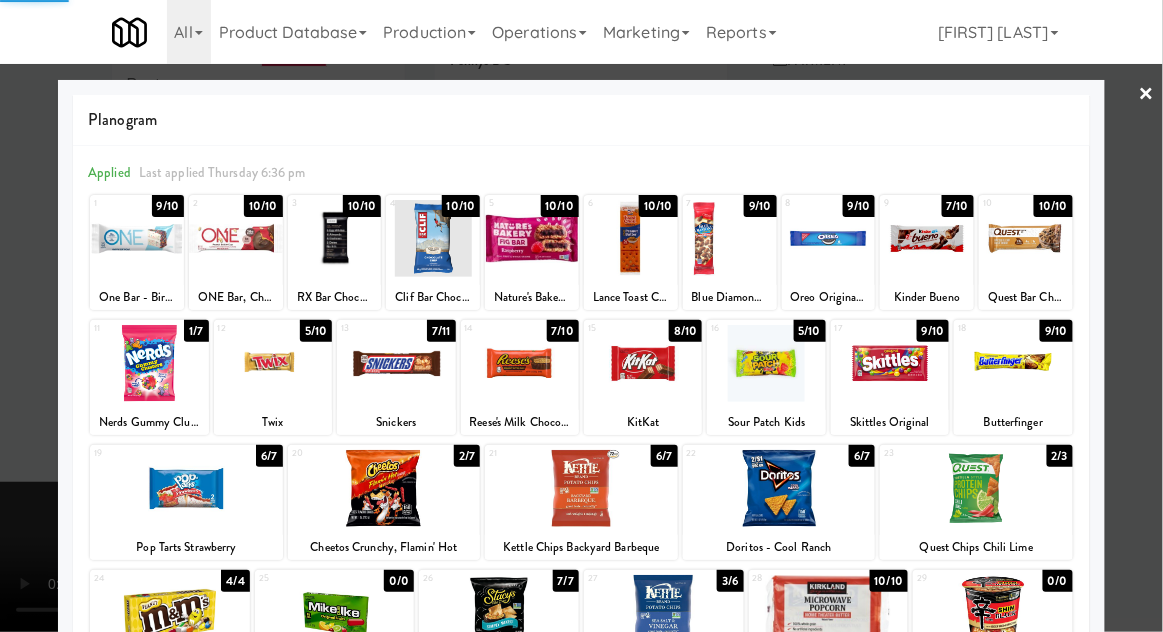 click at bounding box center [581, 316] 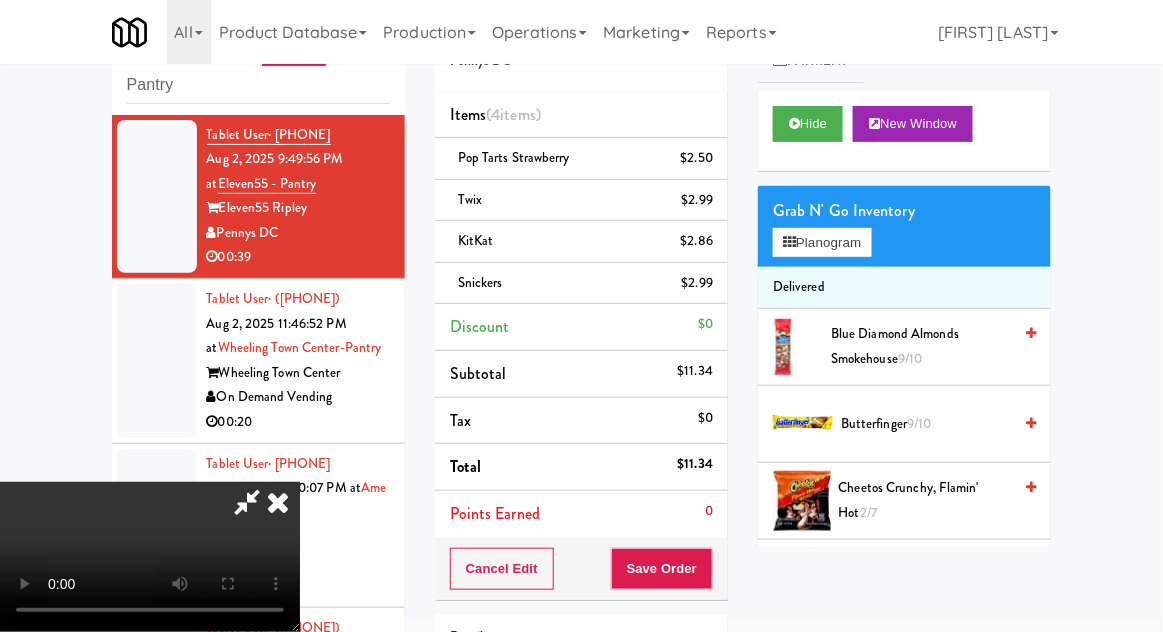 scroll, scrollTop: 0, scrollLeft: 0, axis: both 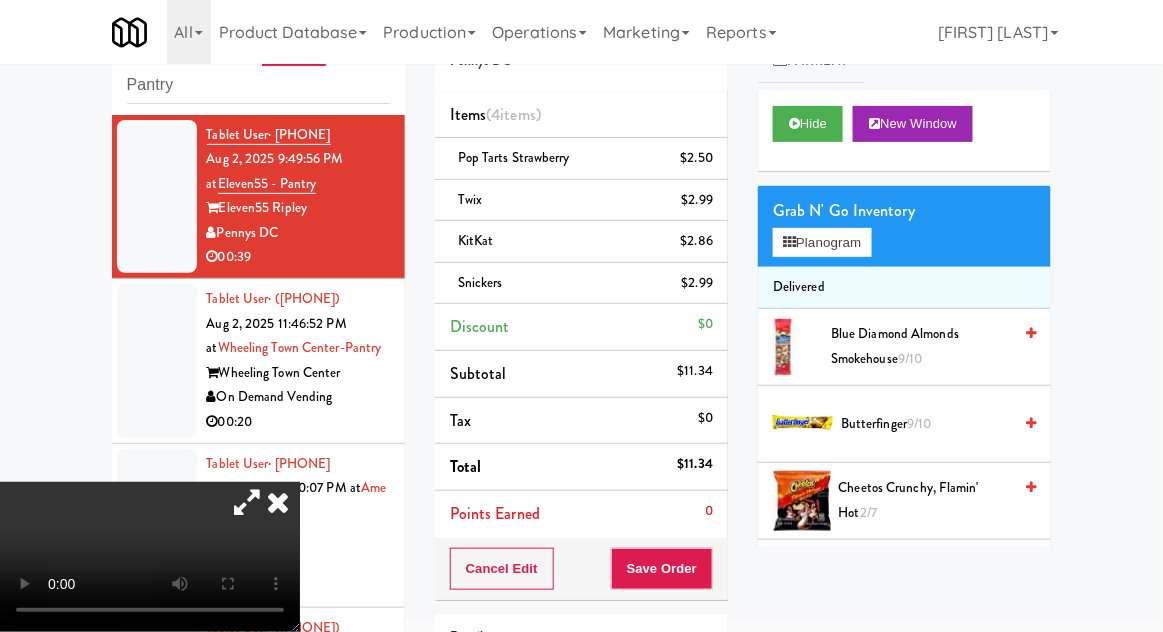 click on "Snickers  $2.99" at bounding box center (581, 284) 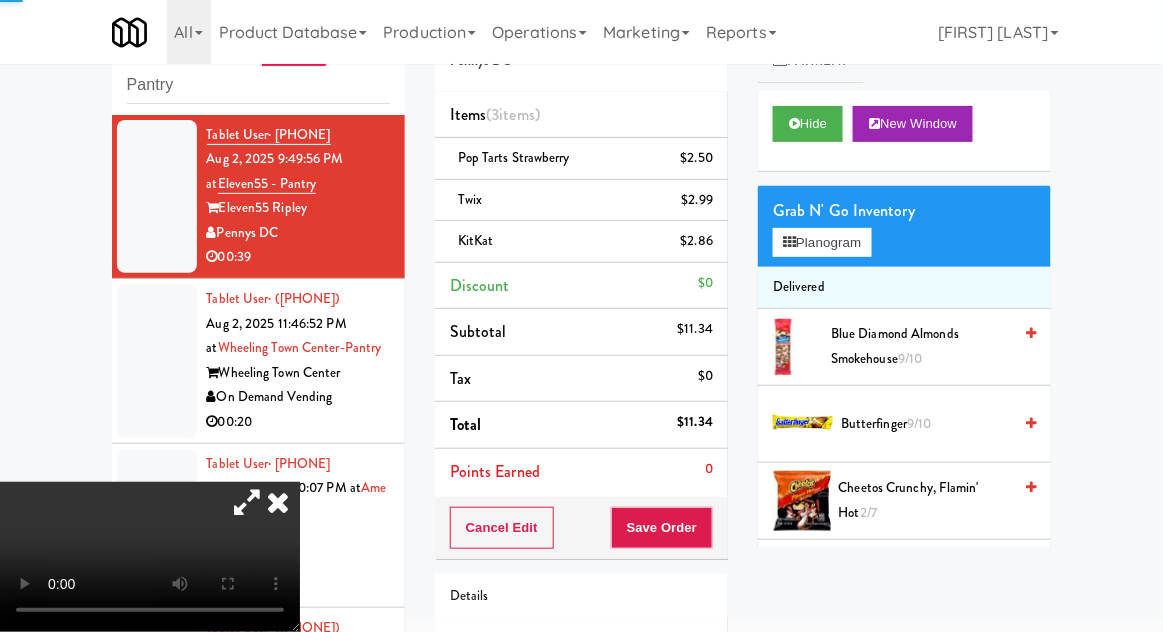 click at bounding box center (247, 502) 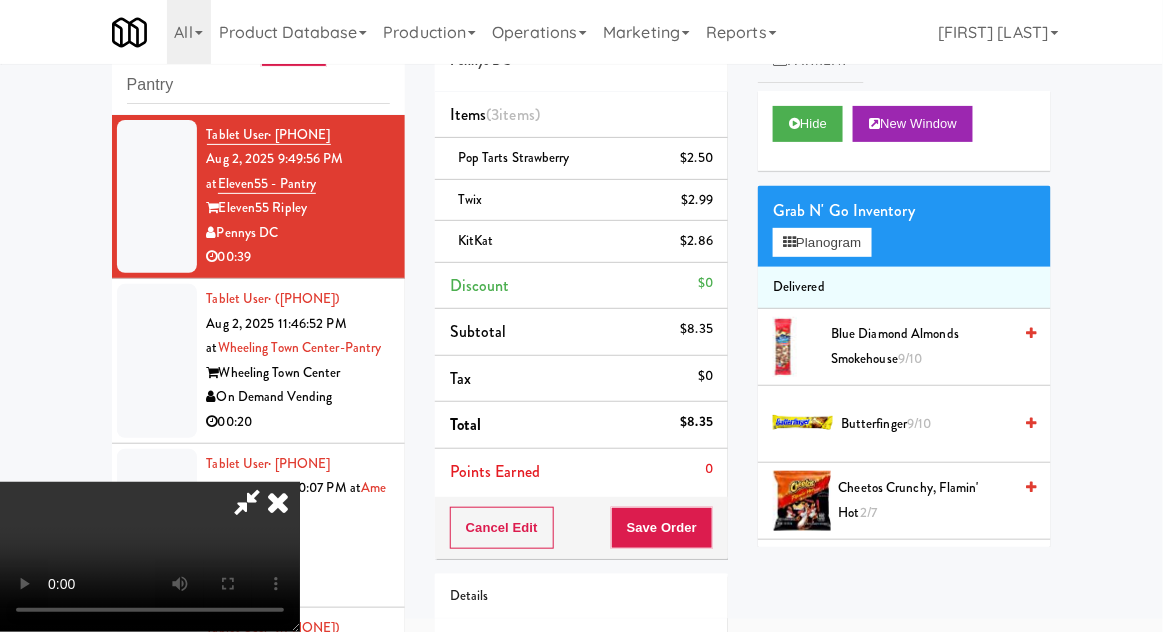 scroll, scrollTop: 0, scrollLeft: 0, axis: both 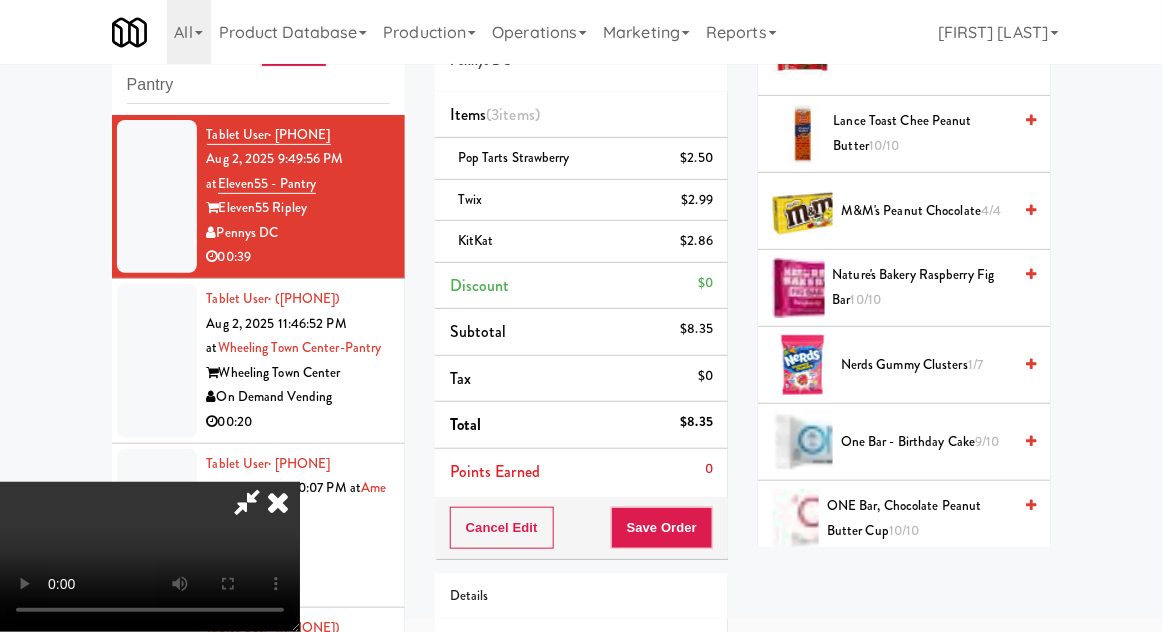 click on "Oreo Original Cookie  9/10" at bounding box center (926, 596) 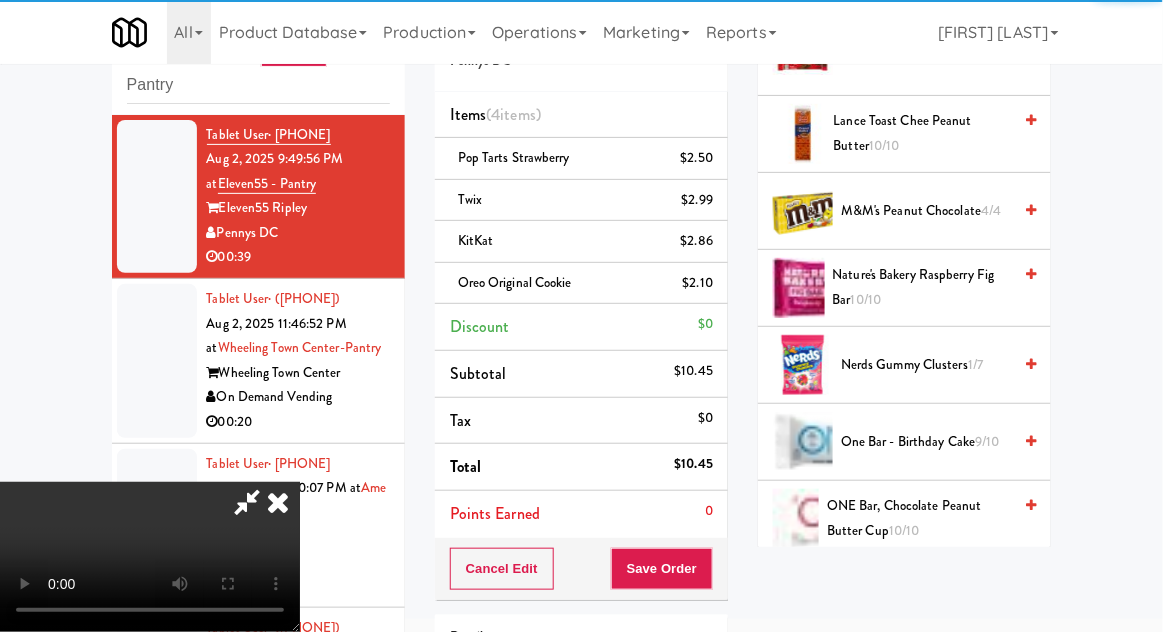 scroll, scrollTop: 73, scrollLeft: 0, axis: vertical 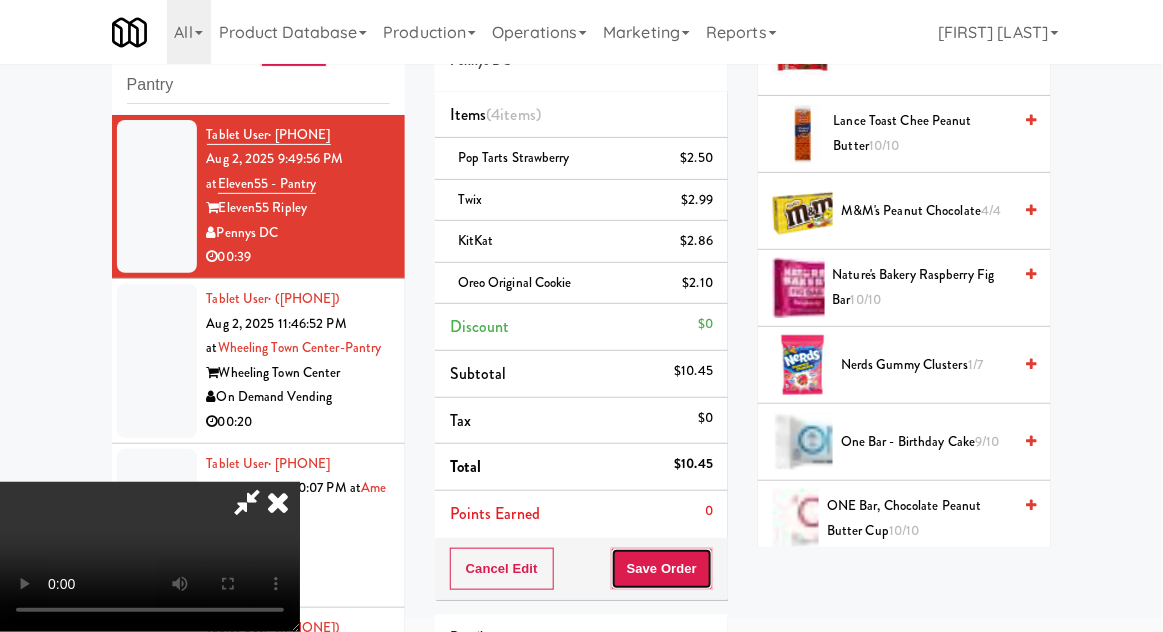 click on "Save Order" at bounding box center (662, 569) 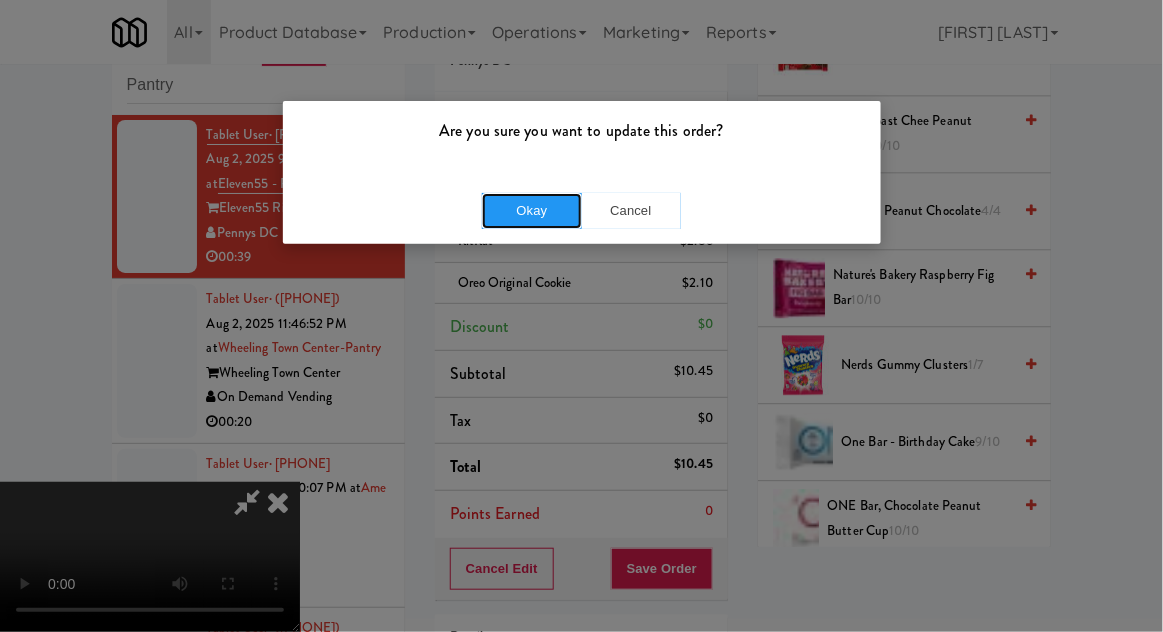 click on "Okay" at bounding box center (532, 211) 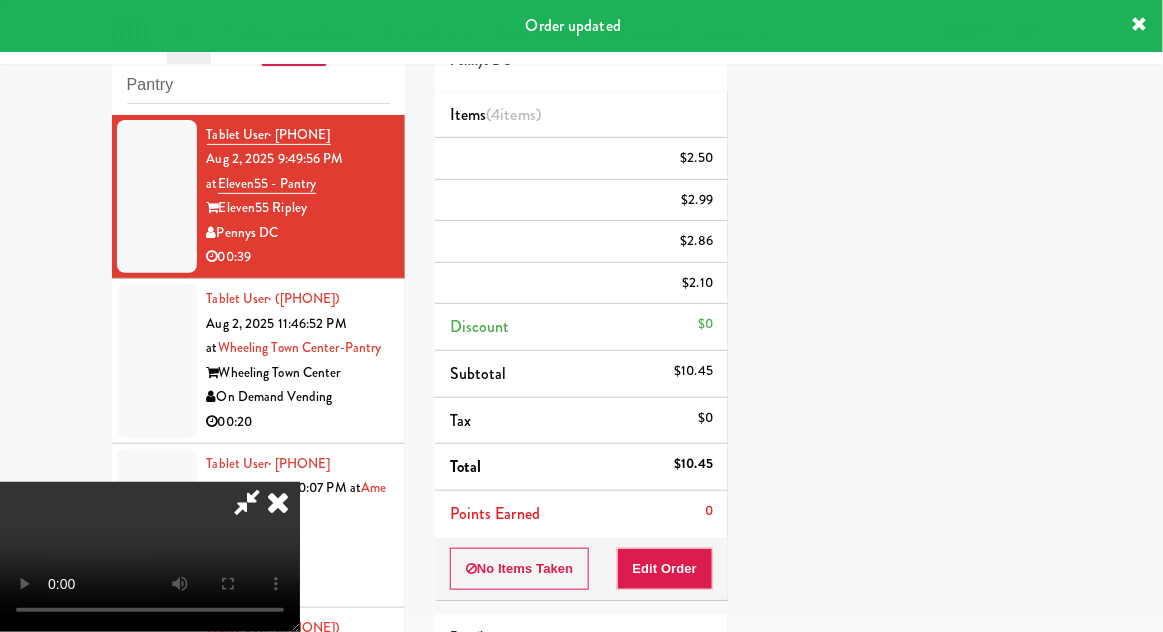 scroll, scrollTop: 197, scrollLeft: 0, axis: vertical 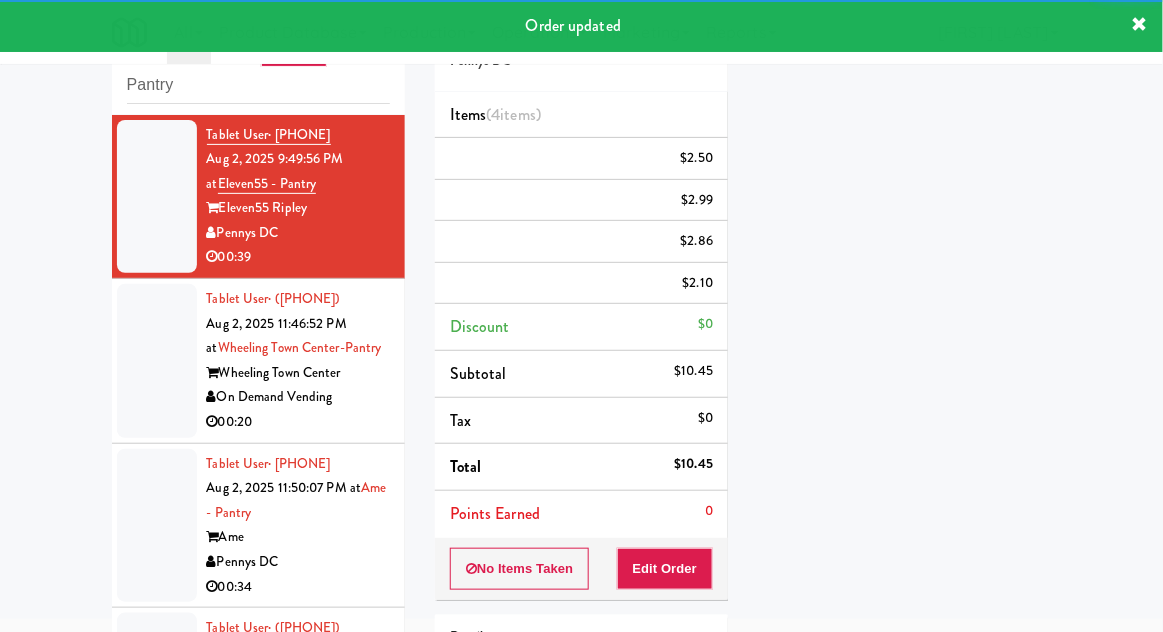 click on "Tablet User · [PHONE] [DATE] [TIME] at Wheeling Town Center-Pantry Wheeling Town Center On Demand Vending 00:20" at bounding box center [258, 361] 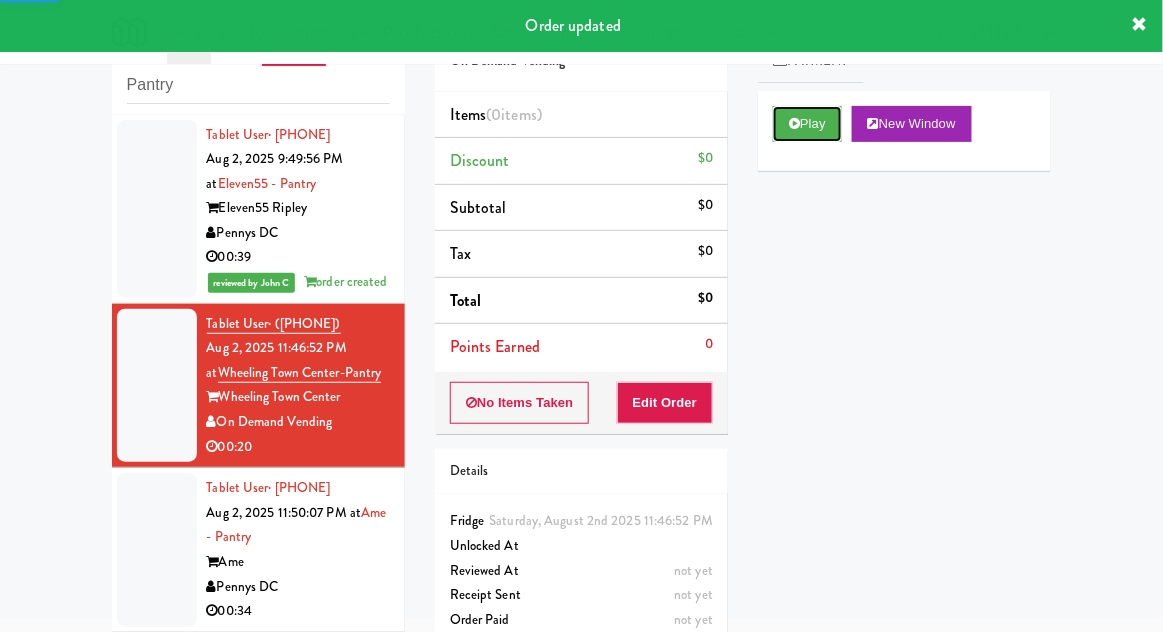 click on "Play" at bounding box center [807, 124] 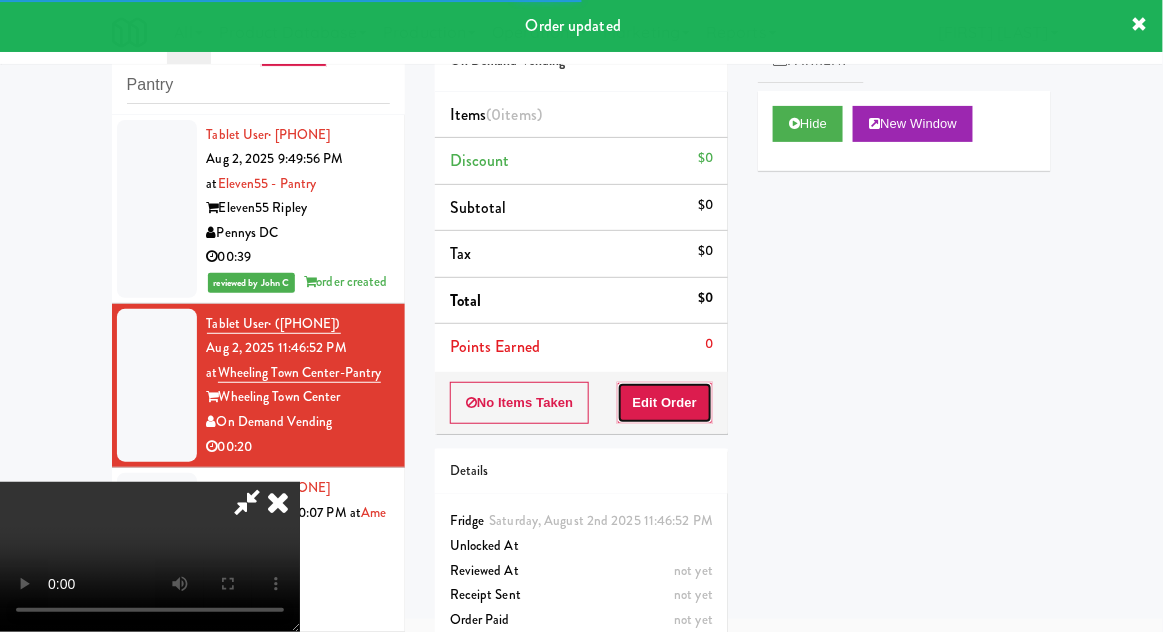 click on "Edit Order" at bounding box center (665, 403) 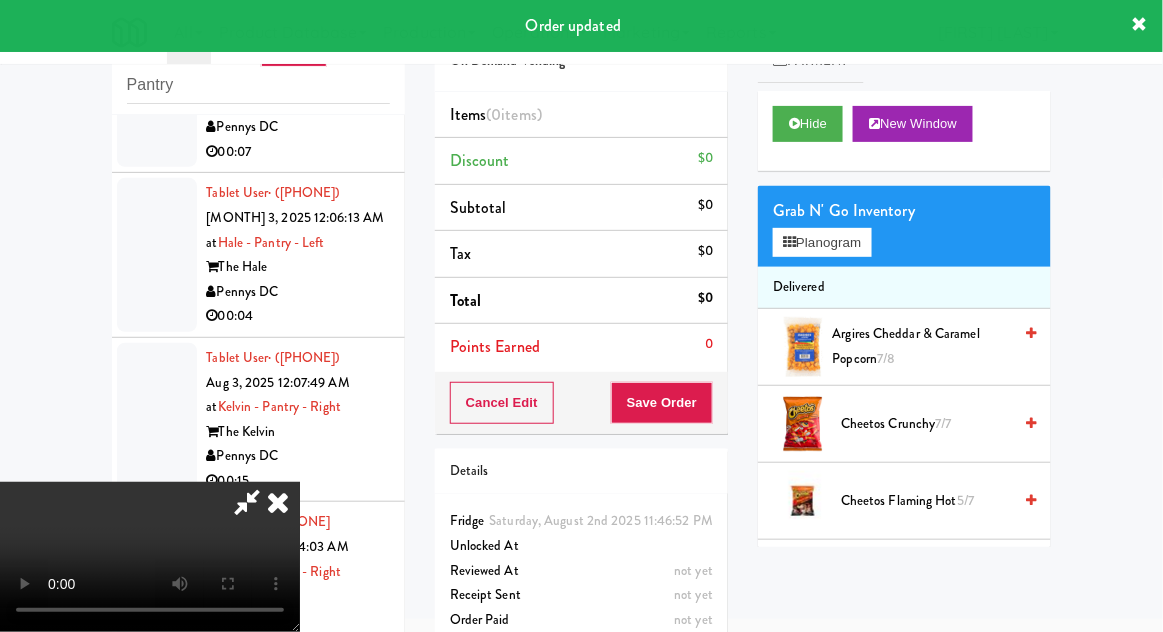 scroll, scrollTop: 0, scrollLeft: 0, axis: both 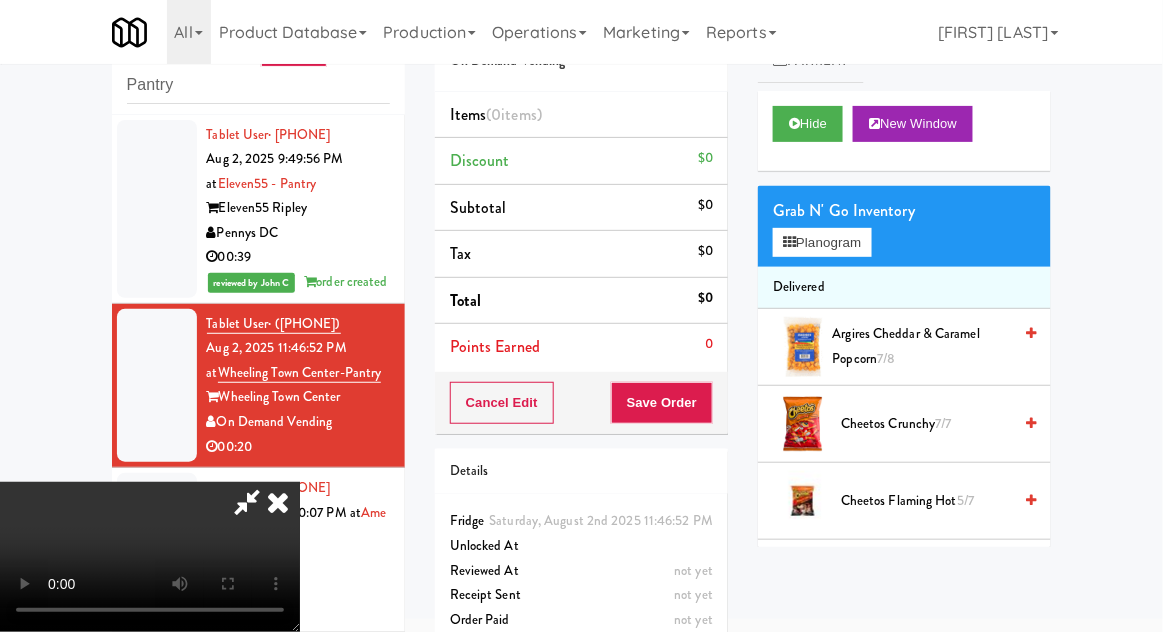 type 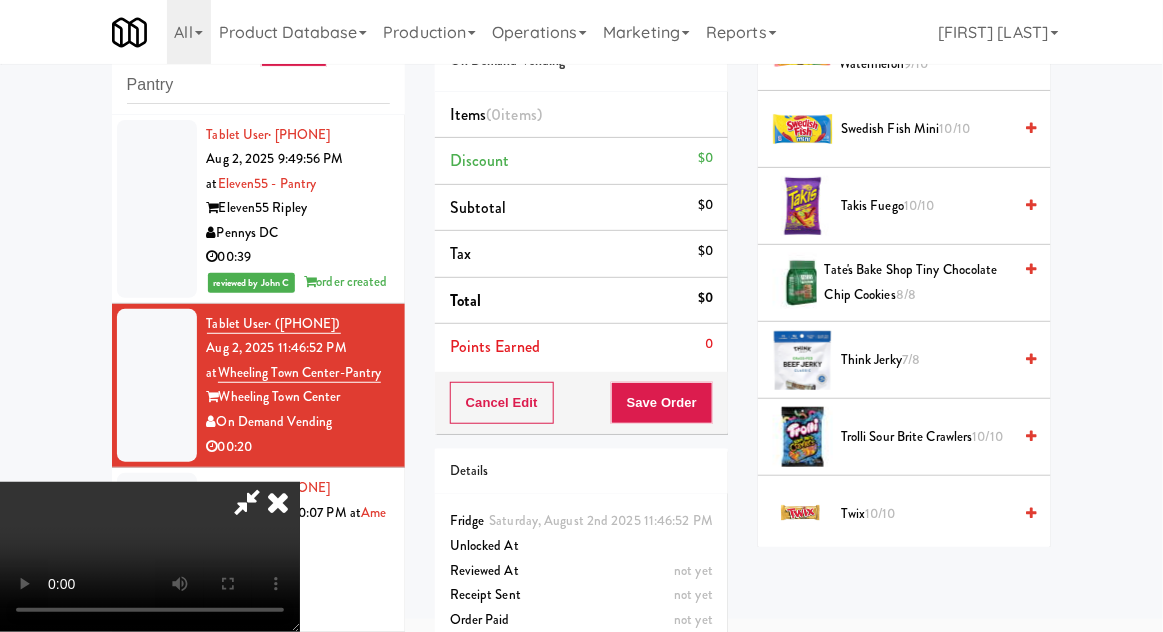 scroll, scrollTop: 2380, scrollLeft: 0, axis: vertical 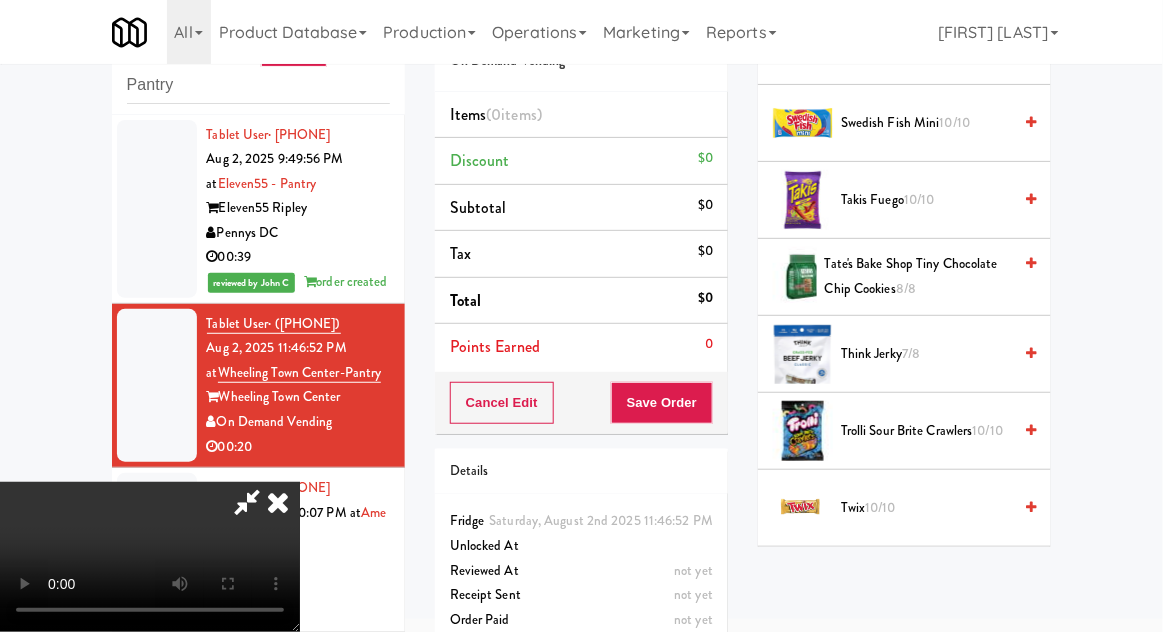 click on "Trolli Sour Brite Crawlers  10/10" at bounding box center [926, 431] 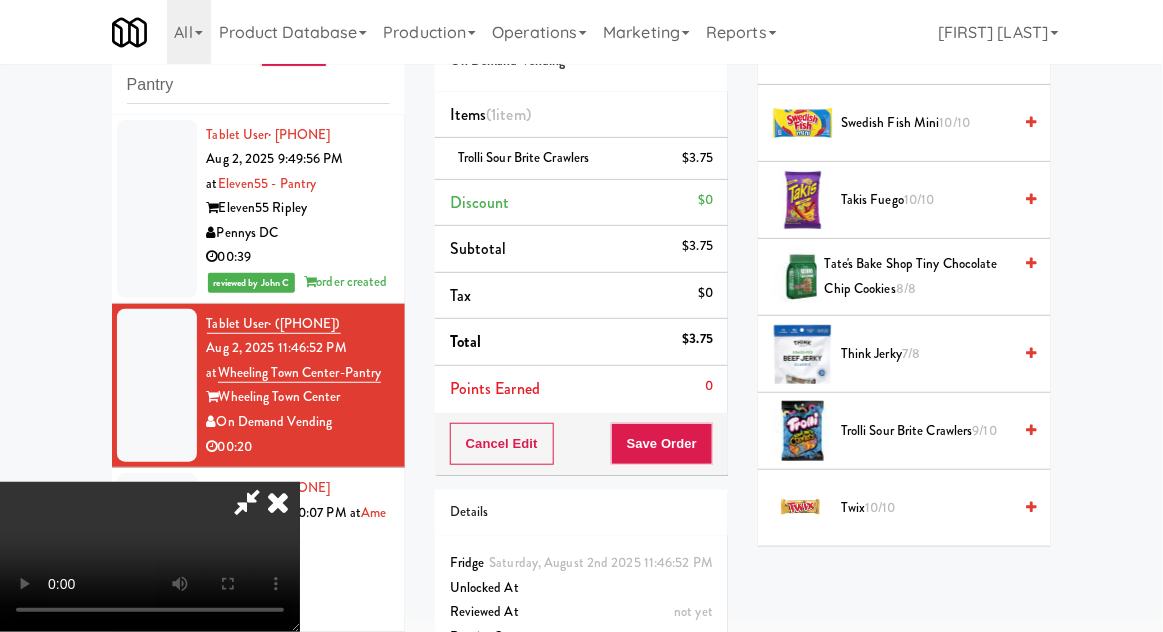 scroll, scrollTop: 0, scrollLeft: 0, axis: both 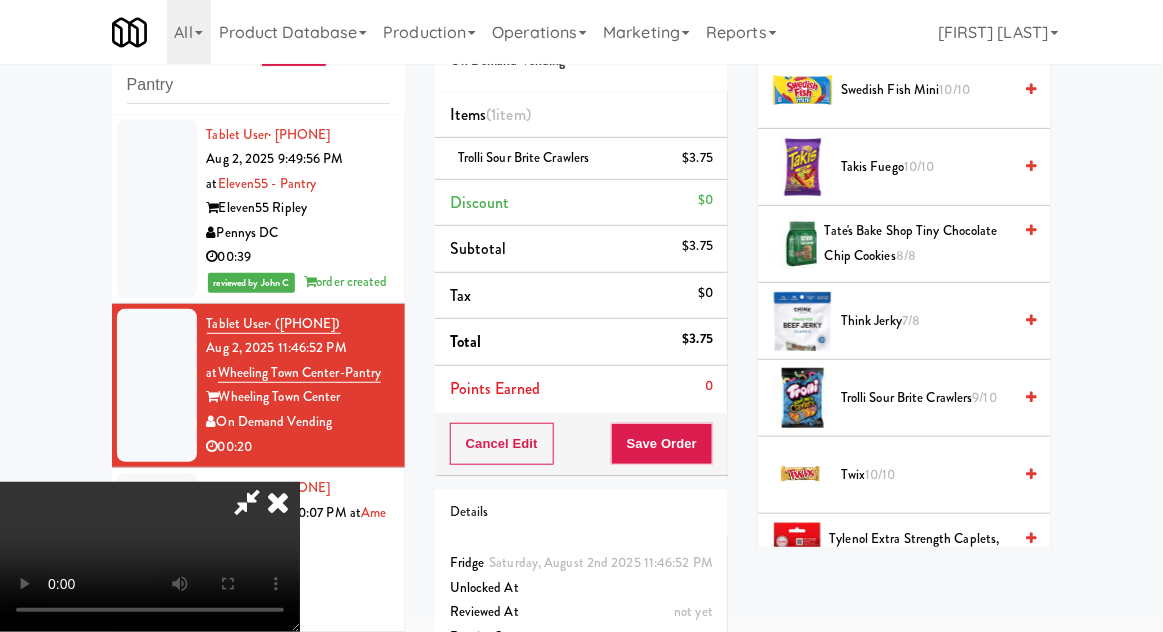 click on "Twix  10/10" at bounding box center [926, 475] 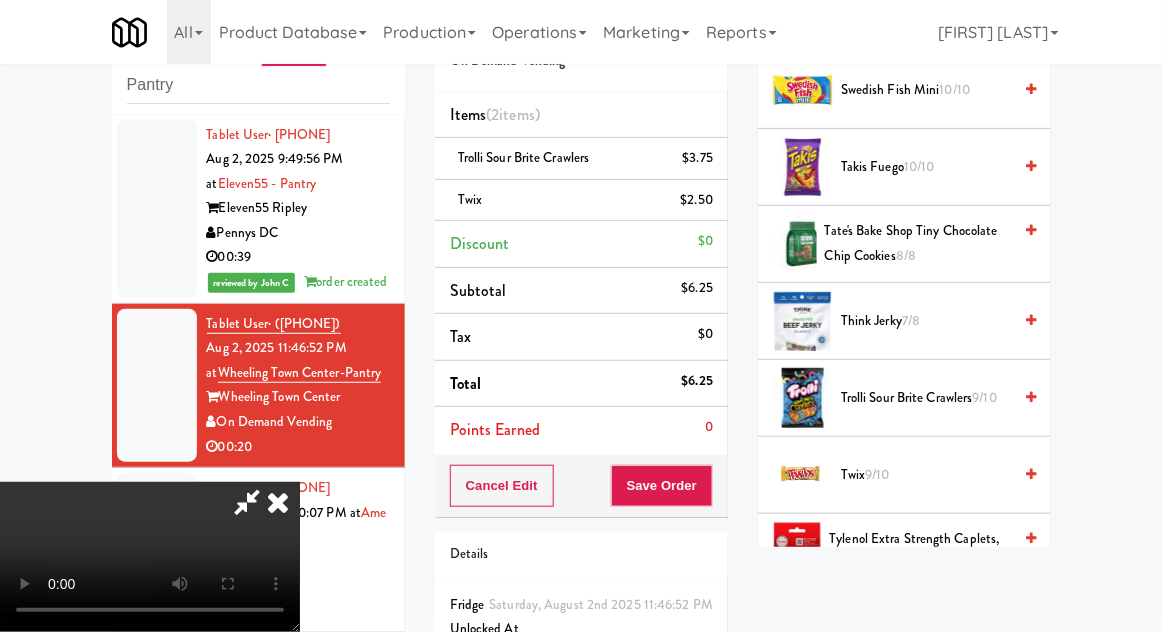 scroll, scrollTop: 73, scrollLeft: 0, axis: vertical 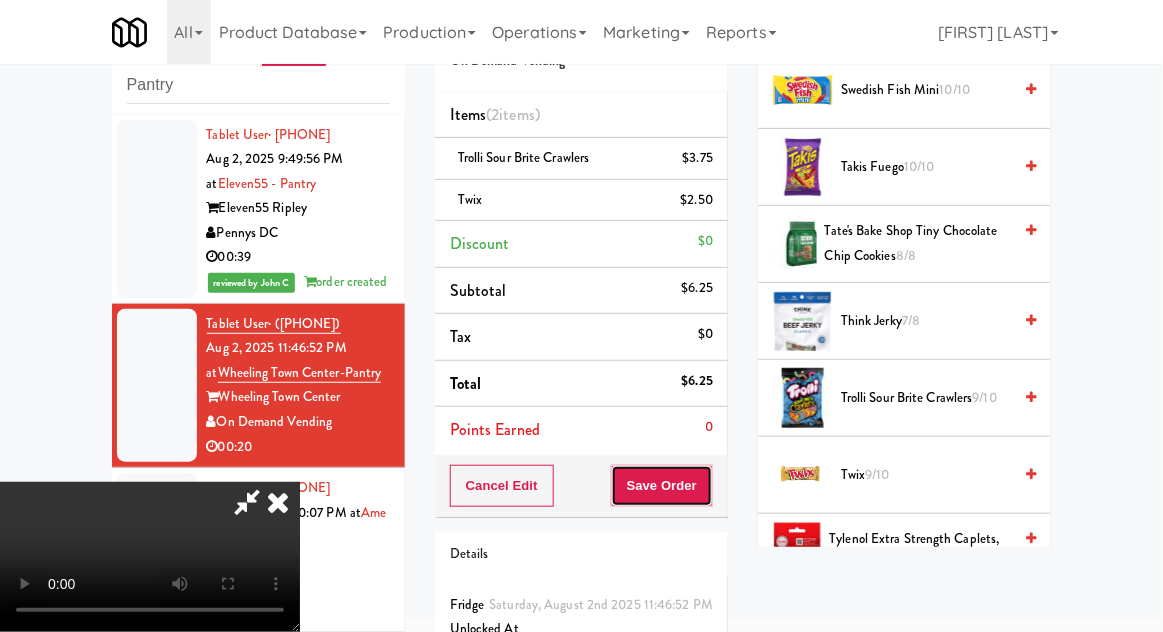 click on "Save Order" at bounding box center [662, 486] 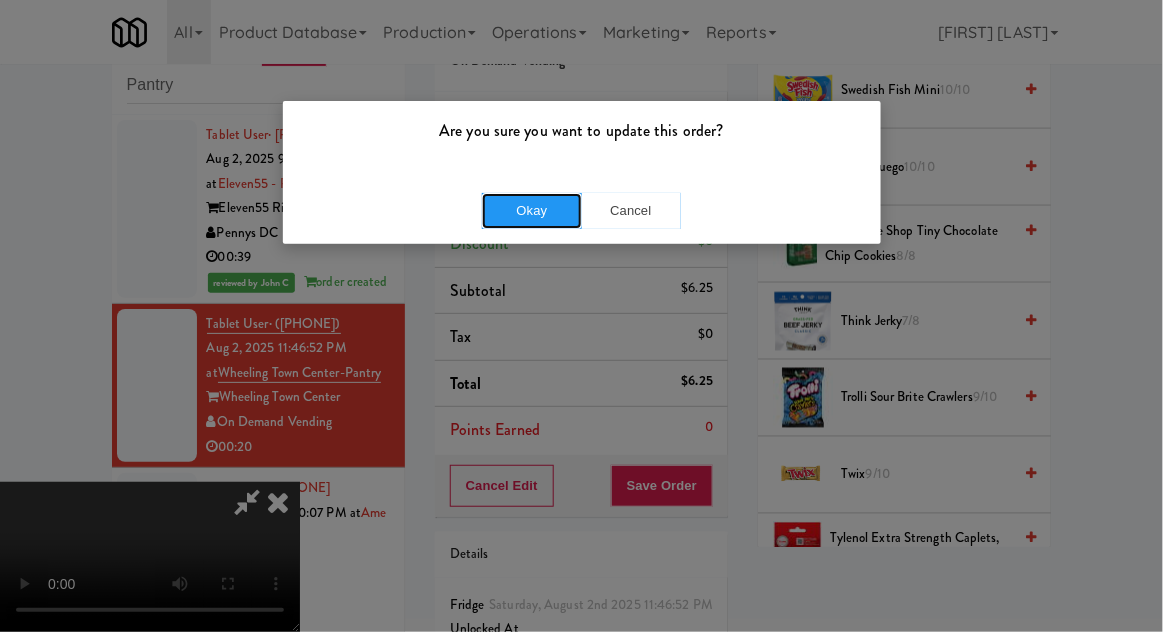 click on "Okay" at bounding box center [532, 211] 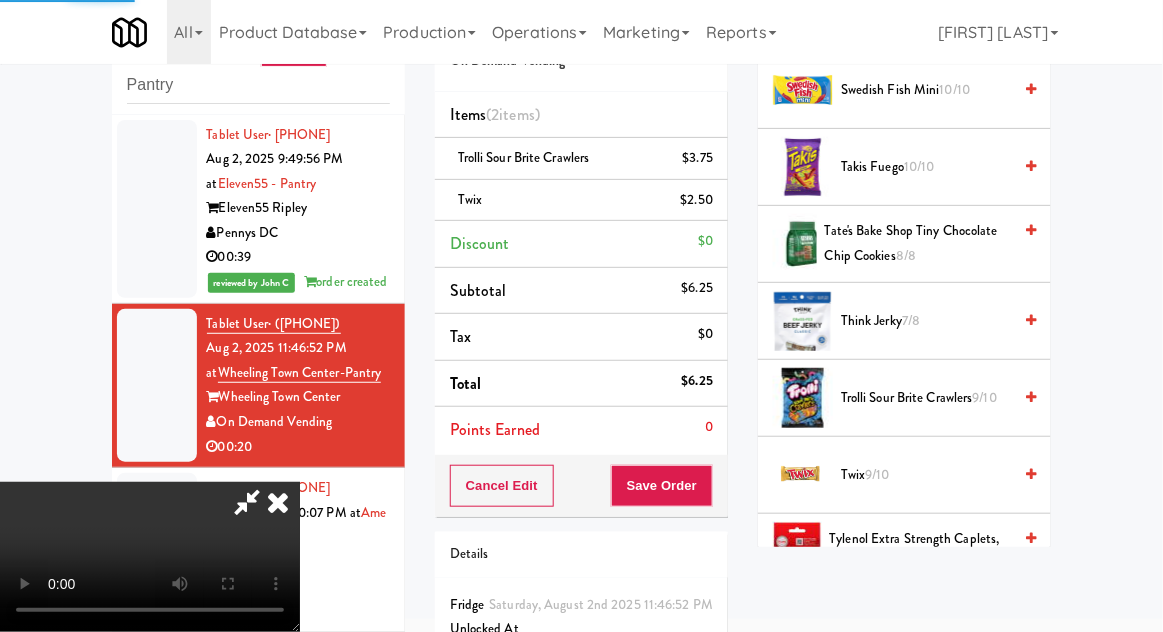 scroll, scrollTop: 197, scrollLeft: 0, axis: vertical 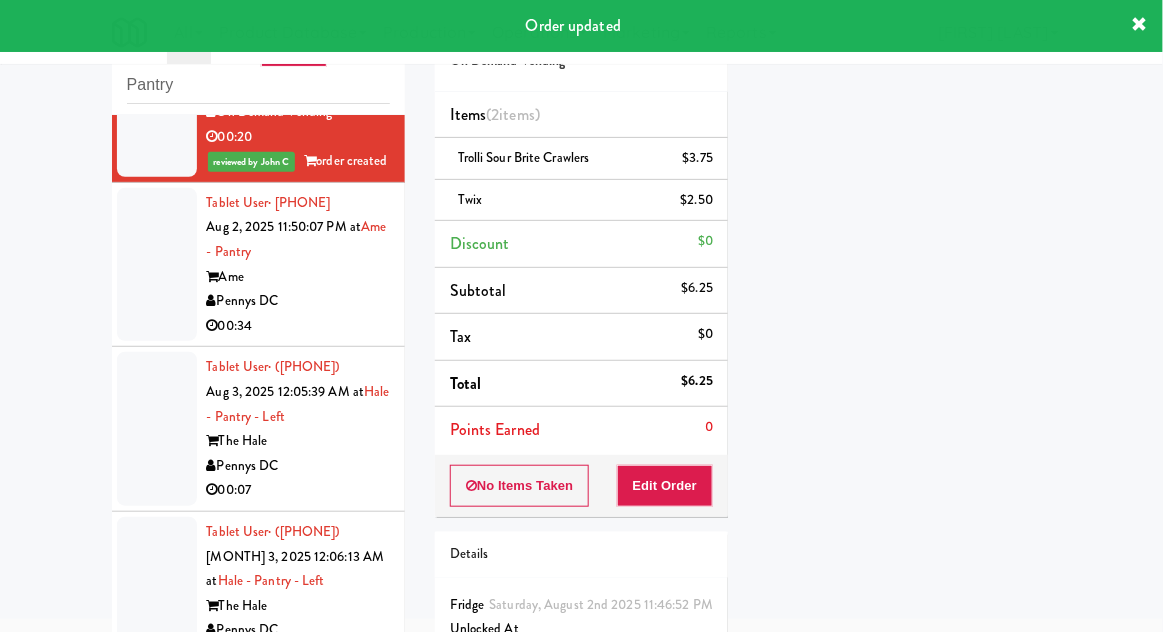 click at bounding box center [157, 265] 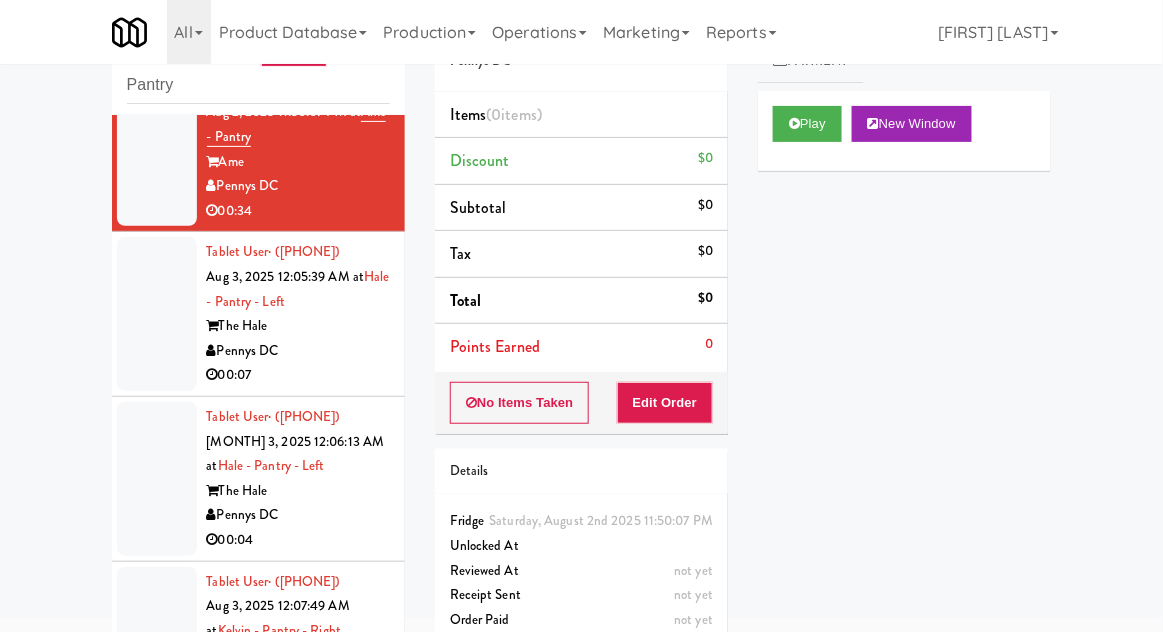 scroll, scrollTop: 427, scrollLeft: 0, axis: vertical 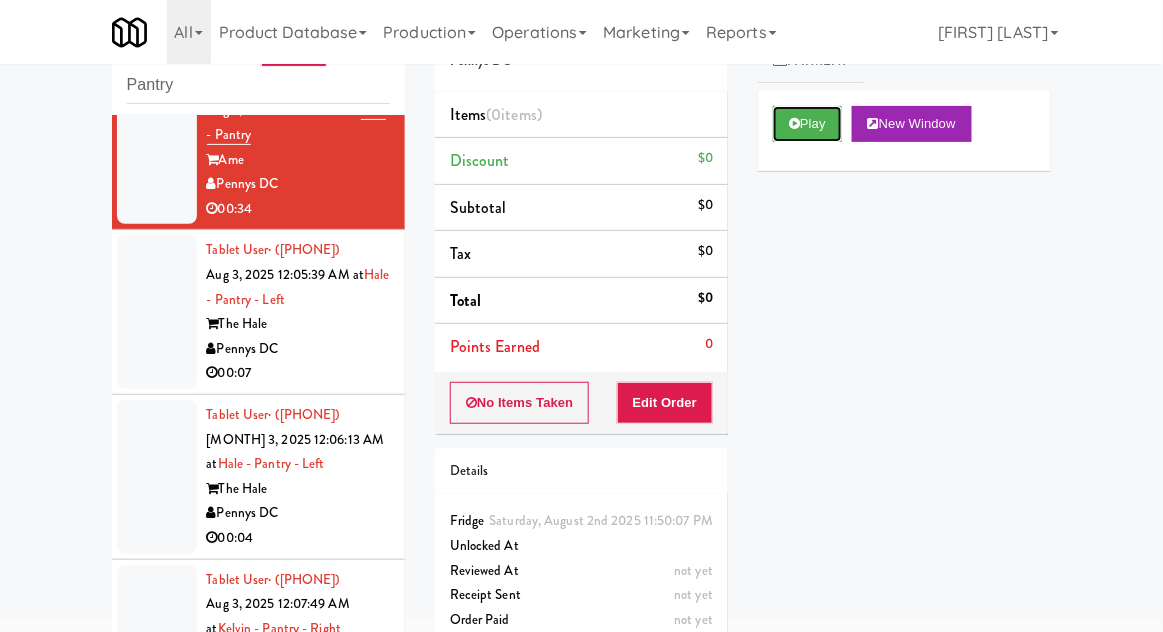click on "Play" at bounding box center [807, 124] 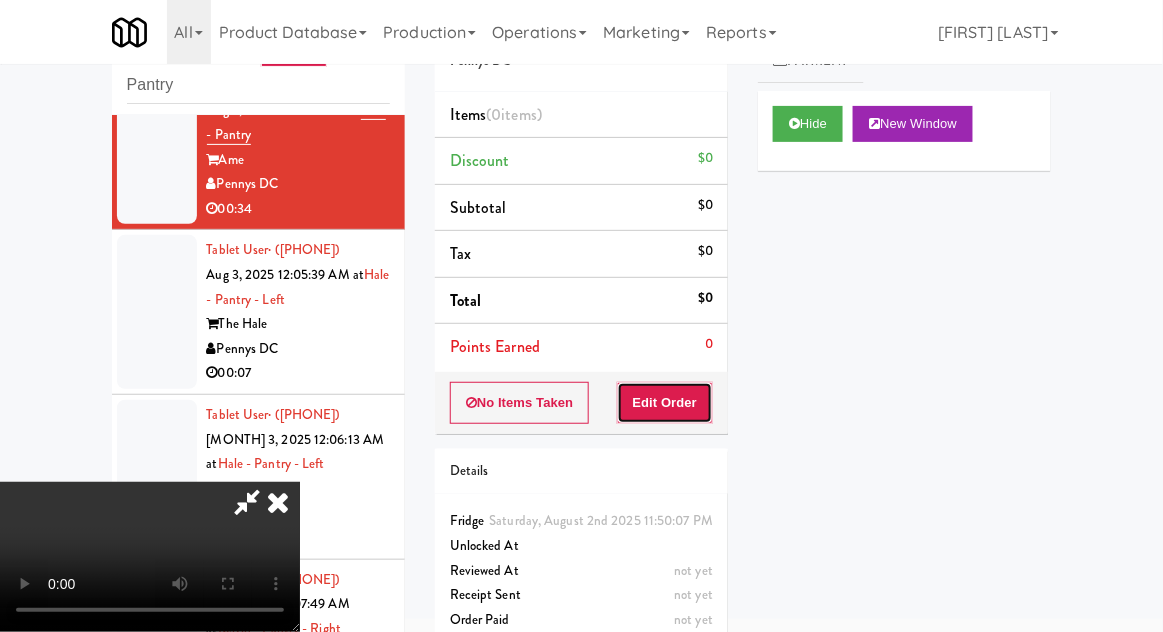 click on "Edit Order" at bounding box center (665, 403) 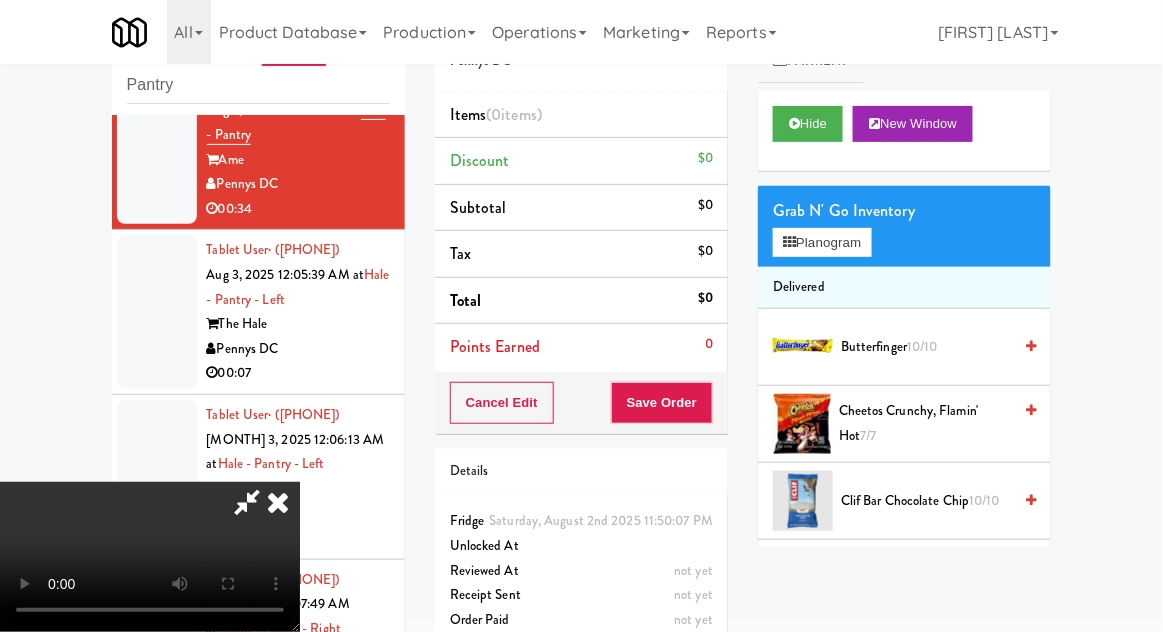 scroll, scrollTop: 73, scrollLeft: 0, axis: vertical 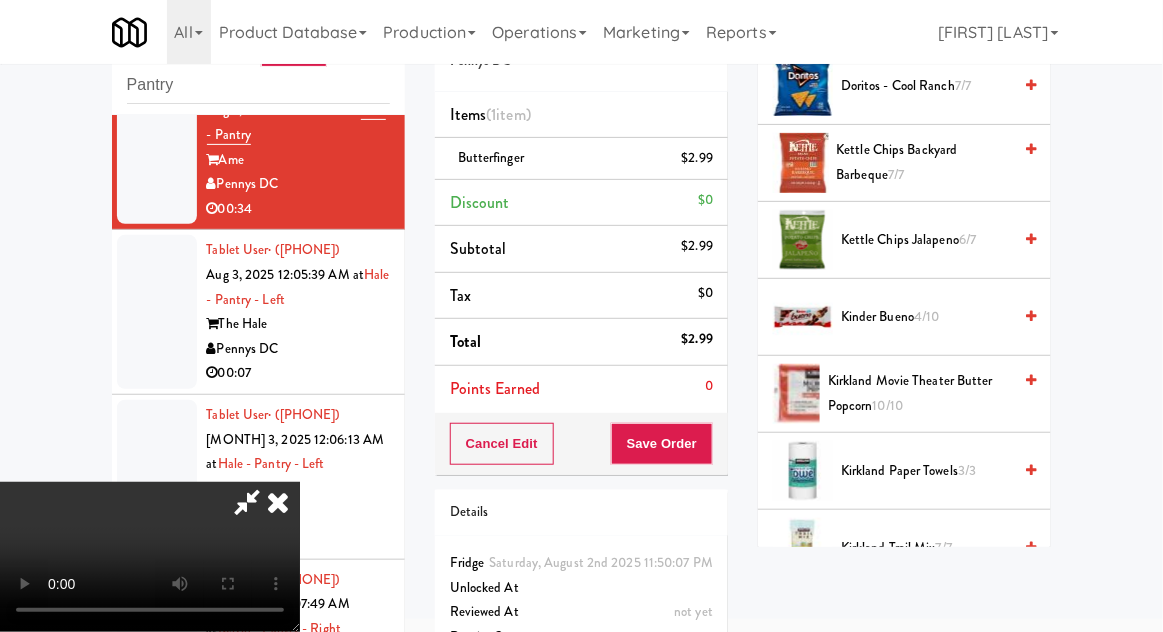 click on "Kinder Bueno 4/10" at bounding box center [926, 317] 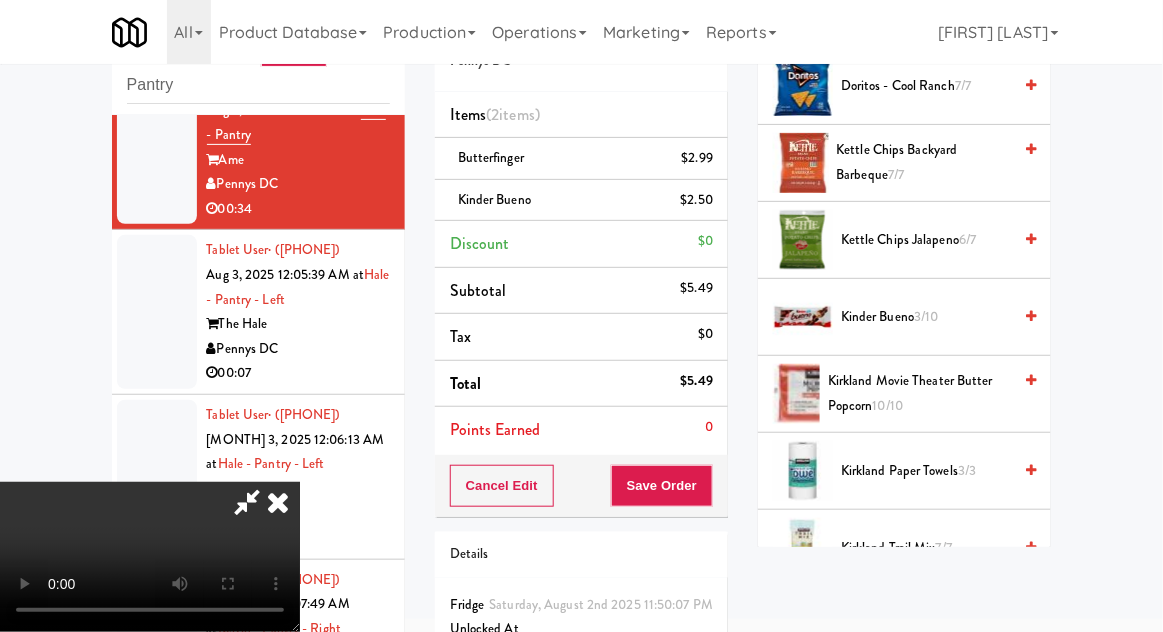 scroll, scrollTop: 0, scrollLeft: 0, axis: both 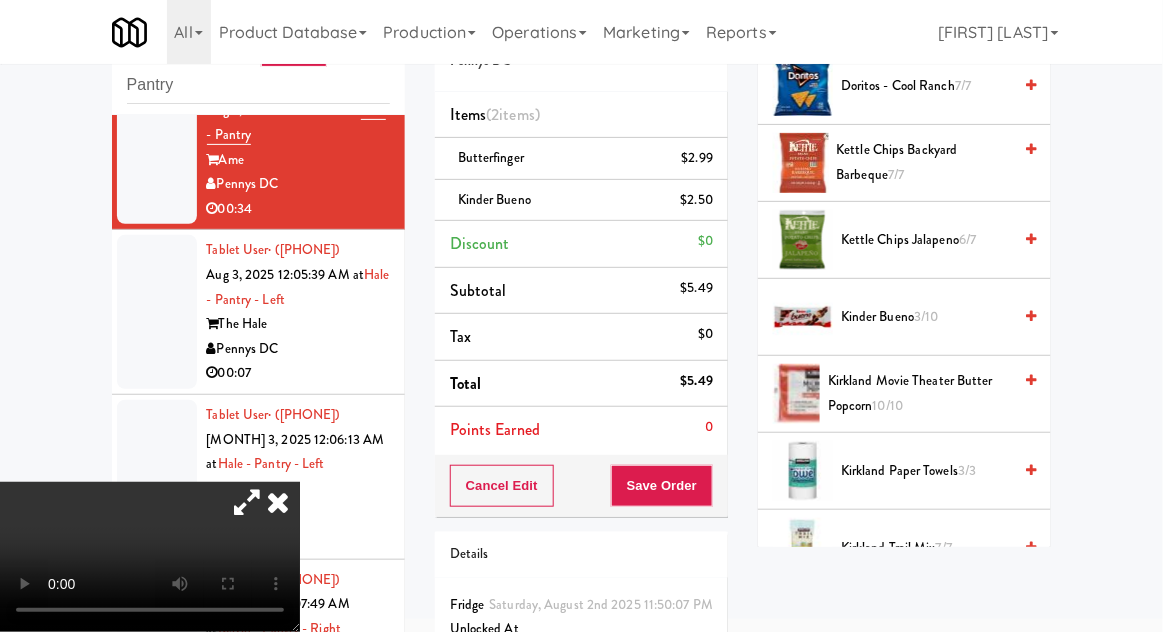click on "$2.99" at bounding box center (698, 158) 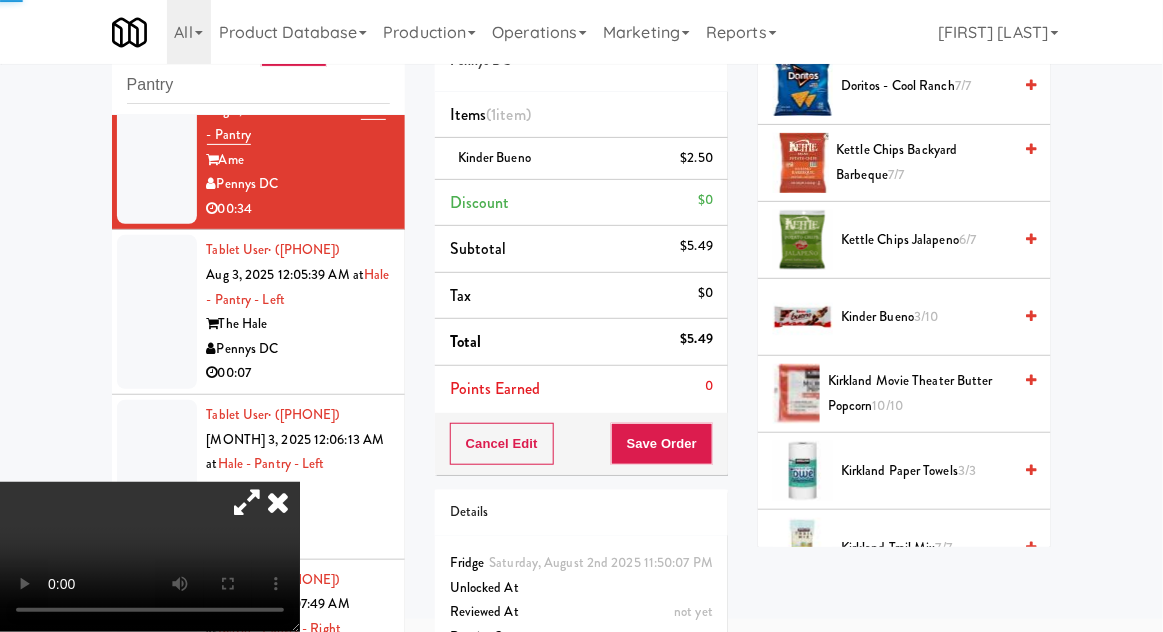 click at bounding box center [247, 502] 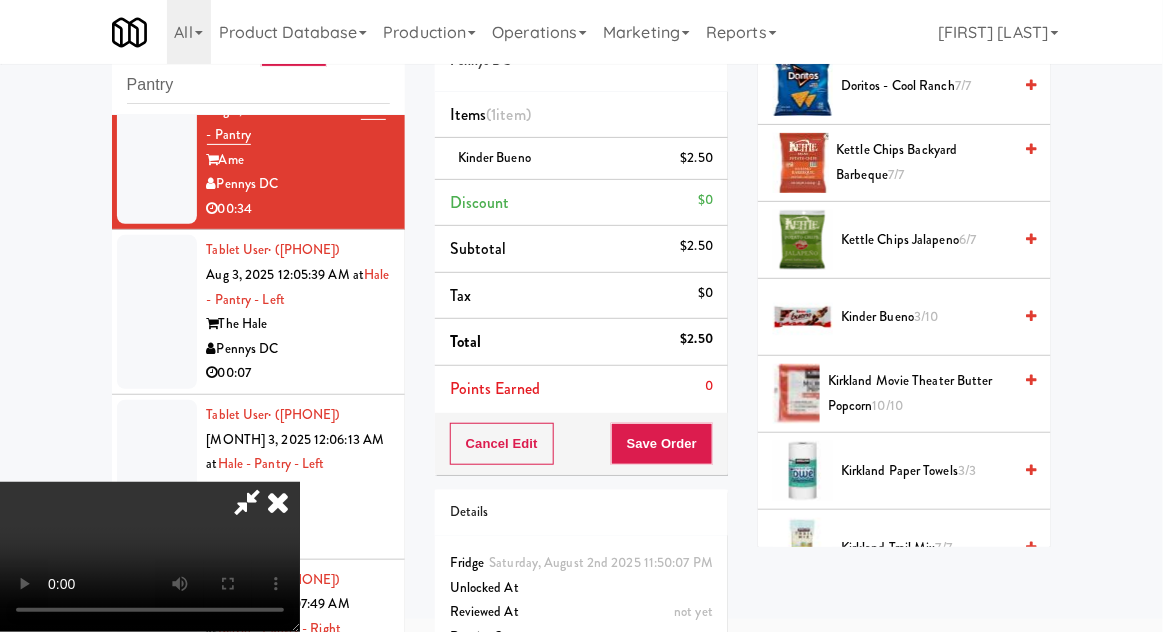 scroll, scrollTop: 73, scrollLeft: 0, axis: vertical 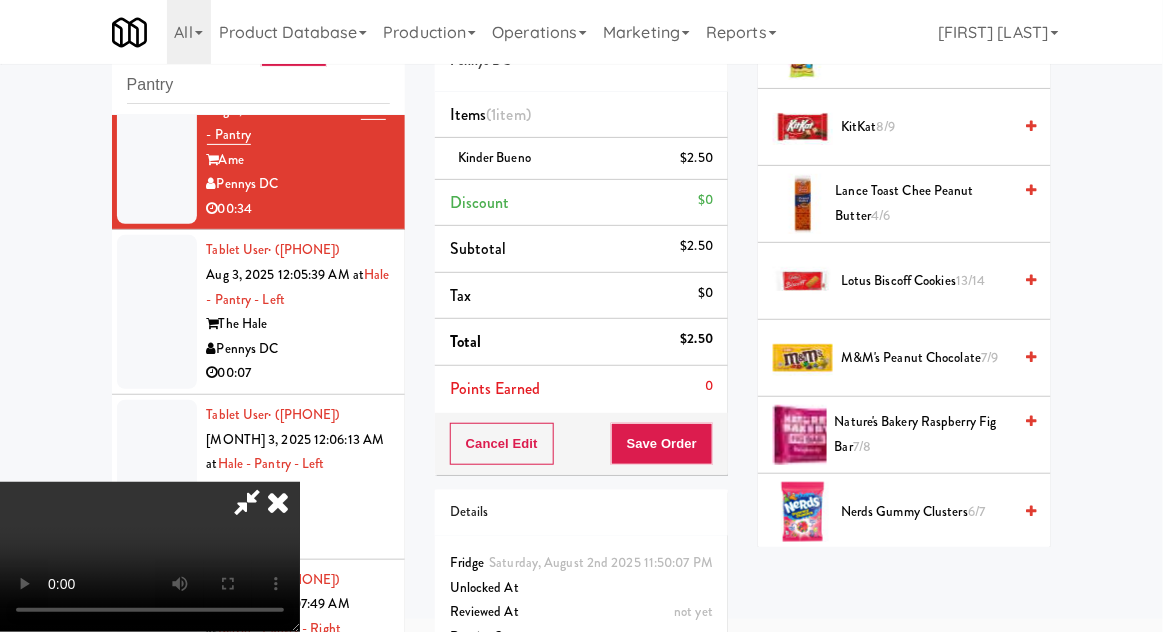 click on "M&M's Peanut Chocolate  7/9" at bounding box center (926, 358) 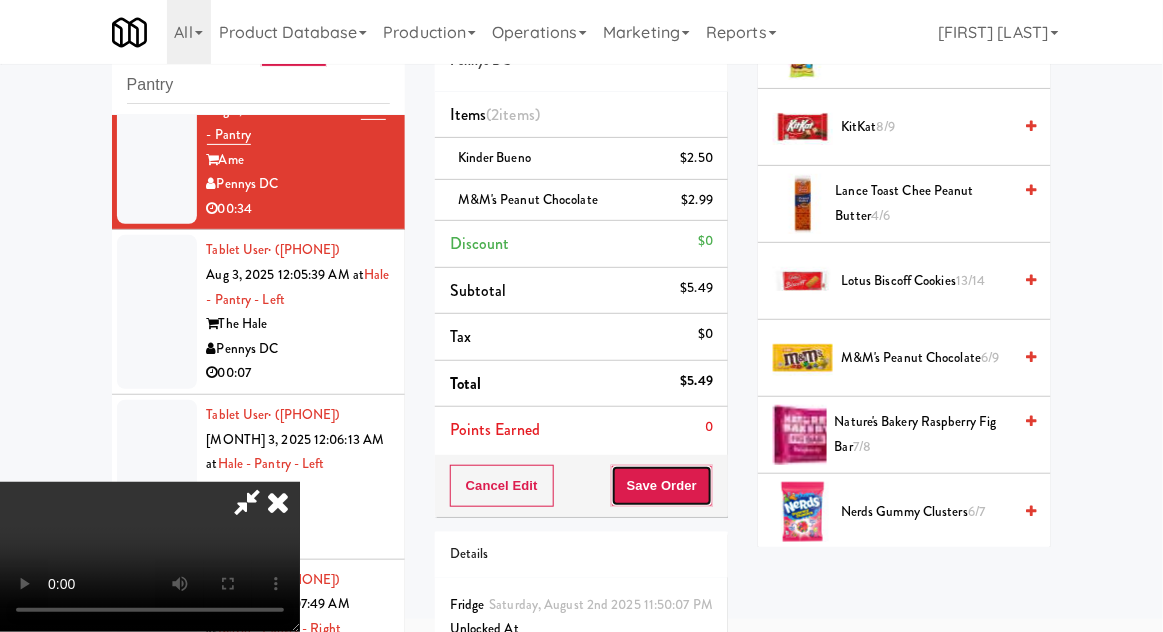 click on "Save Order" at bounding box center (662, 486) 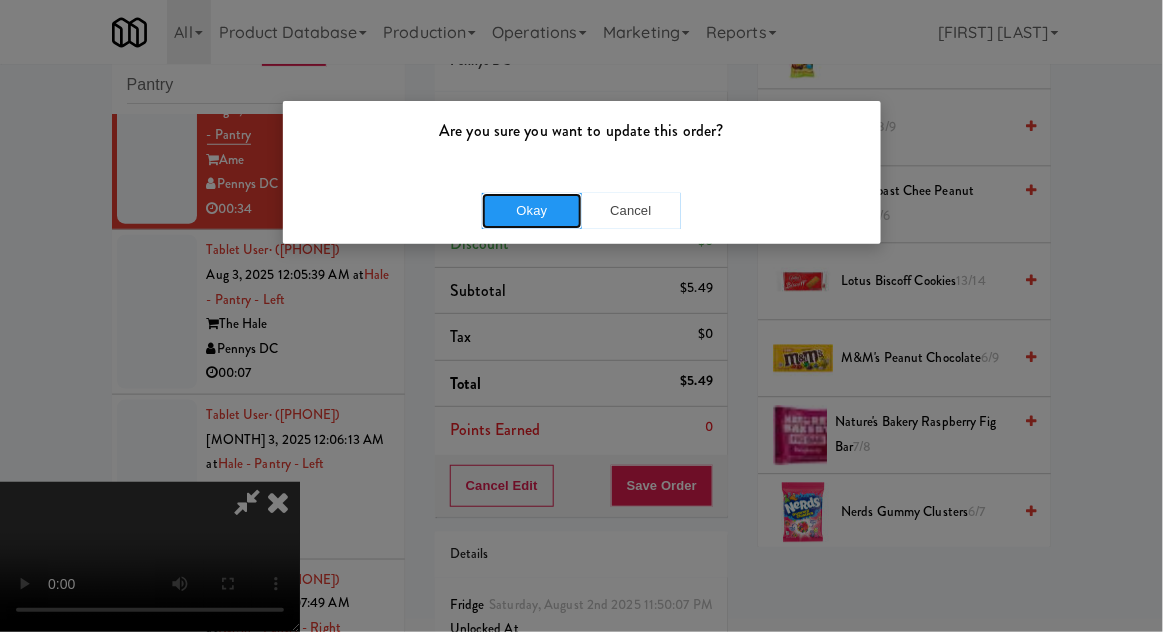 click on "Okay" at bounding box center [532, 211] 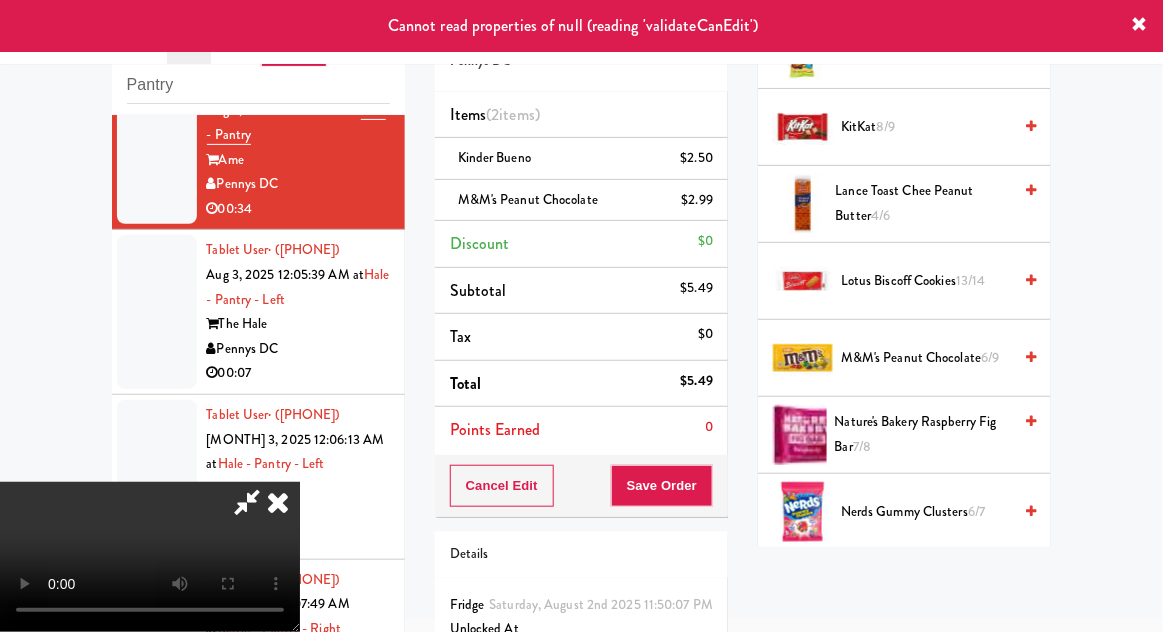 scroll, scrollTop: 0, scrollLeft: 0, axis: both 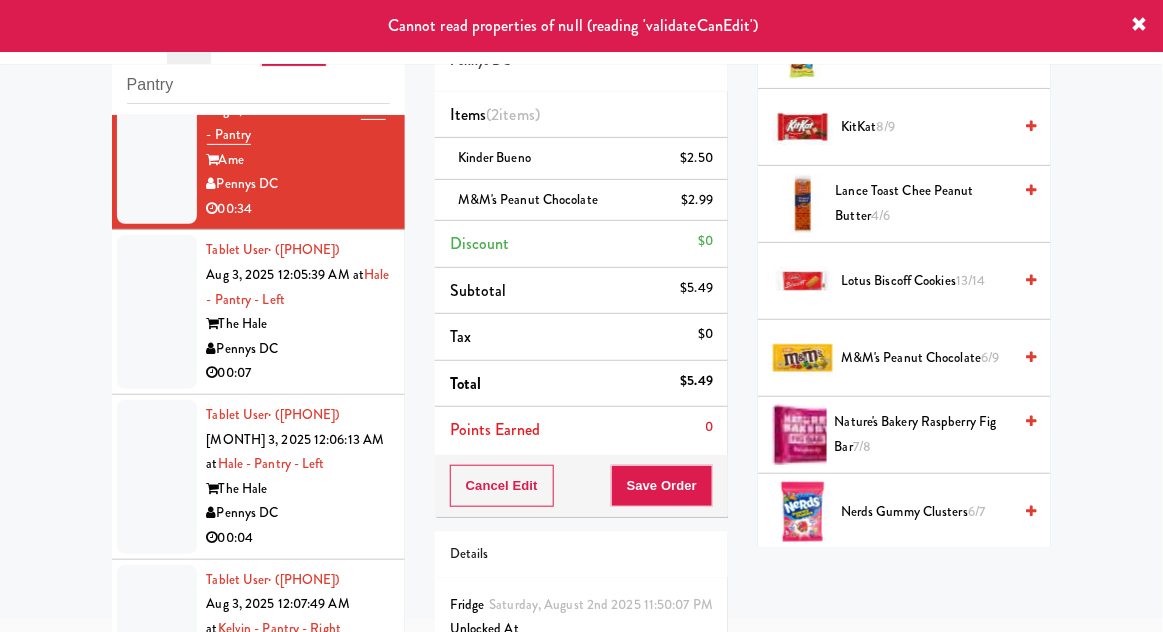 click at bounding box center (157, 312) 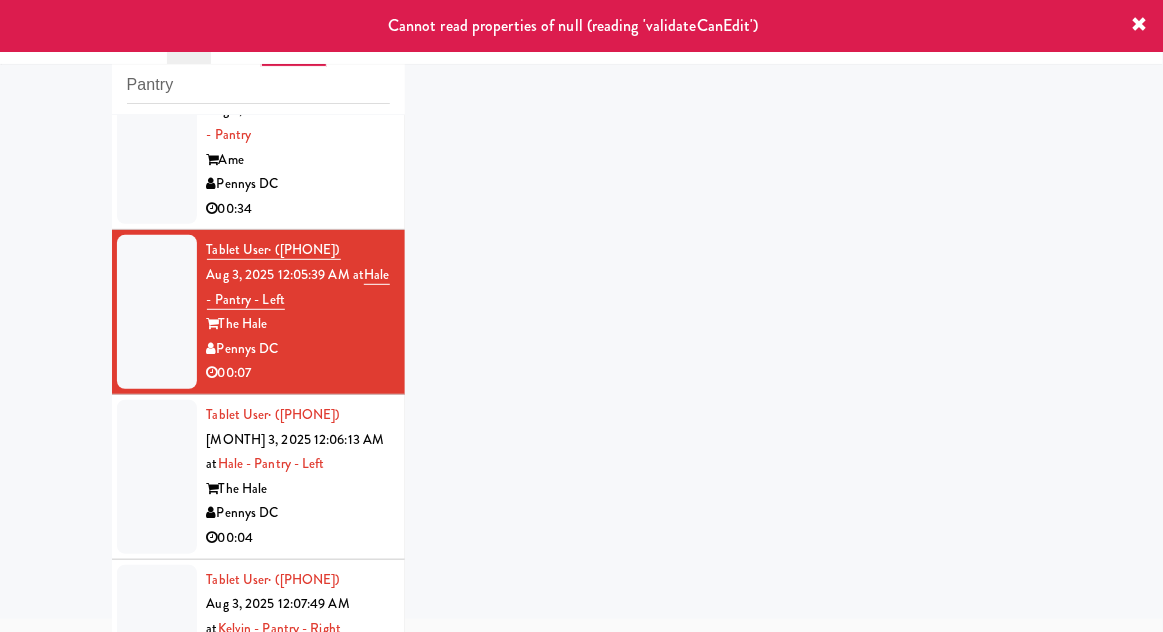 click at bounding box center [157, 148] 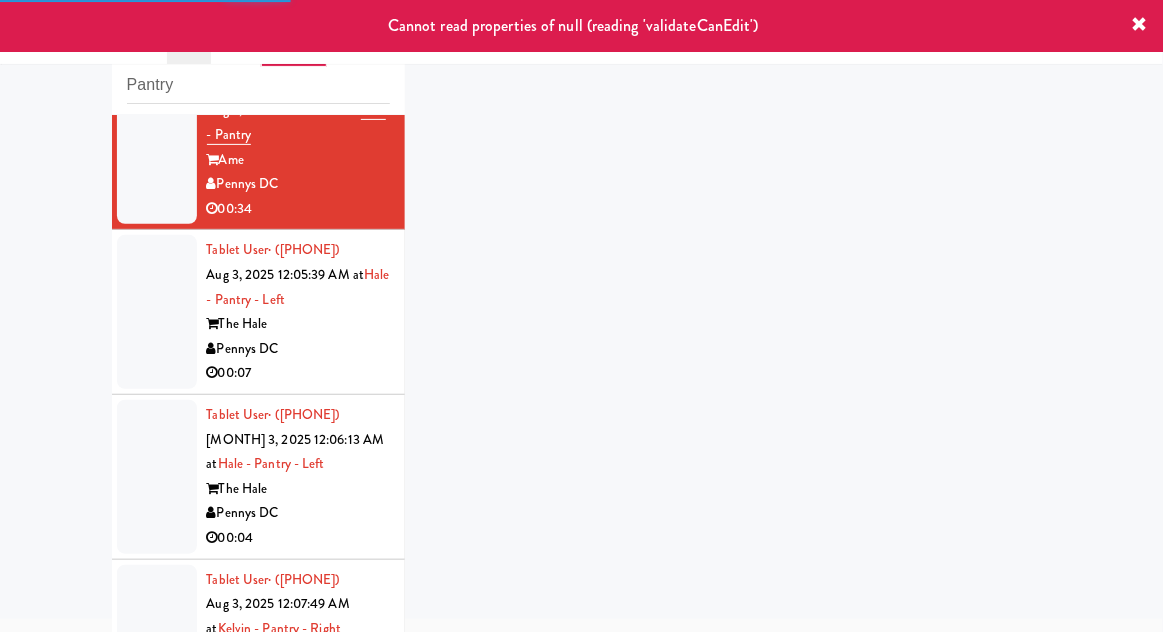 click at bounding box center (157, 312) 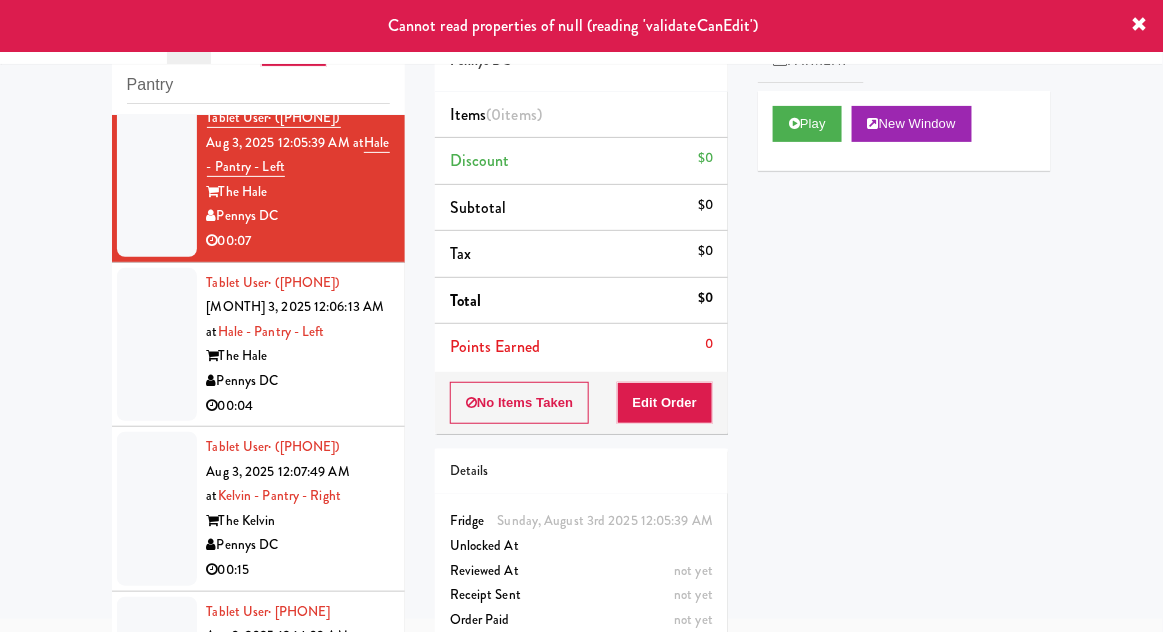 scroll, scrollTop: 616, scrollLeft: 0, axis: vertical 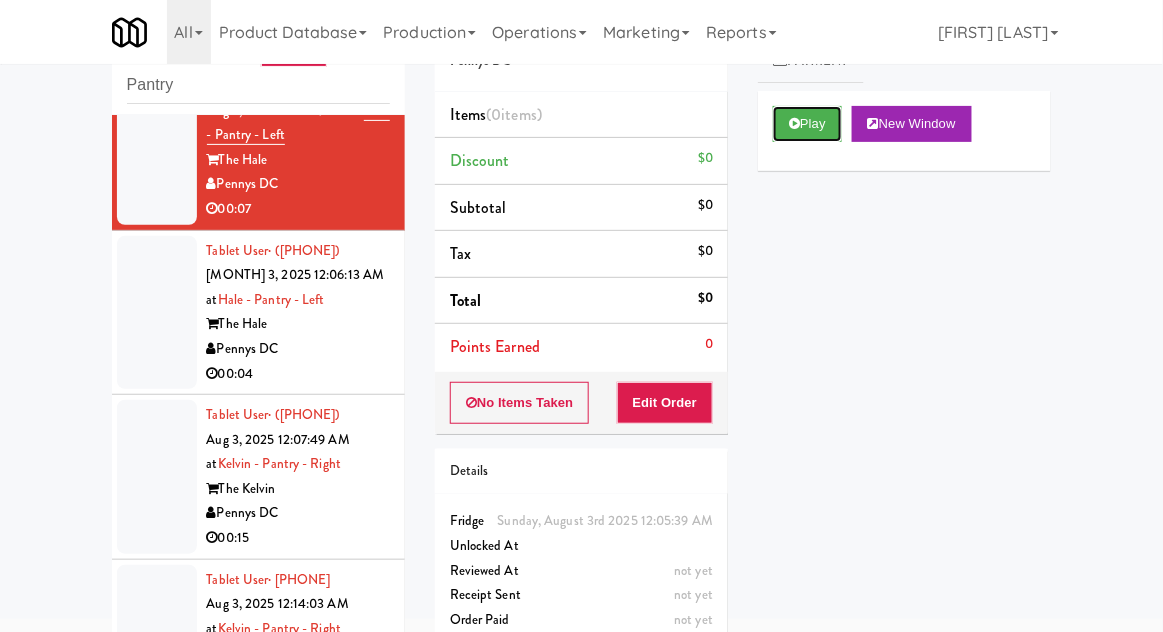 click on "Play" at bounding box center [807, 124] 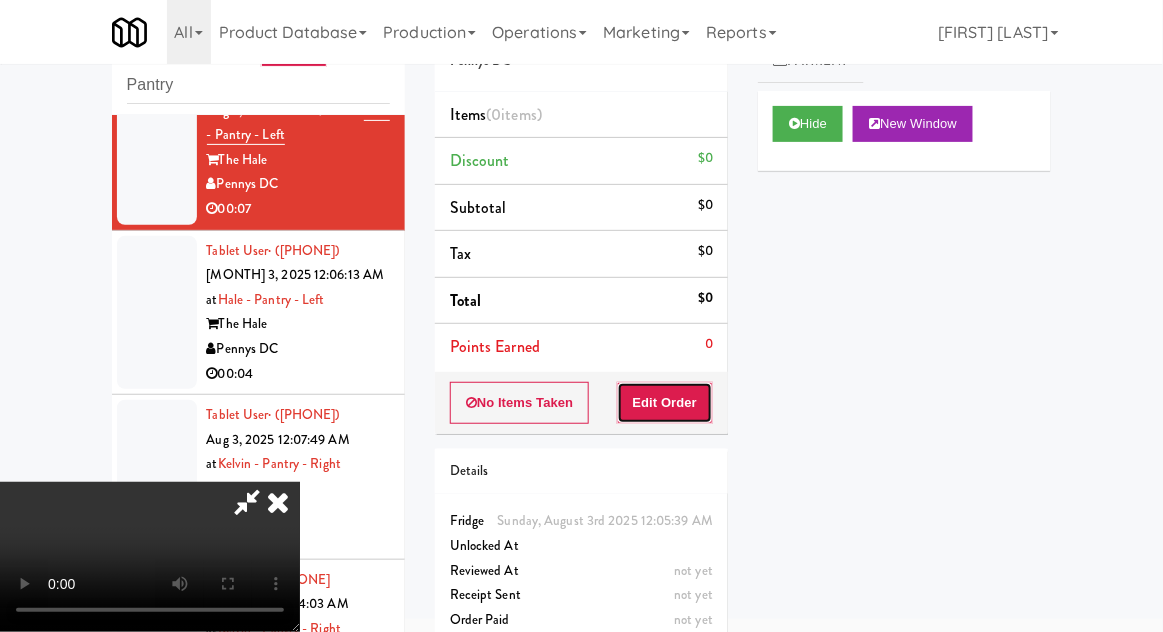 click on "Edit Order" at bounding box center (665, 403) 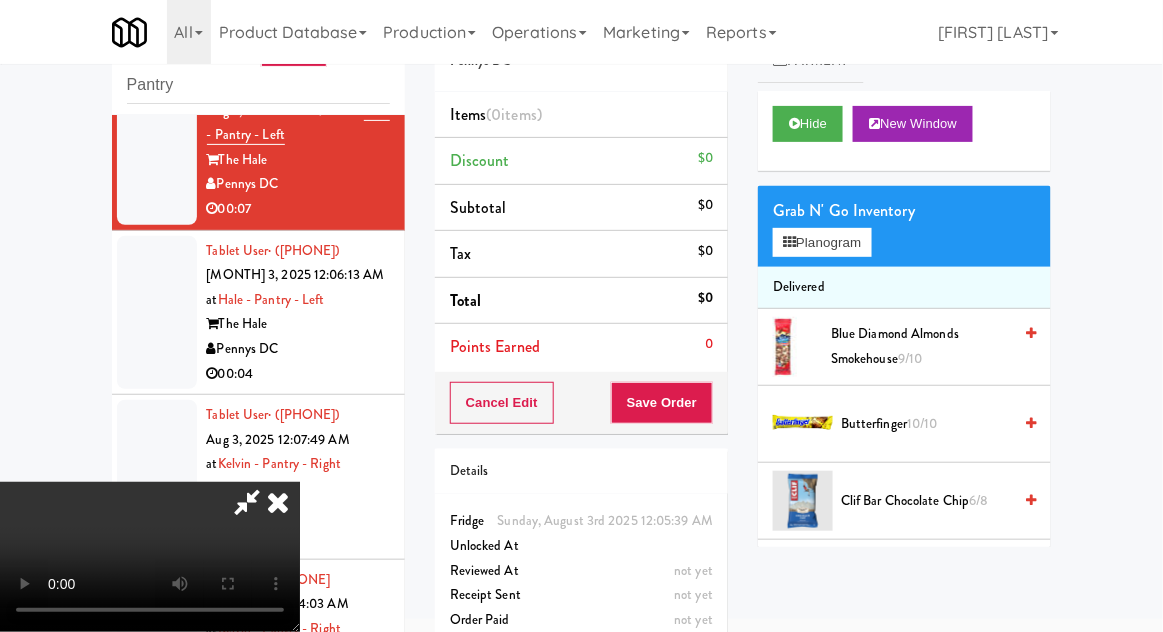 type 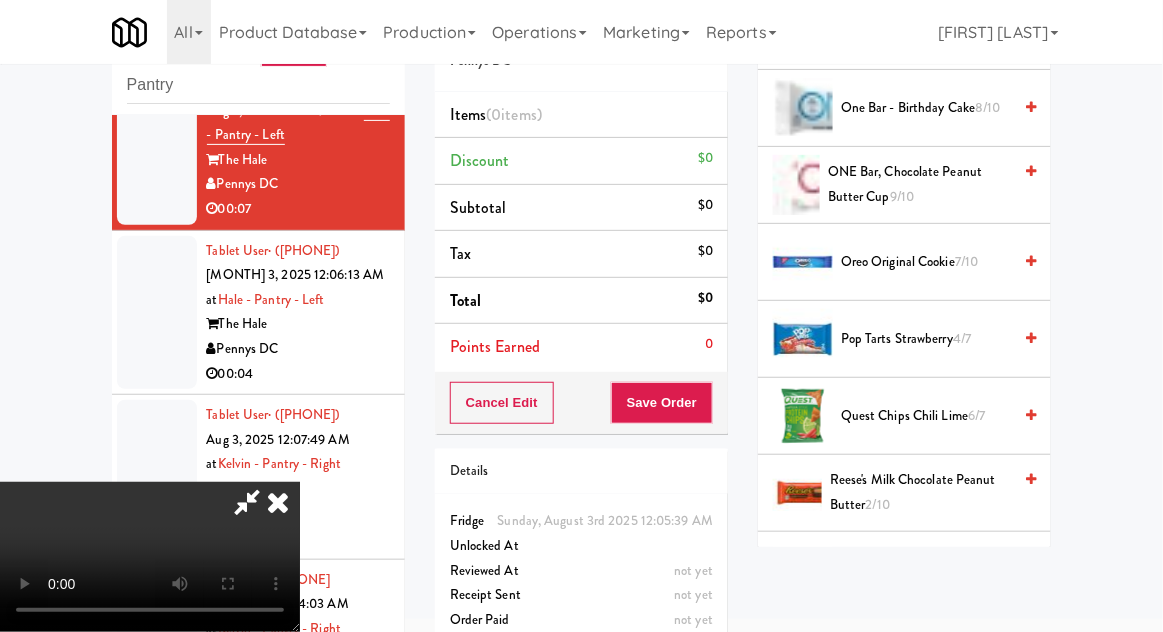 scroll, scrollTop: 1549, scrollLeft: 0, axis: vertical 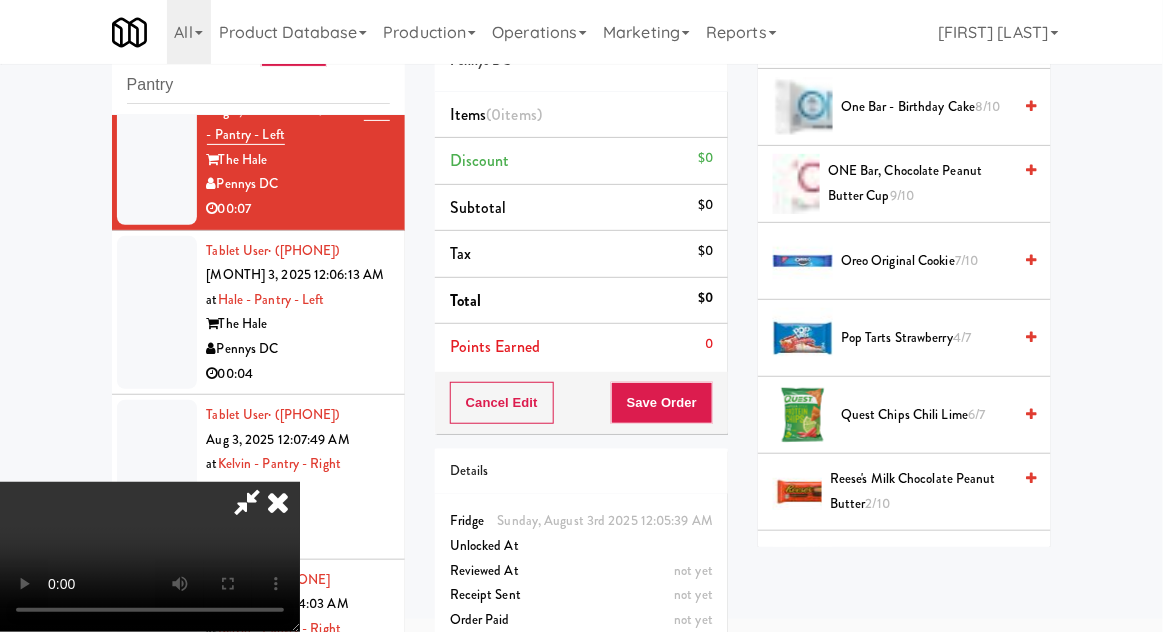 click on "Quest Chips Chili Lime  6/7" at bounding box center [926, 415] 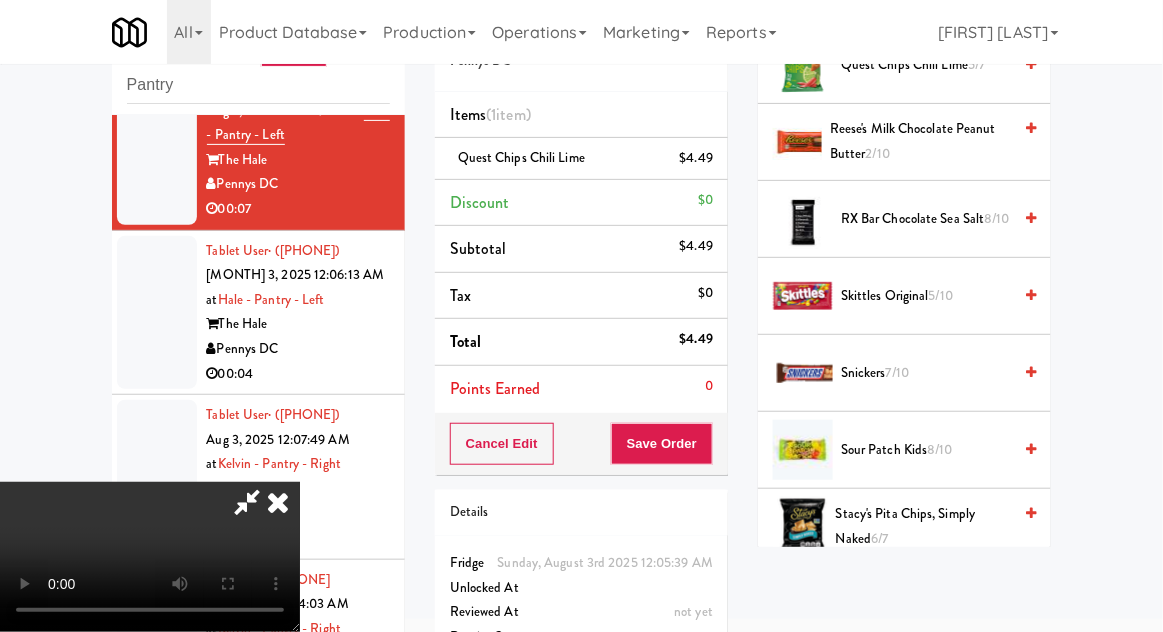 scroll, scrollTop: 1901, scrollLeft: 0, axis: vertical 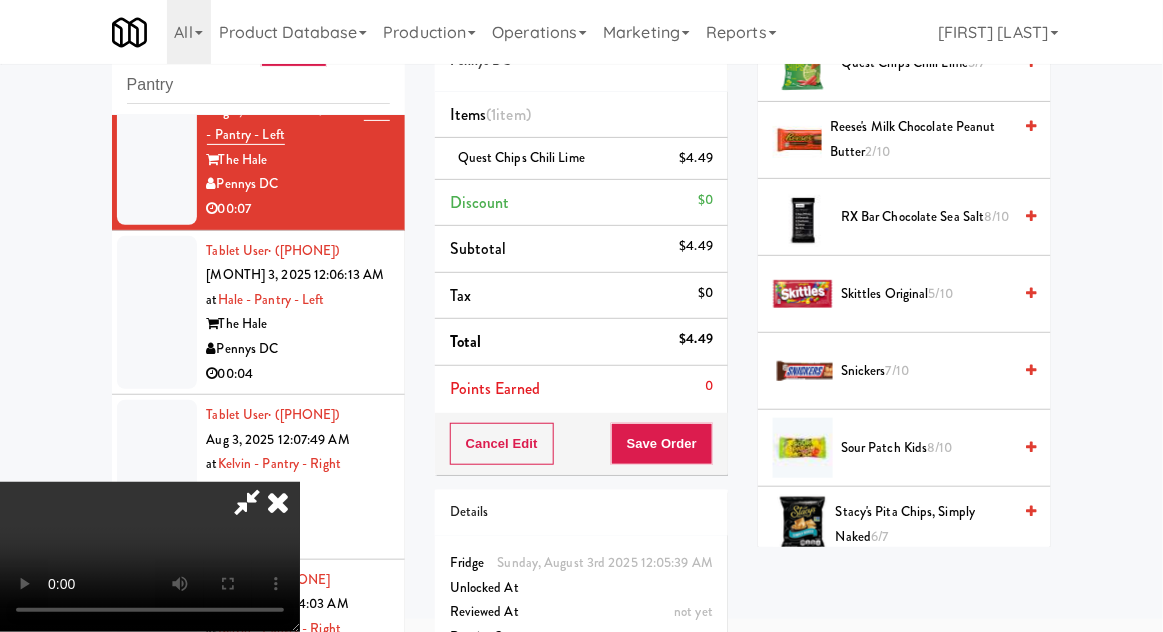 click on "Stacy's Pita Chips, Simply Naked  6/7" at bounding box center [923, 524] 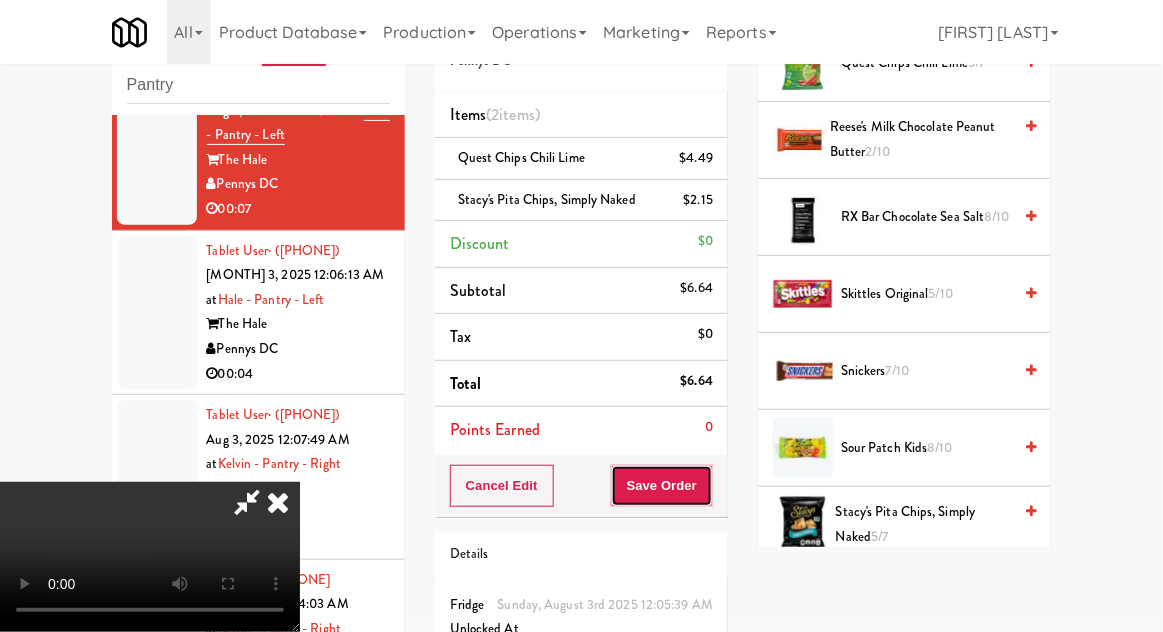 click on "Save Order" at bounding box center (662, 486) 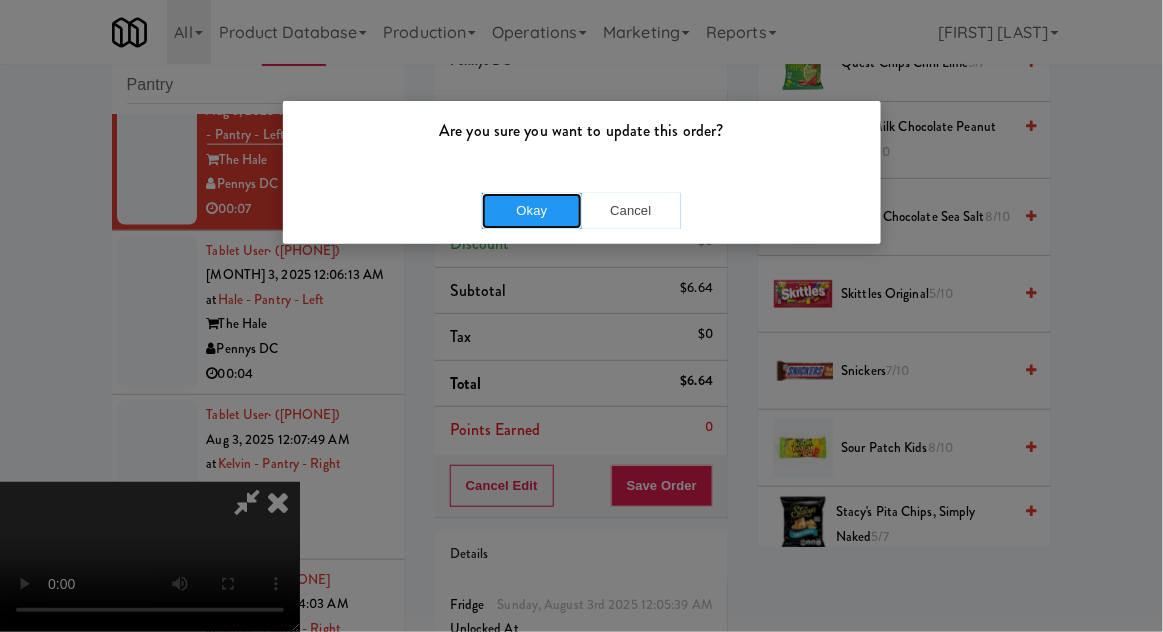 click on "Okay" at bounding box center [532, 211] 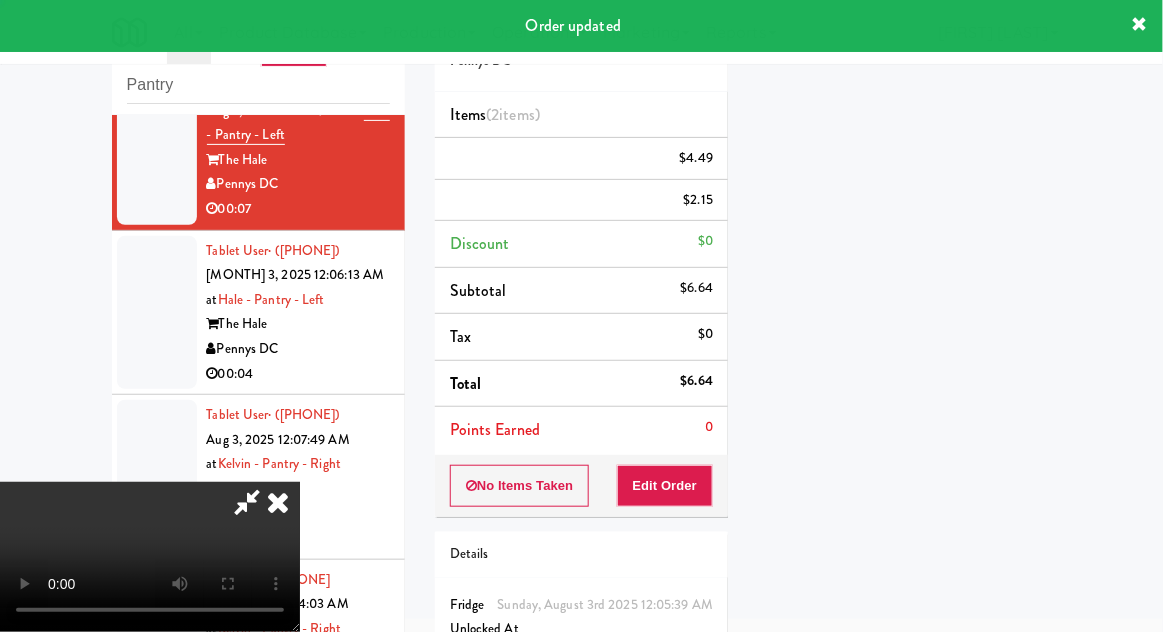 scroll, scrollTop: 197, scrollLeft: 0, axis: vertical 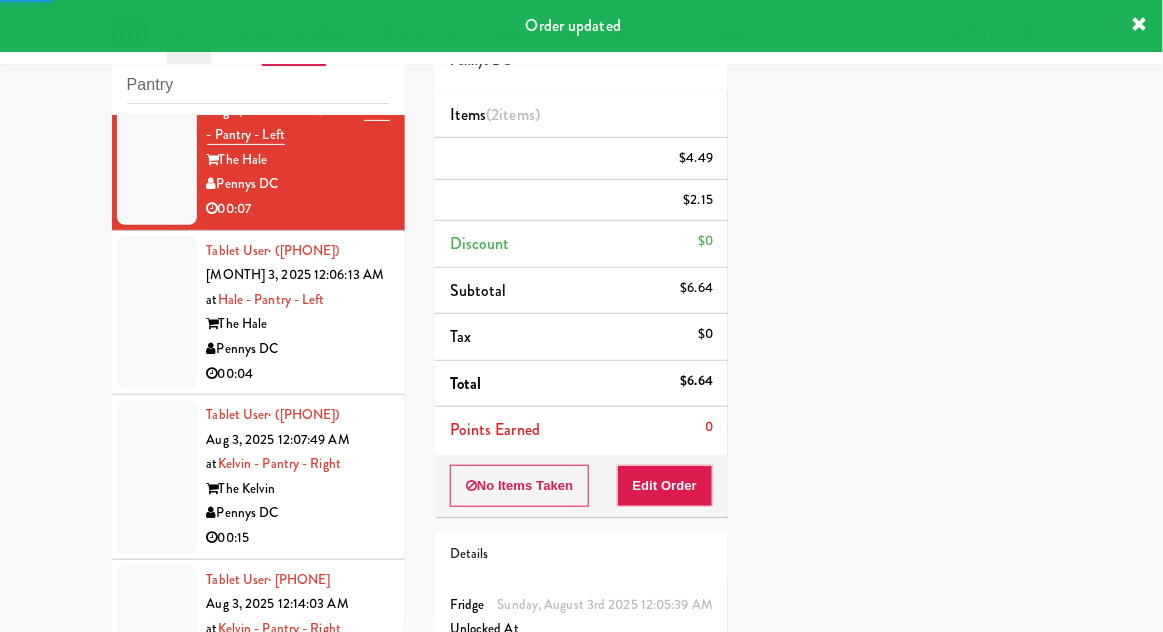 click at bounding box center (157, 313) 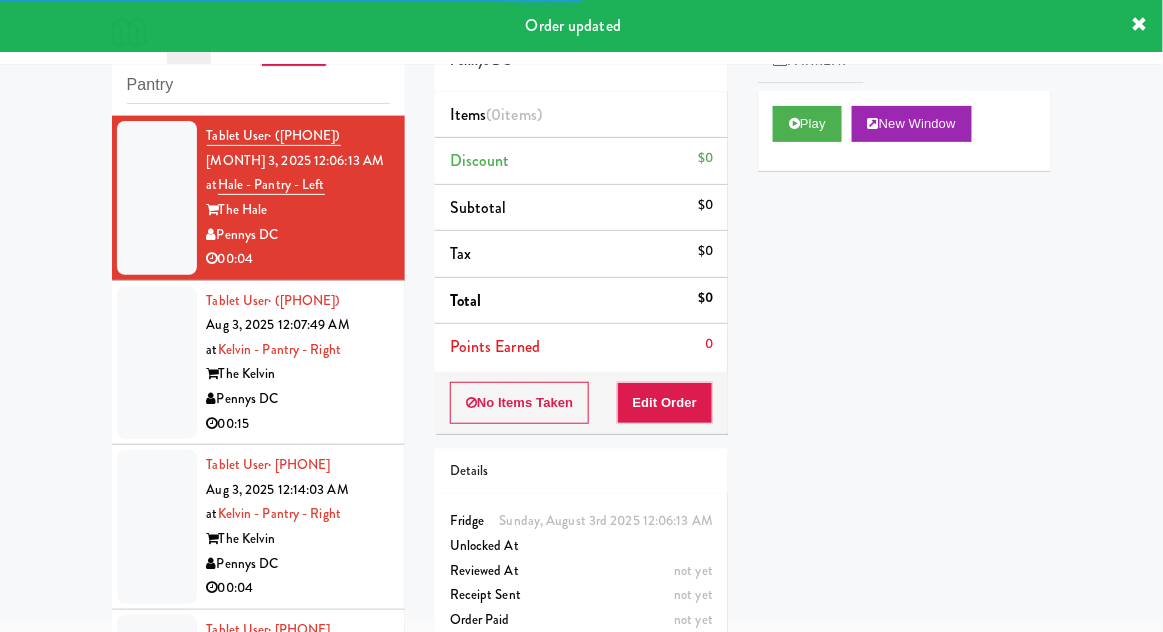 scroll, scrollTop: 797, scrollLeft: 0, axis: vertical 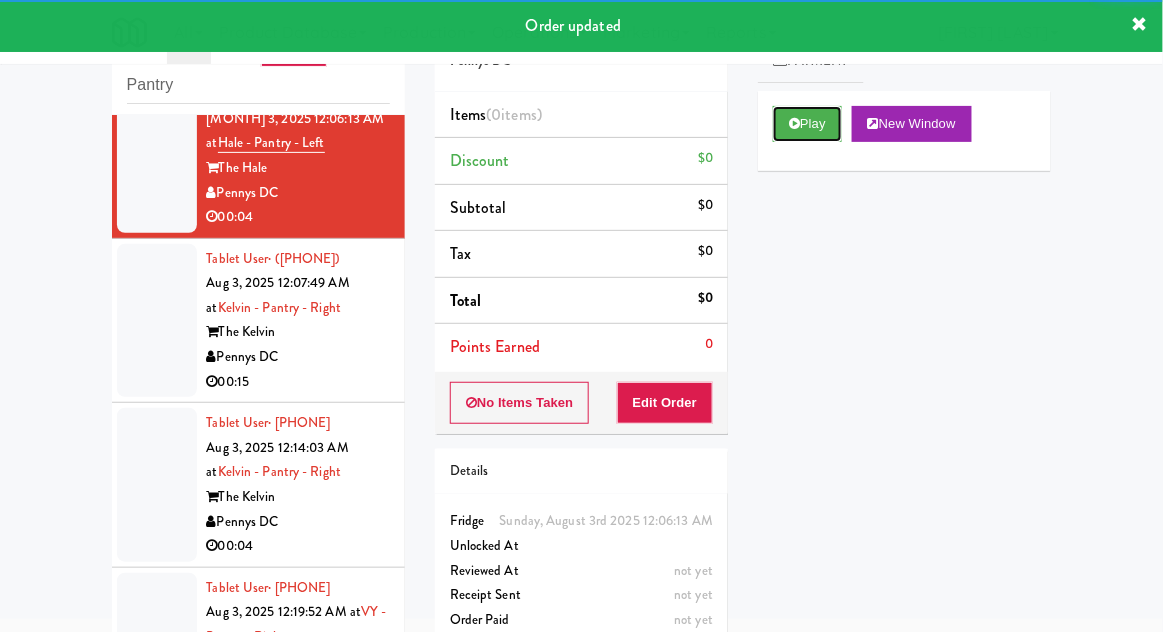 click on "Play" at bounding box center [807, 124] 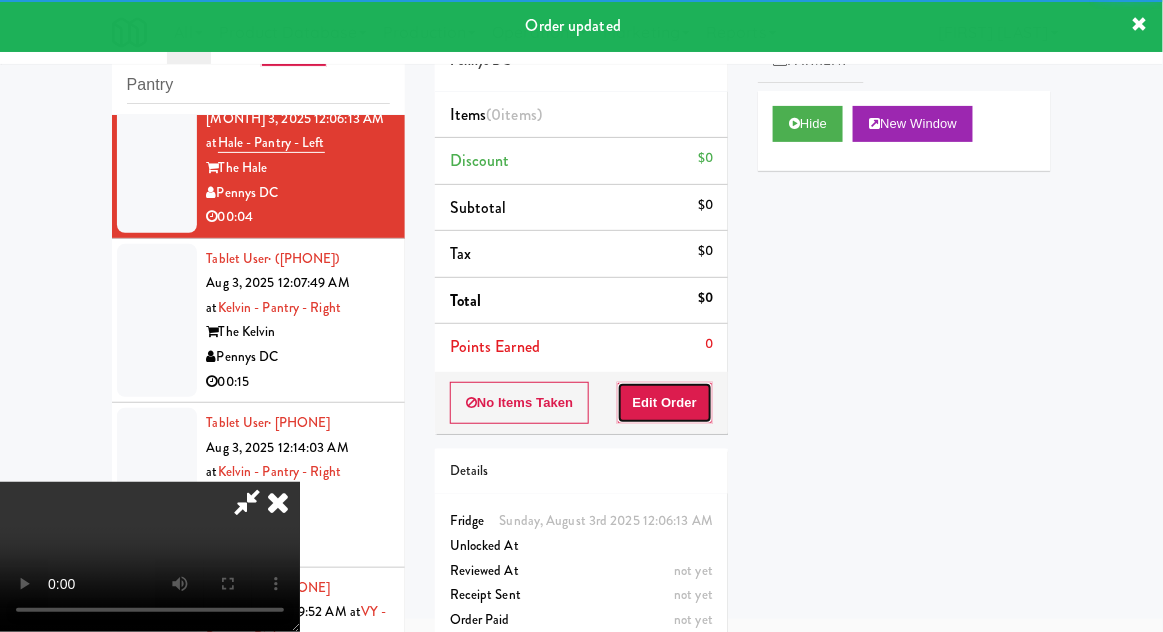 click on "Edit Order" at bounding box center [665, 403] 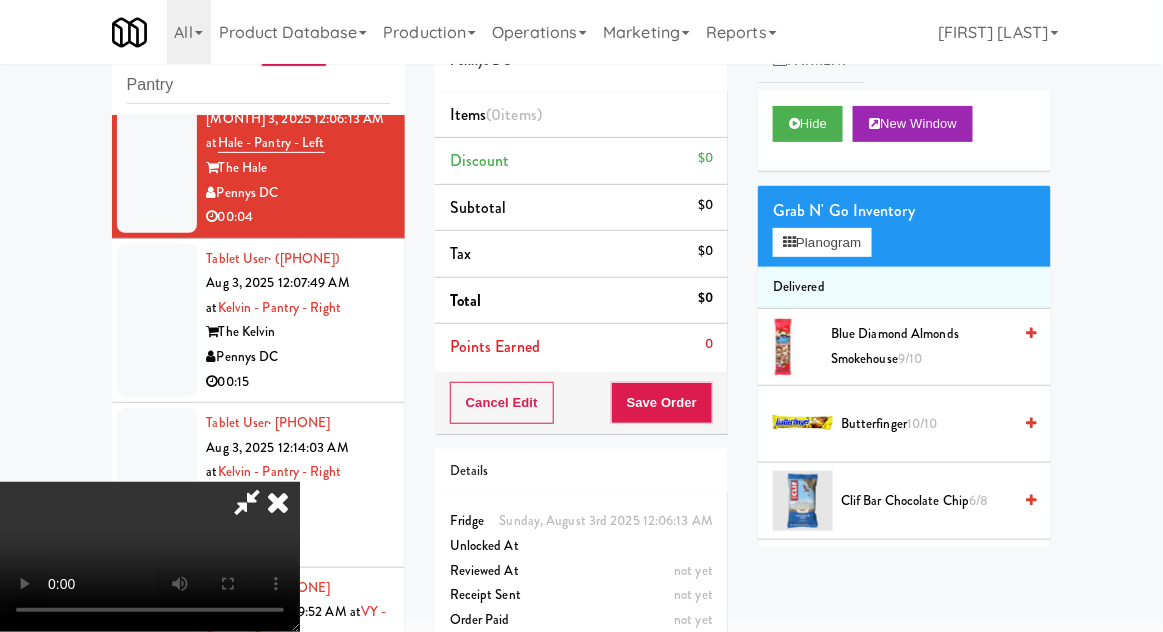 type 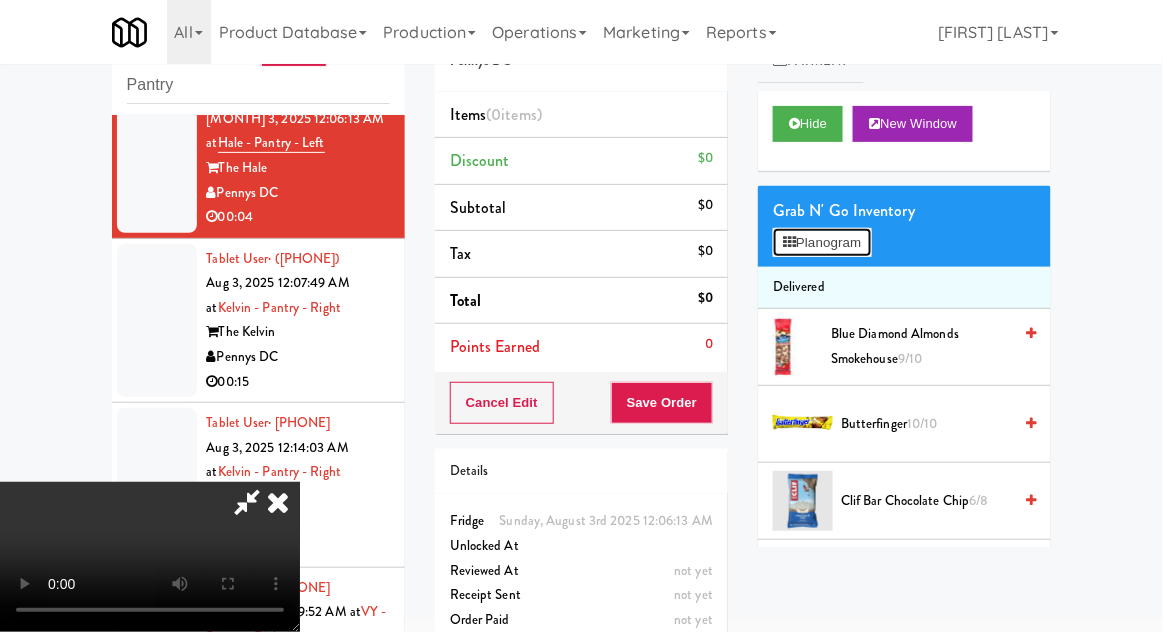 click on "Planogram" at bounding box center [822, 243] 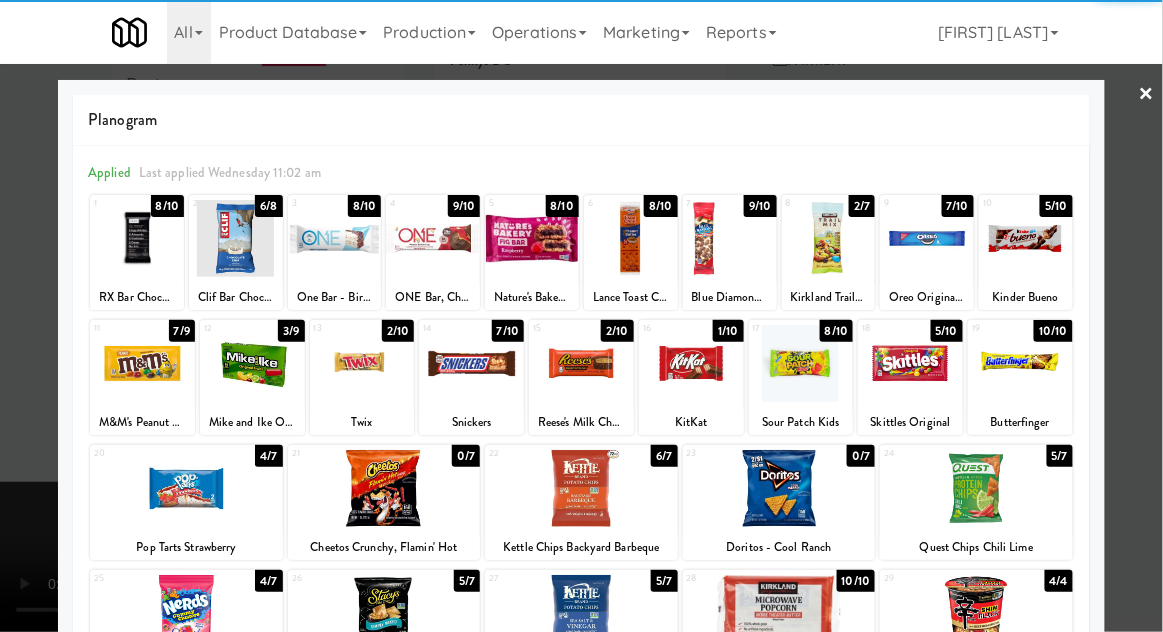 click at bounding box center (186, 613) 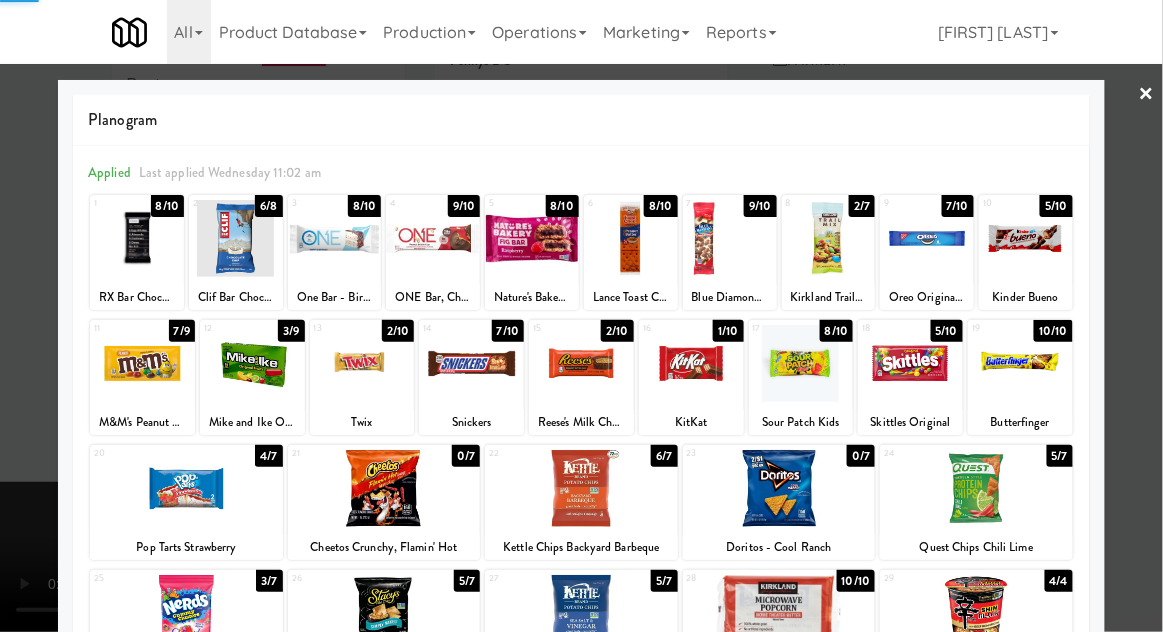 click at bounding box center (581, 316) 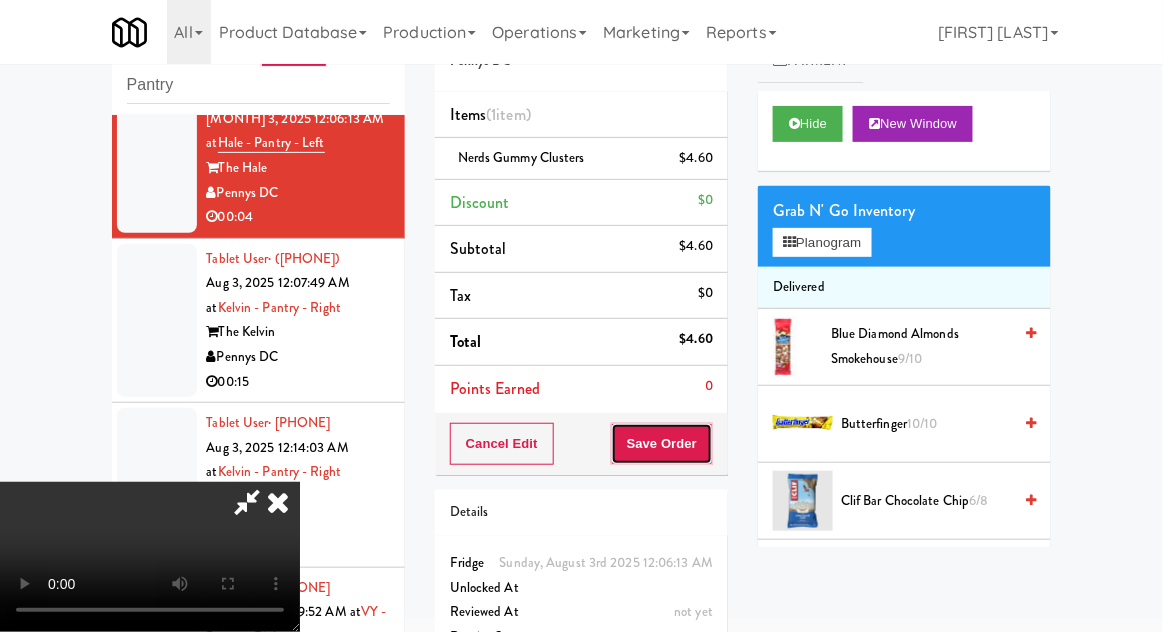 click on "Save Order" at bounding box center [662, 444] 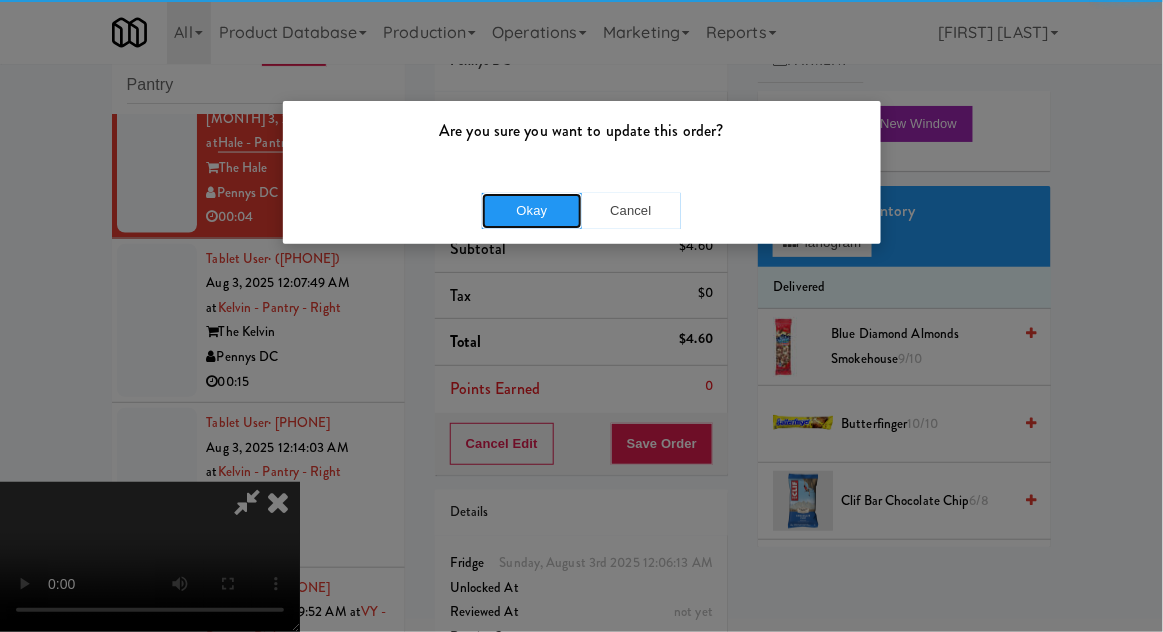 click on "Okay" at bounding box center (532, 211) 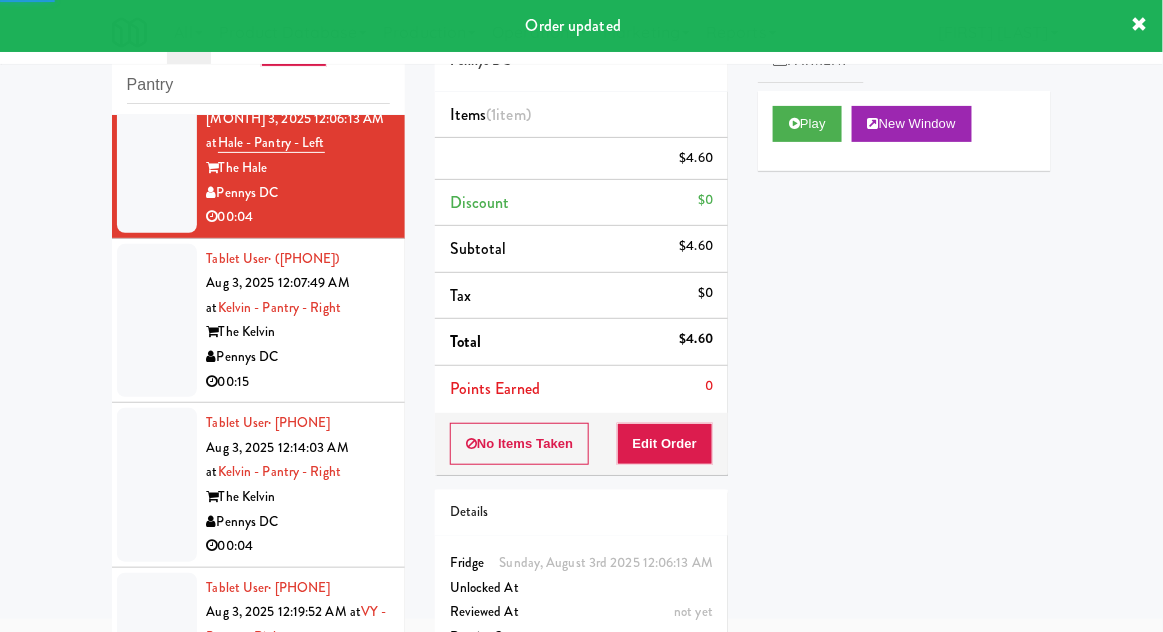click at bounding box center [157, 321] 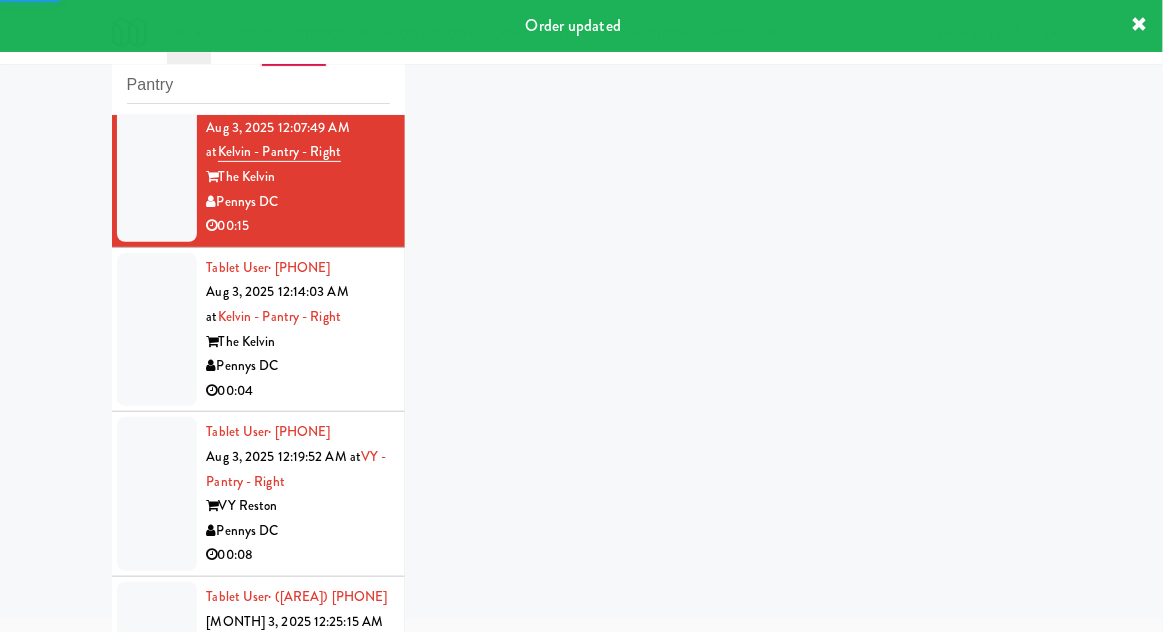 scroll, scrollTop: 1125, scrollLeft: 0, axis: vertical 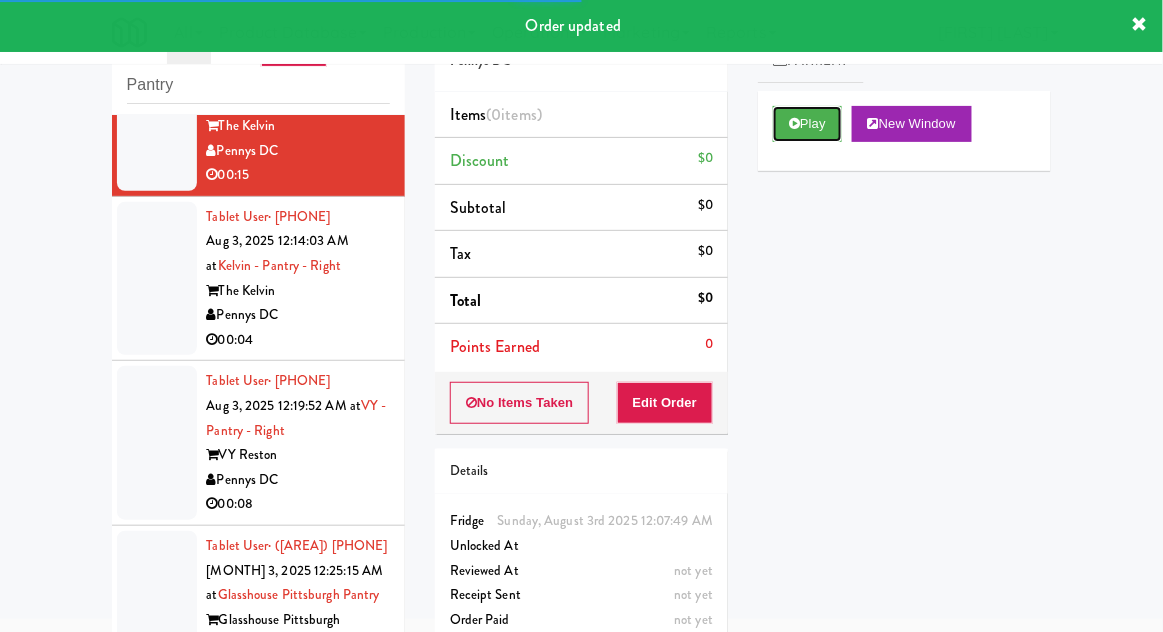 click on "Play" at bounding box center [807, 124] 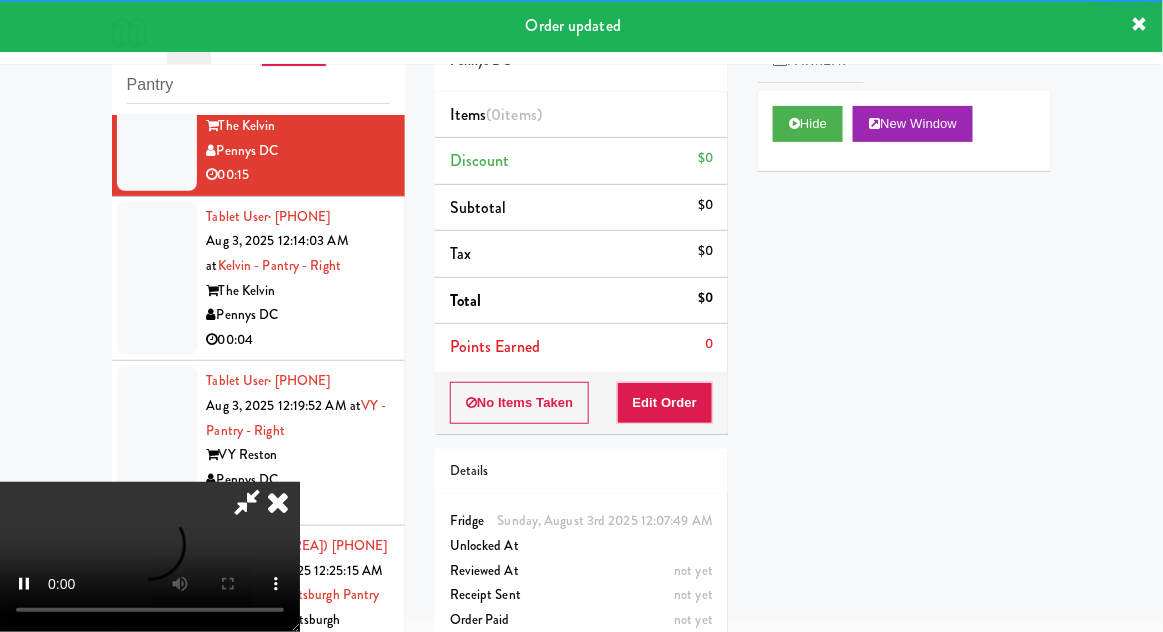click on "Order # 918889 Pennys DC Items (0 items ) Discount $0 Subtotal $0 Tax $0 Total $0 Points Earned 0 No Items Taken Edit Order Details [DATE] [TIME] Fridge Unlocked At not yet Reviewed At not yet Receipt Sent not yet Order Paid" at bounding box center [581, 328] 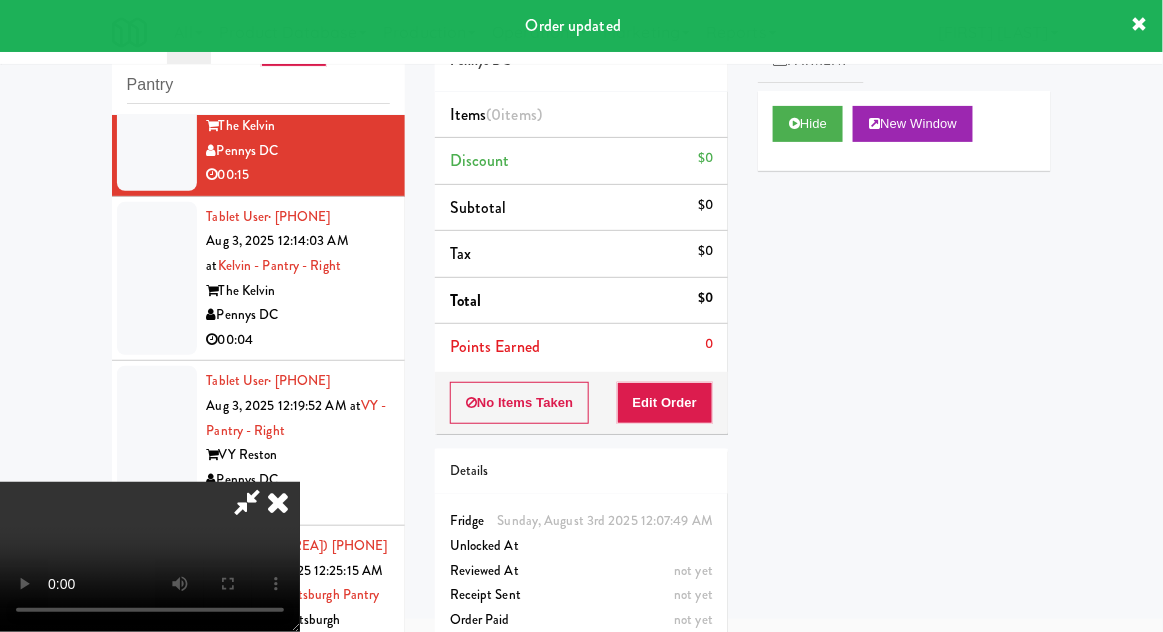 click on "Points Earned  0" at bounding box center (581, 347) 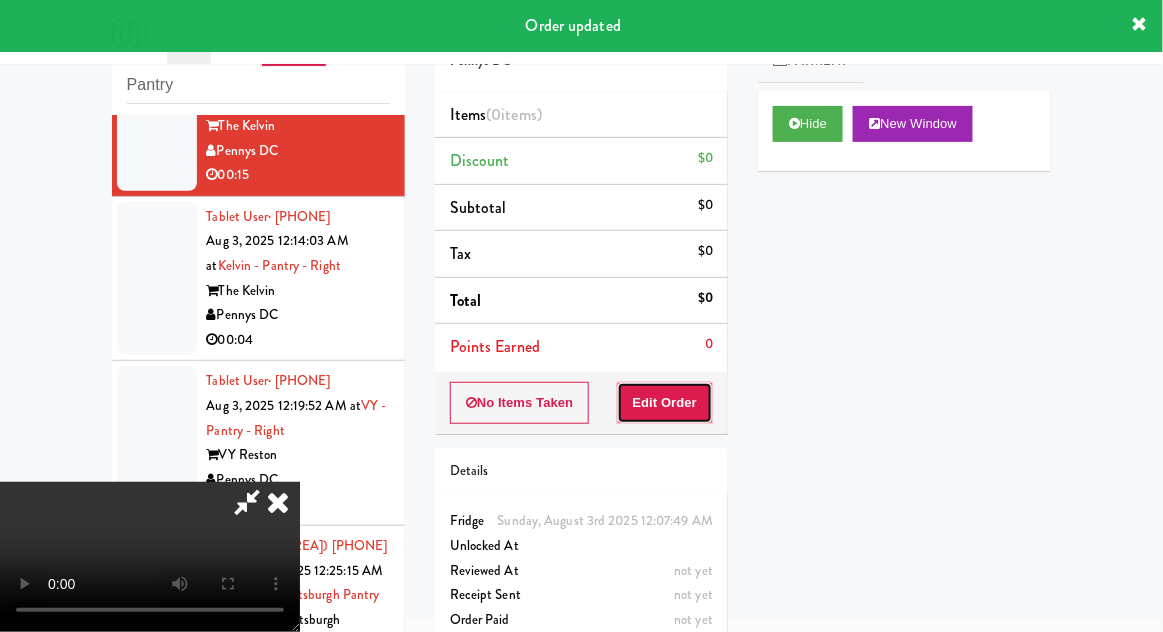 click on "Edit Order" at bounding box center [665, 403] 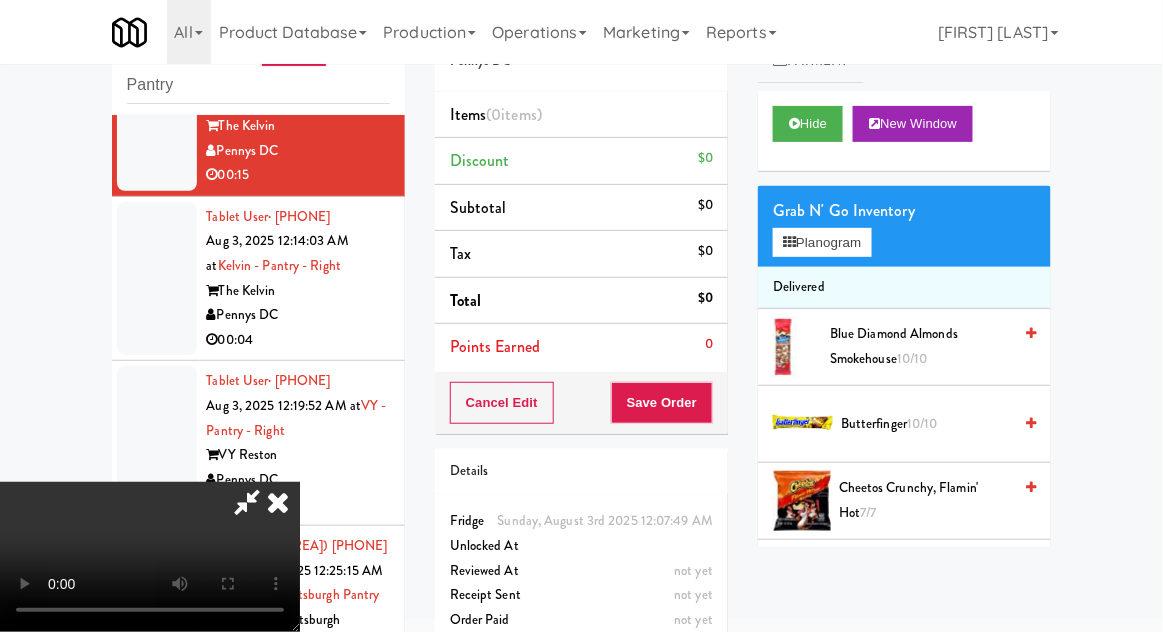 type 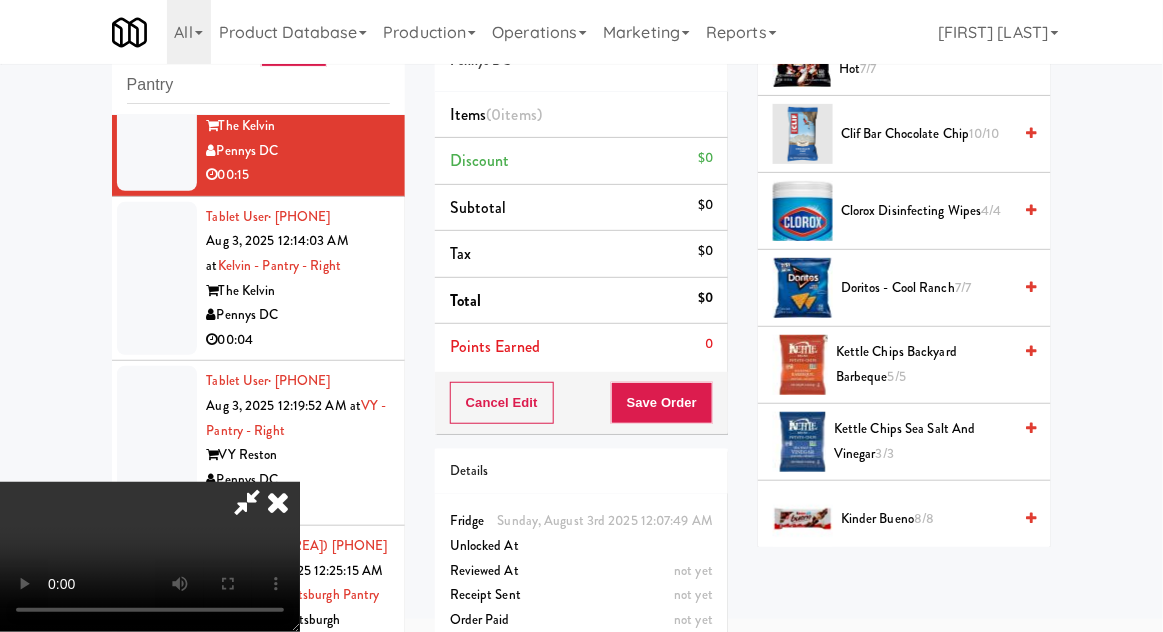 scroll, scrollTop: 448, scrollLeft: 0, axis: vertical 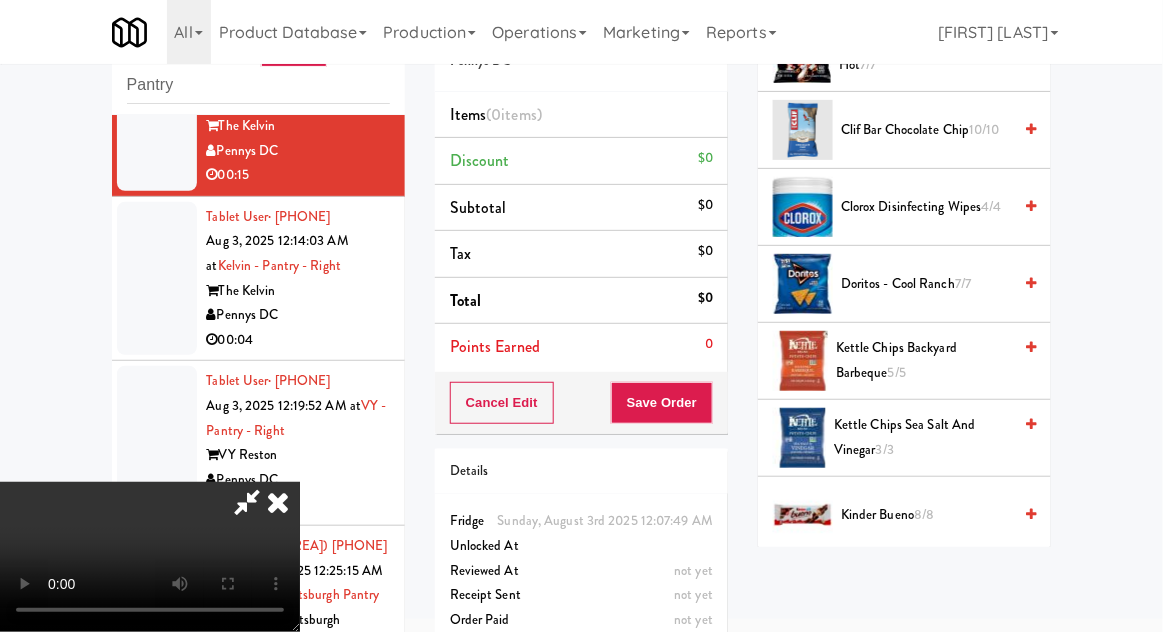 click on "Kirkland Movie Theater Butter Popcorn  6/6" at bounding box center [920, 591] 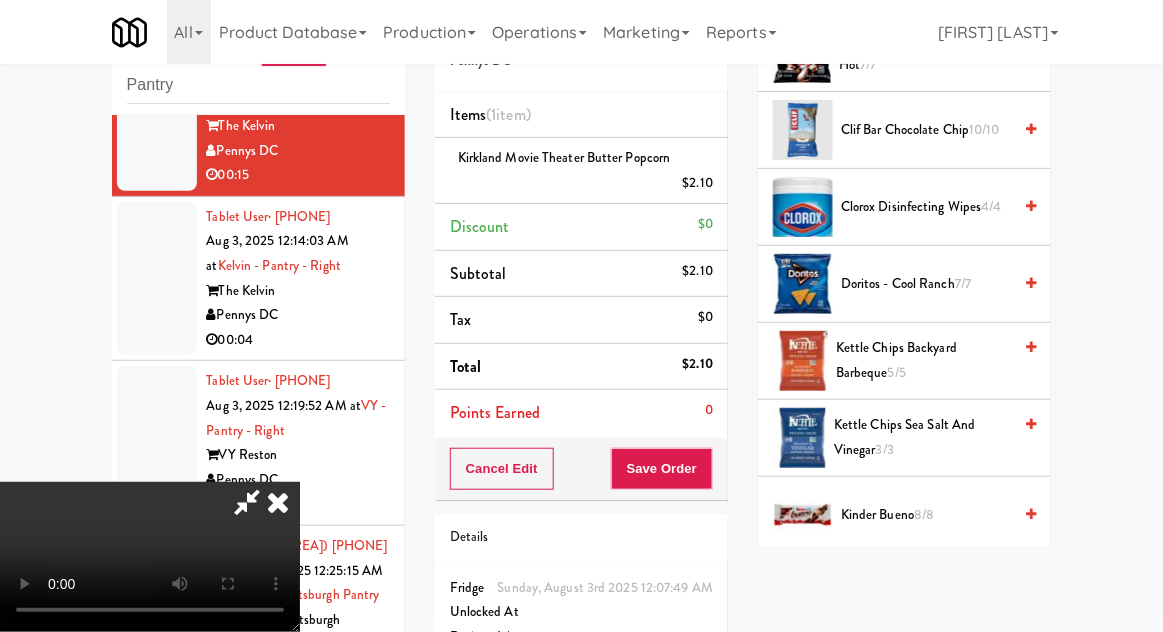 click on "Kettle Chips Backyard Barbeque 5/5" at bounding box center [923, 360] 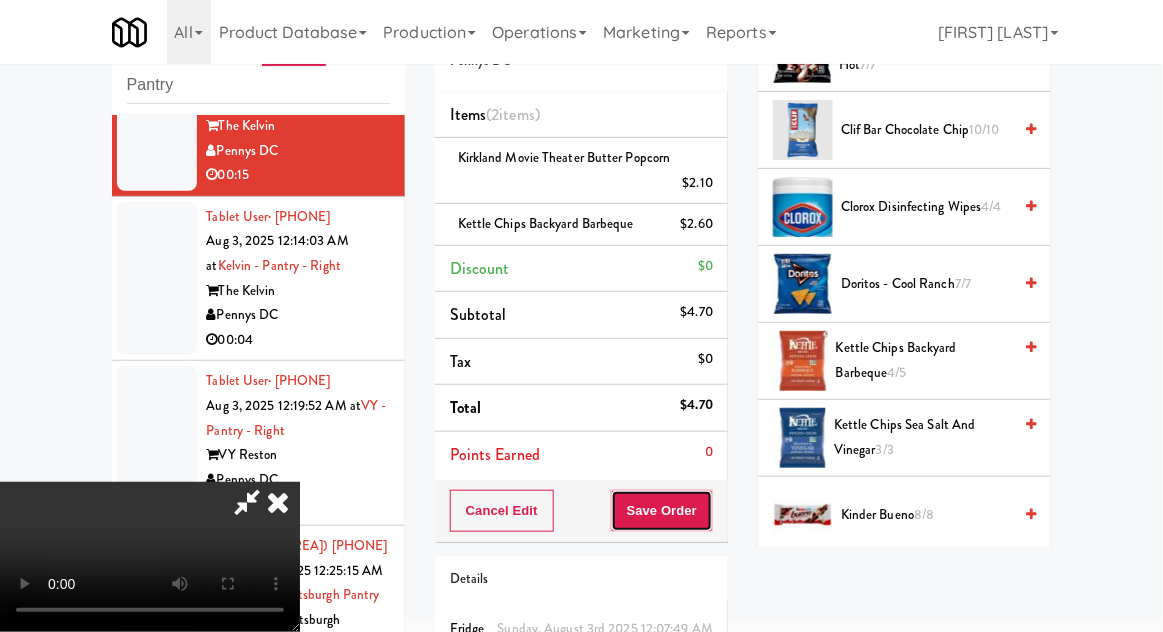 click on "Save Order" at bounding box center [662, 511] 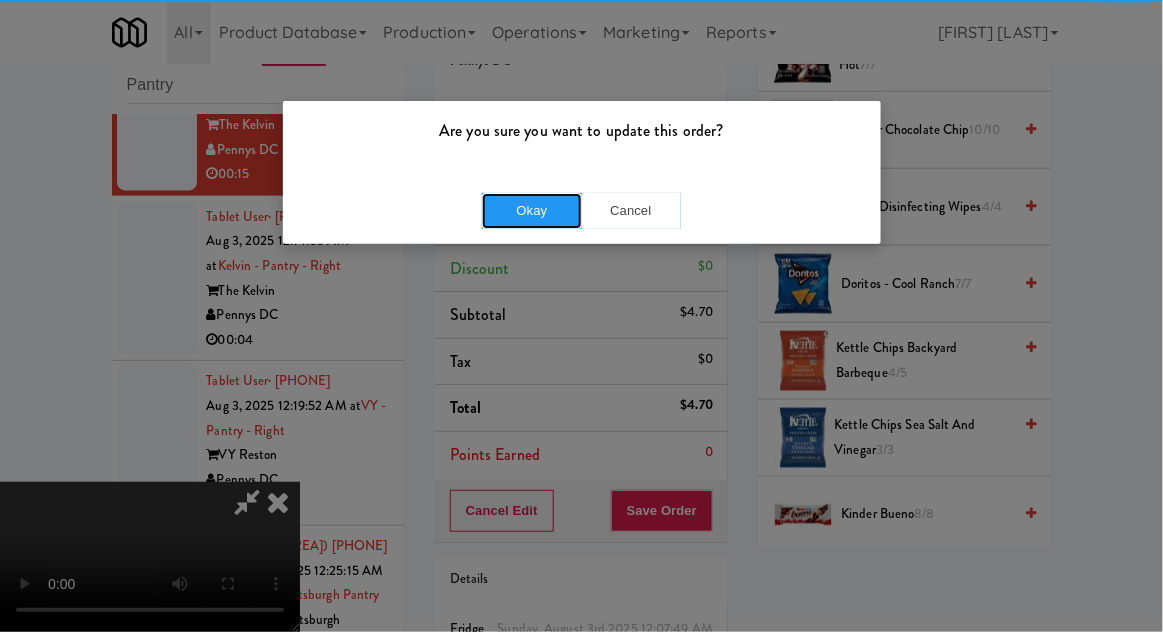 click on "Okay" at bounding box center (532, 211) 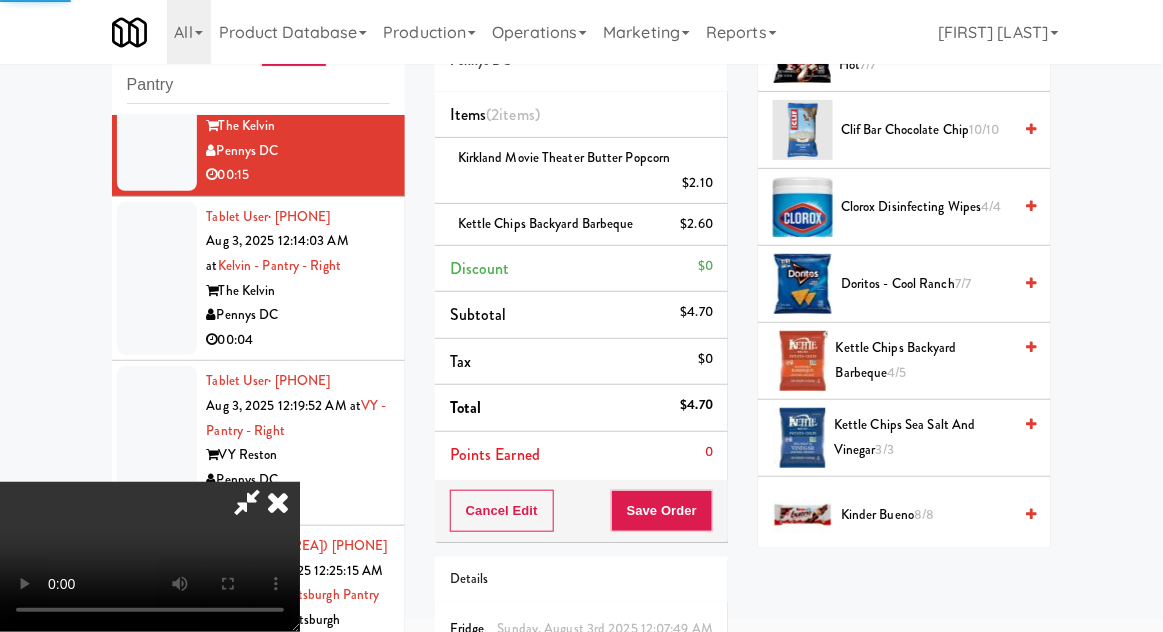 scroll, scrollTop: 197, scrollLeft: 0, axis: vertical 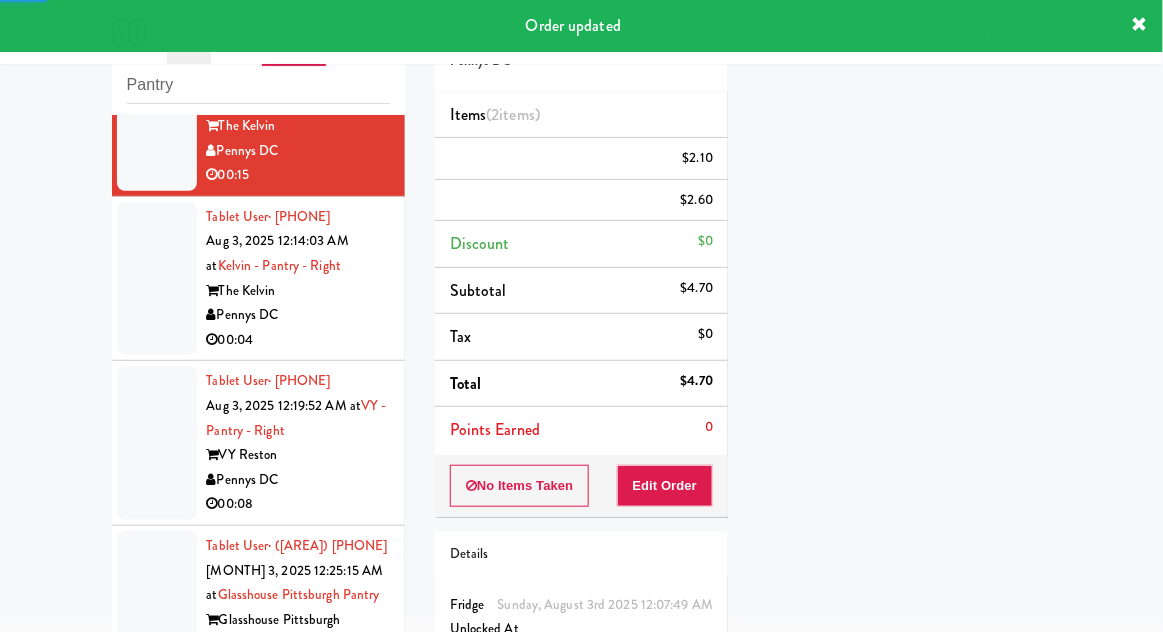 click at bounding box center (157, 279) 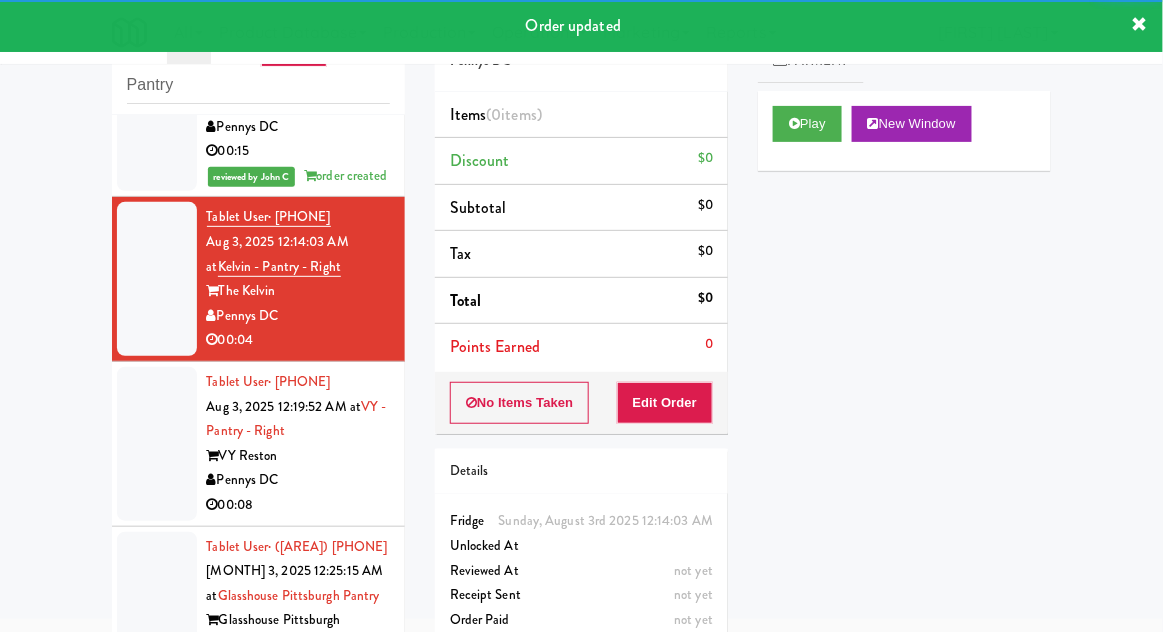 scroll, scrollTop: 1174, scrollLeft: 0, axis: vertical 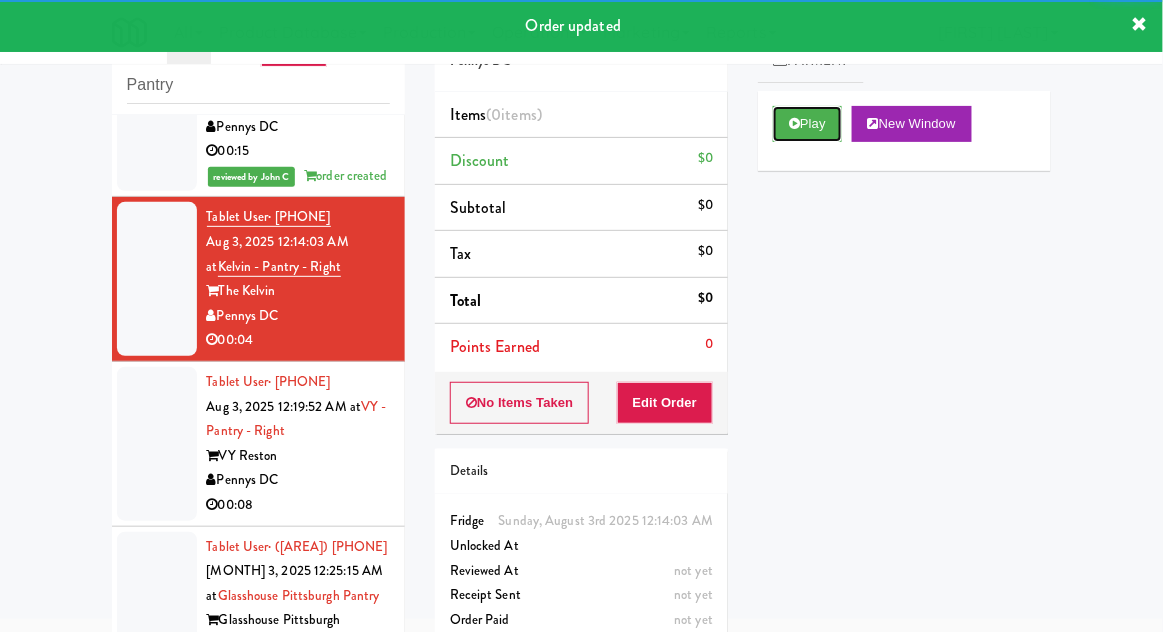 click on "Play" at bounding box center (807, 124) 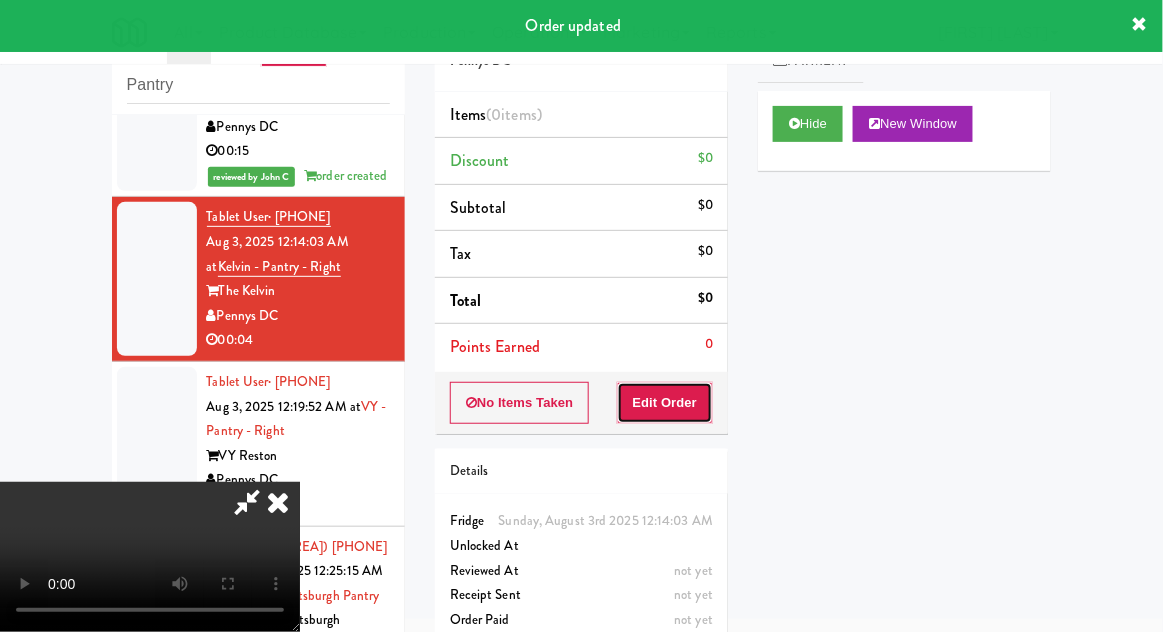 click on "Edit Order" at bounding box center [665, 403] 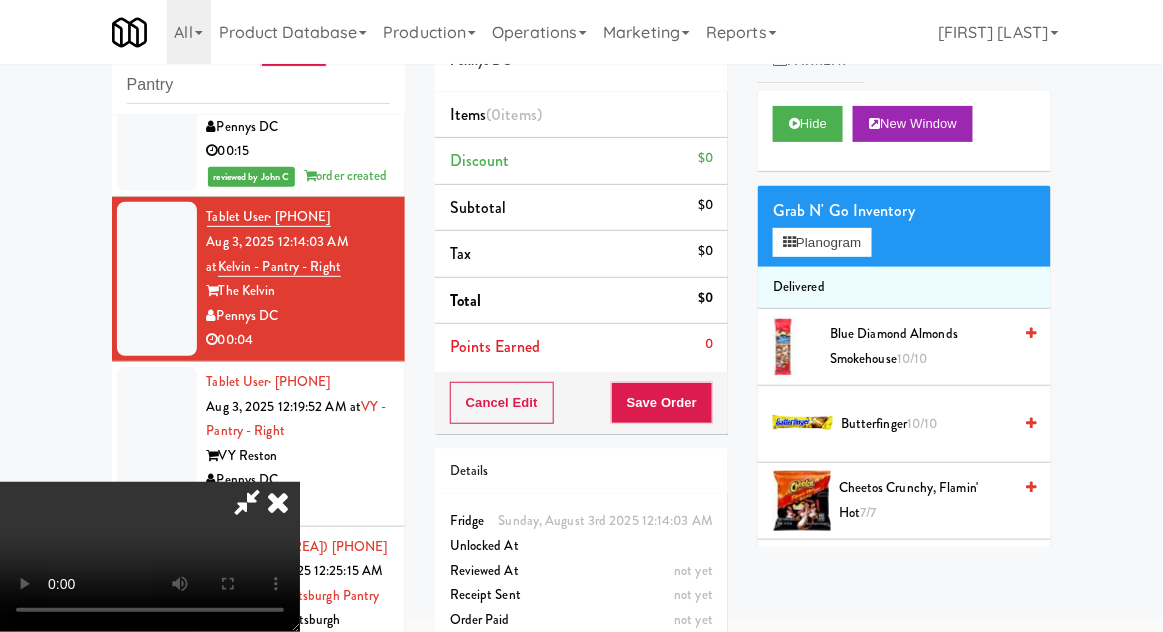 type 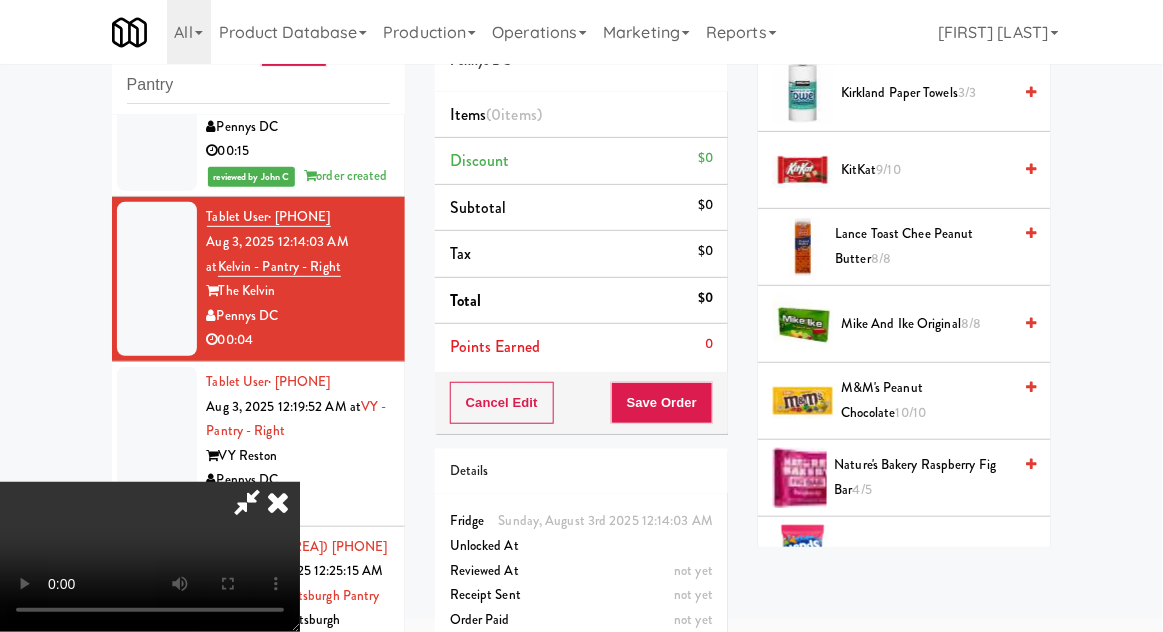scroll, scrollTop: 1025, scrollLeft: 0, axis: vertical 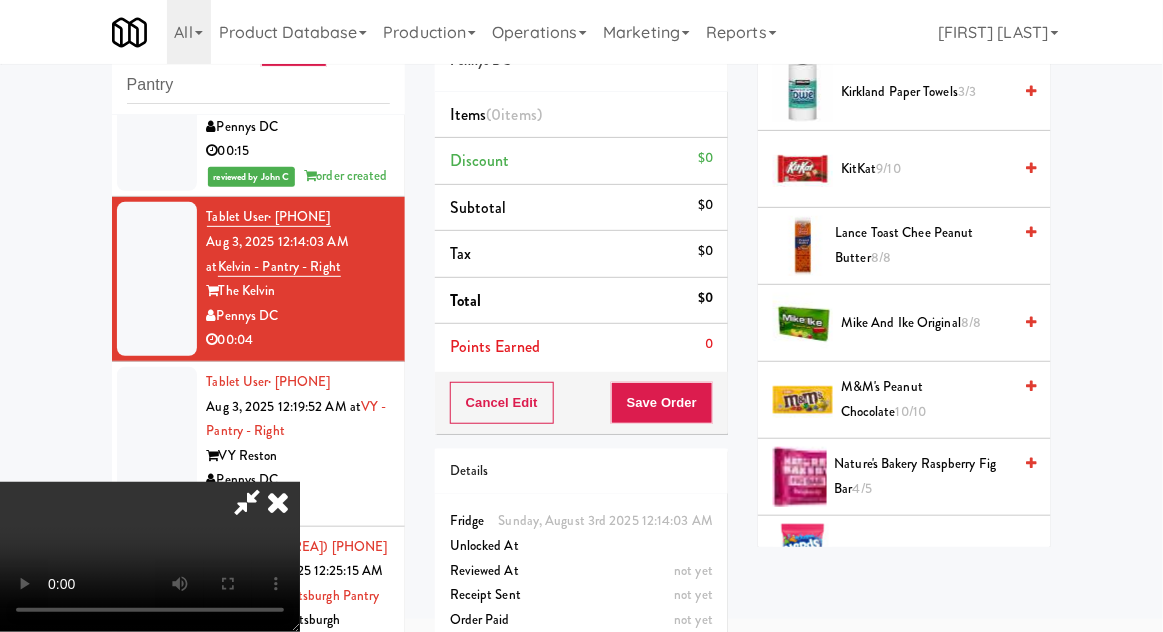 click on "Nature's Bakery Raspberry Fig Bar 4/5" at bounding box center [923, 476] 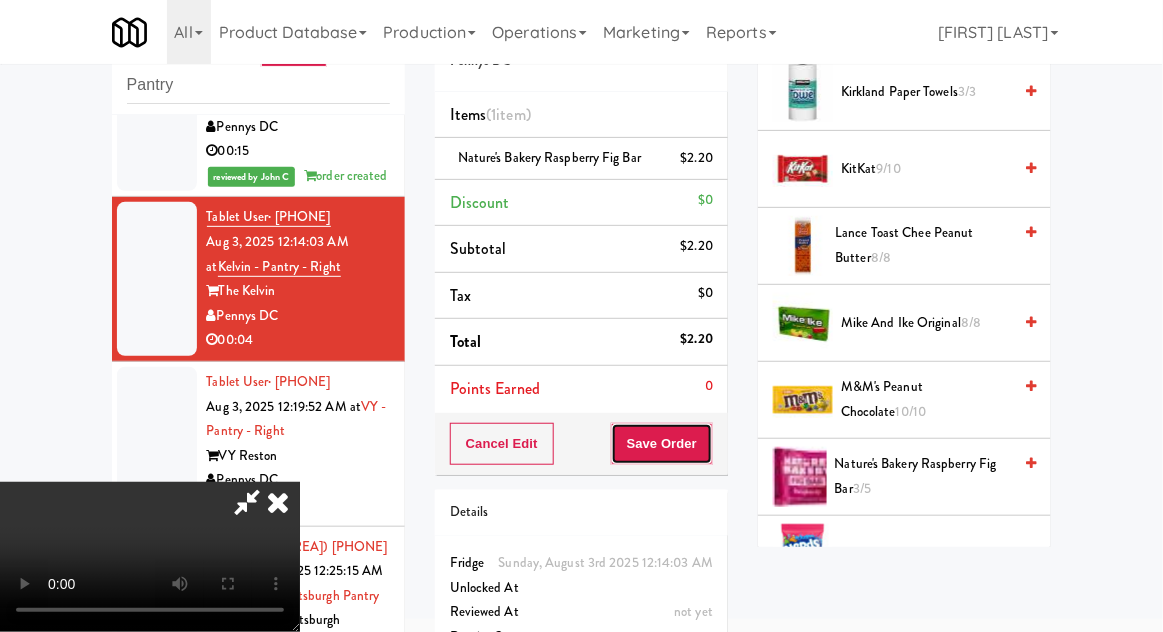 click on "Save Order" at bounding box center [662, 444] 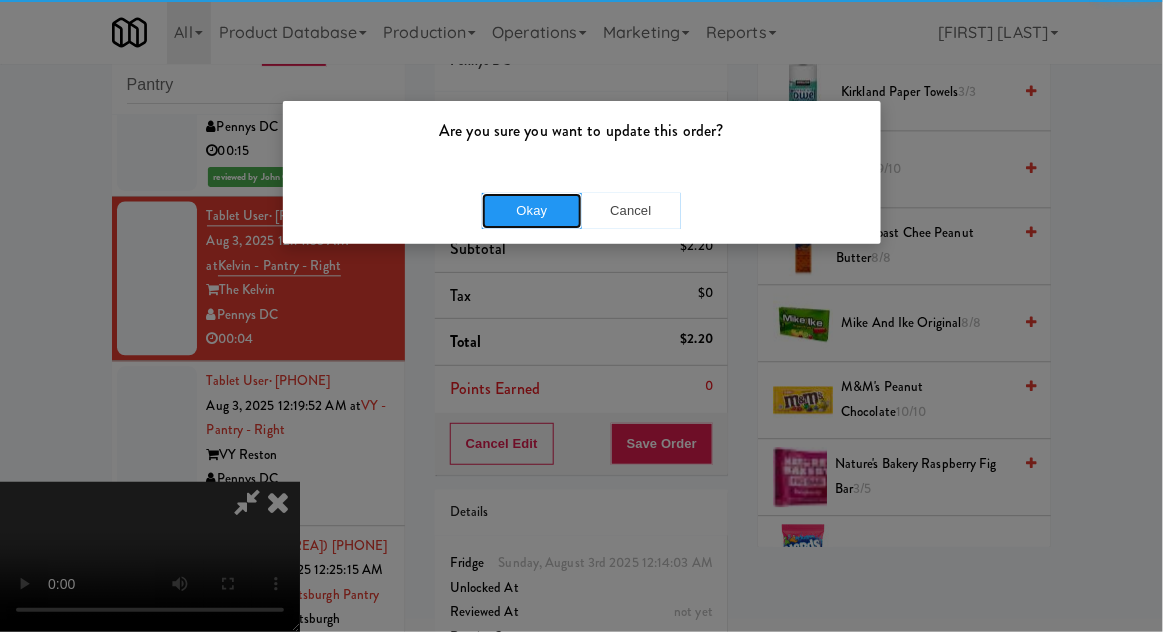 click on "Okay" at bounding box center [532, 211] 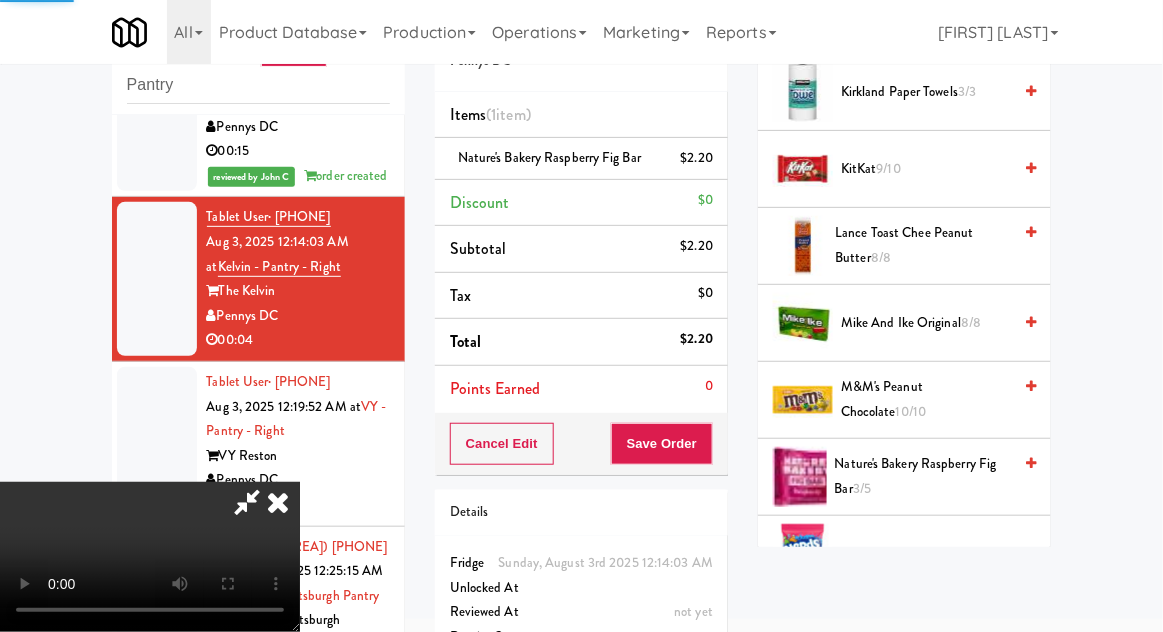 scroll, scrollTop: 197, scrollLeft: 0, axis: vertical 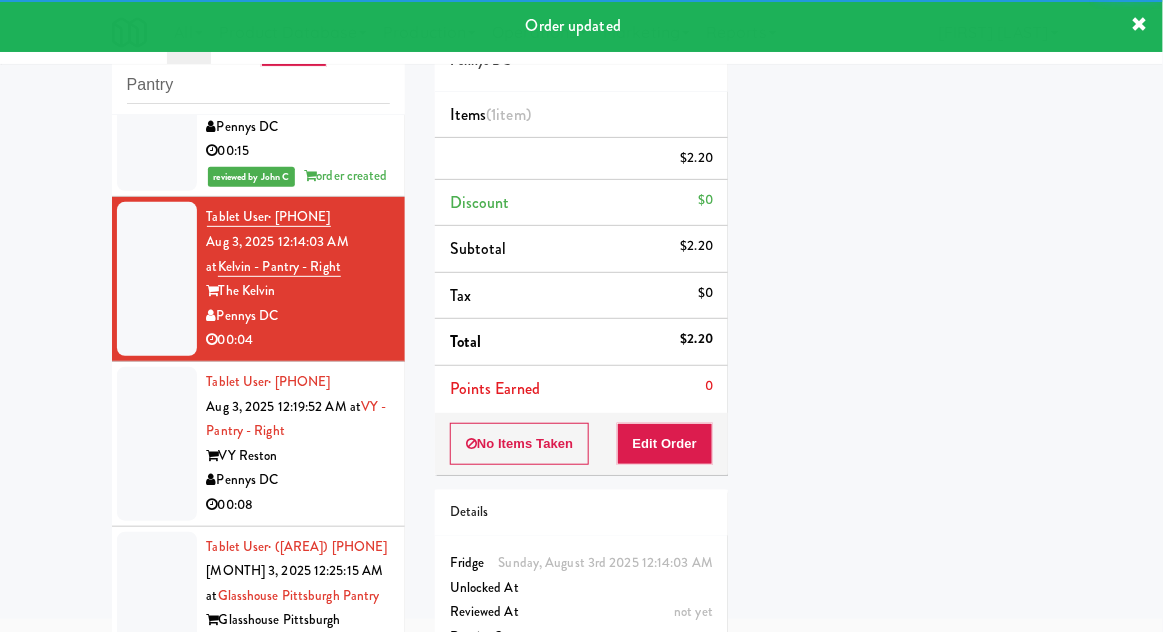 click at bounding box center [157, 444] 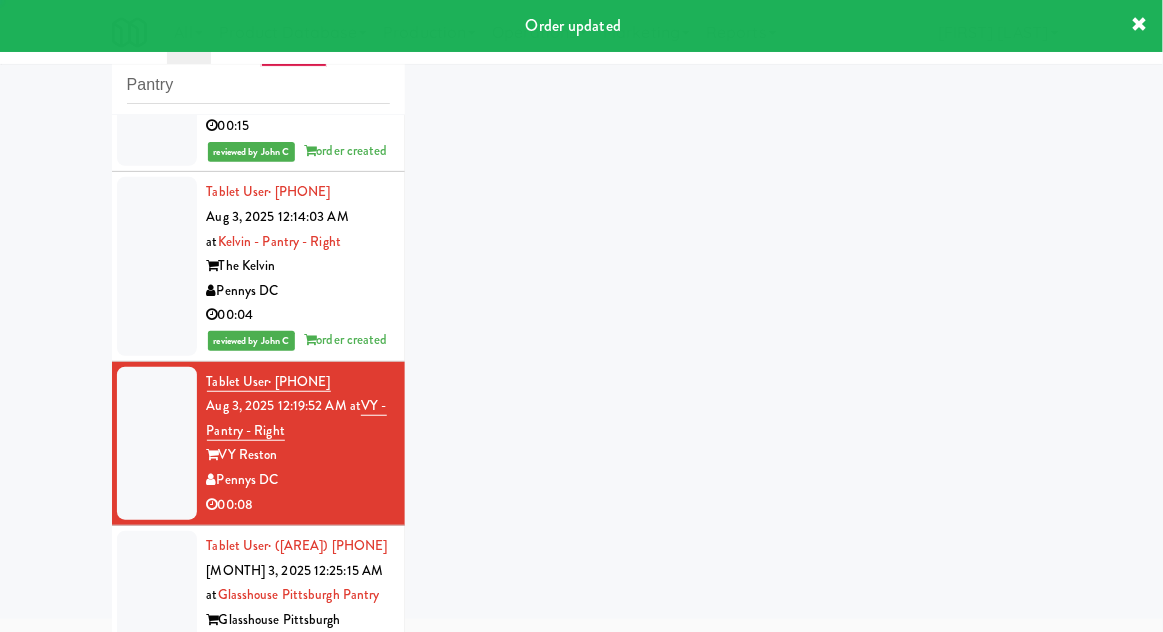 scroll, scrollTop: 1223, scrollLeft: 0, axis: vertical 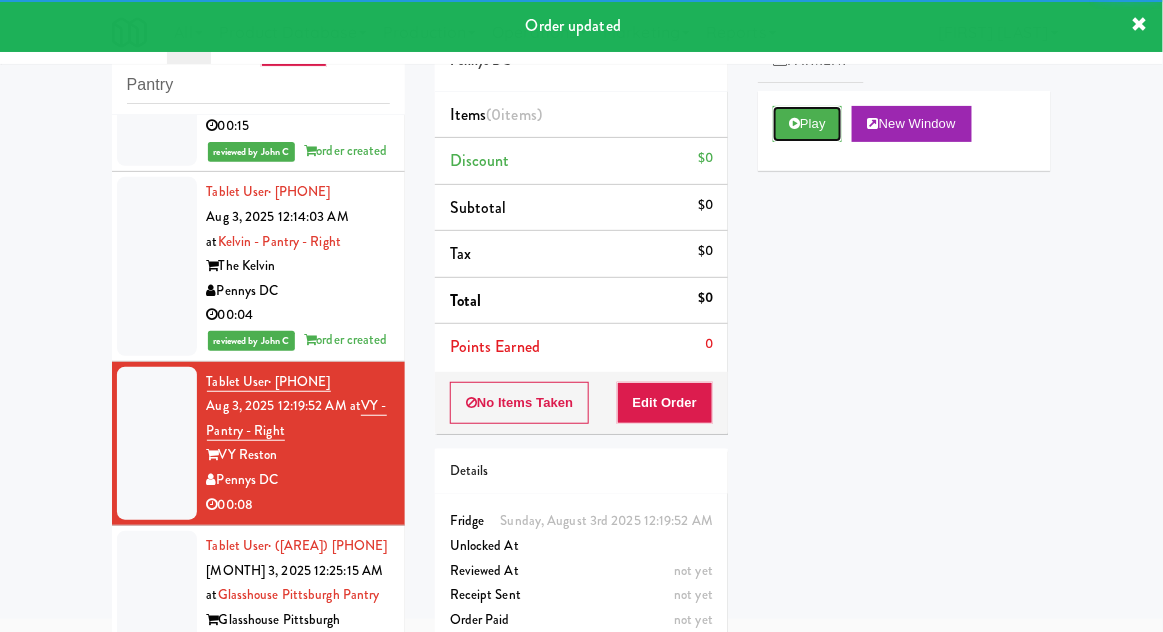 click on "Play" at bounding box center (807, 124) 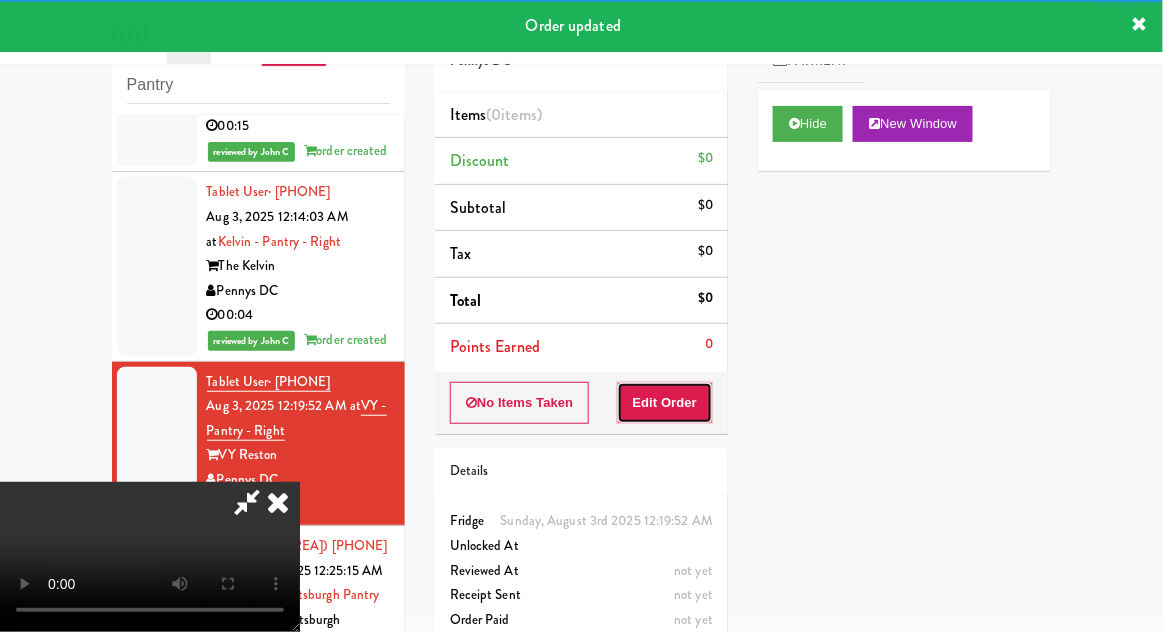 click on "Edit Order" at bounding box center [665, 403] 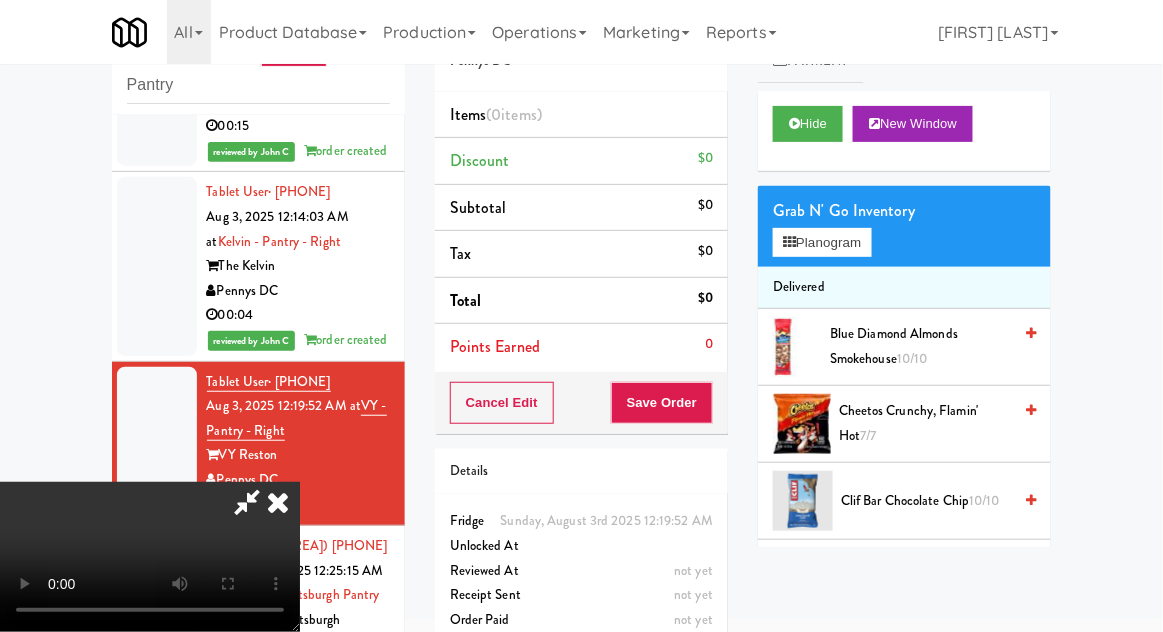 type 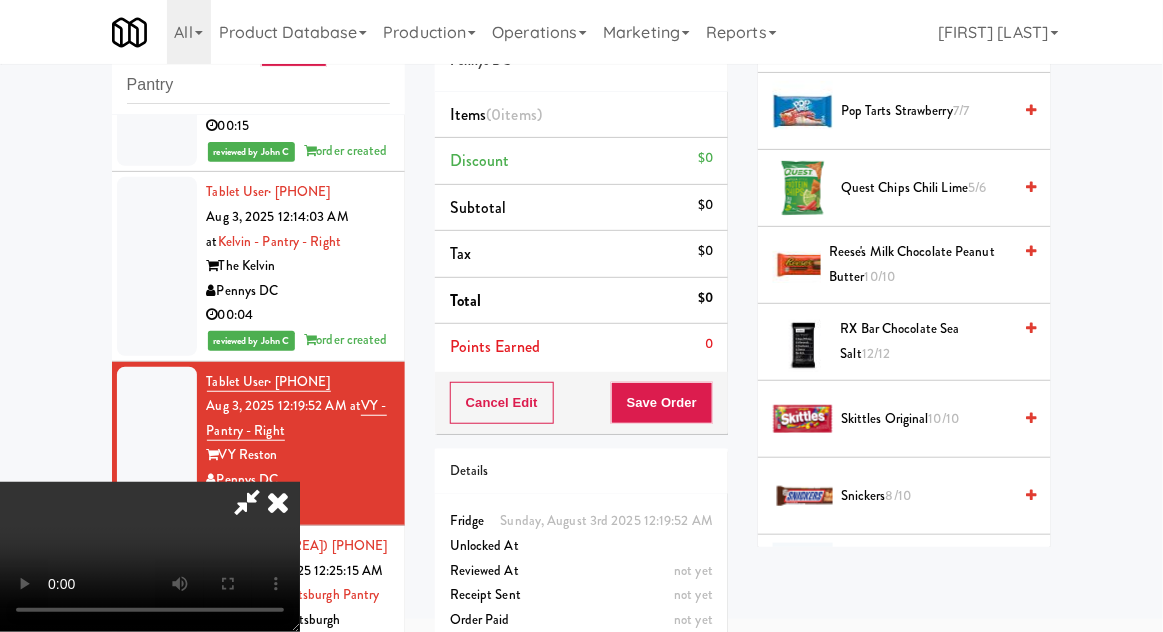 scroll, scrollTop: 1854, scrollLeft: 0, axis: vertical 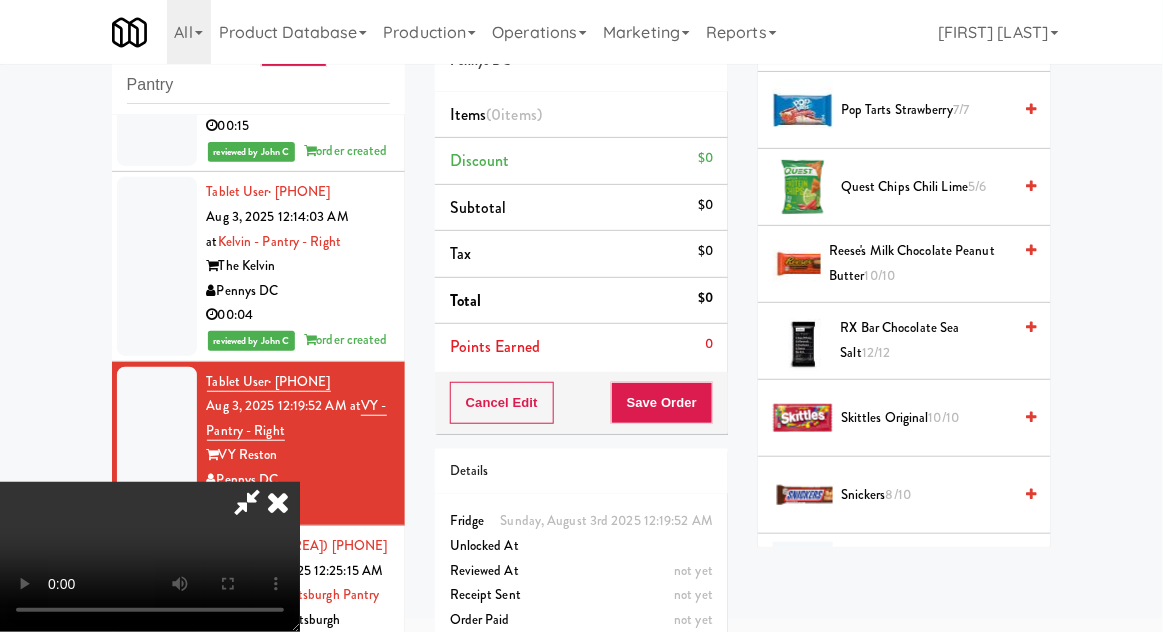 click on "Snickers  8/10" at bounding box center (926, 495) 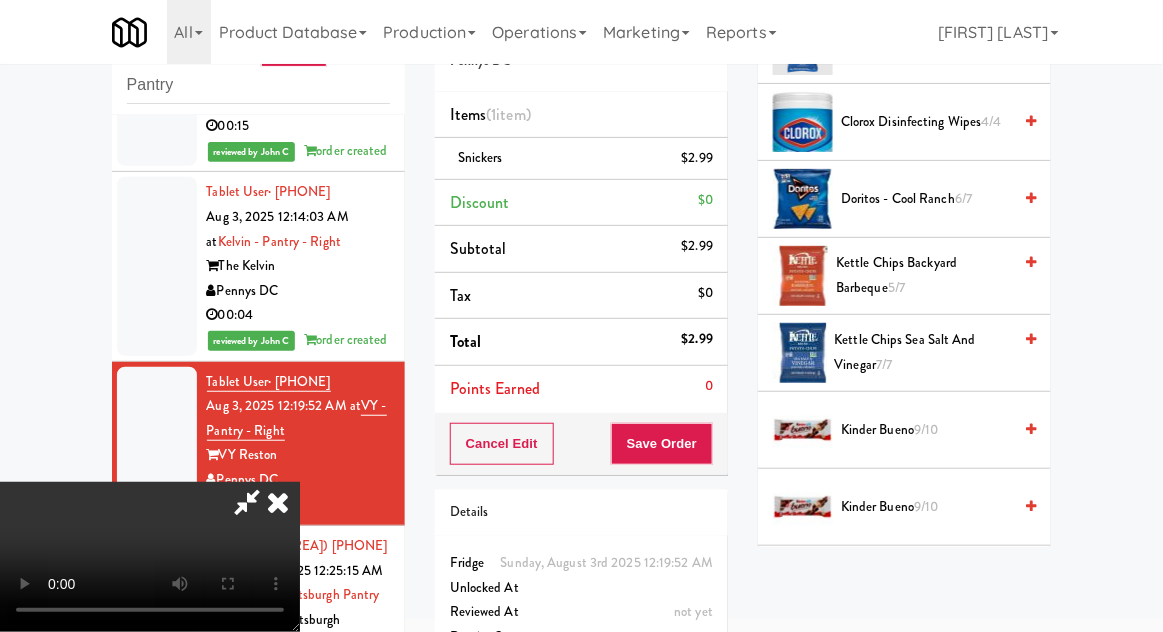 scroll, scrollTop: 448, scrollLeft: 0, axis: vertical 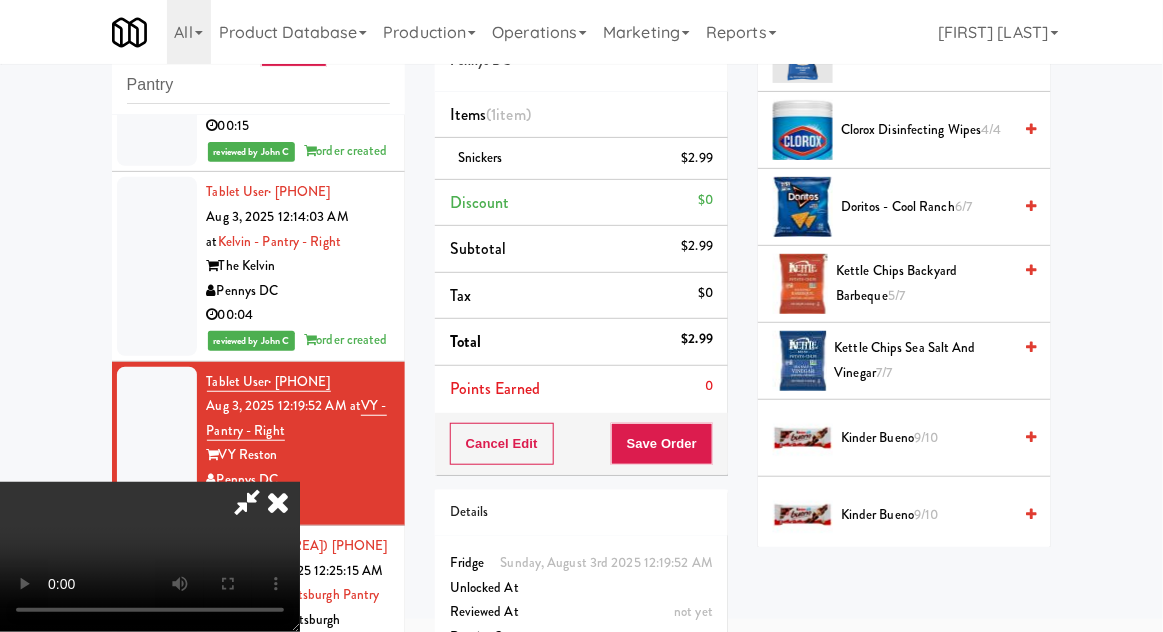 click on "Doritos - Cool Ranch  6/7" at bounding box center [926, 207] 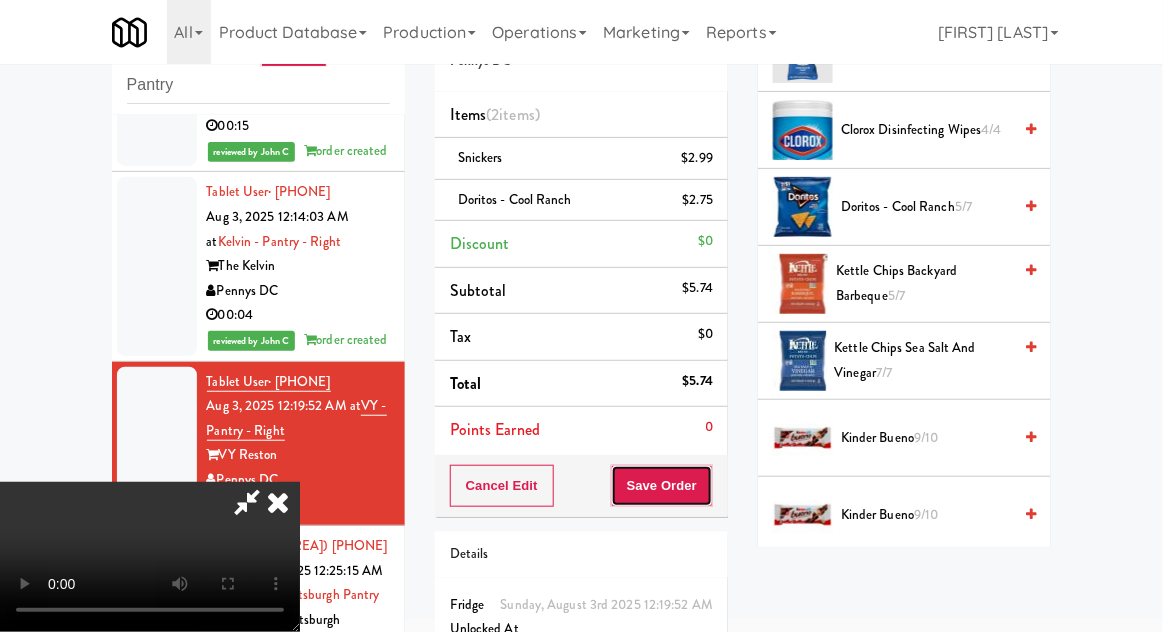 click on "Save Order" at bounding box center (662, 486) 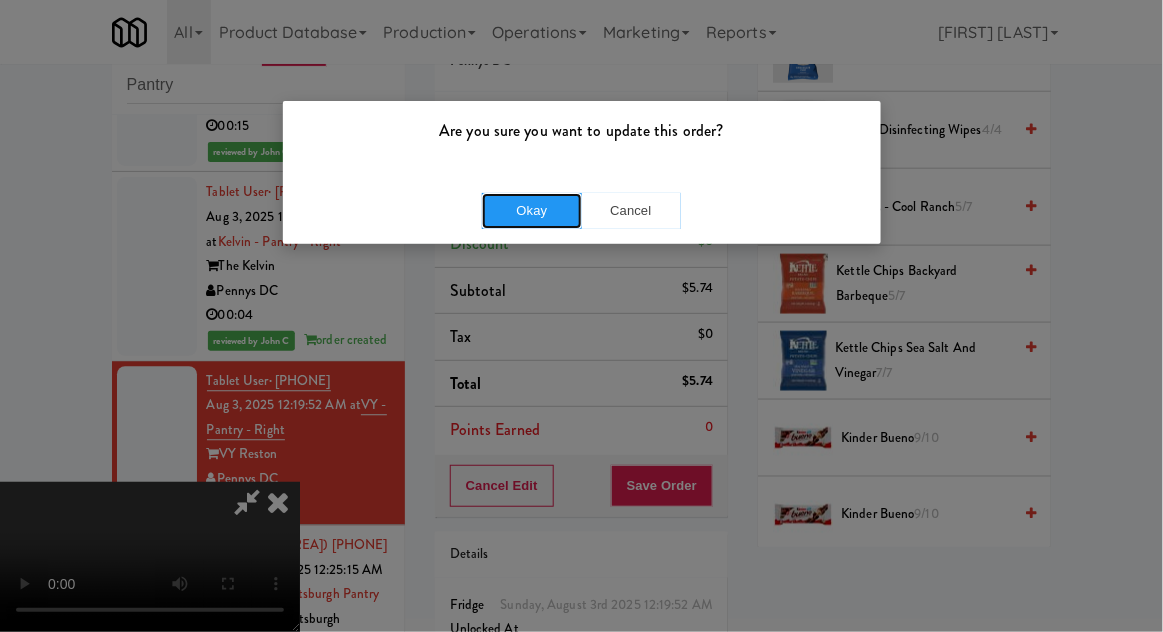 click on "Okay" at bounding box center [532, 211] 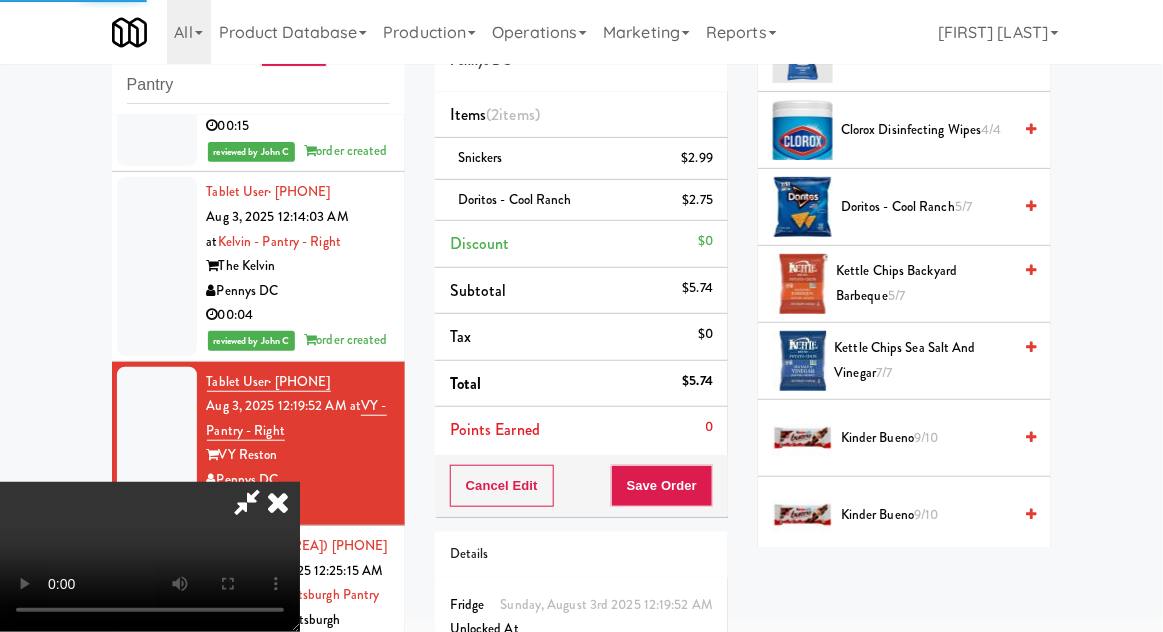 scroll, scrollTop: 197, scrollLeft: 0, axis: vertical 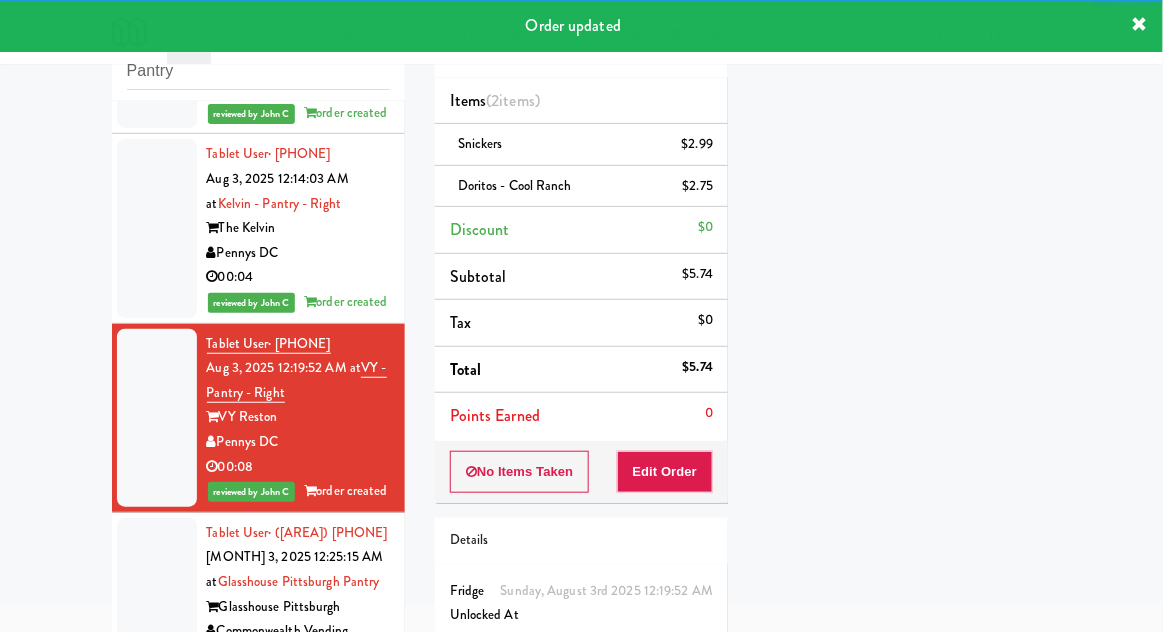 click at bounding box center (157, 607) 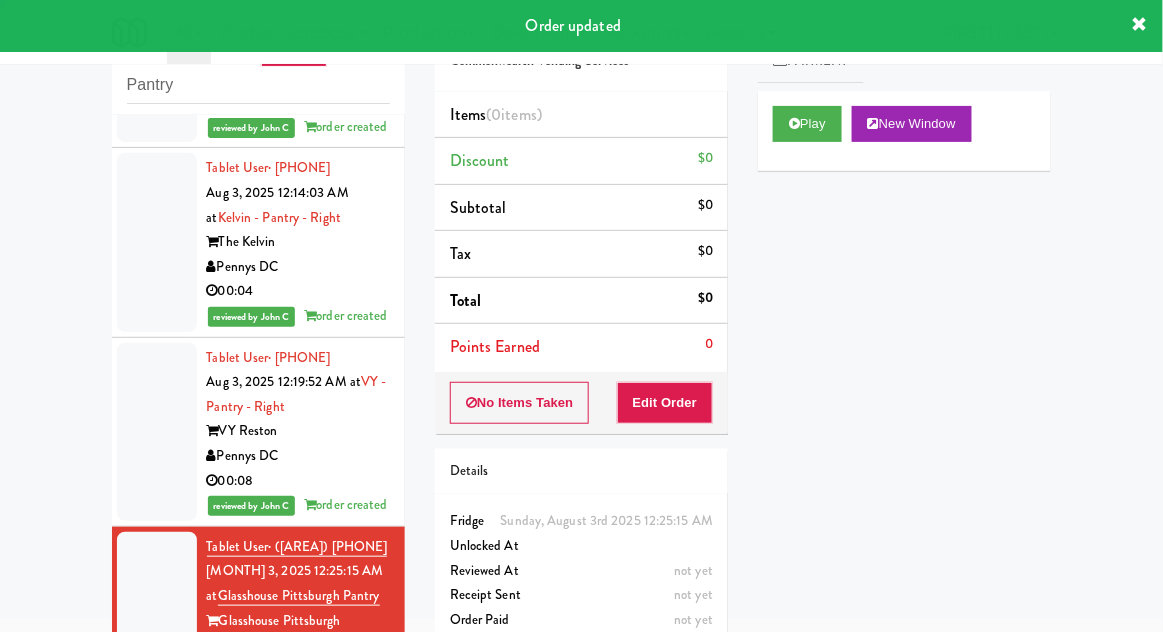 scroll, scrollTop: 1272, scrollLeft: 0, axis: vertical 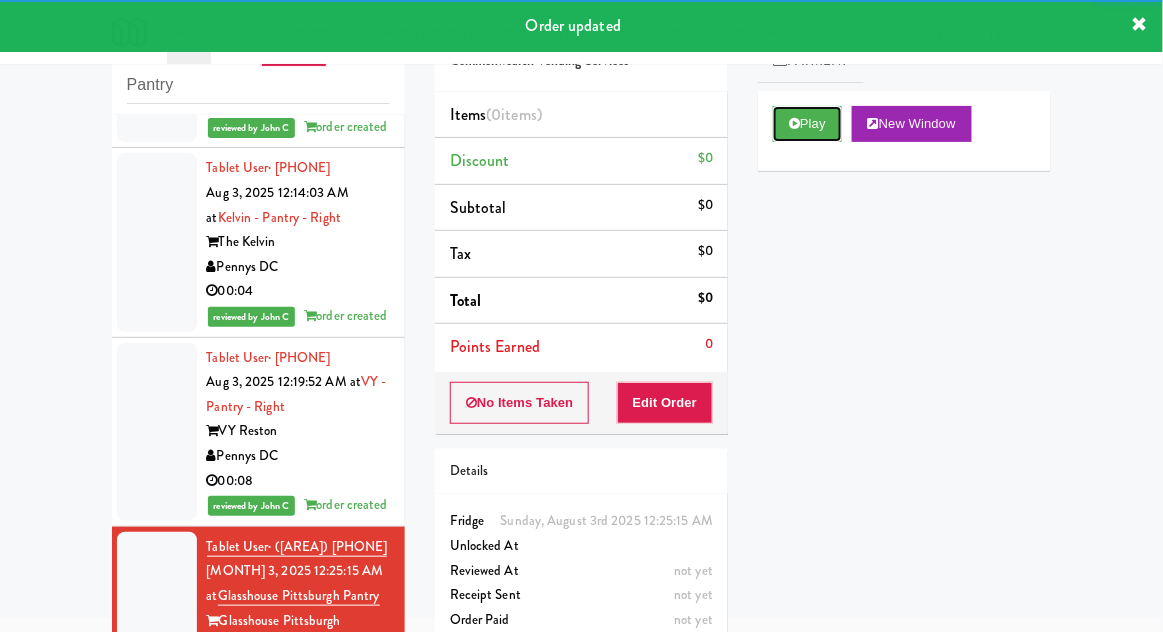 click on "Play" at bounding box center (807, 124) 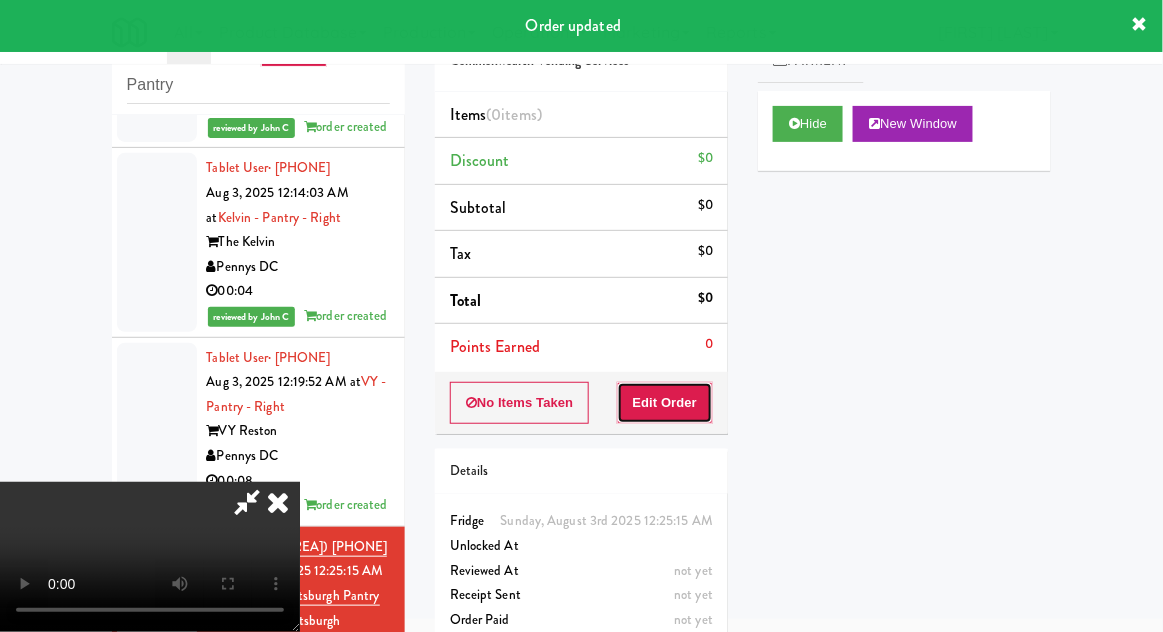 click on "Edit Order" at bounding box center (665, 403) 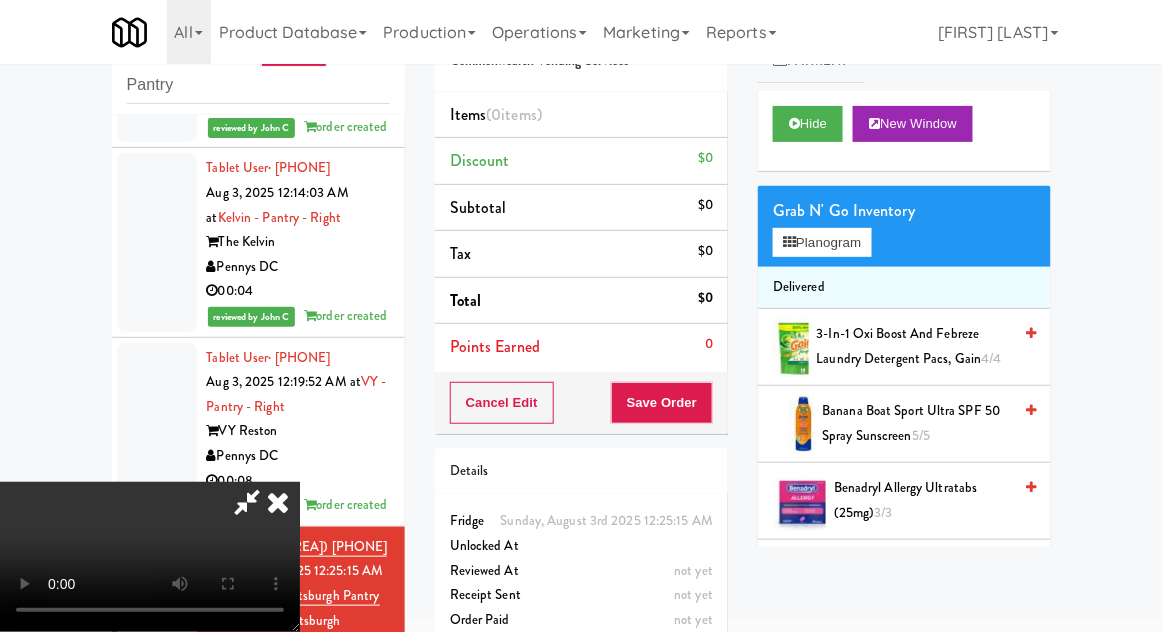 scroll, scrollTop: 73, scrollLeft: 0, axis: vertical 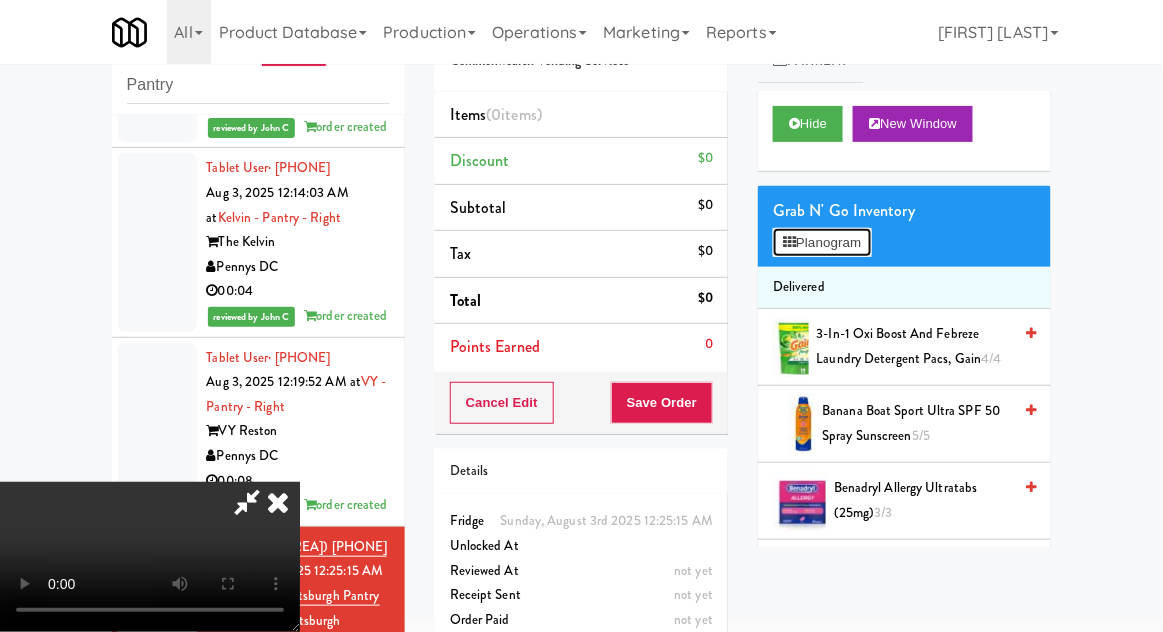 click on "Planogram" at bounding box center (822, 243) 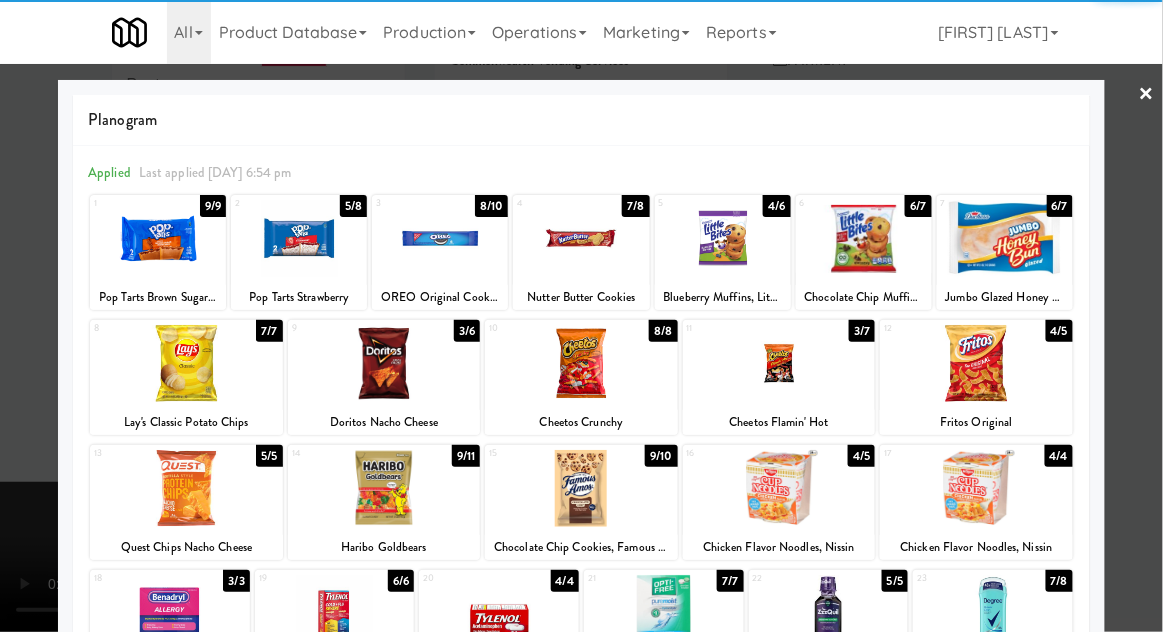click at bounding box center [581, 488] 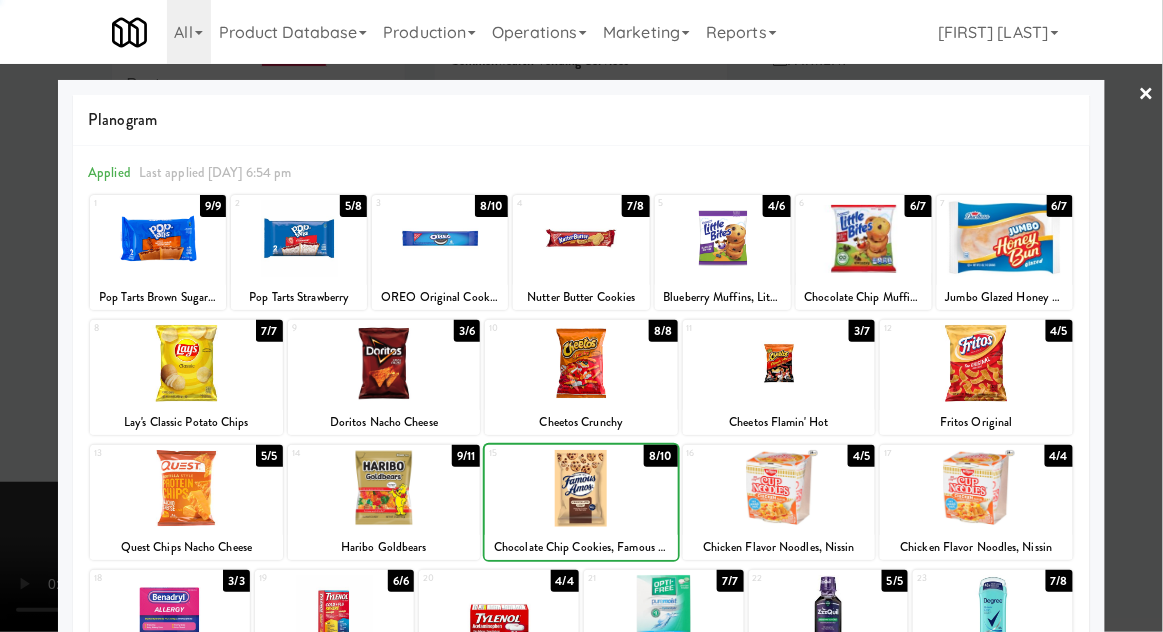 click at bounding box center (581, 316) 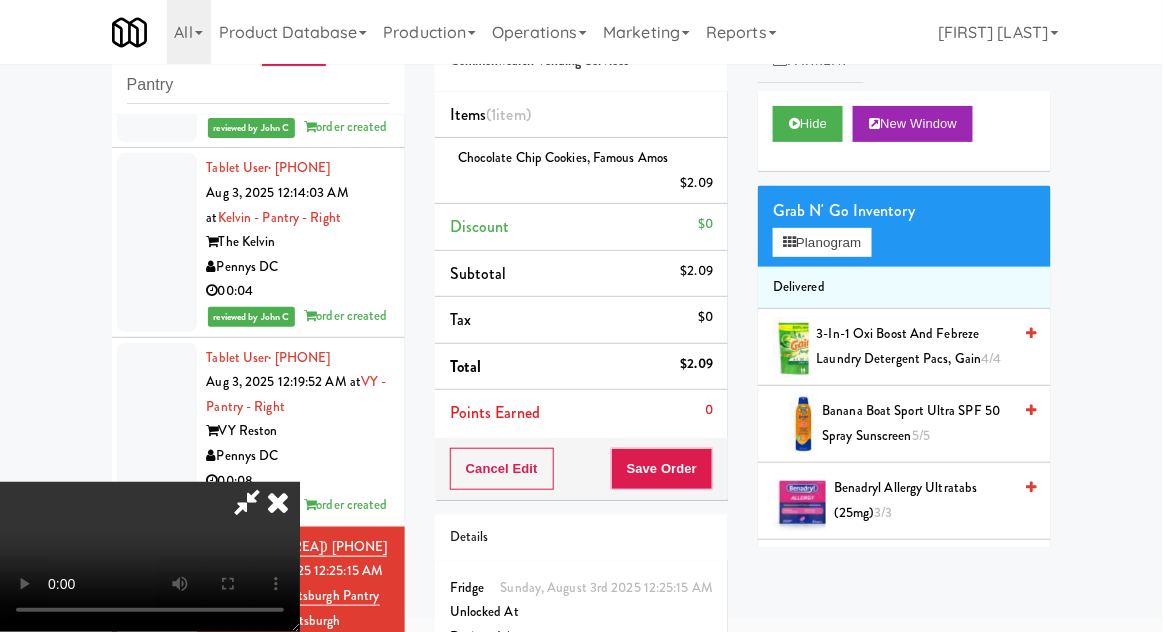 scroll, scrollTop: 0, scrollLeft: 0, axis: both 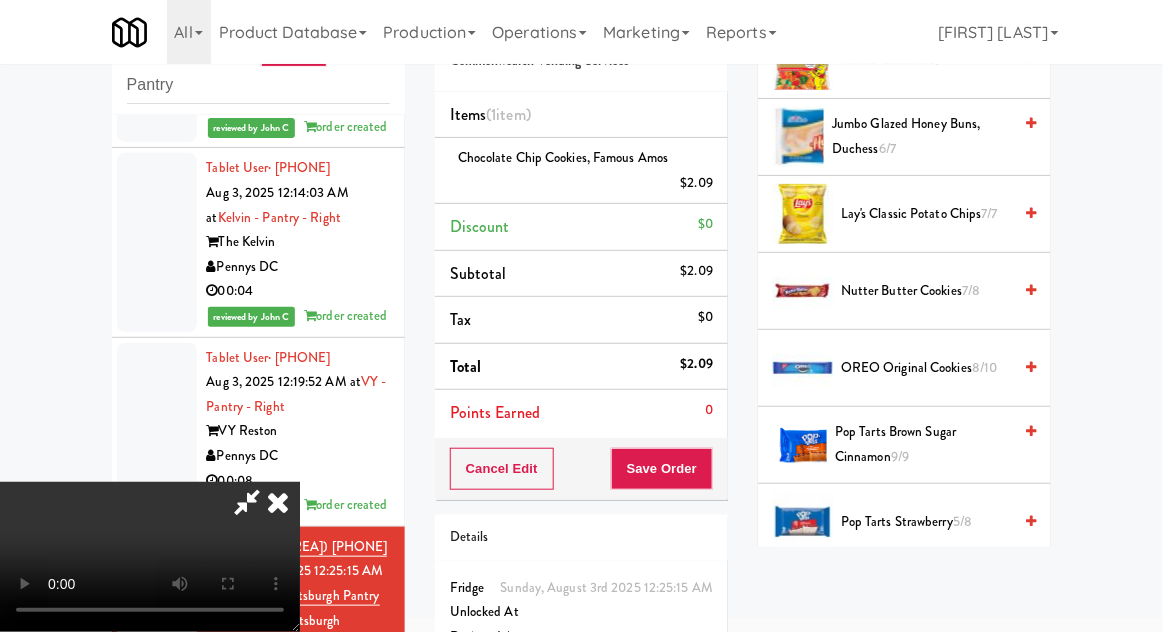 click on "8/10" at bounding box center (984, 367) 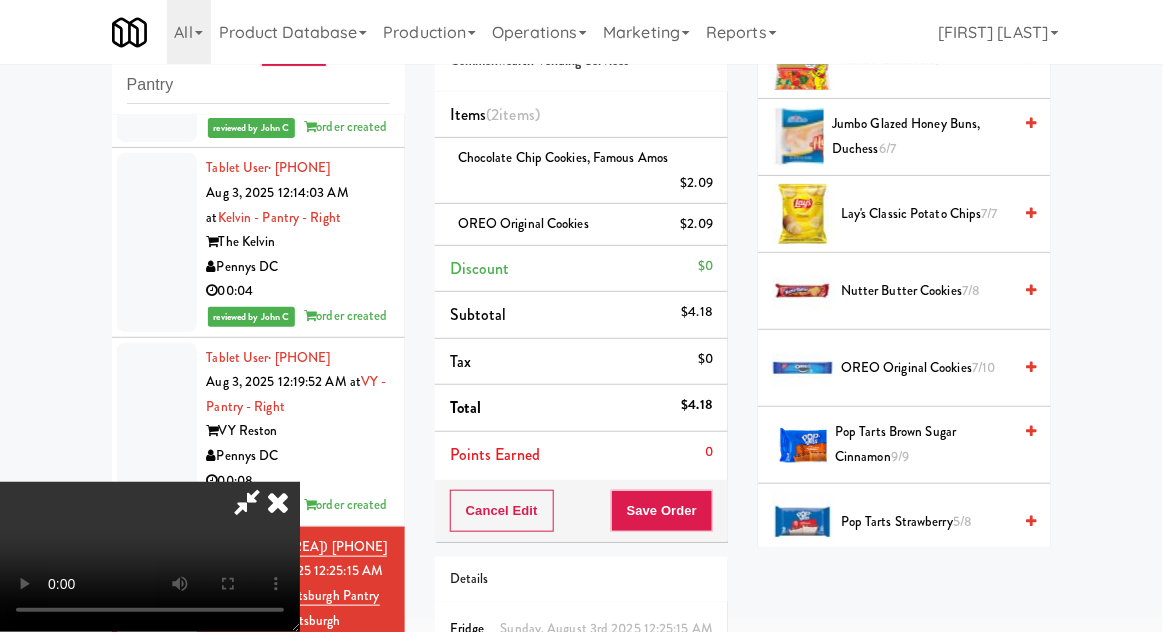 scroll, scrollTop: 0, scrollLeft: 0, axis: both 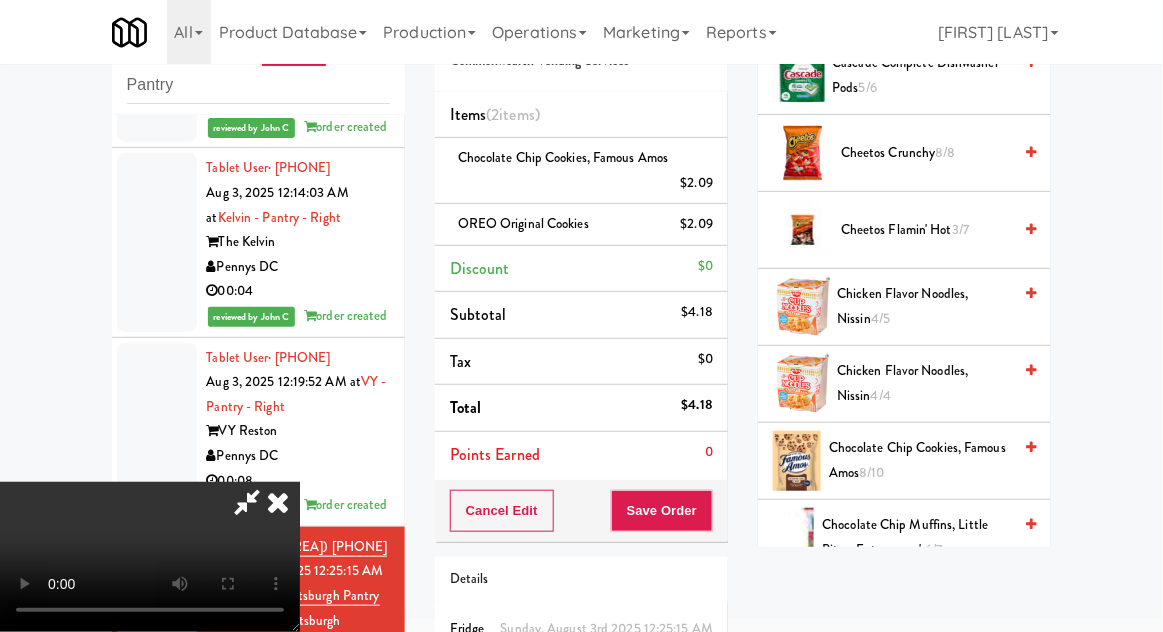 click on "Chocolate Chip Muffins, Little Bites, Entenmann's 6/7" at bounding box center [916, 537] 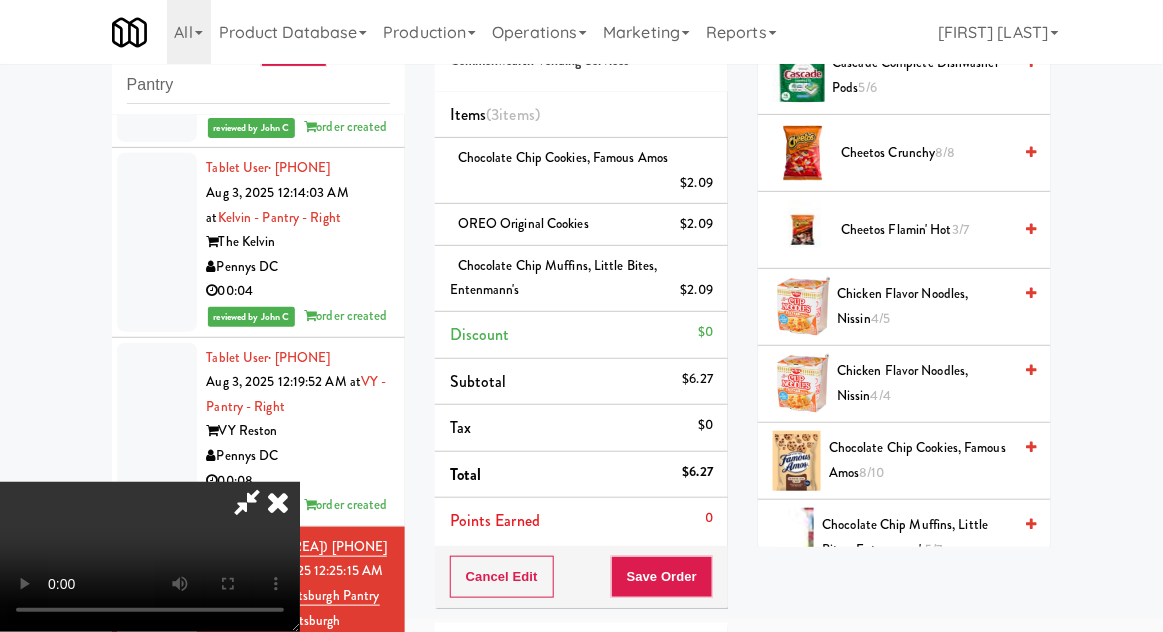 scroll, scrollTop: 73, scrollLeft: 0, axis: vertical 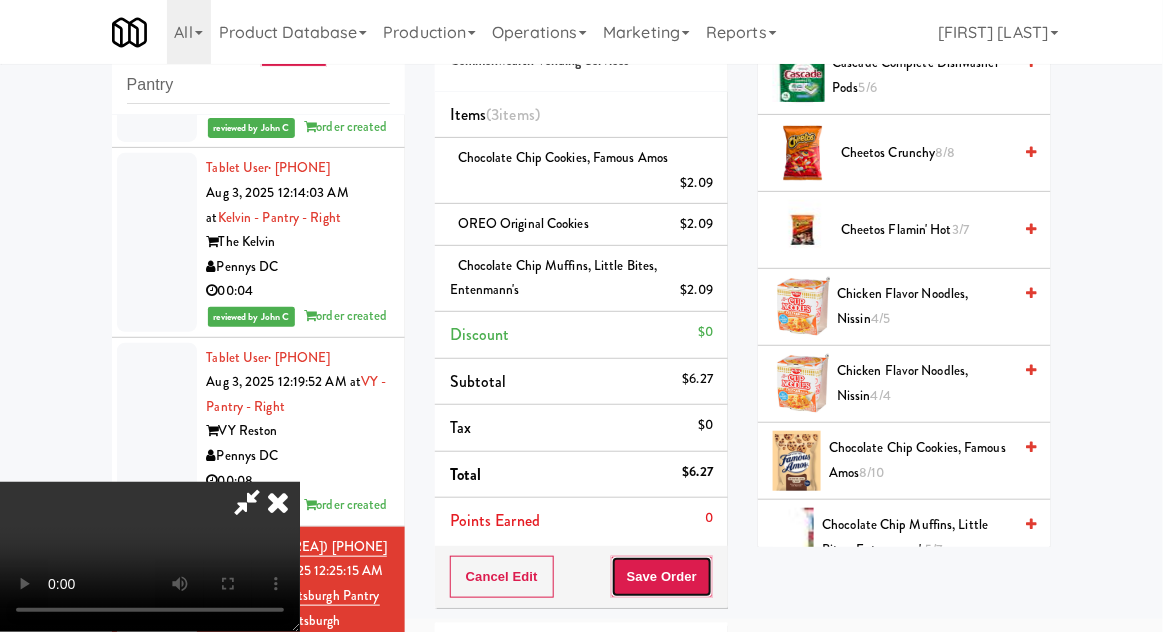 click on "Save Order" at bounding box center [662, 577] 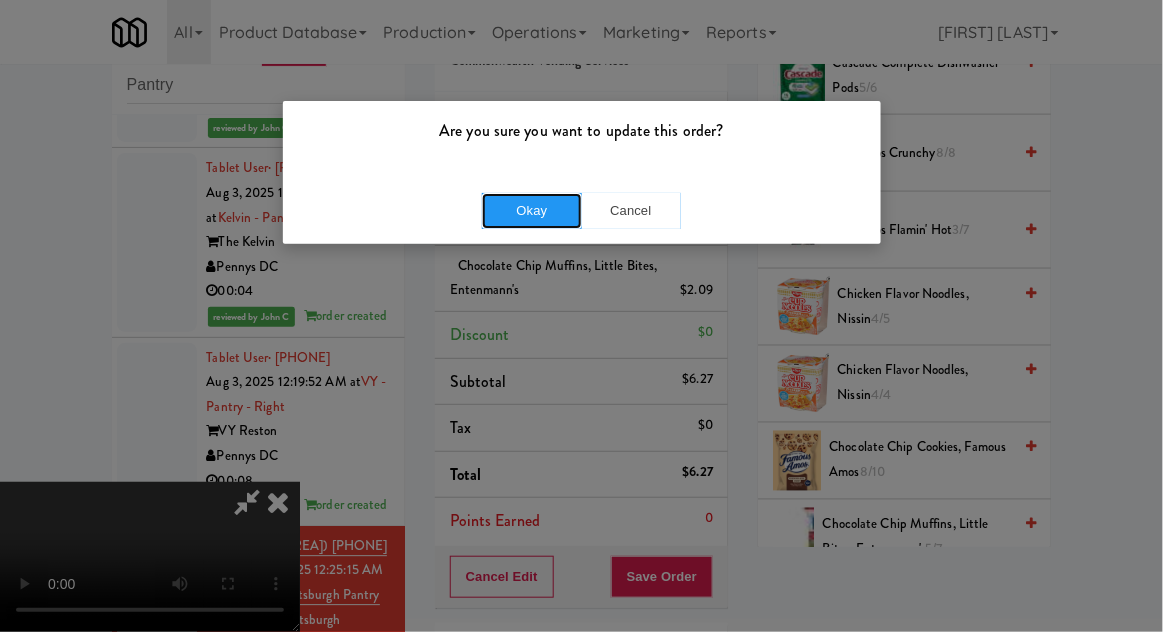 click on "Okay" at bounding box center (532, 211) 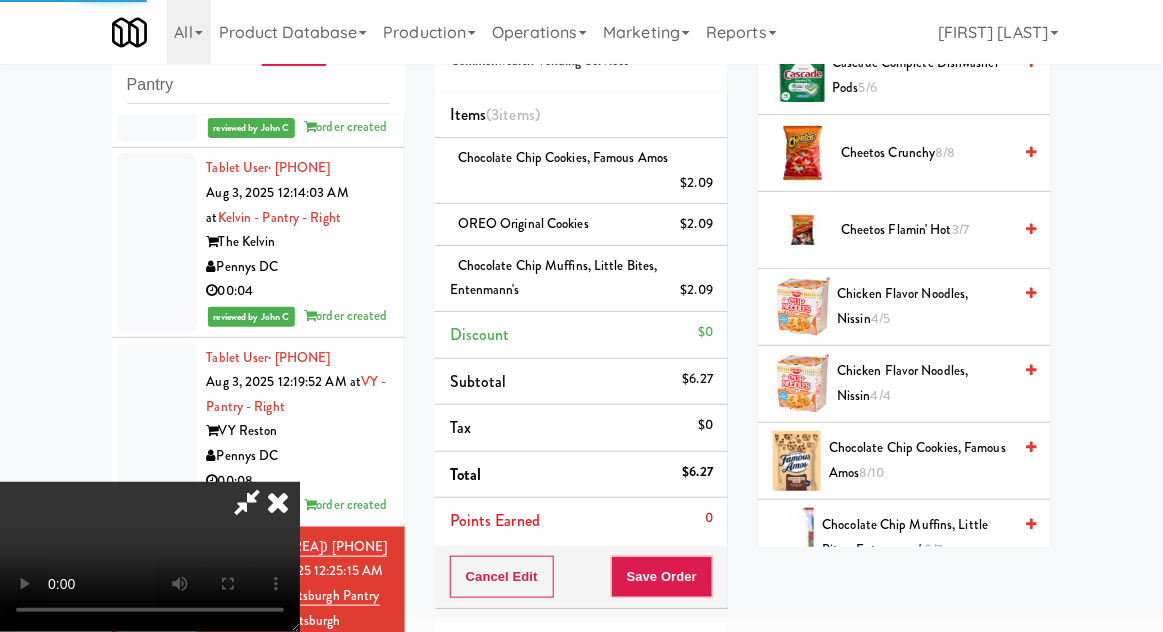 scroll, scrollTop: 197, scrollLeft: 0, axis: vertical 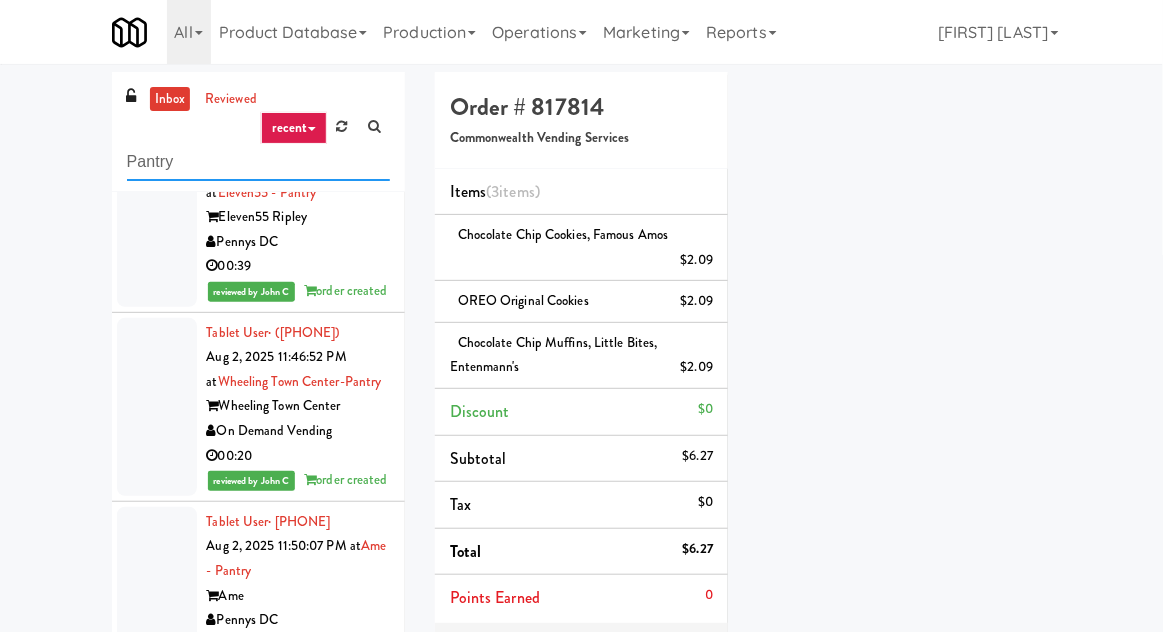 click on "Pantry" at bounding box center (258, 162) 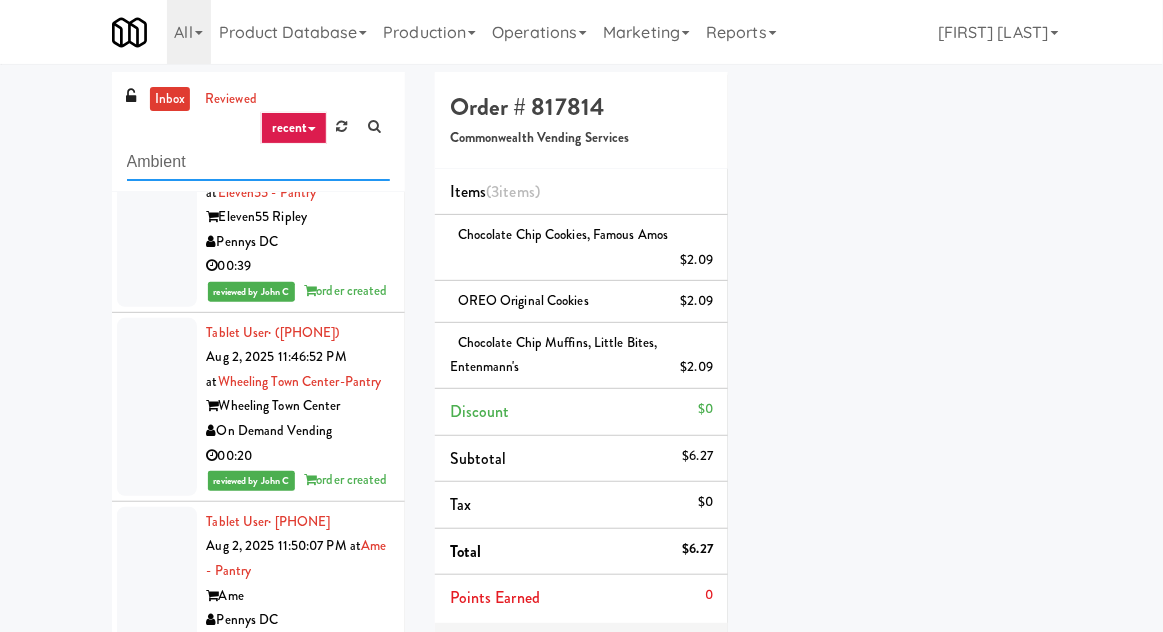 type on "Ambient" 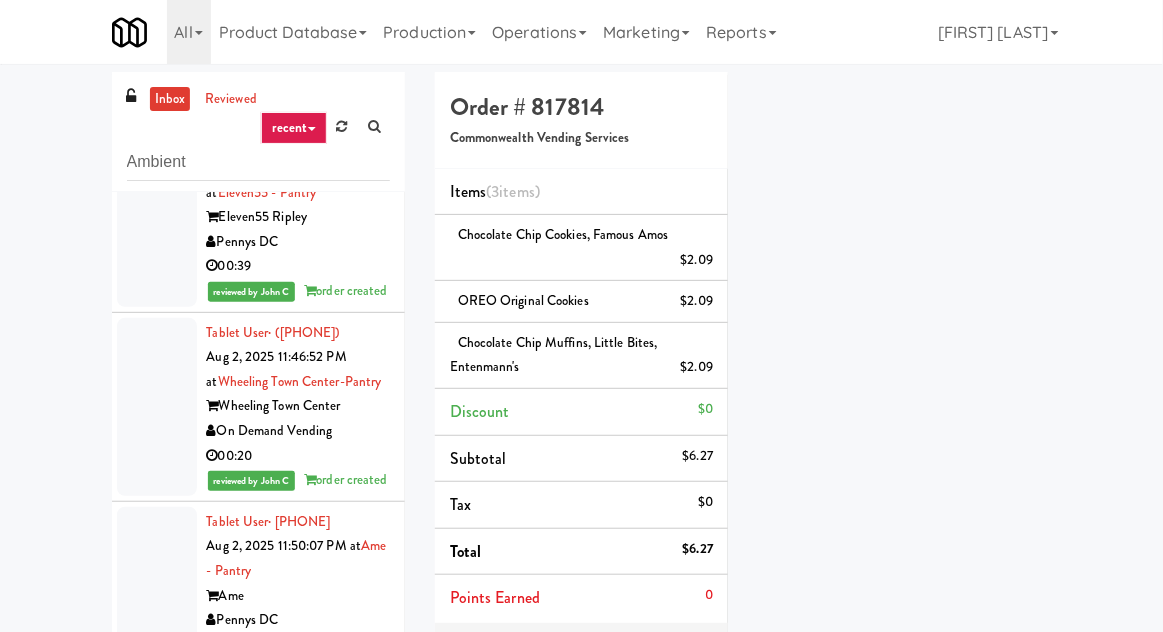 click on "Ambient Tablet User · [PHONE] [DATE] [TIME] at Eleven55 - Pantry Eleven55 Ripley Pennys DC 00:39 reviewed by John C order created Tablet User · [PHONE] [DATE] [TIME] at Wheeling Town Center-Pantry Wheeling Town Center On Demand Vending 00:20 reviewed by John C order created Tablet User · [PHONE] [DATE] [TIME] at Ame - Pantry Ame Pennys DC 00:34 reviewed by Bj C order created Tablet User · [PHONE] [DATE] [TIME] at Hale - Pantry - Left The Hale Pennys DC 00:07 reviewed by John C order created Tablet User · [PHONE] [DATE] [TIME] at Hale - Pantry - Left The Hale Pennys DC 00:04 reviewed by John C order created Tablet User · [PHONE] [DATE] [TIME] at Kelvin - Pantry - Right The Kelvin Pennys DC 00:15 reviewed by John C order created" at bounding box center [581, 492] 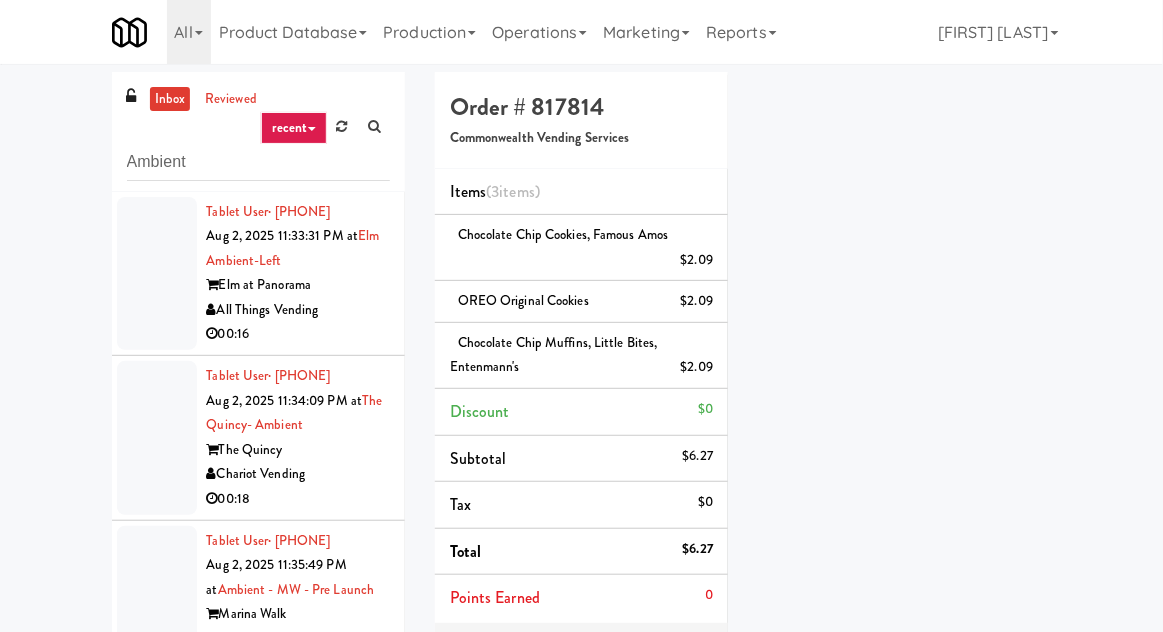click at bounding box center [157, 274] 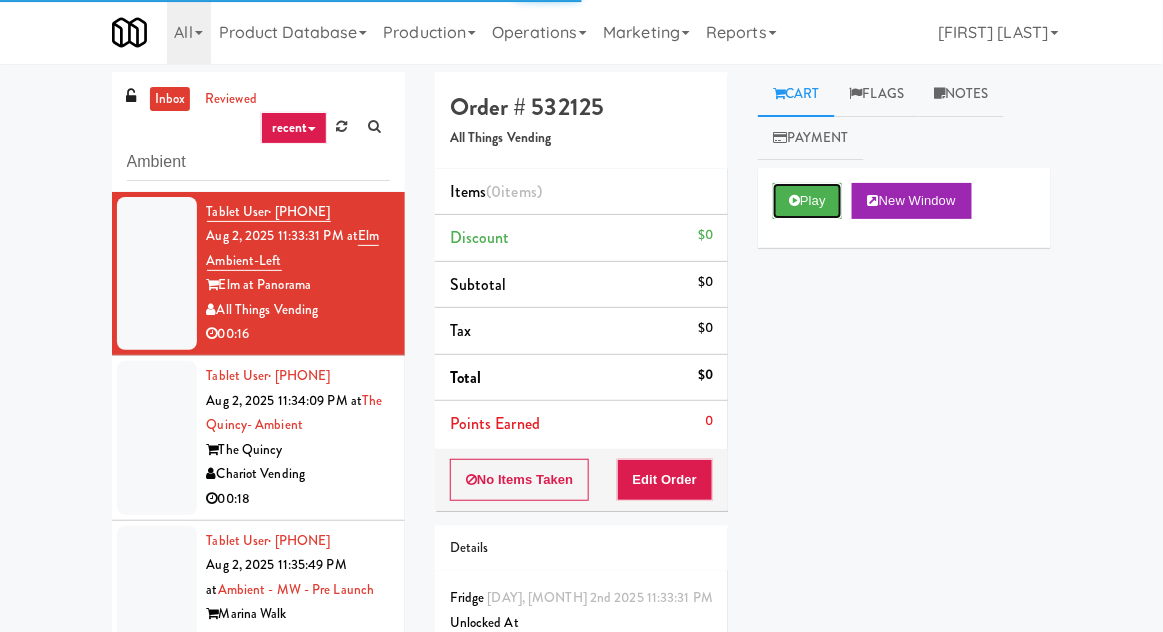 click on "Play" at bounding box center (807, 201) 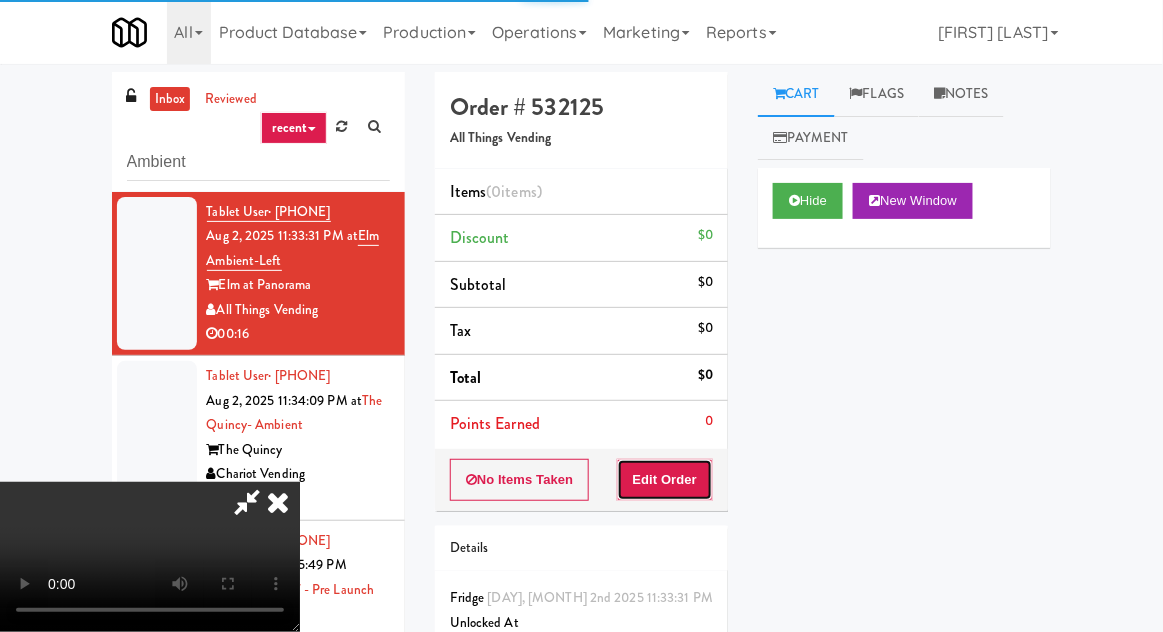 click on "Edit Order" at bounding box center [665, 480] 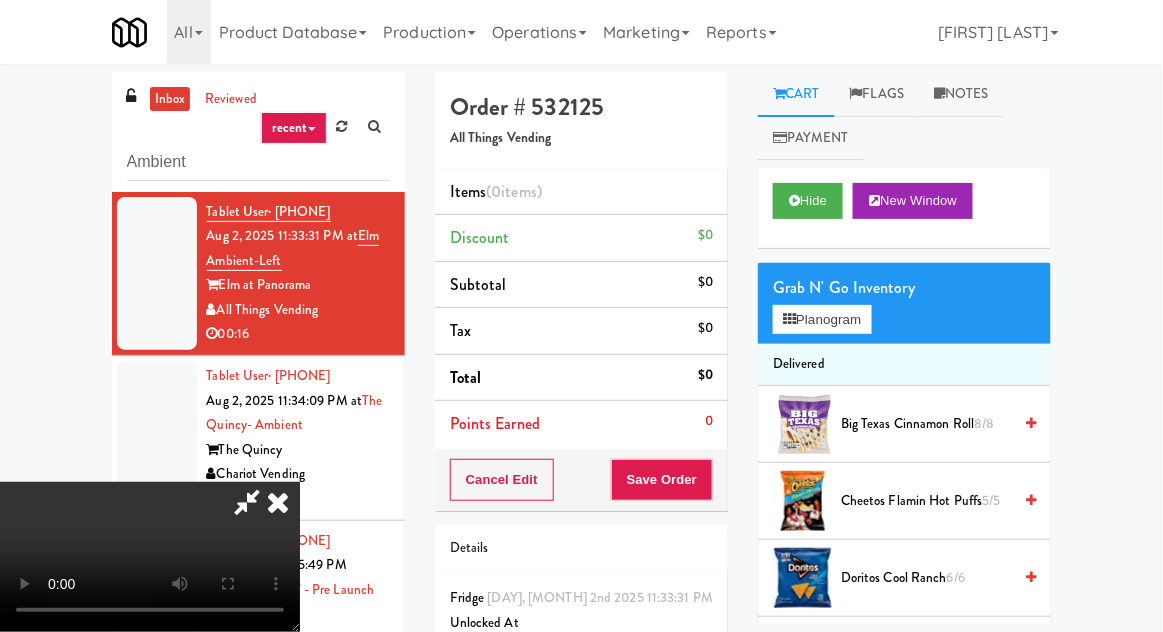type 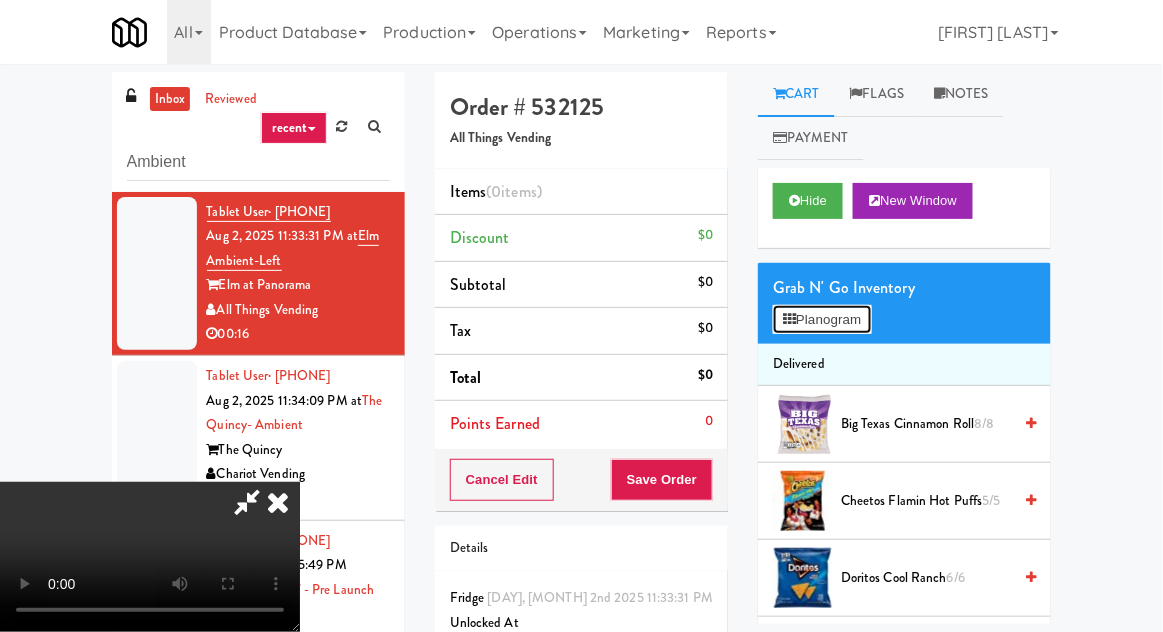 click on "Planogram" at bounding box center [822, 320] 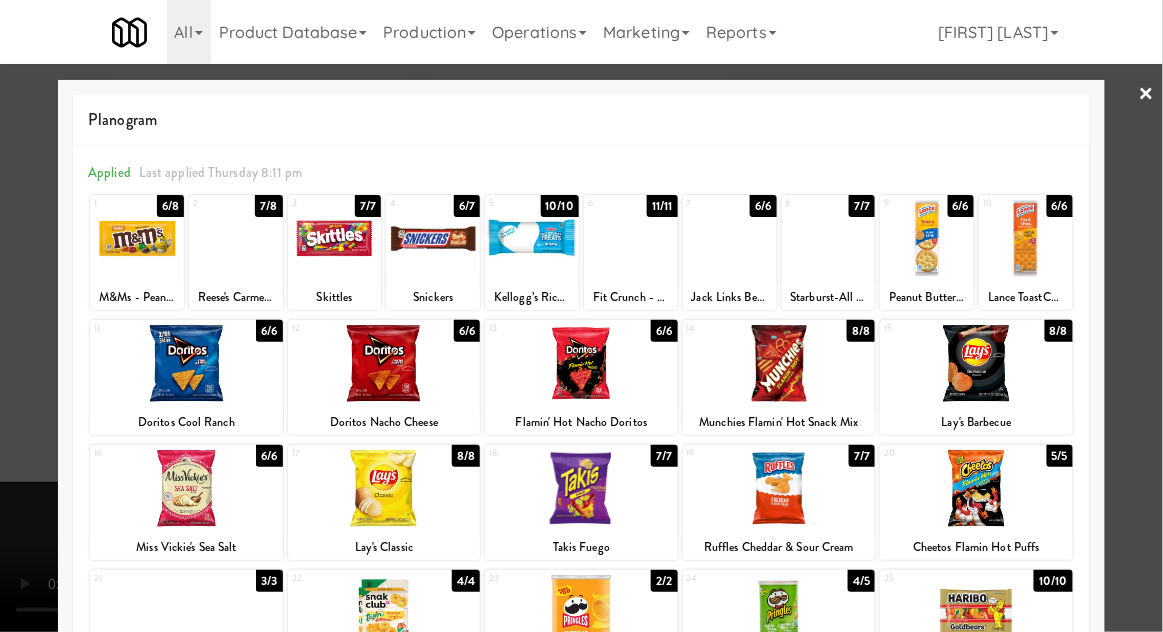 click at bounding box center (730, 238) 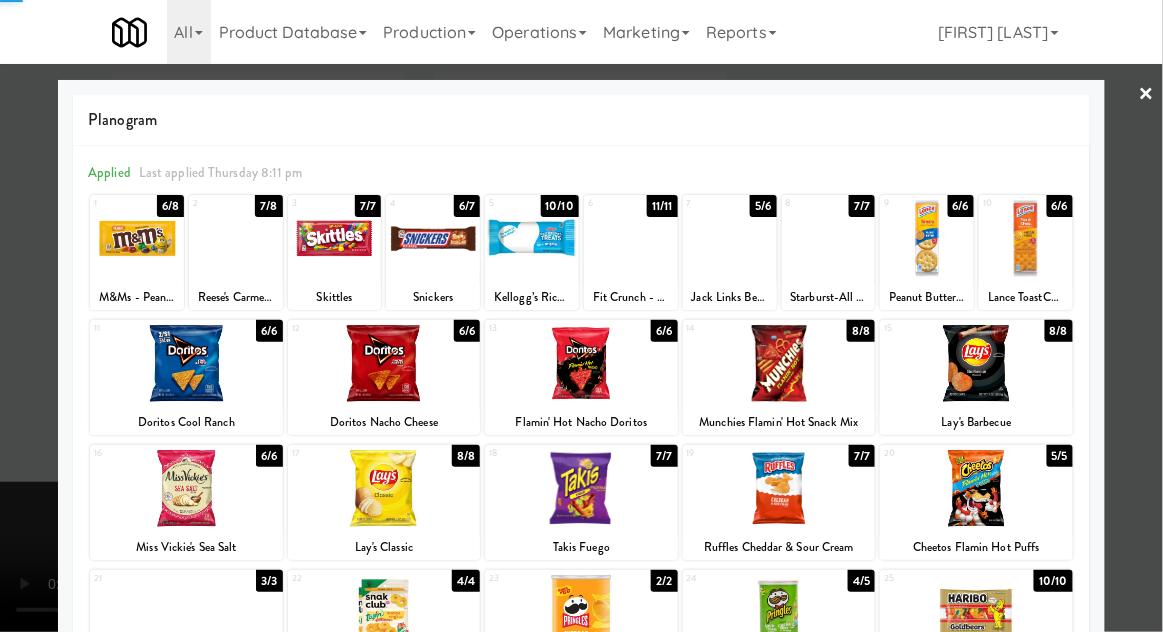 click at bounding box center [581, 316] 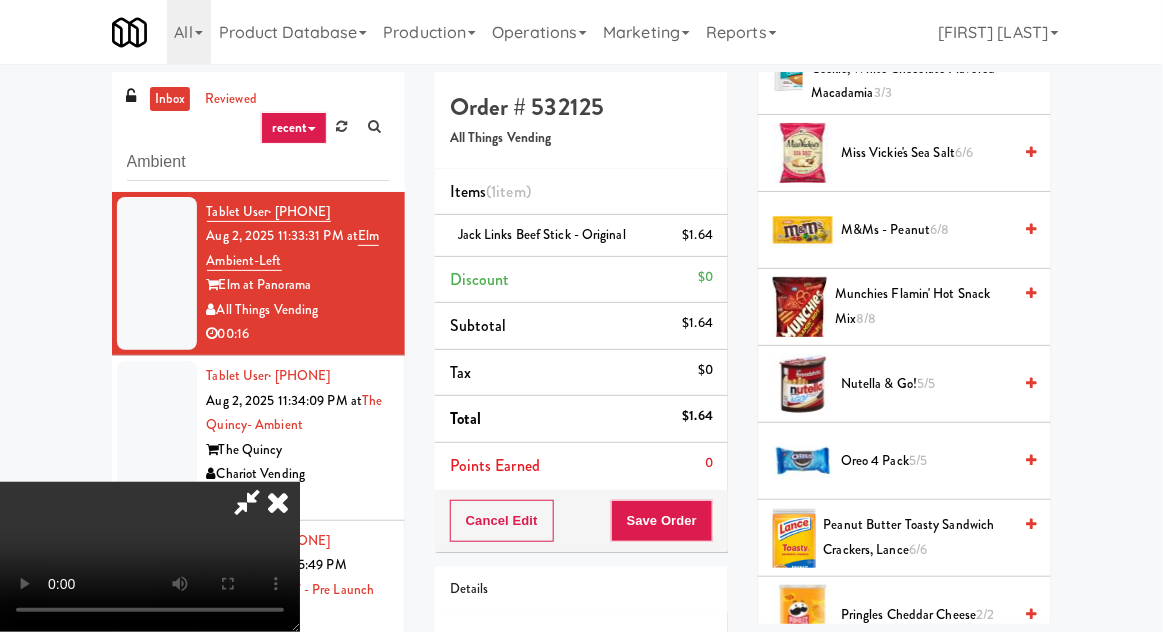 click on "Oreo 4 Pack  5/5" at bounding box center (926, 461) 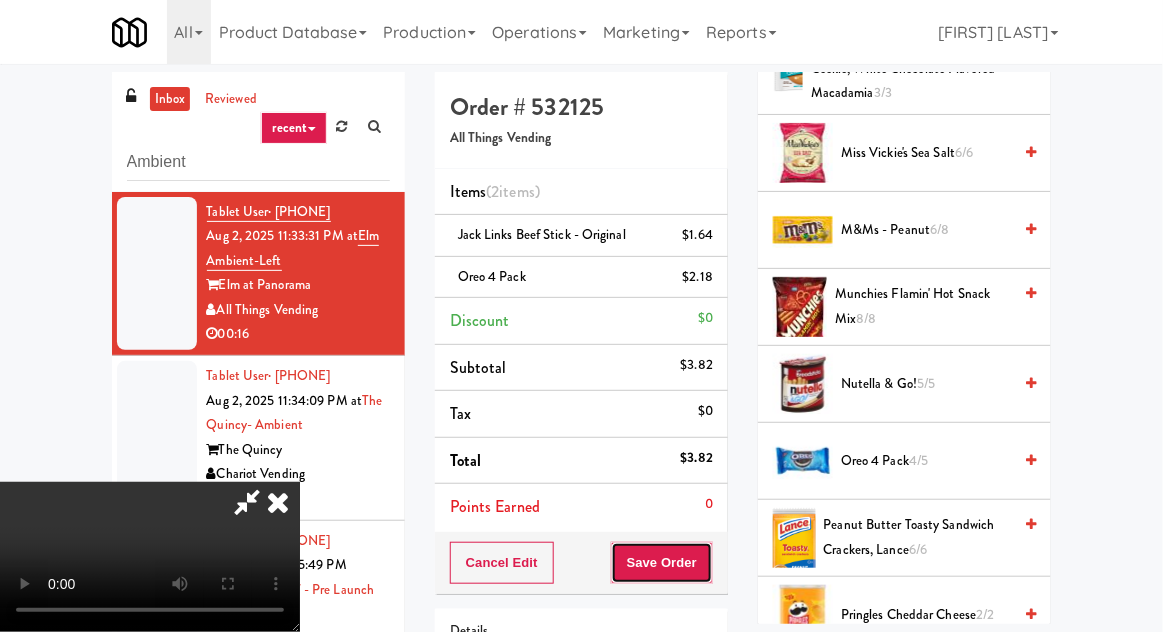 click on "Save Order" at bounding box center (662, 563) 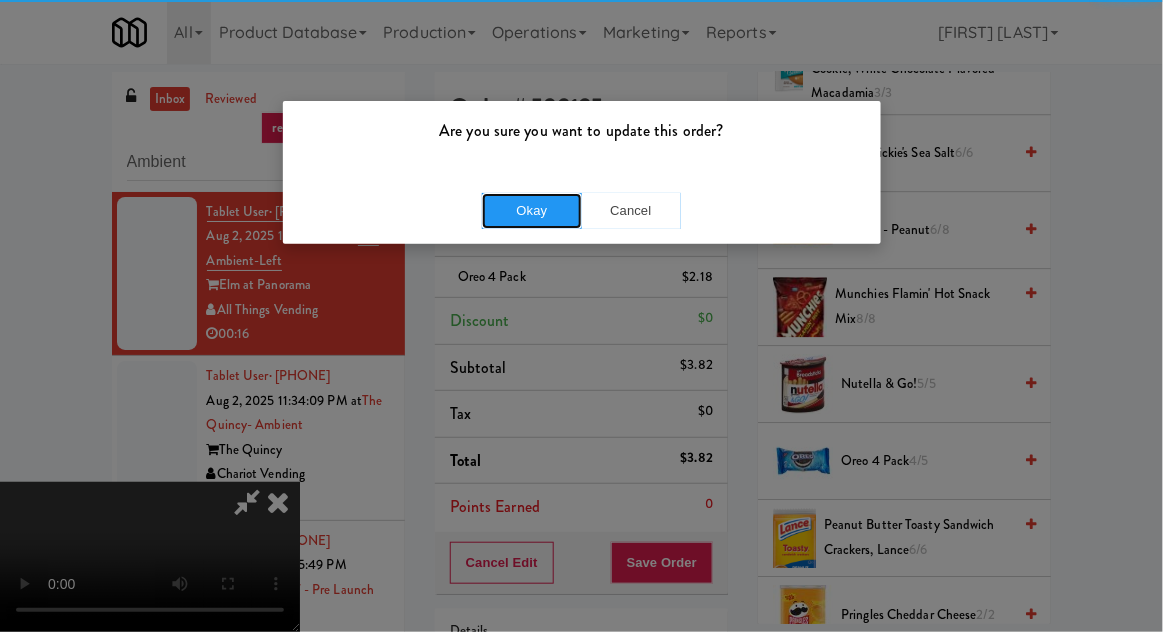 click on "Okay" at bounding box center [532, 211] 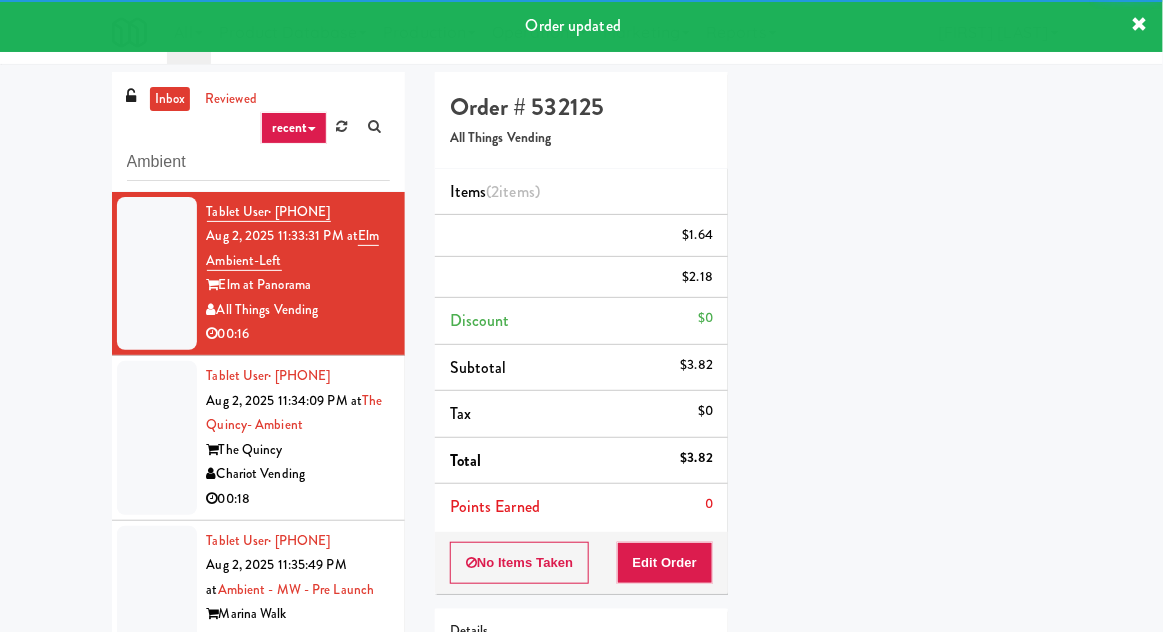 click at bounding box center (157, 438) 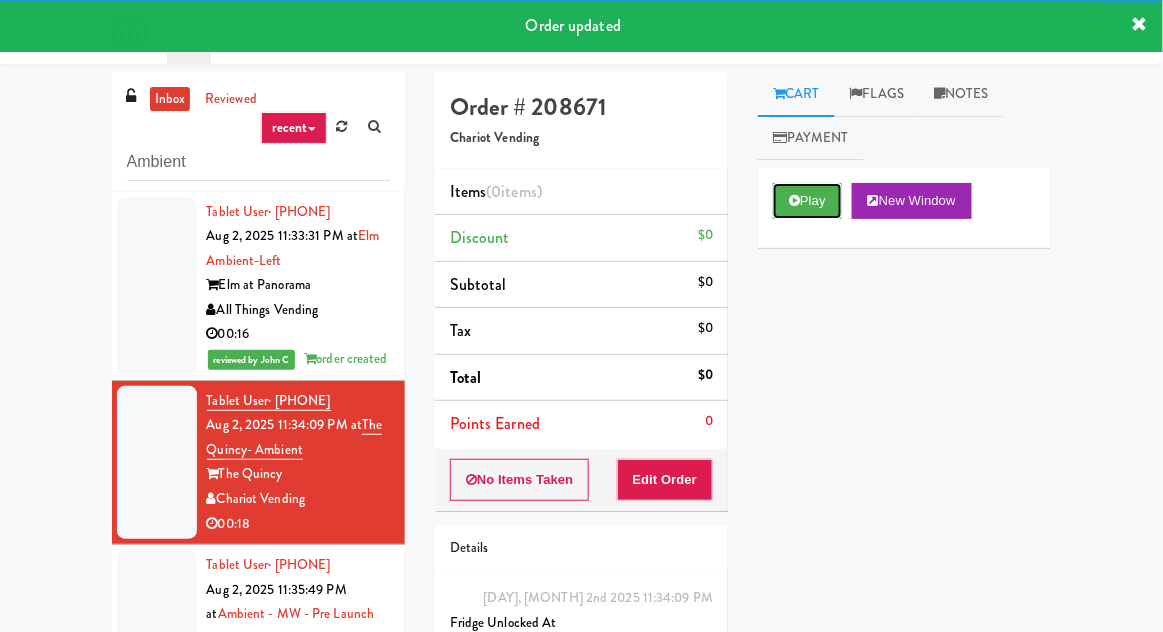 click on "Play" at bounding box center [807, 201] 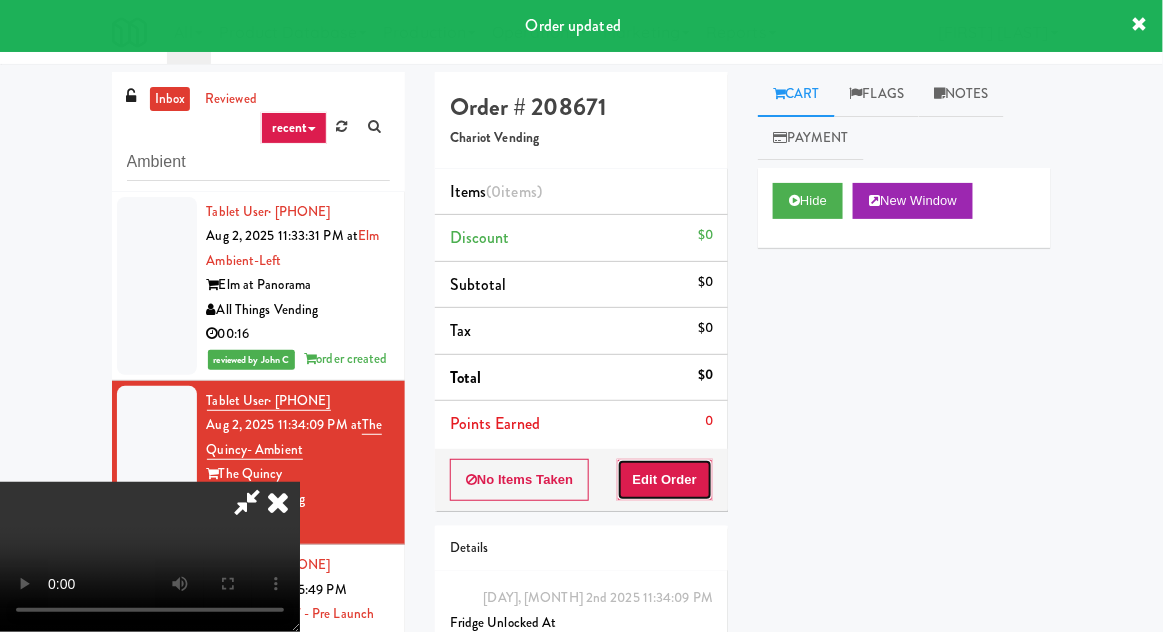 click on "Edit Order" at bounding box center [665, 480] 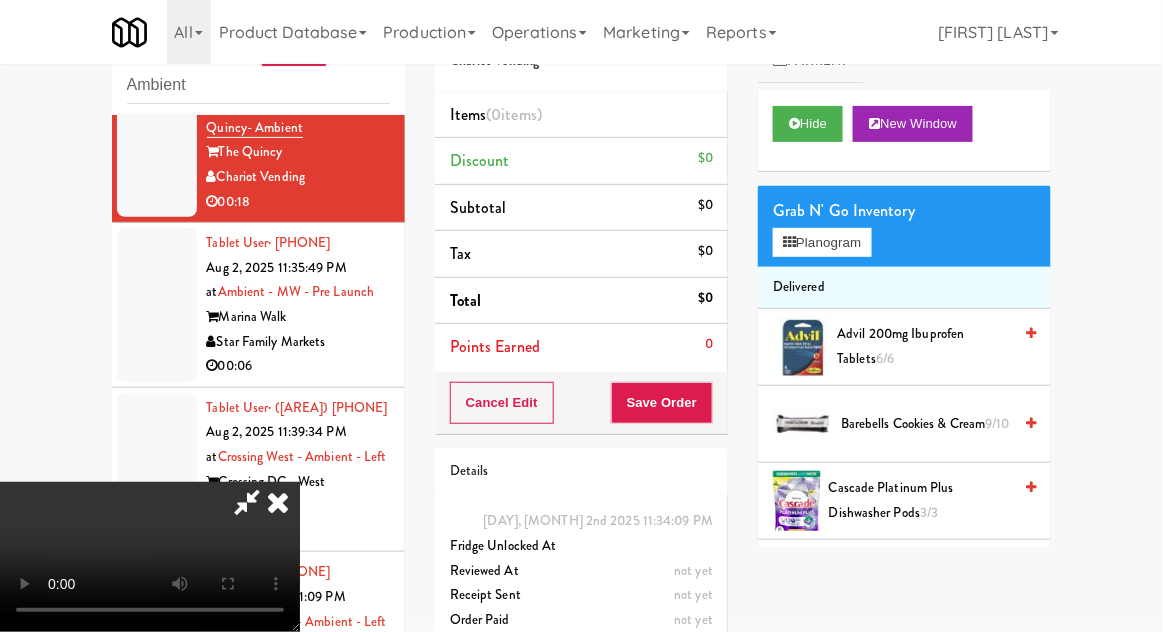 type 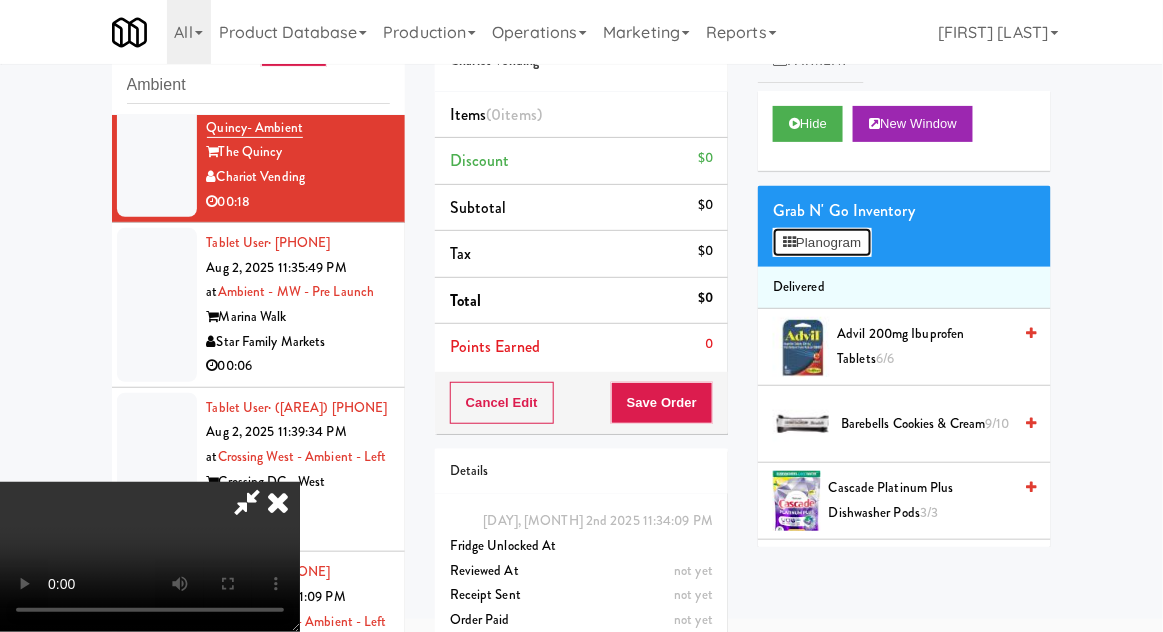 click on "Planogram" at bounding box center [822, 243] 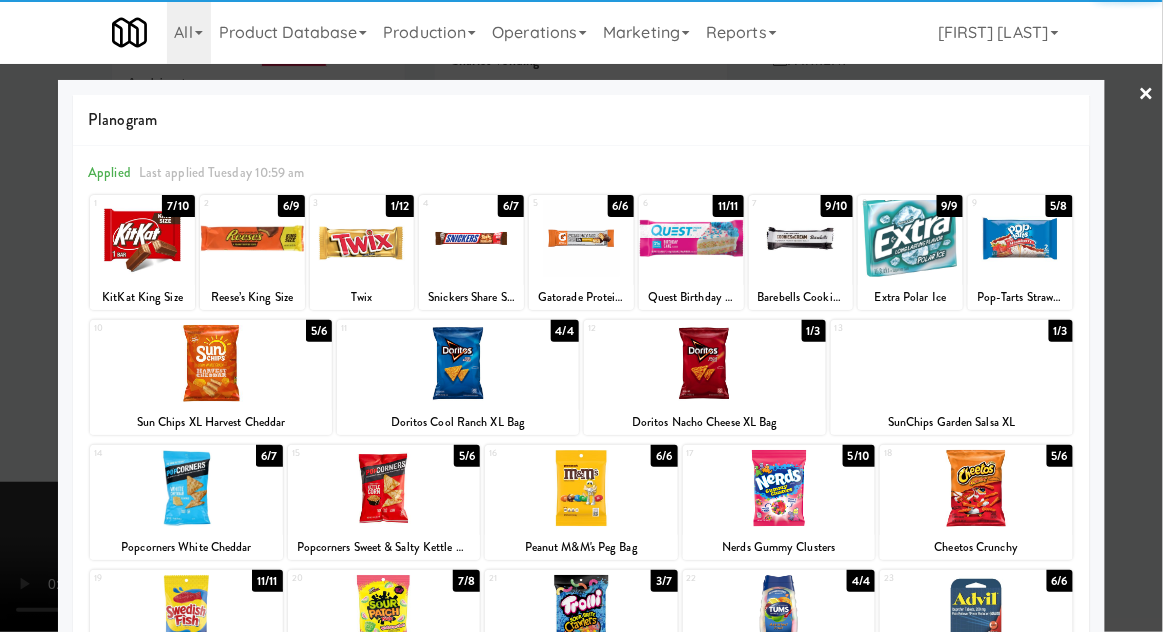 click at bounding box center [384, 488] 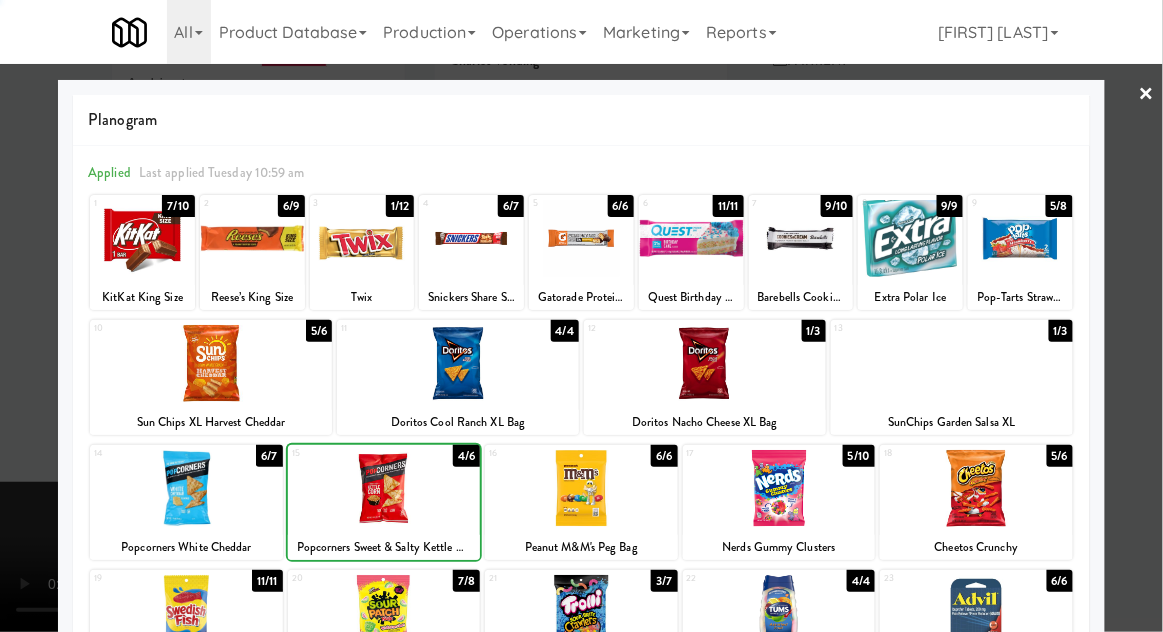 click at bounding box center [581, 316] 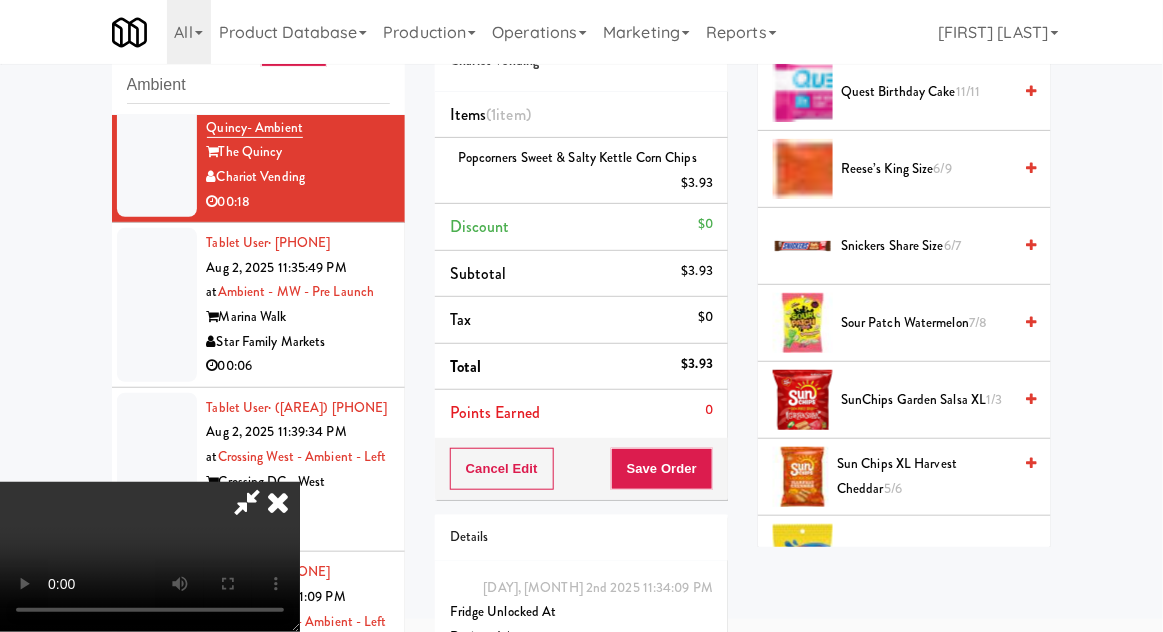 click on "SunChips Garden Salsa XL  1/3" at bounding box center [926, 400] 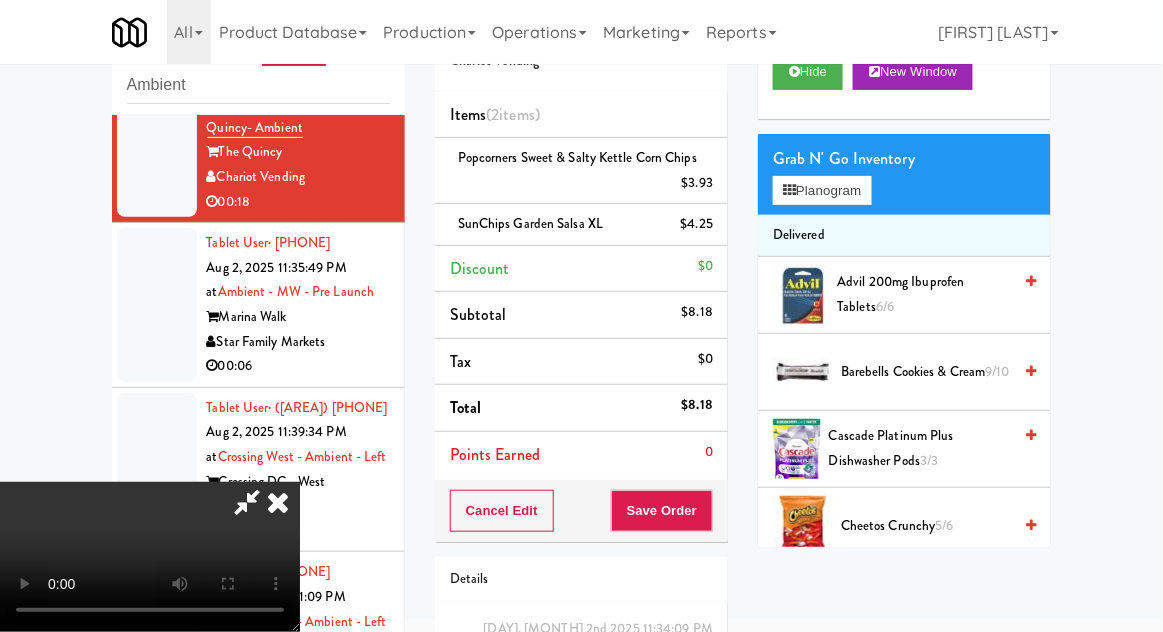 scroll, scrollTop: 0, scrollLeft: 0, axis: both 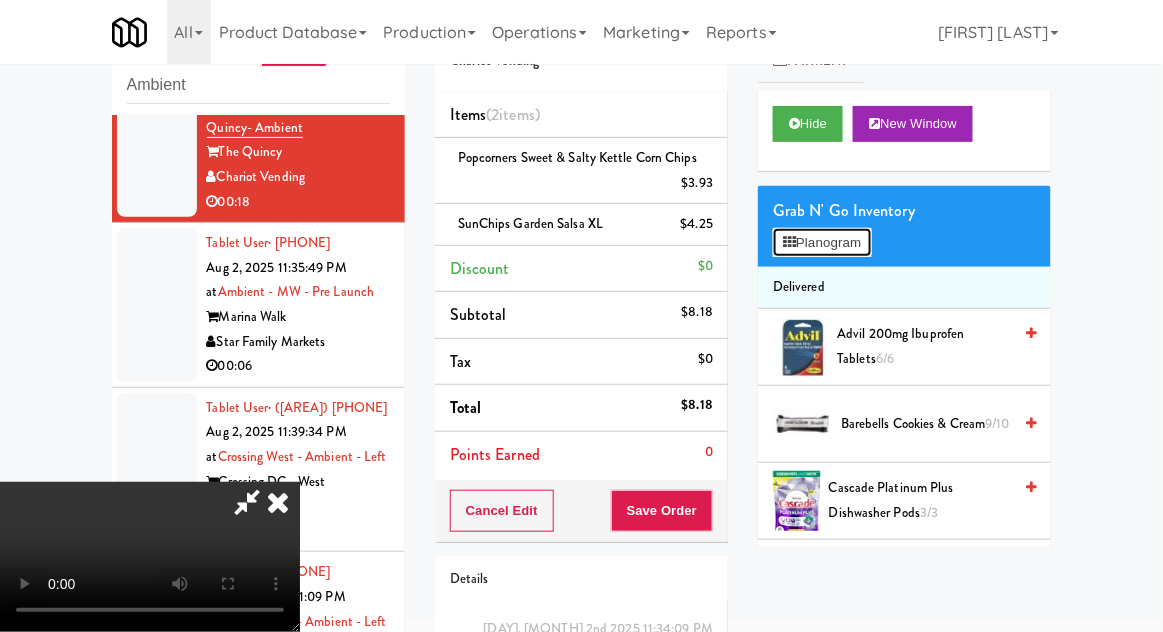 click on "Planogram" at bounding box center (822, 243) 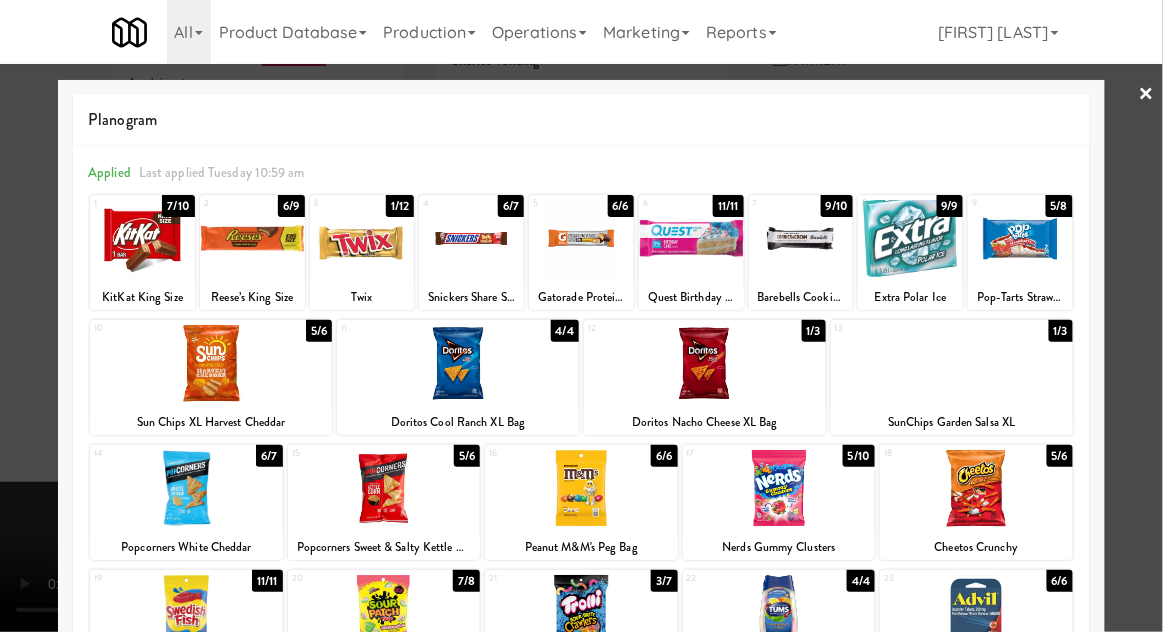 click at bounding box center (581, 316) 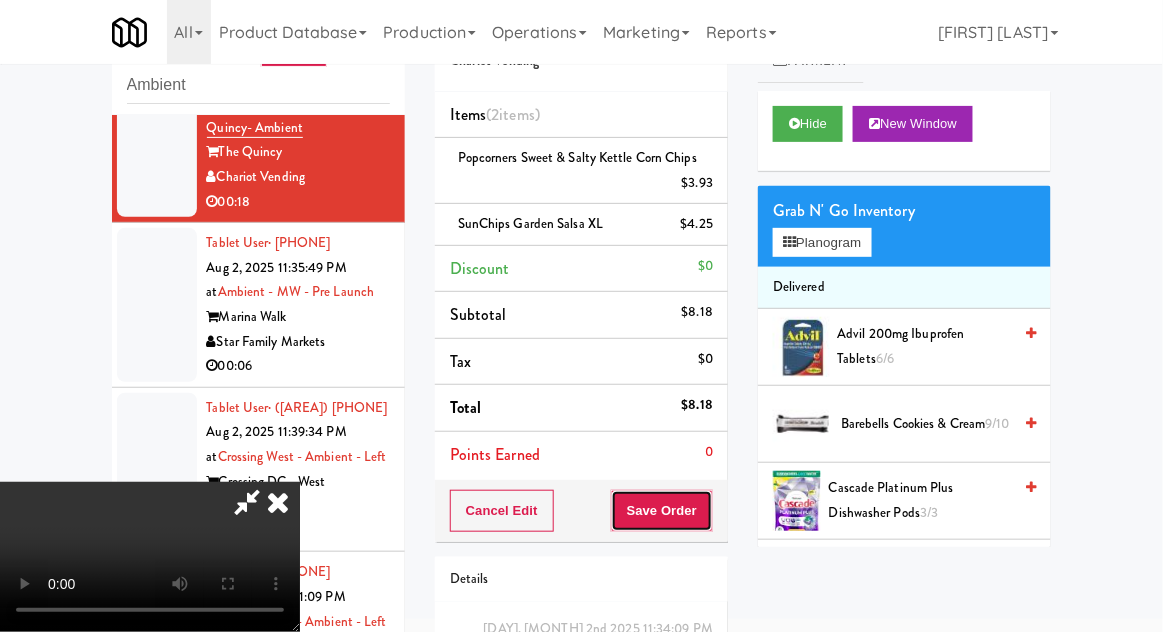 click on "Save Order" at bounding box center (662, 511) 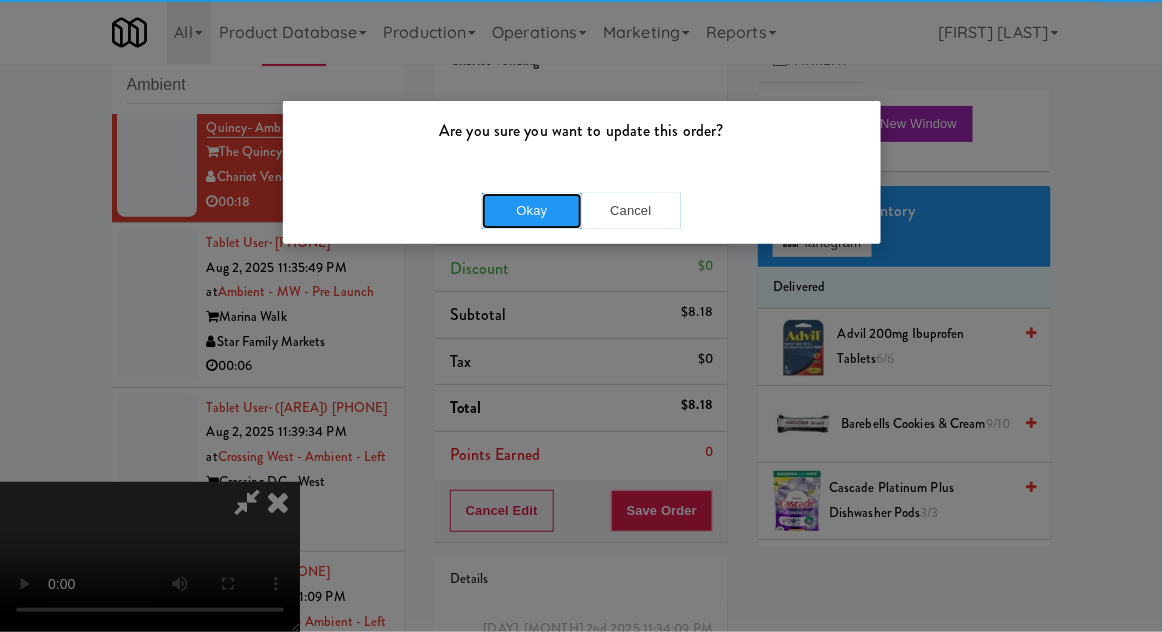 click on "Okay" at bounding box center [532, 211] 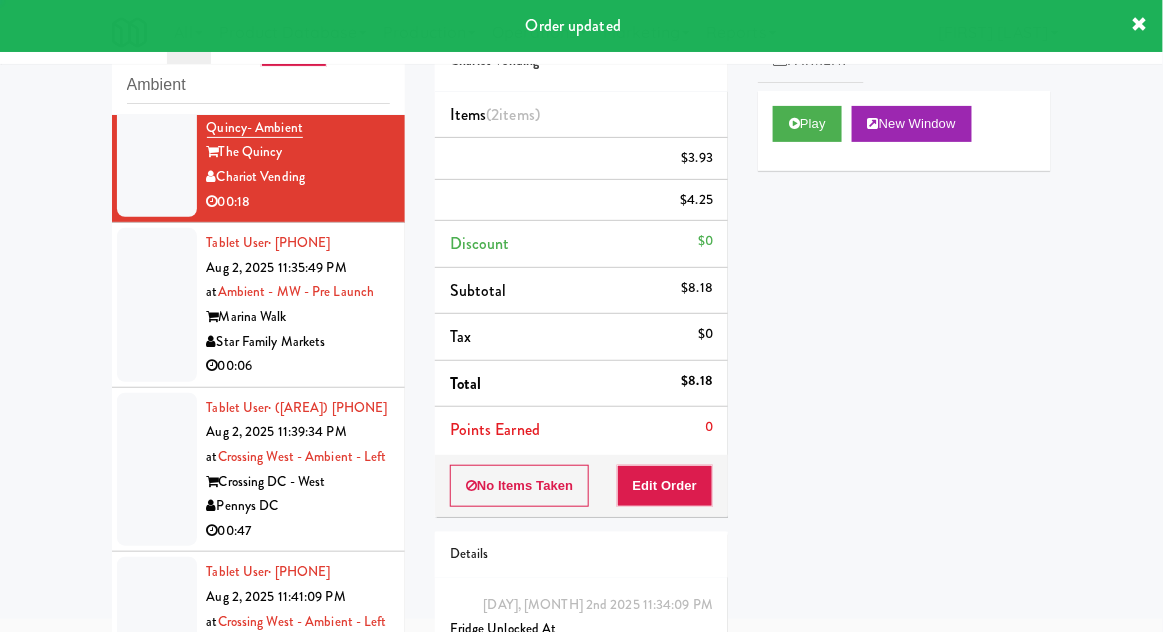 click at bounding box center (157, 305) 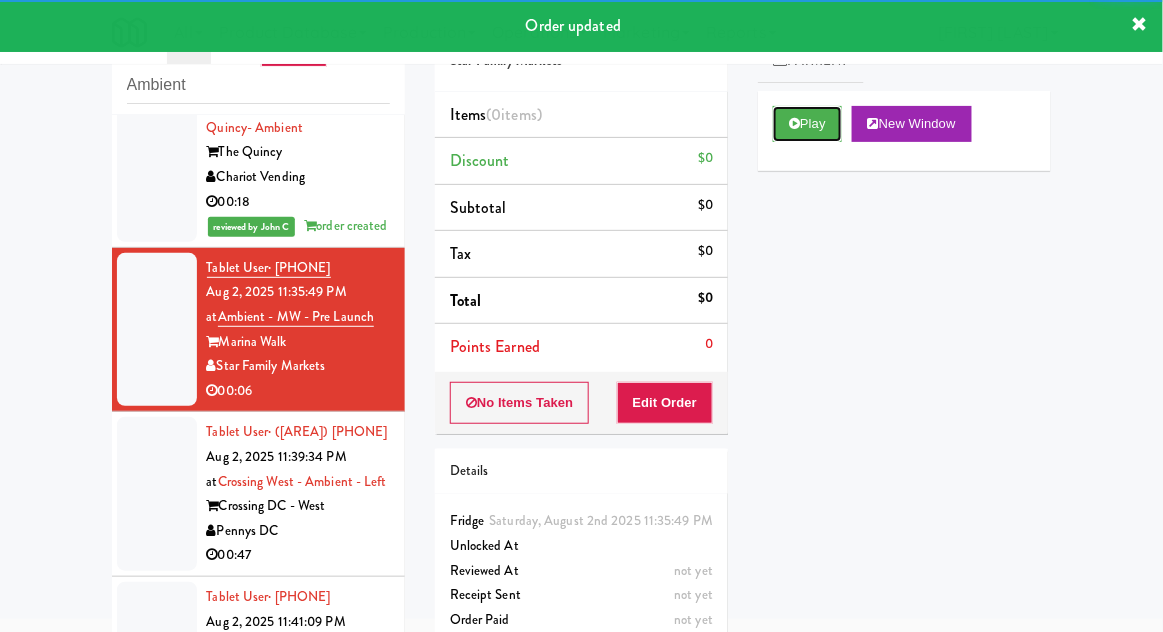 click on "Play" at bounding box center [807, 124] 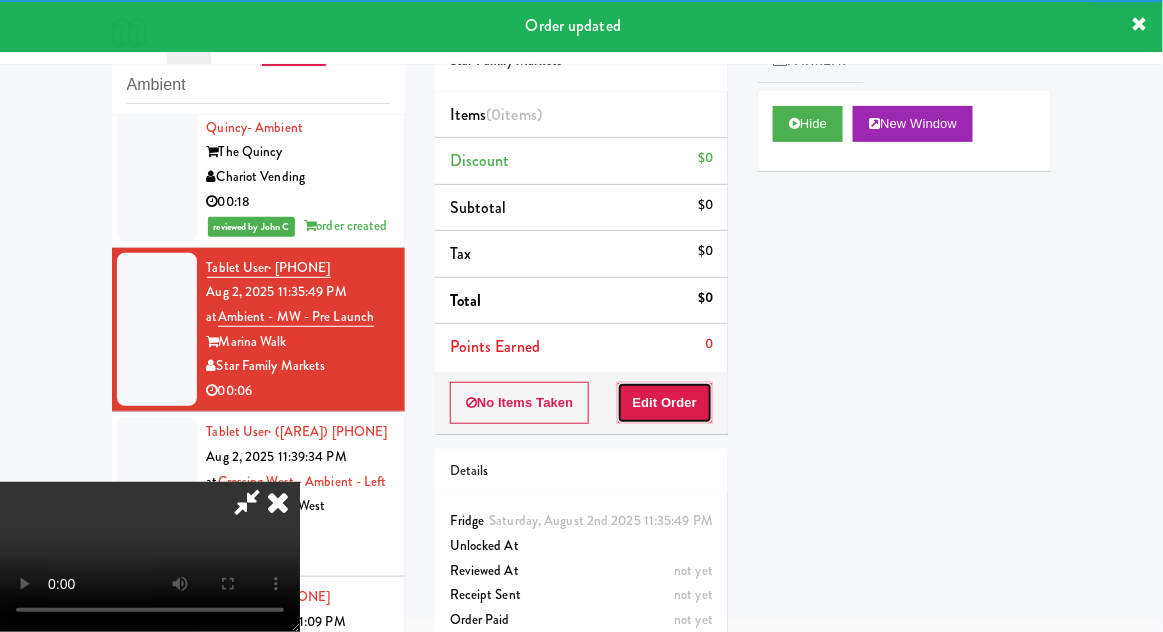click on "Edit Order" at bounding box center [665, 403] 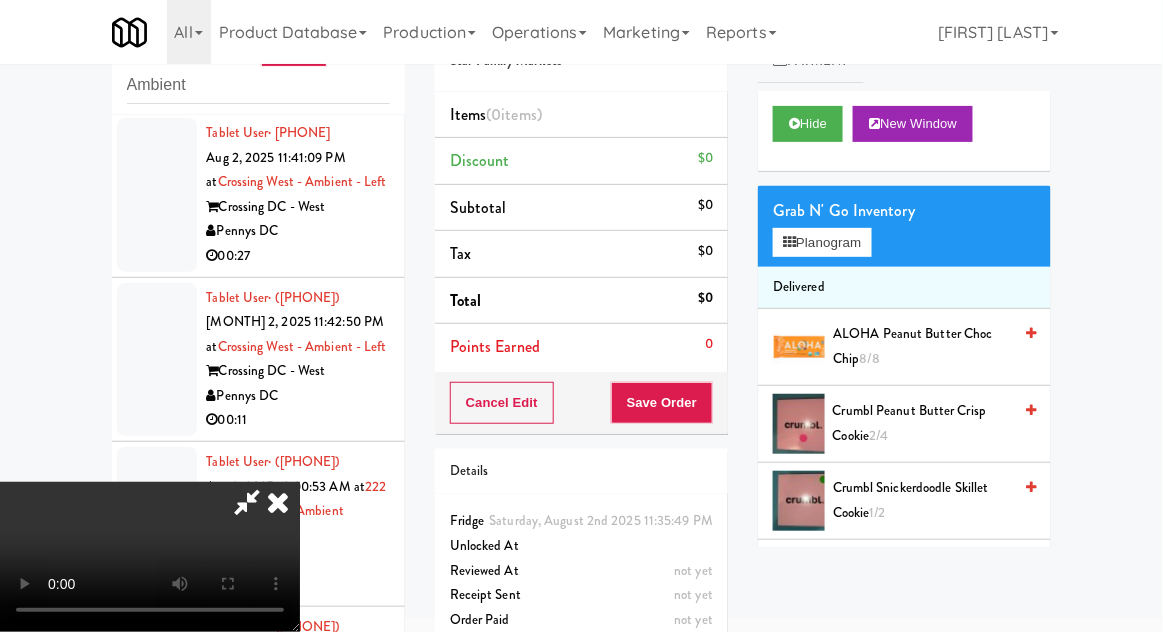 scroll, scrollTop: 681, scrollLeft: 0, axis: vertical 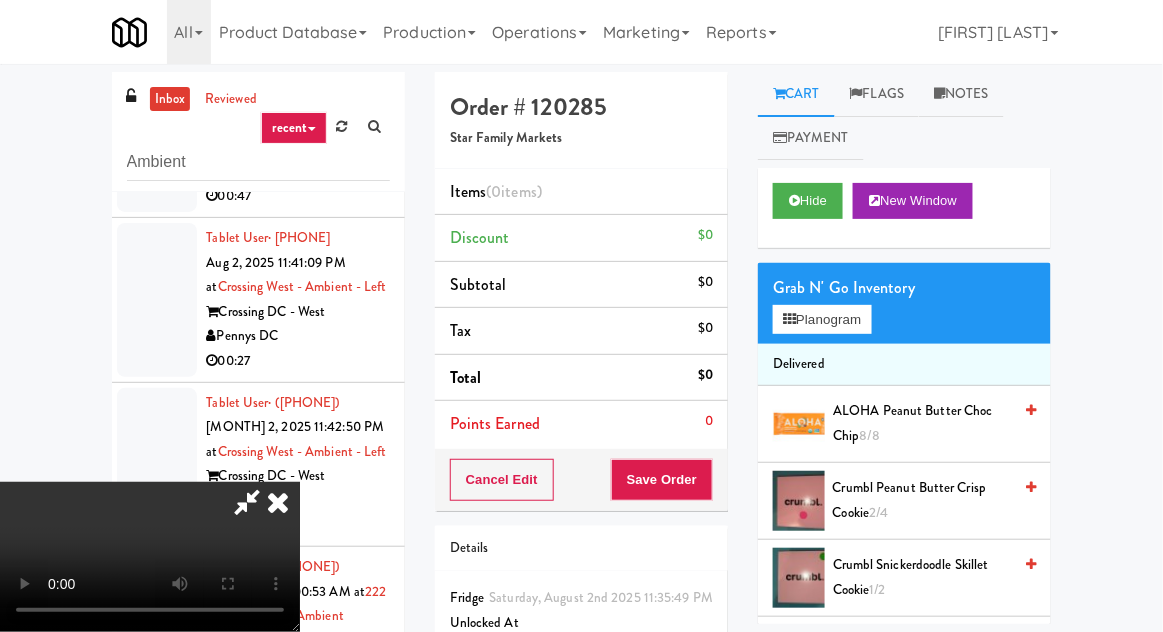 type 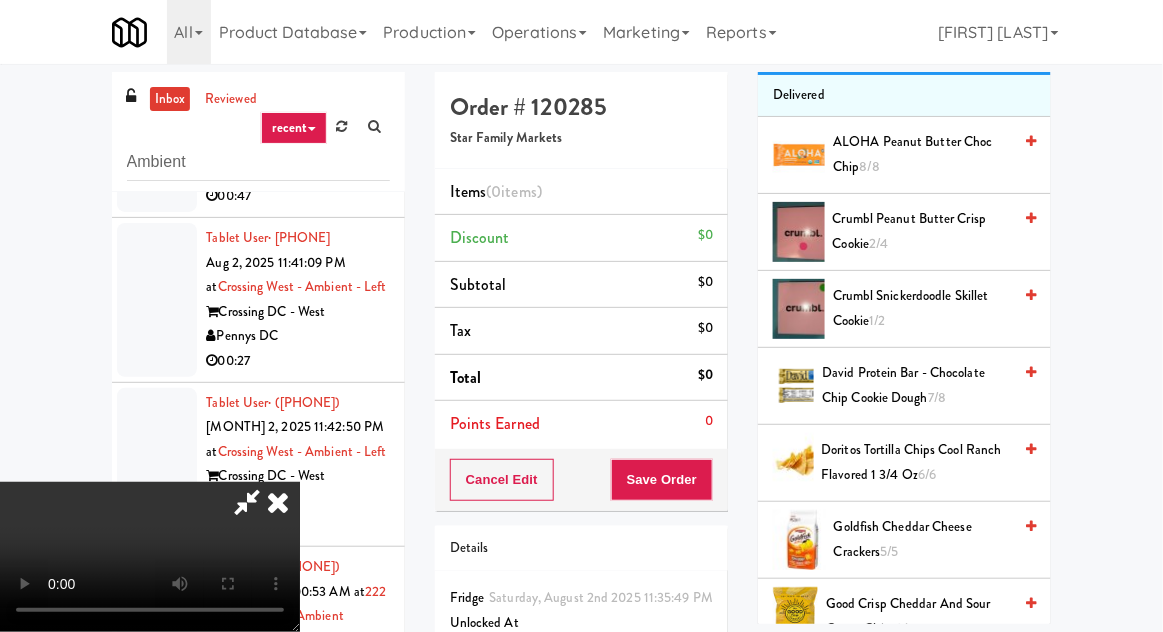 scroll, scrollTop: 261, scrollLeft: 0, axis: vertical 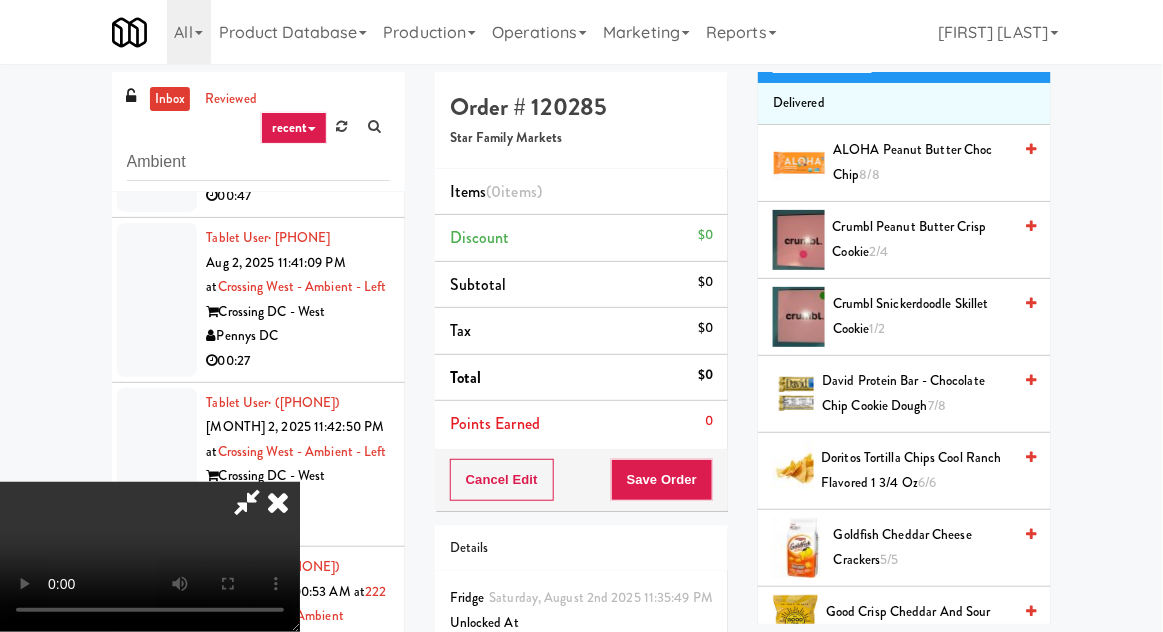 click on "Crumbl Snickerdoodle Skillet Cookie 1/2" at bounding box center [922, 316] 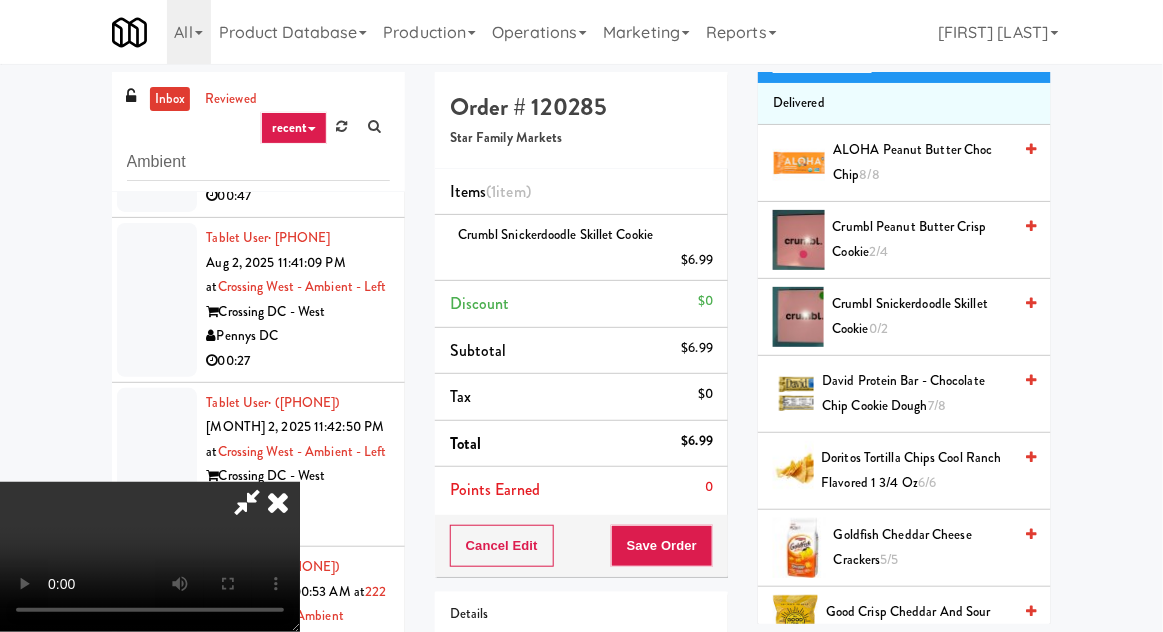 scroll, scrollTop: 73, scrollLeft: 0, axis: vertical 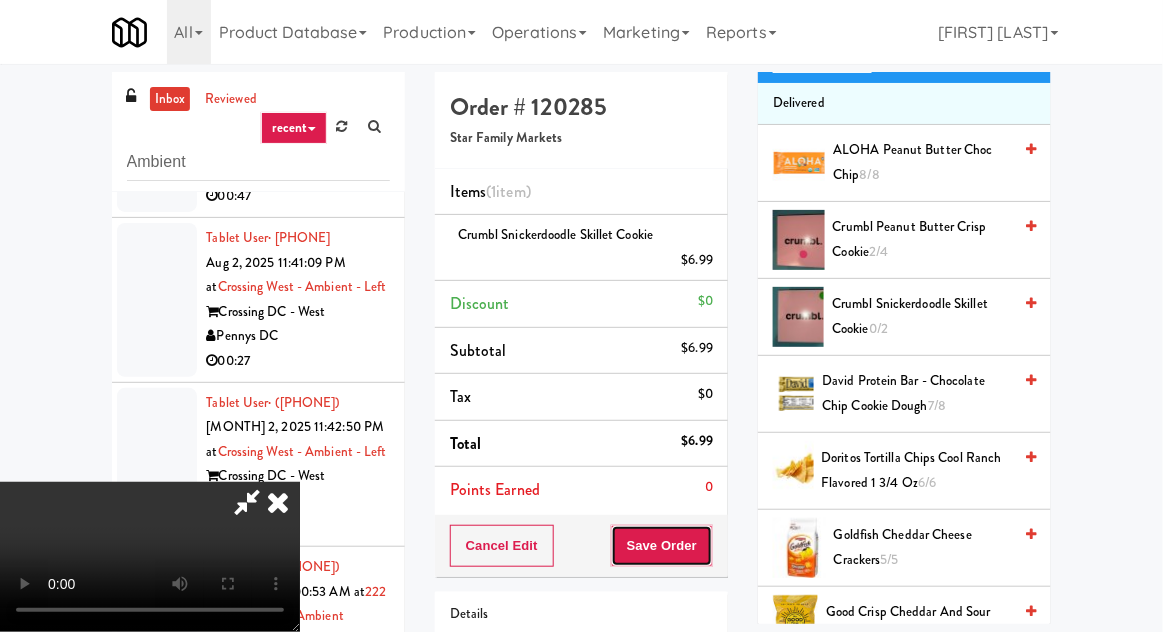 click on "Save Order" at bounding box center (662, 546) 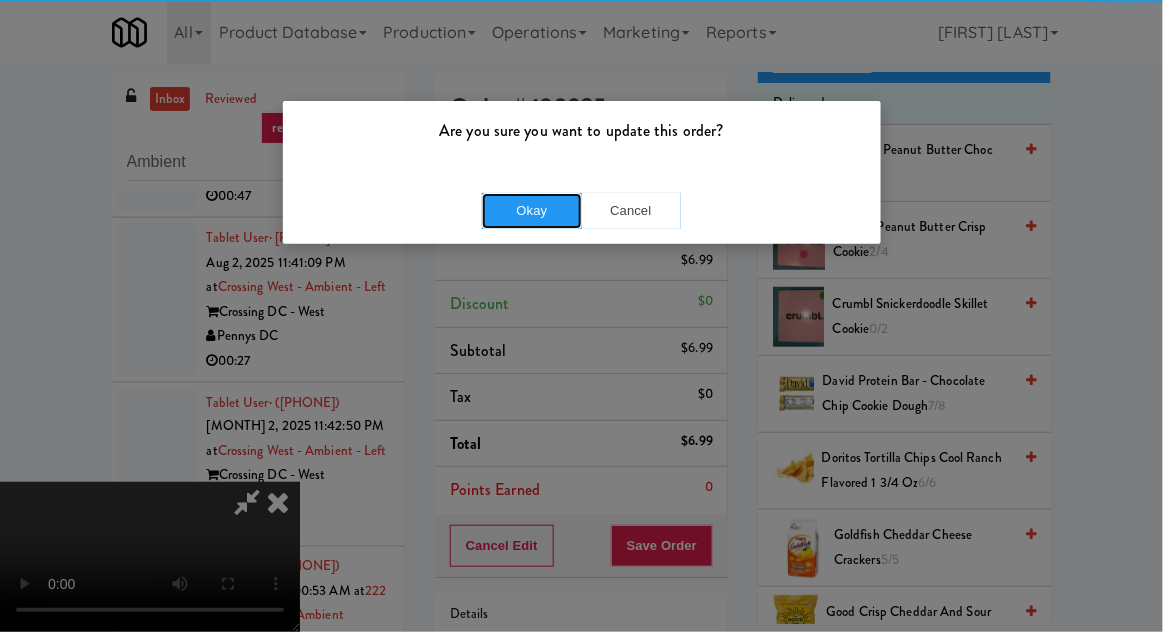 click on "Okay" at bounding box center (532, 211) 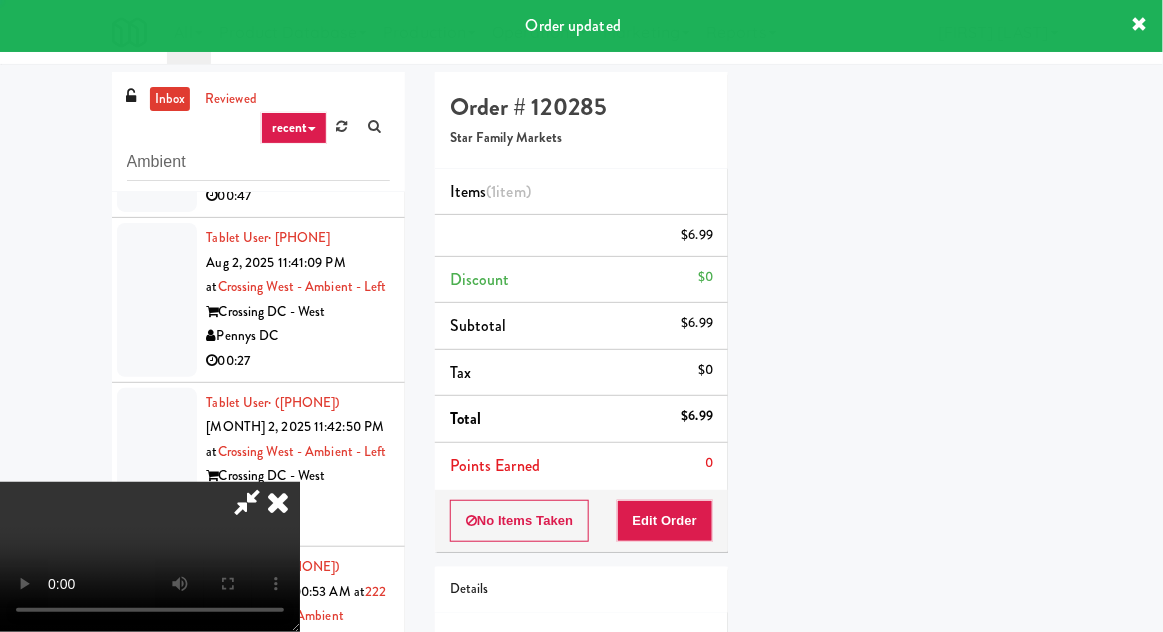 scroll, scrollTop: 197, scrollLeft: 0, axis: vertical 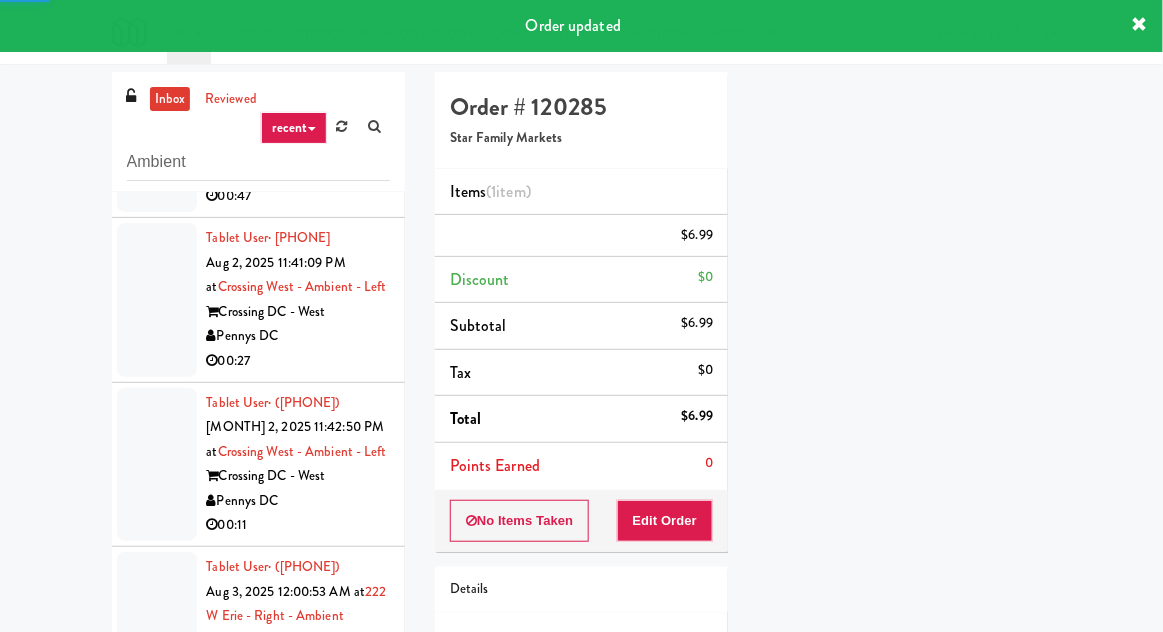 click at bounding box center [157, 300] 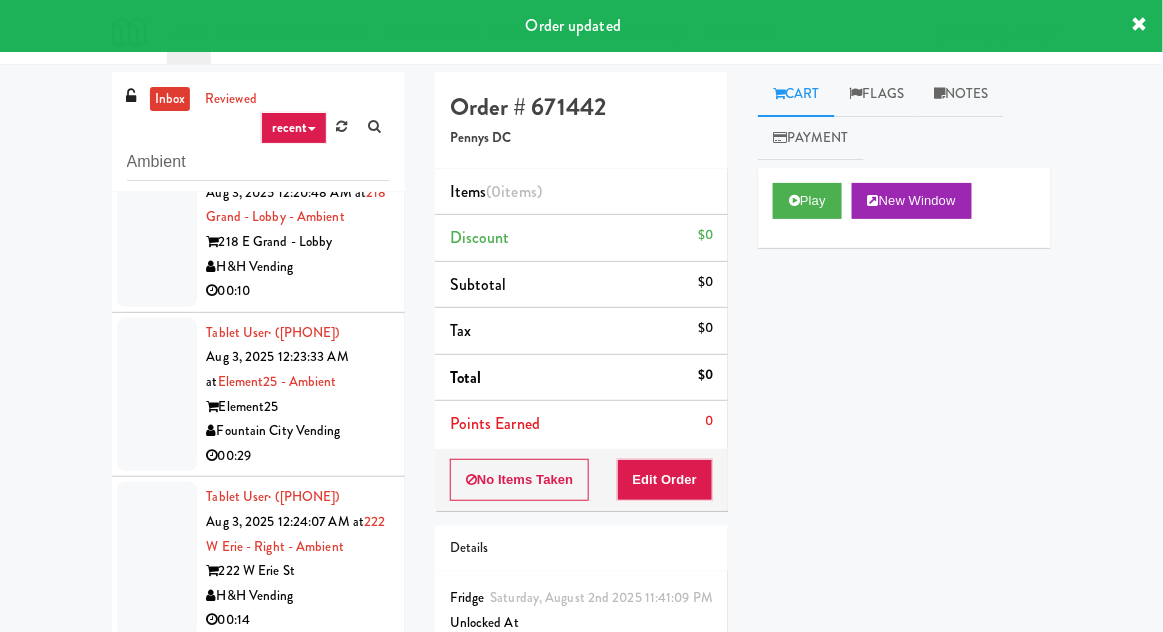 scroll, scrollTop: 1276, scrollLeft: 0, axis: vertical 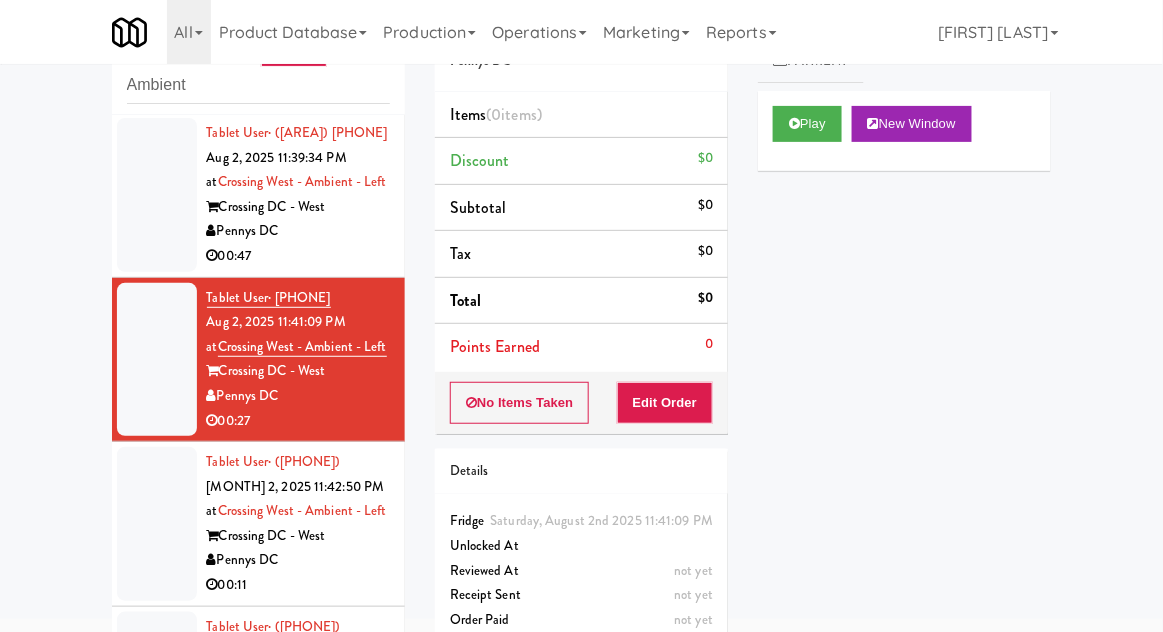 click at bounding box center (157, 195) 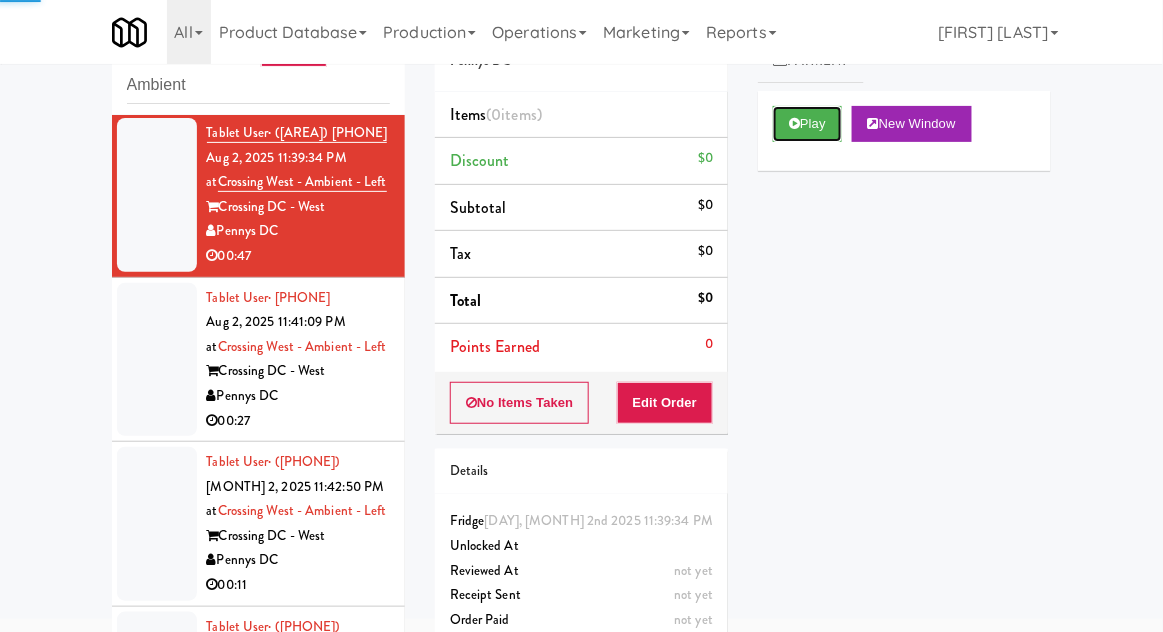 click on "Play" at bounding box center (807, 124) 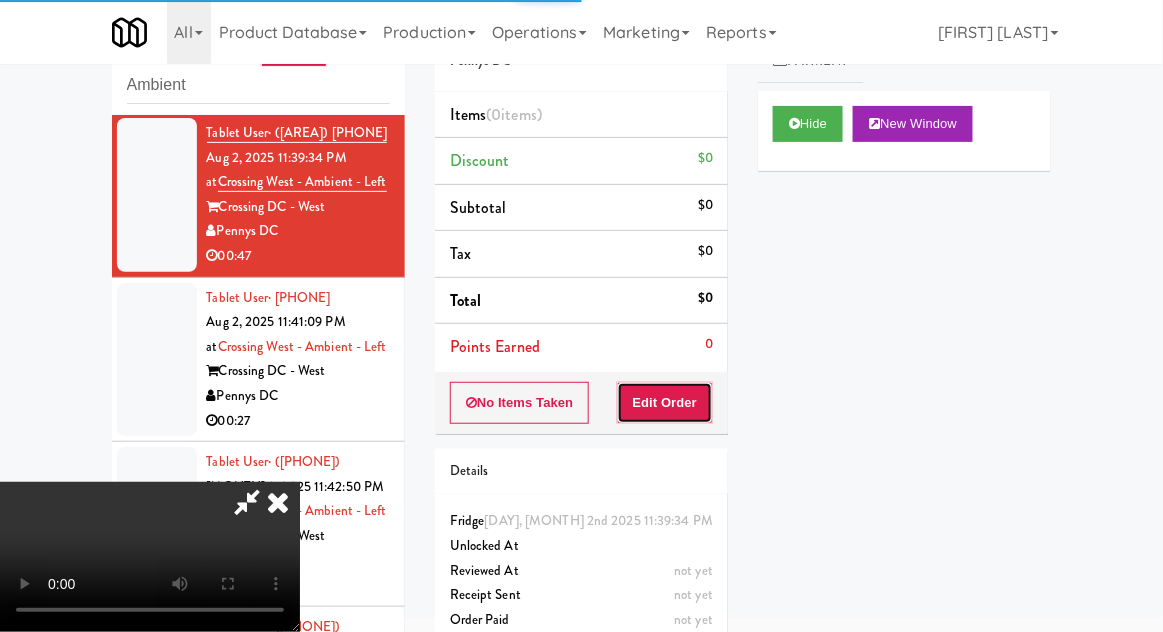 click on "Edit Order" at bounding box center (665, 403) 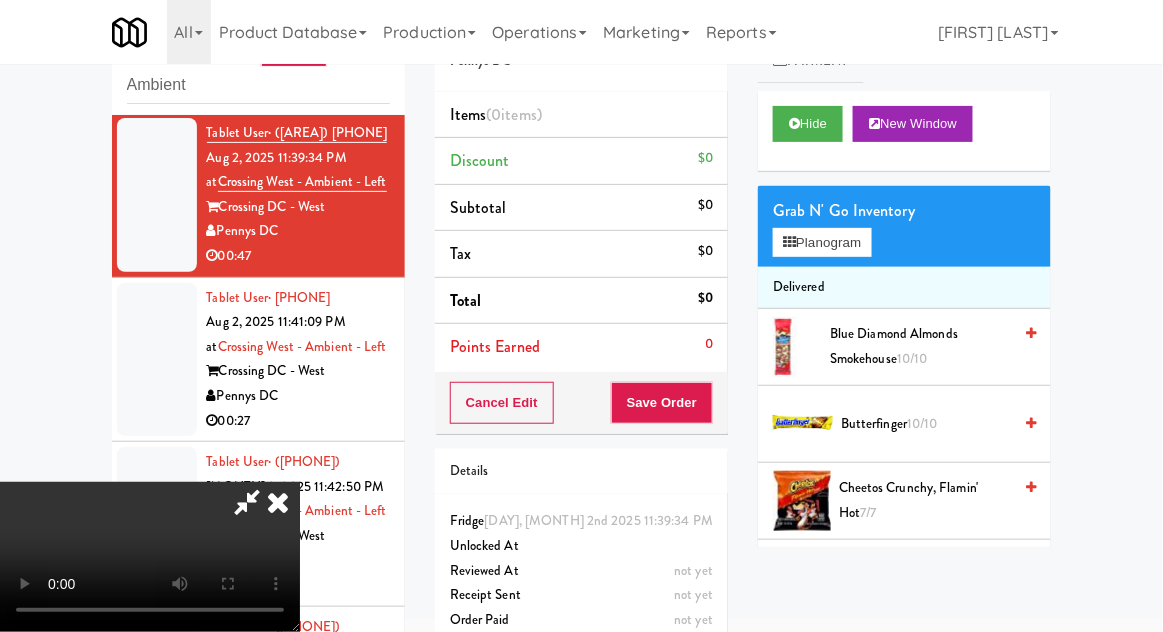 type 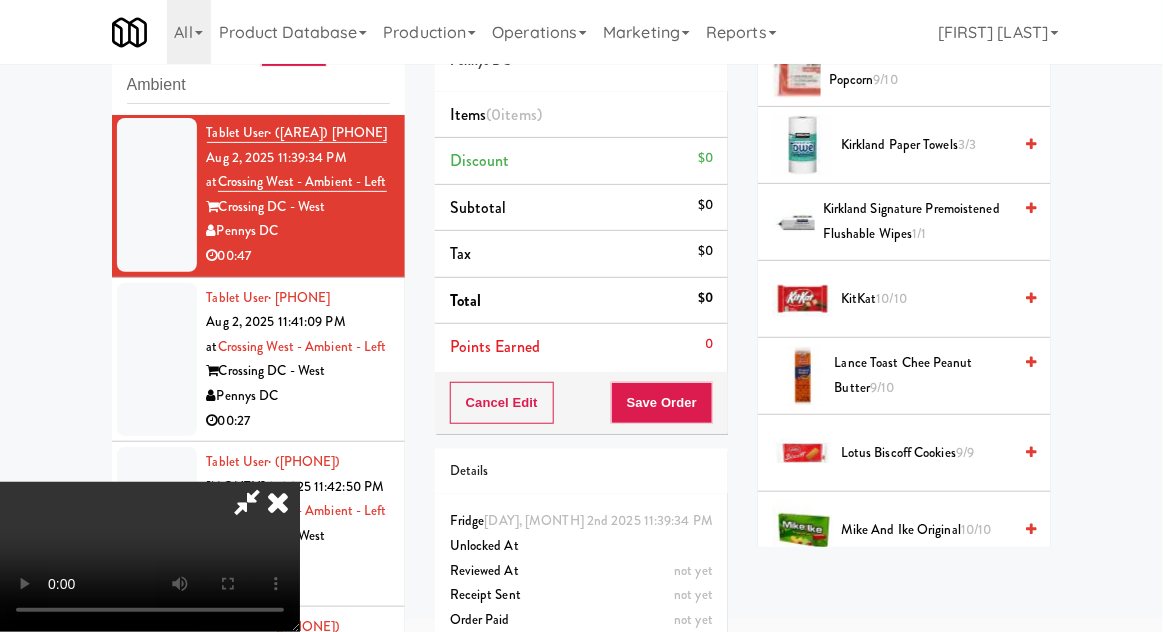 scroll, scrollTop: 894, scrollLeft: 0, axis: vertical 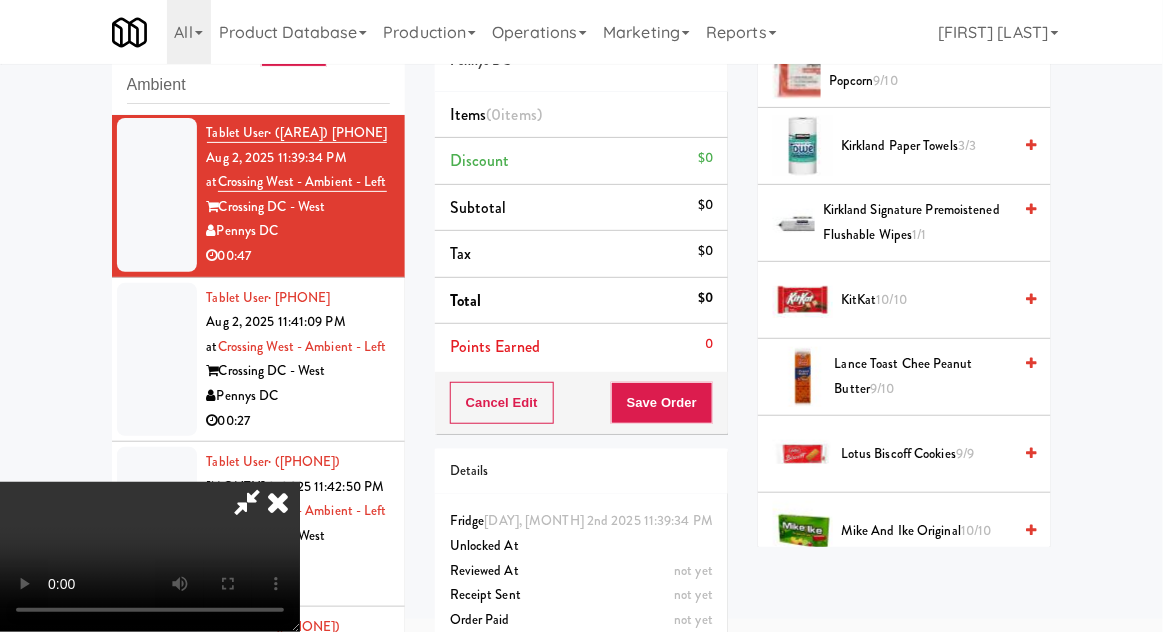click on "Mike and Ike Original  10/10" at bounding box center (926, 531) 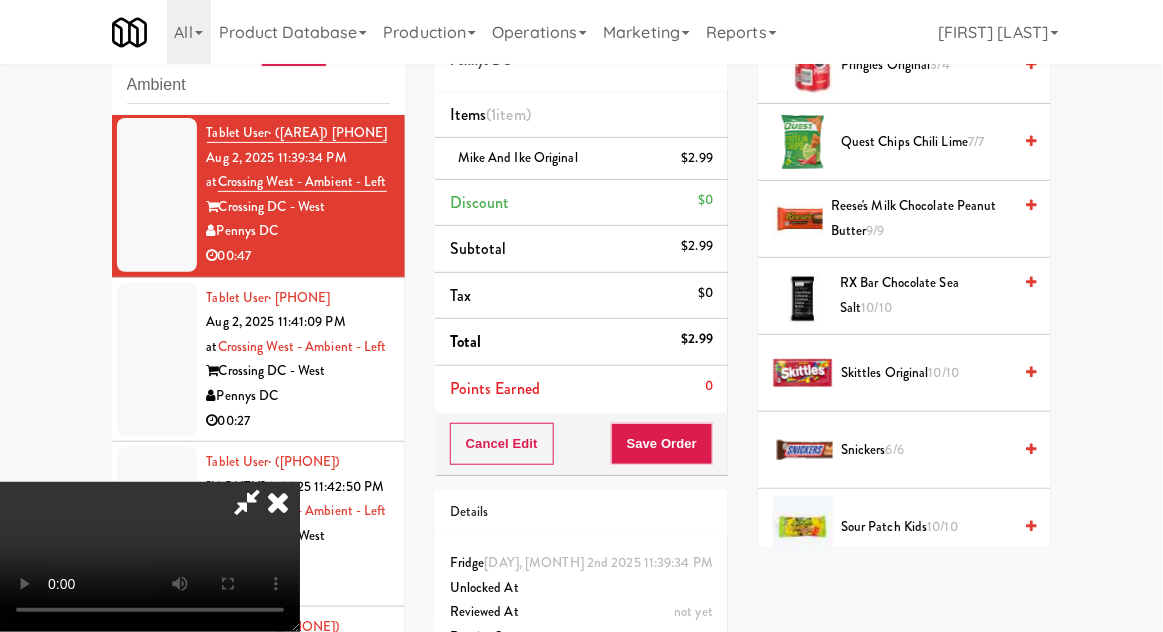 scroll, scrollTop: 1974, scrollLeft: 0, axis: vertical 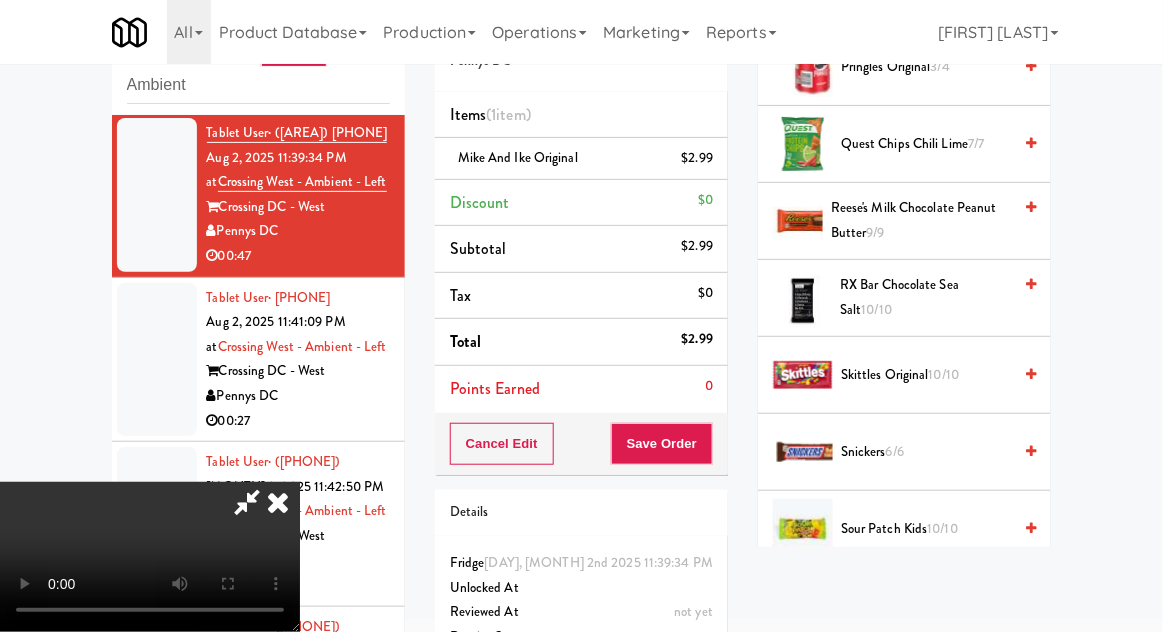 click on "10/10" at bounding box center [943, 528] 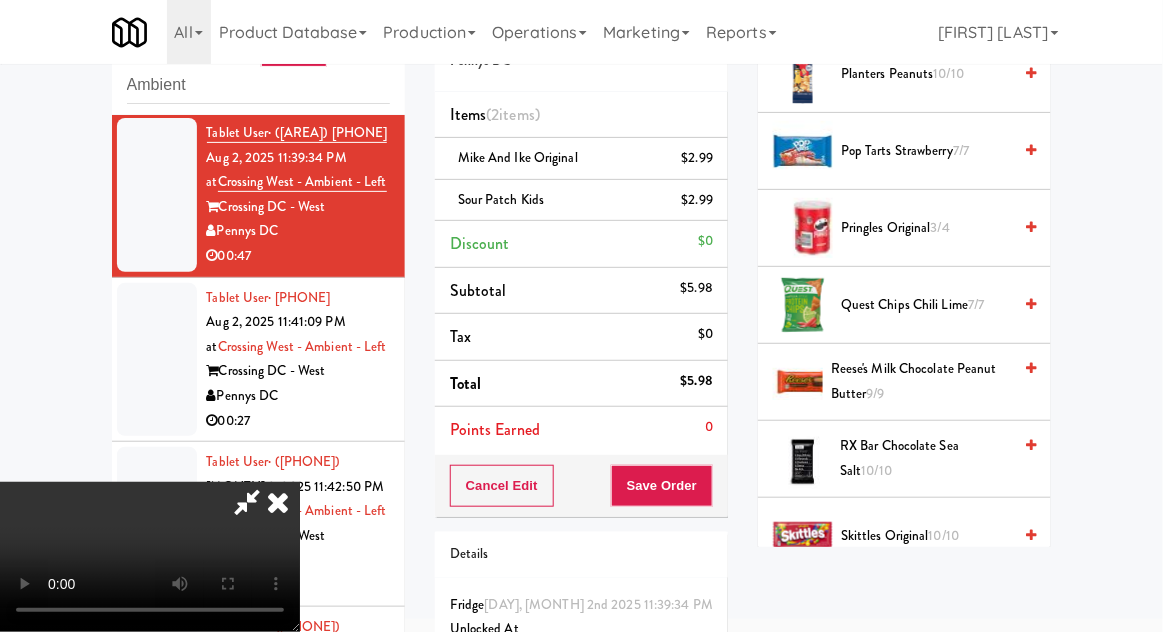 scroll, scrollTop: 1814, scrollLeft: 0, axis: vertical 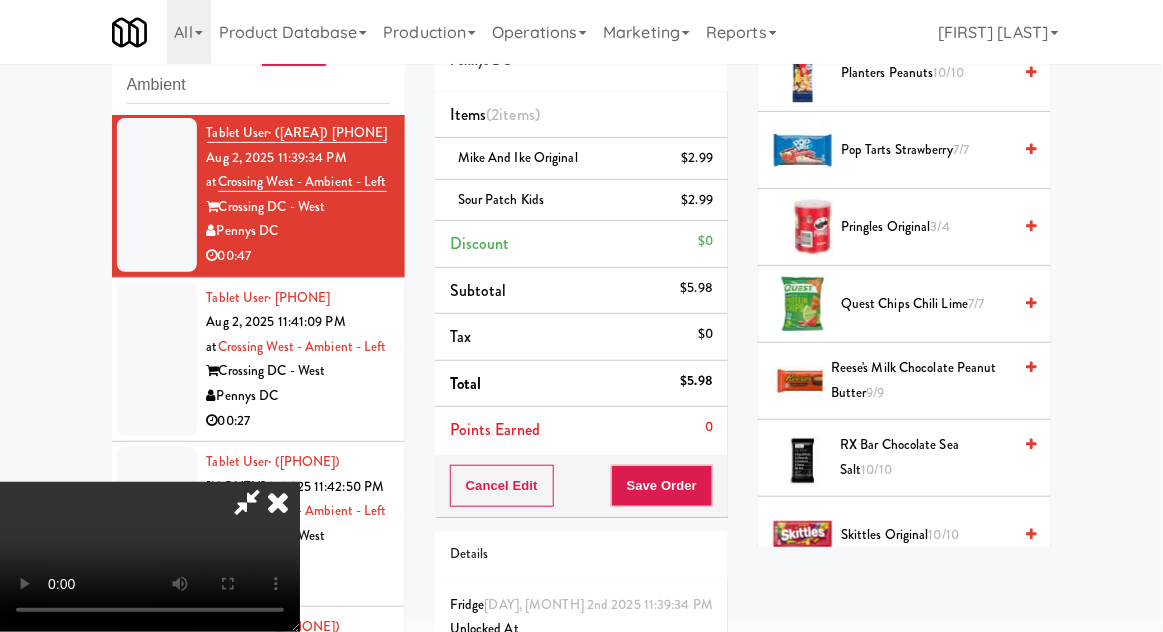 click on "Reese's Milk Chocolate Peanut Butter 9/9" at bounding box center [921, 380] 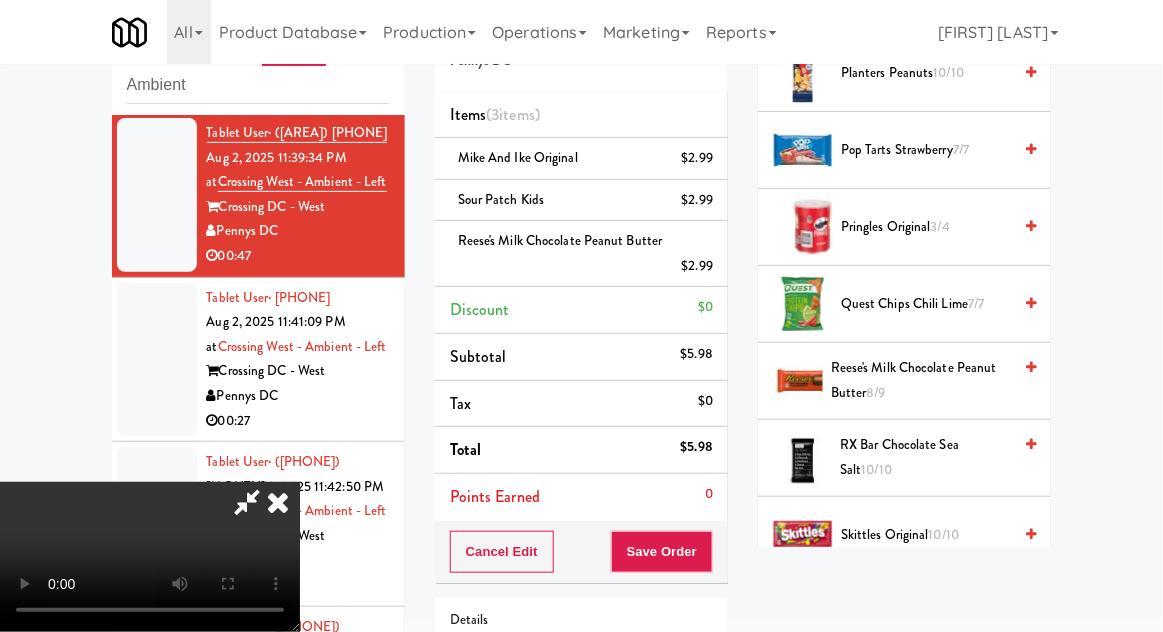 click on "Reese's Milk Chocolate Peanut Butter 8/9" at bounding box center (921, 380) 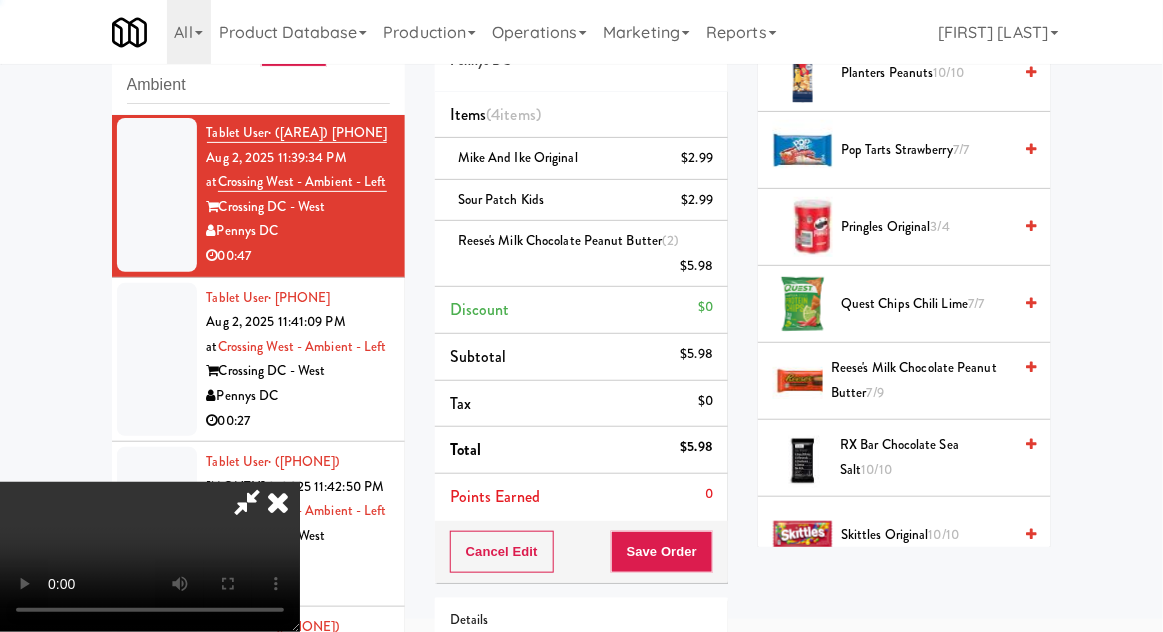 click on "Reese's Milk Chocolate Peanut Butter  7/9" at bounding box center [921, 380] 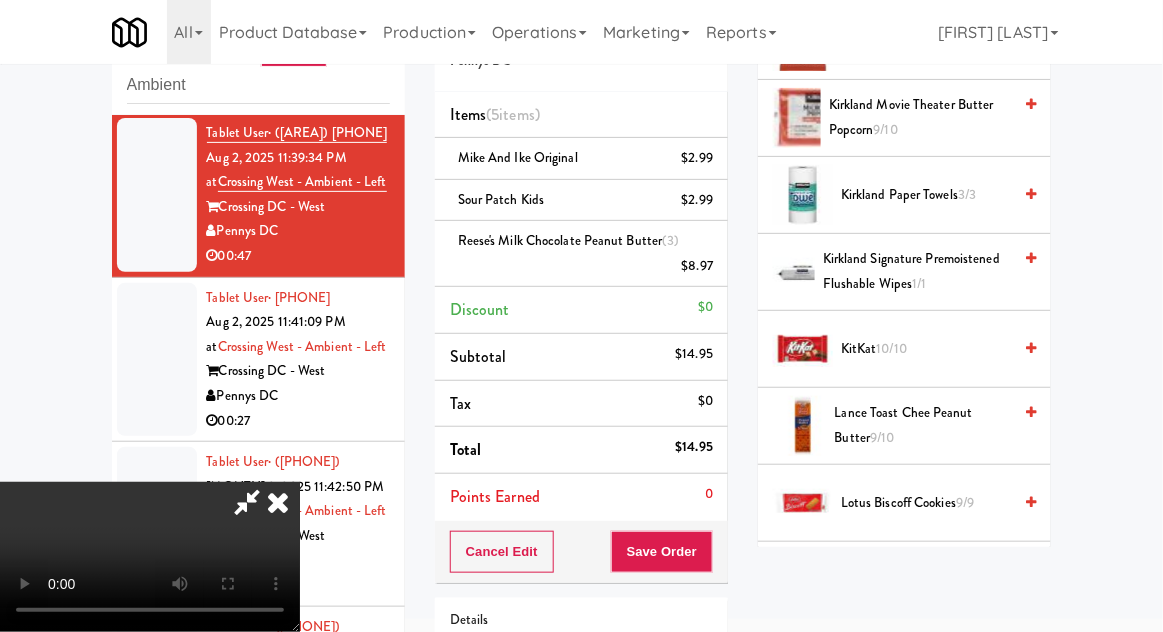 scroll, scrollTop: 843, scrollLeft: 0, axis: vertical 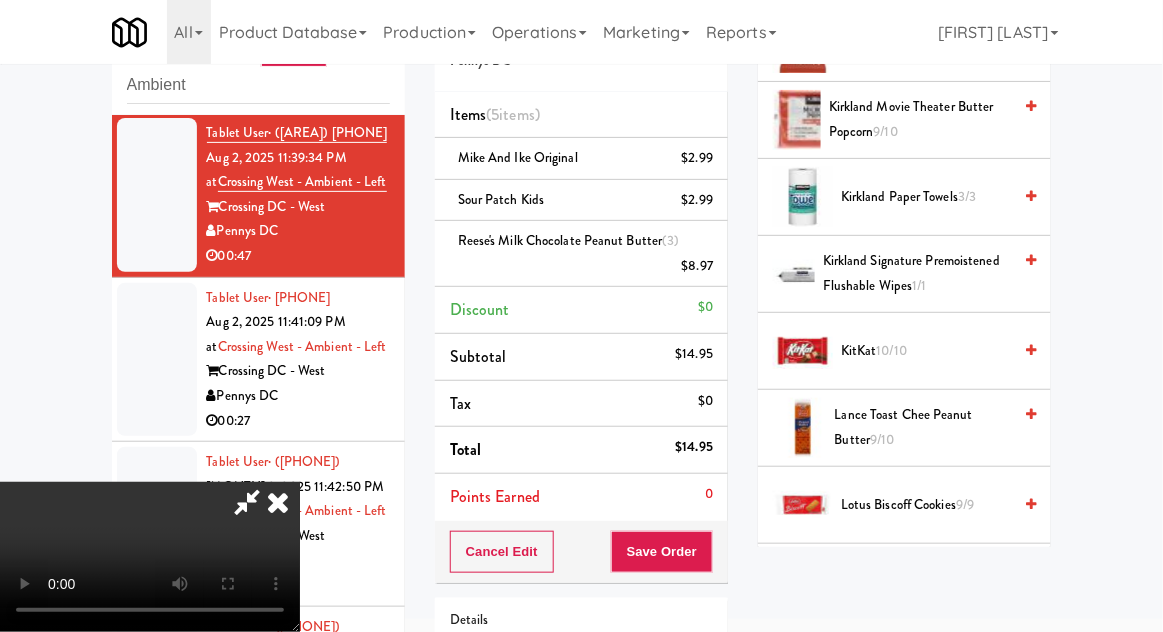 click on "KitKat  10/10" at bounding box center [926, 351] 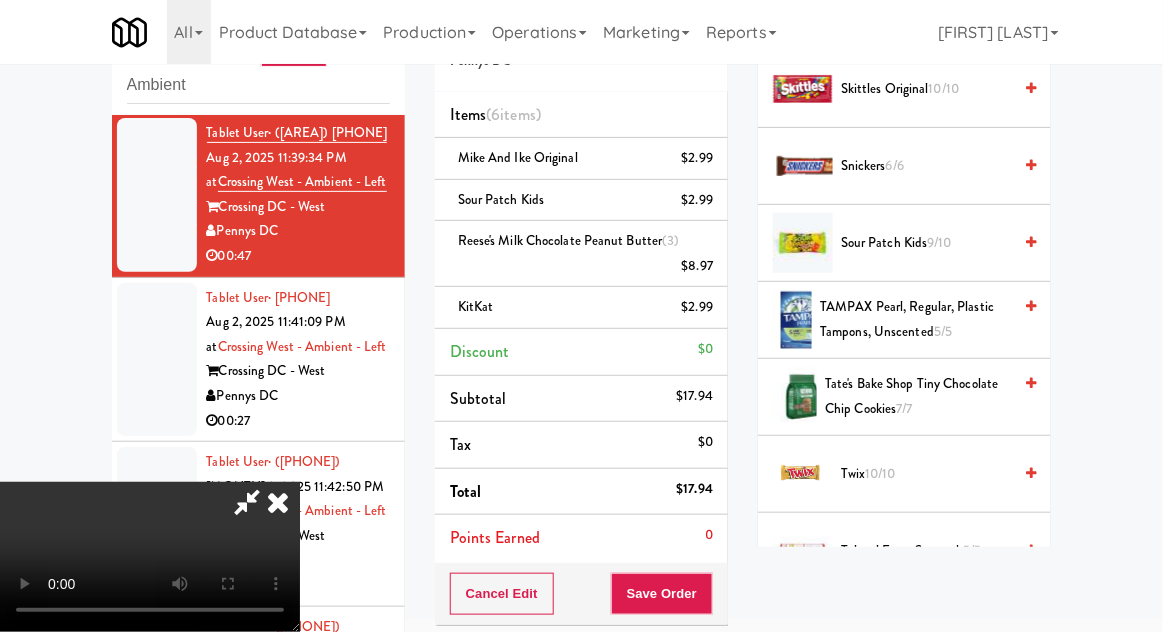 scroll, scrollTop: 2265, scrollLeft: 0, axis: vertical 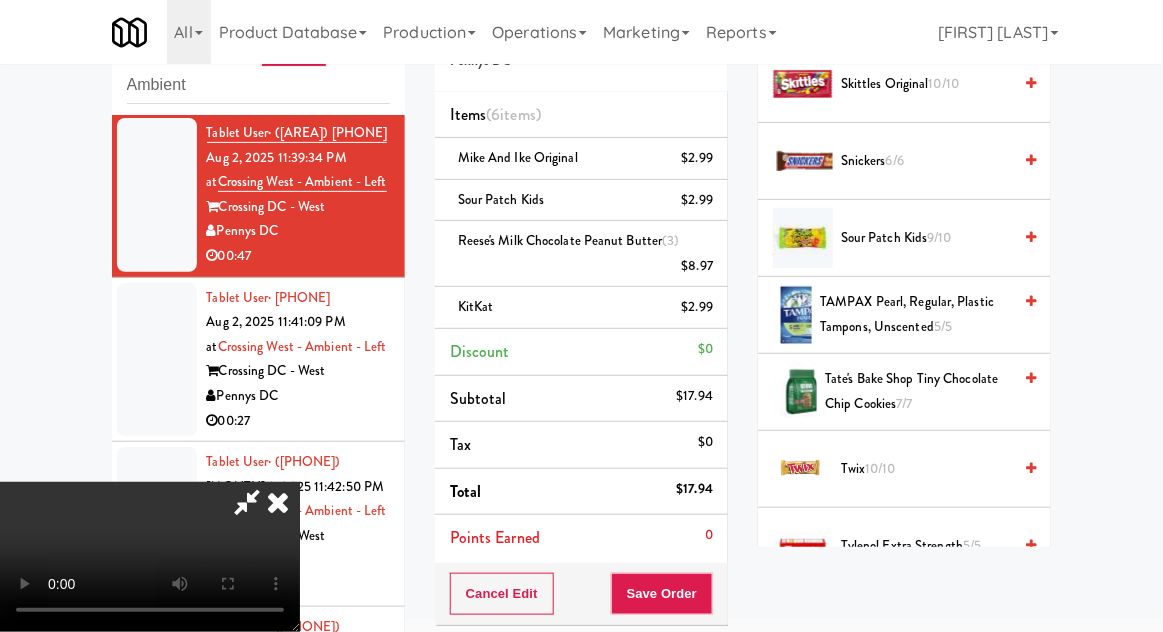 click on "Twix  10/10" at bounding box center (926, 469) 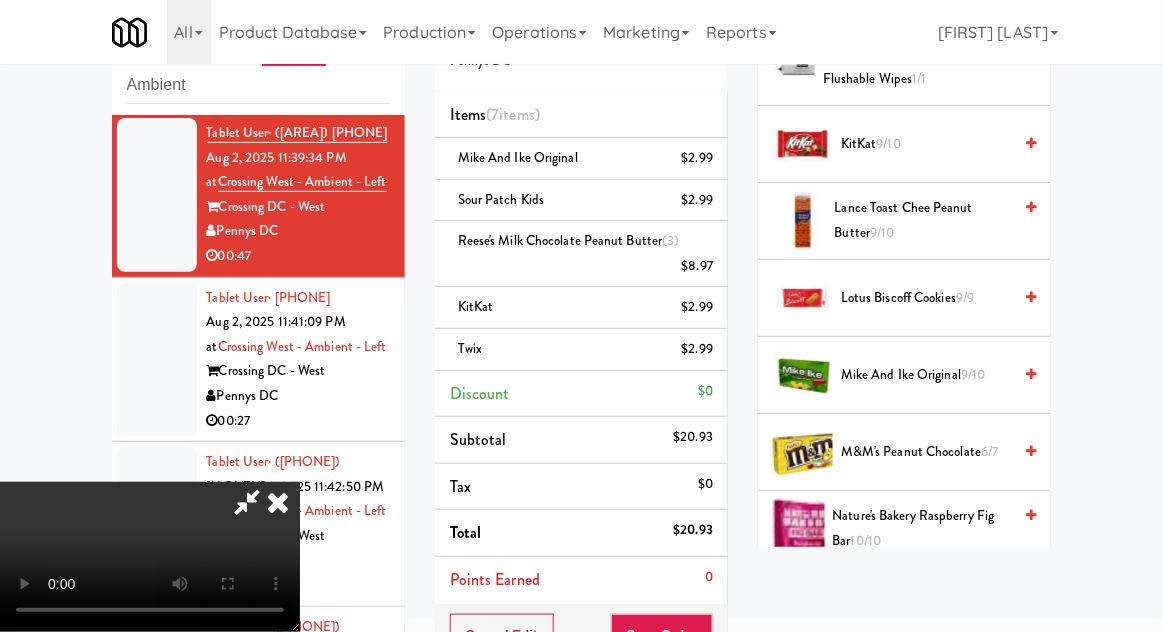 scroll, scrollTop: 1042, scrollLeft: 0, axis: vertical 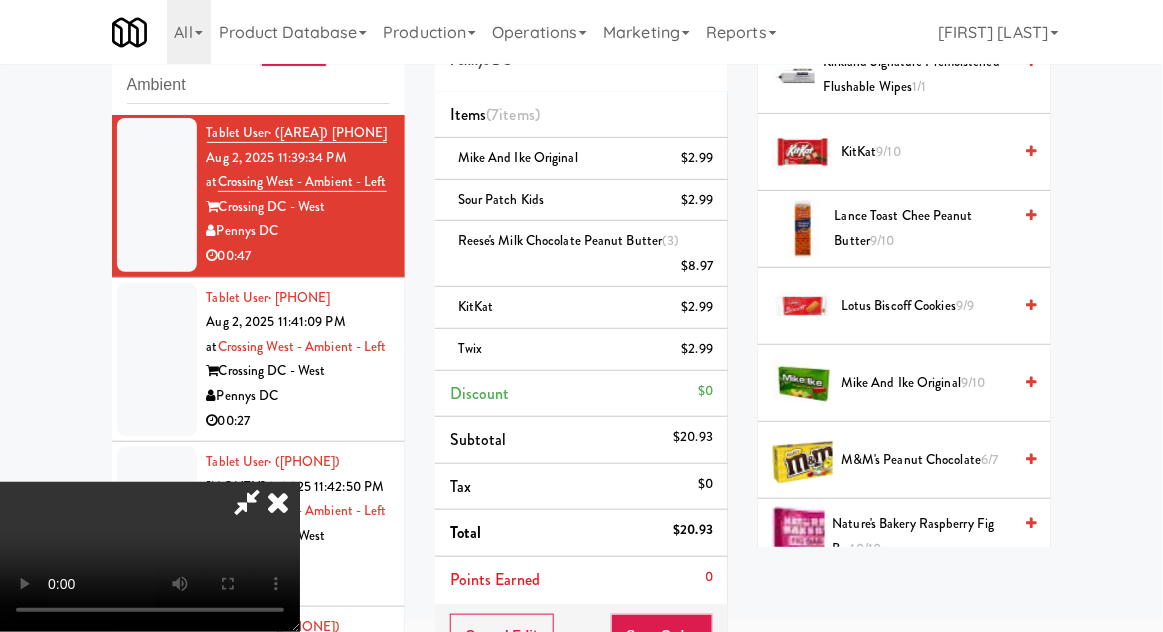 click on "M&M's Peanut Chocolate  6/7" at bounding box center [926, 460] 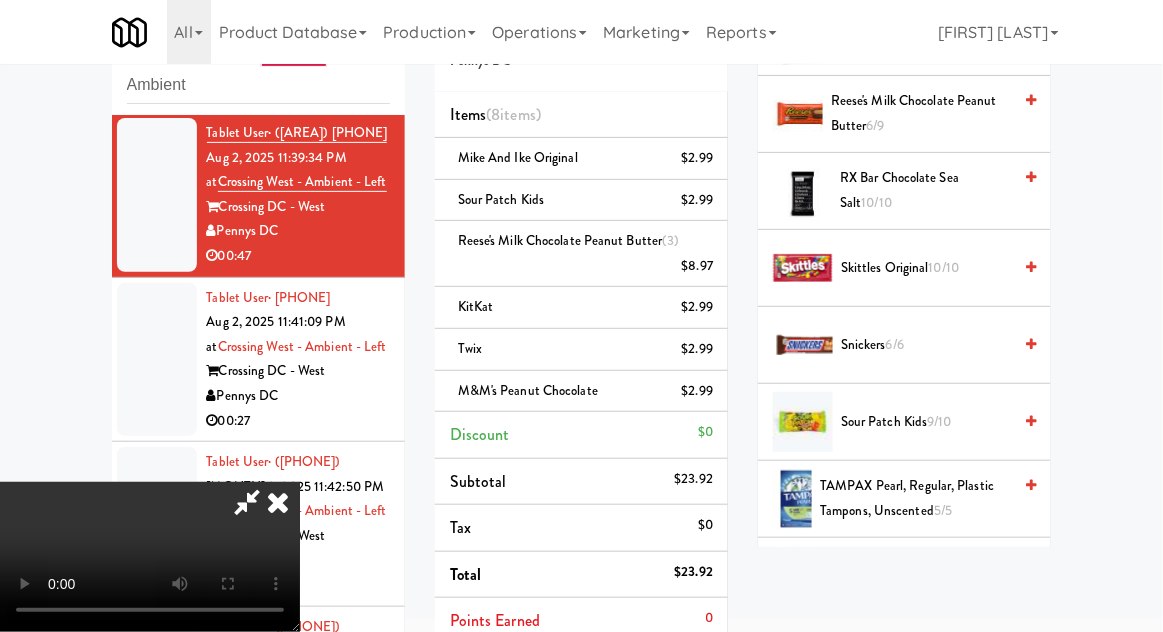 scroll, scrollTop: 2429, scrollLeft: 0, axis: vertical 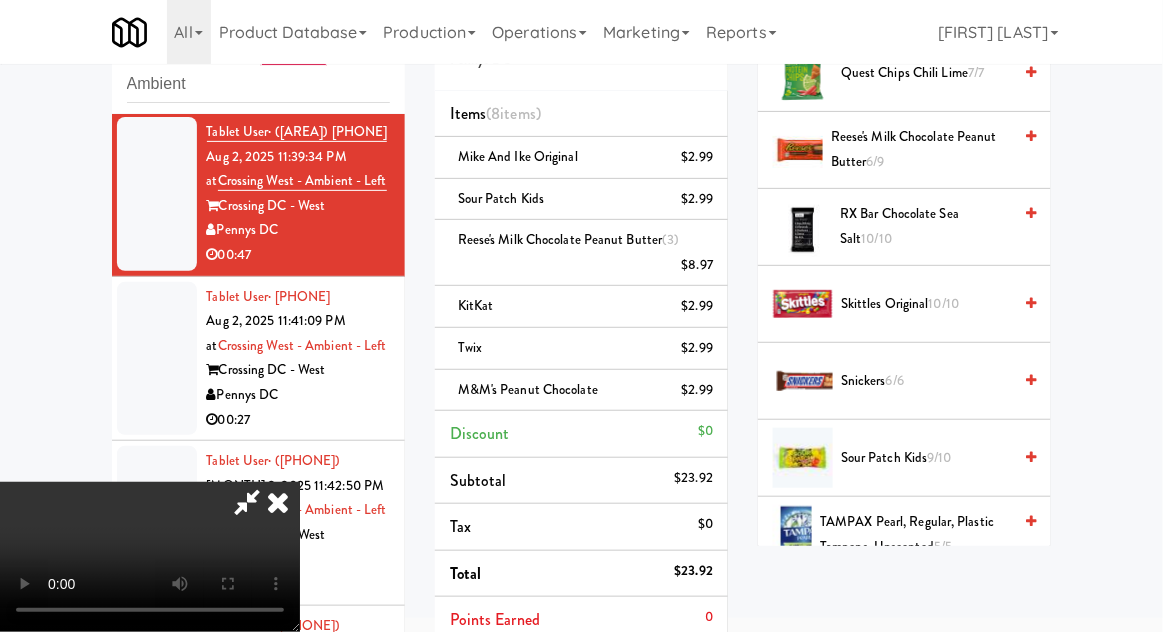 click on "10/10" at bounding box center [944, 303] 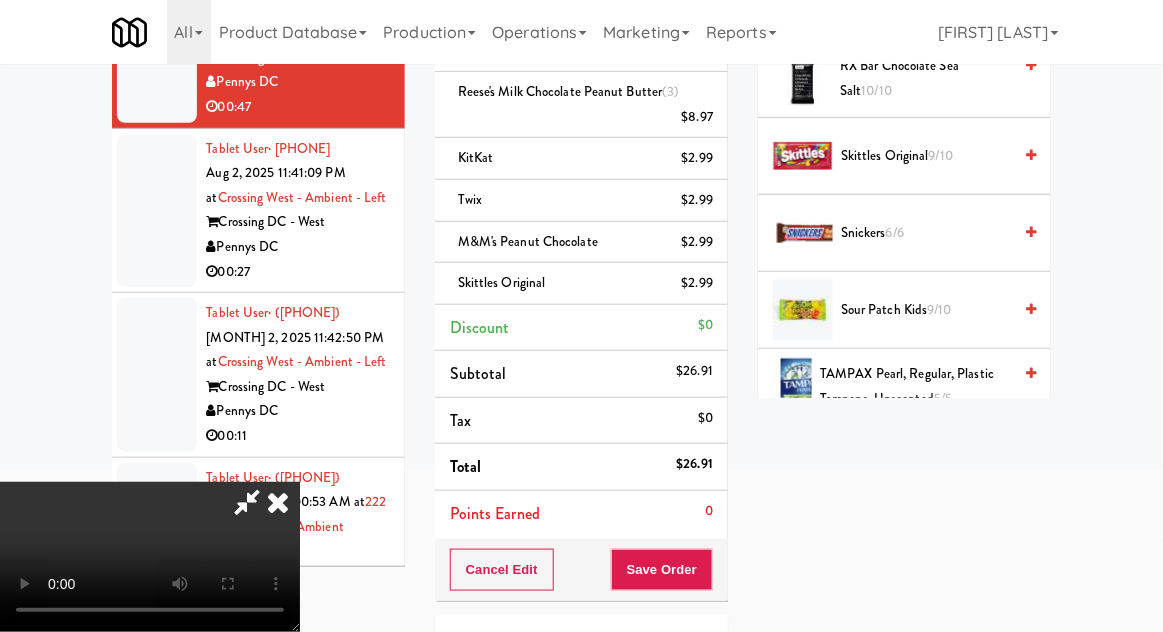 scroll, scrollTop: 322, scrollLeft: 0, axis: vertical 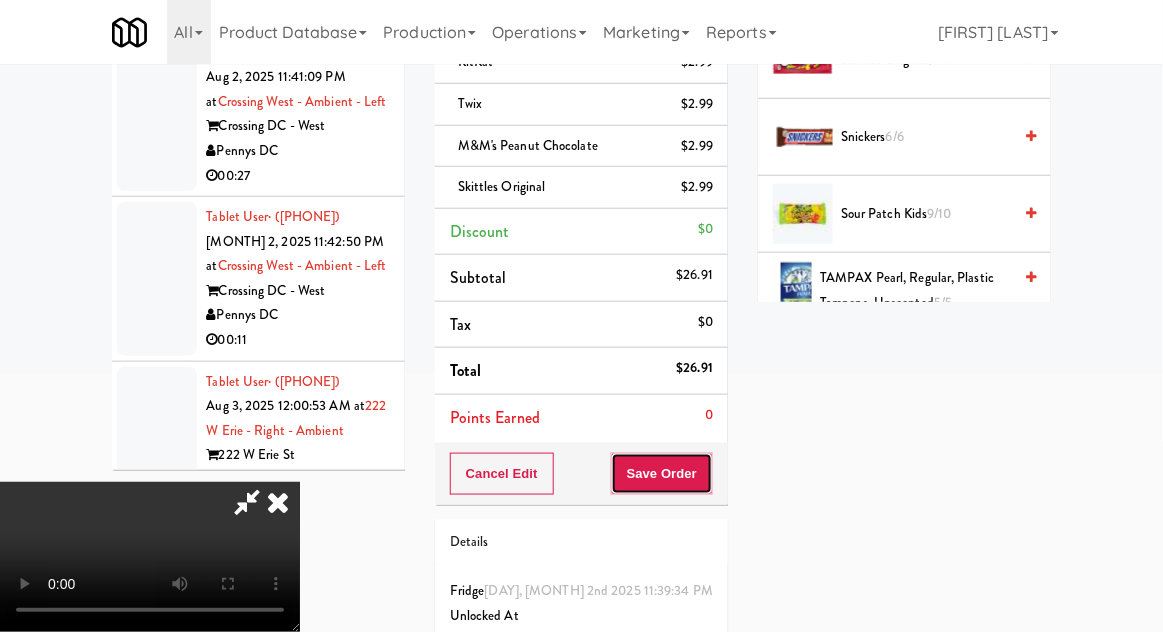 click on "Save Order" at bounding box center (662, 474) 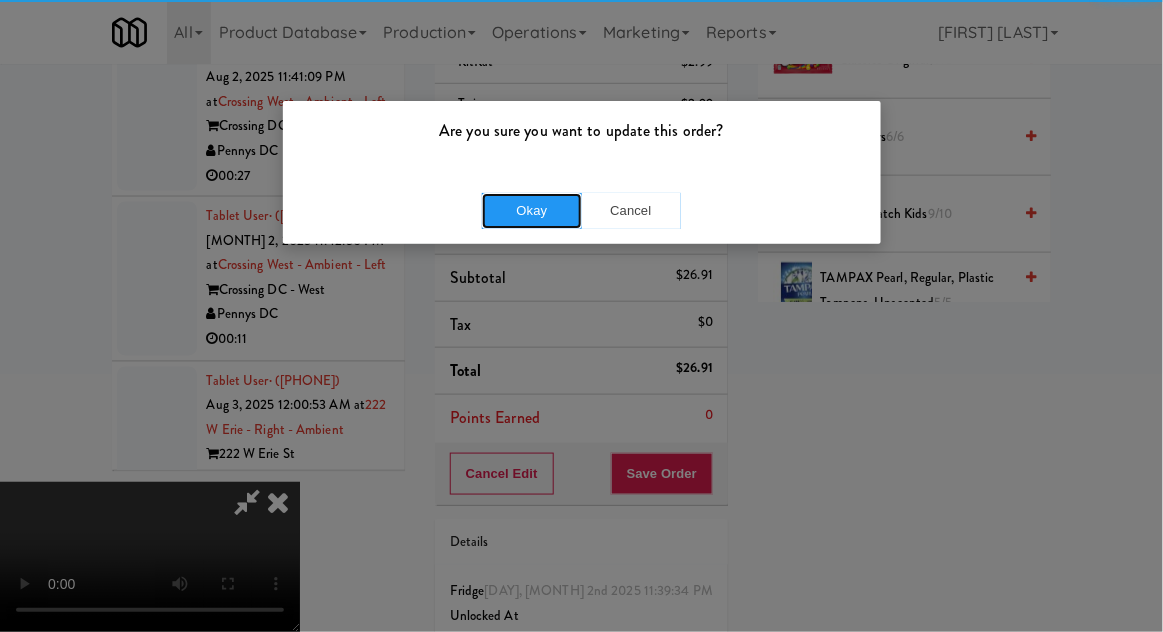 click on "Okay" at bounding box center [532, 211] 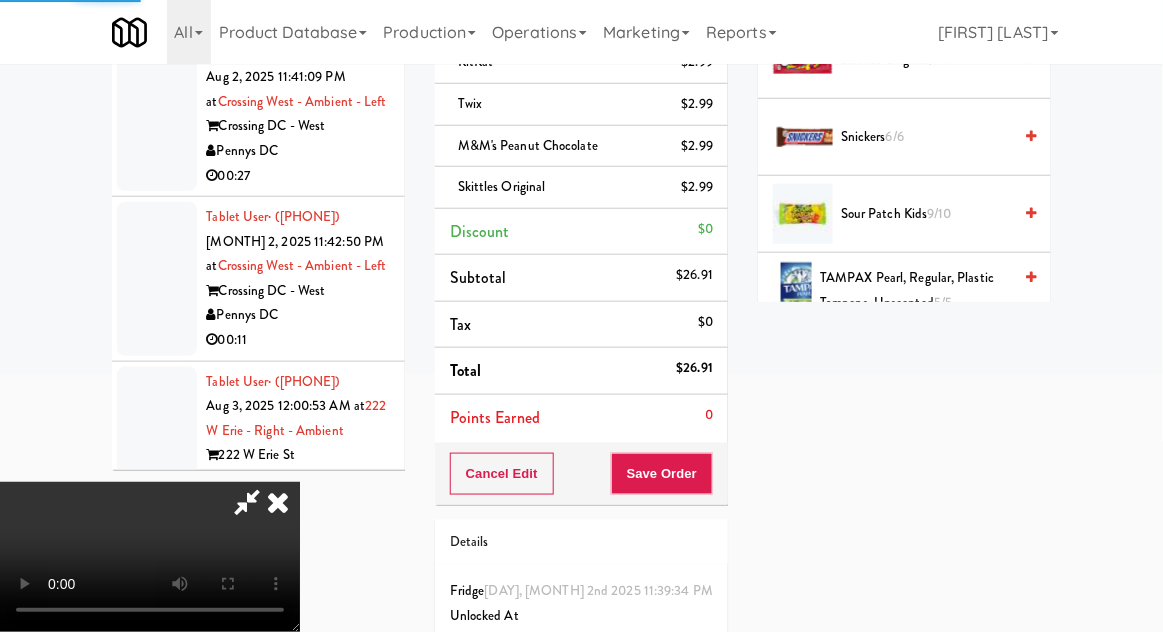 click at bounding box center [157, 115] 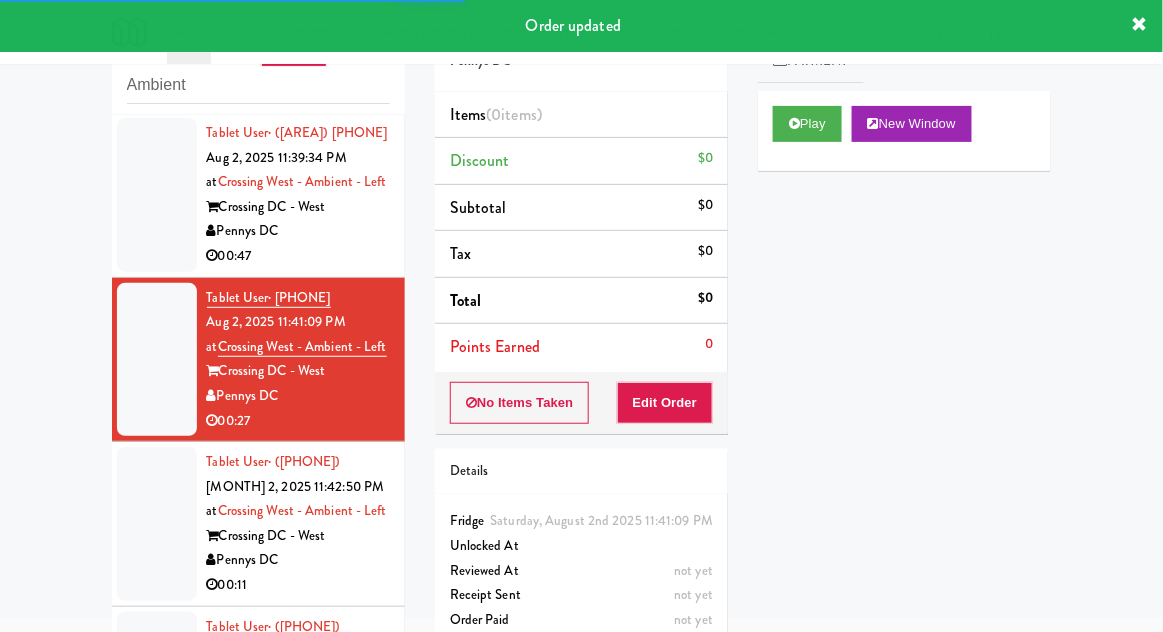click at bounding box center (157, 195) 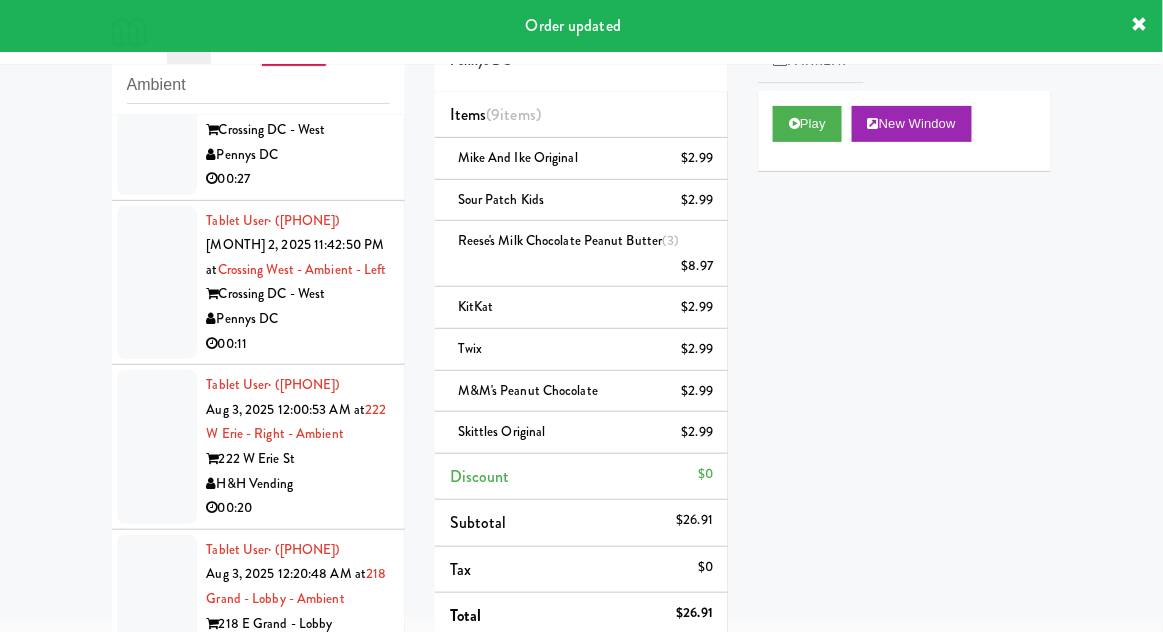 scroll, scrollTop: 853, scrollLeft: 0, axis: vertical 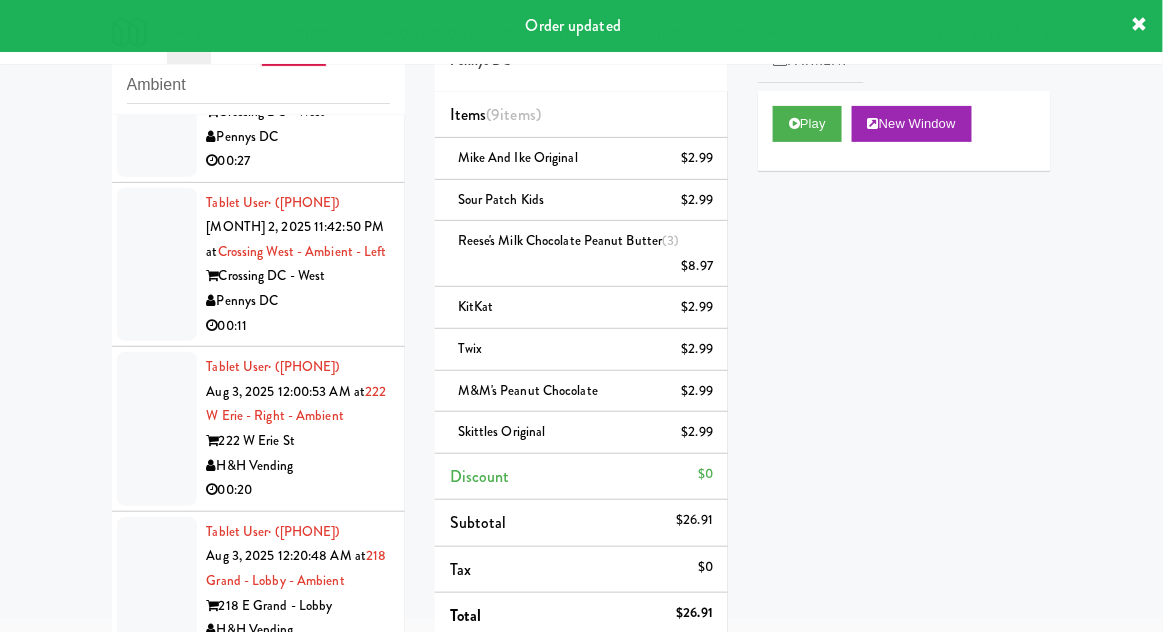 click at bounding box center (157, 265) 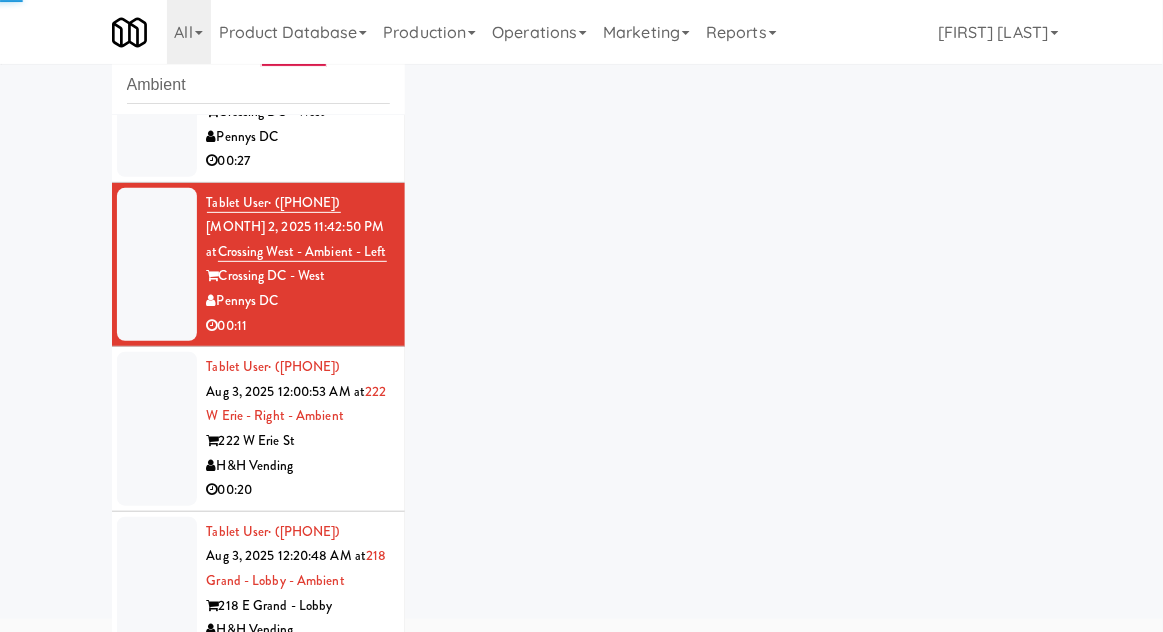 click on "Tablet User  · ([AREA]) [PHONE] [MONTH] 2, 2025 11:41:09 PM at  [LOCATION] - [LOCATION]  [LOCATION]  [LOCATION]  00:27" at bounding box center [258, 100] 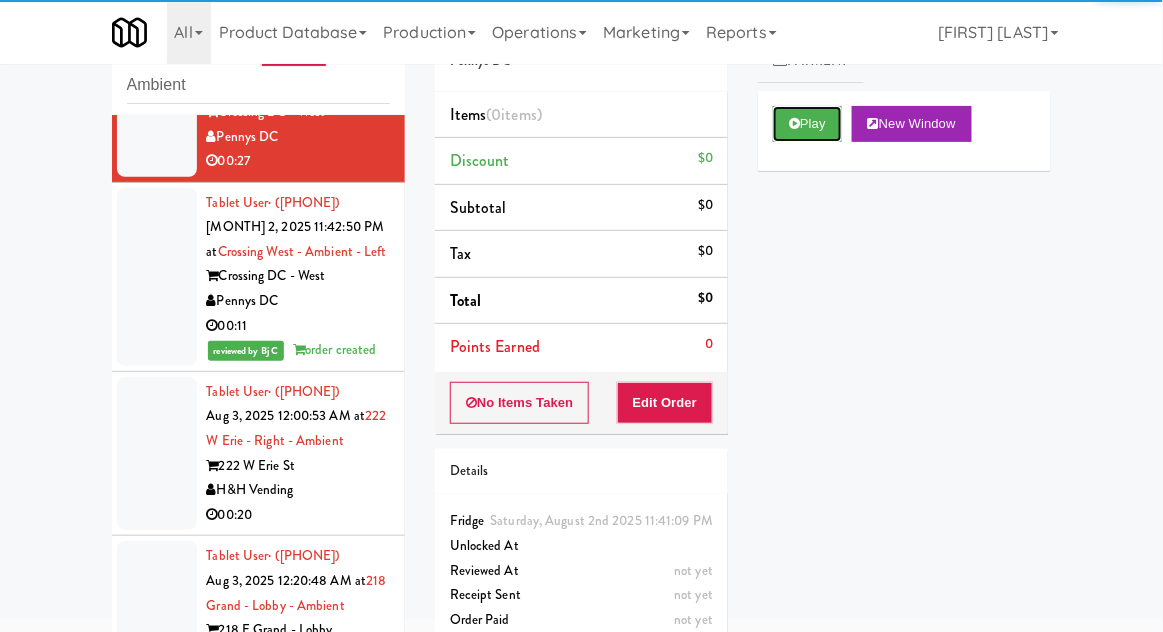 click on "Play" at bounding box center [807, 124] 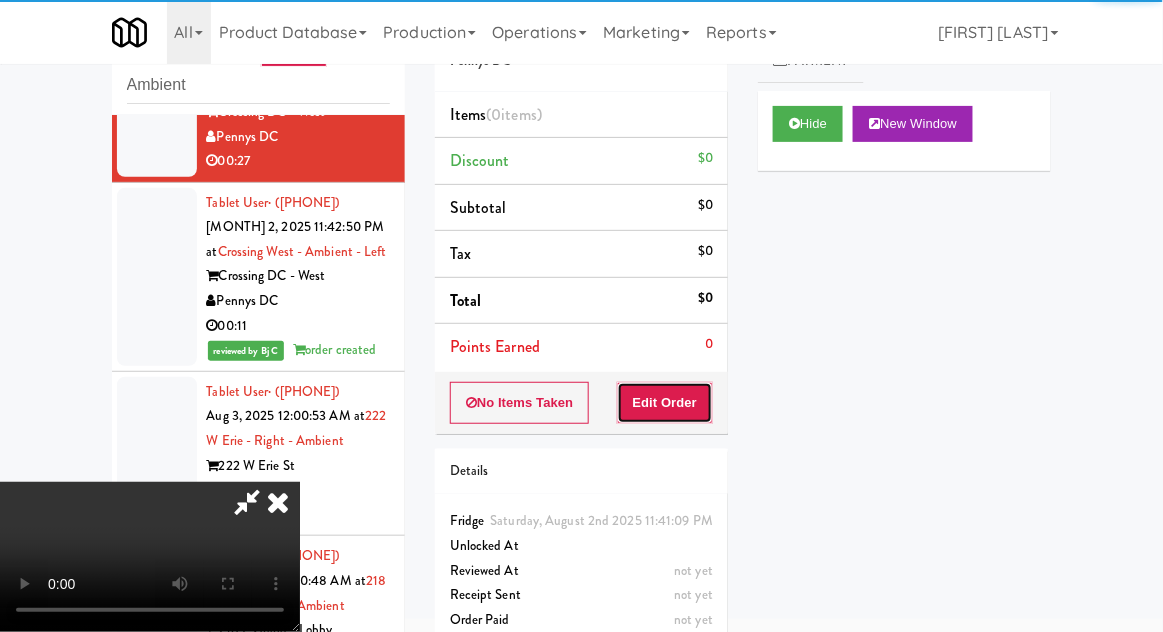 click on "Edit Order" at bounding box center (665, 403) 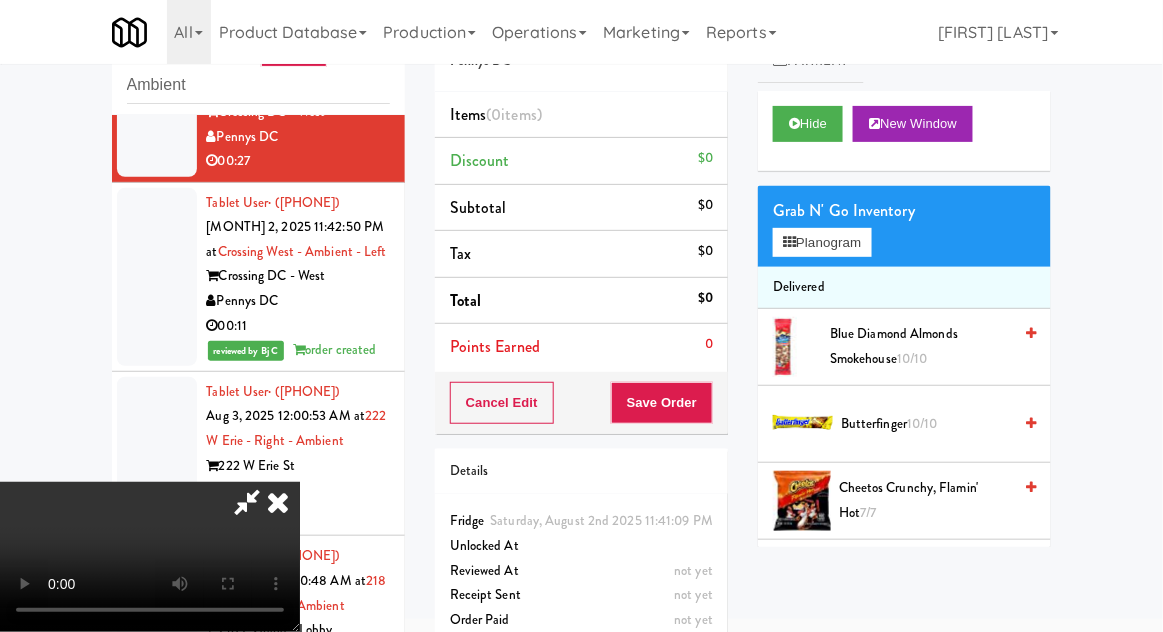 type 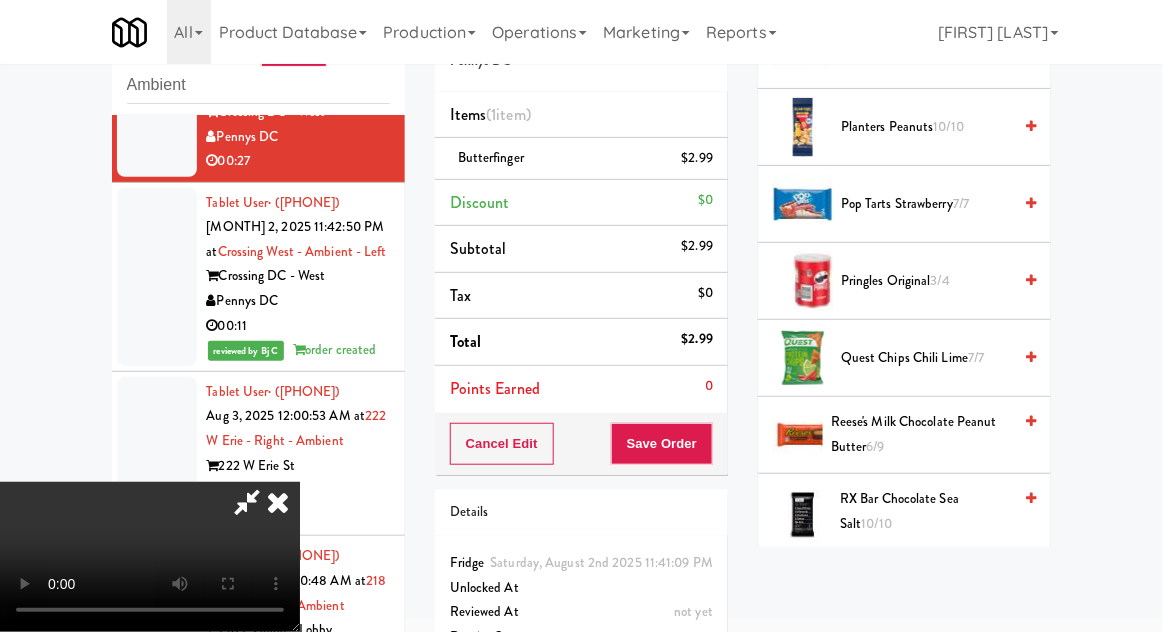 scroll, scrollTop: 1762, scrollLeft: 0, axis: vertical 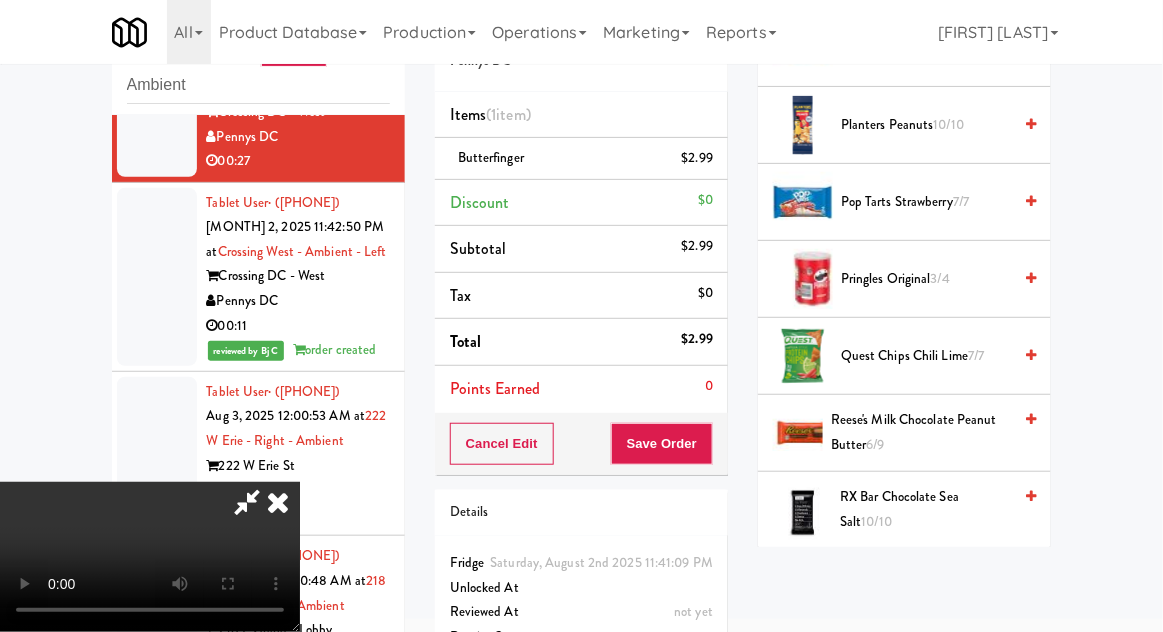 click on "Pringles Original  3/4" at bounding box center (926, 279) 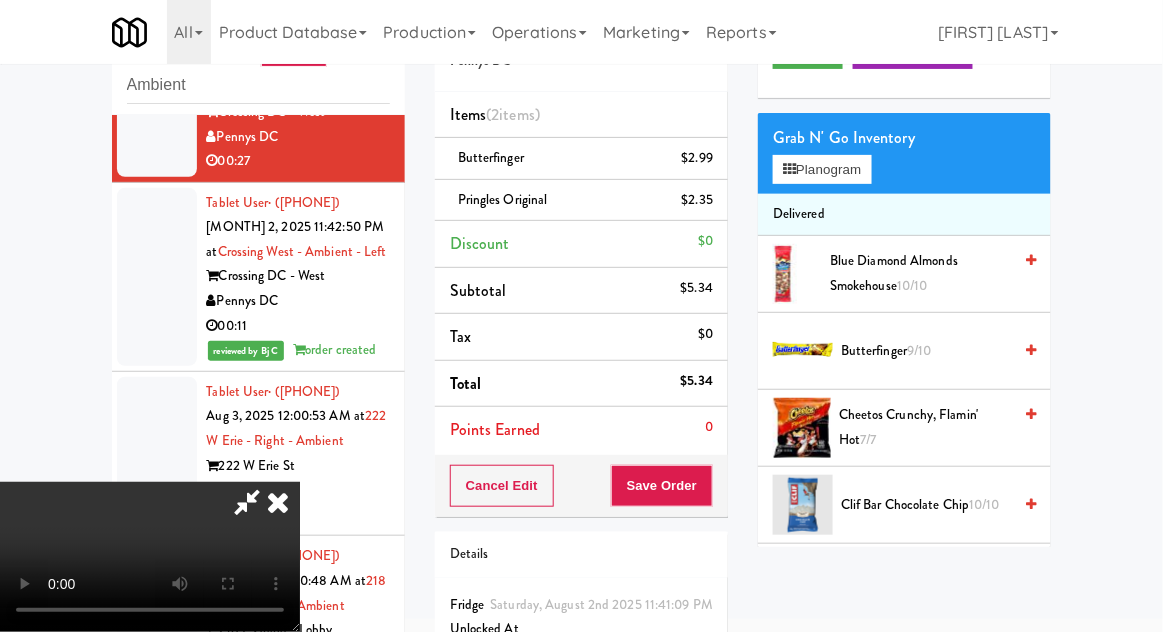 scroll, scrollTop: 56, scrollLeft: 0, axis: vertical 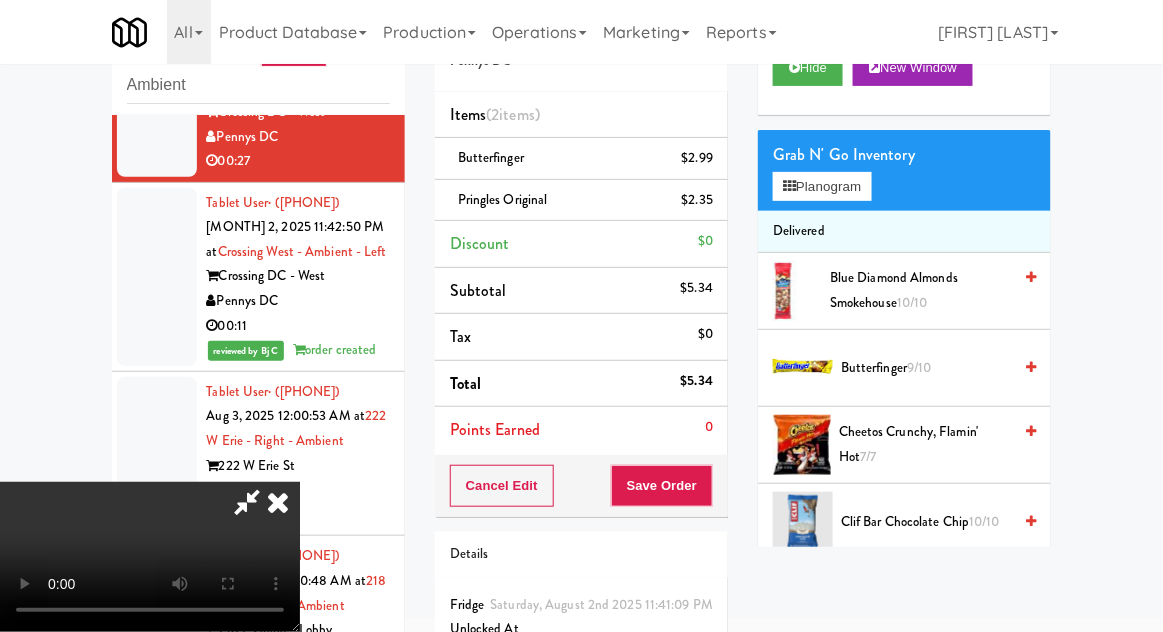 click on "Cheetos Crunchy, Flamin' Hot 7/7" at bounding box center (925, 444) 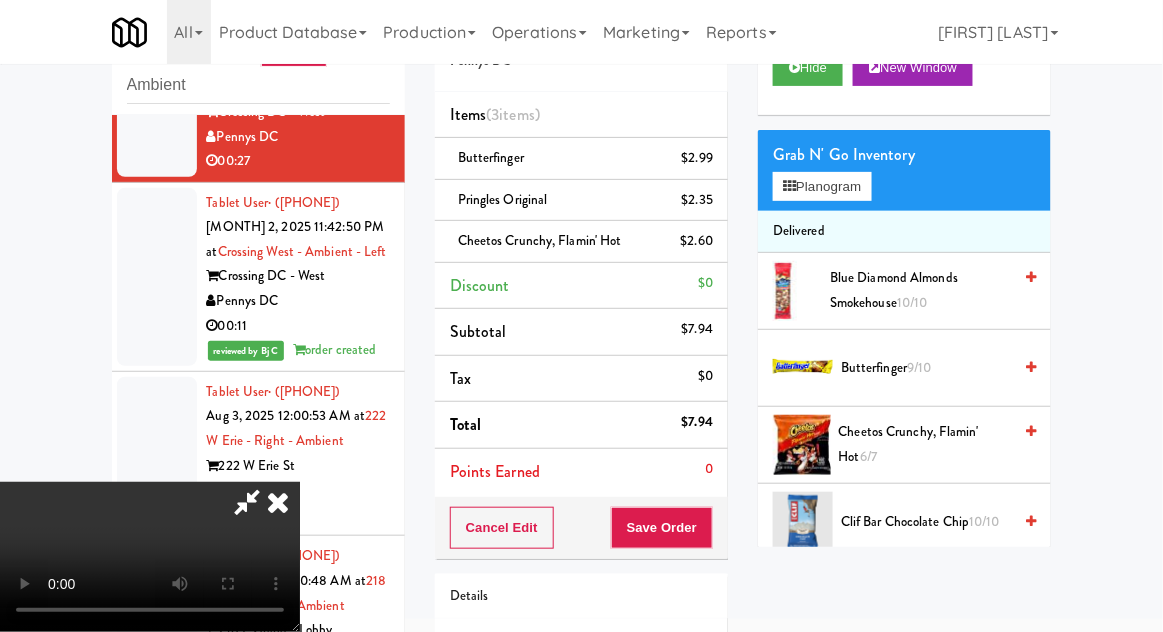 scroll, scrollTop: 0, scrollLeft: 0, axis: both 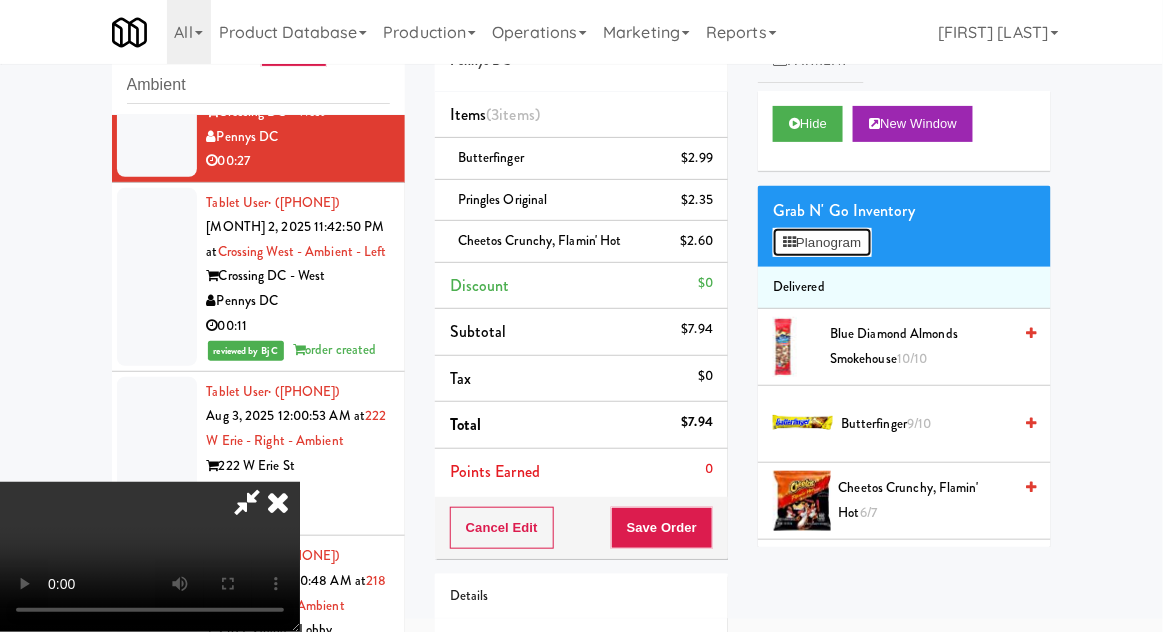 click on "Planogram" at bounding box center (822, 243) 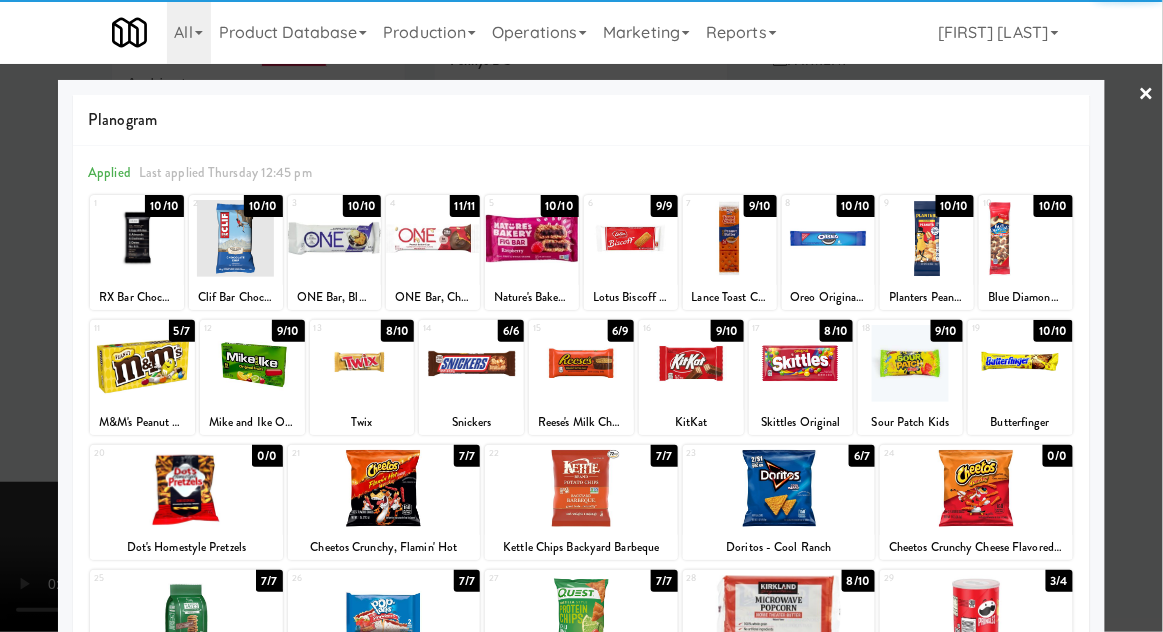 click at bounding box center (471, 363) 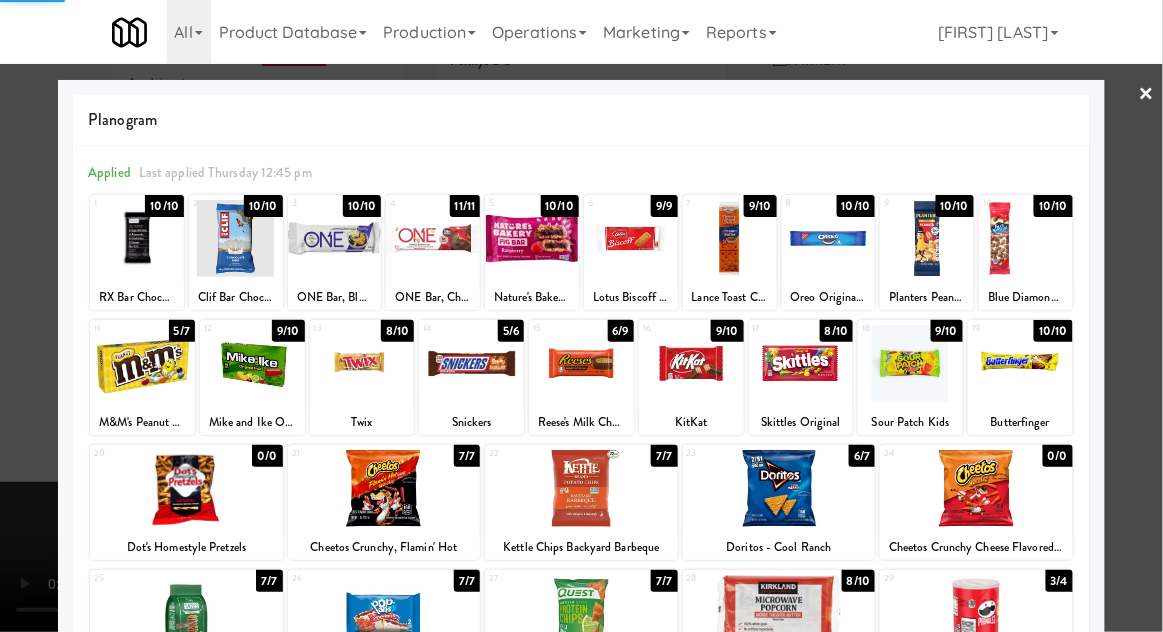 click at bounding box center [581, 316] 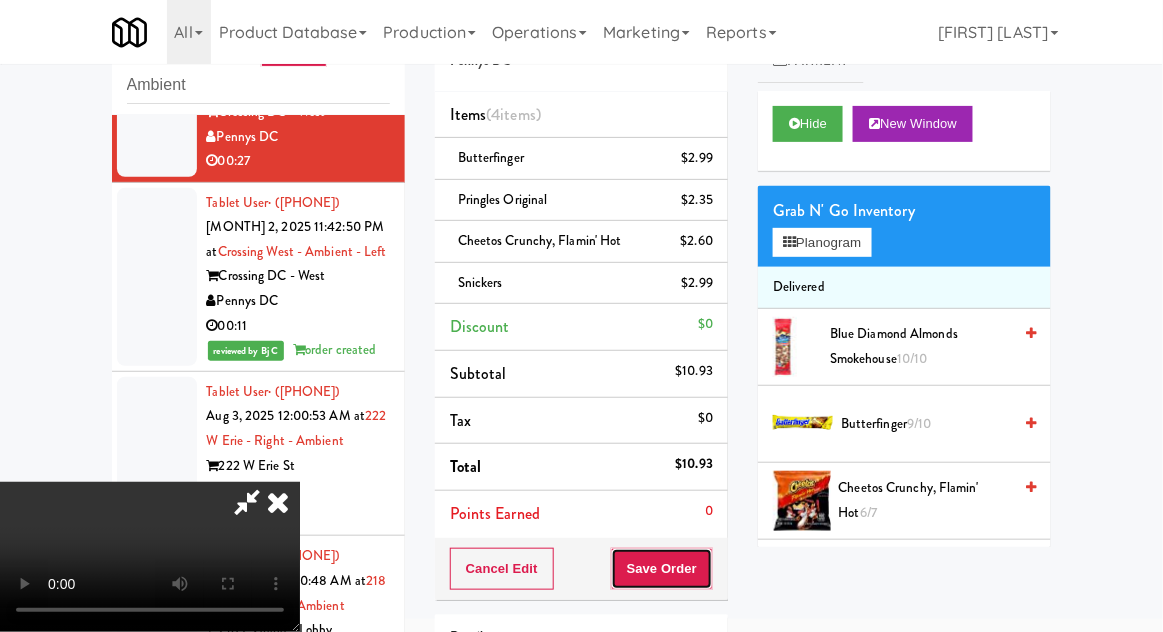 click on "Save Order" at bounding box center (662, 569) 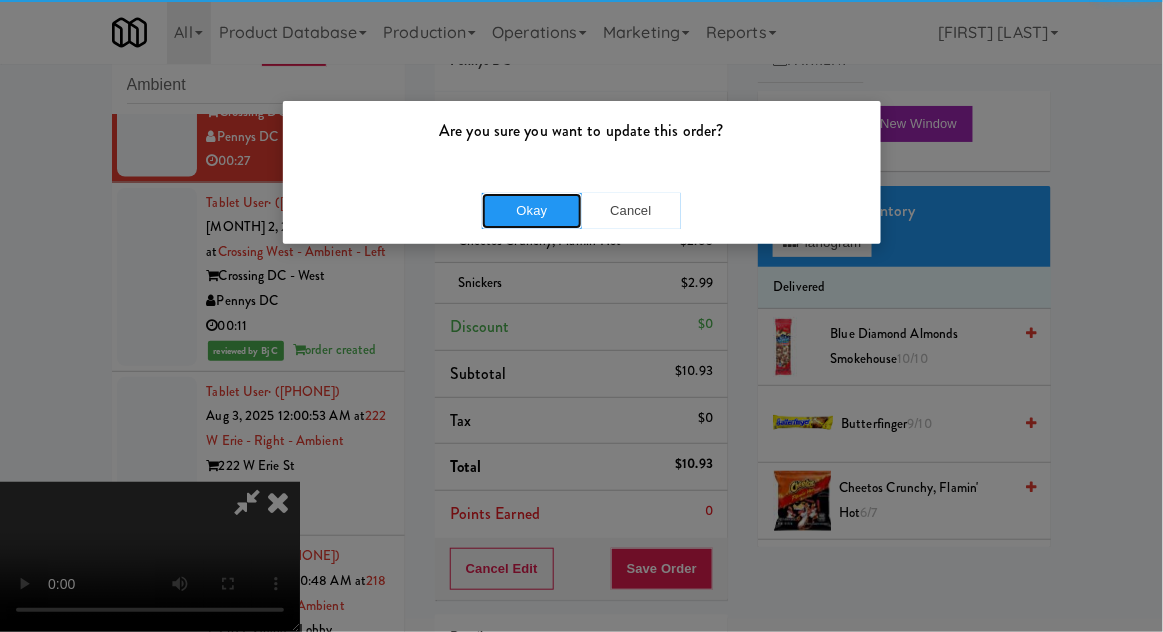 click on "Okay" at bounding box center (532, 211) 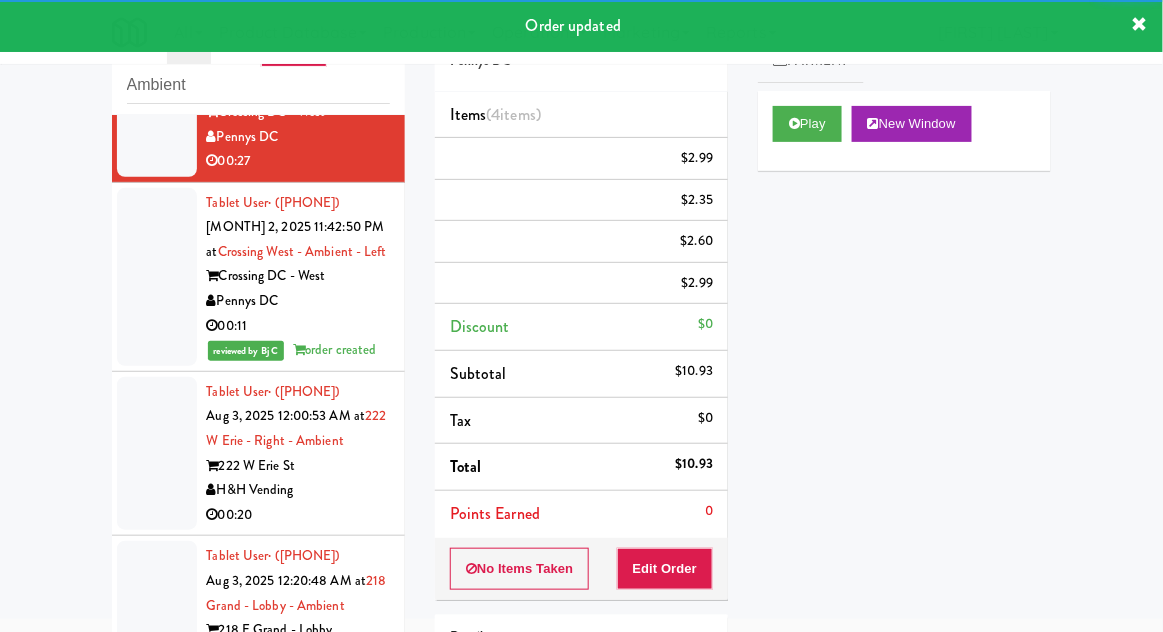 click at bounding box center [157, 454] 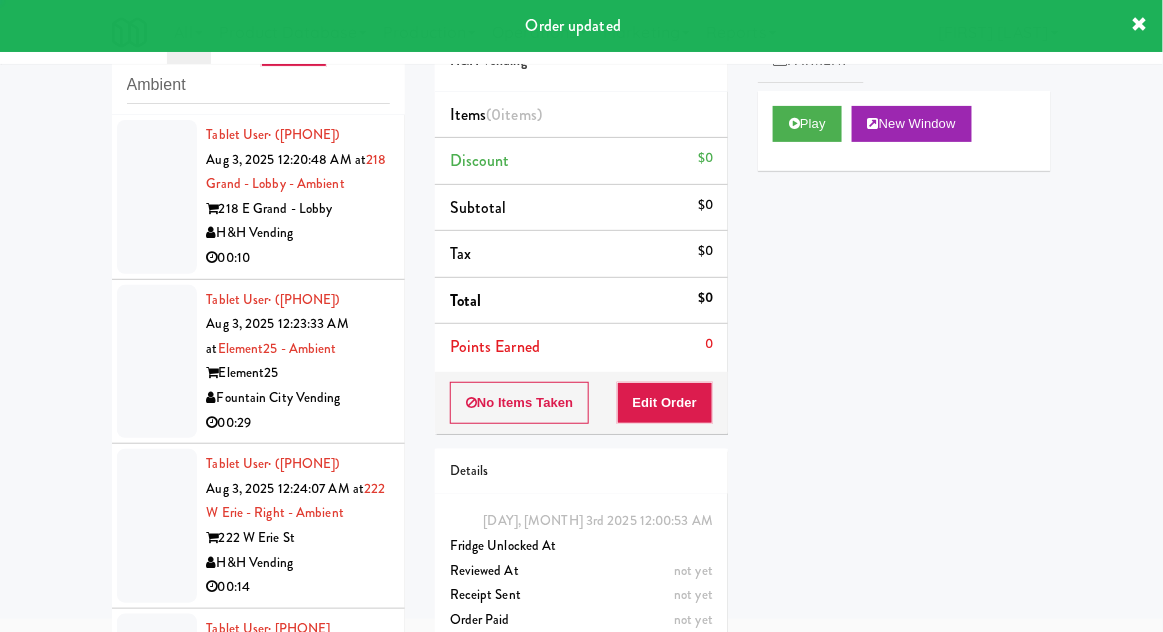 scroll, scrollTop: 1327, scrollLeft: 0, axis: vertical 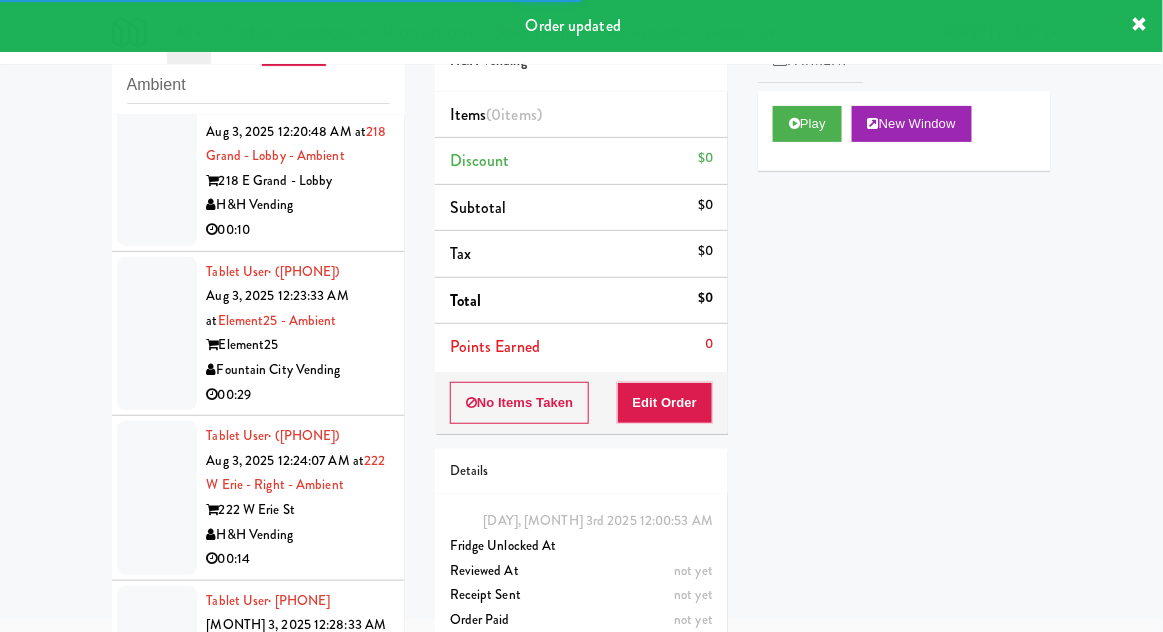 click at bounding box center [157, 169] 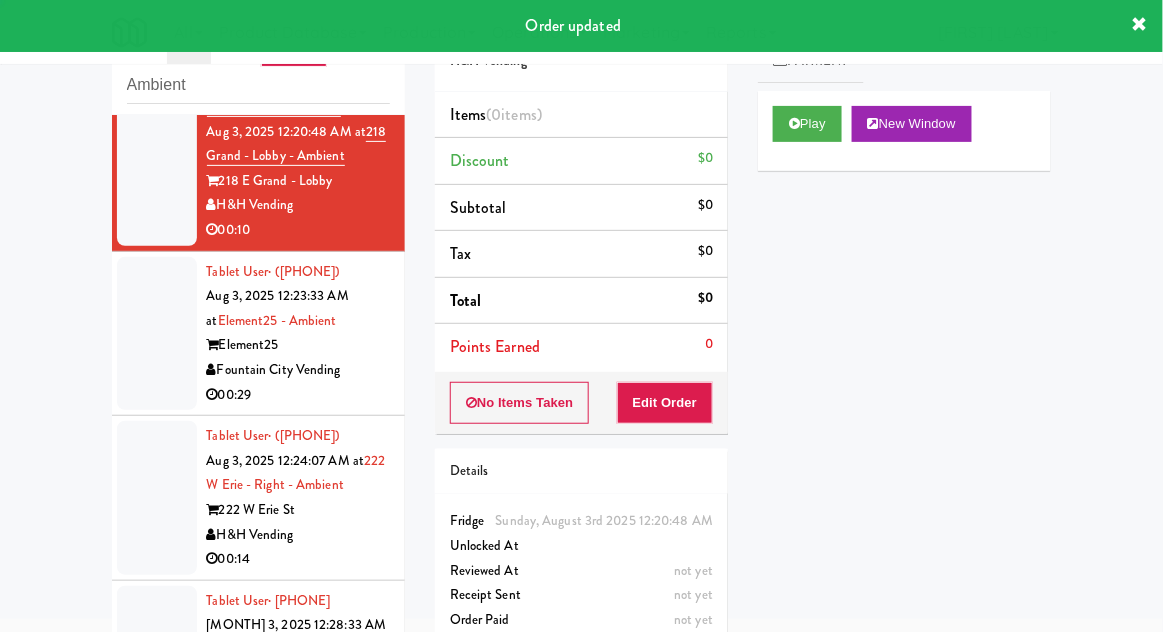 click at bounding box center (157, 334) 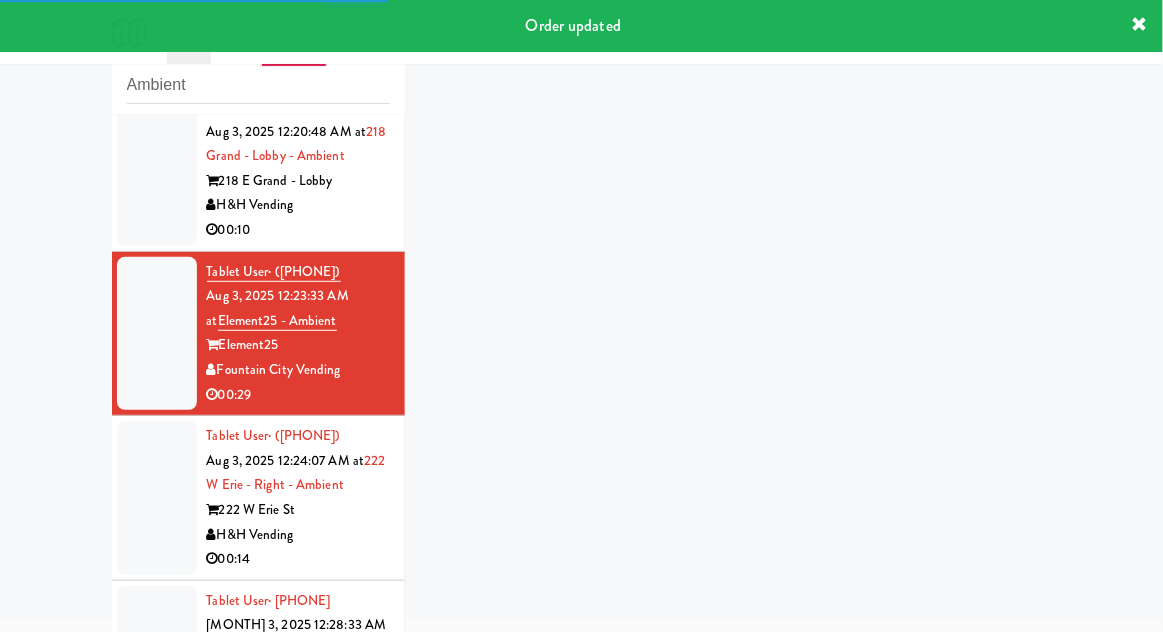 click at bounding box center (157, 498) 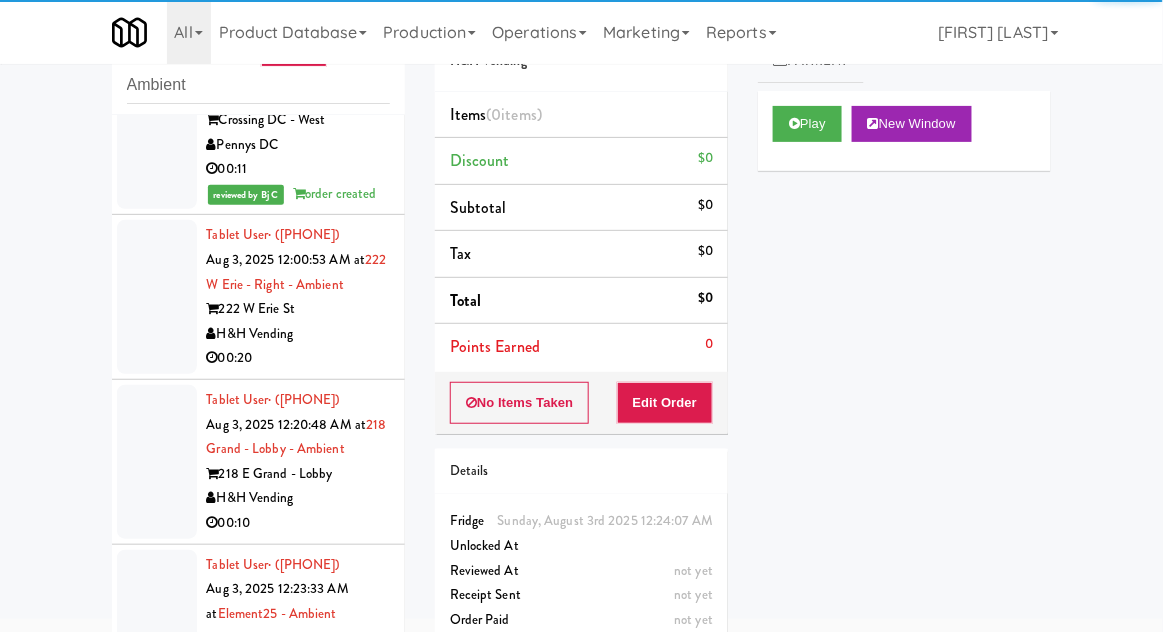 click at bounding box center [157, 297] 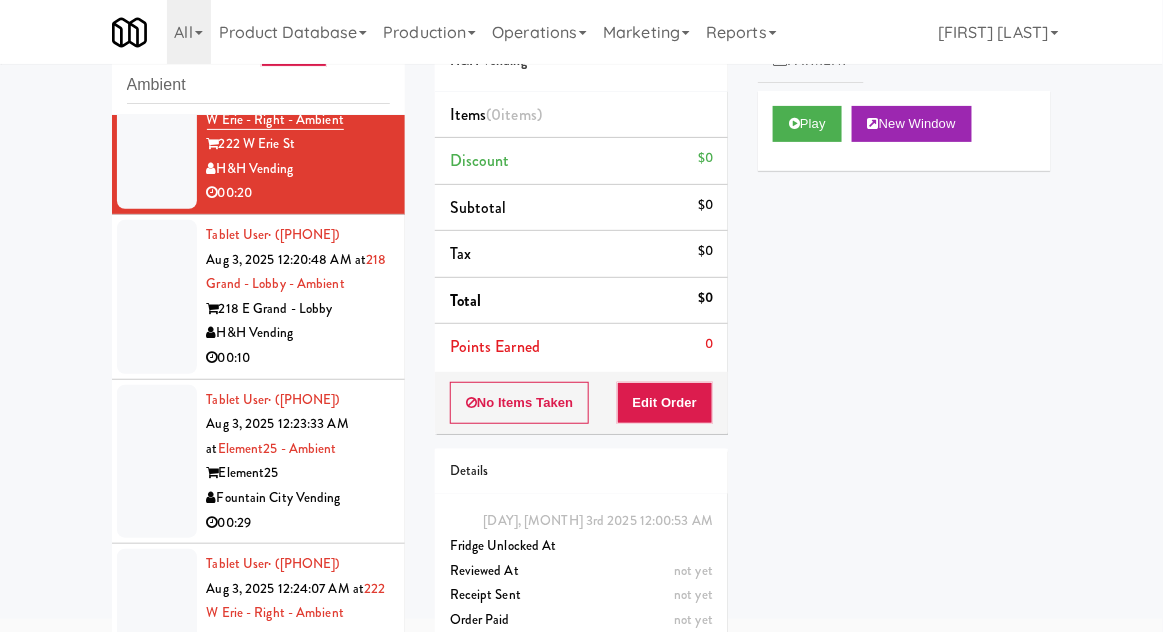 scroll, scrollTop: 1199, scrollLeft: 0, axis: vertical 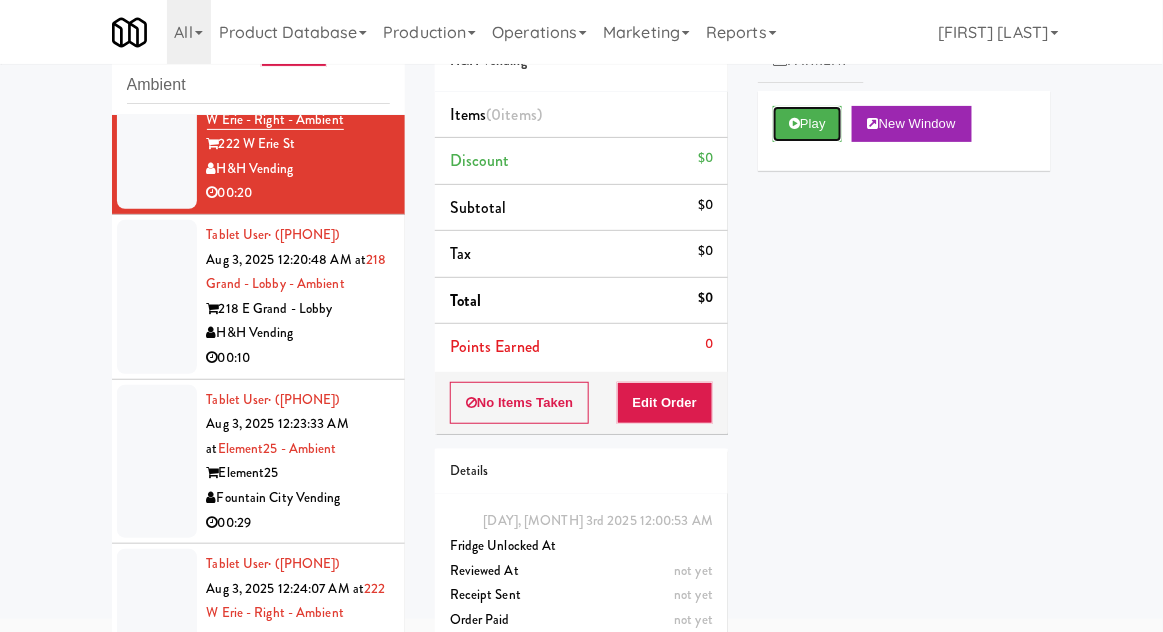 click on "Play" at bounding box center (807, 124) 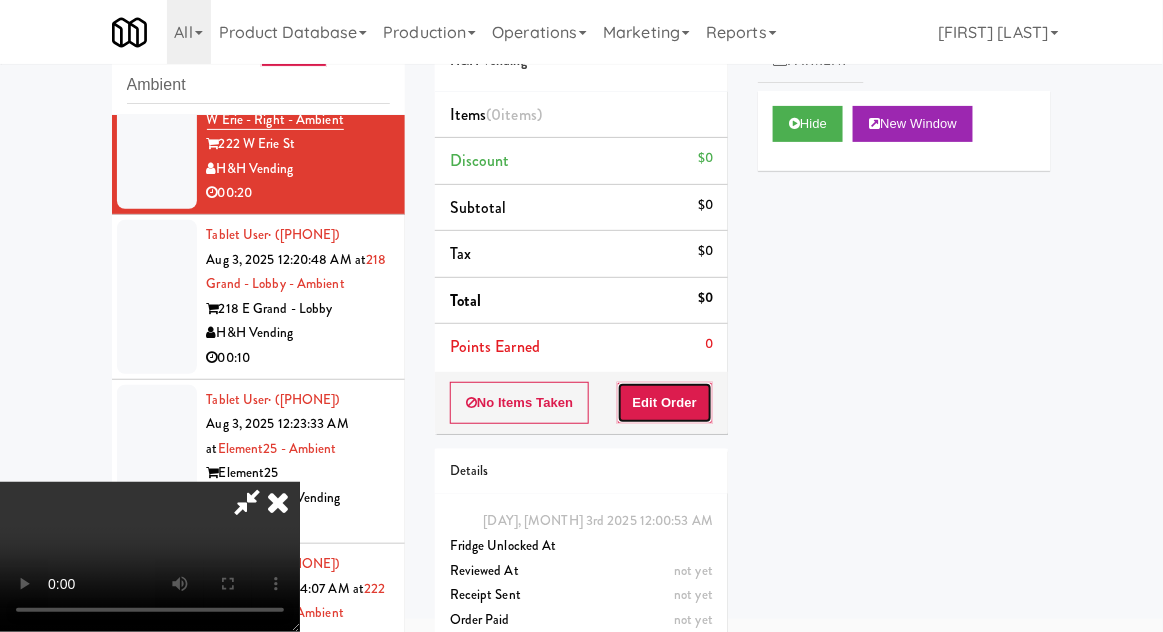 click on "Edit Order" at bounding box center [665, 403] 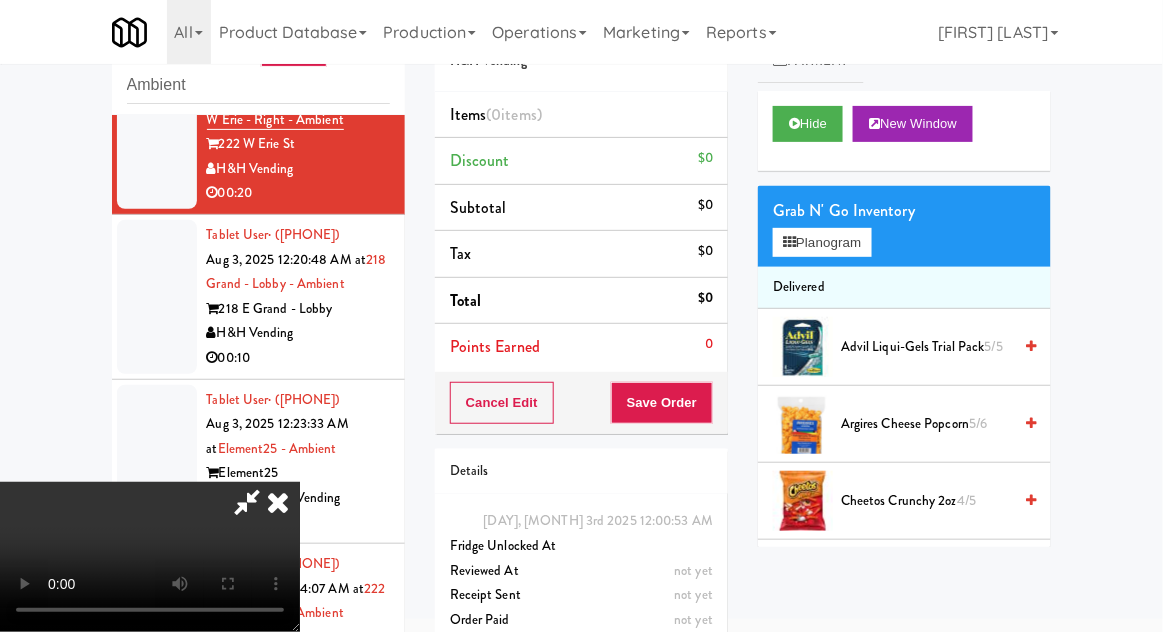 scroll, scrollTop: 73, scrollLeft: 0, axis: vertical 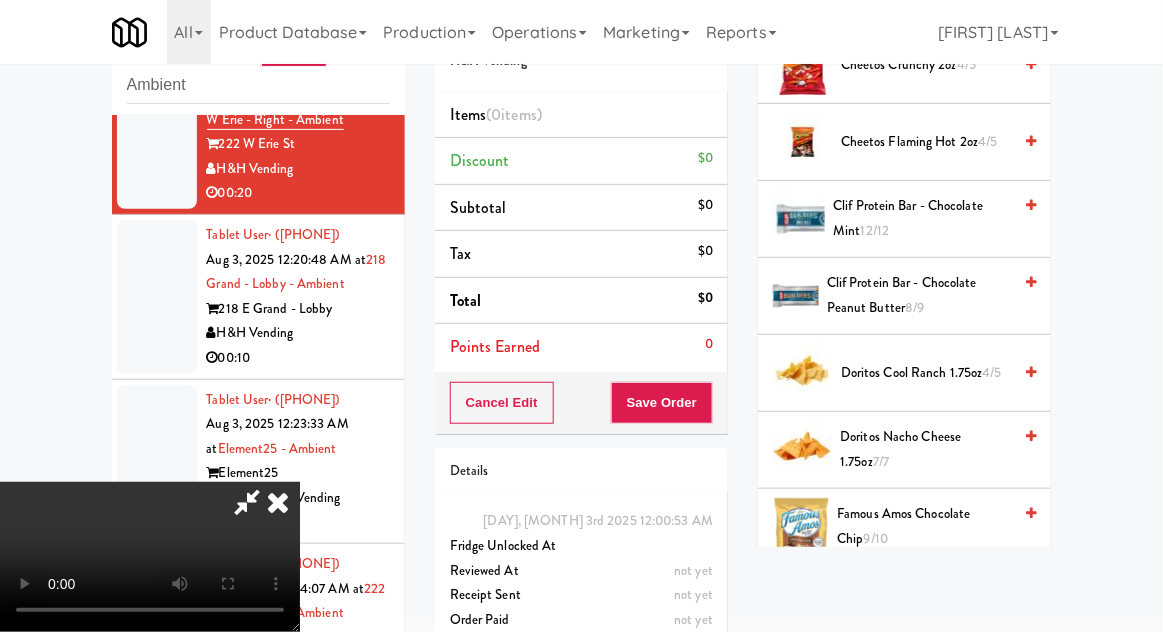 click on "Doritos Cool Ranch 1.75oz  4/5" at bounding box center [926, 373] 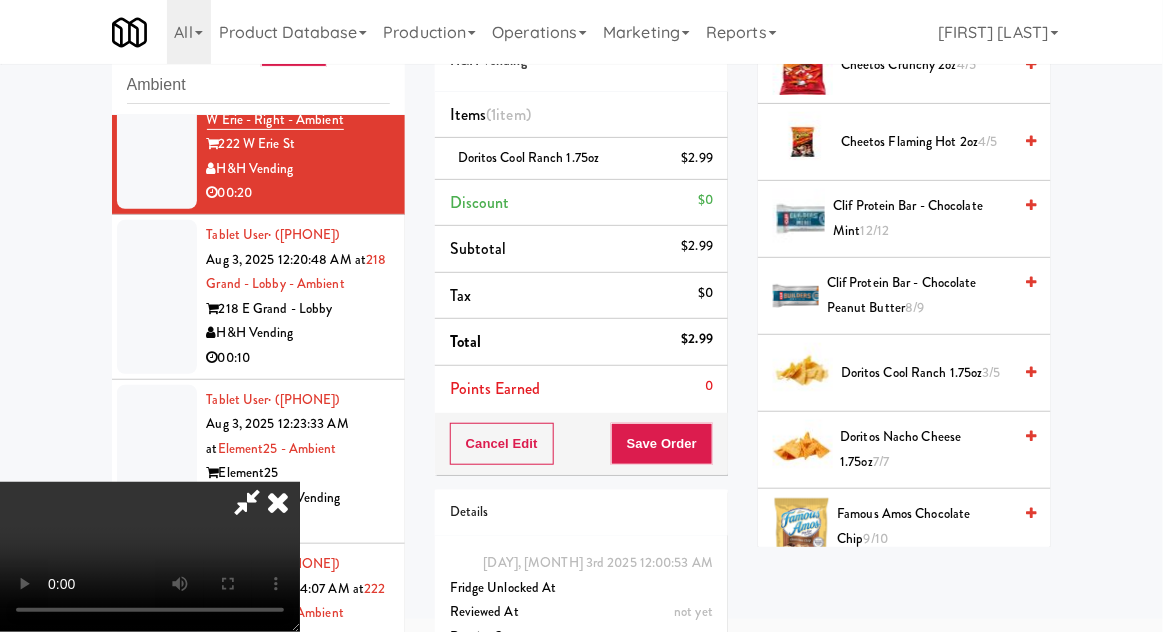 click on "Doritos Cool Ranch 1.75oz $2.99" at bounding box center [581, 159] 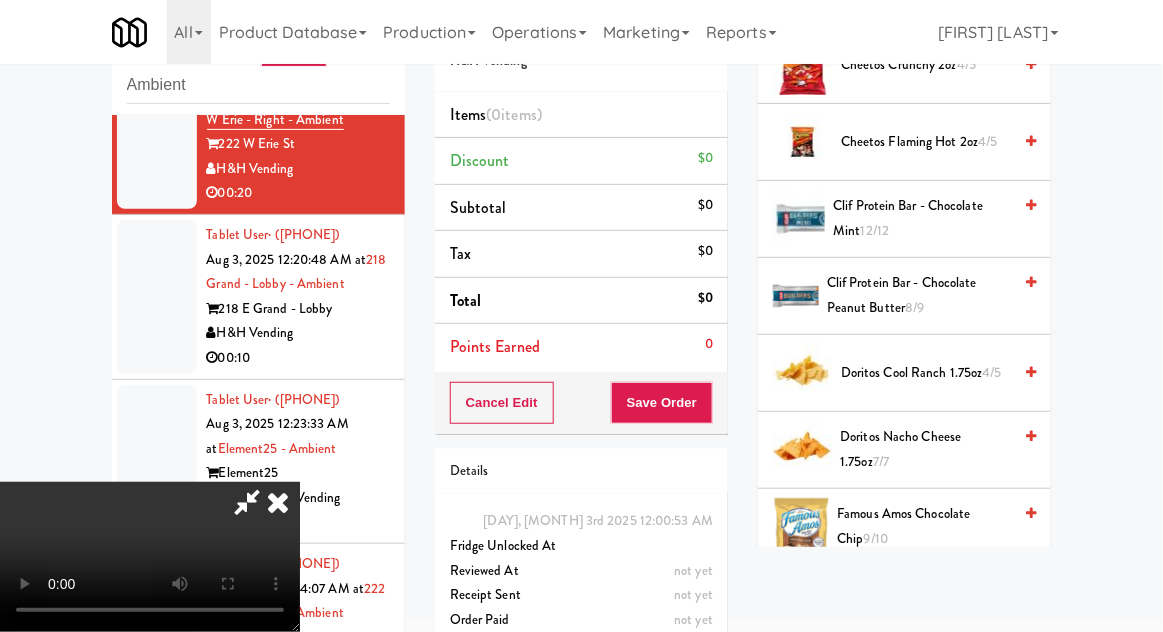 click on "Doritos Cool Ranch 1.75oz  4/5" at bounding box center (926, 373) 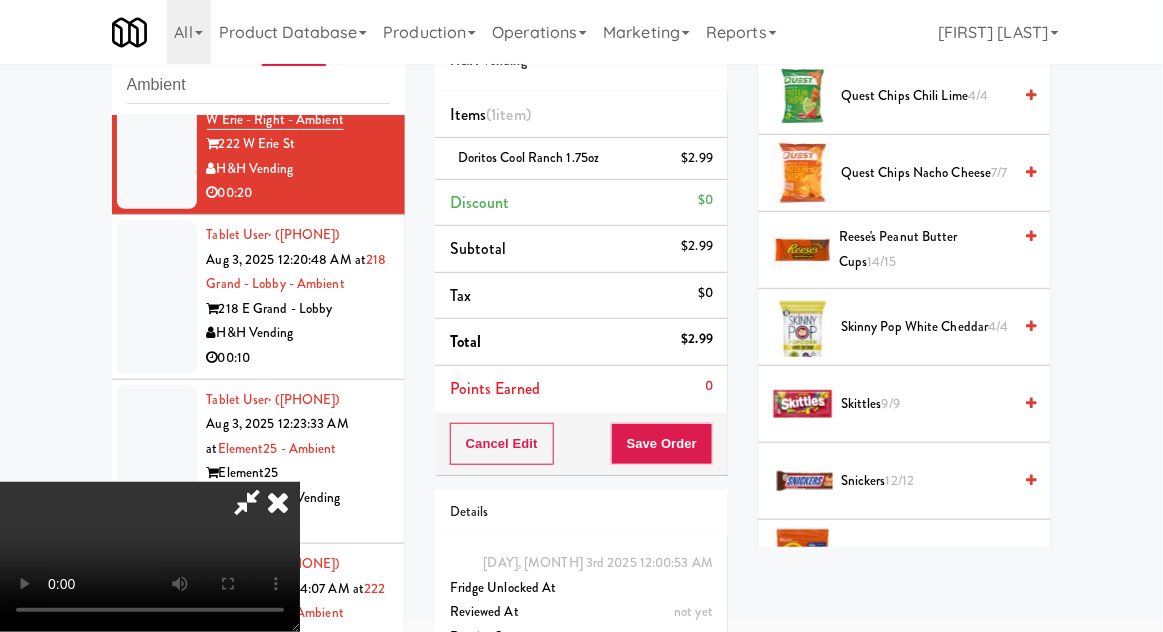 scroll, scrollTop: 1787, scrollLeft: 0, axis: vertical 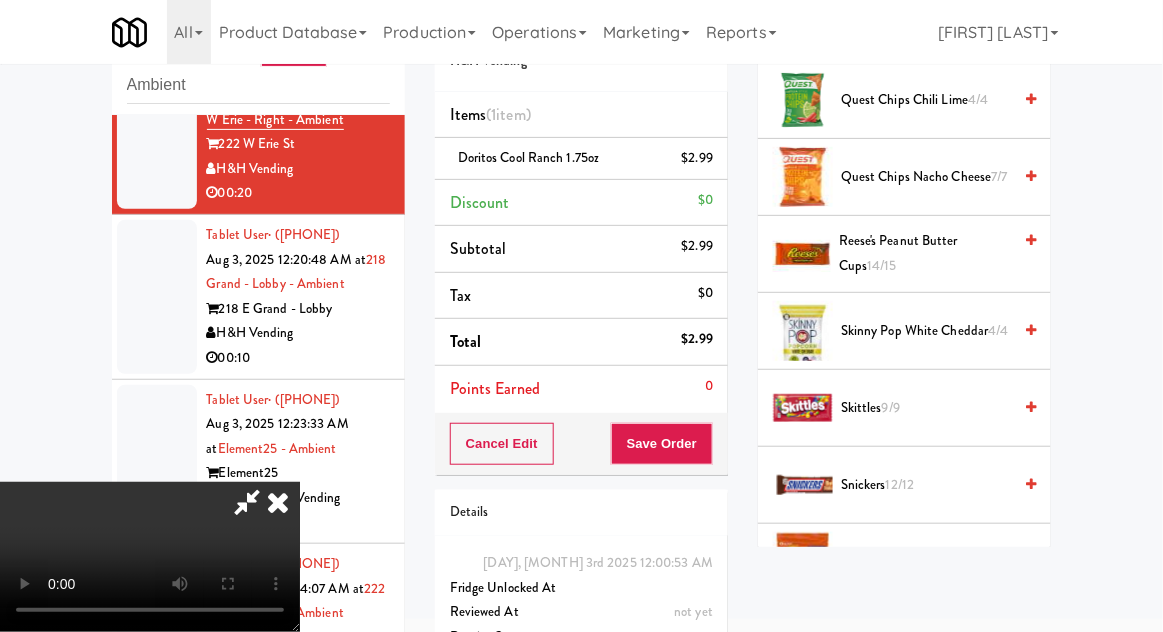 click on "Skinny Pop White Cheddar  4/4" at bounding box center (926, 331) 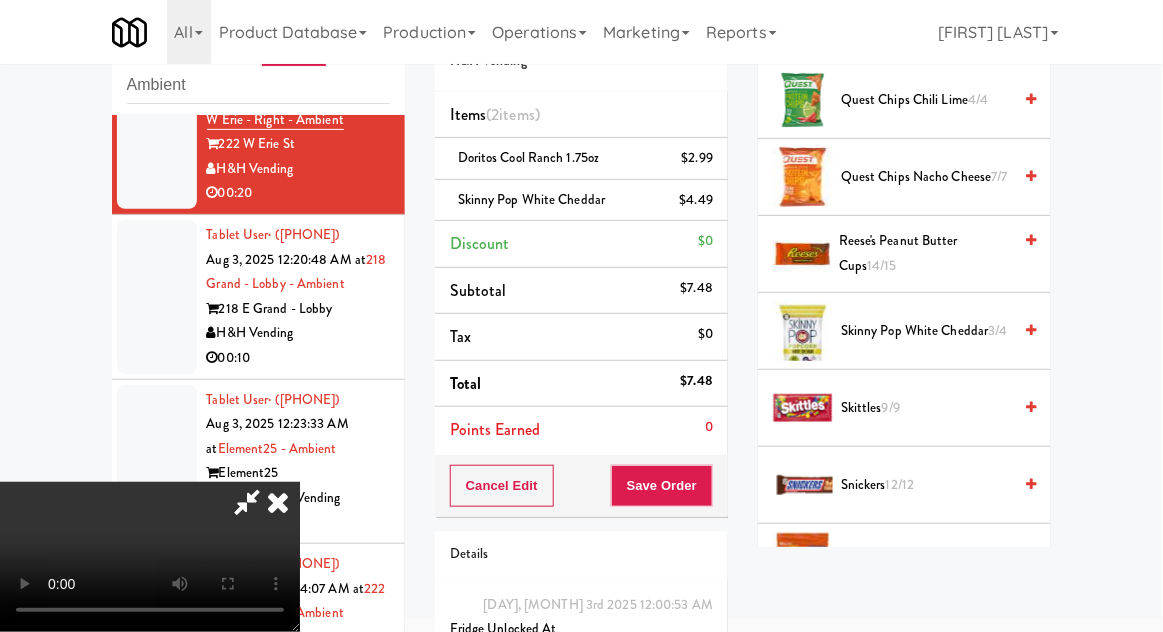 scroll, scrollTop: 73, scrollLeft: 0, axis: vertical 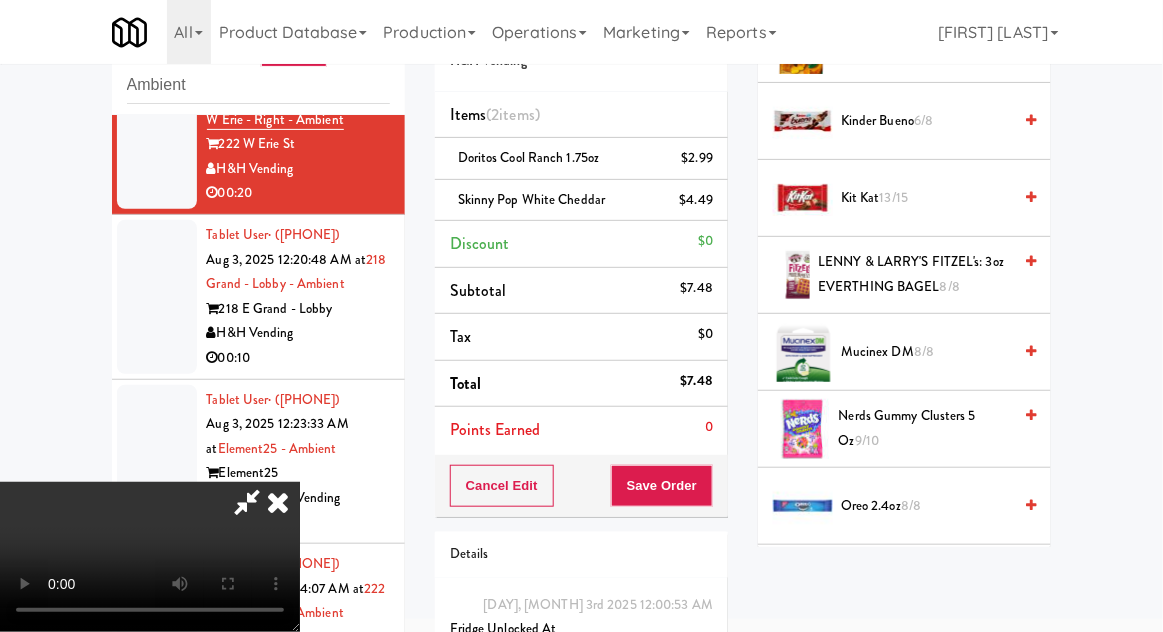click on "Nerds Gummy Clusters 5 oz 9/10" at bounding box center [925, 428] 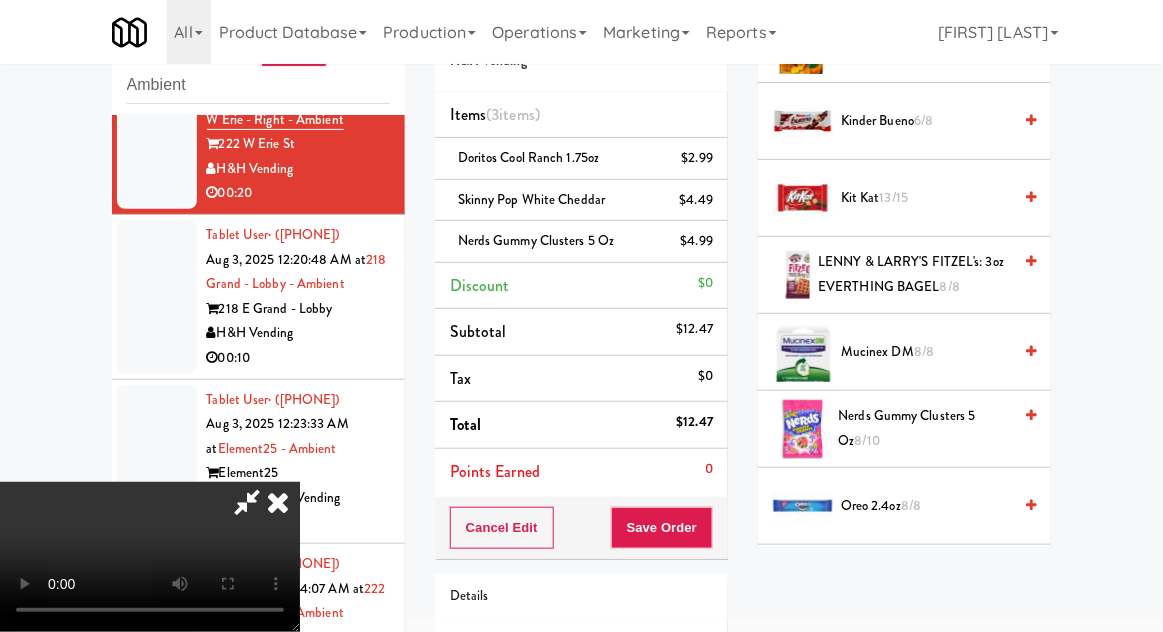 scroll, scrollTop: 133, scrollLeft: 0, axis: vertical 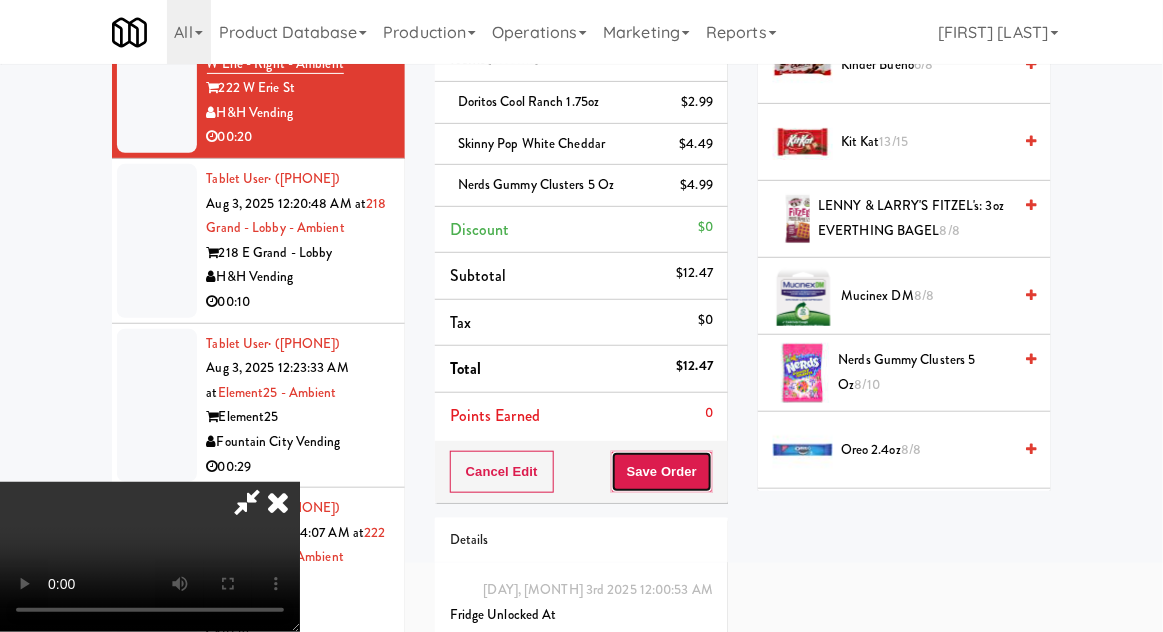 click on "Save Order" at bounding box center (662, 472) 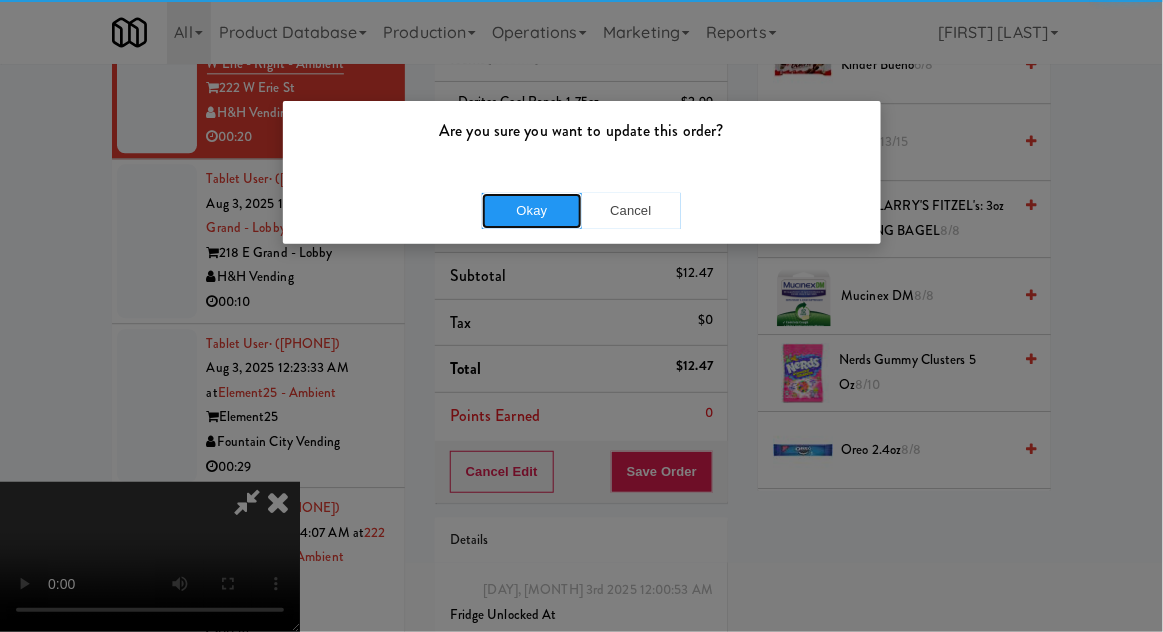 click on "Okay" at bounding box center [532, 211] 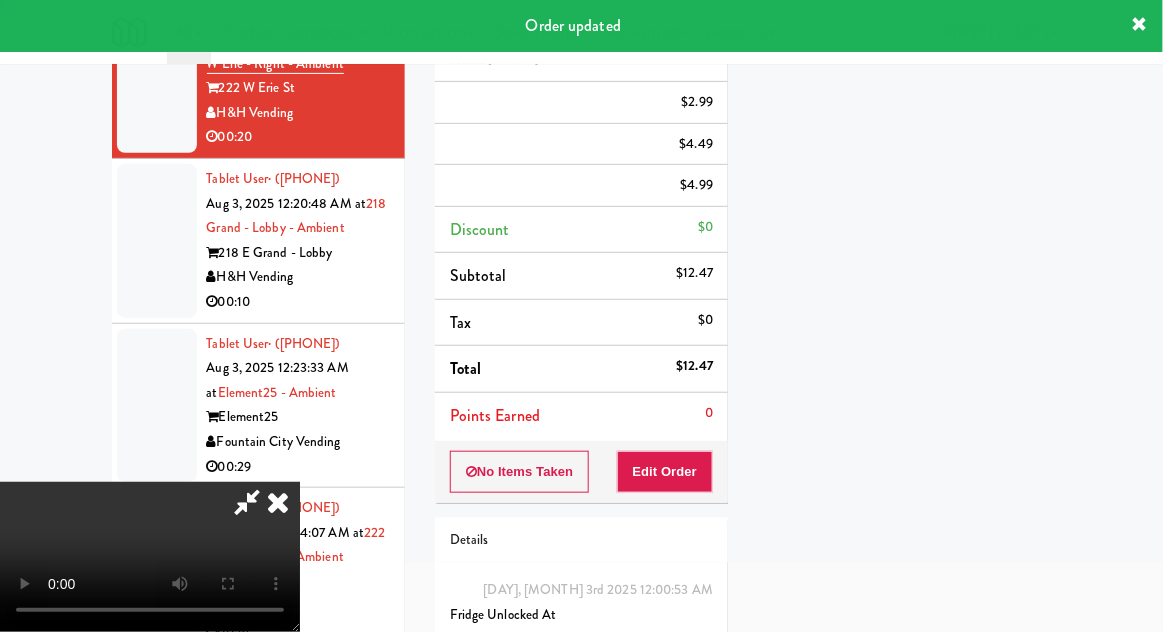 scroll, scrollTop: 197, scrollLeft: 0, axis: vertical 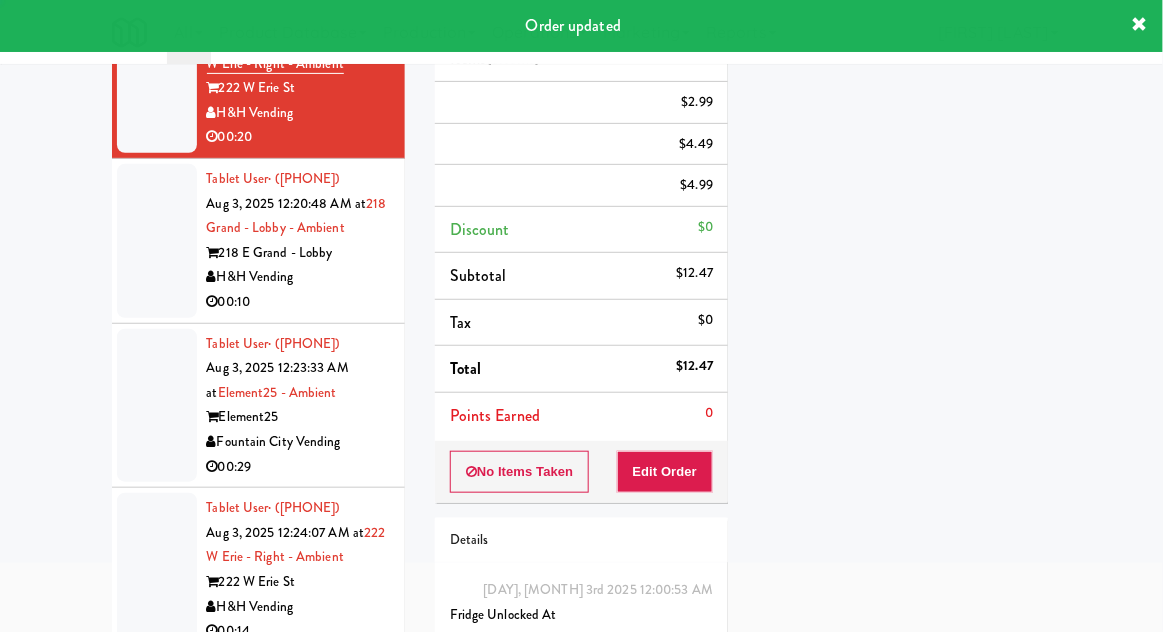 click at bounding box center [157, 241] 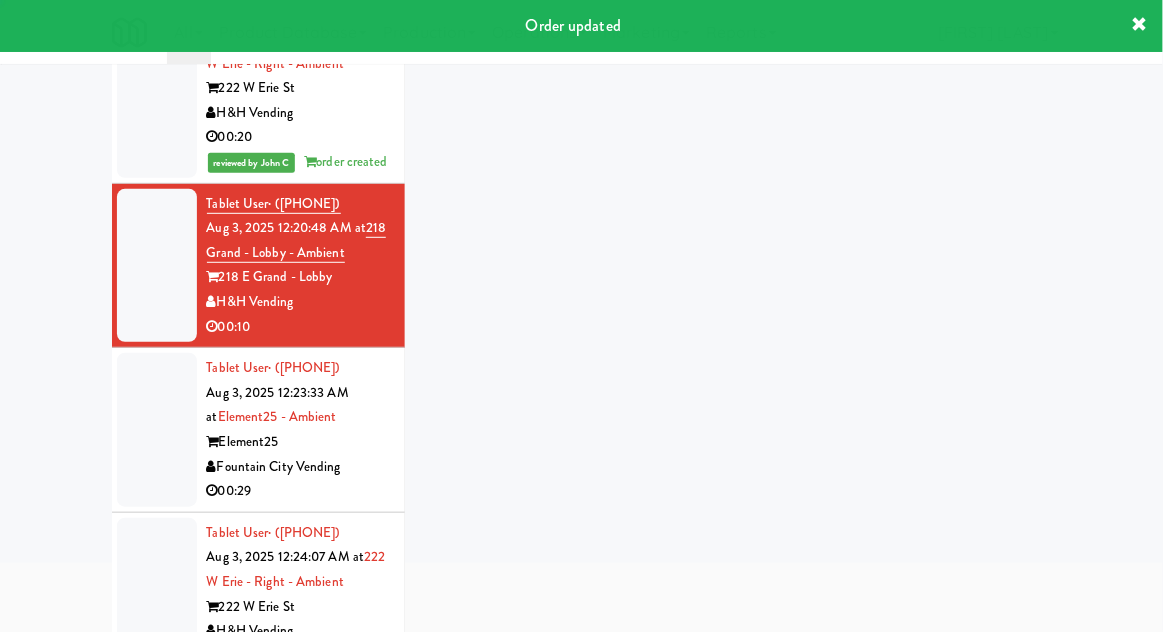 scroll, scrollTop: 77, scrollLeft: 0, axis: vertical 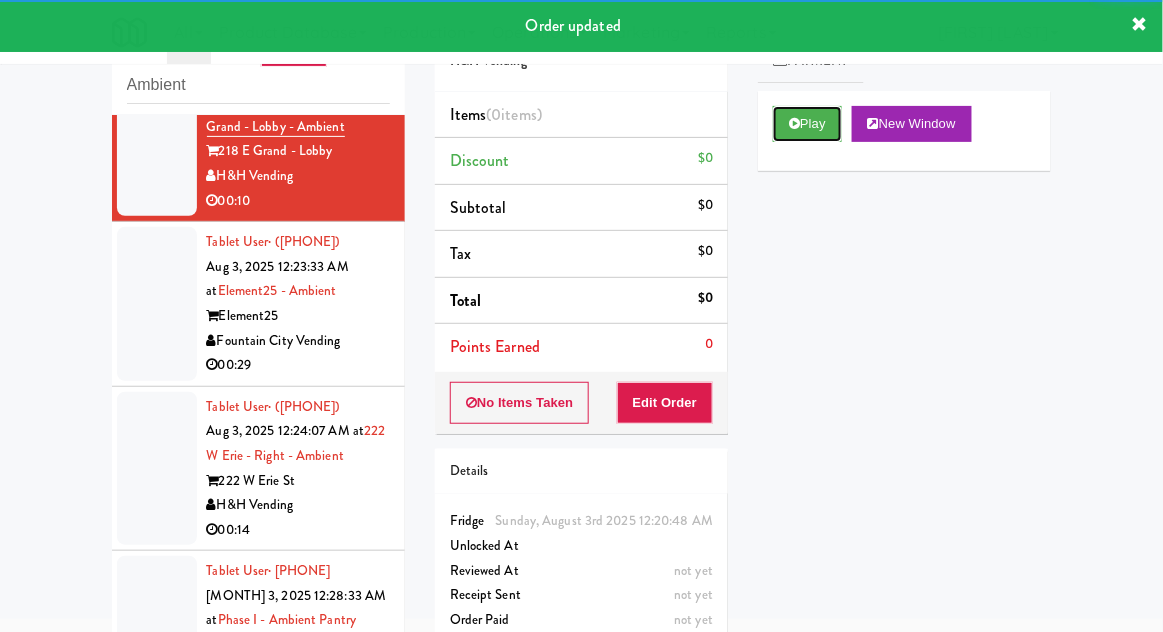 click on "Play" at bounding box center [807, 124] 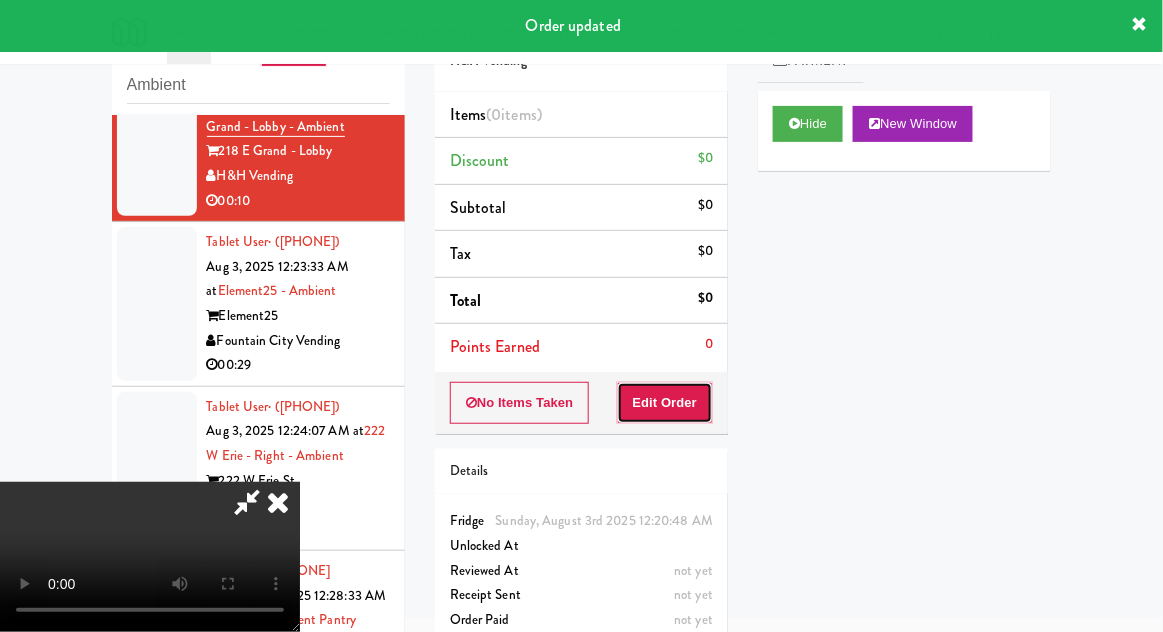 click on "Edit Order" at bounding box center [665, 403] 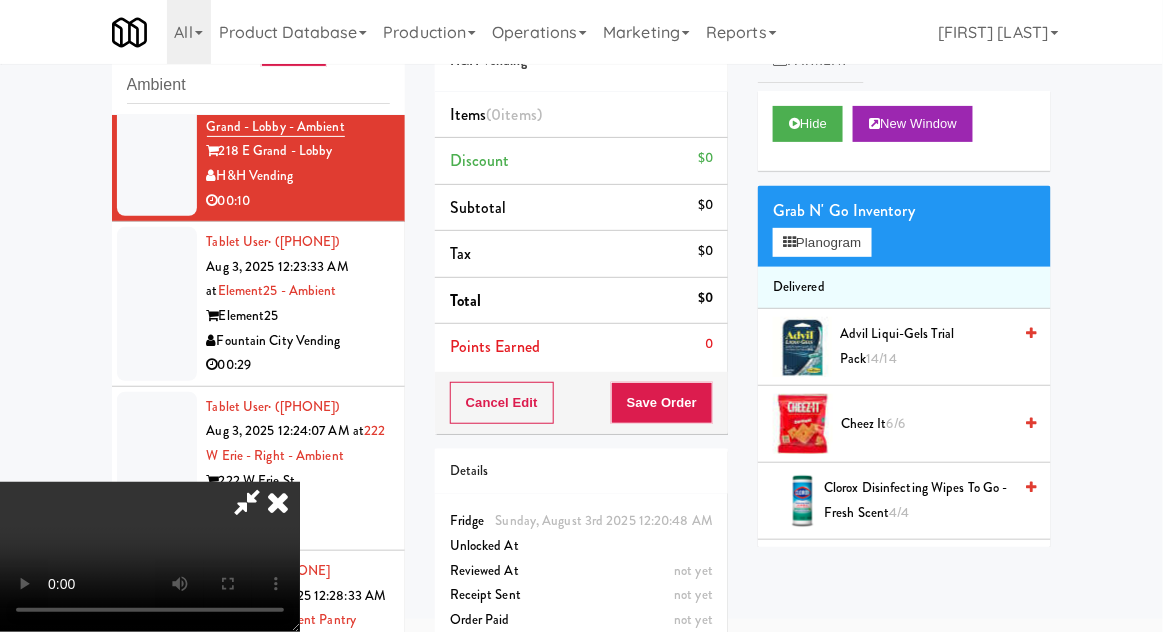 type 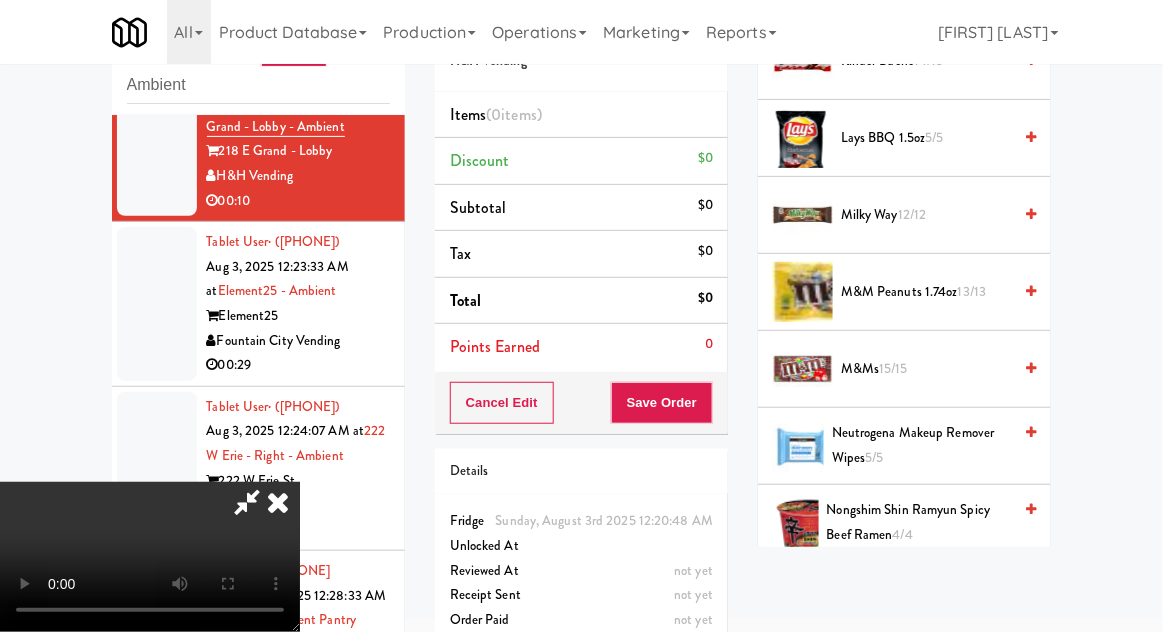 scroll, scrollTop: 748, scrollLeft: 0, axis: vertical 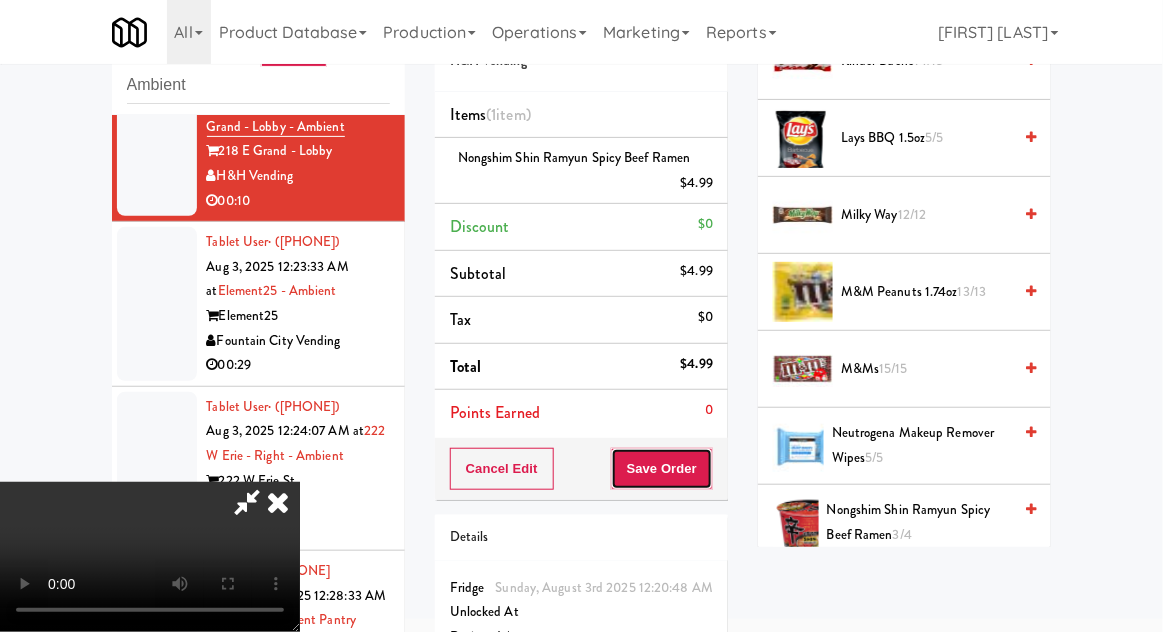 click on "Save Order" at bounding box center [662, 469] 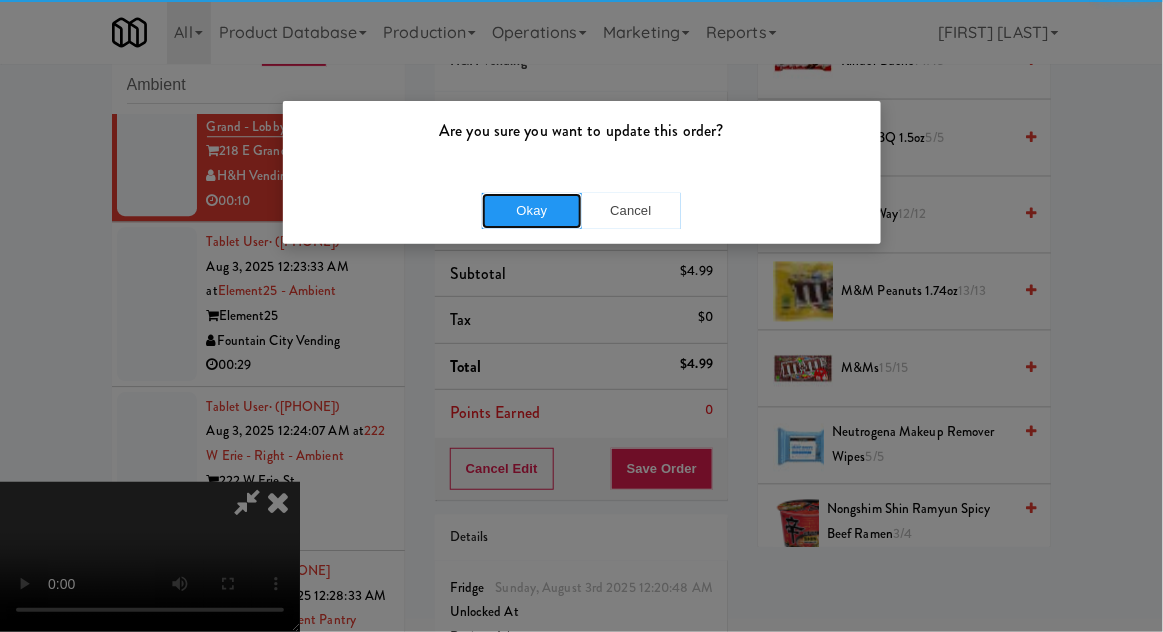 click on "Okay" at bounding box center [532, 211] 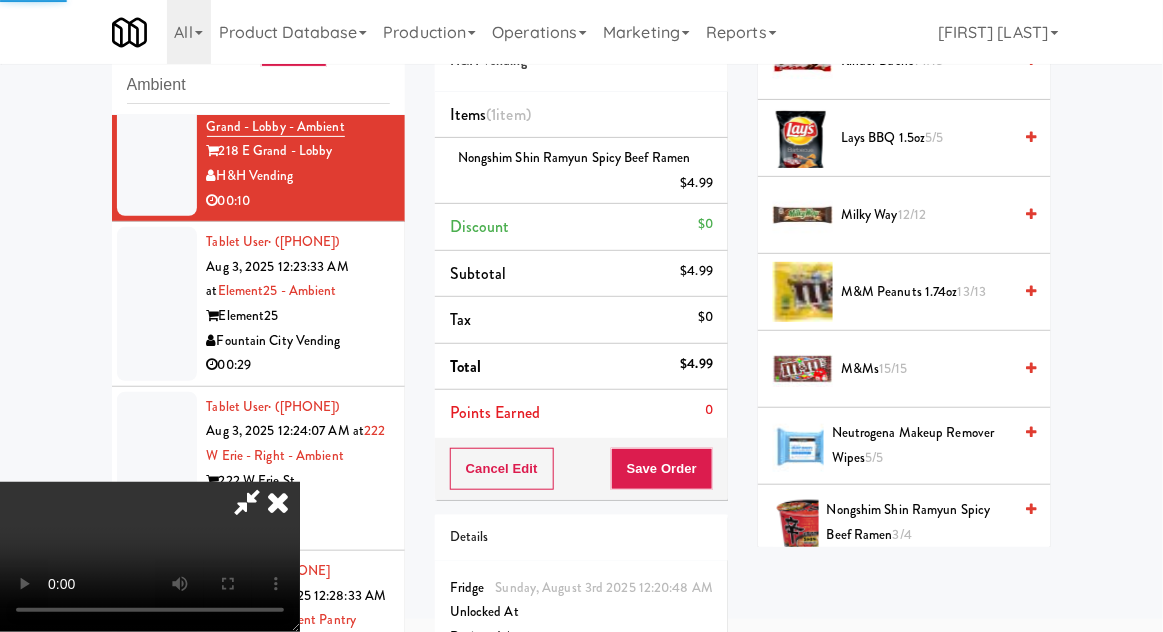 scroll, scrollTop: 197, scrollLeft: 0, axis: vertical 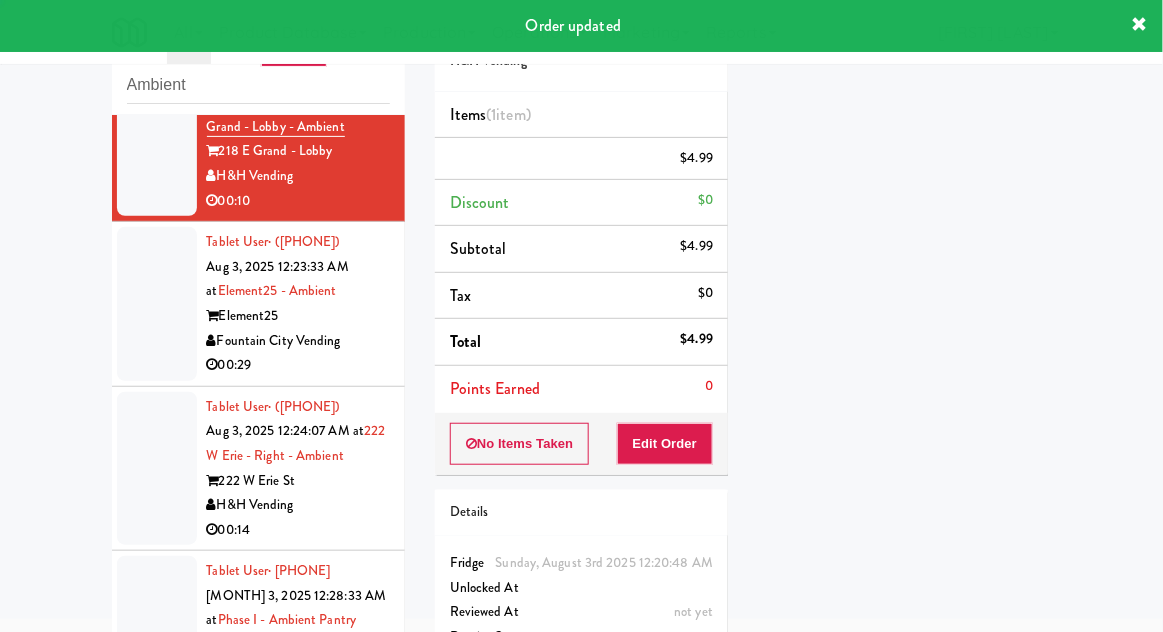 click at bounding box center [157, 304] 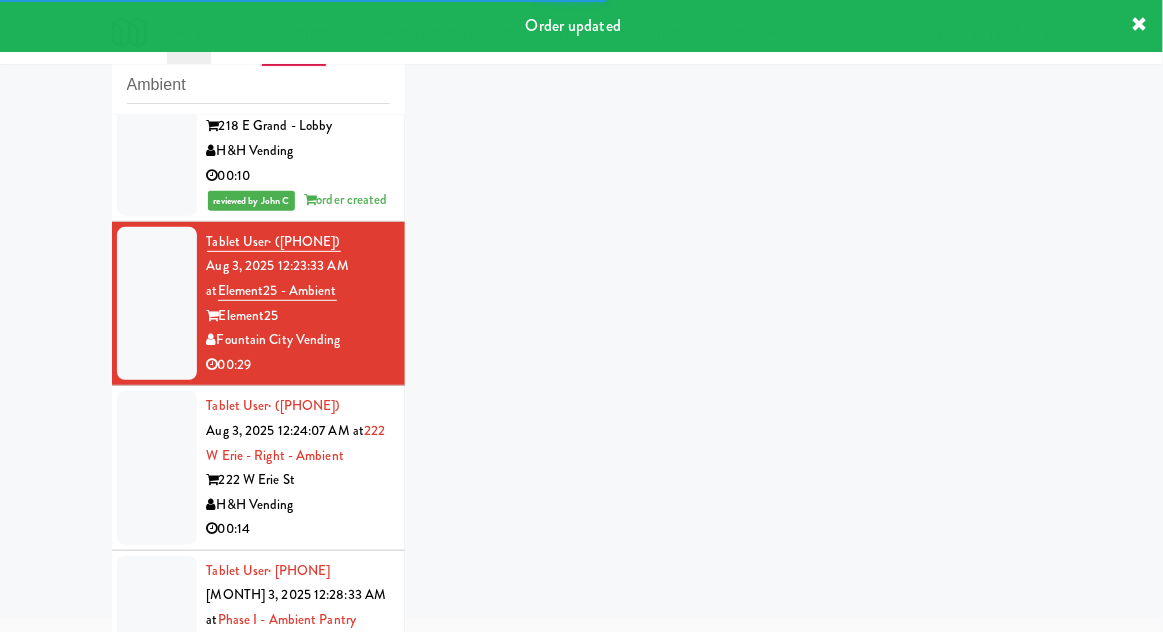 scroll, scrollTop: 1577, scrollLeft: 0, axis: vertical 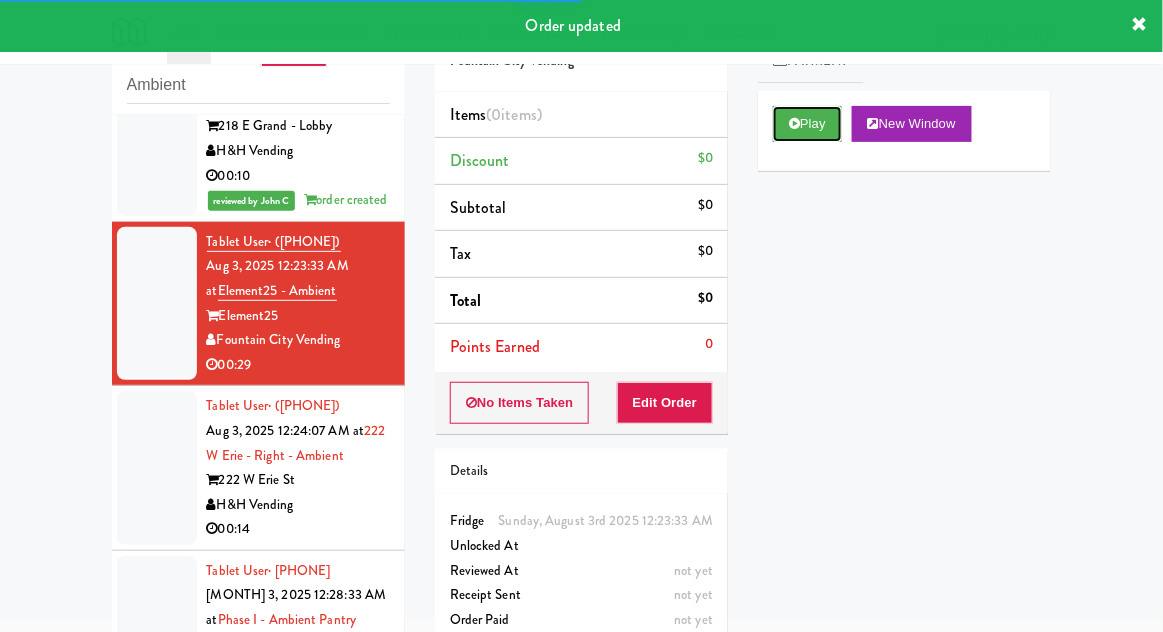 click on "Play" at bounding box center [807, 124] 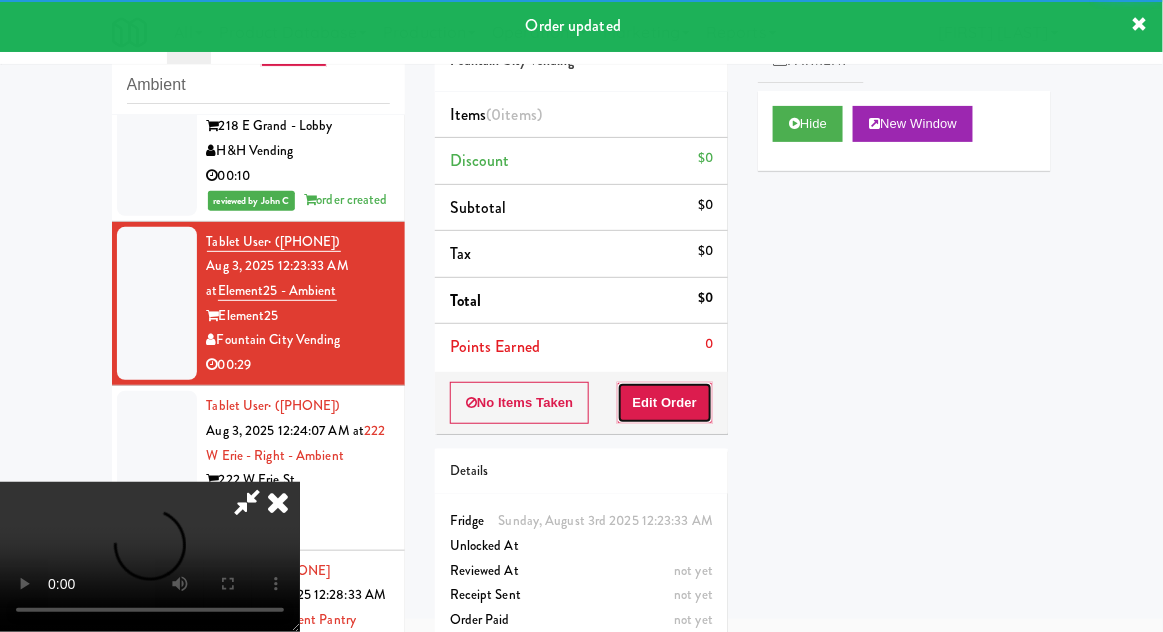 click on "Edit Order" at bounding box center (665, 403) 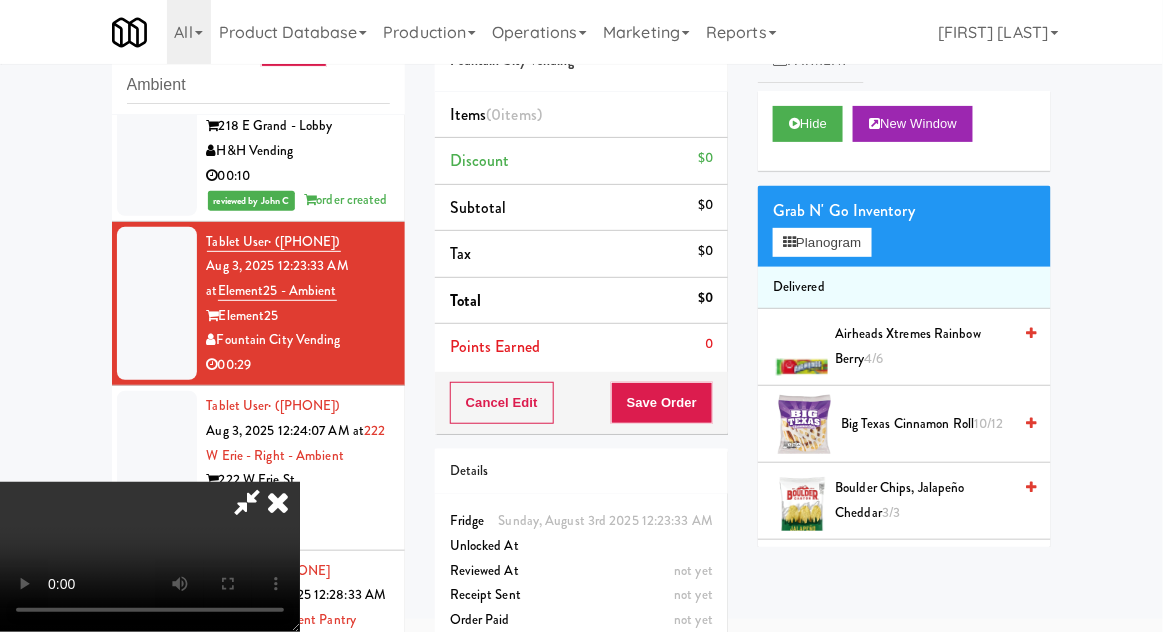 scroll, scrollTop: 73, scrollLeft: 0, axis: vertical 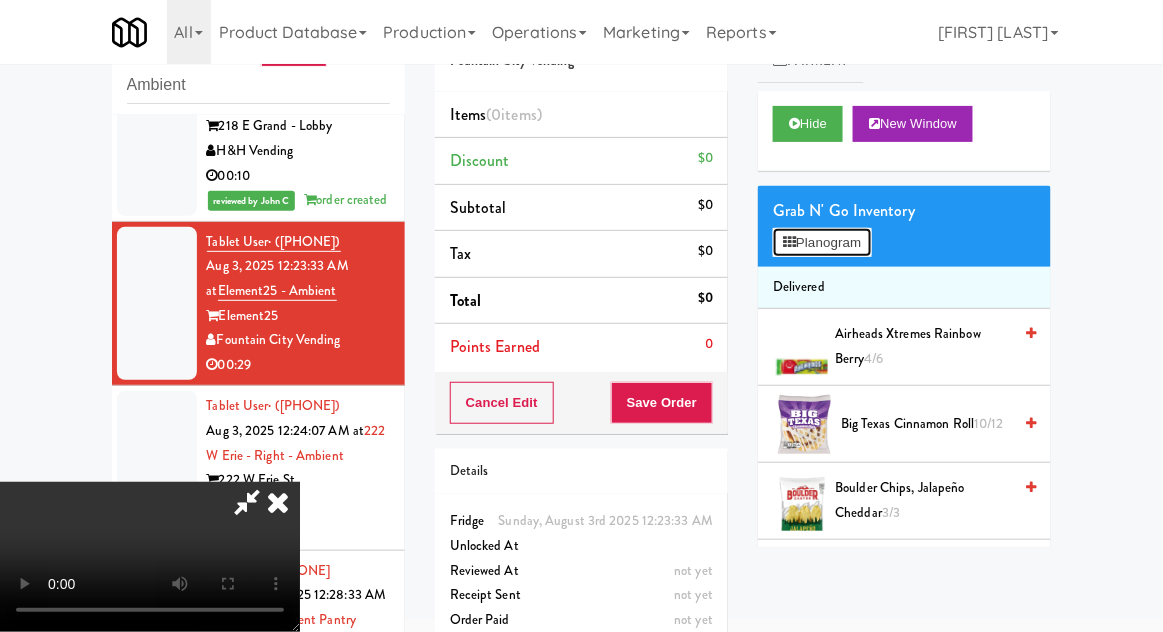 click on "Planogram" at bounding box center (822, 243) 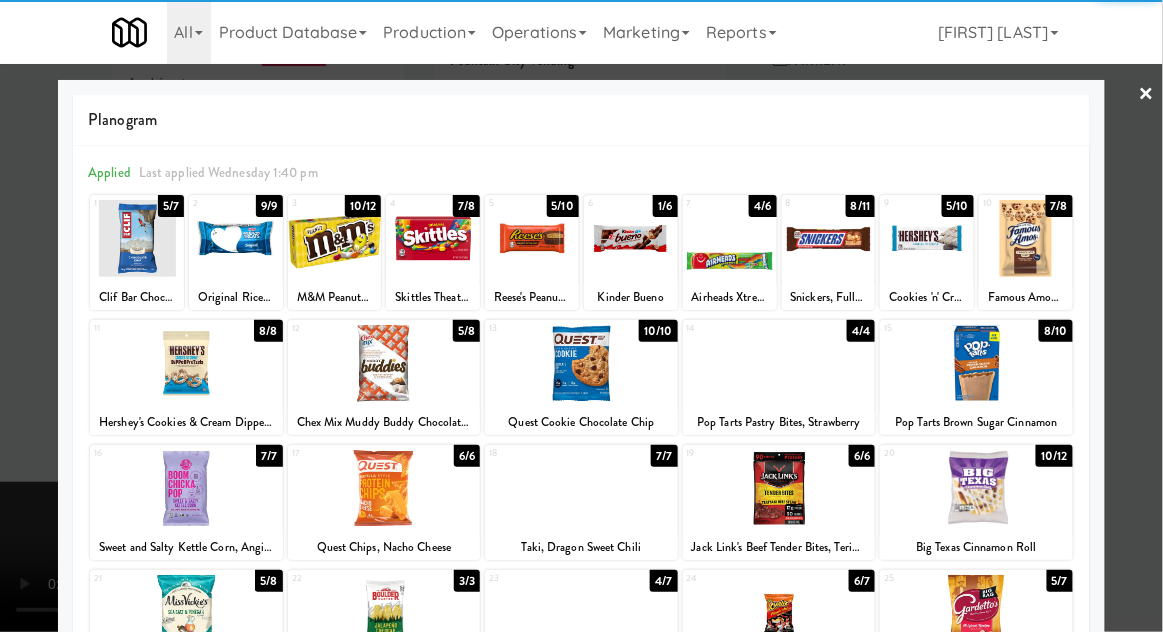 click at bounding box center [384, 363] 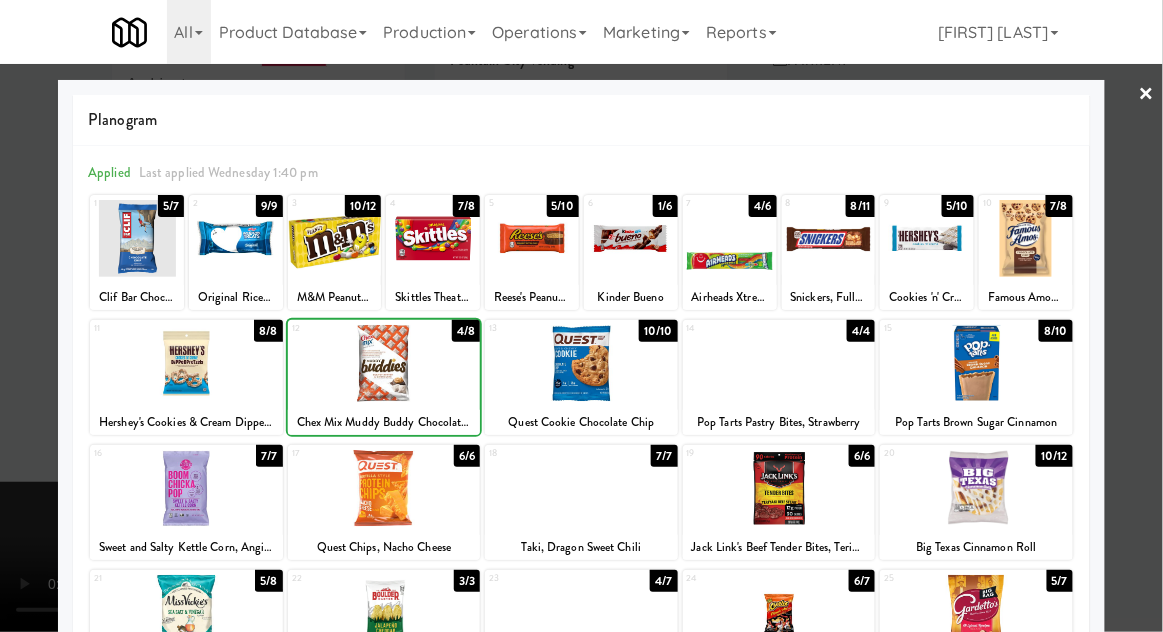 click at bounding box center [581, 316] 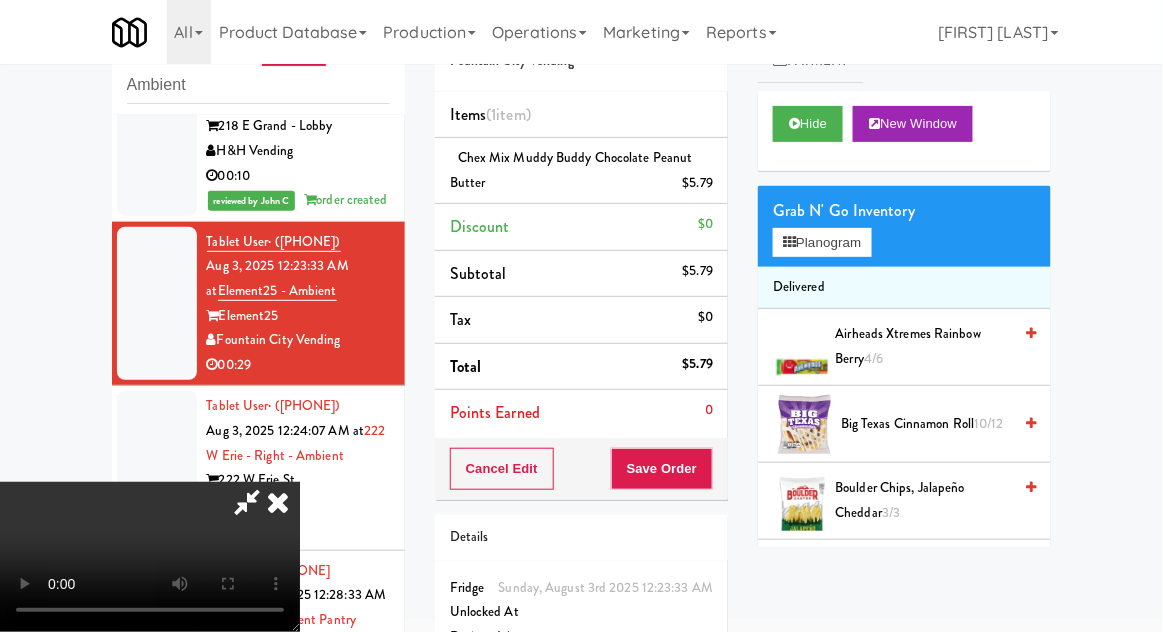 scroll, scrollTop: 73, scrollLeft: 0, axis: vertical 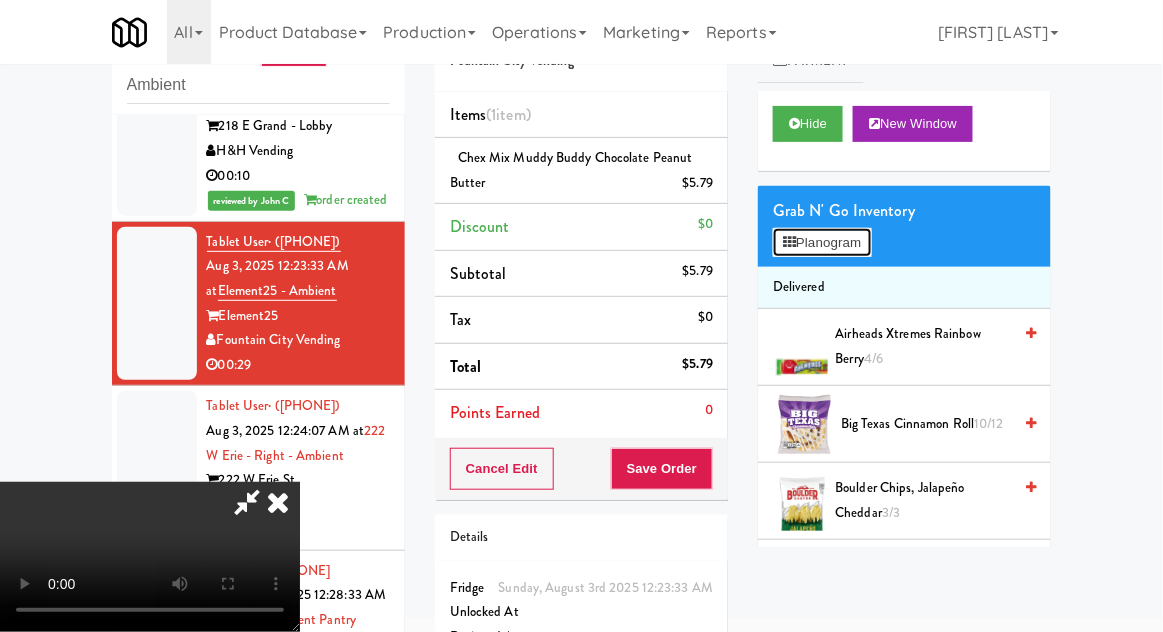 click on "Planogram" at bounding box center [822, 243] 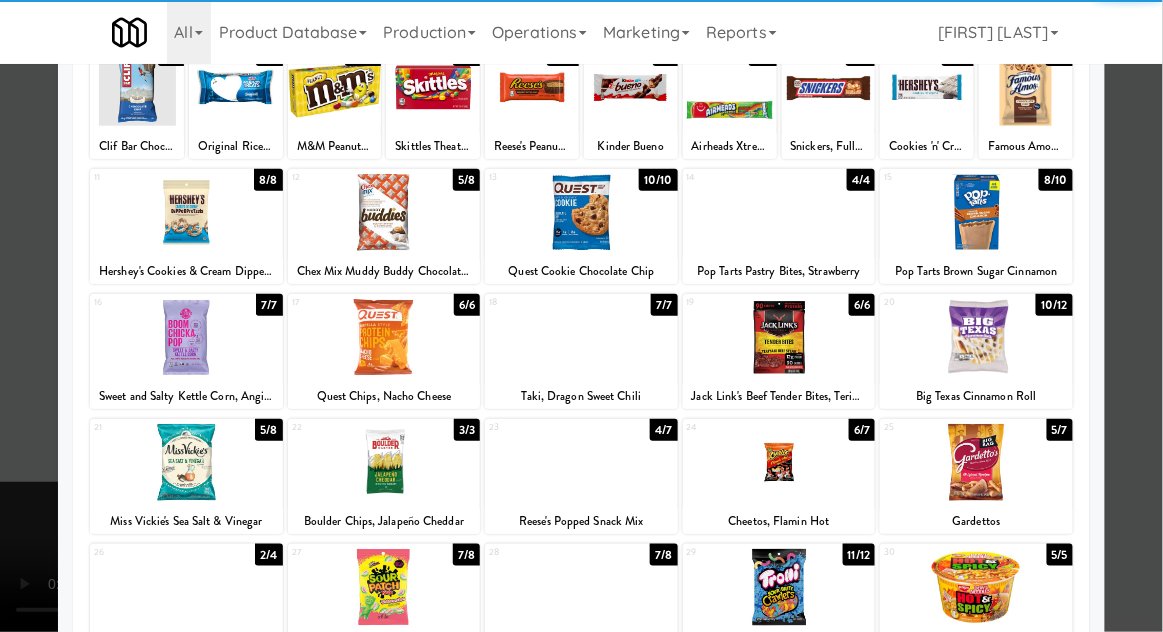 scroll, scrollTop: 156, scrollLeft: 0, axis: vertical 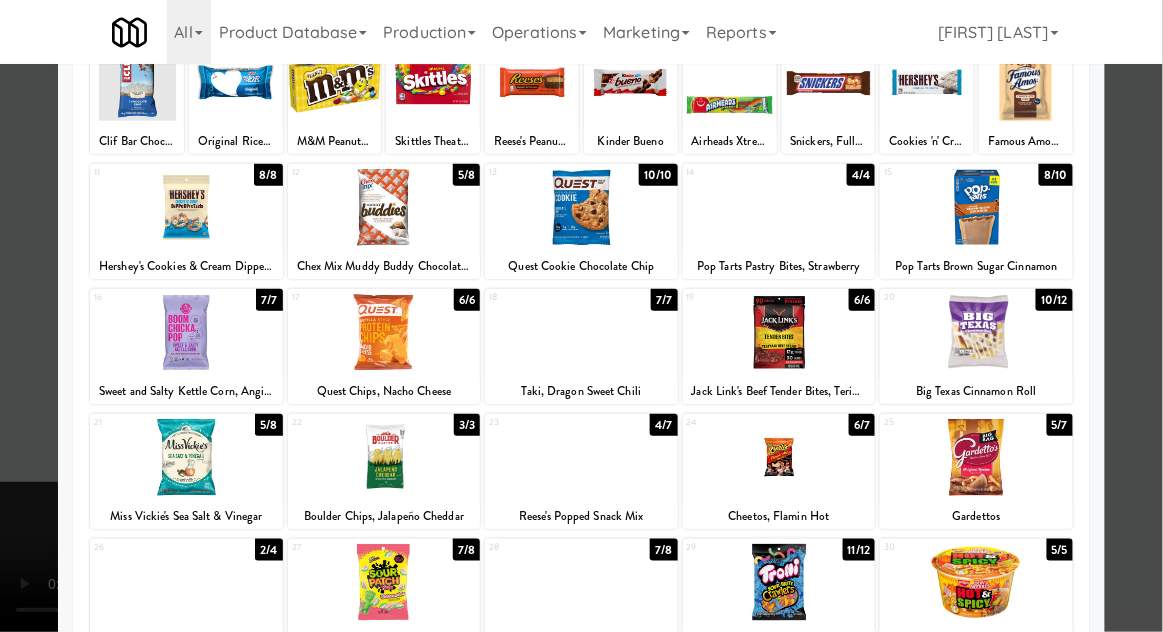 click at bounding box center (976, 457) 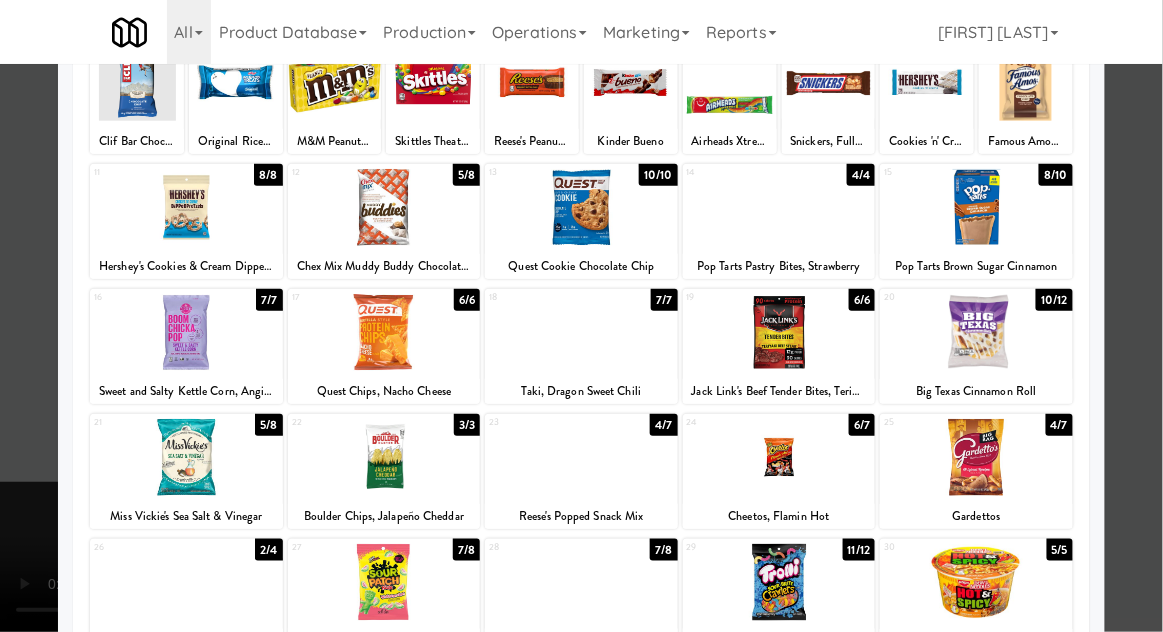 click at bounding box center [581, 316] 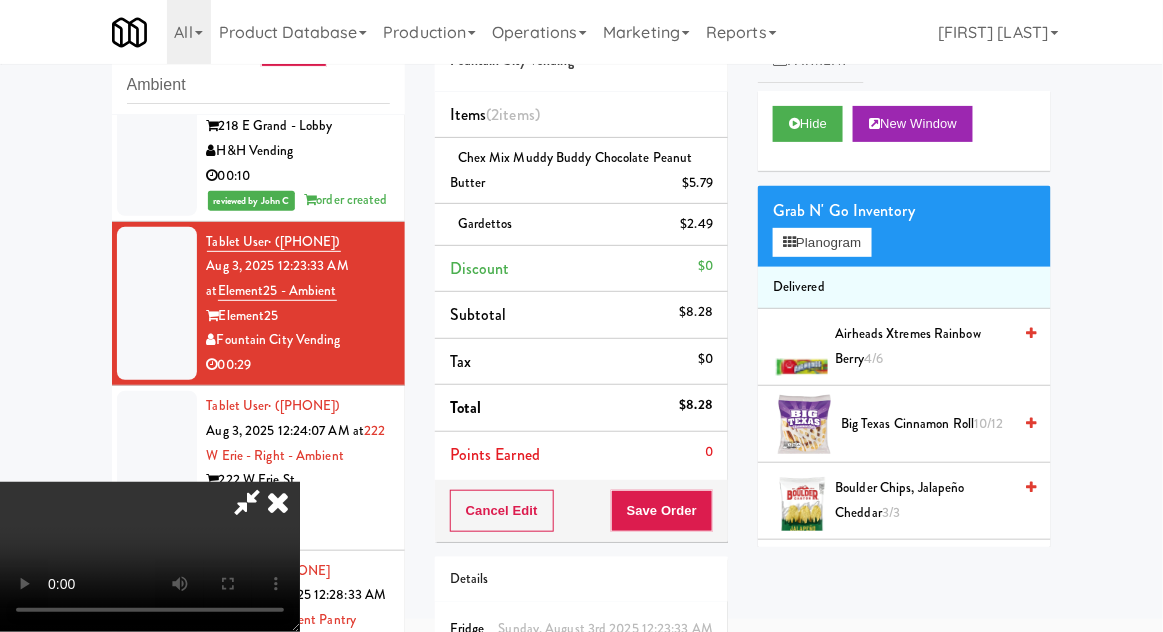 scroll, scrollTop: 0, scrollLeft: 0, axis: both 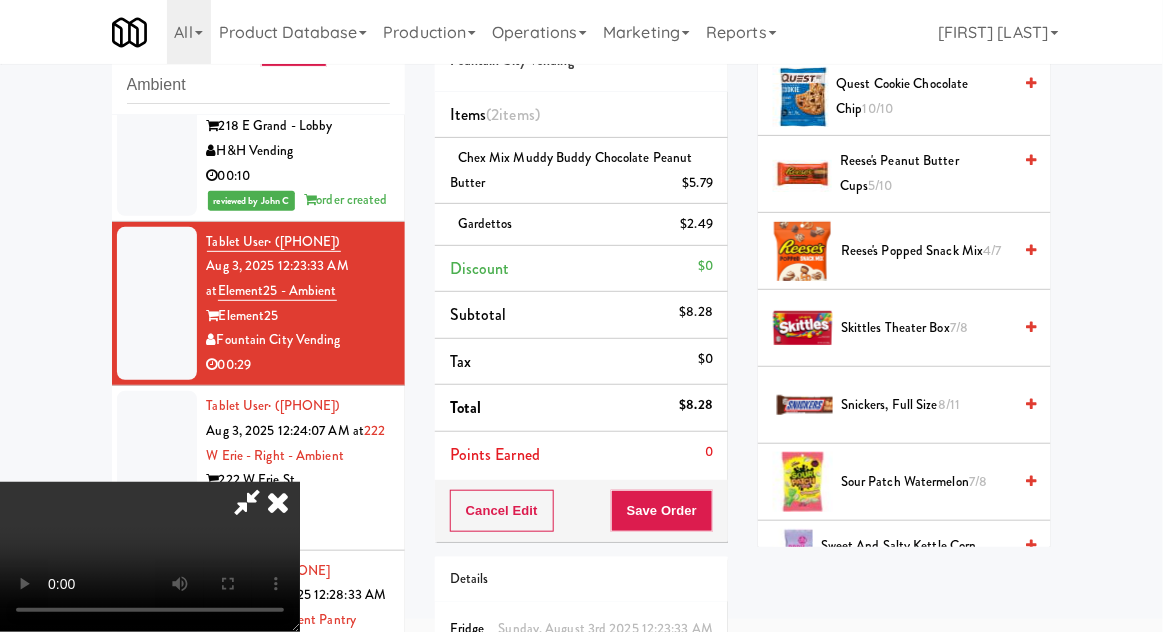 click on "Sour Patch Watermelon  7/8" at bounding box center (926, 482) 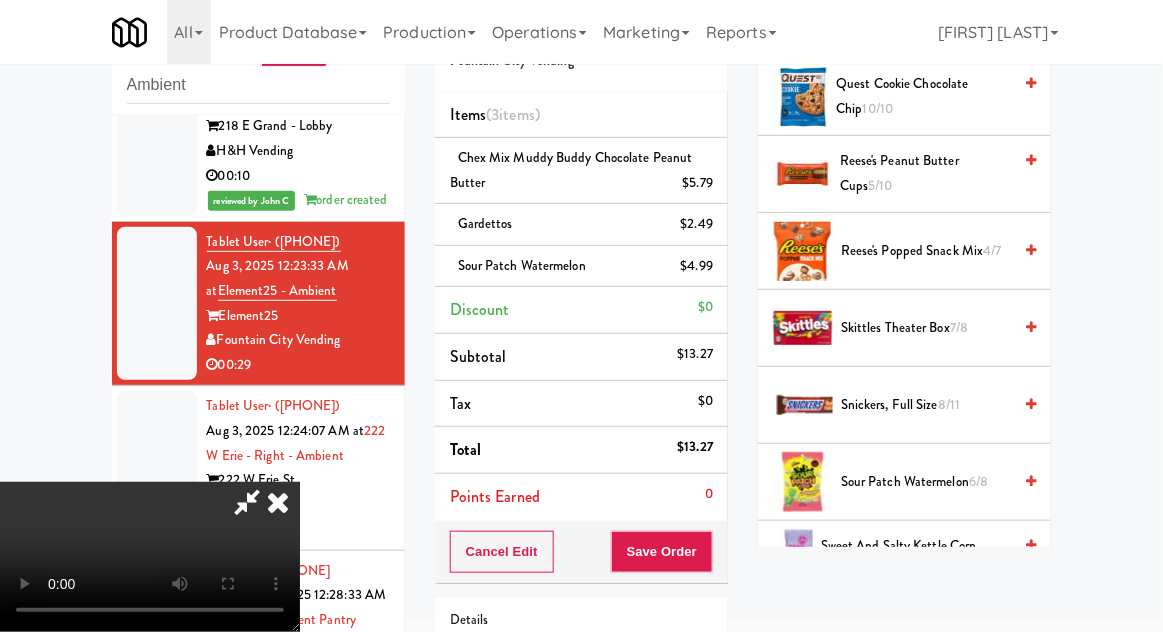 scroll, scrollTop: 73, scrollLeft: 0, axis: vertical 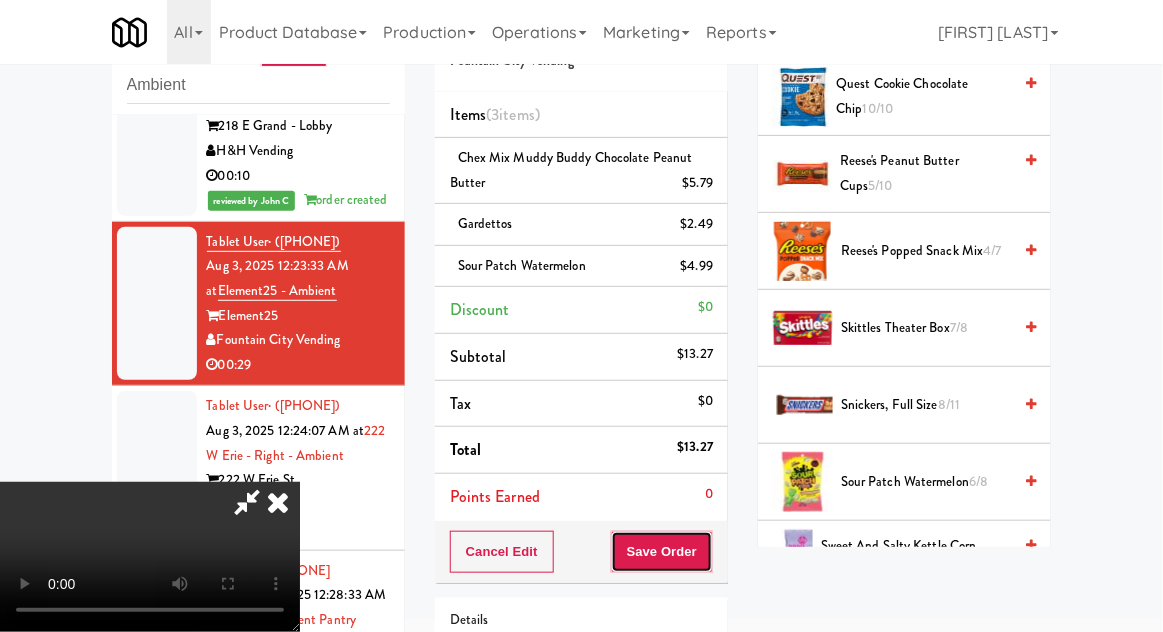 click on "Save Order" at bounding box center [662, 552] 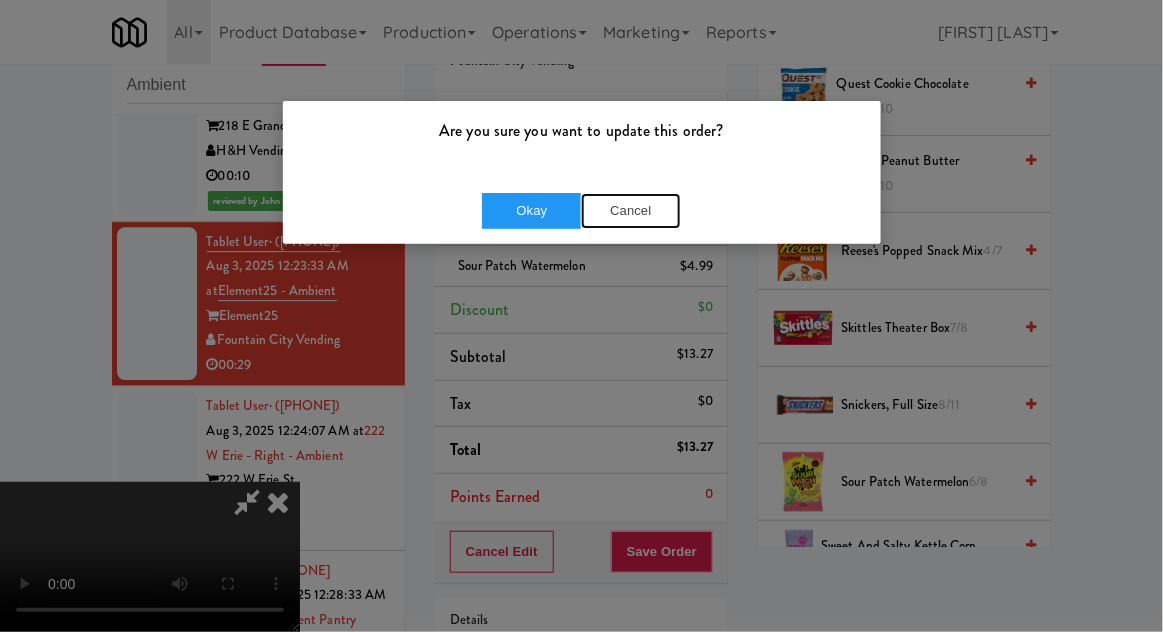 click on "Cancel" at bounding box center [631, 211] 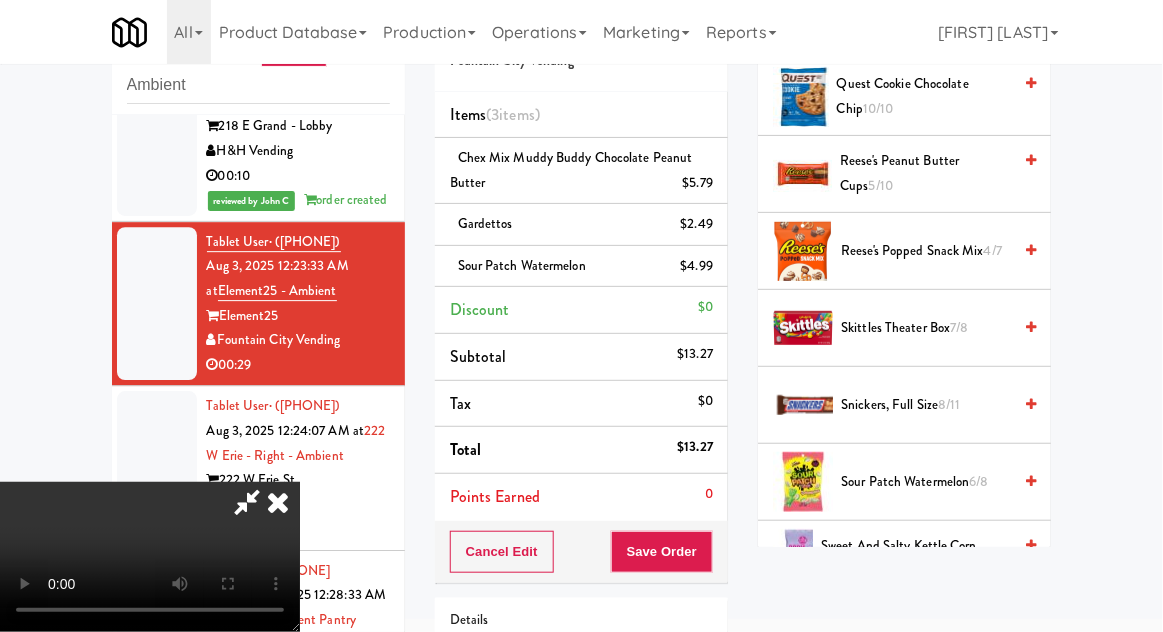 scroll, scrollTop: 18, scrollLeft: 0, axis: vertical 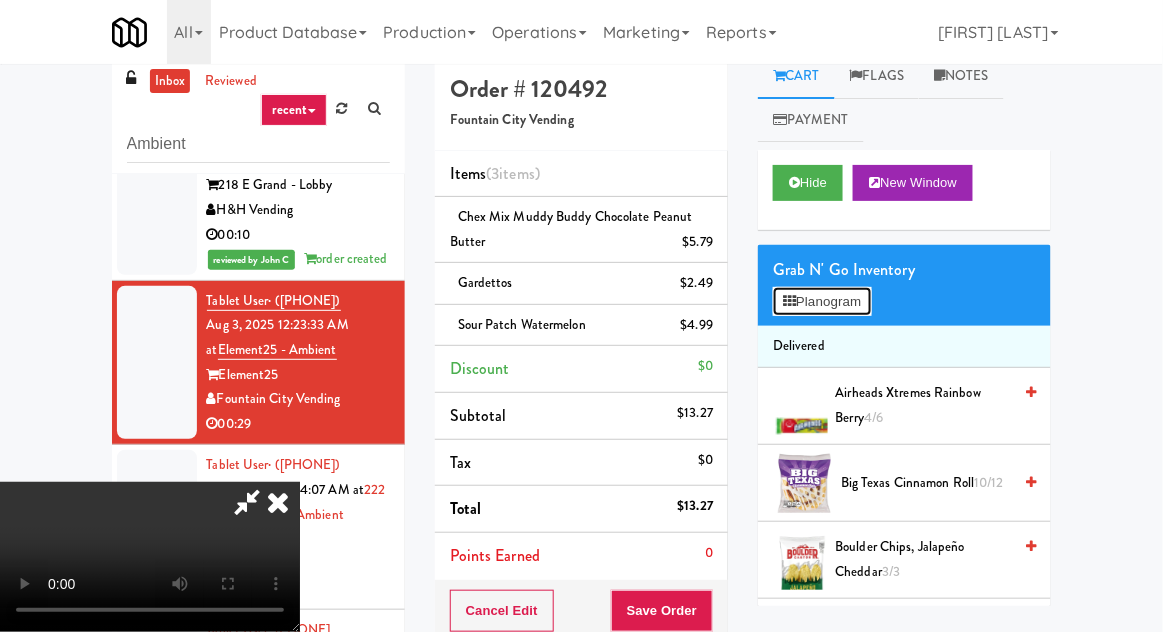 click on "Planogram" at bounding box center (822, 302) 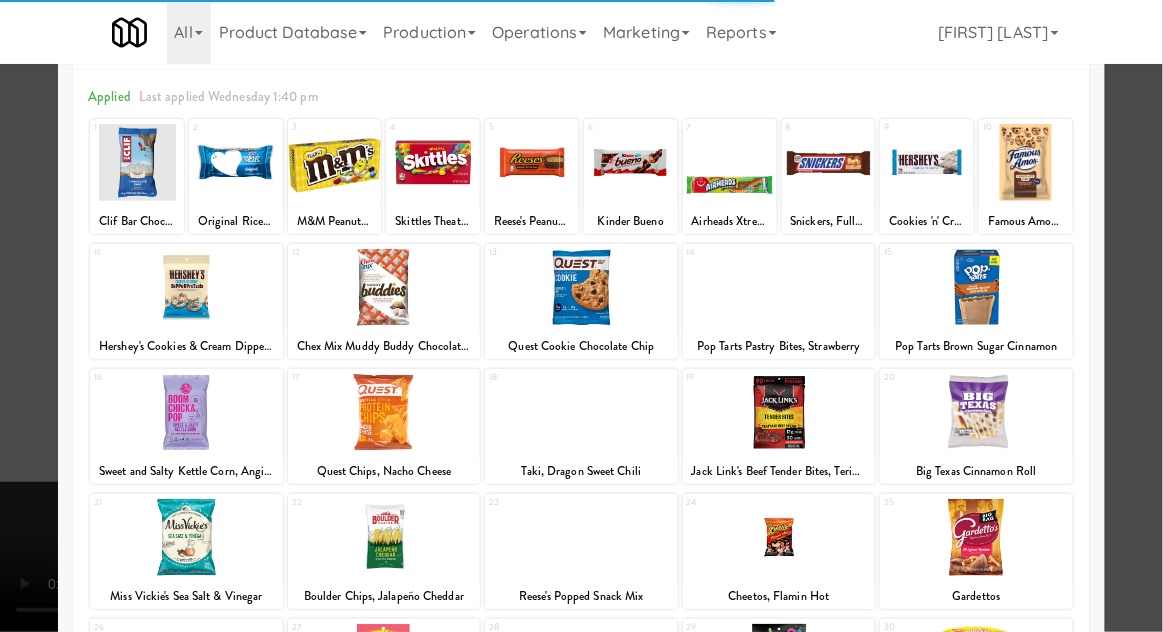 scroll, scrollTop: 349, scrollLeft: 0, axis: vertical 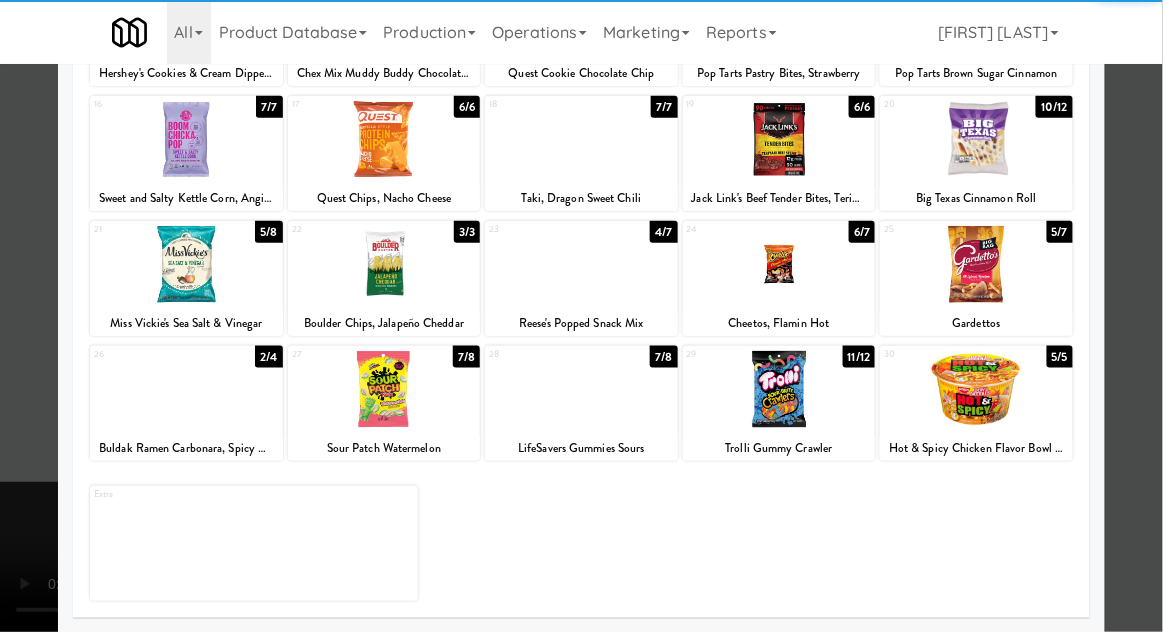 click at bounding box center [581, 316] 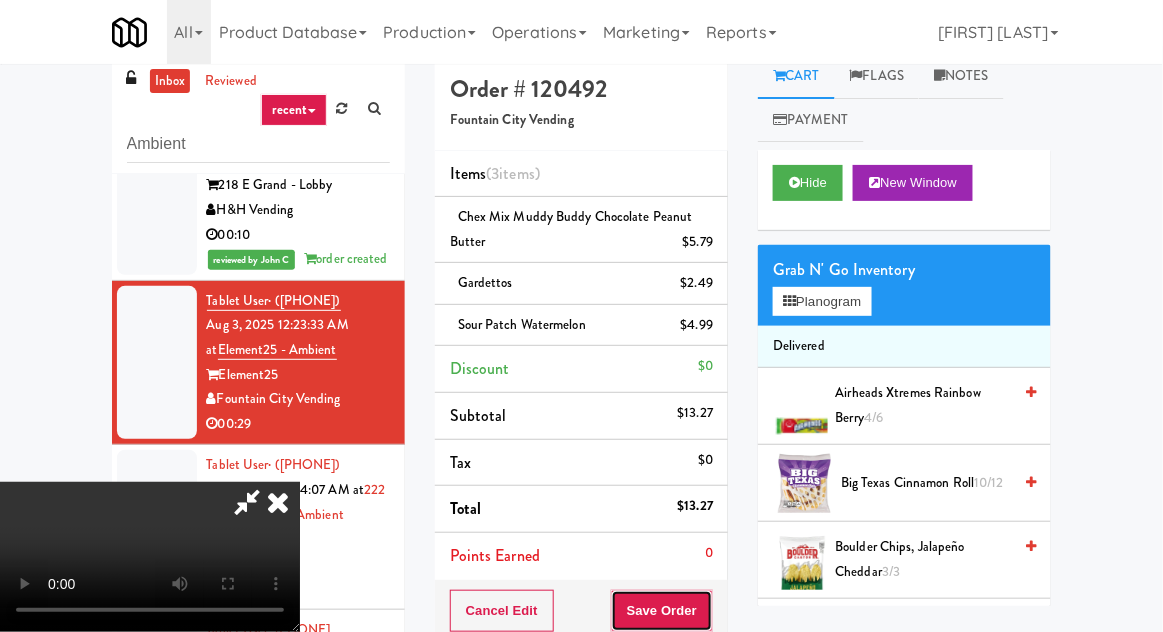 click on "Save Order" at bounding box center (662, 611) 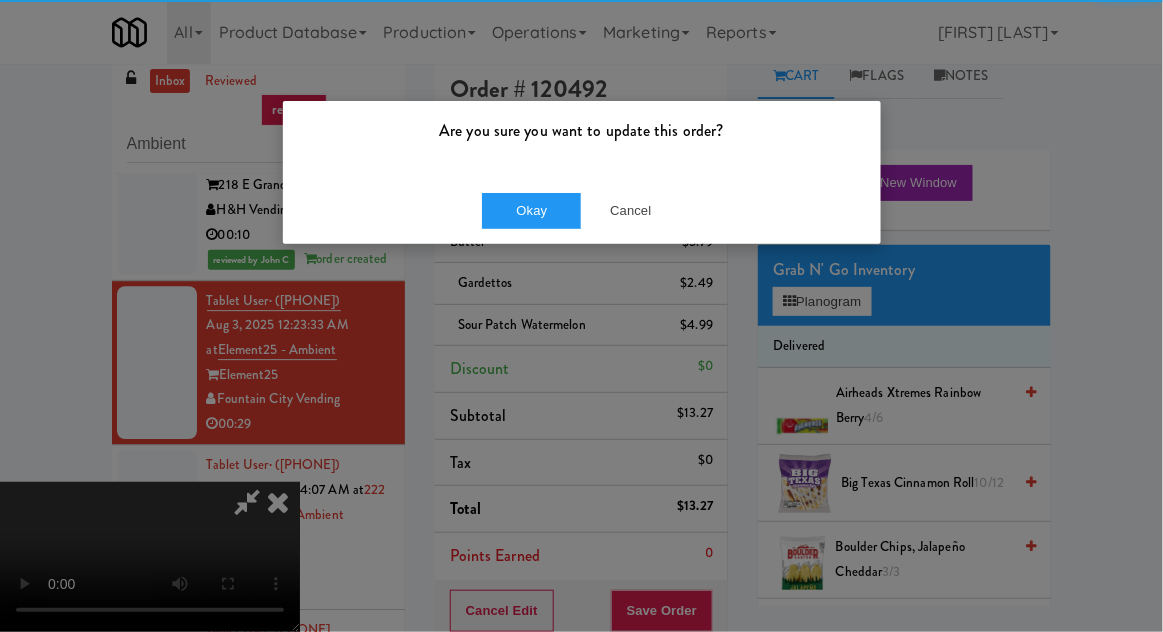 click on "Are you sure you want to update this order?" at bounding box center [582, 139] 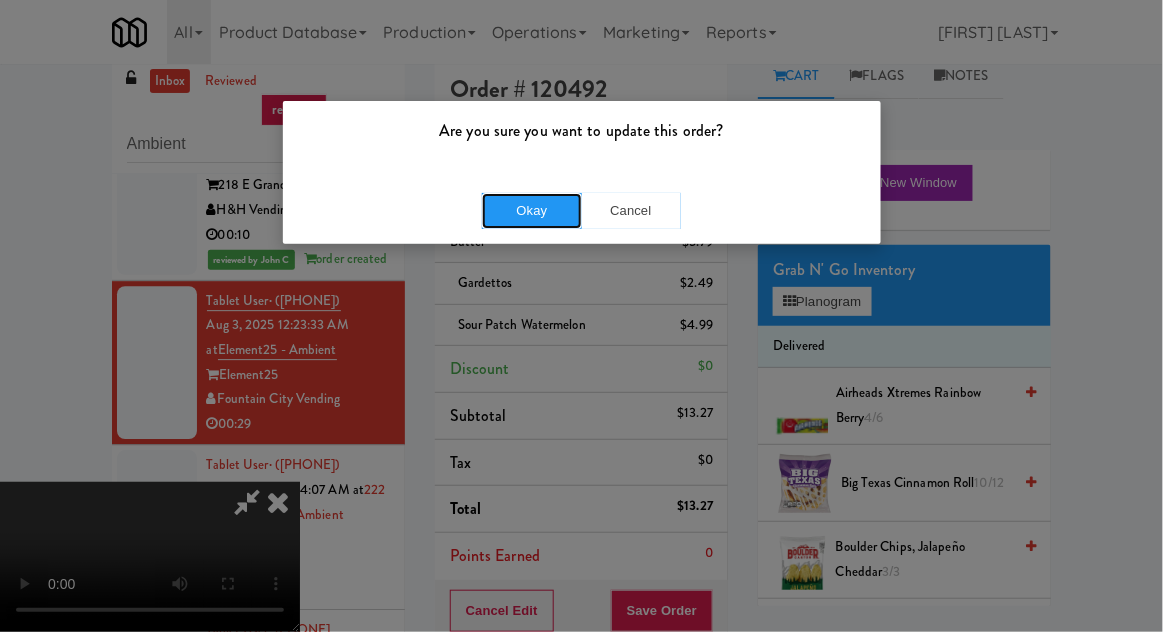 click on "Okay" at bounding box center [532, 211] 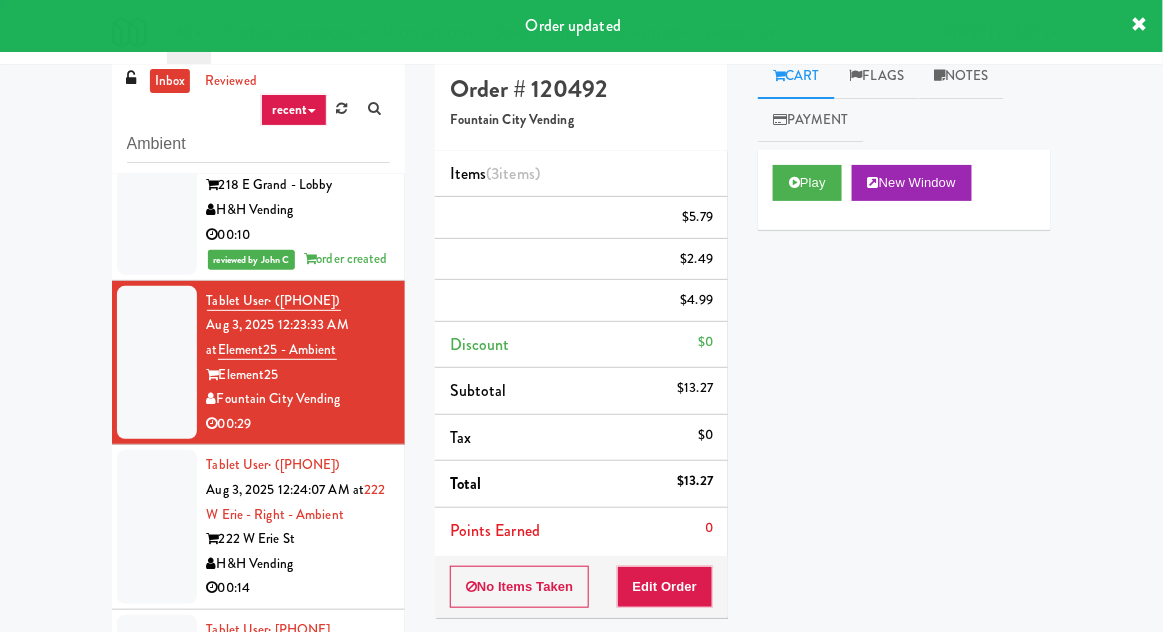 scroll, scrollTop: 0, scrollLeft: 0, axis: both 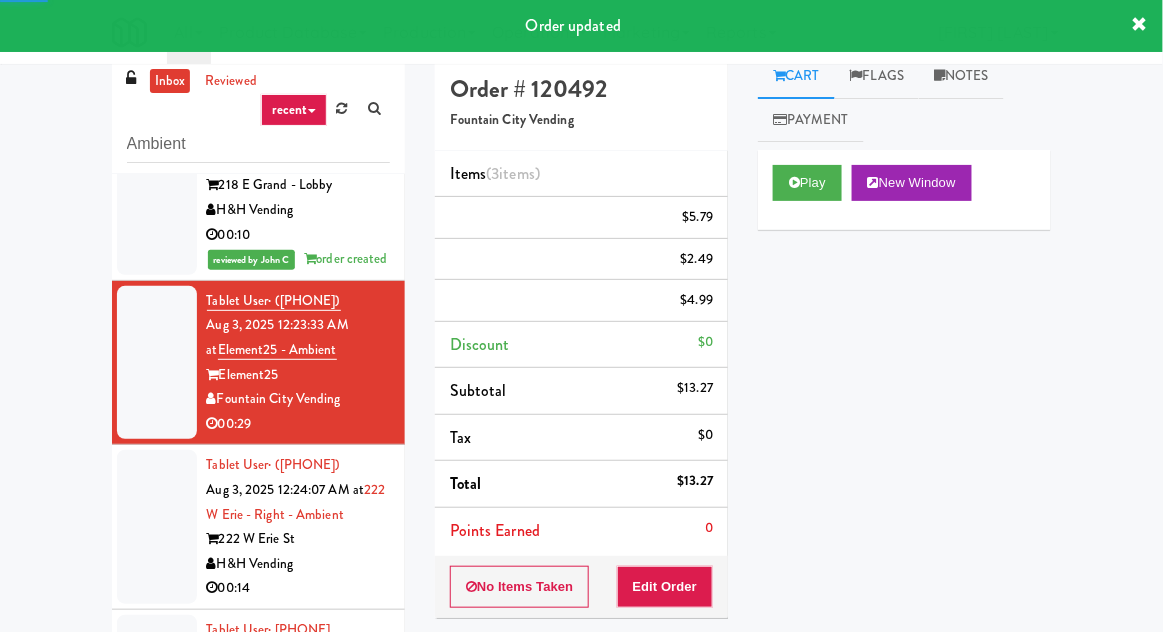 click on "Tablet User · [PHONE] [DATE] [TIME] at Element25 - Ambient Element25 Fountain City Vending 00:29" at bounding box center [258, 363] 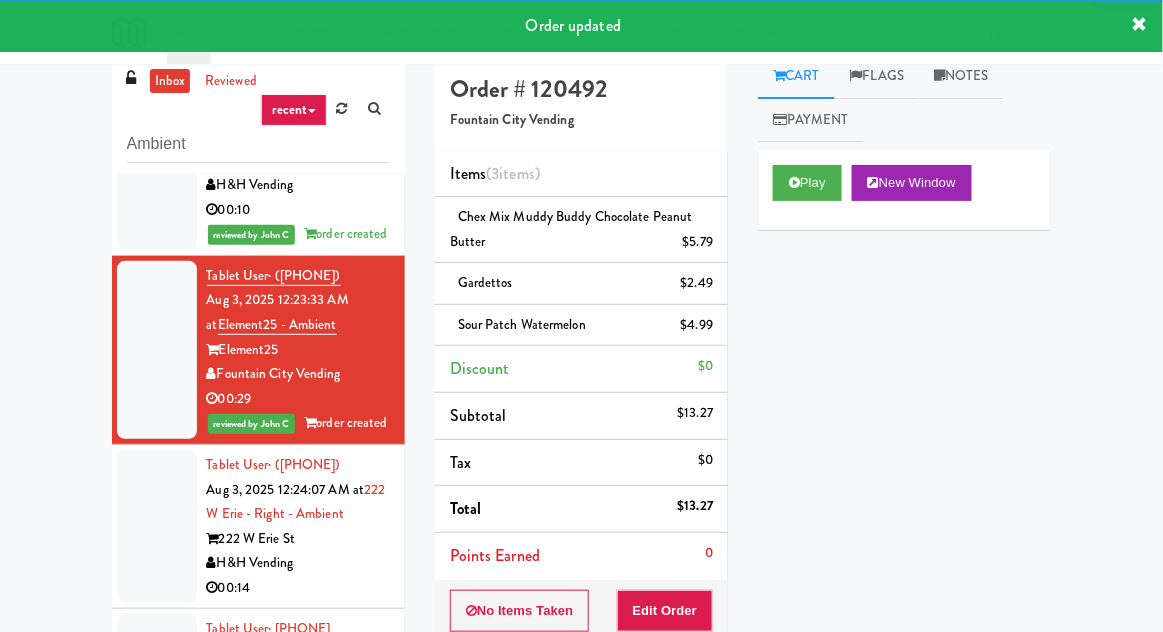 scroll, scrollTop: 1626, scrollLeft: 0, axis: vertical 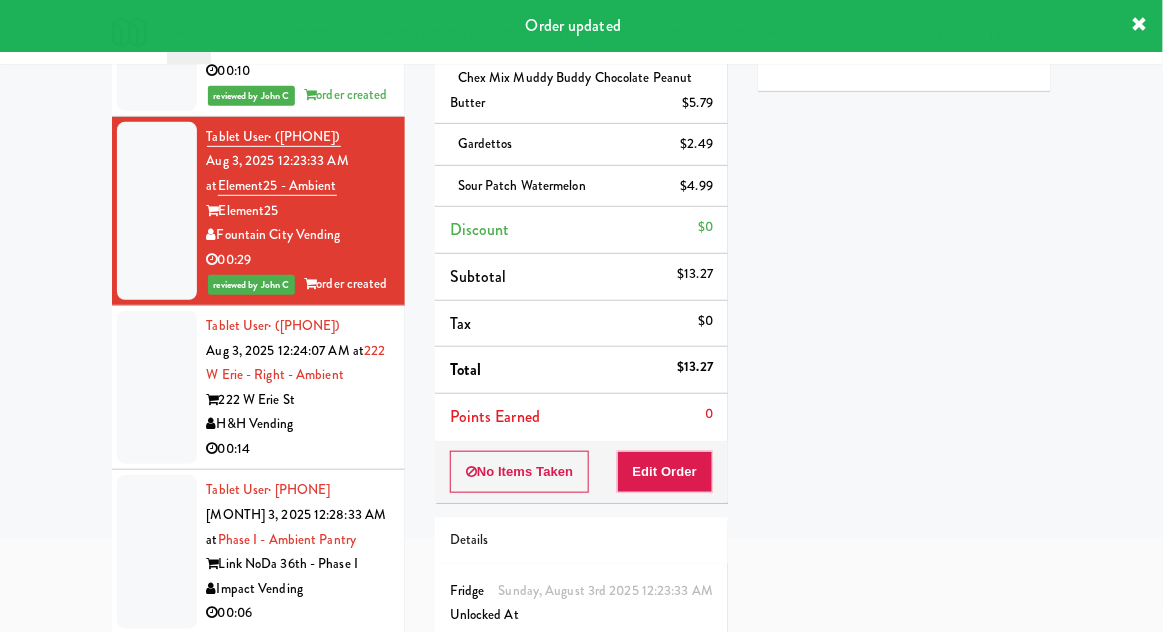 click at bounding box center [157, 388] 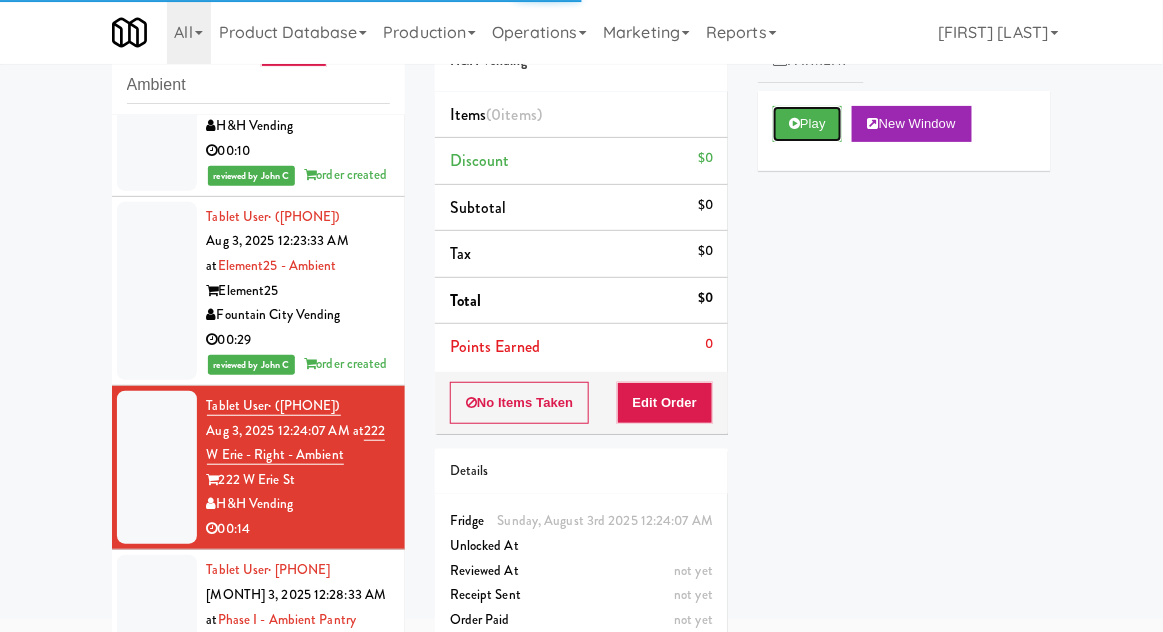click on "Play" at bounding box center (807, 124) 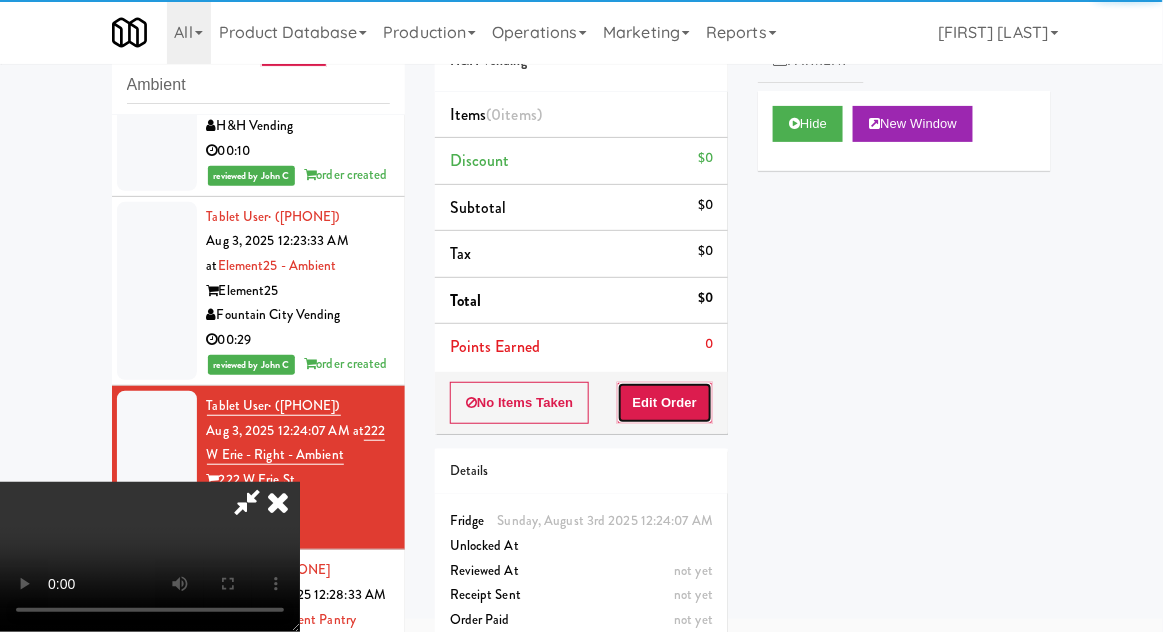click on "Edit Order" at bounding box center [665, 403] 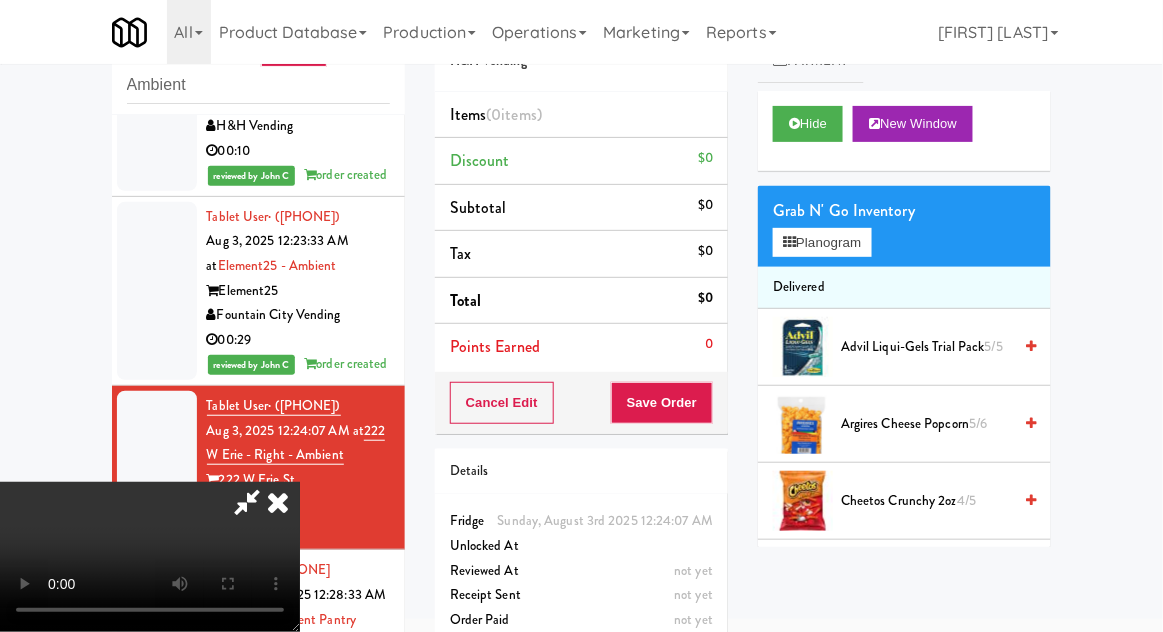 scroll, scrollTop: 73, scrollLeft: 0, axis: vertical 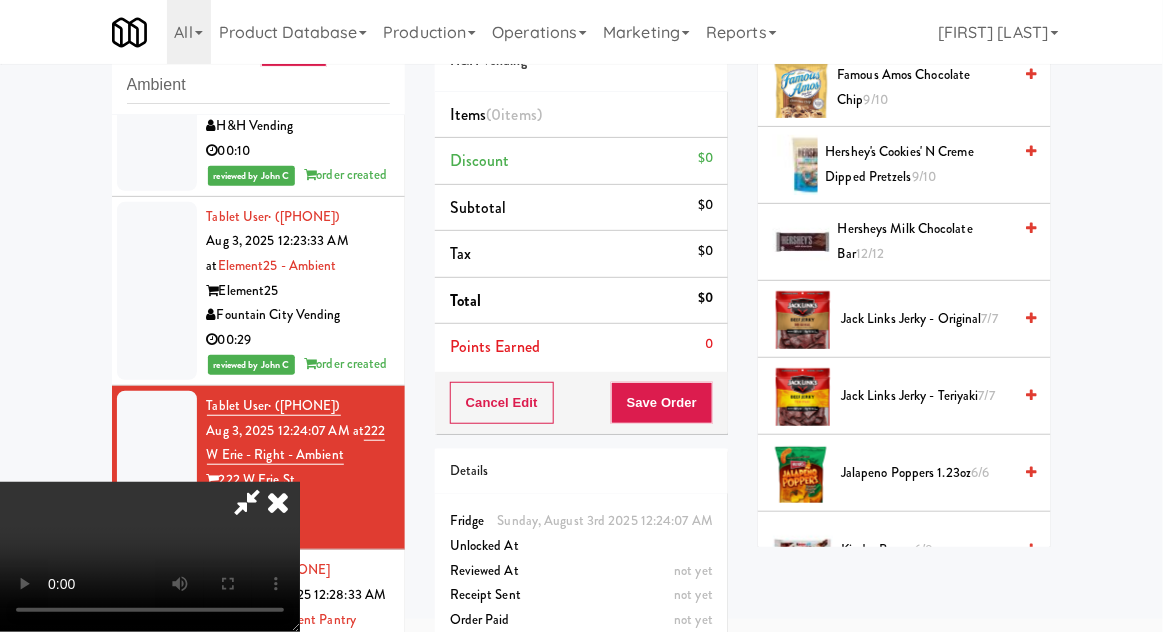 click on "6/8" at bounding box center [923, 549] 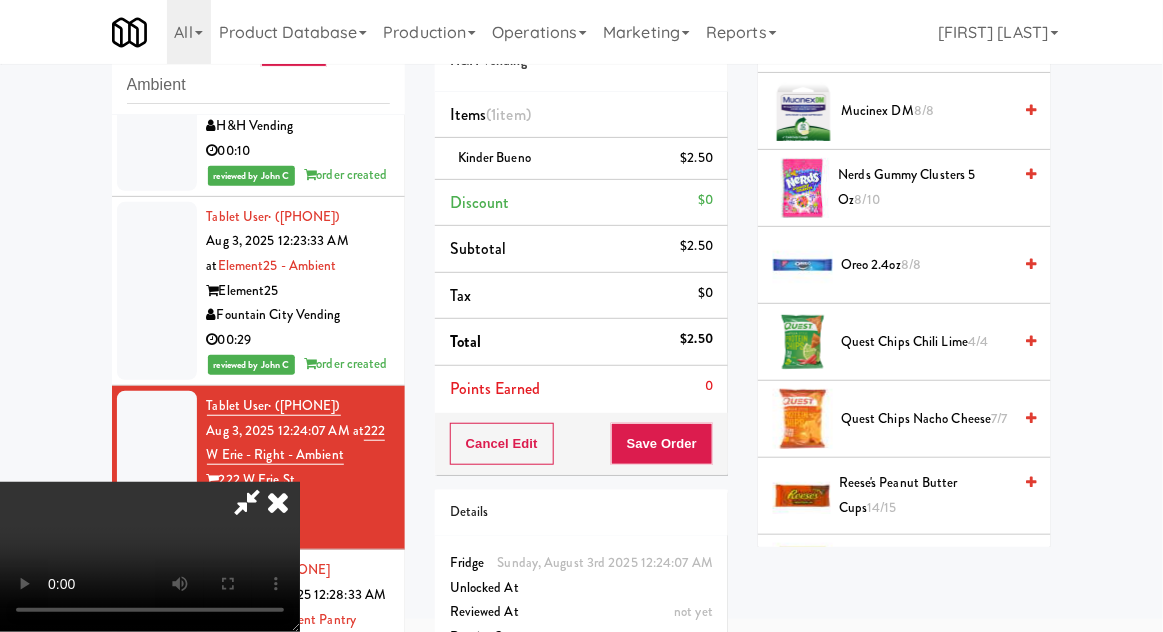scroll, scrollTop: 1566, scrollLeft: 0, axis: vertical 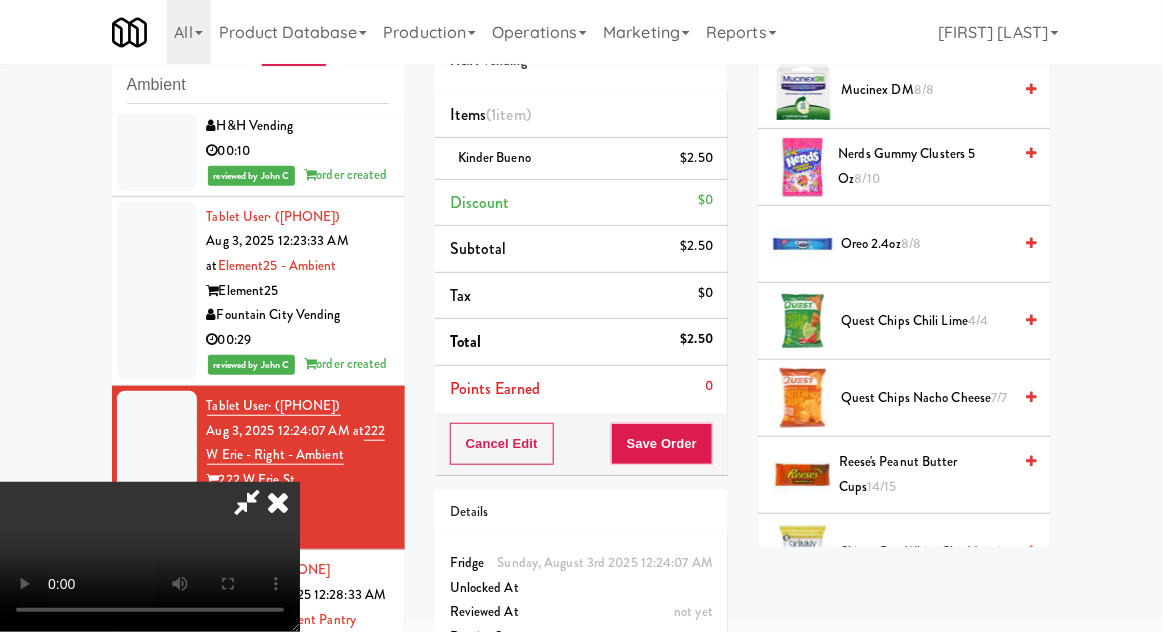 click on "Reese's Peanut Butter Cups 14/15" at bounding box center [925, 474] 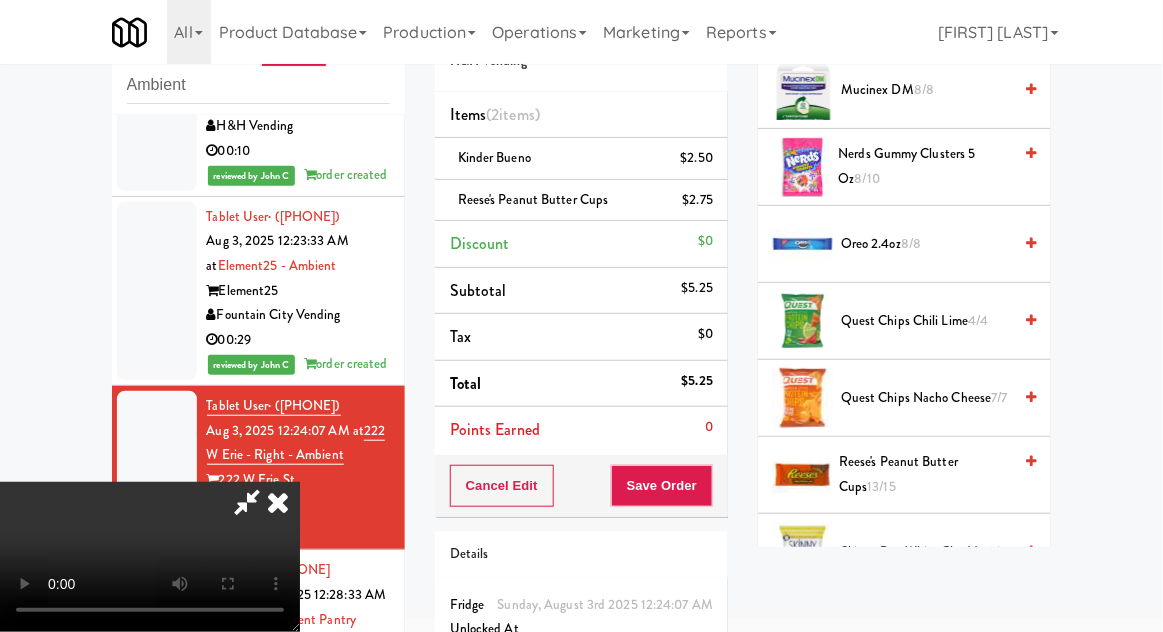 scroll, scrollTop: 73, scrollLeft: 0, axis: vertical 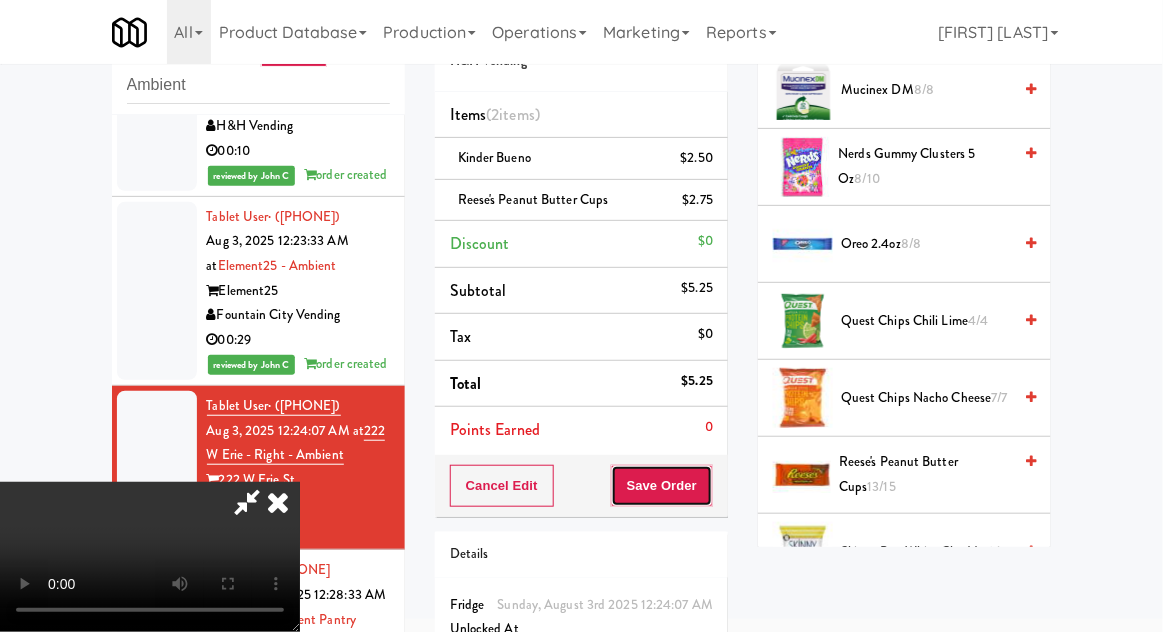 click on "Save Order" at bounding box center [662, 486] 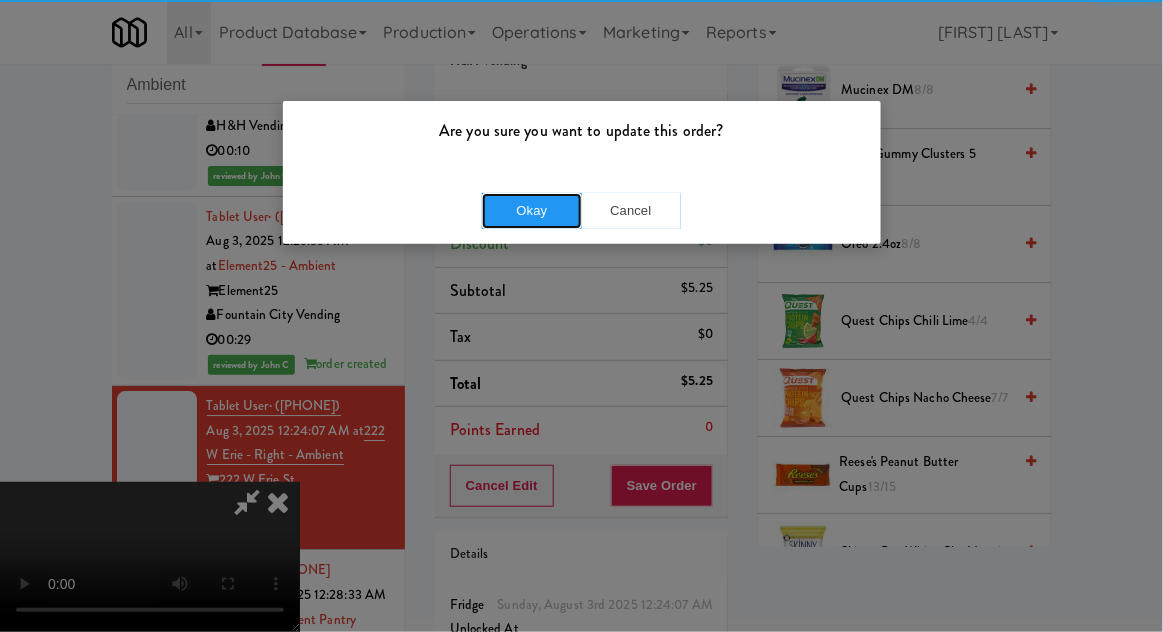 click on "Okay" at bounding box center [532, 211] 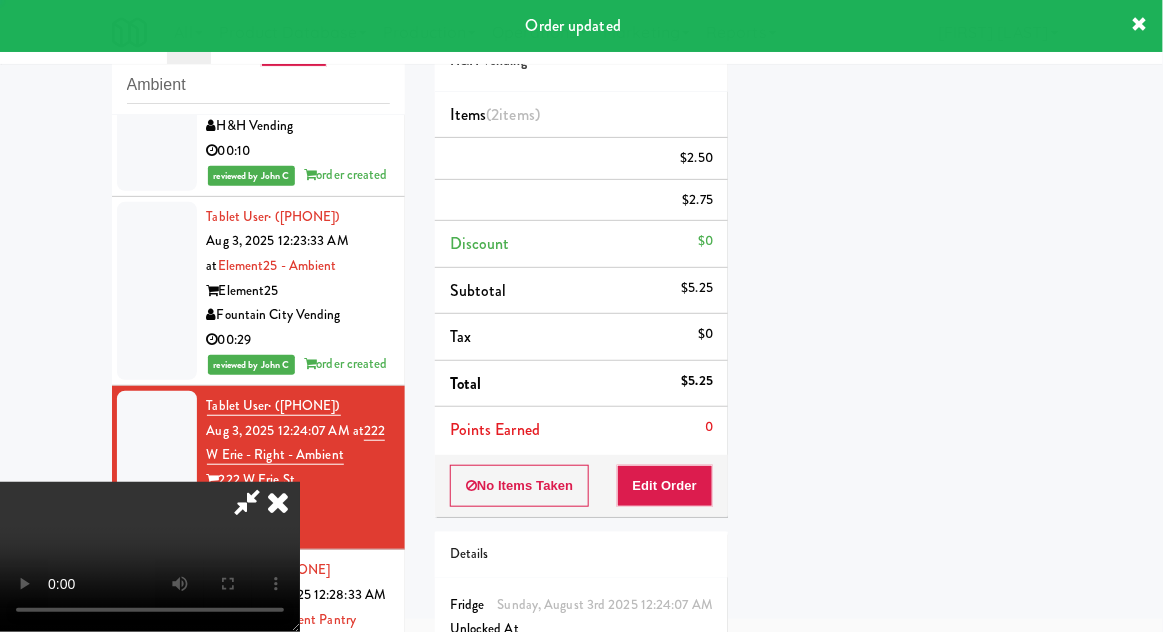 scroll, scrollTop: 197, scrollLeft: 0, axis: vertical 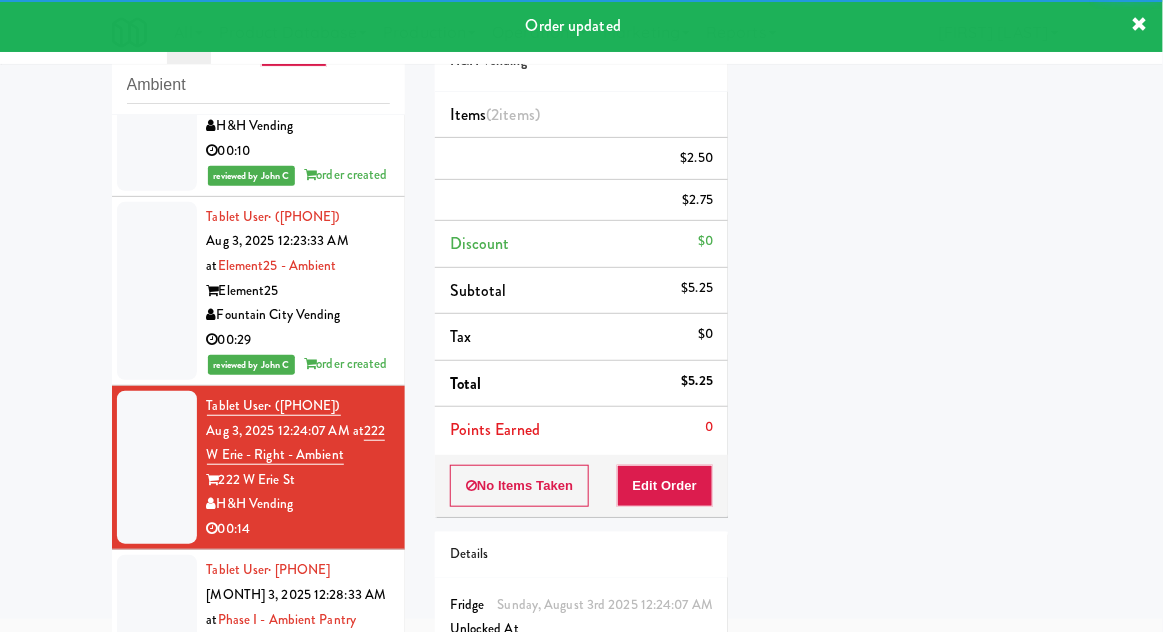click on "Tablet User · [PHONE] [DATE] [TIME] at Phase I - Ambient Pantry Link NoDa 36th - Phase I Impact Vending 00:06" at bounding box center [258, 632] 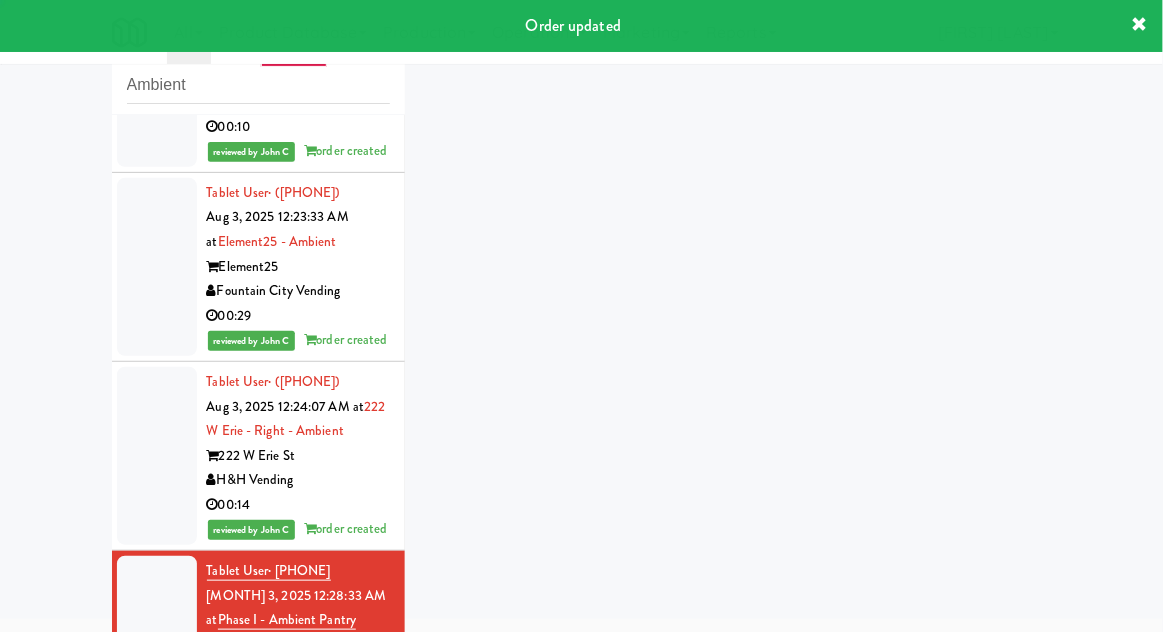 scroll, scrollTop: 1675, scrollLeft: 0, axis: vertical 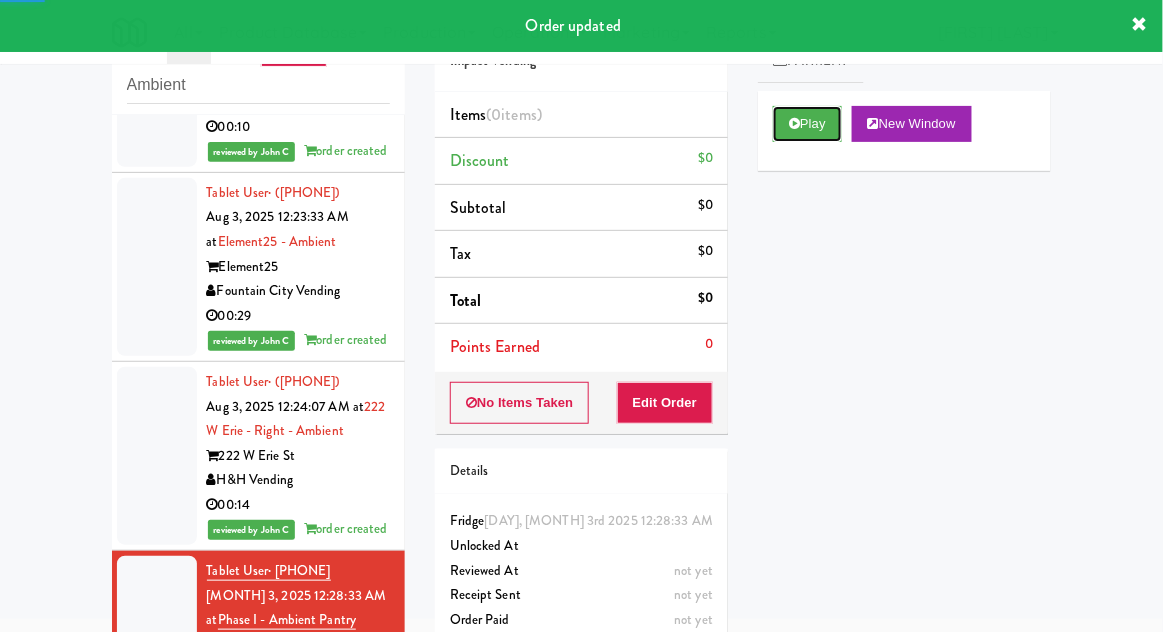 click on "Play" at bounding box center (807, 124) 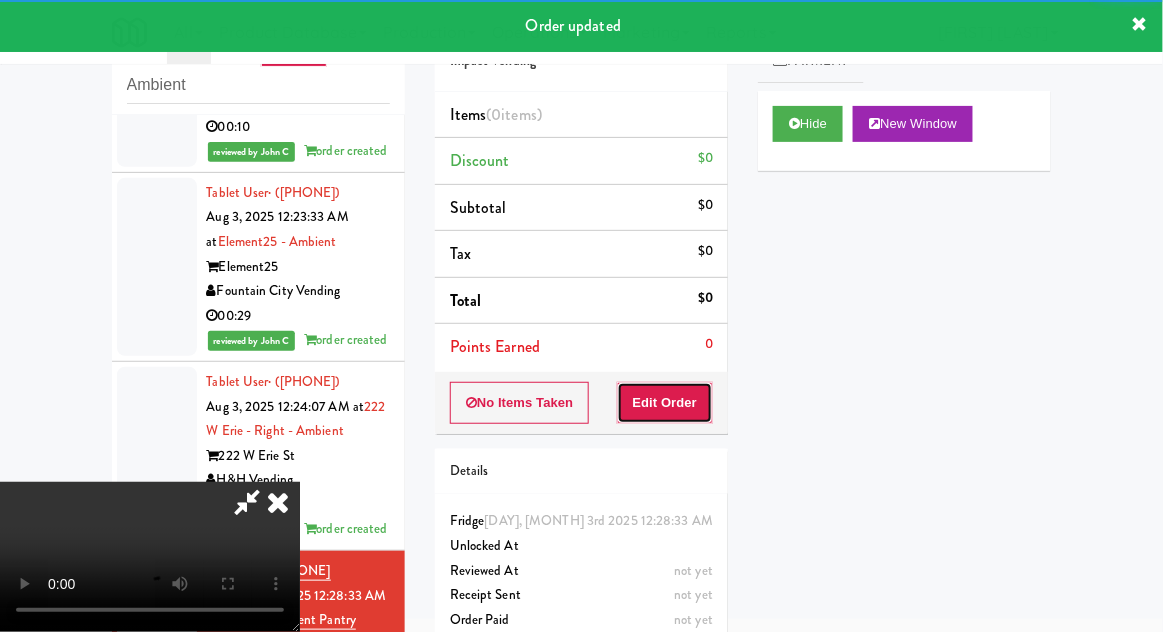 click on "Edit Order" at bounding box center (665, 403) 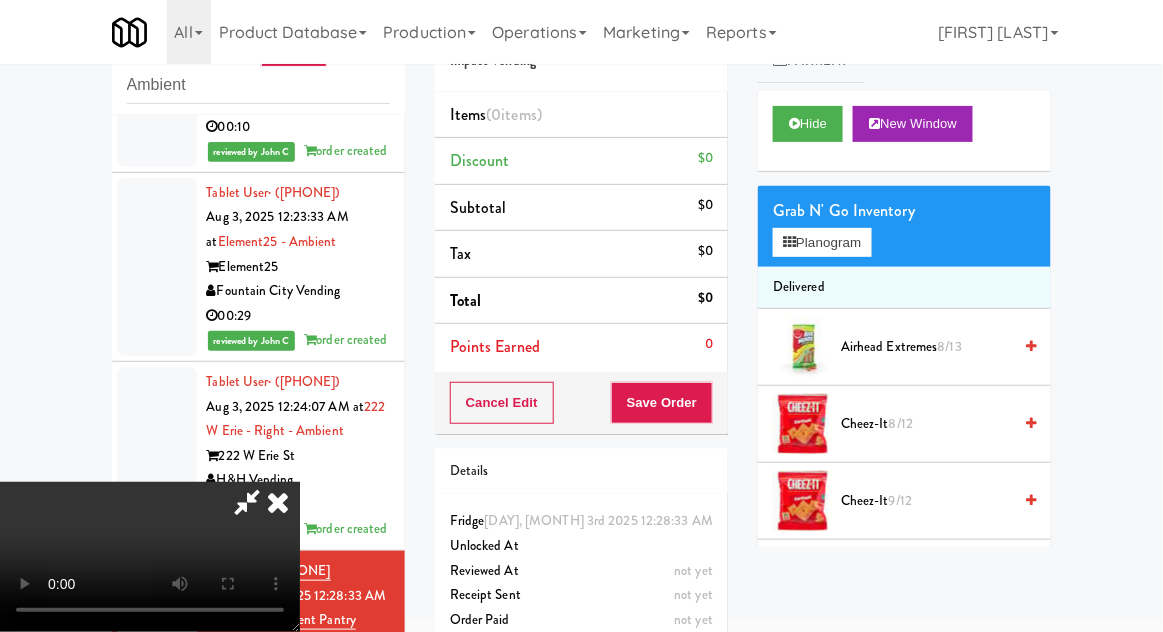 scroll, scrollTop: 73, scrollLeft: 0, axis: vertical 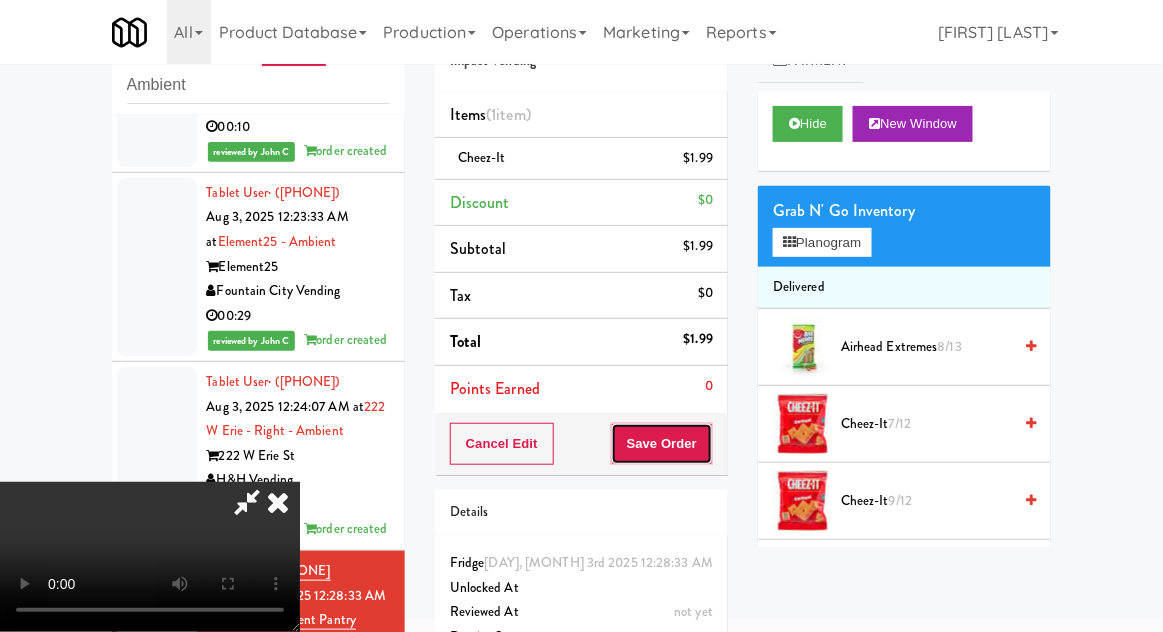 click on "Save Order" at bounding box center (662, 444) 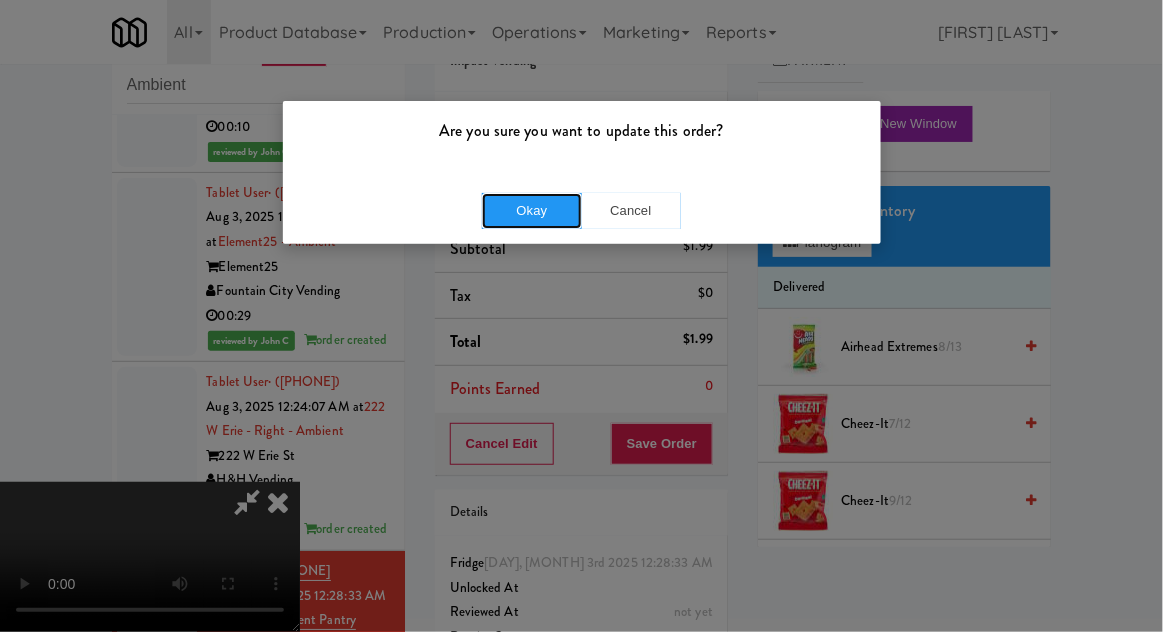 click on "Okay" at bounding box center [532, 211] 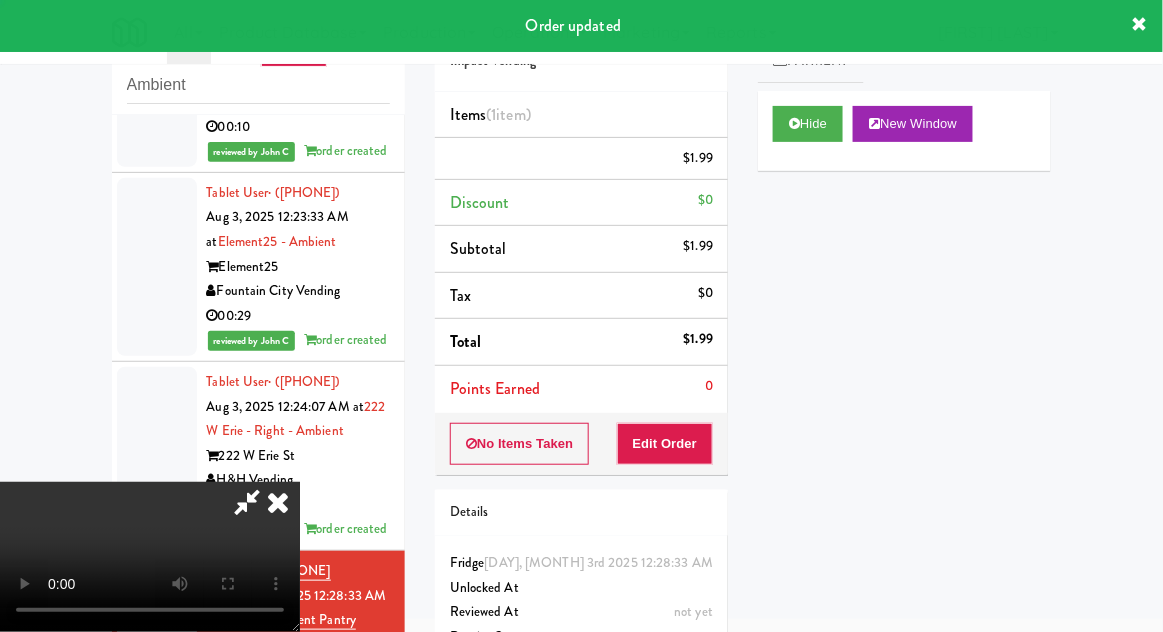 scroll, scrollTop: 0, scrollLeft: 0, axis: both 